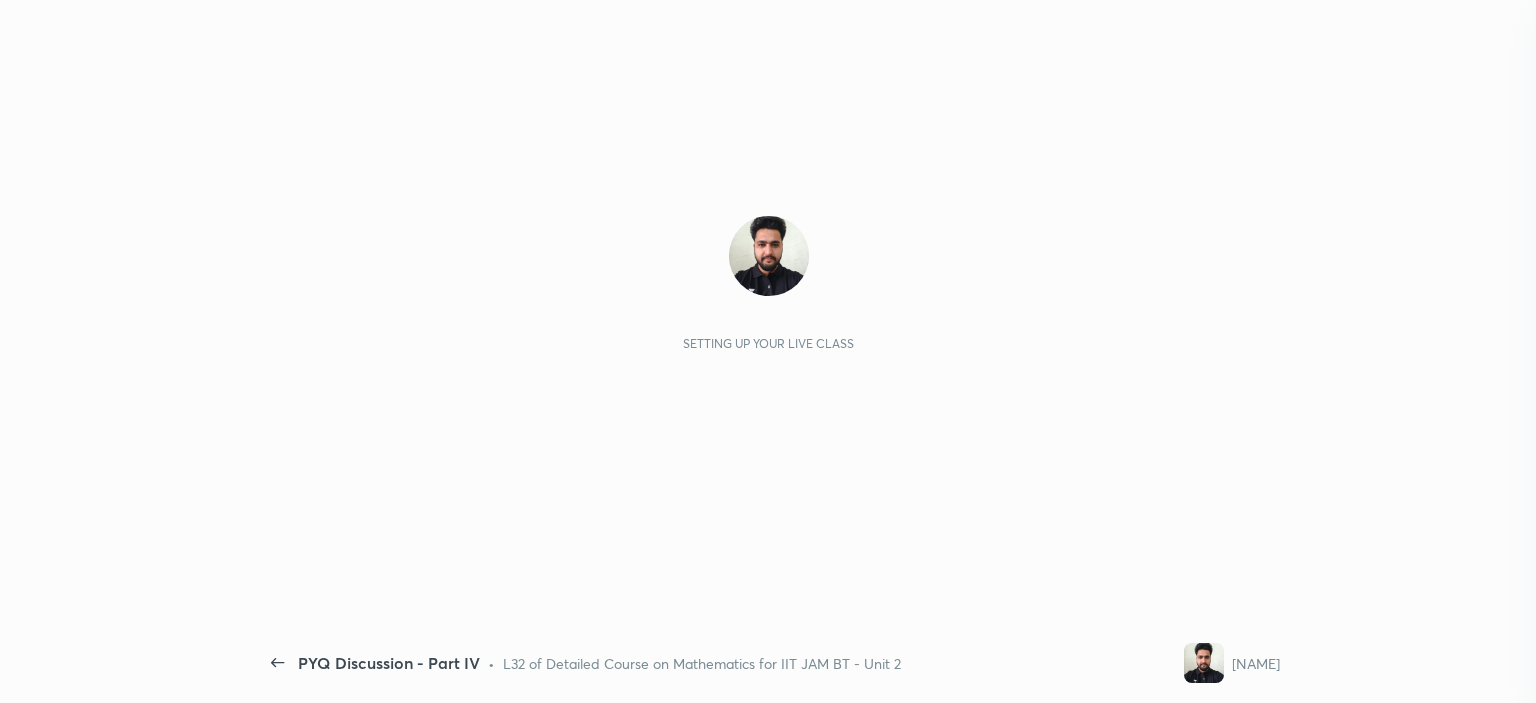 scroll, scrollTop: 0, scrollLeft: 0, axis: both 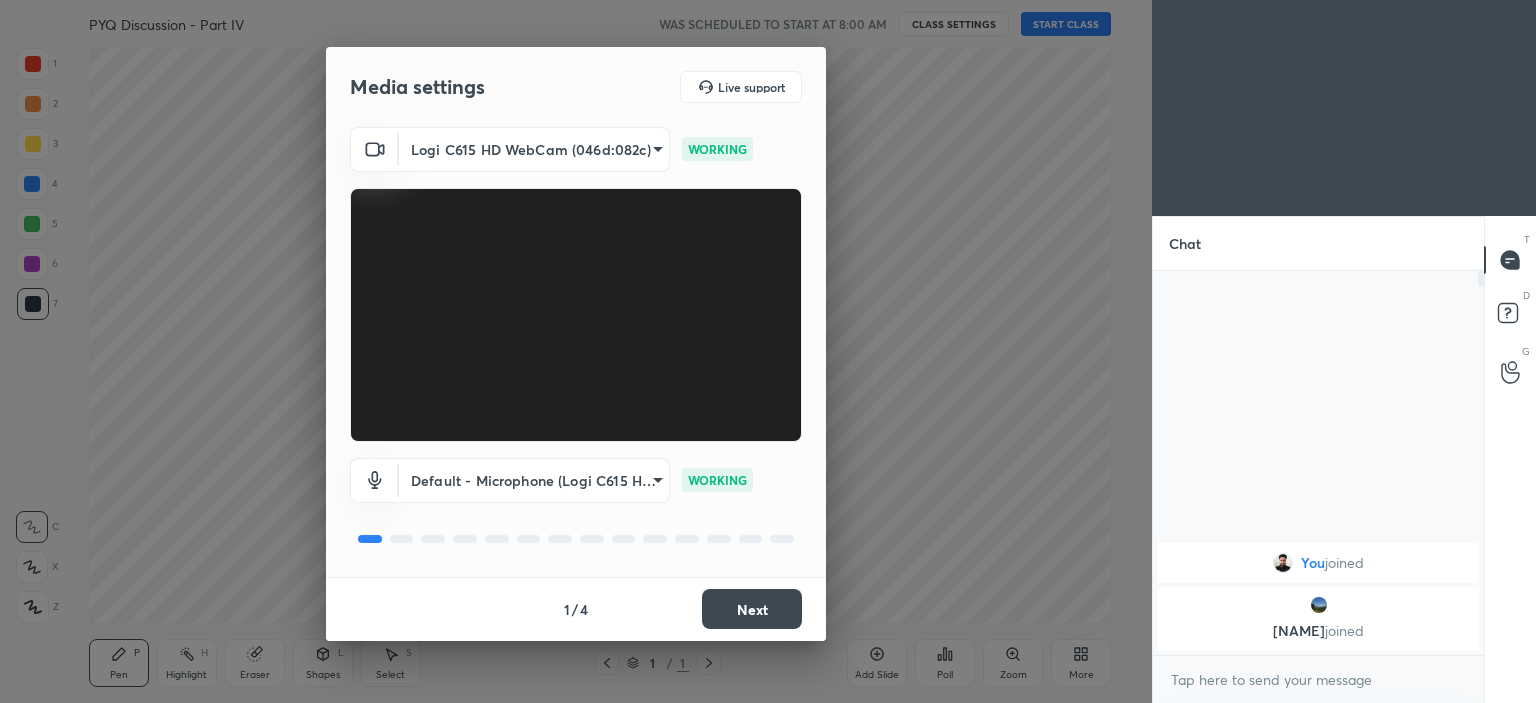 click on "Next" at bounding box center [752, 609] 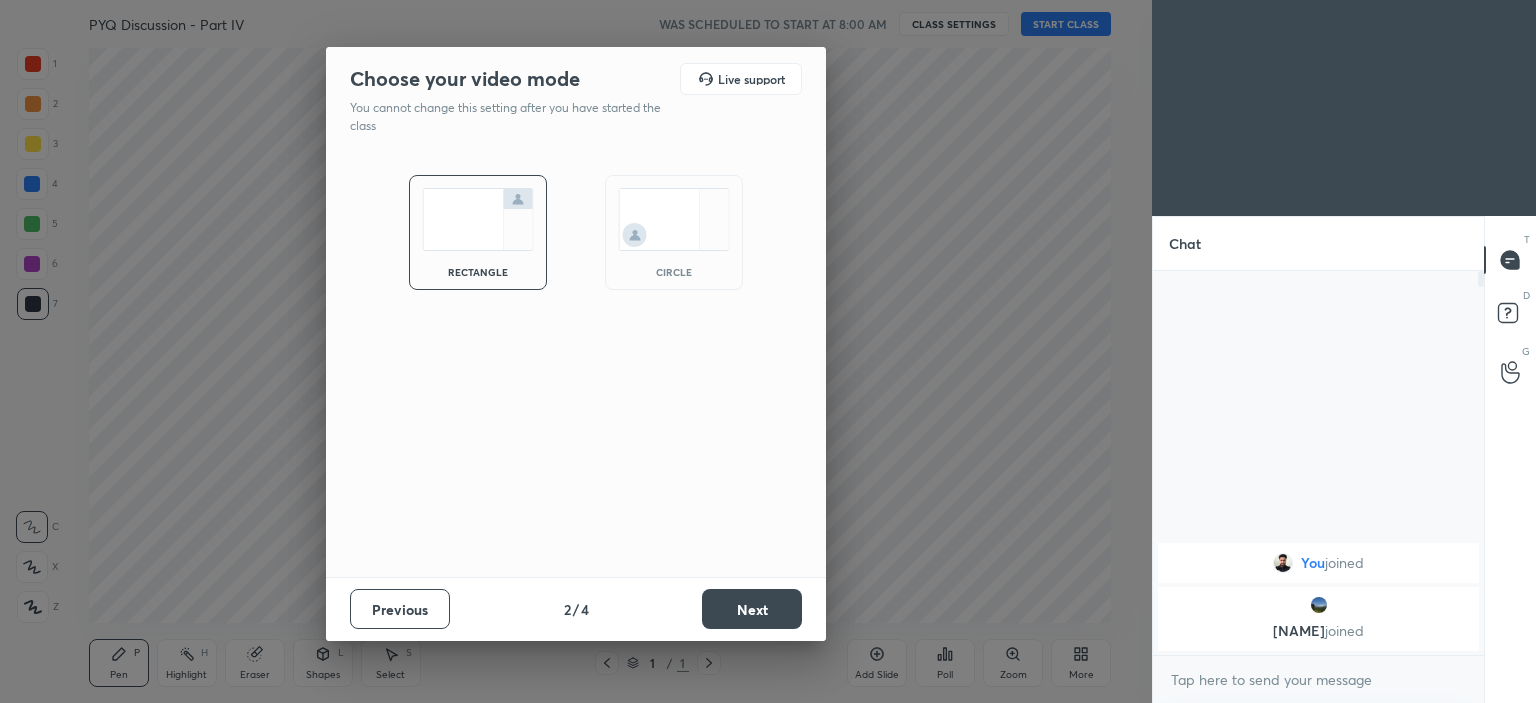 click at bounding box center [674, 219] 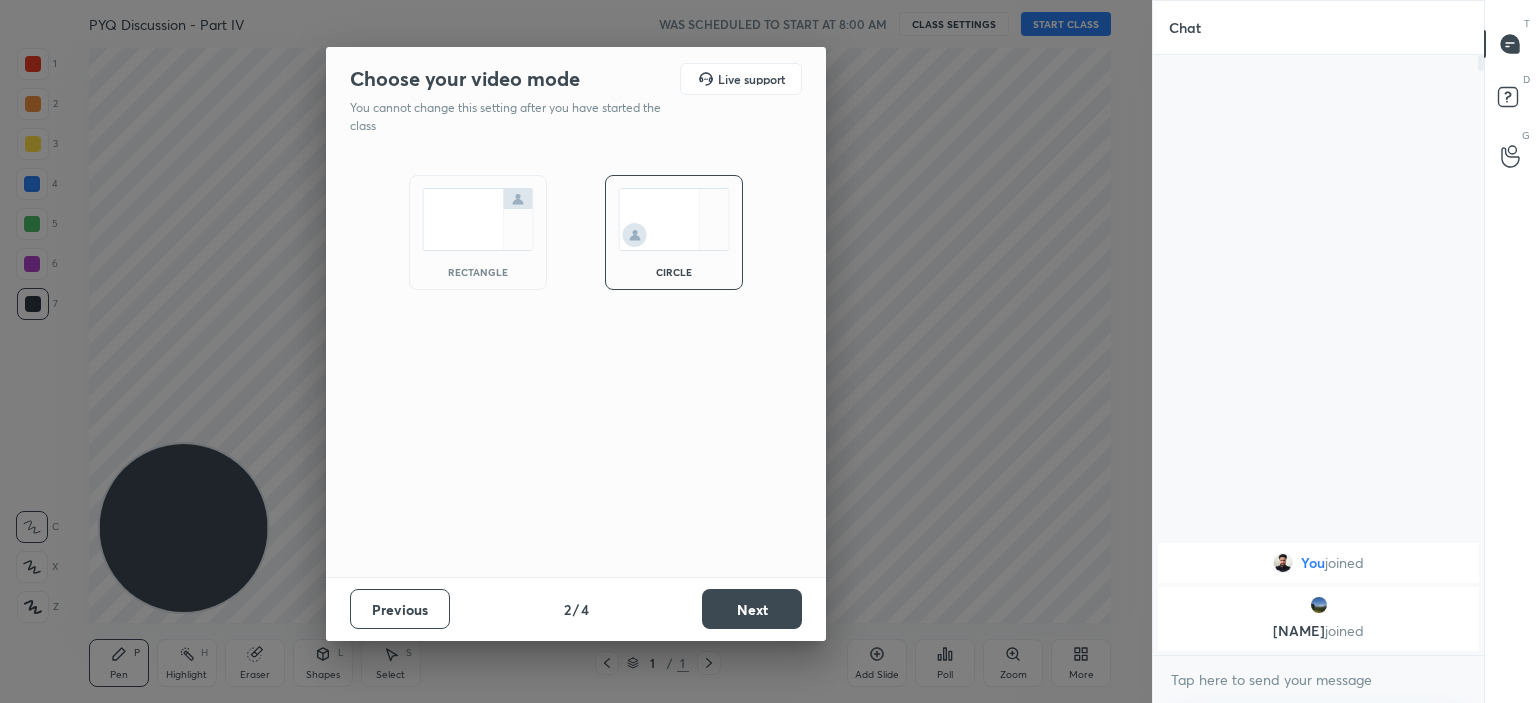 scroll, scrollTop: 5, scrollLeft: 6, axis: both 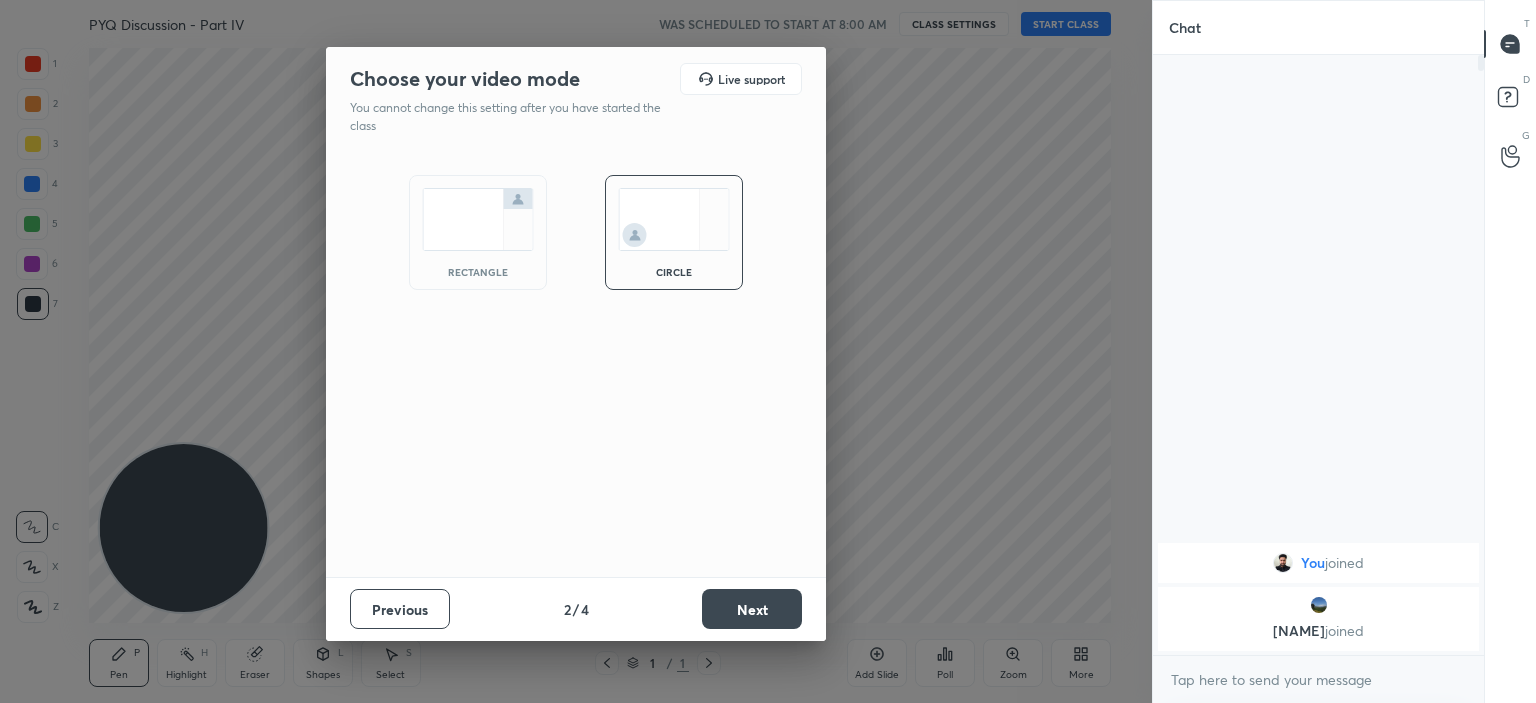 click on "Next" at bounding box center (752, 609) 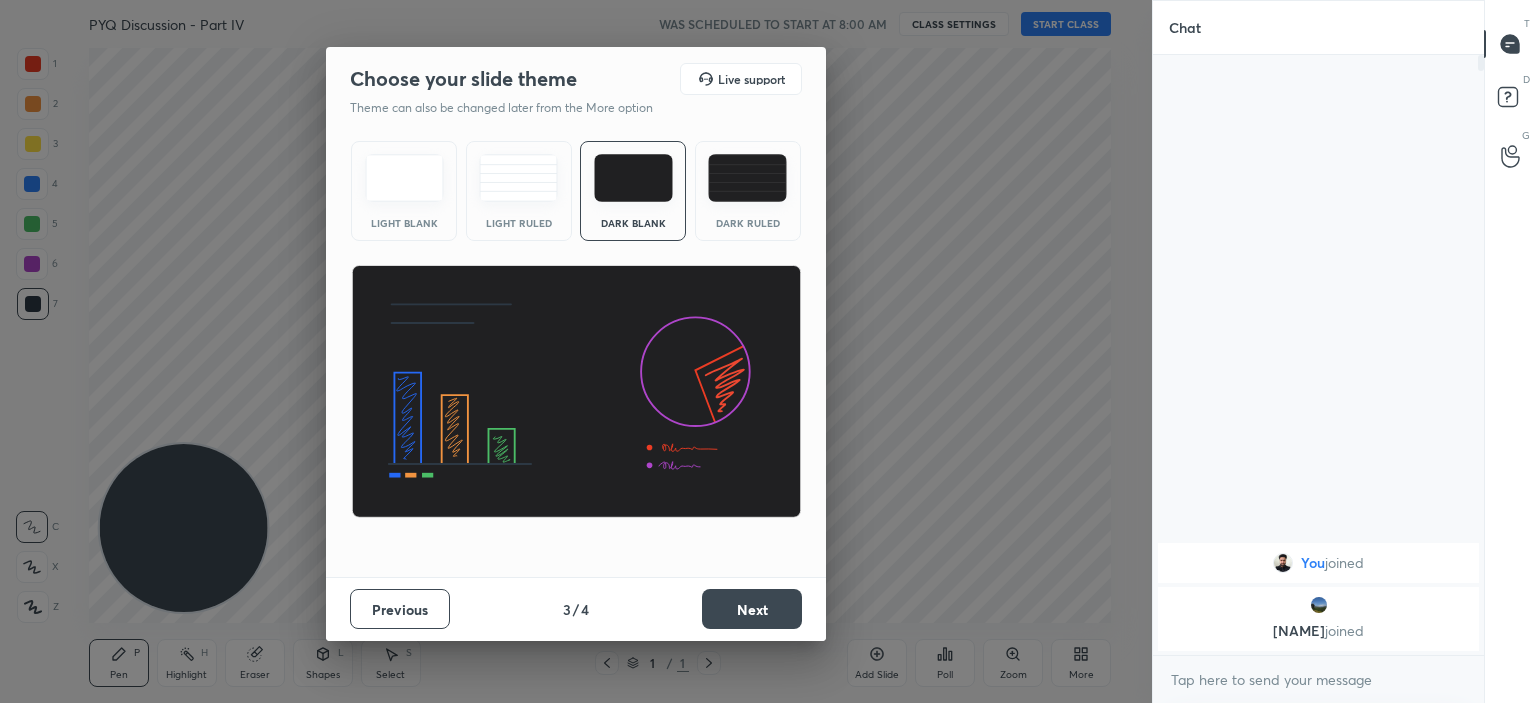 click on "Next" at bounding box center [752, 609] 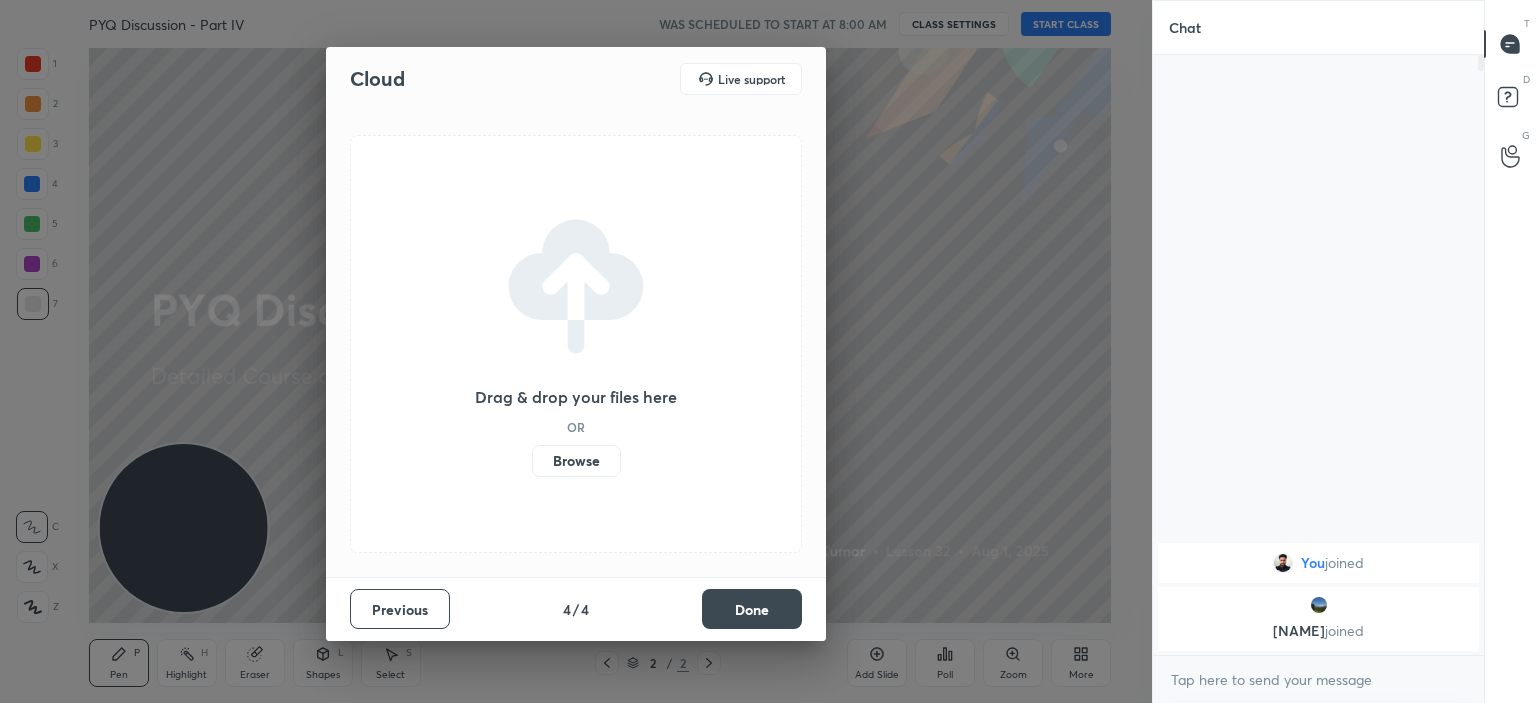 click on "Browse" at bounding box center (576, 461) 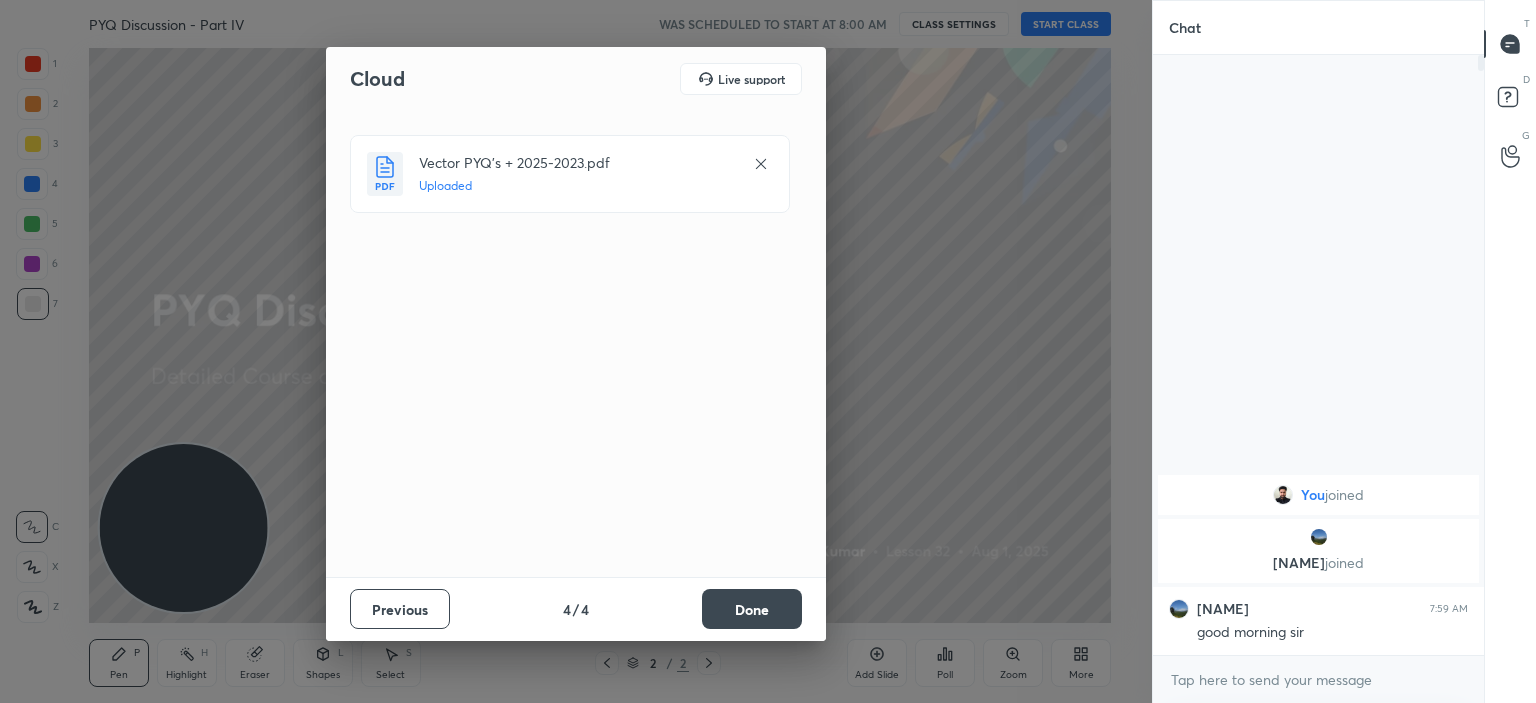 click on "Done" at bounding box center [752, 609] 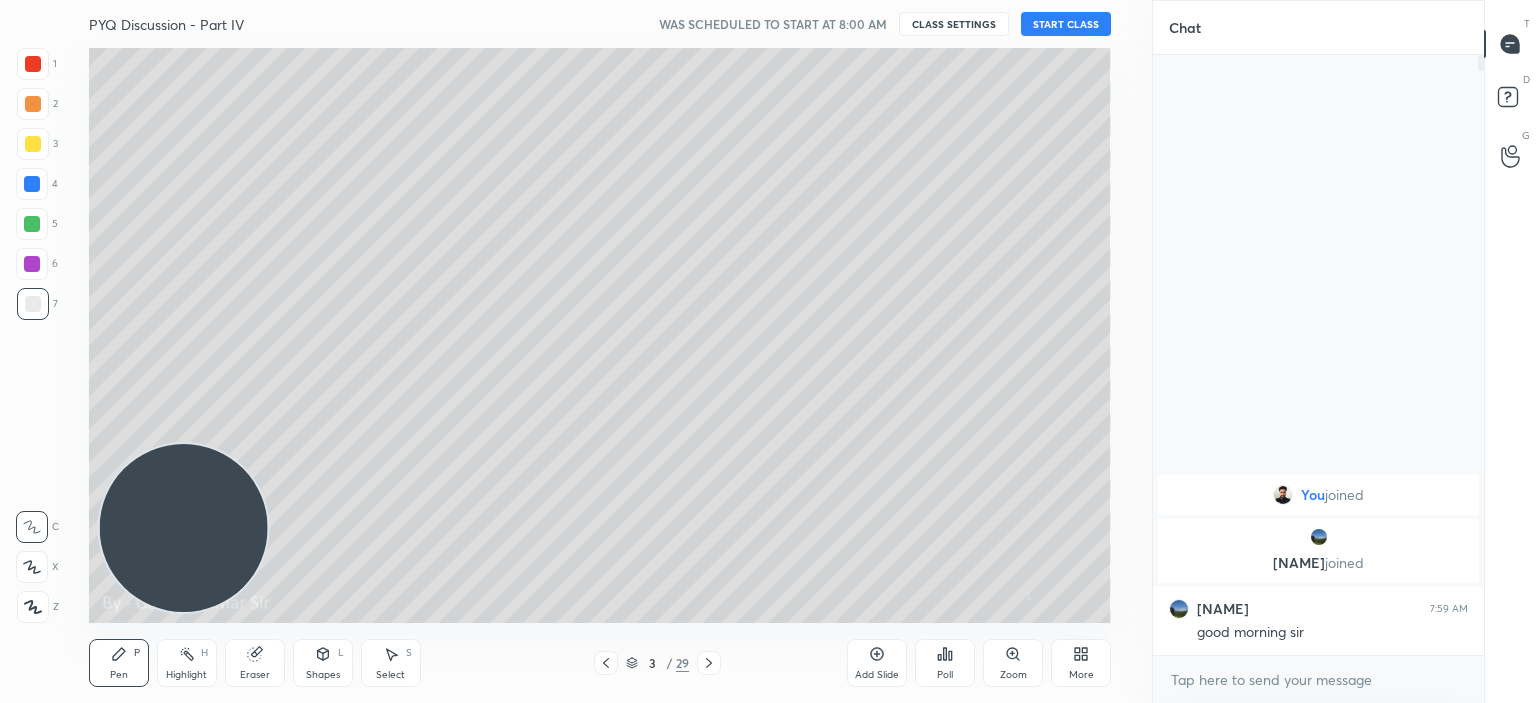 click 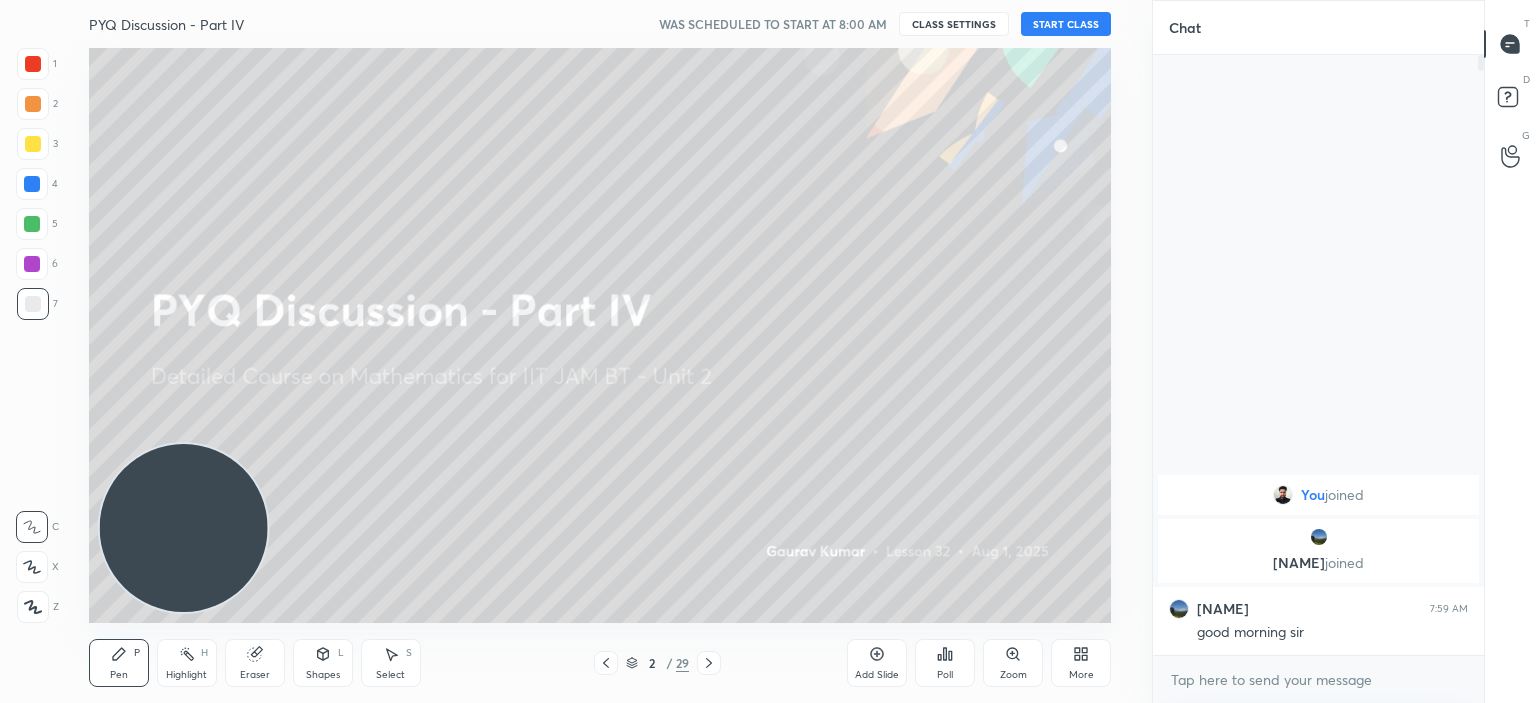click on "START CLASS" at bounding box center [1066, 24] 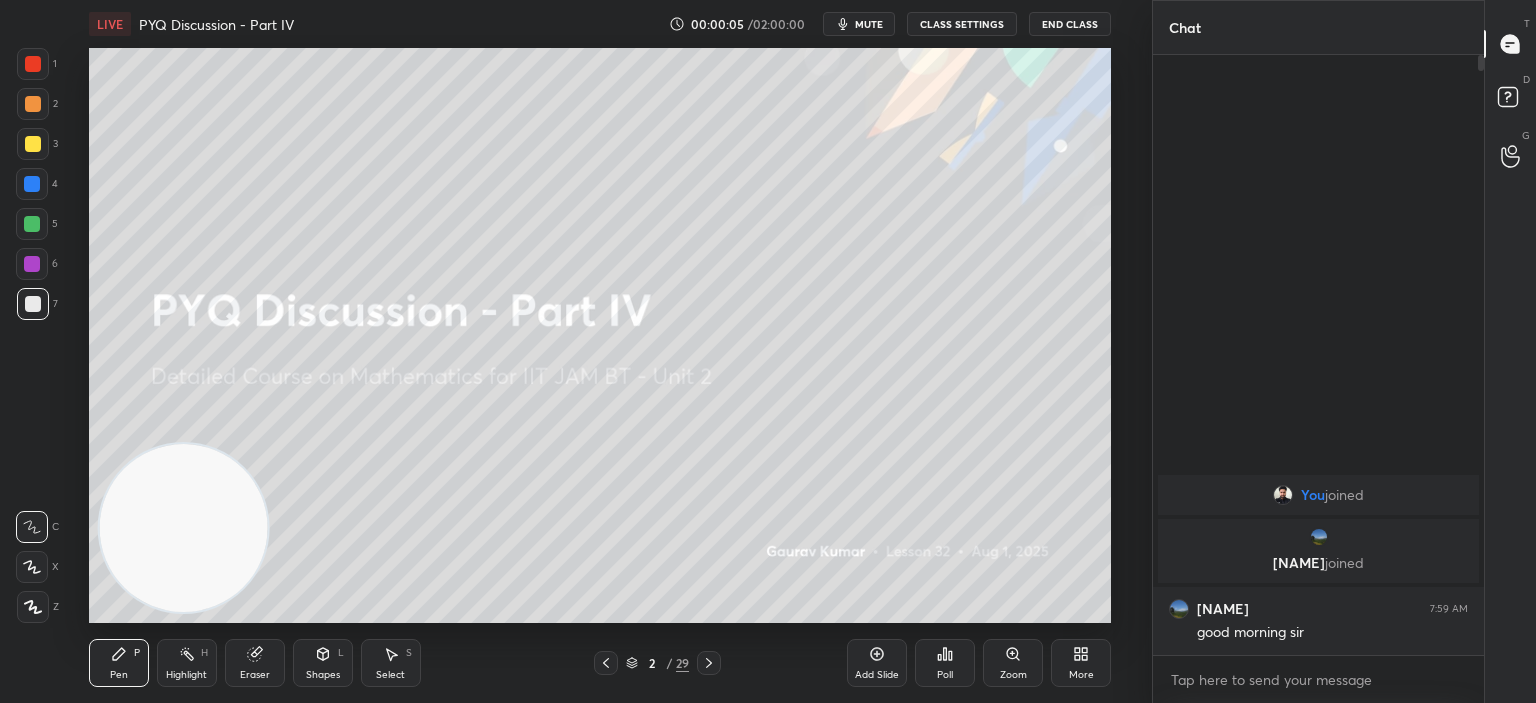 click on "More" at bounding box center [1081, 663] 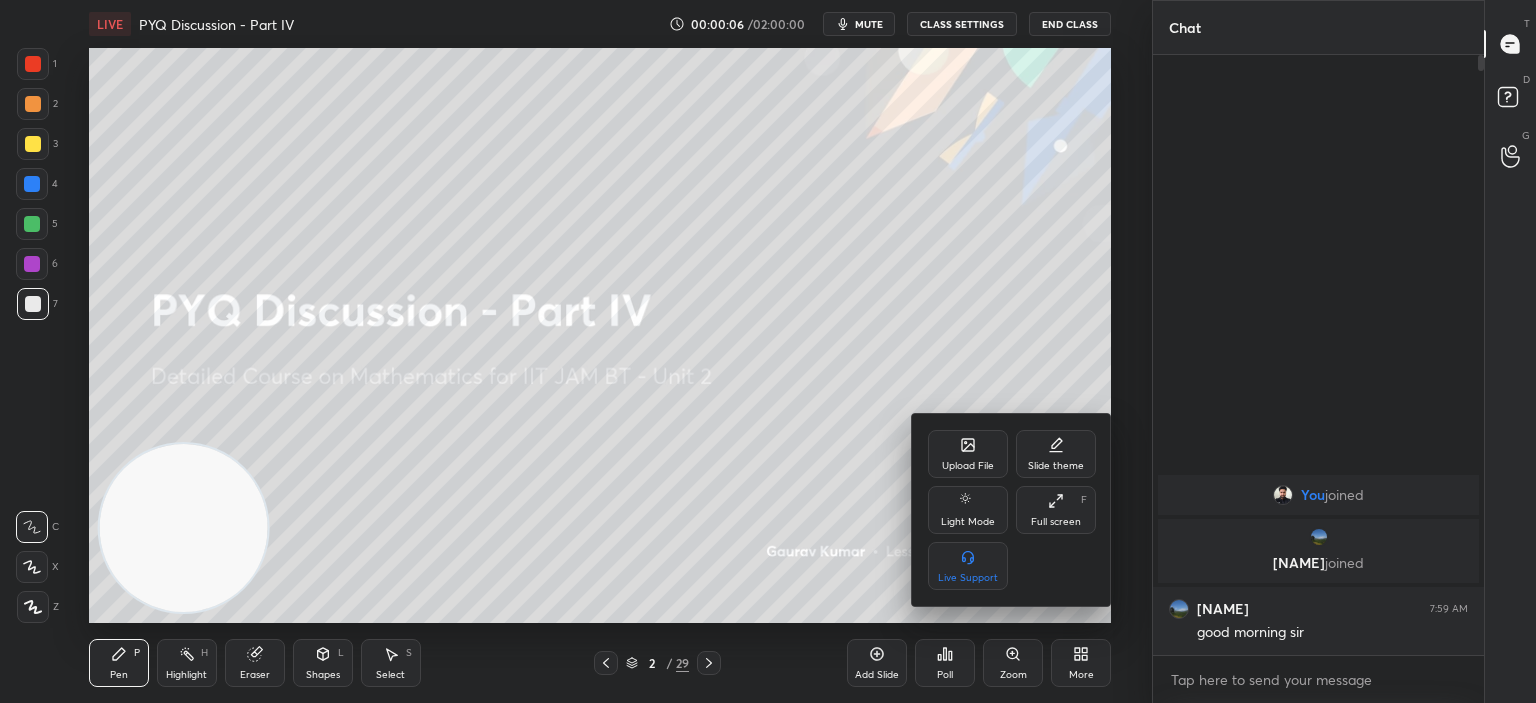 click on "Full screen" at bounding box center (1056, 522) 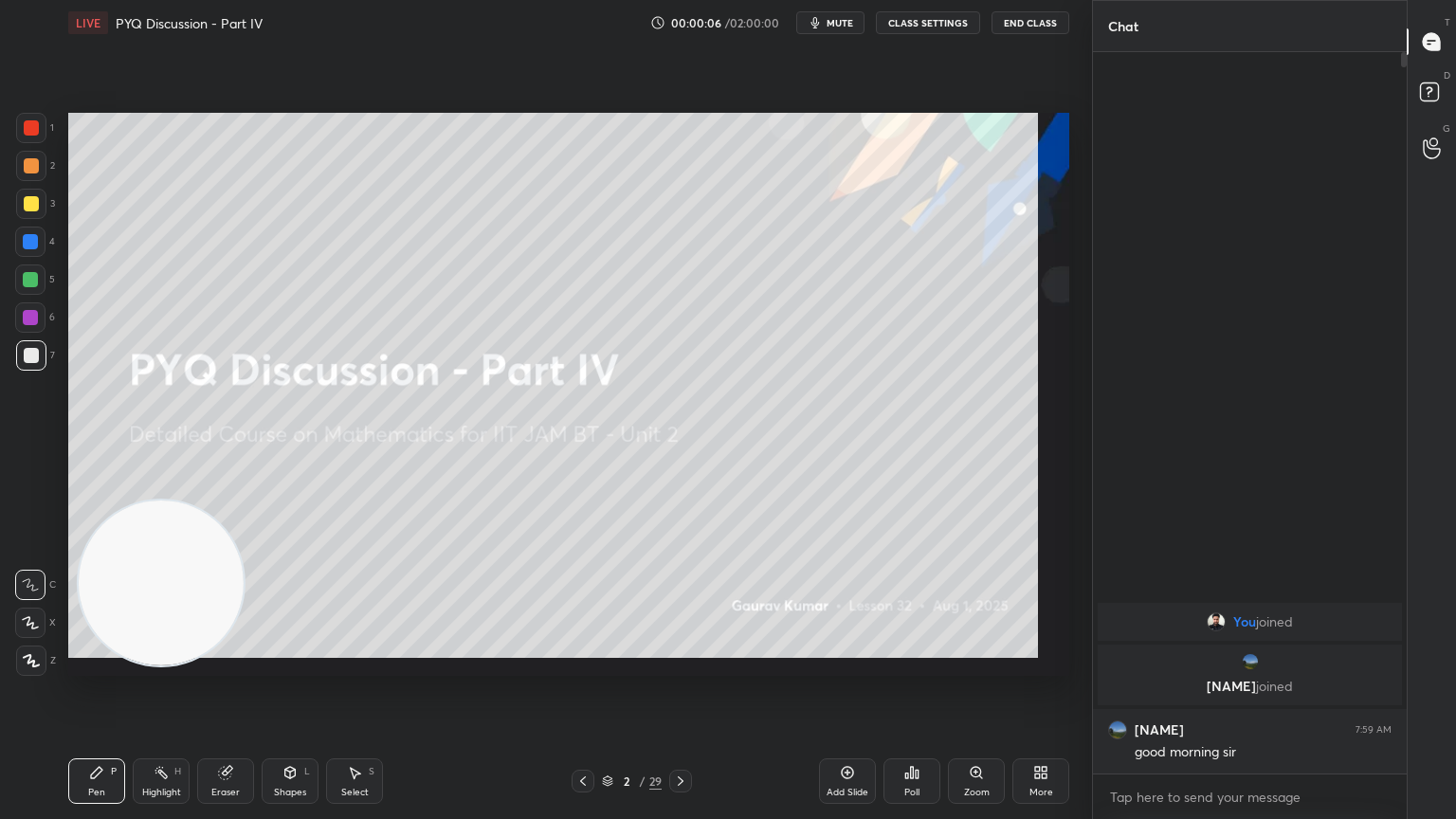 scroll, scrollTop: 94094, scrollLeft: 93776, axis: both 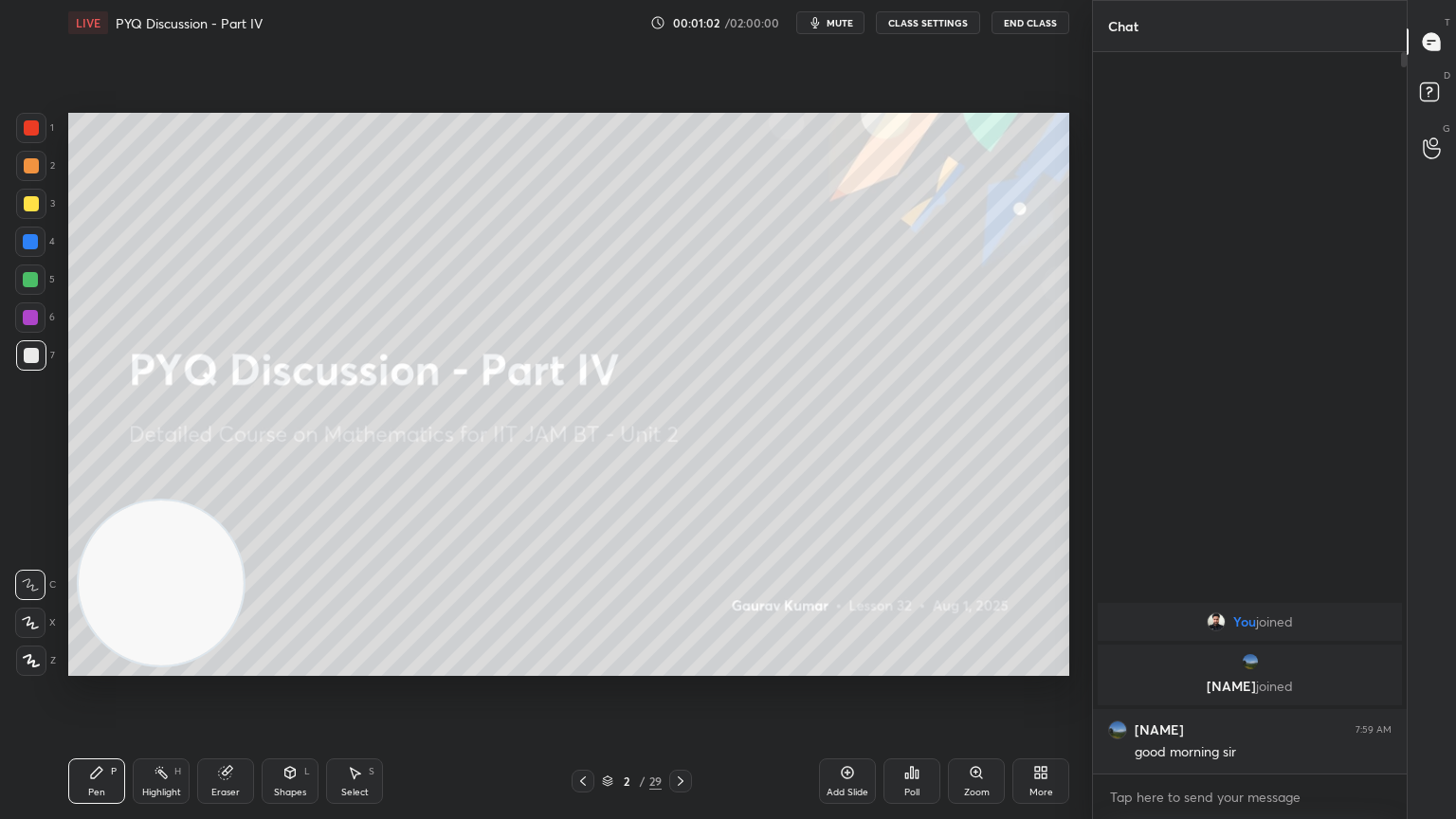 click at bounding box center [681, 781] 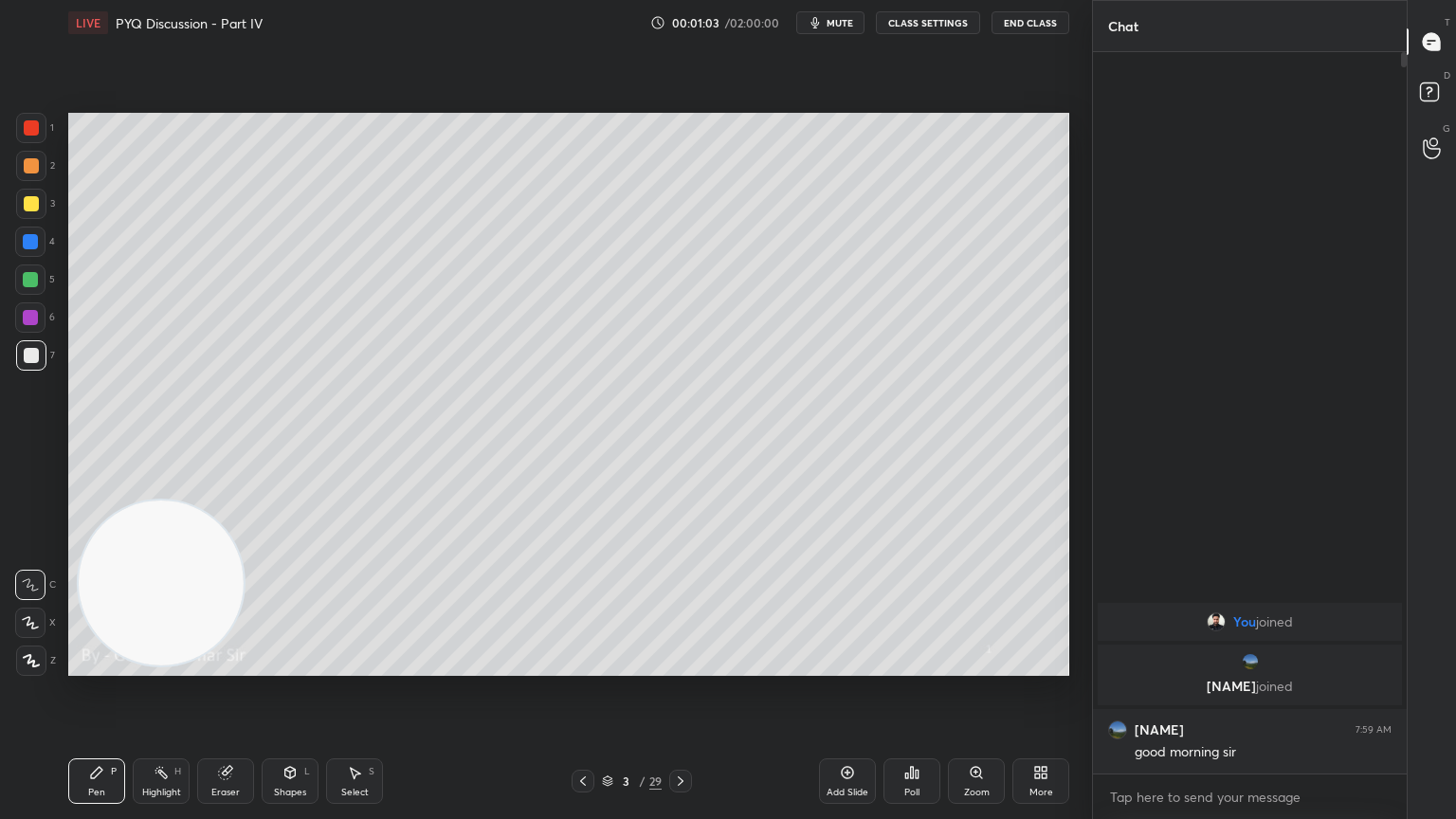 click at bounding box center [681, 781] 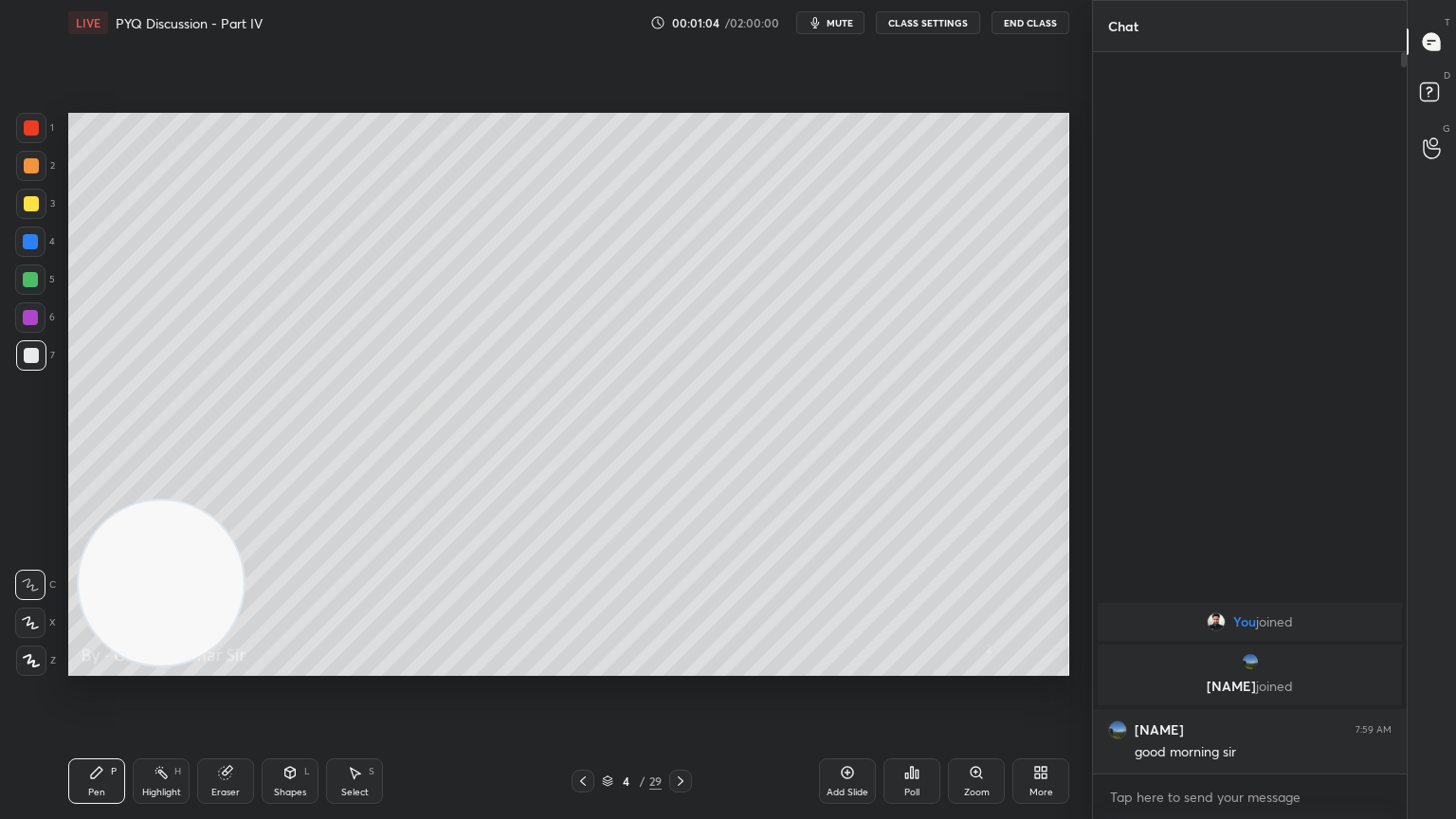 click at bounding box center (681, 781) 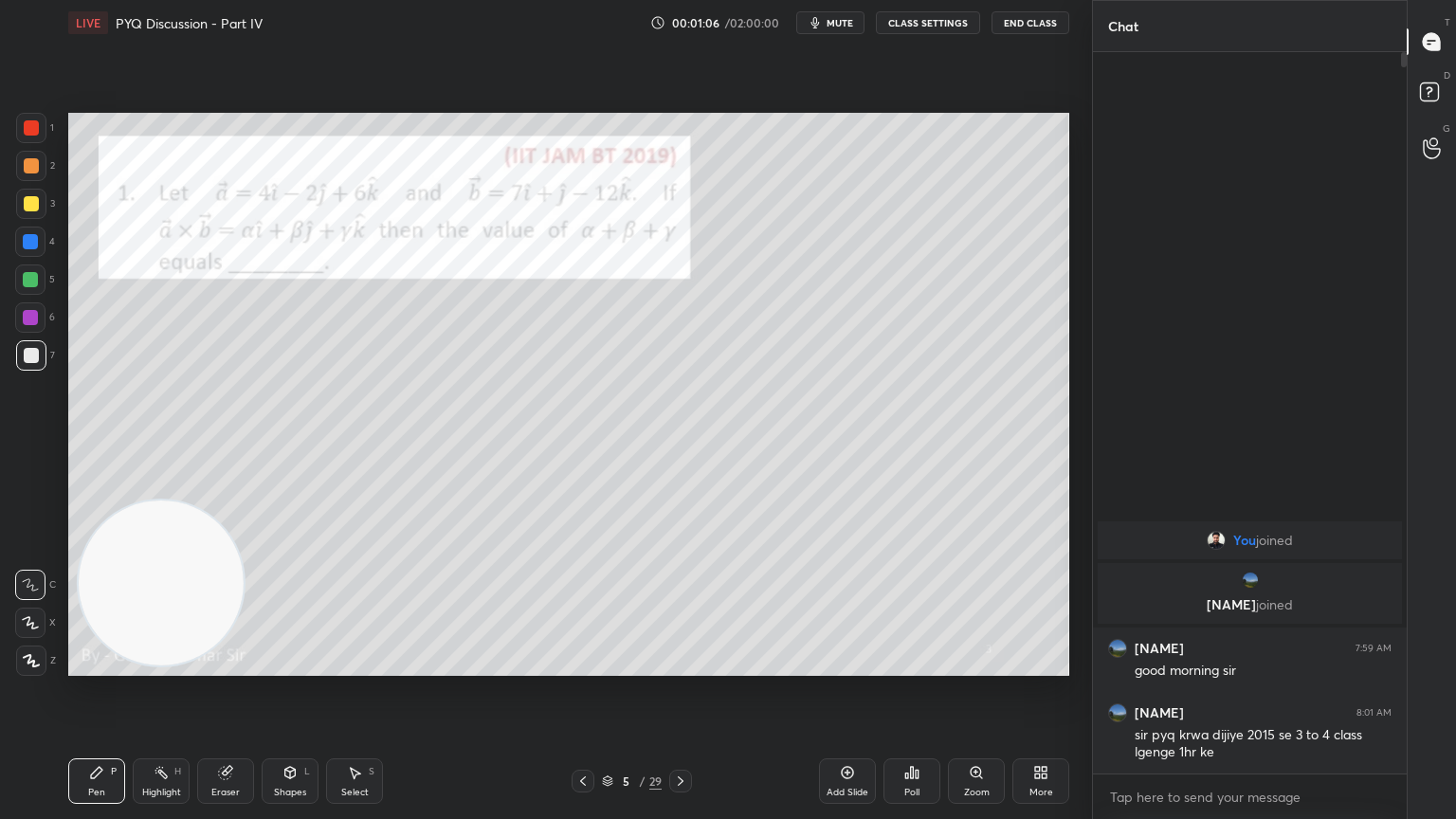 click at bounding box center [161, 583] 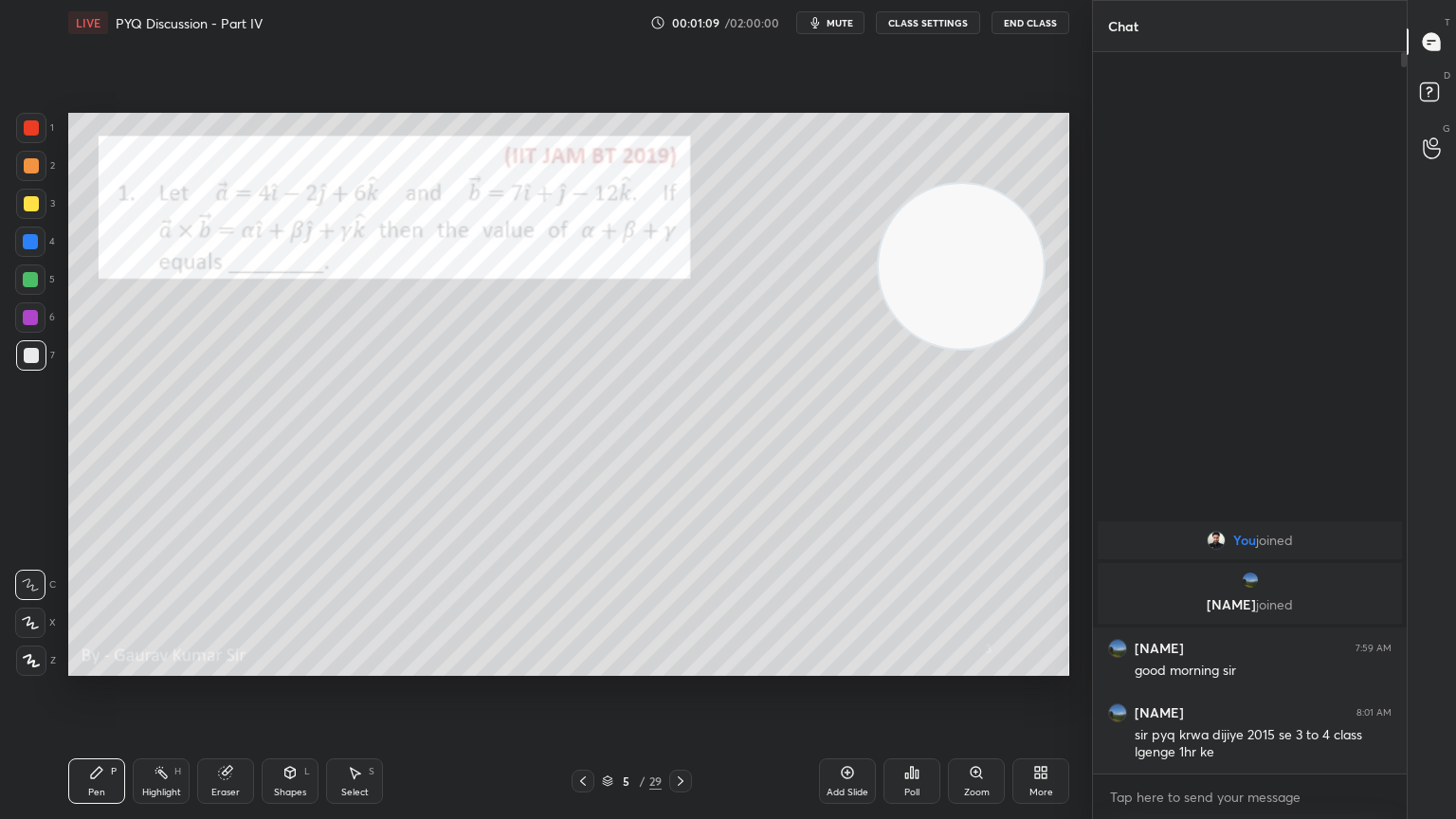 drag, startPoint x: 167, startPoint y: 558, endPoint x: 970, endPoint y: 242, distance: 862.93974 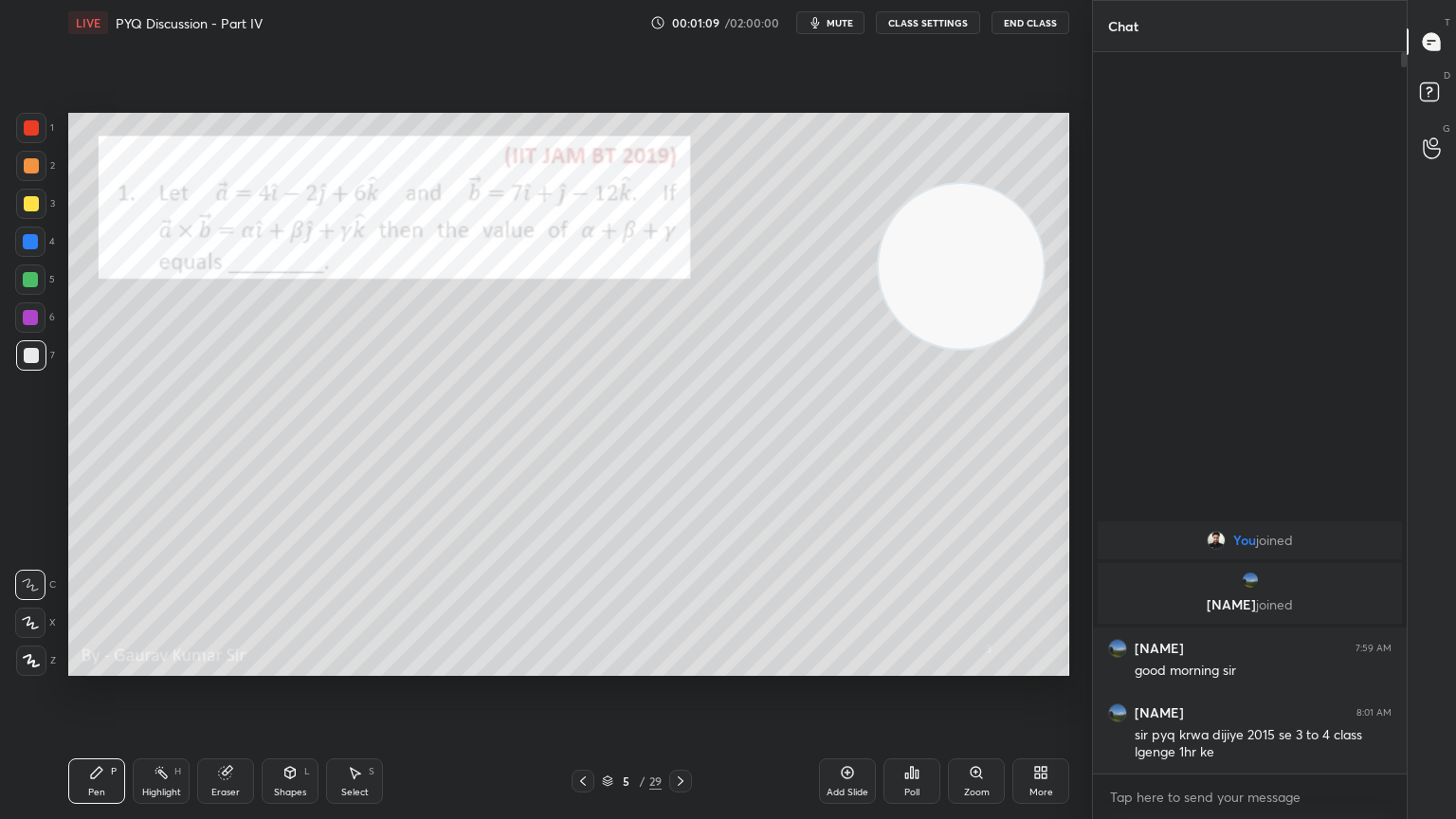 click at bounding box center (961, 266) 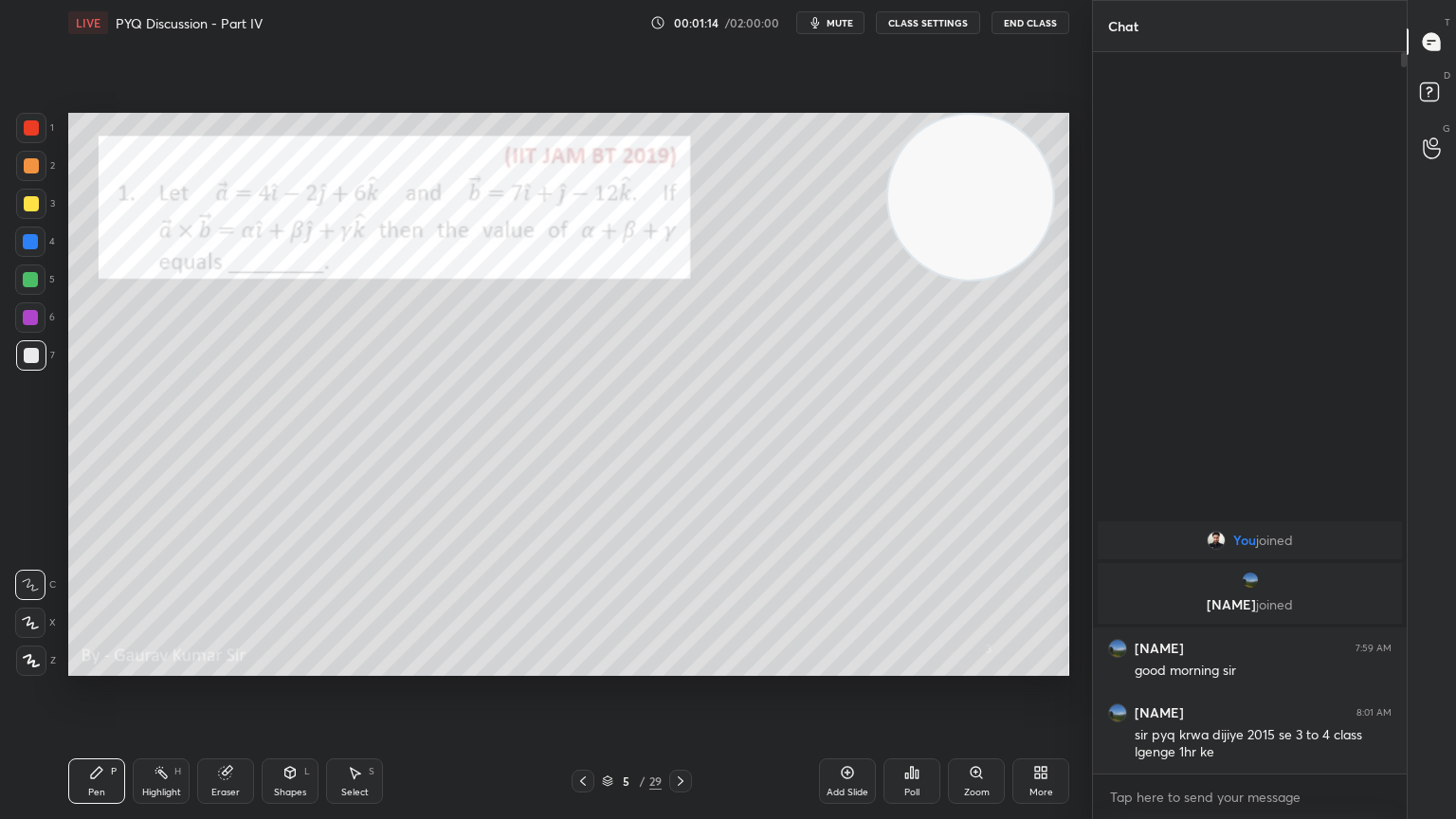 drag, startPoint x: 956, startPoint y: 267, endPoint x: 963, endPoint y: 197, distance: 70.349129 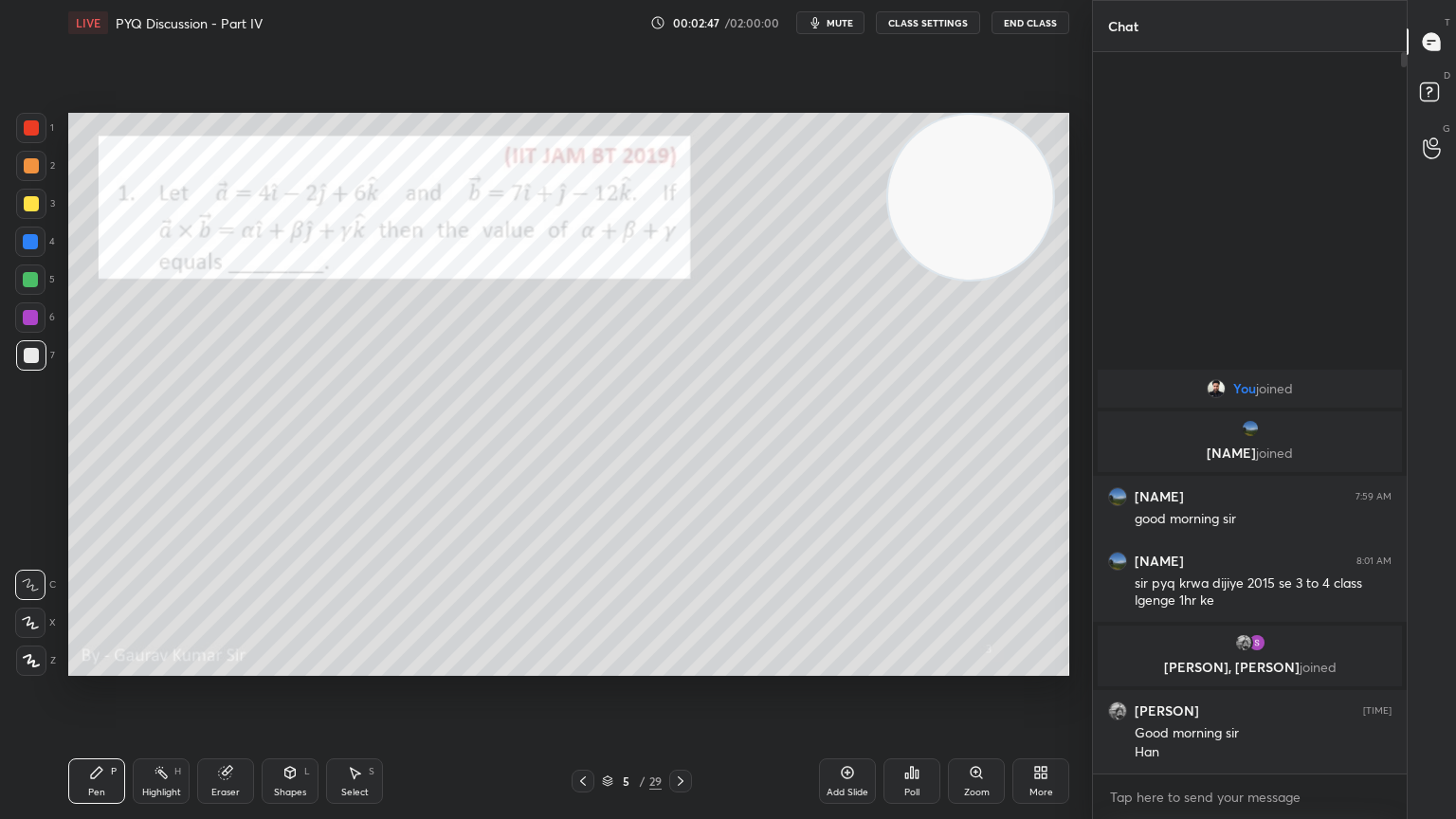 click at bounding box center (30, 318) 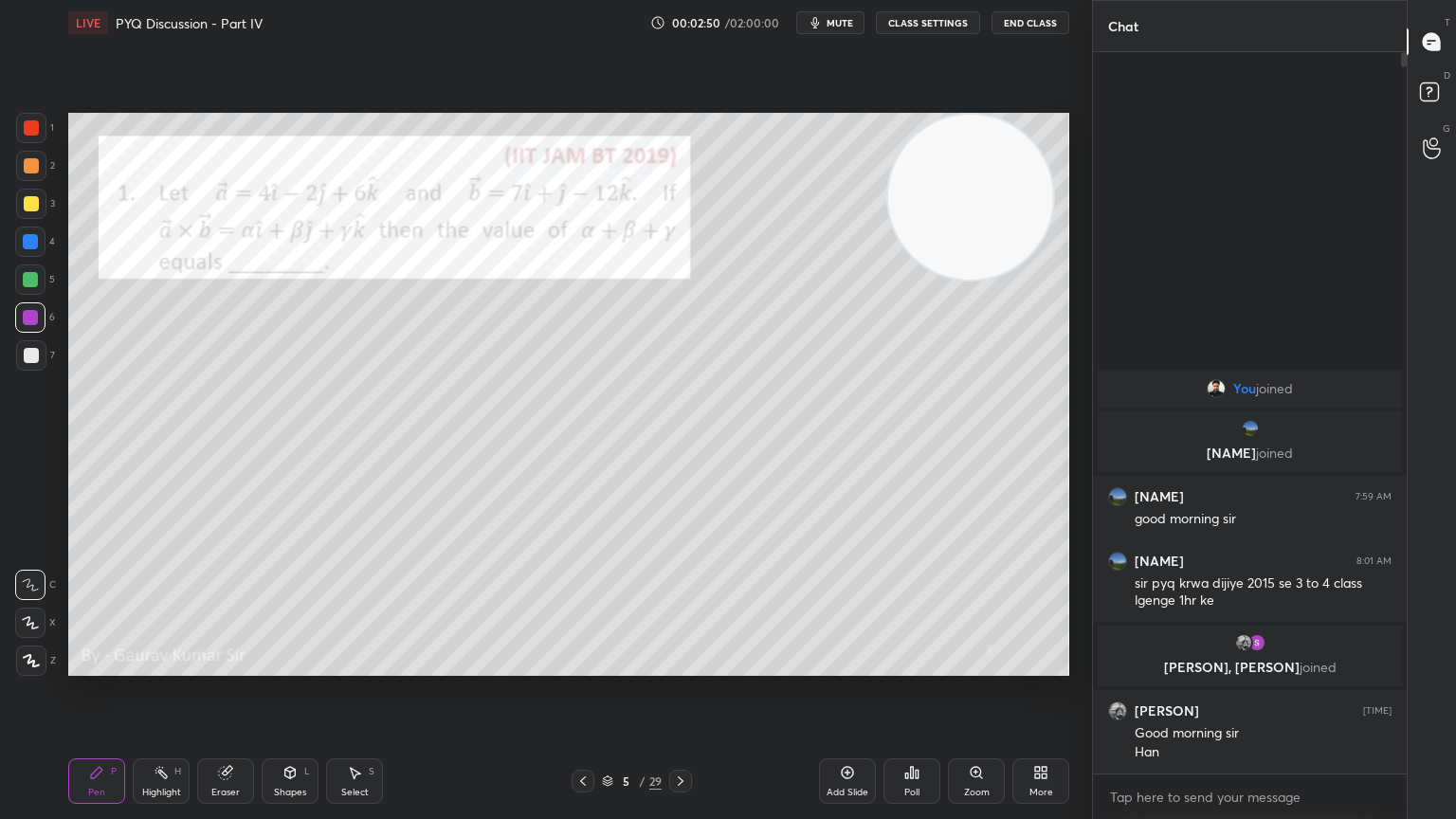 click 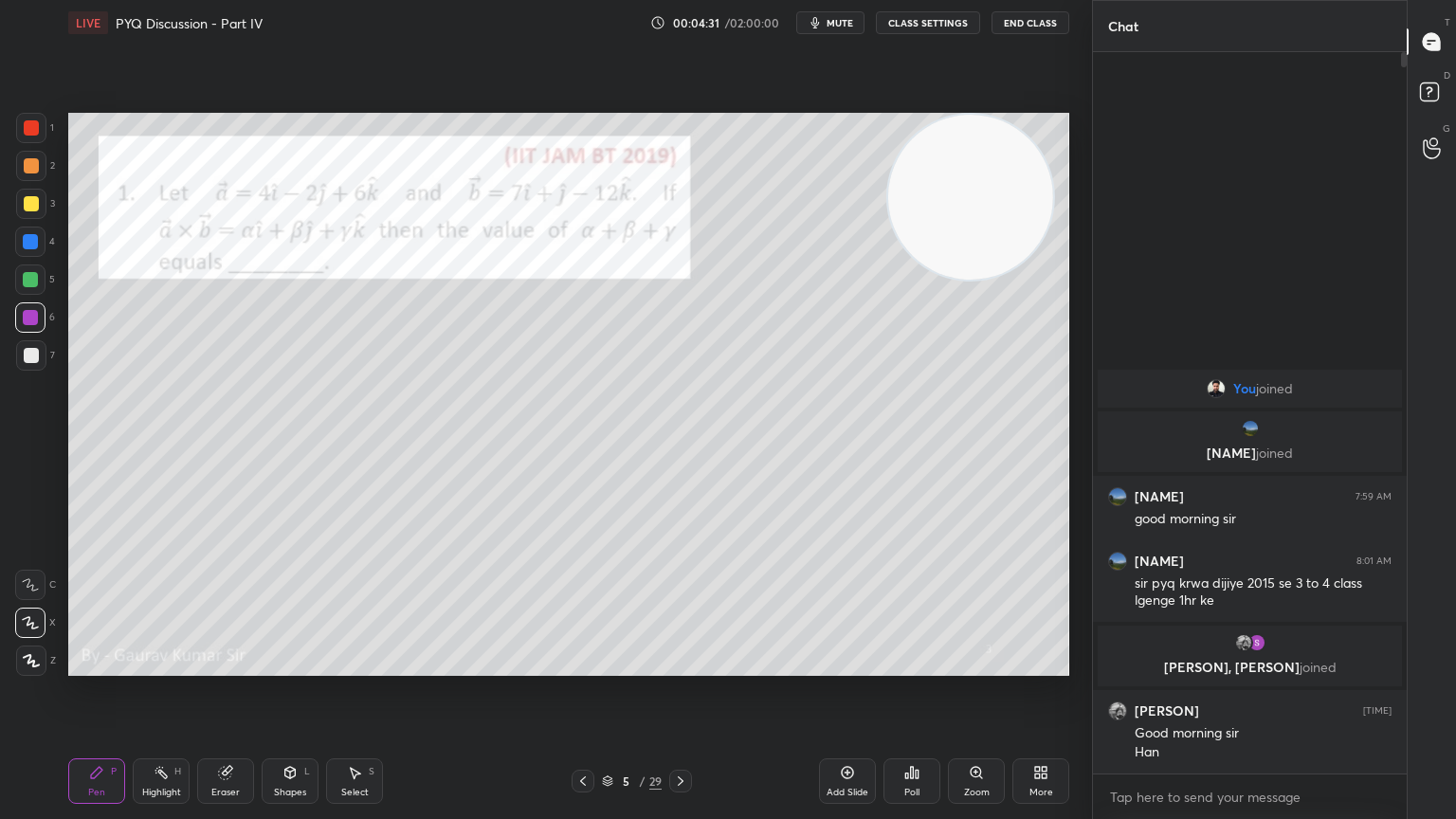 click on "Eraser" at bounding box center (226, 792) 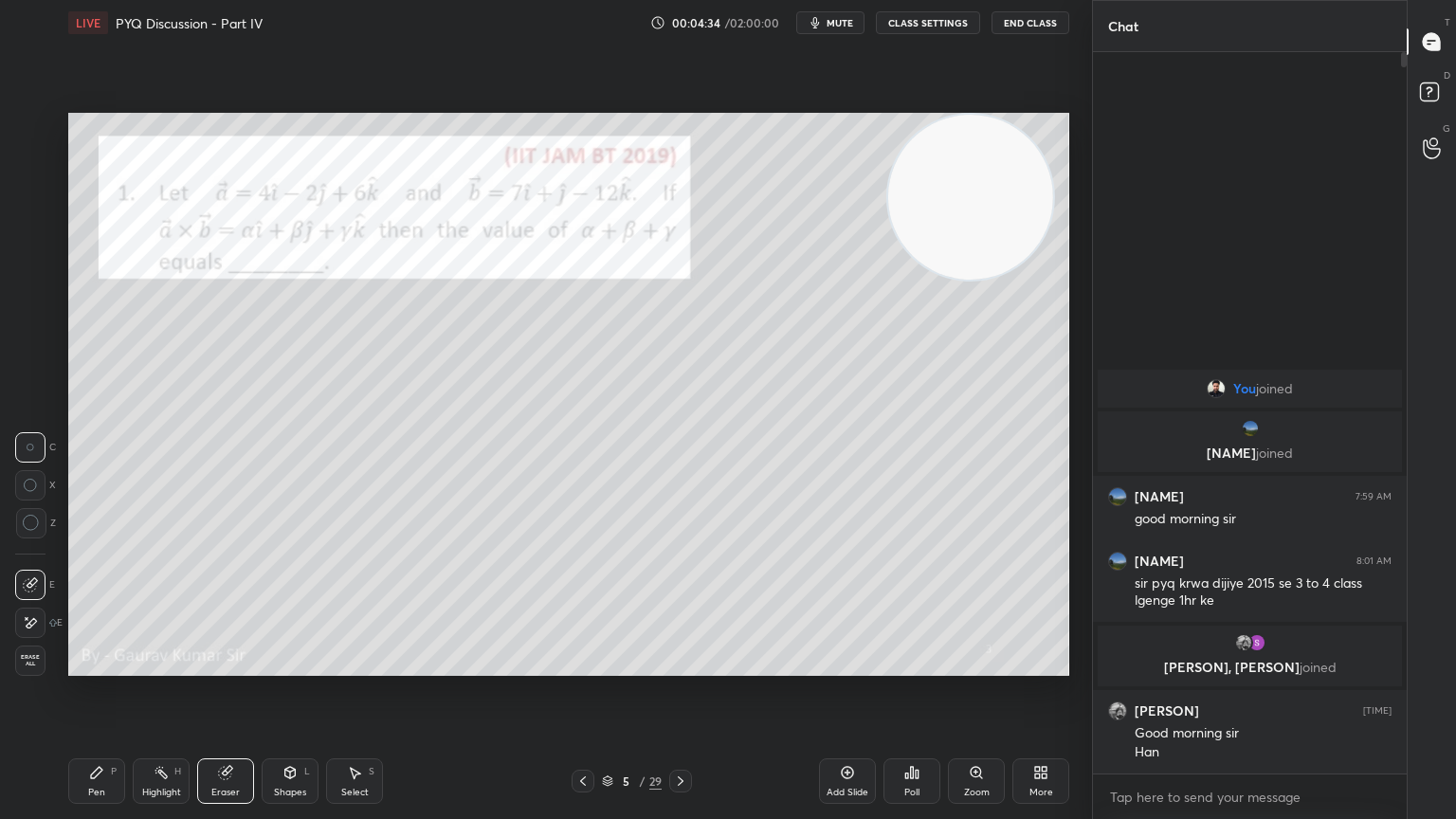 click on "Pen P" at bounding box center (97, 781) 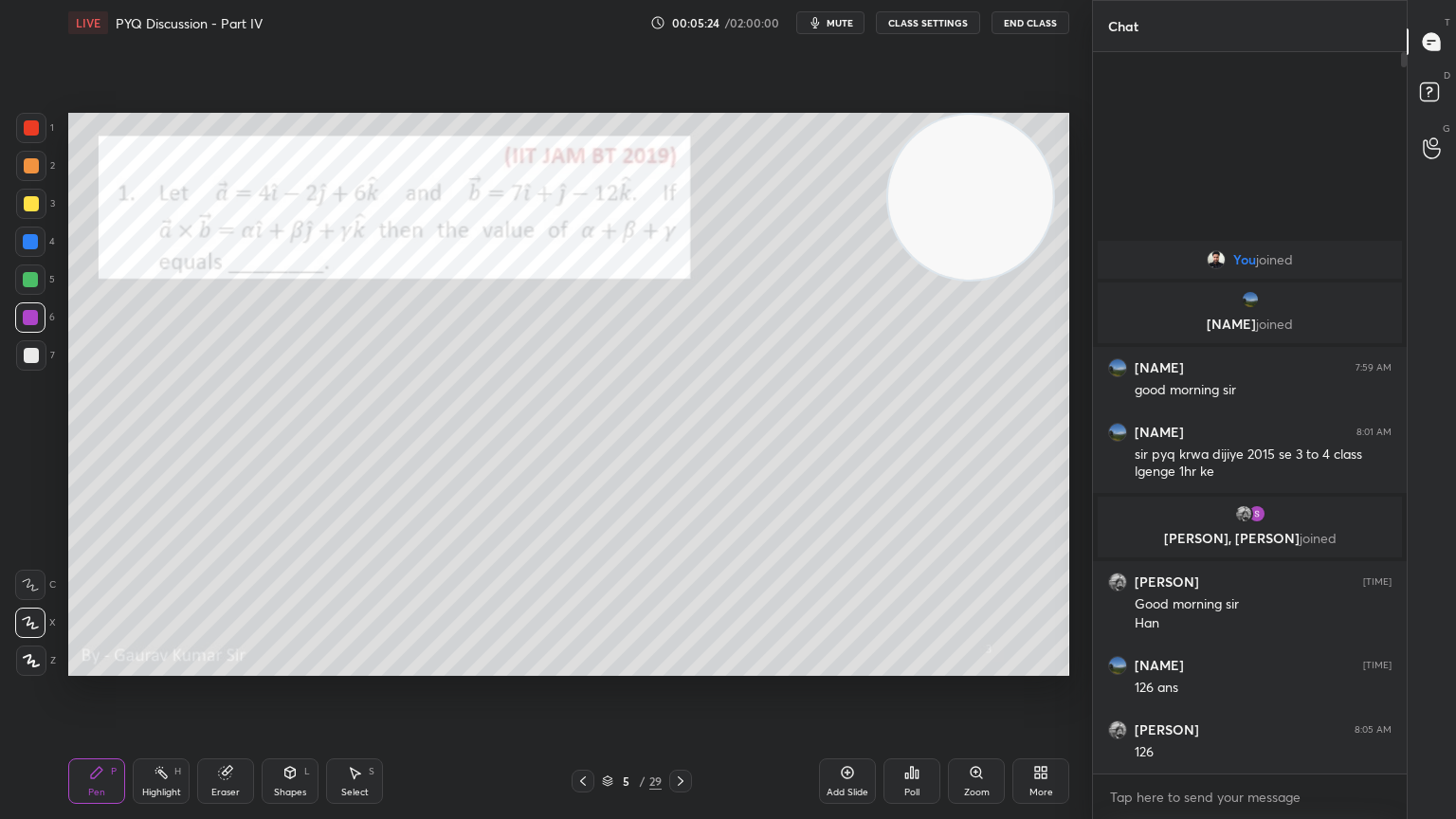 click 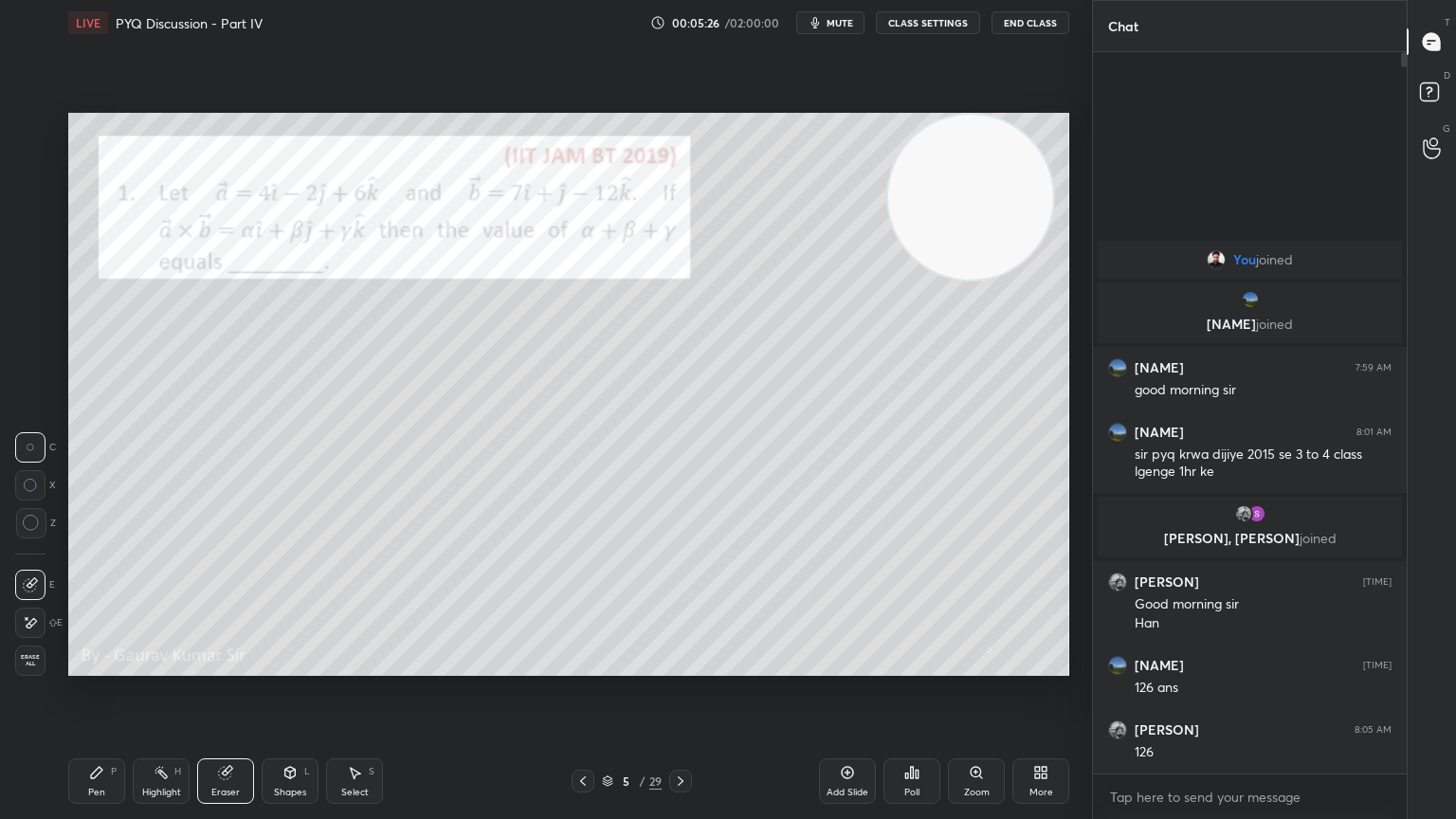 click on "Pen" at bounding box center [97, 792] 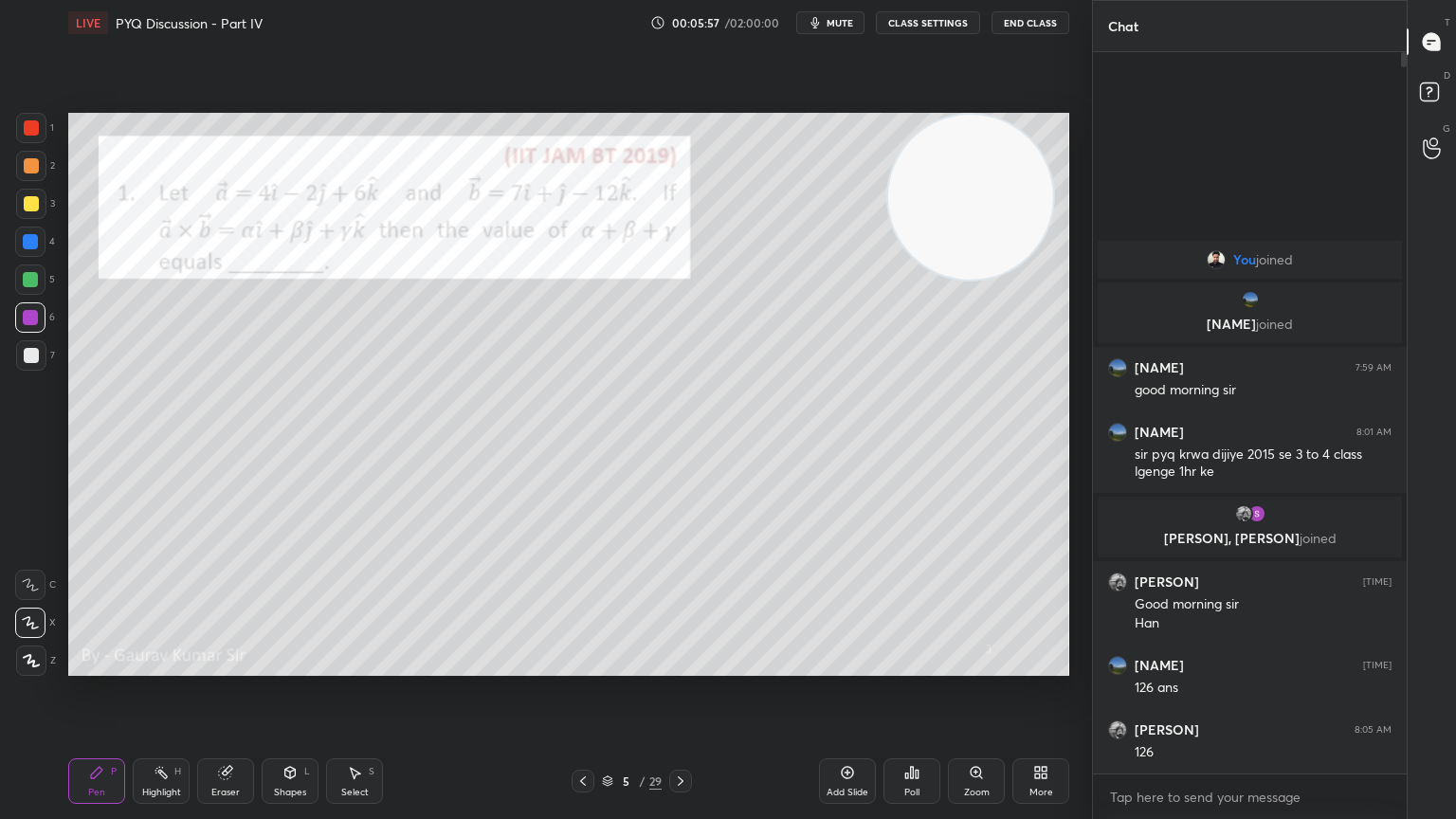click 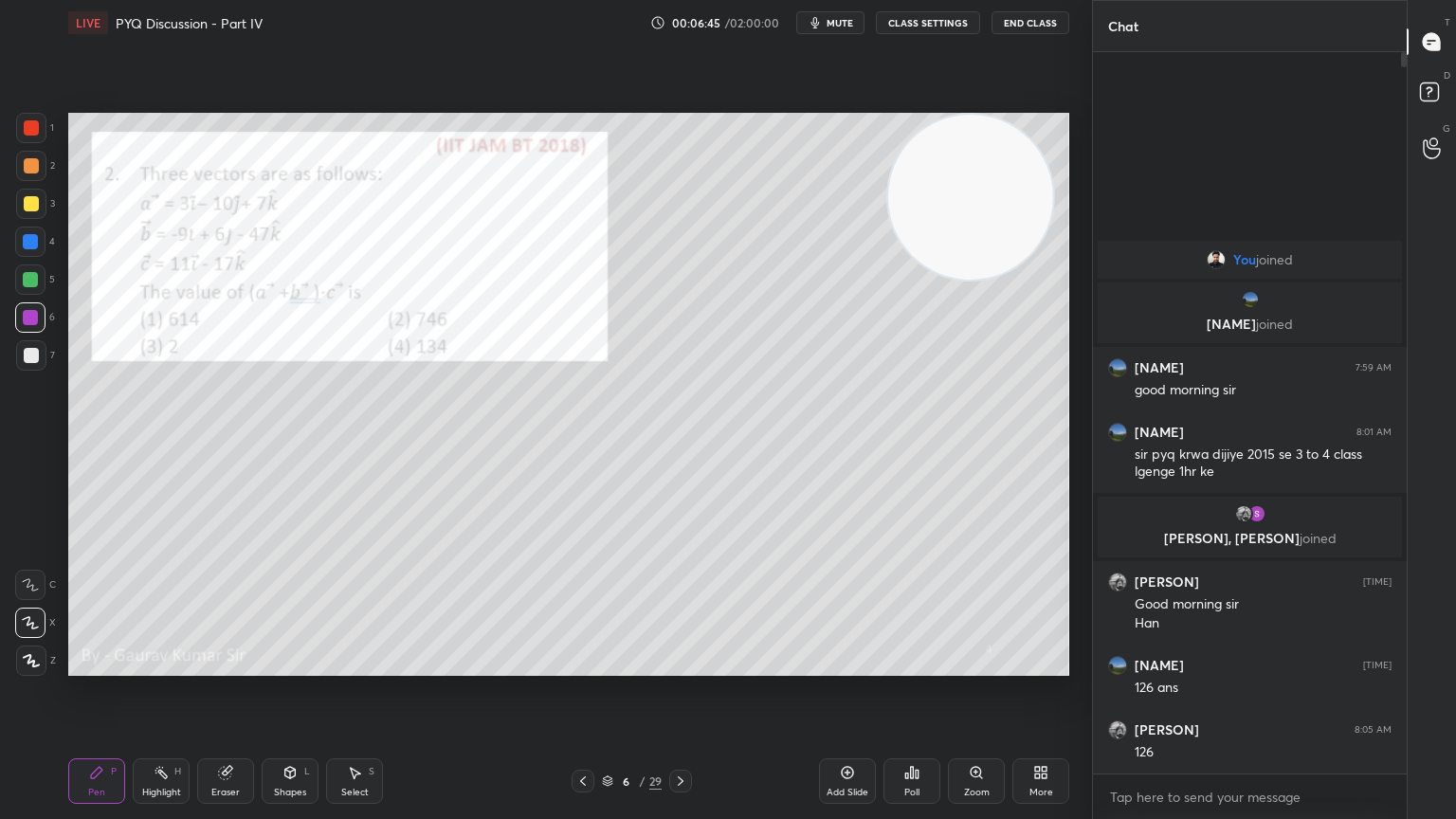 click at bounding box center [31, 355] 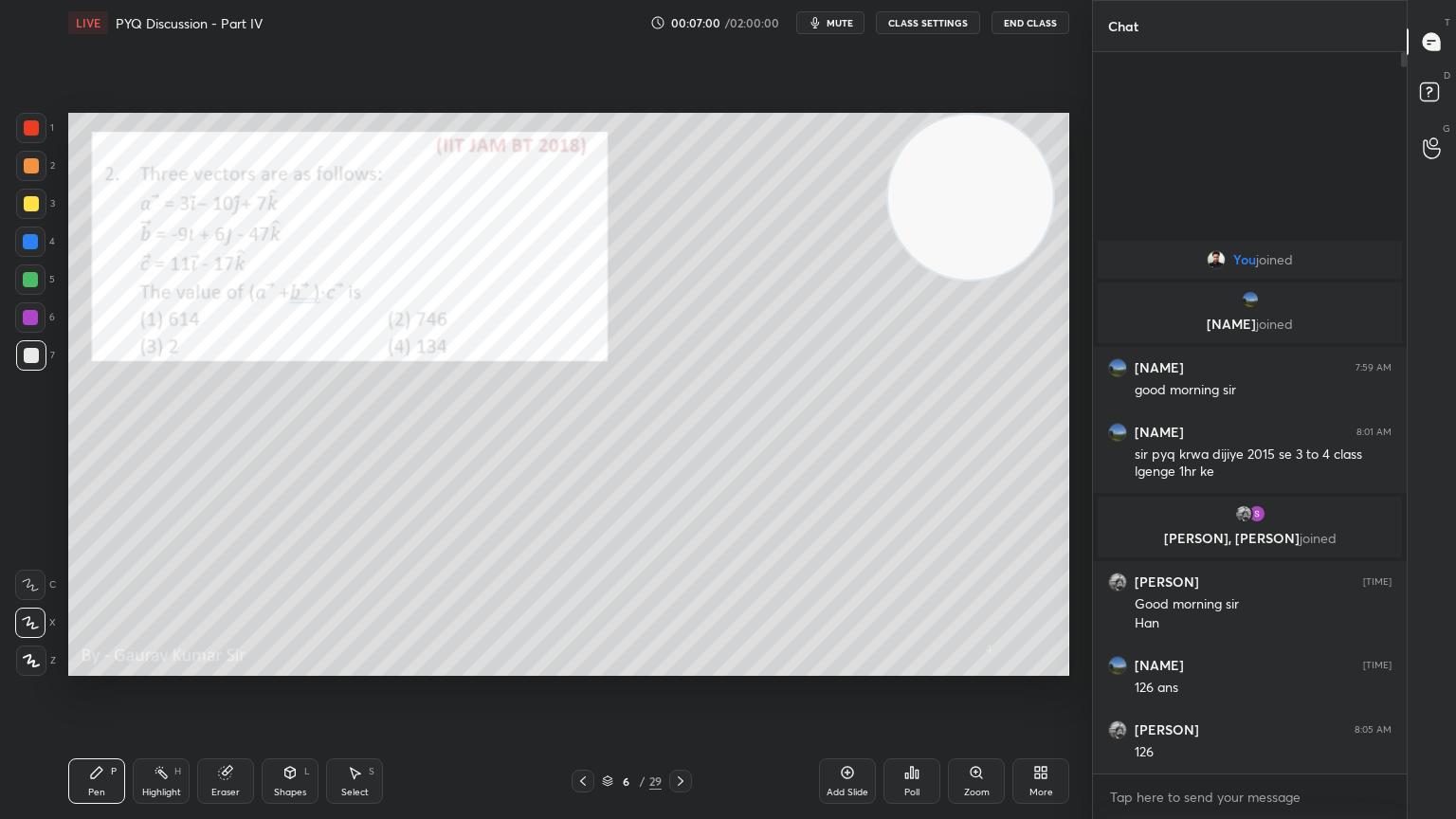 click at bounding box center [31, 128] 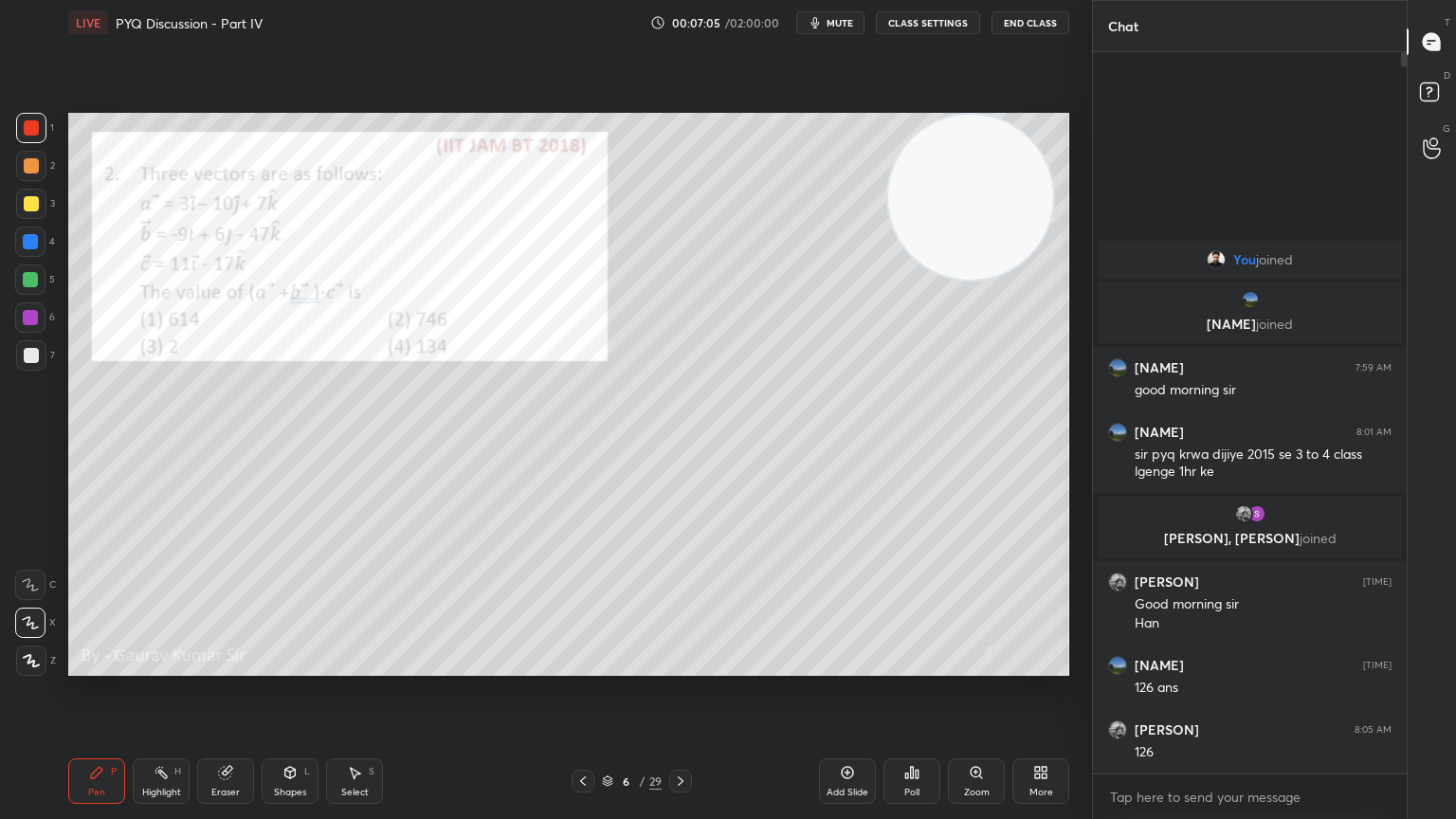 click at bounding box center [31, 355] 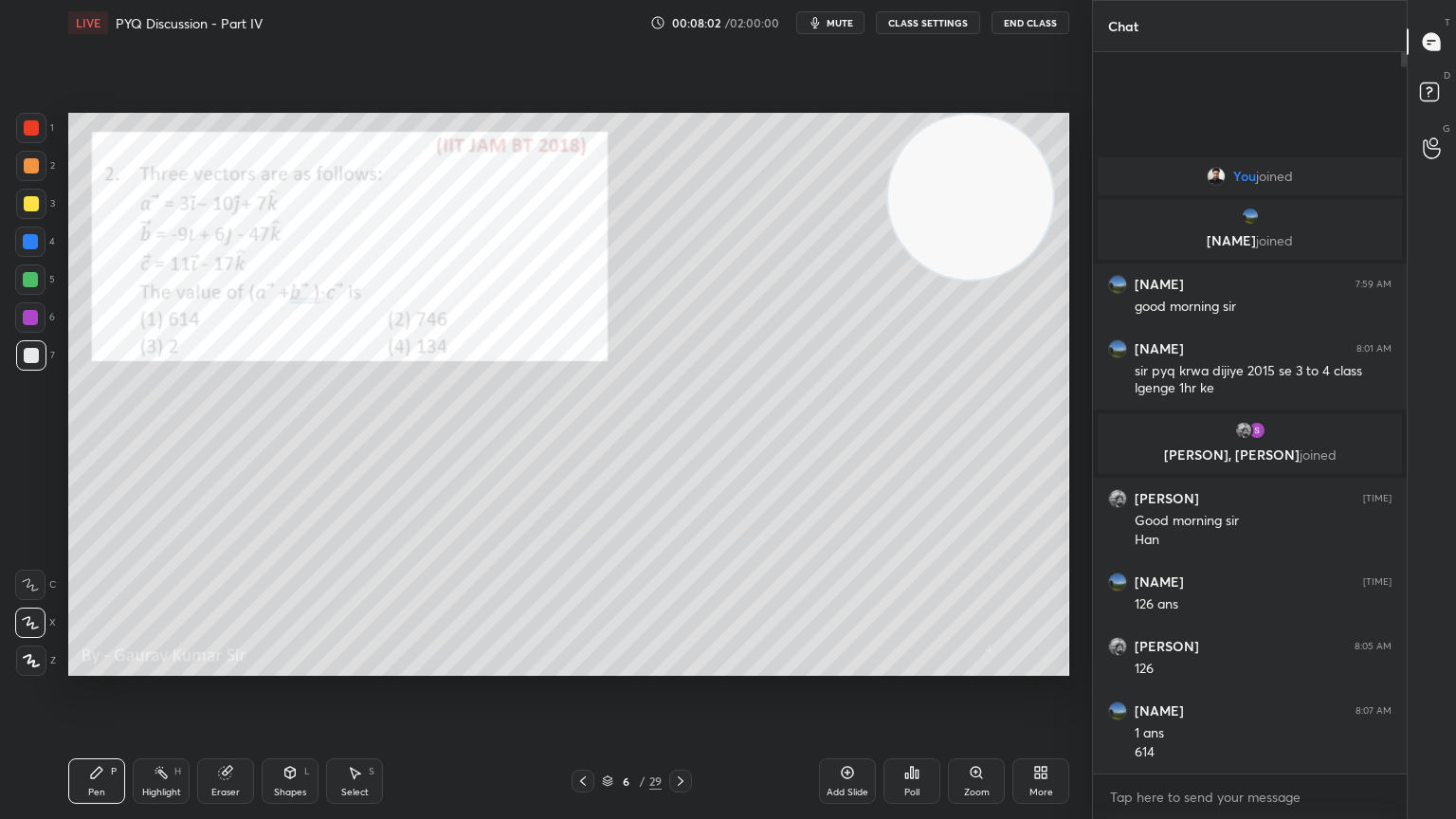 click on "Eraser" at bounding box center [226, 781] 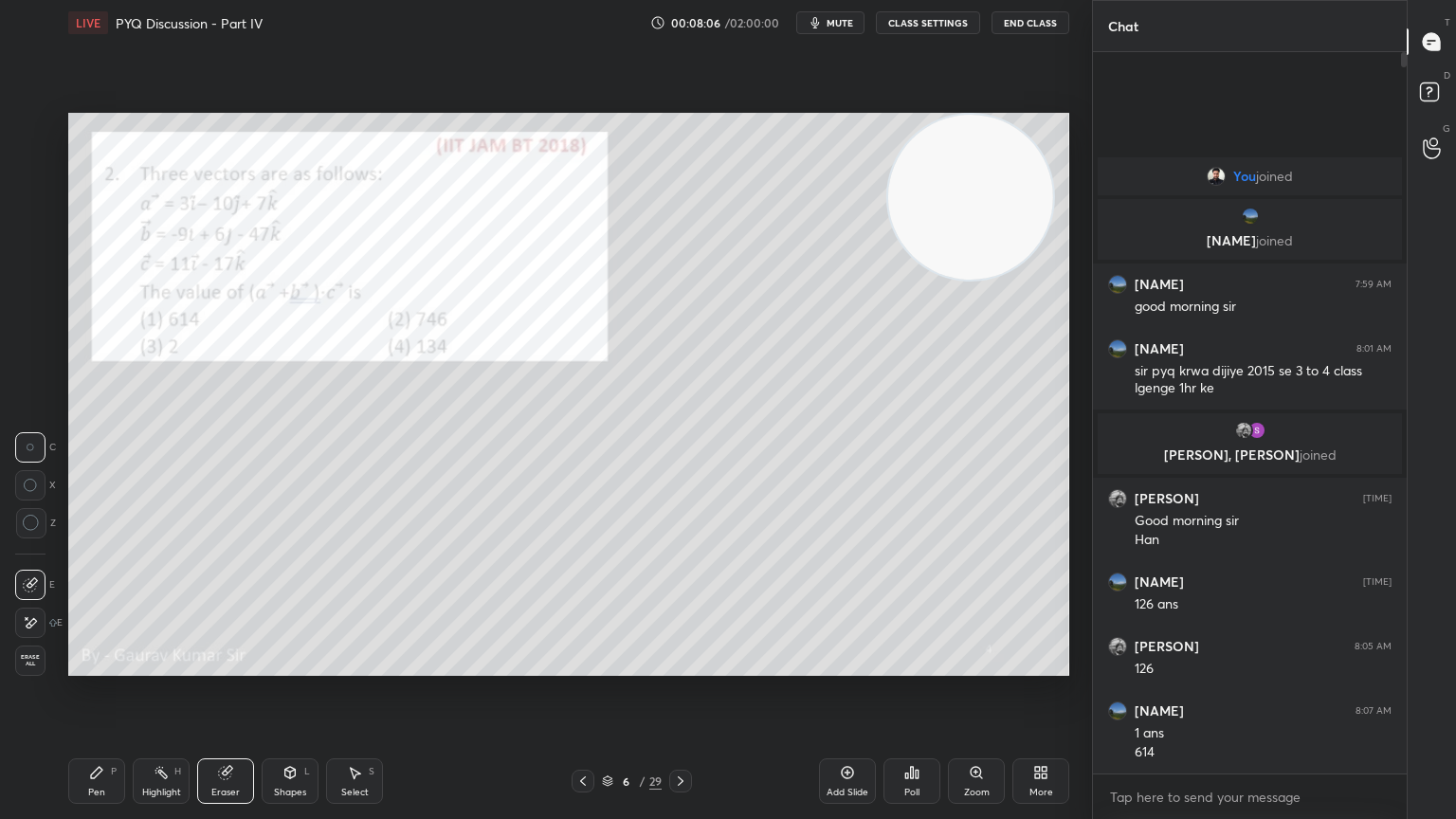 click on "Pen P" at bounding box center [97, 781] 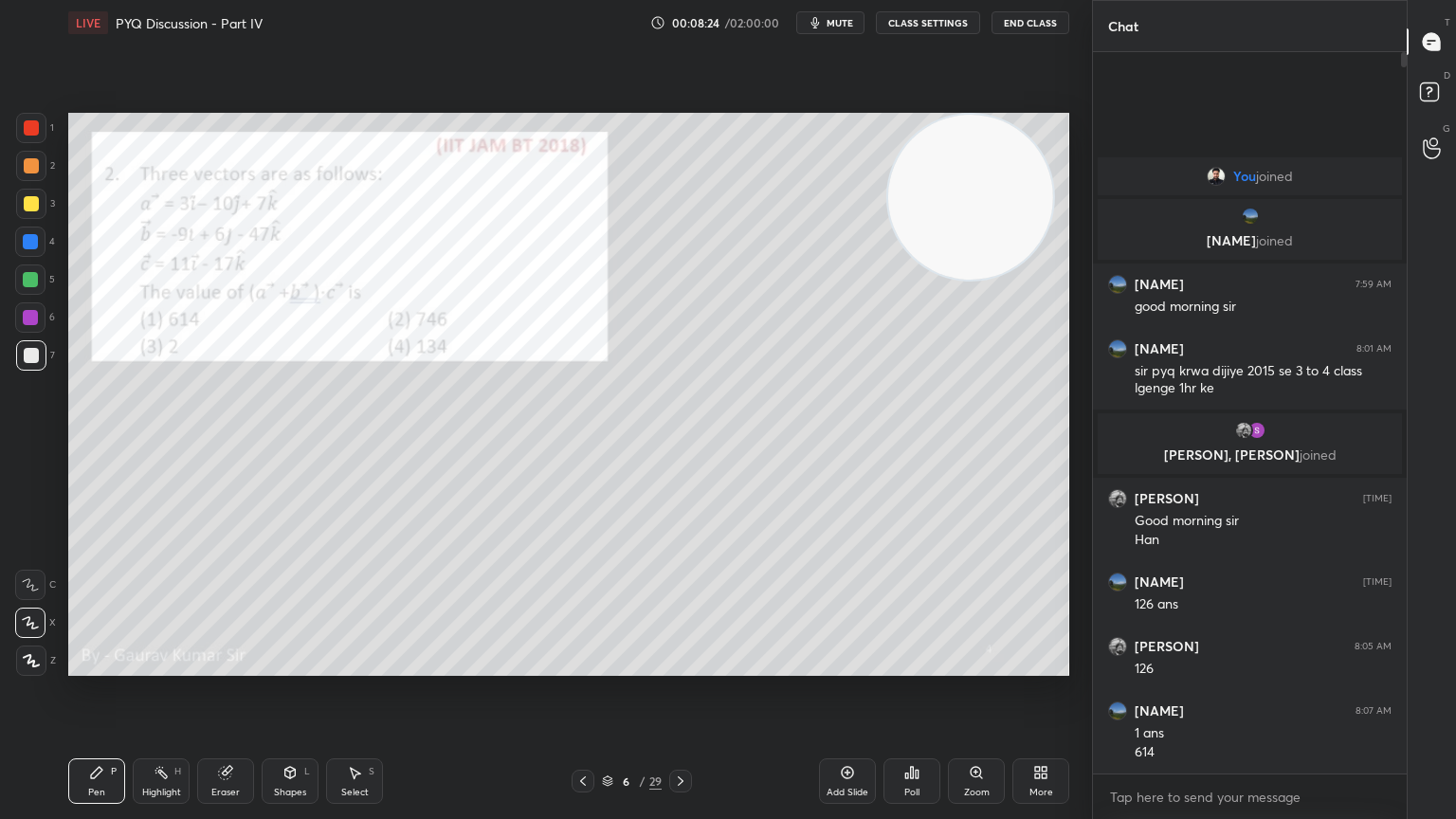 click on "Eraser" at bounding box center (226, 781) 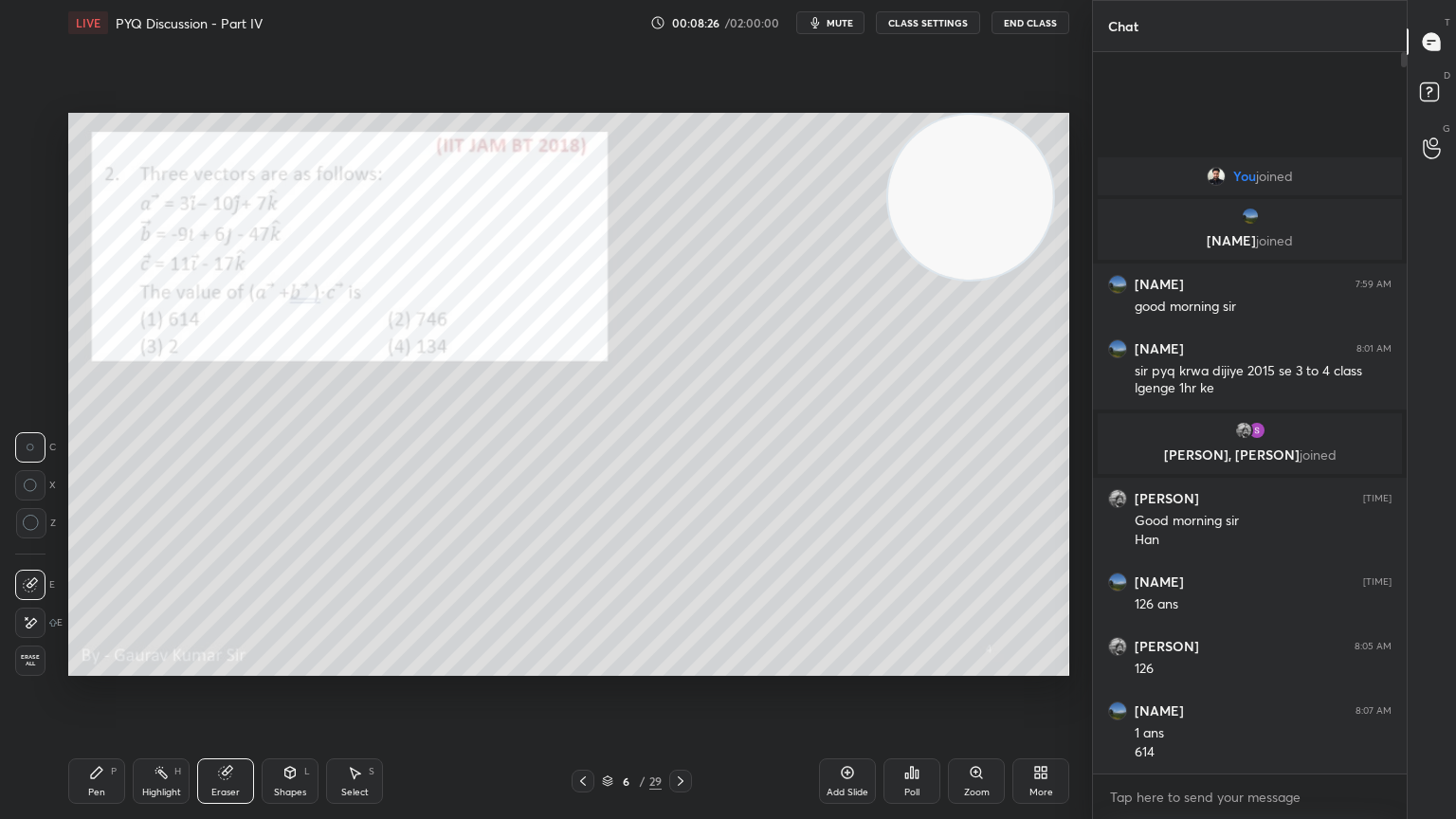 click on "Pen" at bounding box center (97, 792) 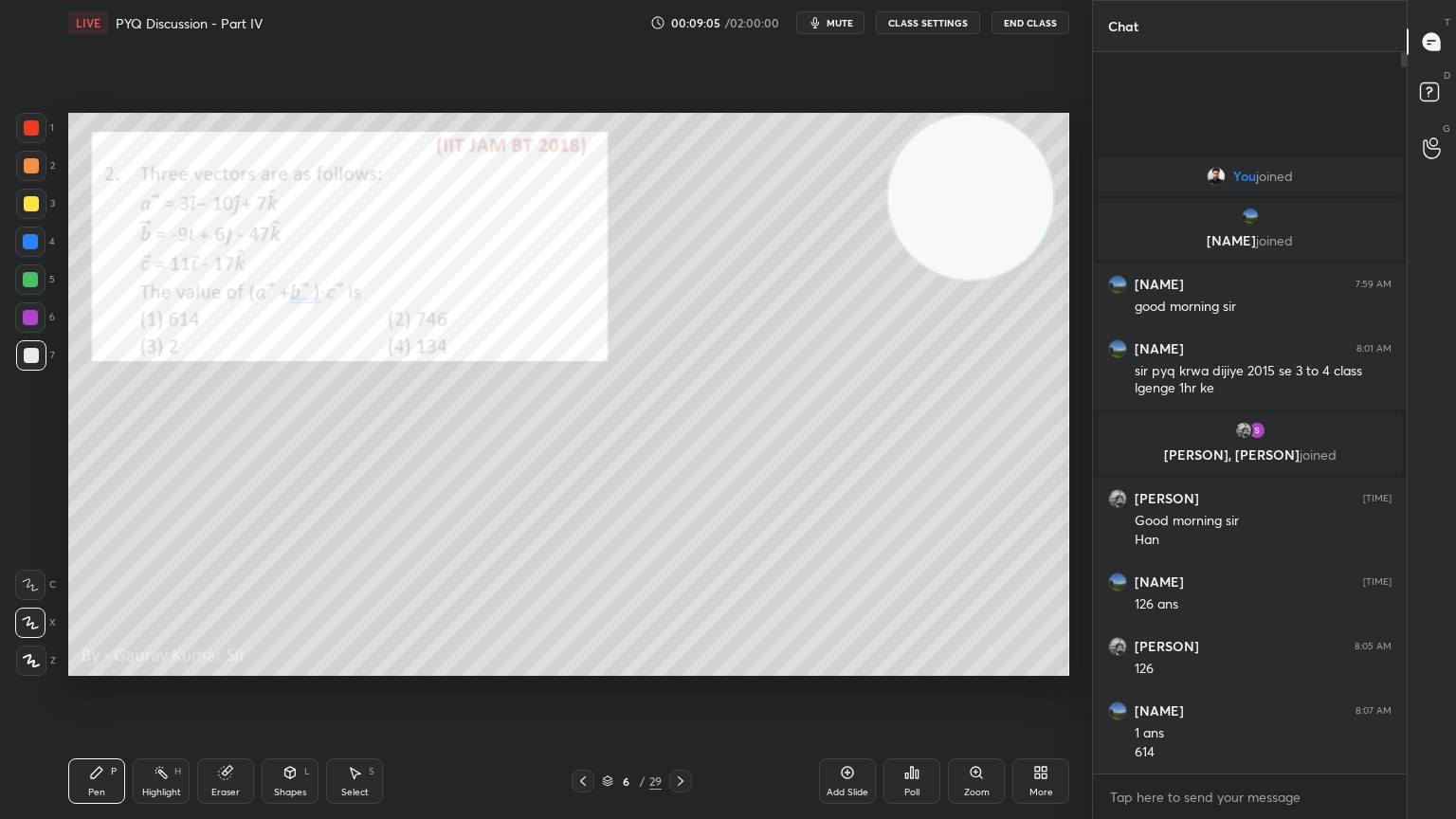 click on "Eraser" at bounding box center [226, 792] 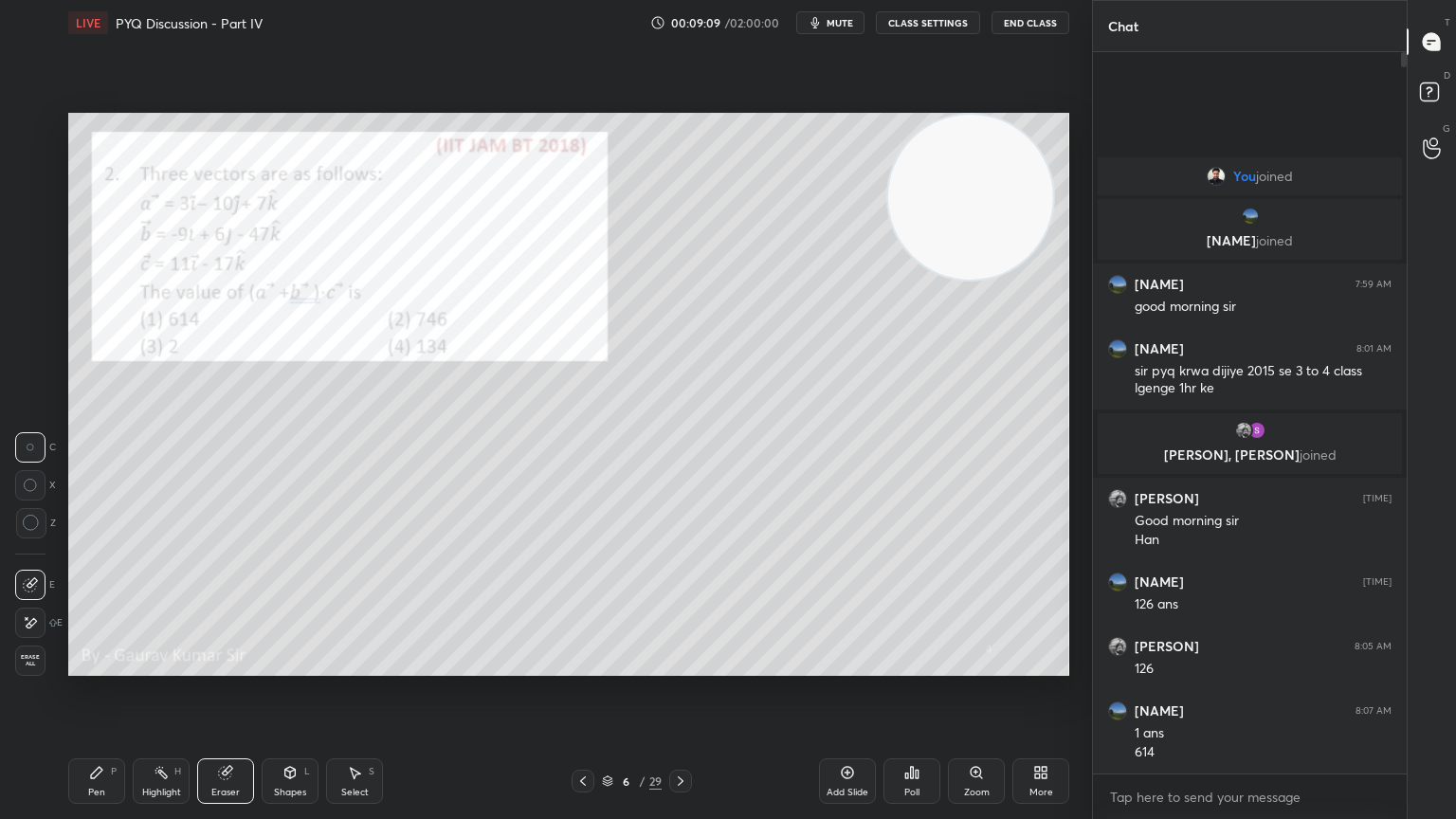 click on "P" at bounding box center (114, 772) 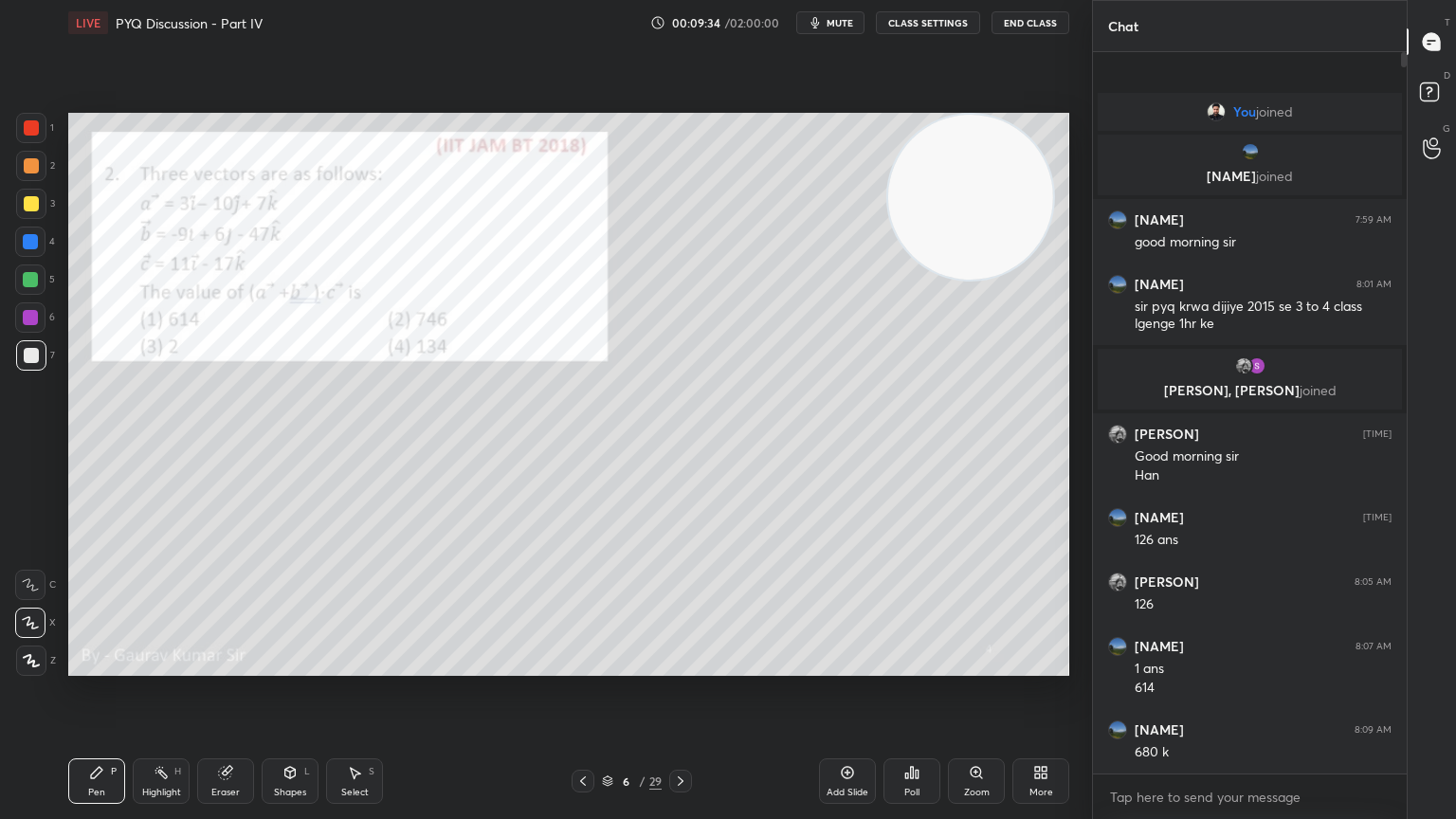 click at bounding box center (30, 318) 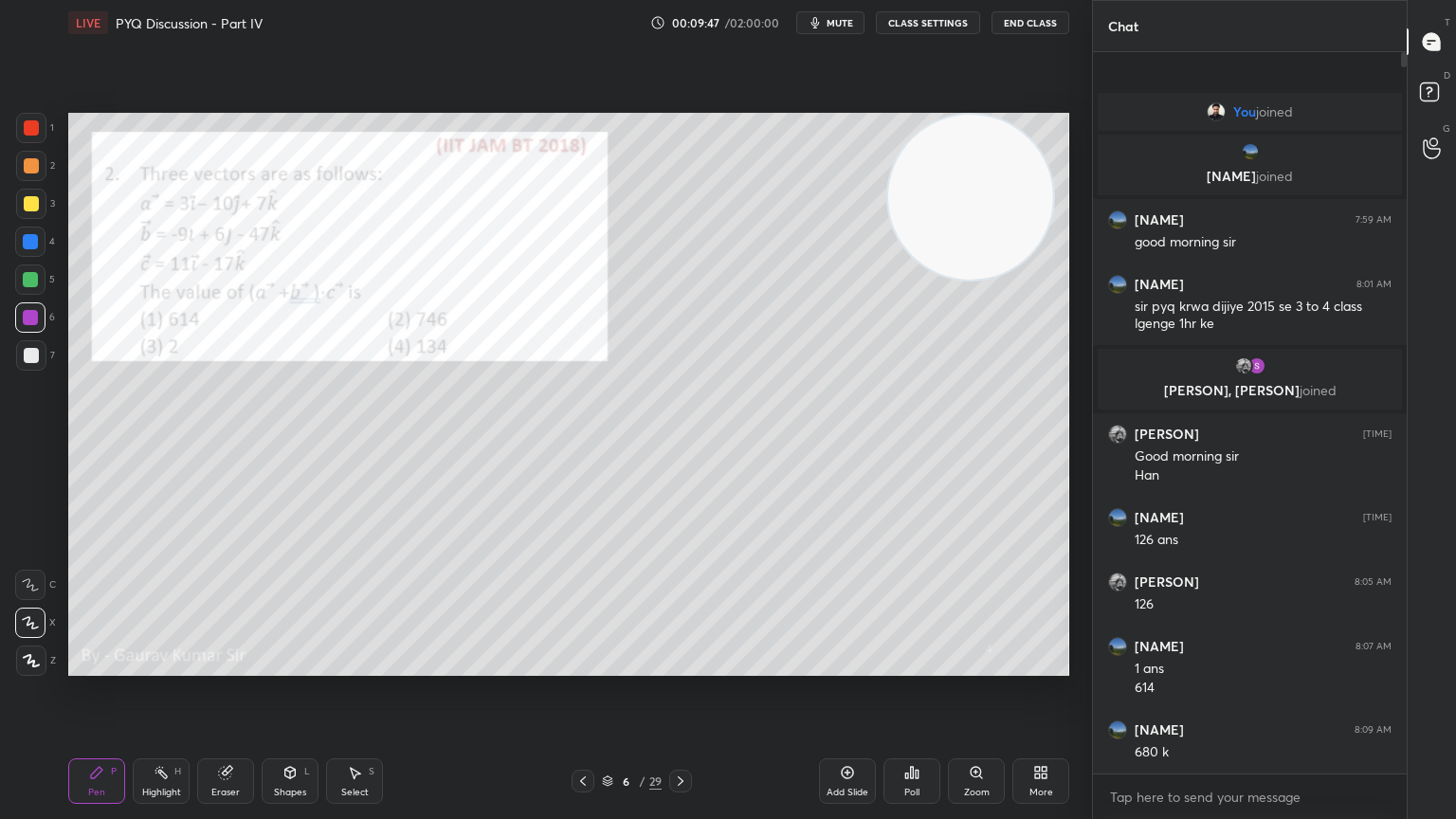 click 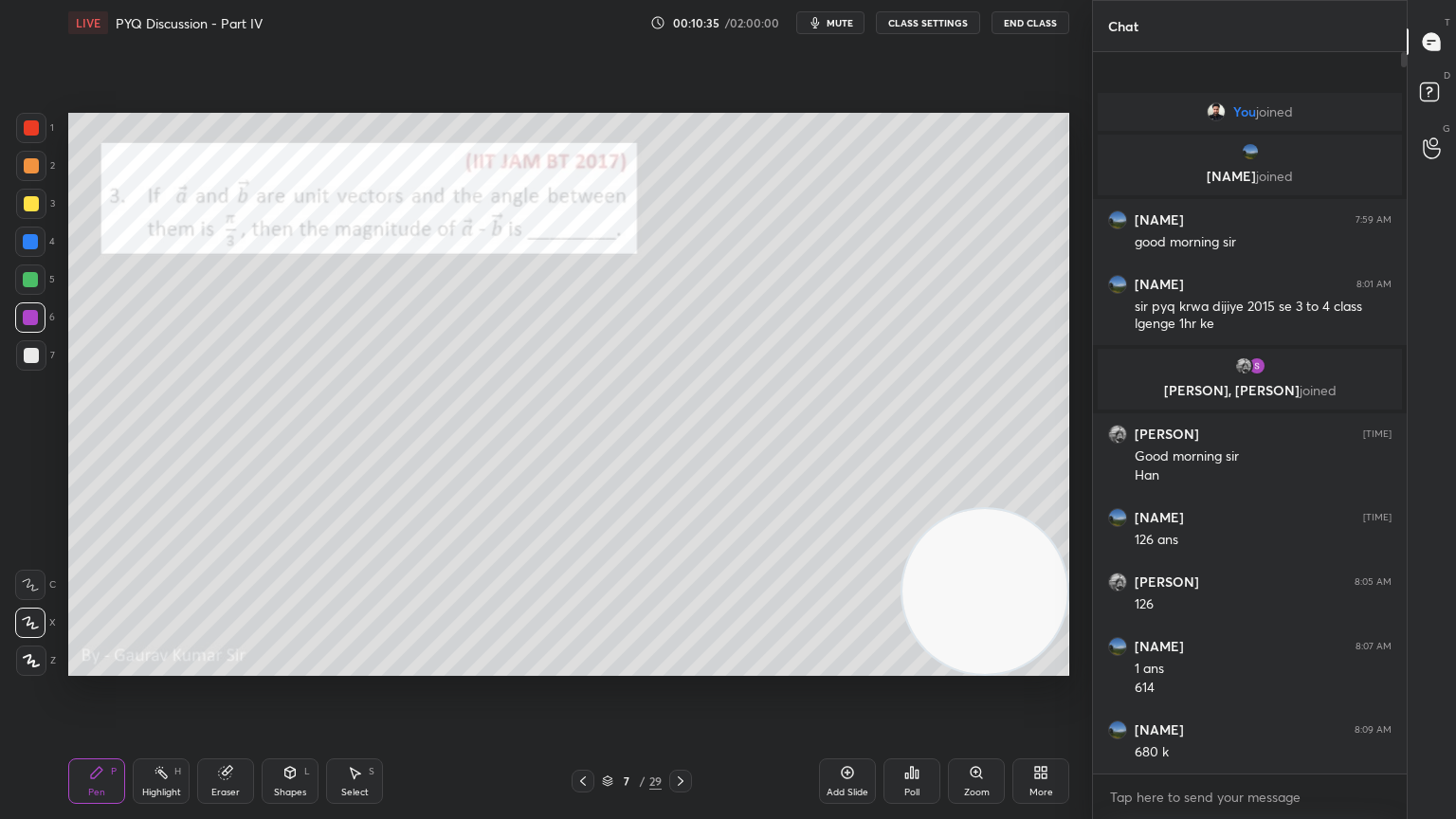 click at bounding box center (31, 204) 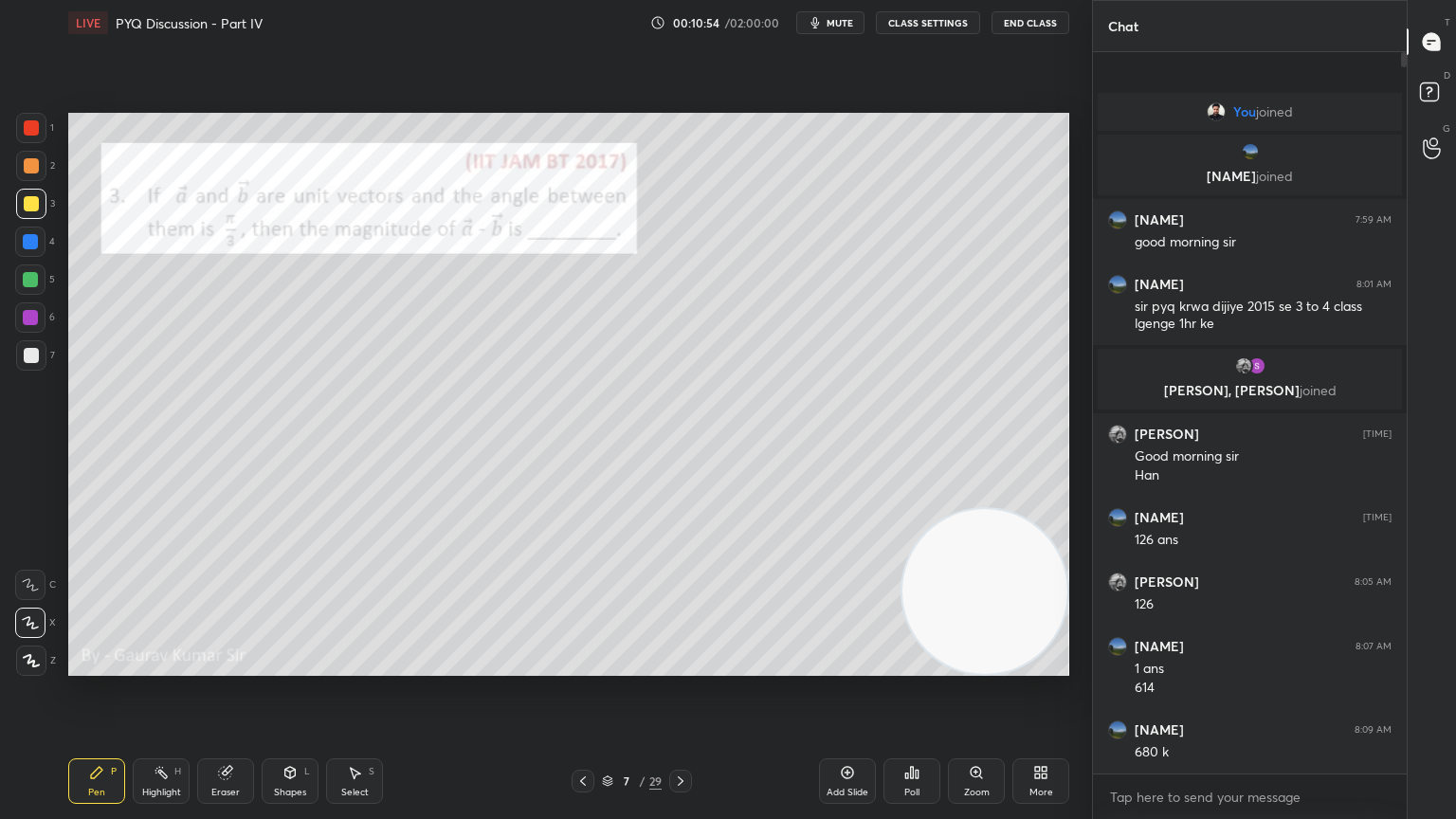 click on "Eraser" at bounding box center [226, 781] 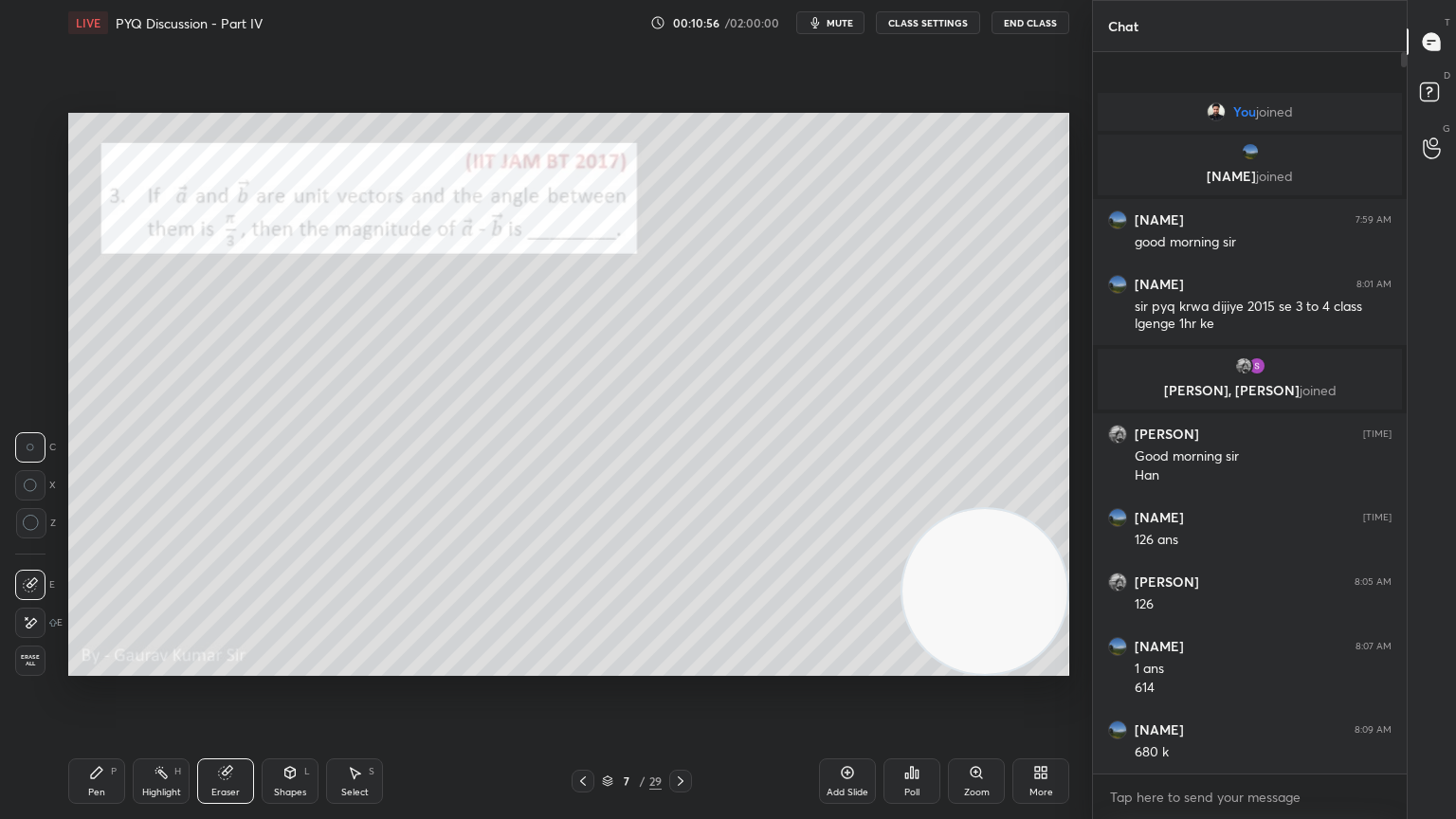 click on "Pen P" at bounding box center [97, 781] 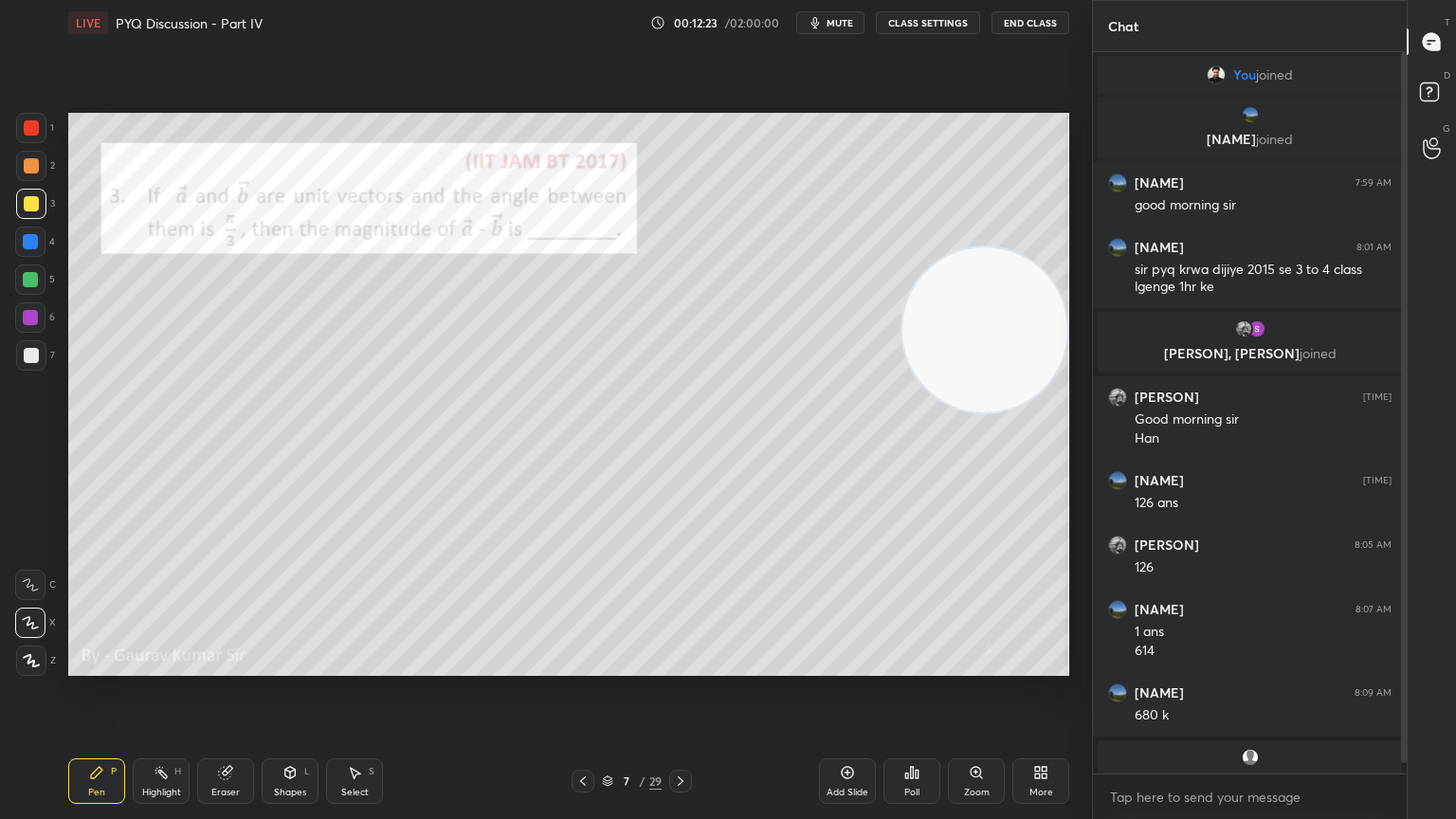 click on "Add Slide" at bounding box center (847, 781) 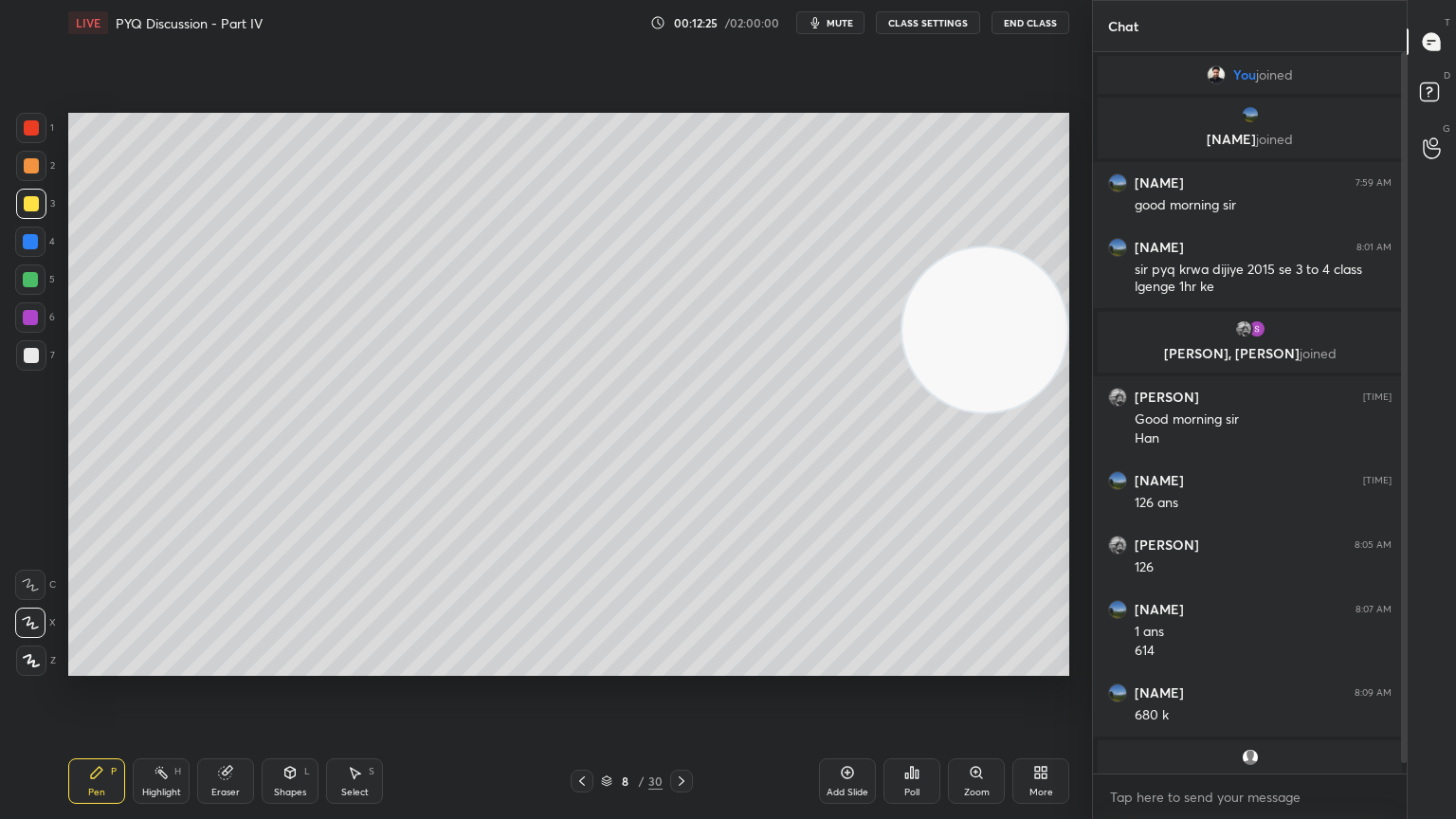 scroll, scrollTop: 31, scrollLeft: 0, axis: vertical 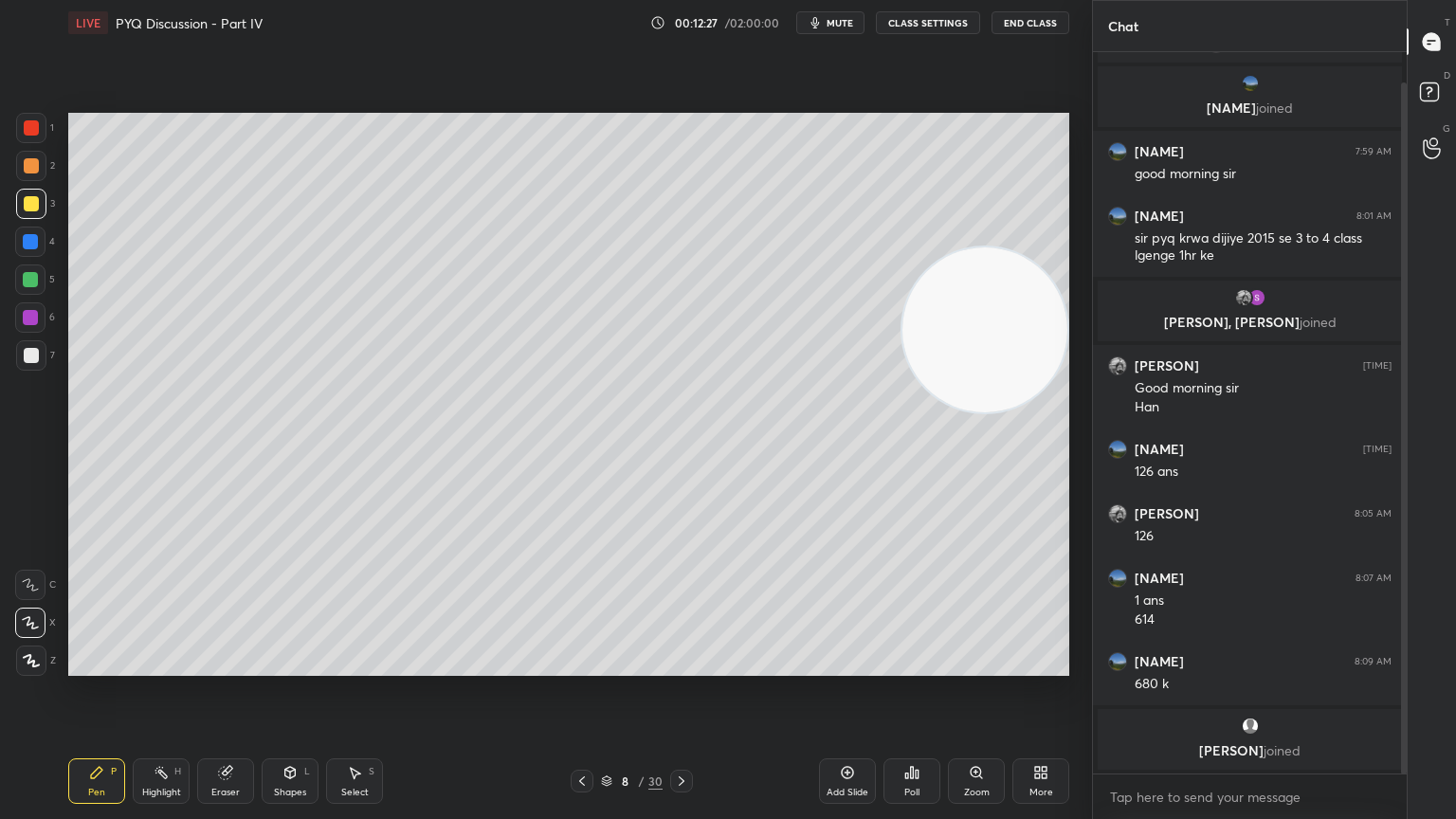 click at bounding box center (30, 280) 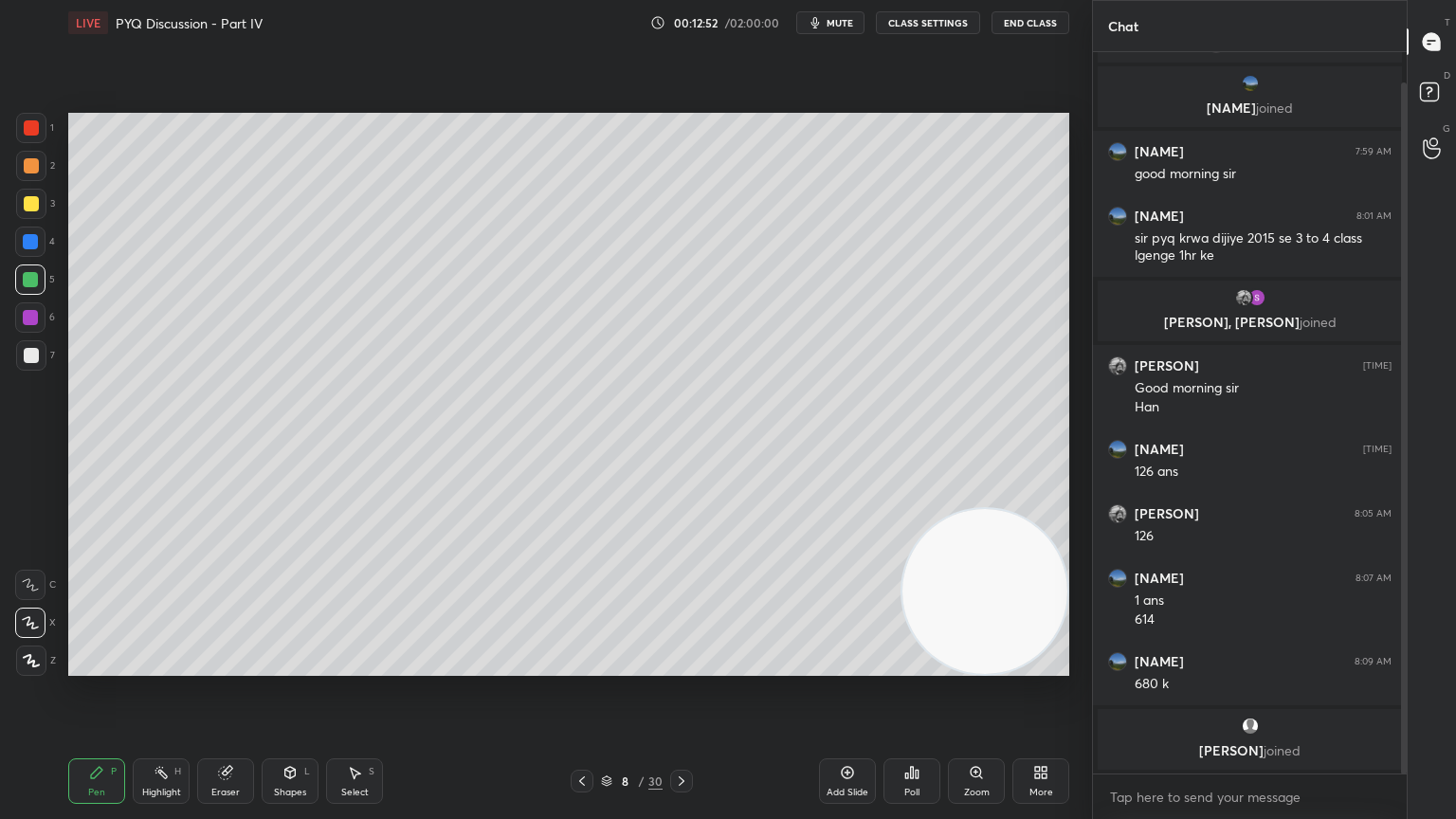 click 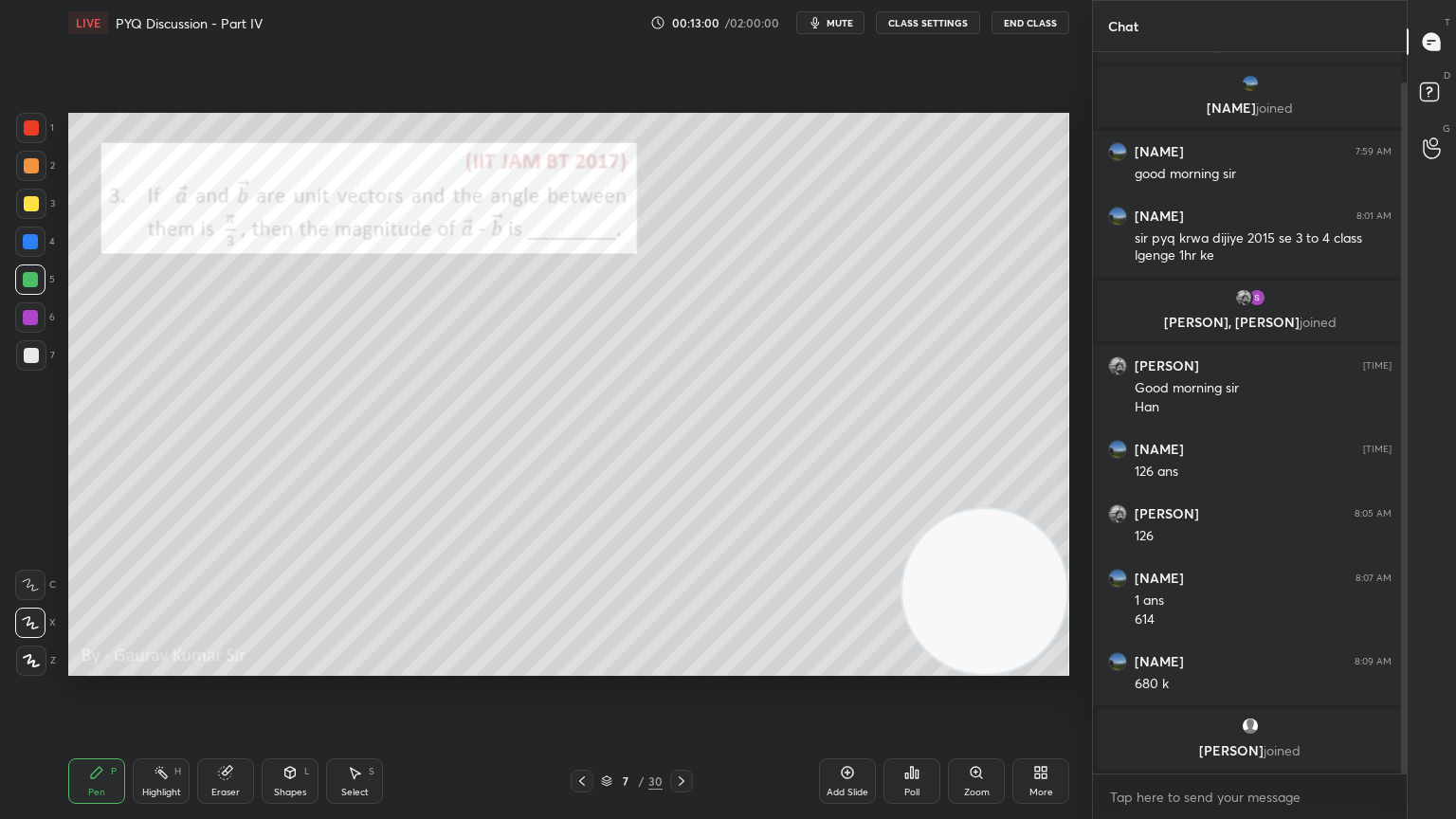 click at bounding box center (31, 355) 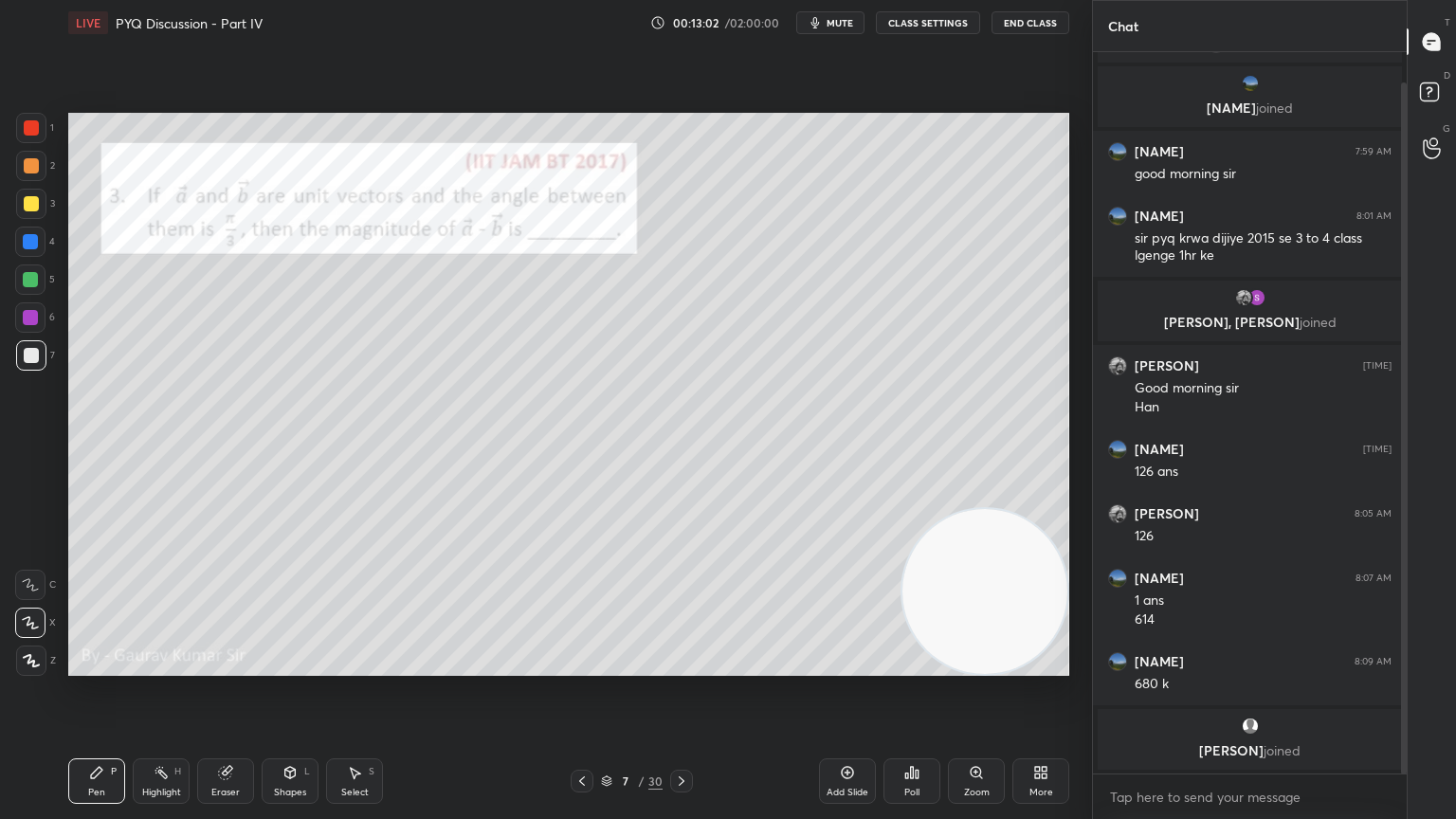 scroll, scrollTop: 95, scrollLeft: 0, axis: vertical 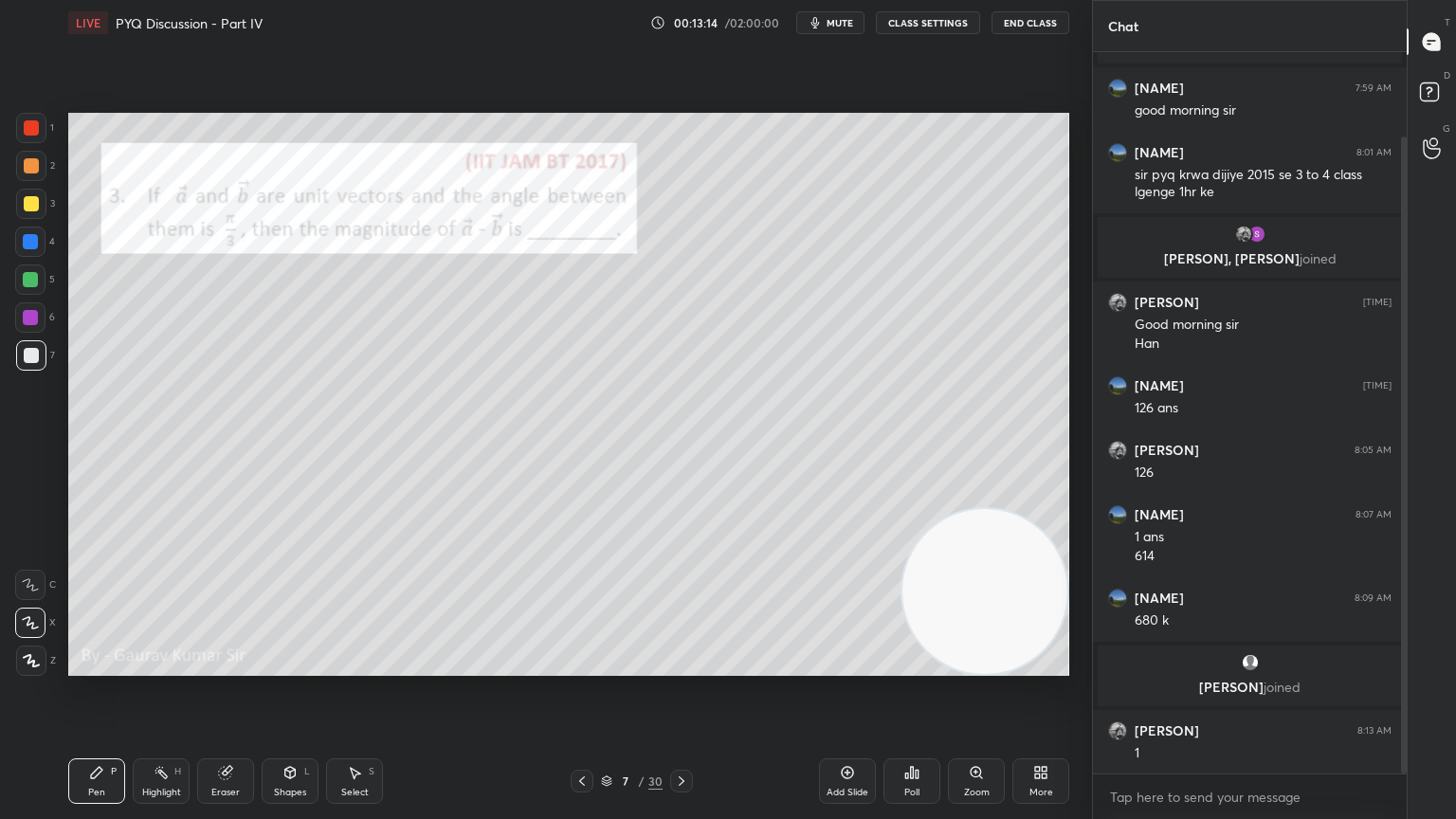 click on "Select" at bounding box center (355, 792) 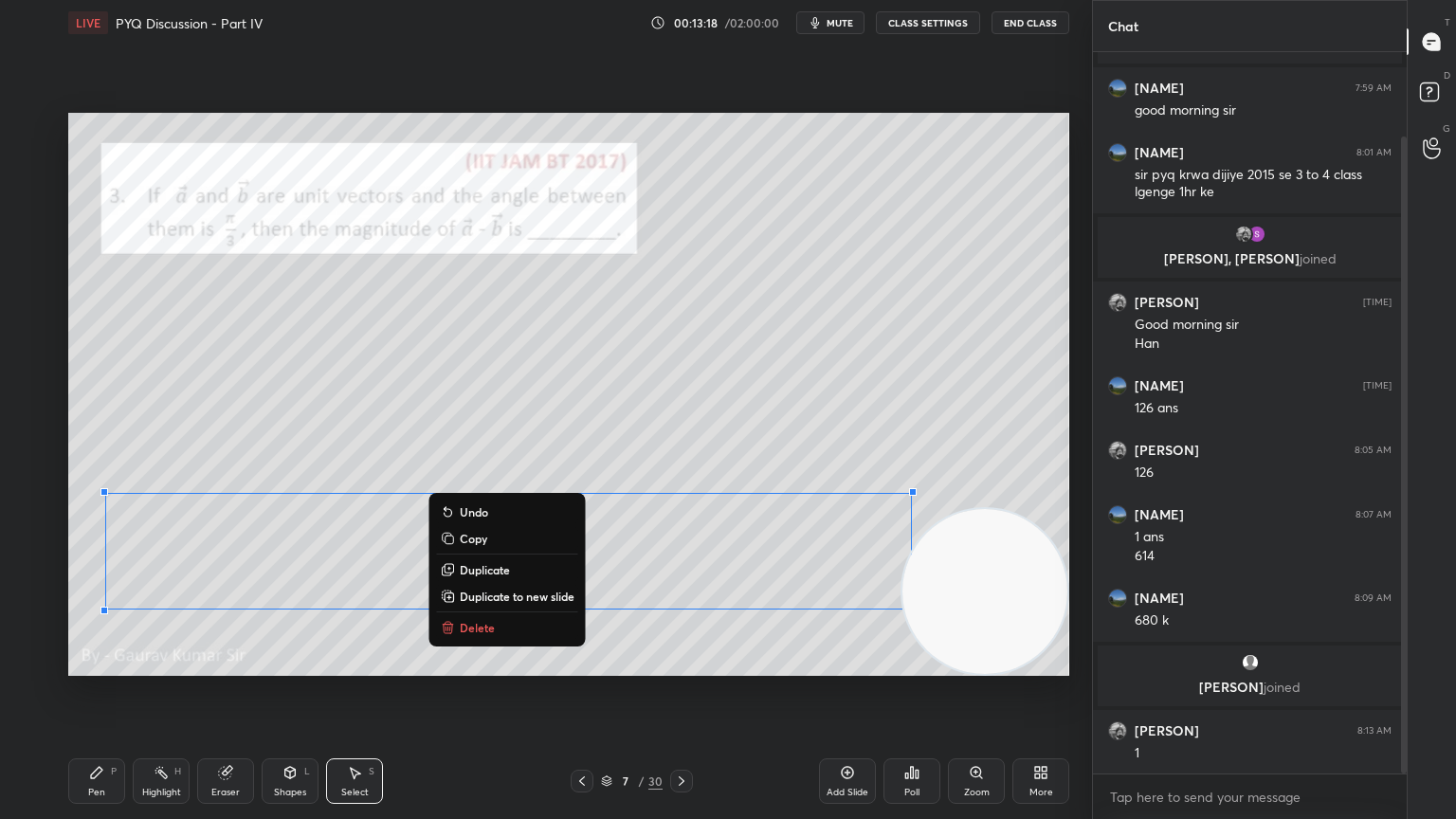 click on "0 ° Undo Copy Duplicate Duplicate to new slide Delete" at bounding box center [569, 394] 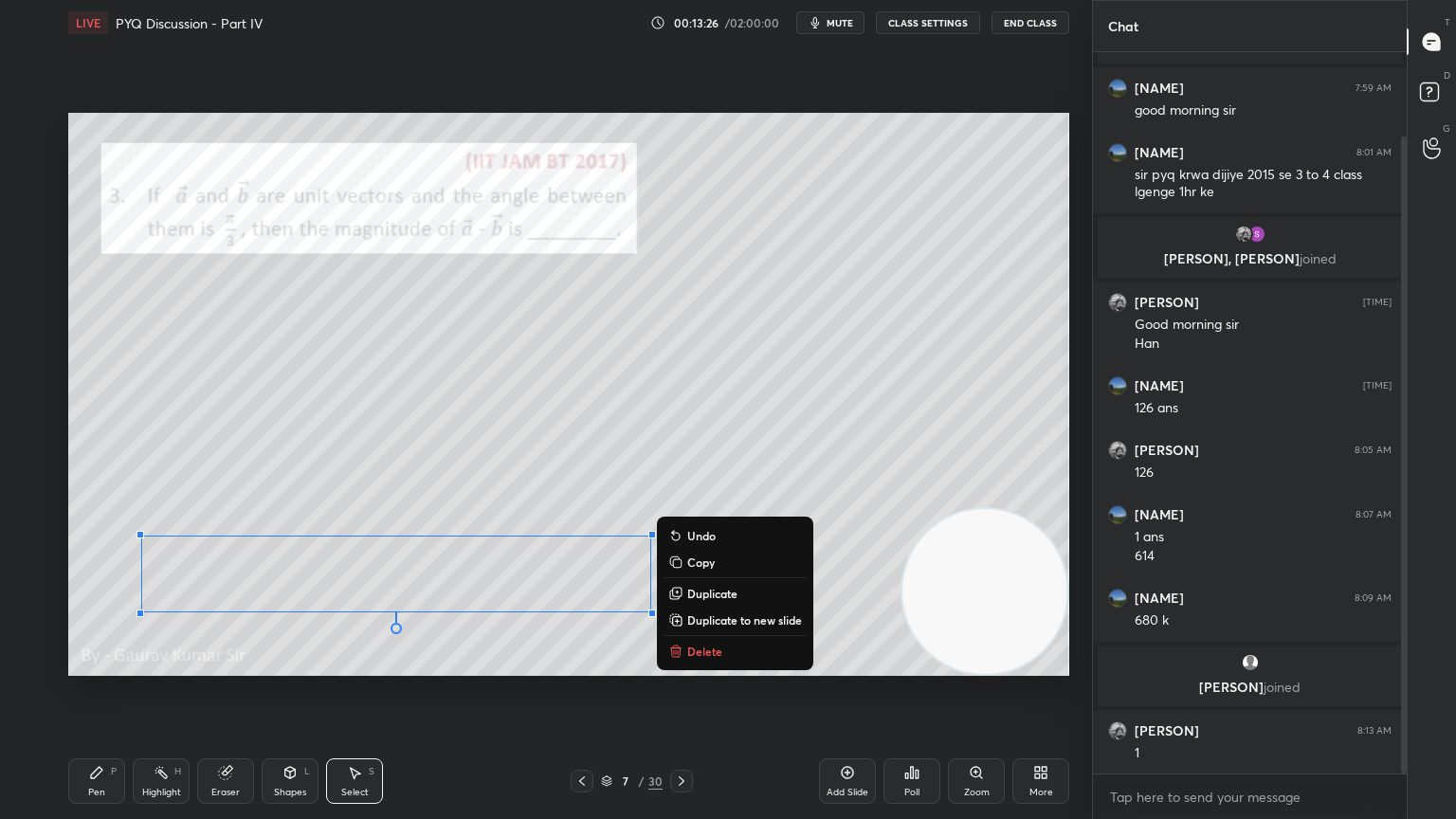 click on "0 ° Undo Copy Duplicate Duplicate to new slide Delete" at bounding box center (569, 394) 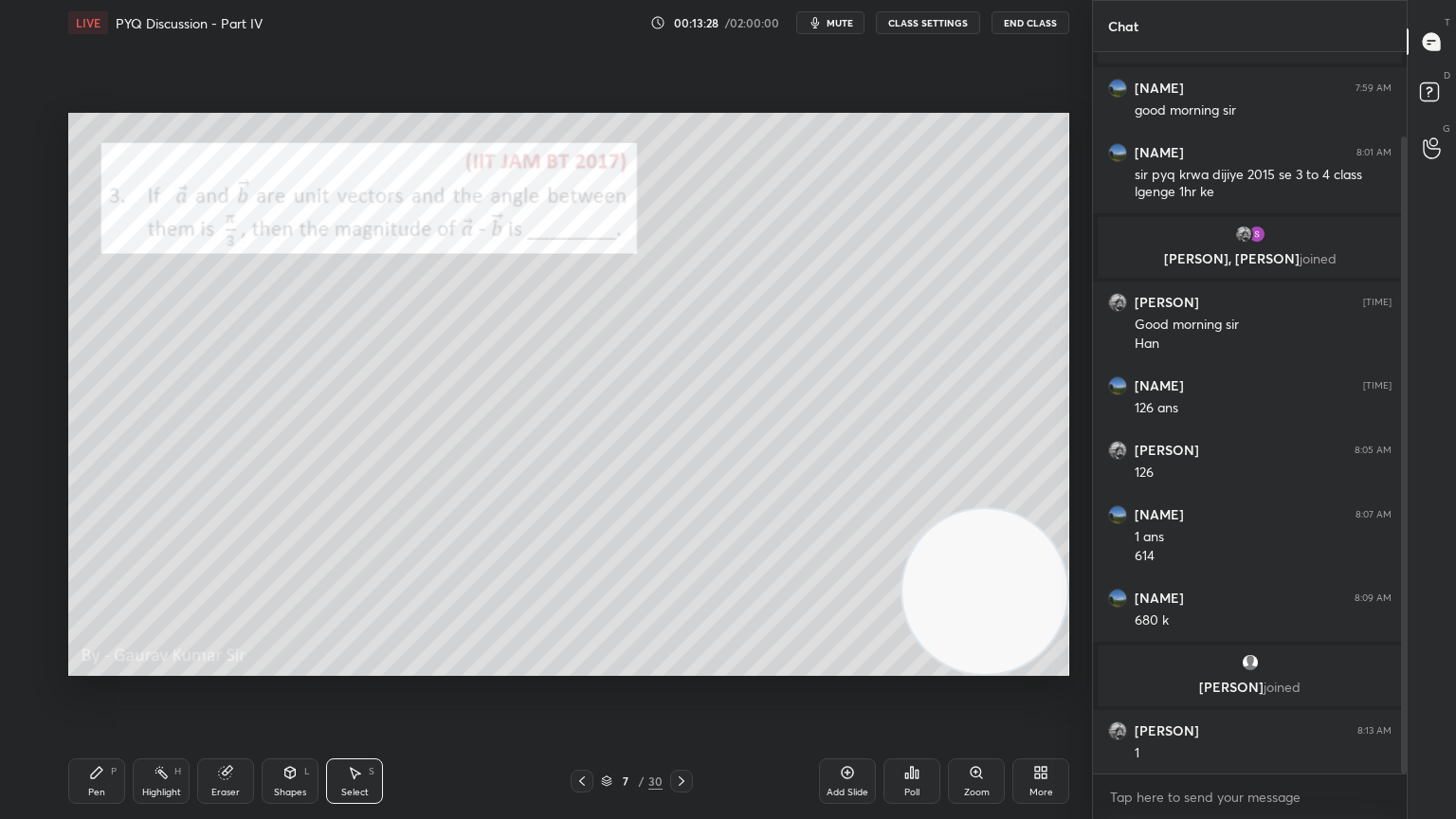 click on "Pen P" at bounding box center [97, 781] 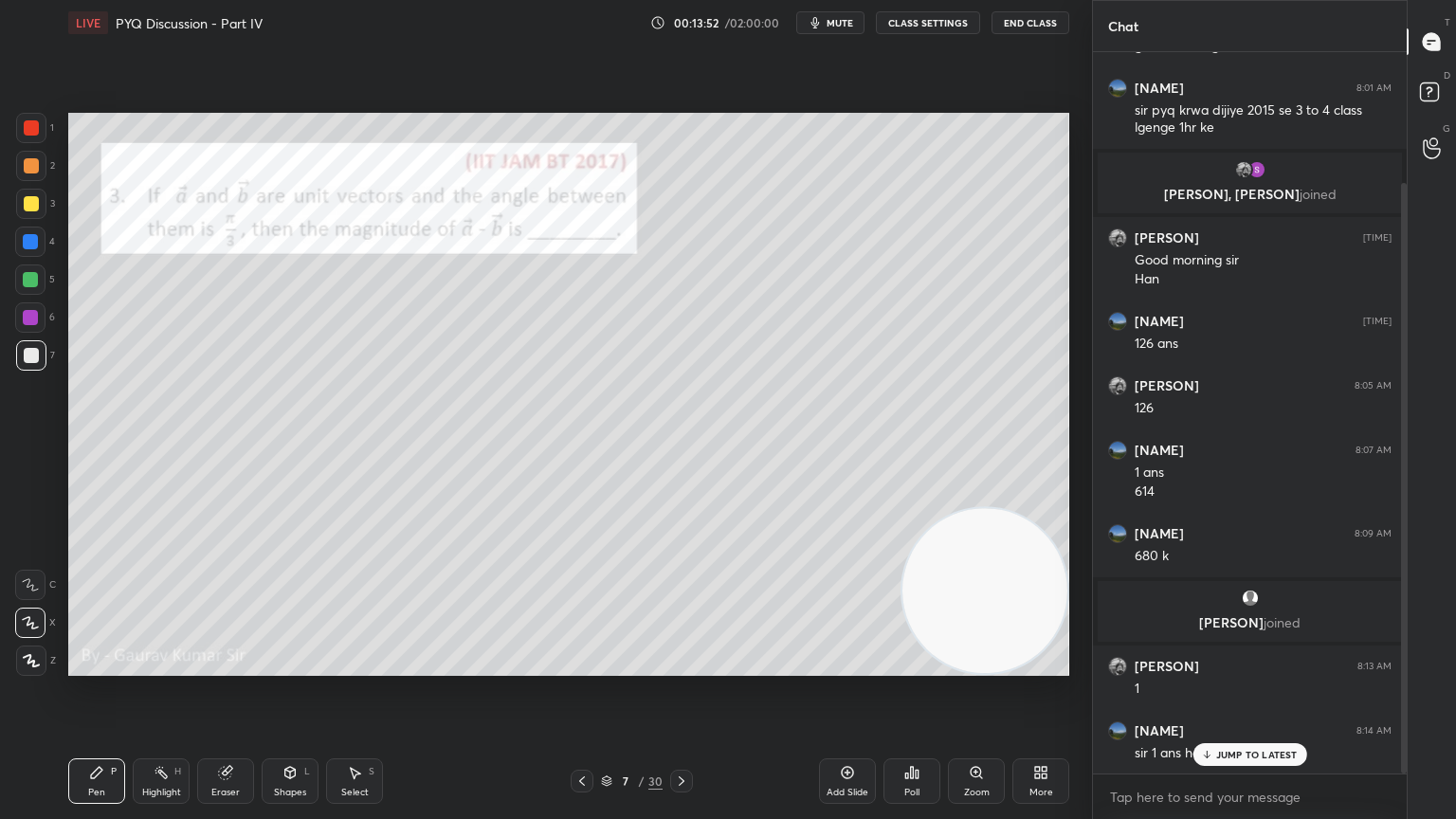 scroll, scrollTop: 160, scrollLeft: 0, axis: vertical 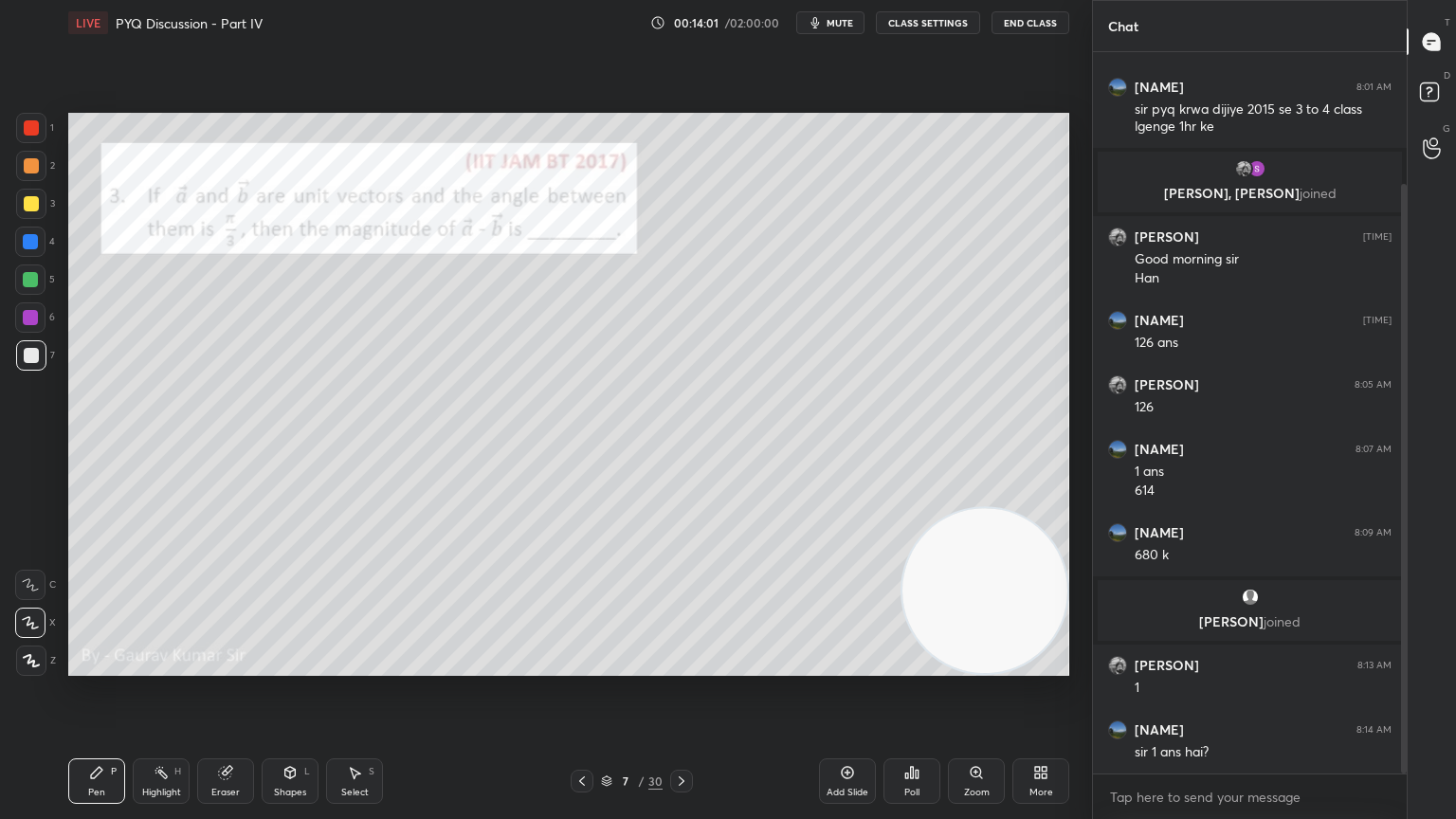click 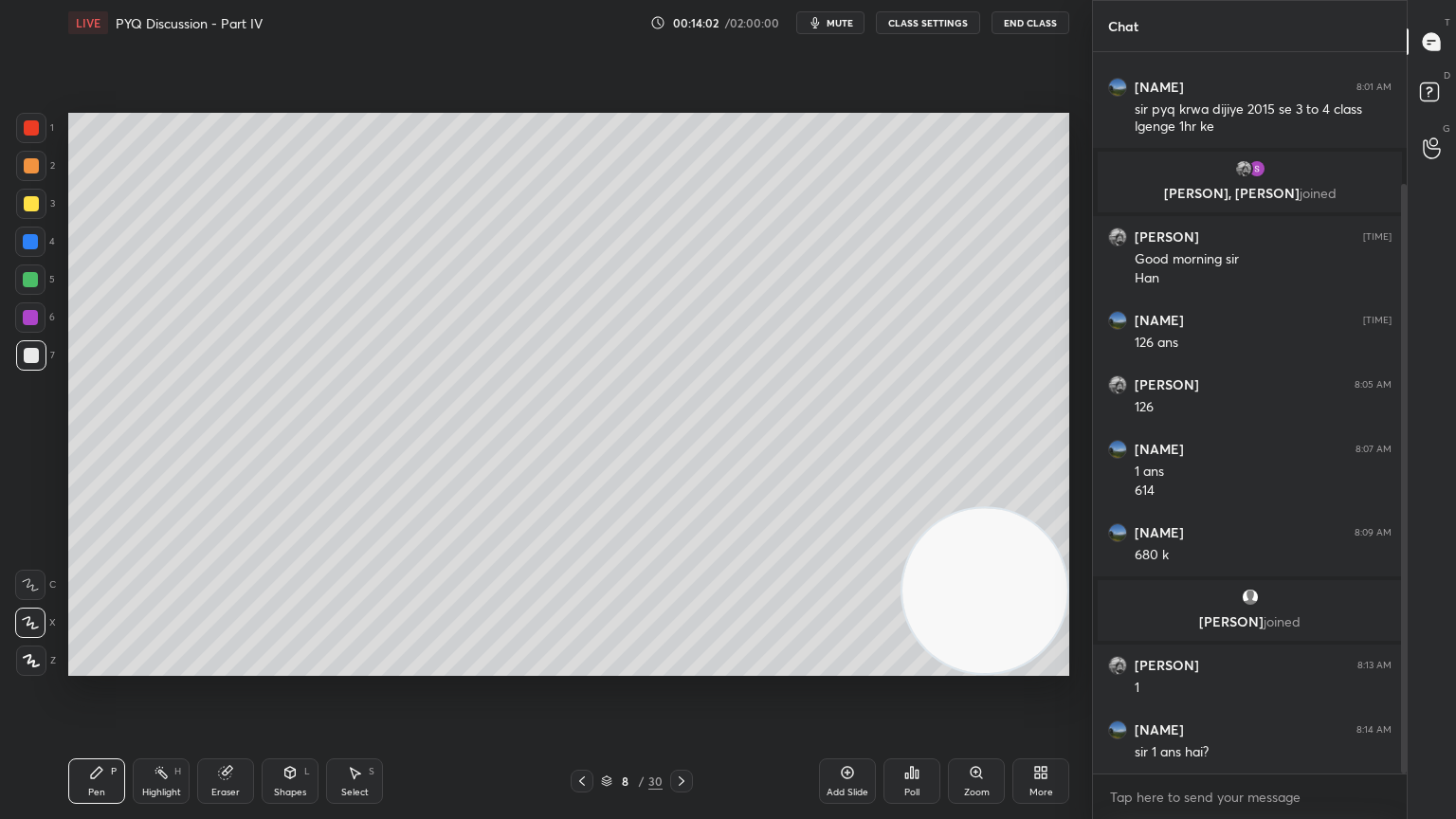 click at bounding box center [30, 280] 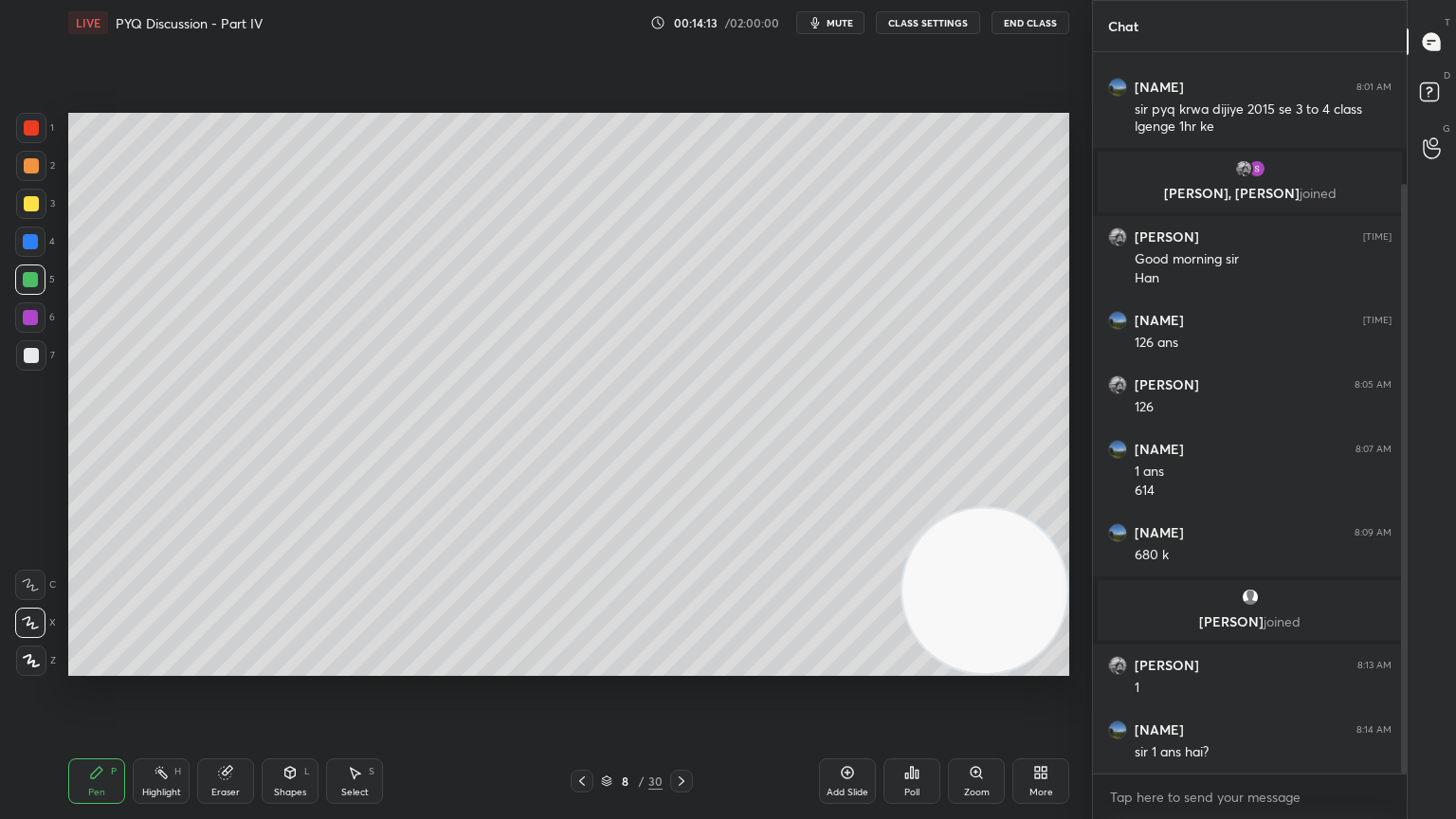 click 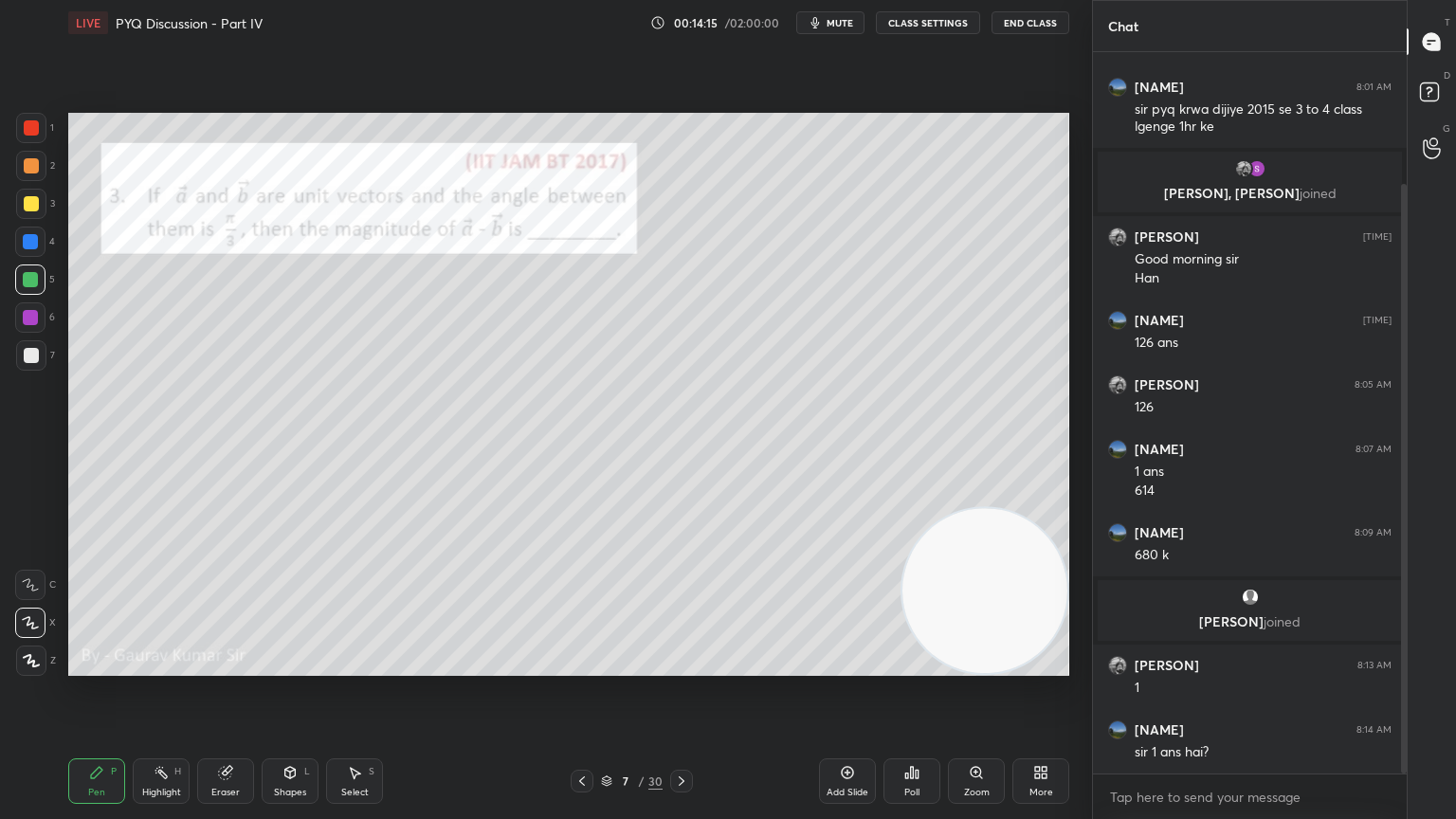 click 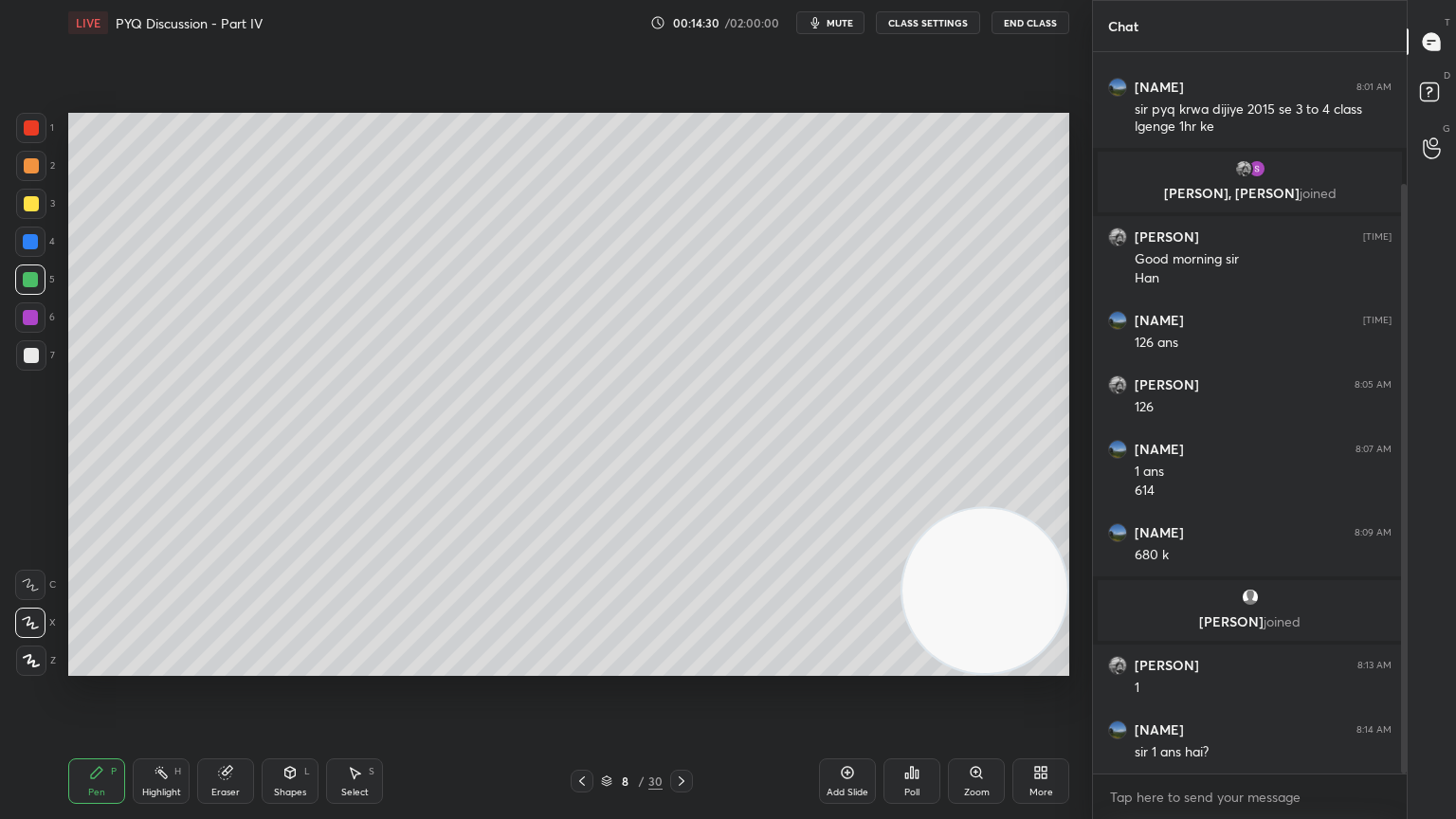 click on "Eraser" at bounding box center [226, 792] 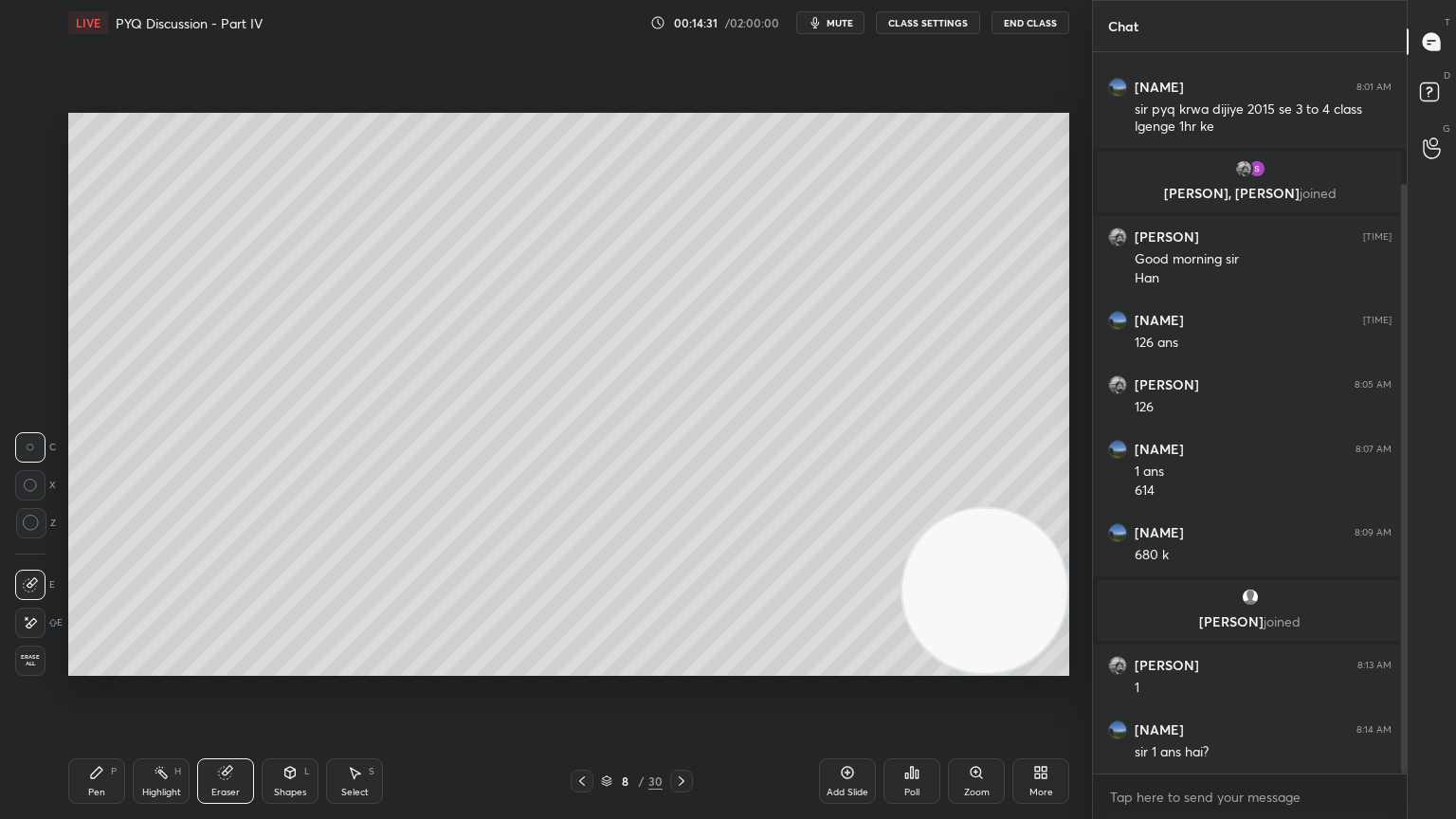 click on "Pen P" at bounding box center (97, 781) 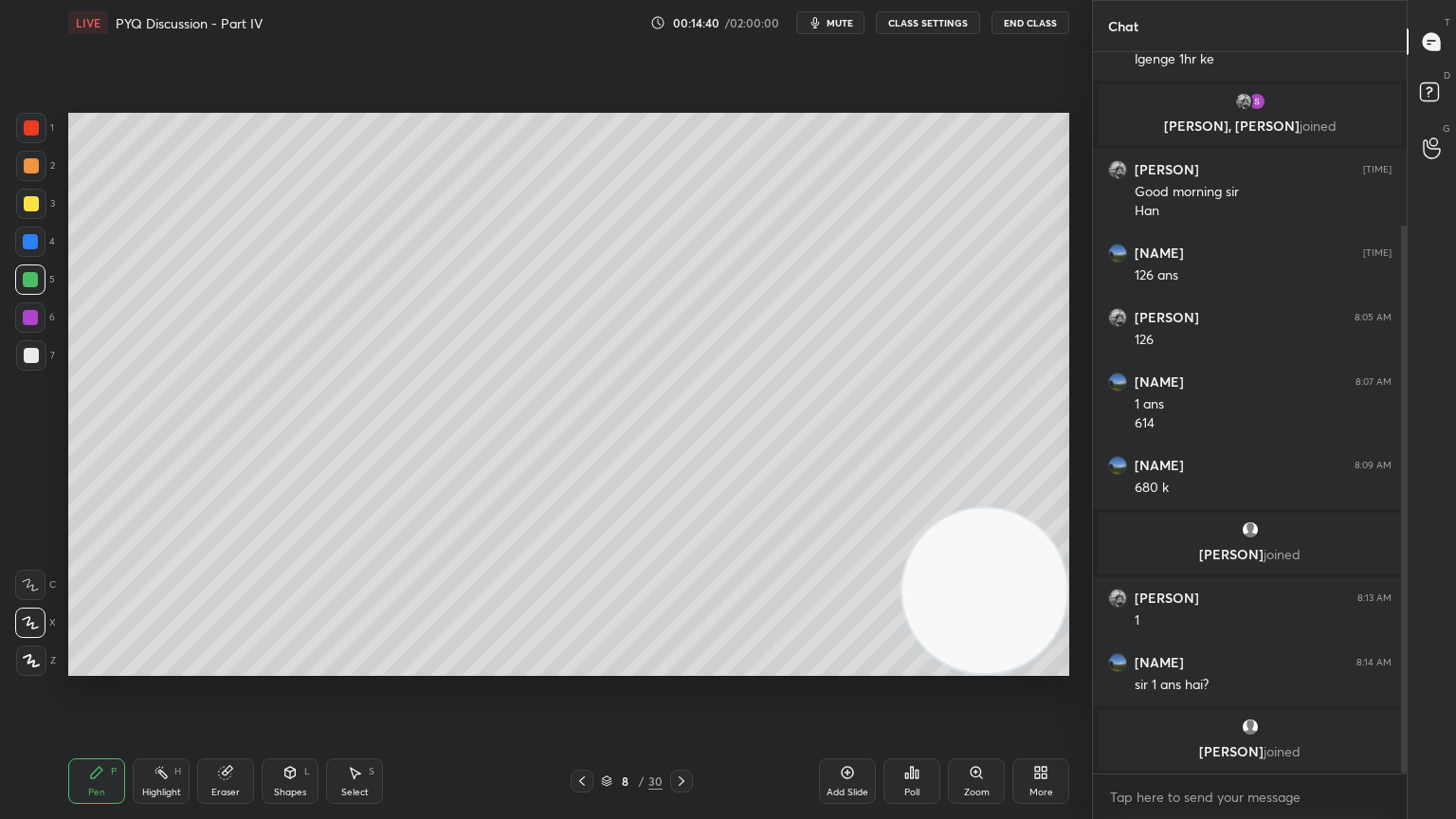 scroll, scrollTop: 228, scrollLeft: 0, axis: vertical 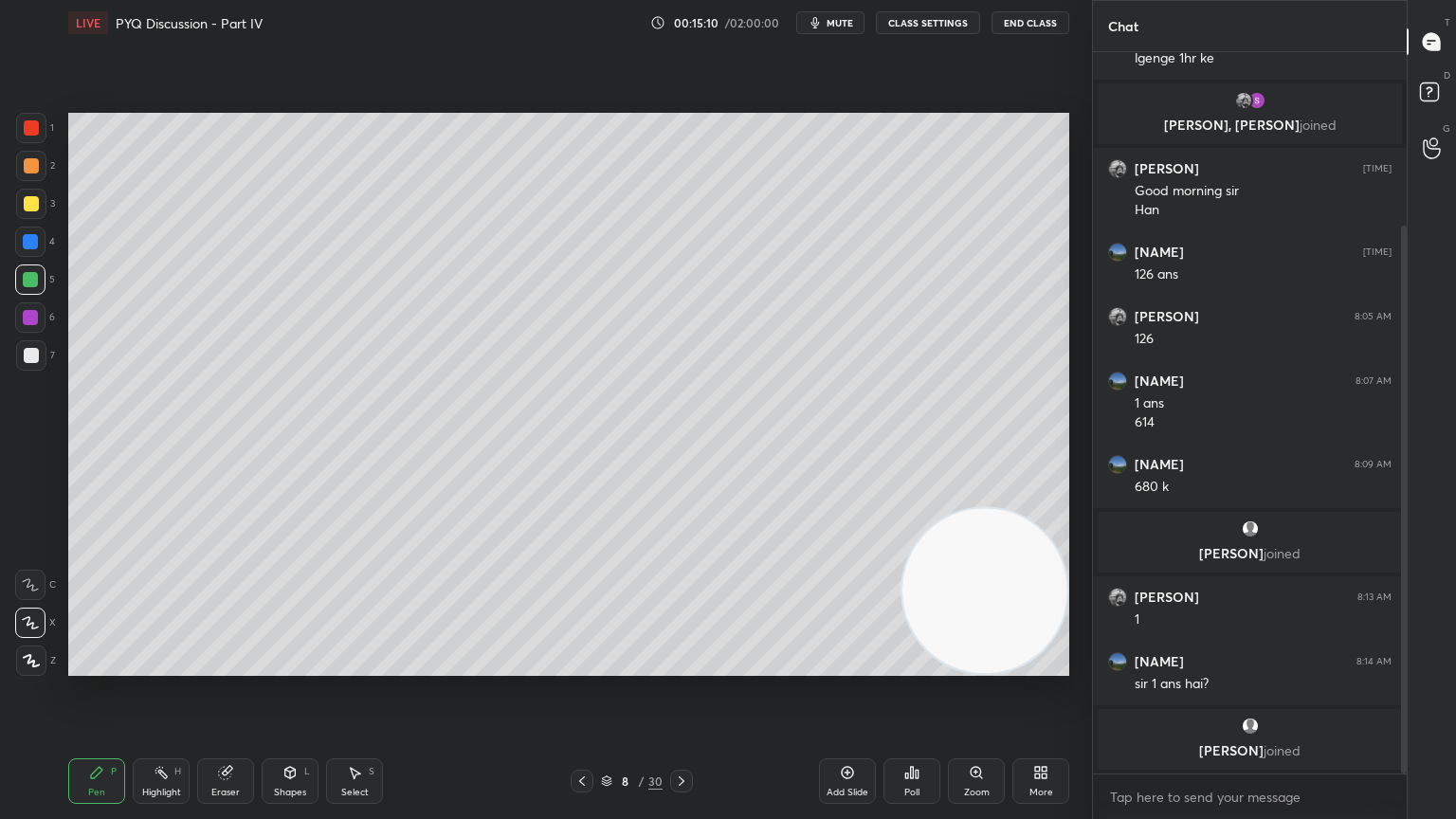 click on "Eraser" at bounding box center (226, 781) 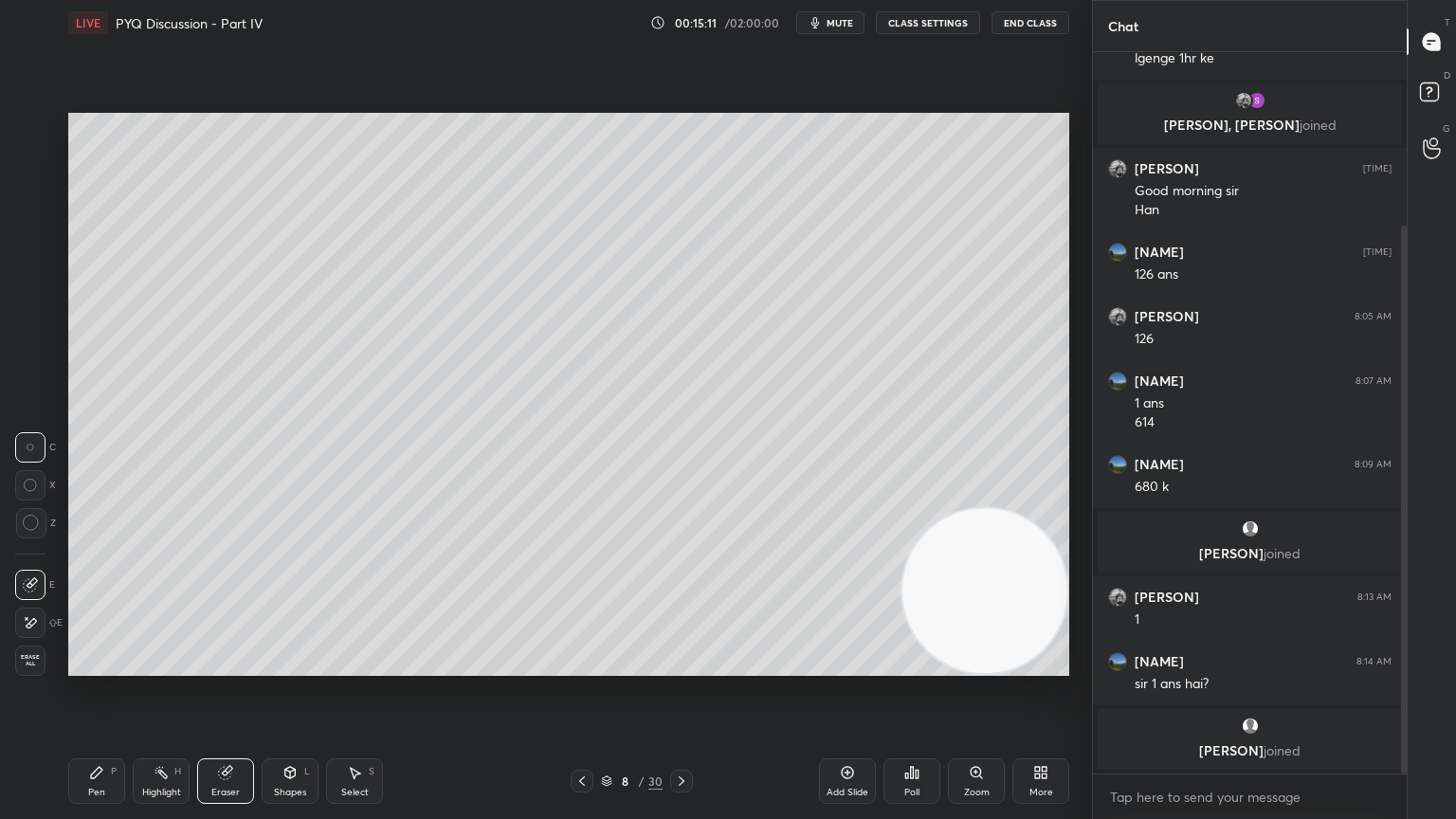 click on "Pen P" at bounding box center [97, 781] 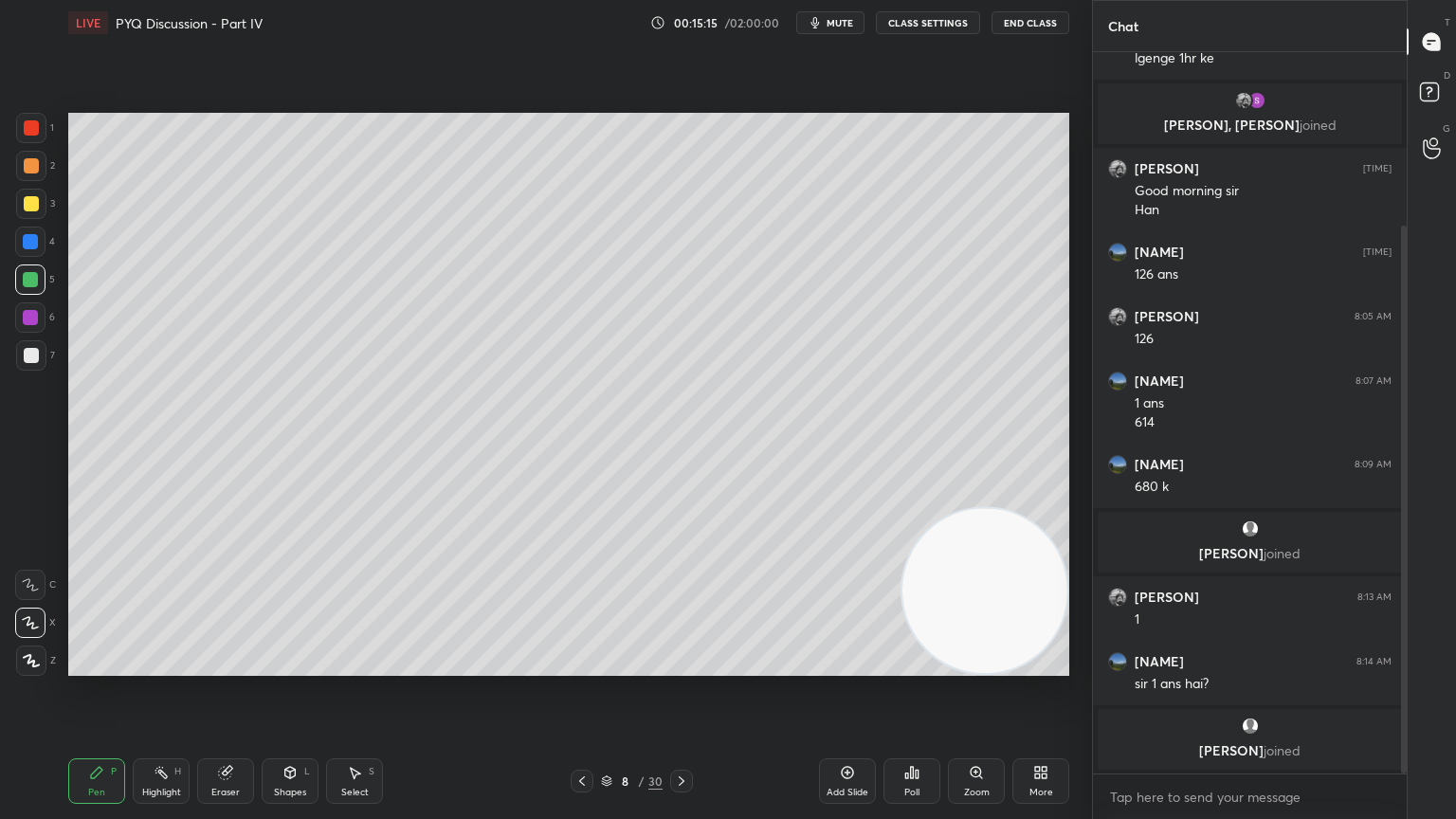 click on "Eraser" at bounding box center [226, 781] 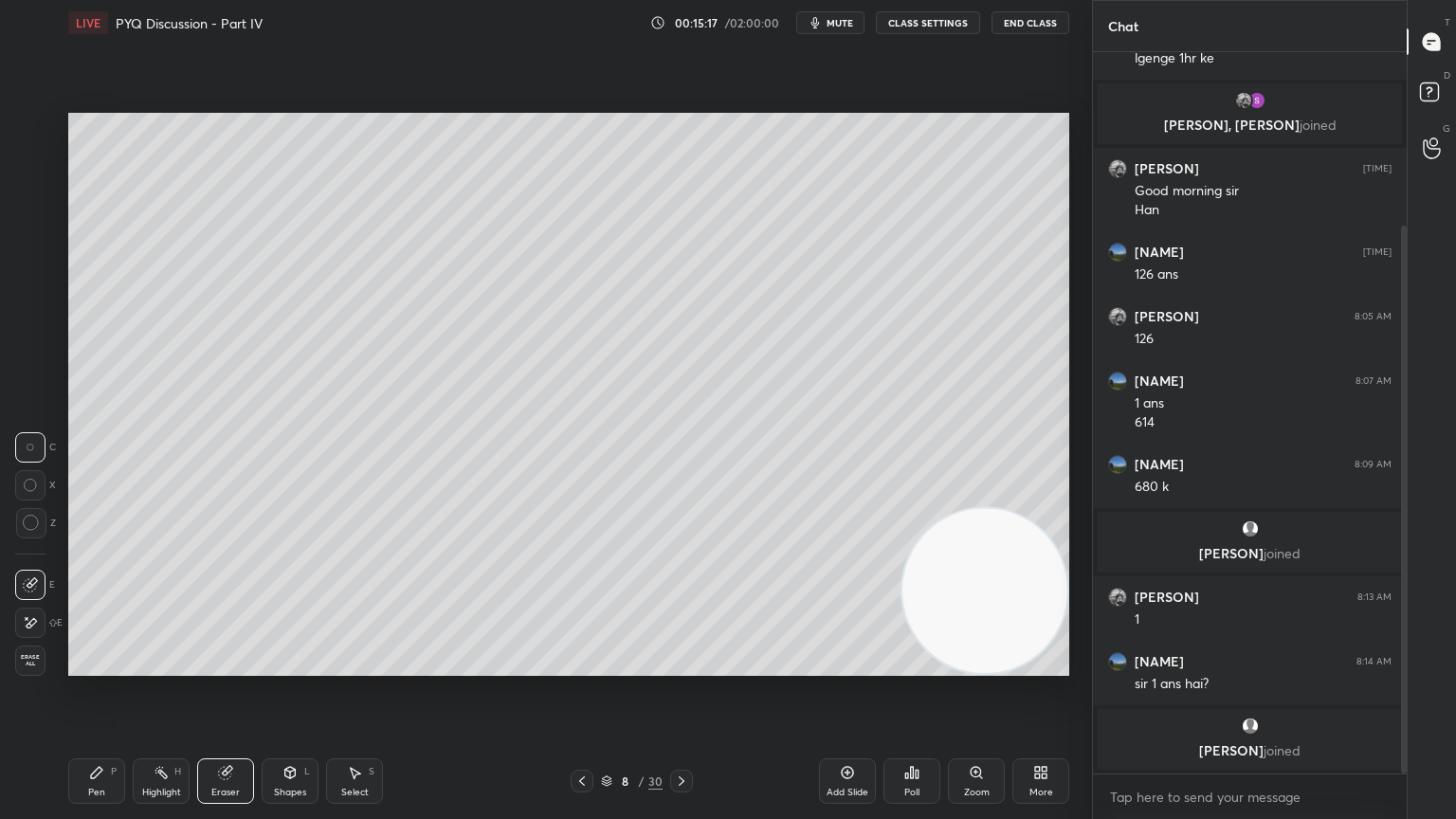 click on "Pen" at bounding box center (97, 792) 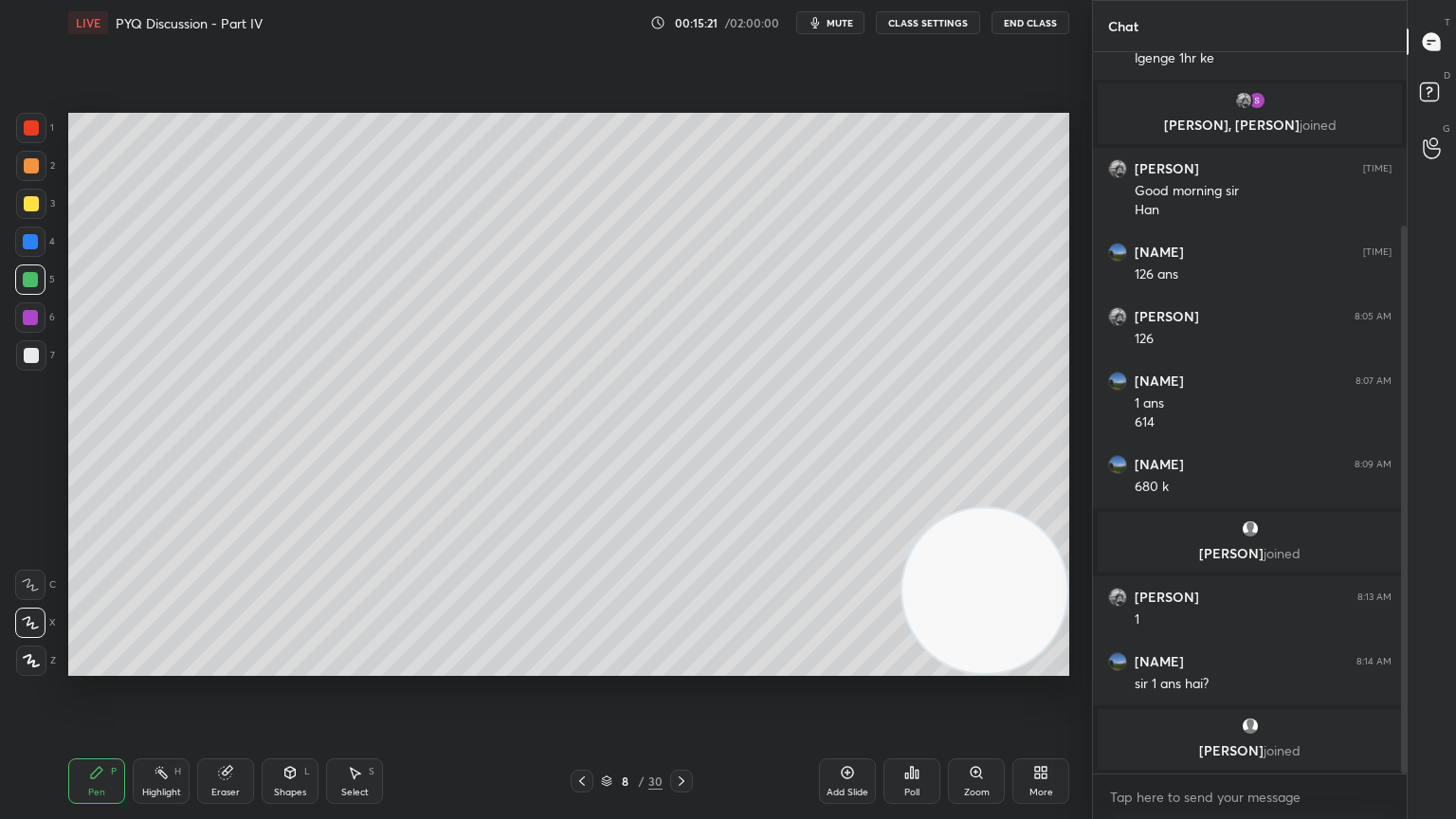 click on "Eraser" at bounding box center (226, 781) 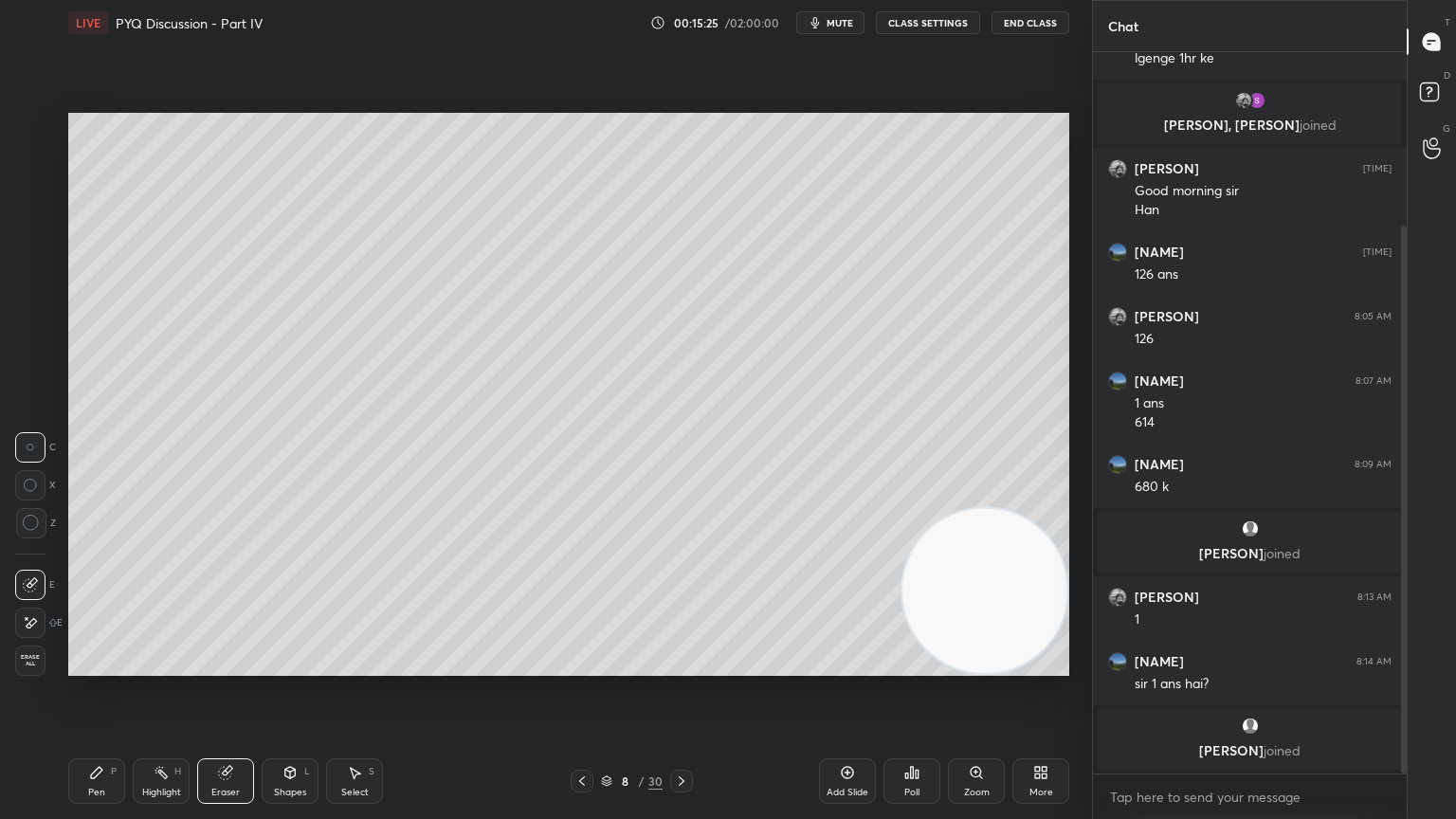 click 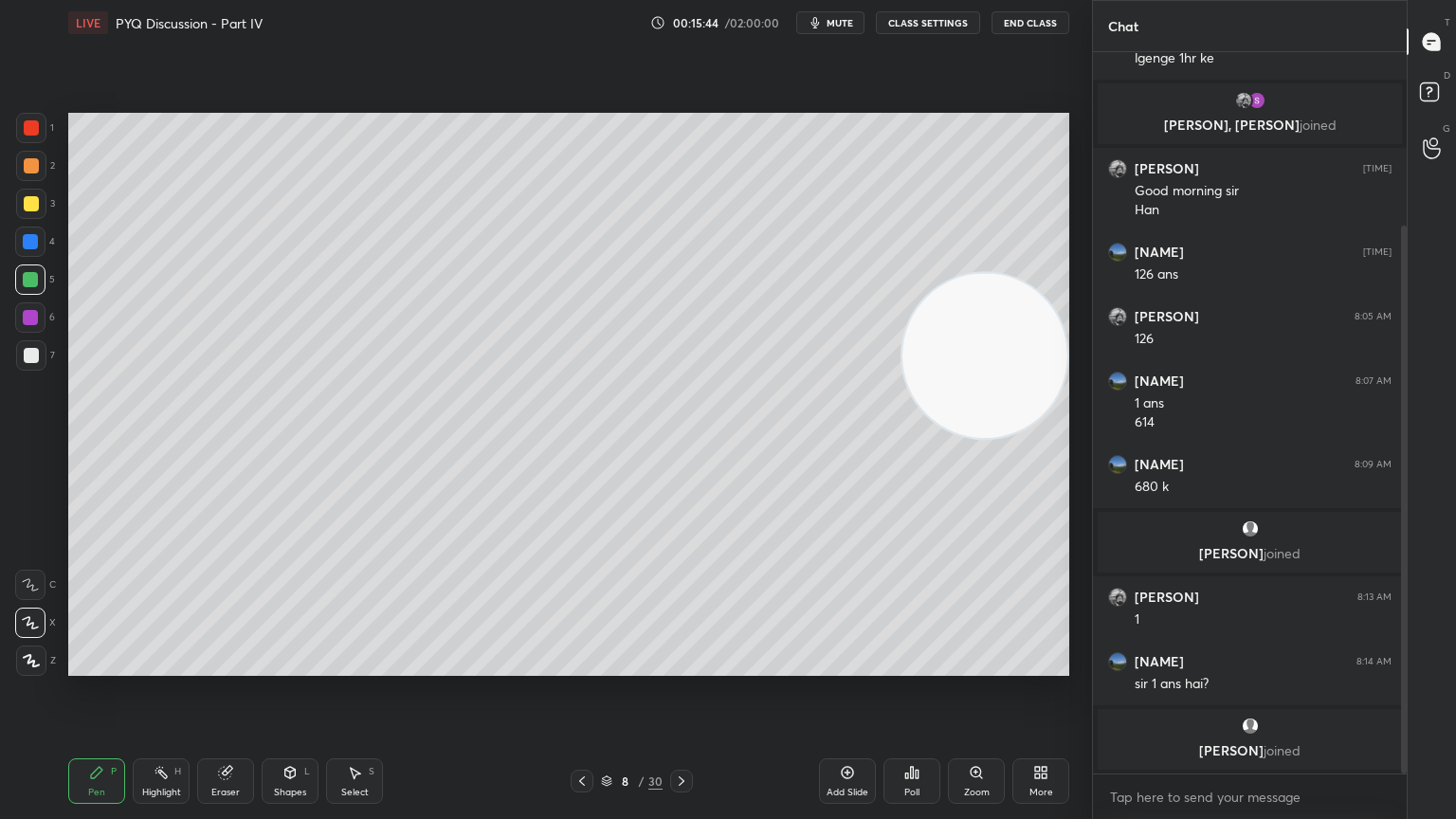 click 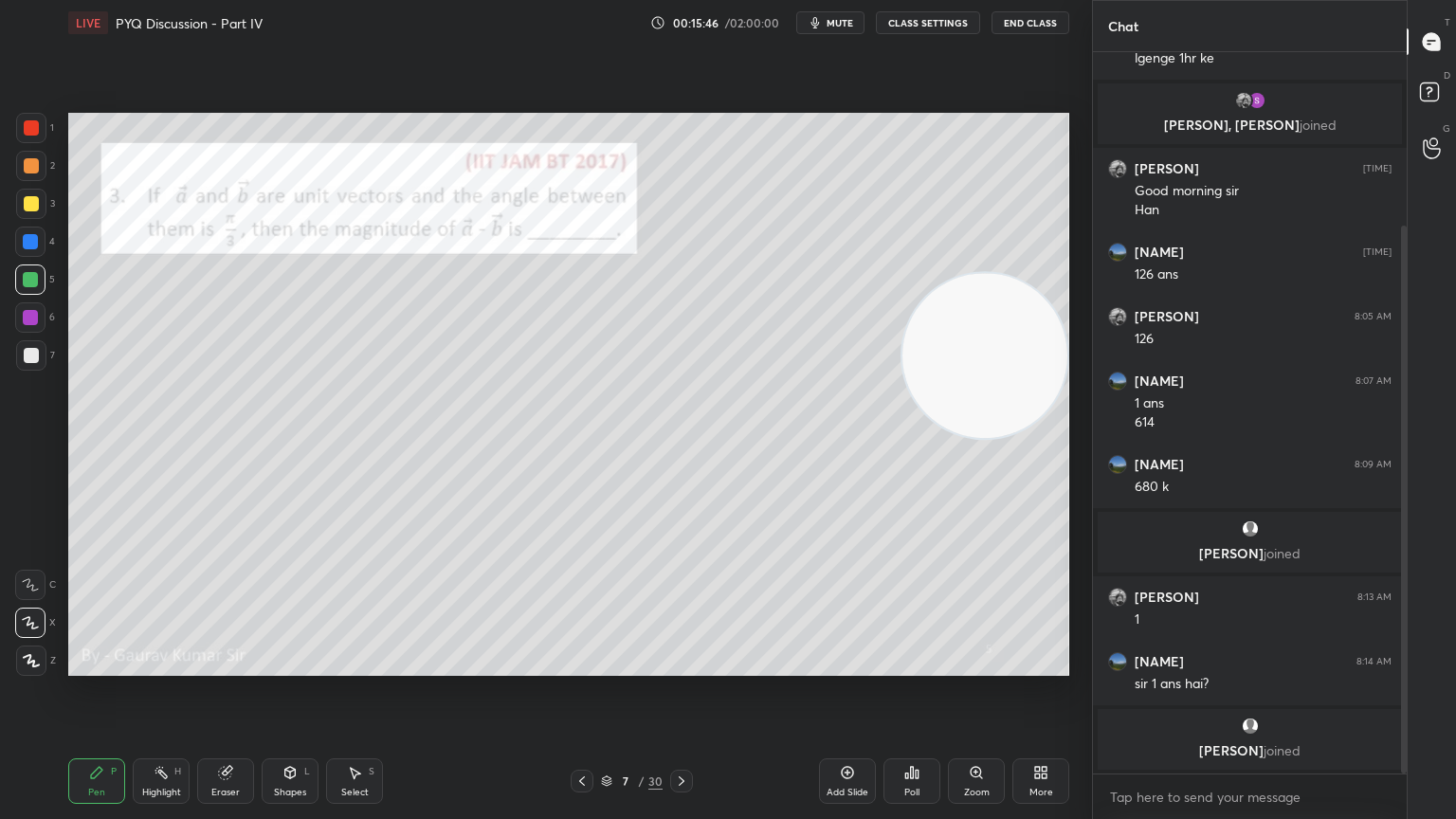 click at bounding box center (31, 128) 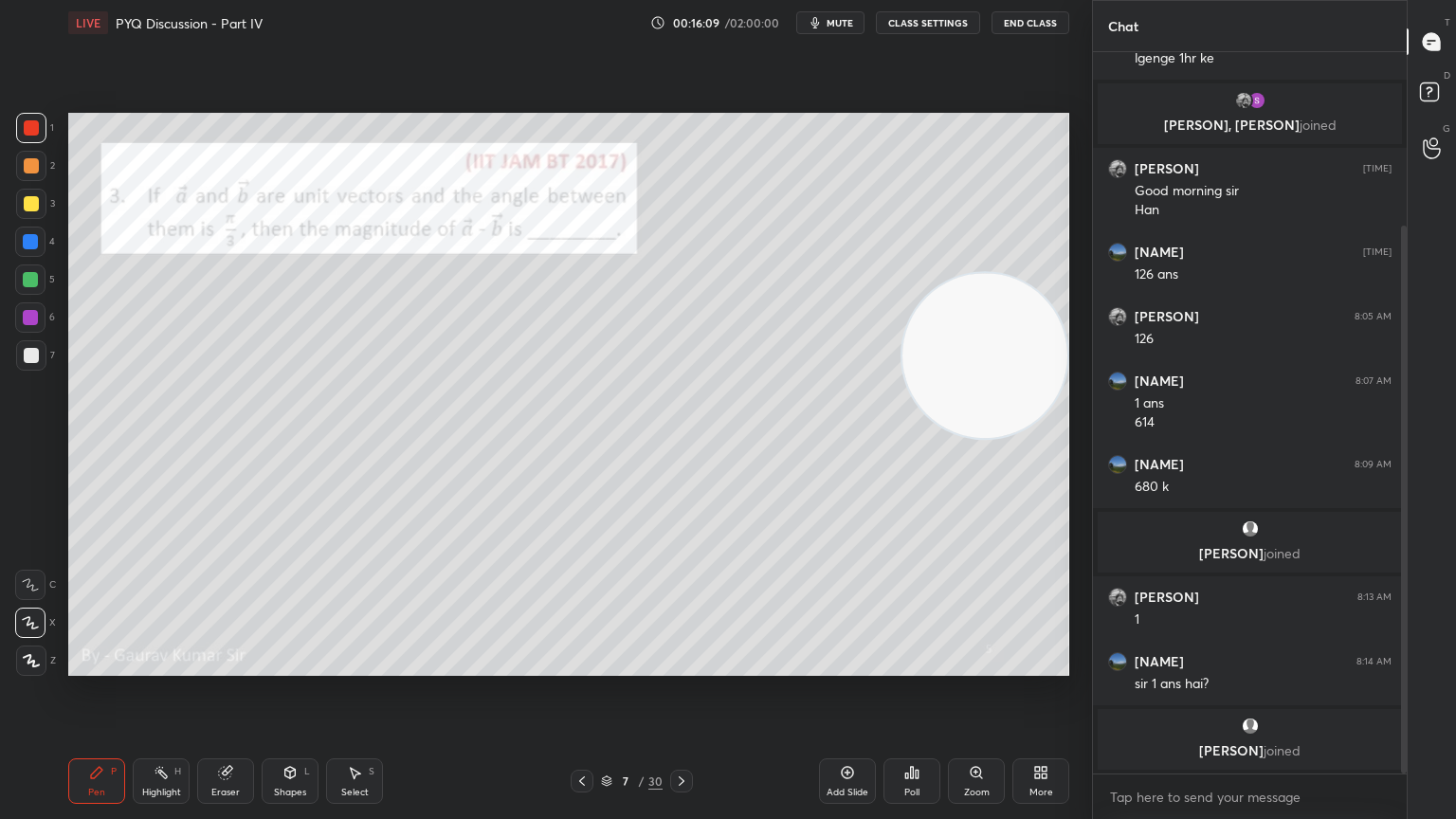 click 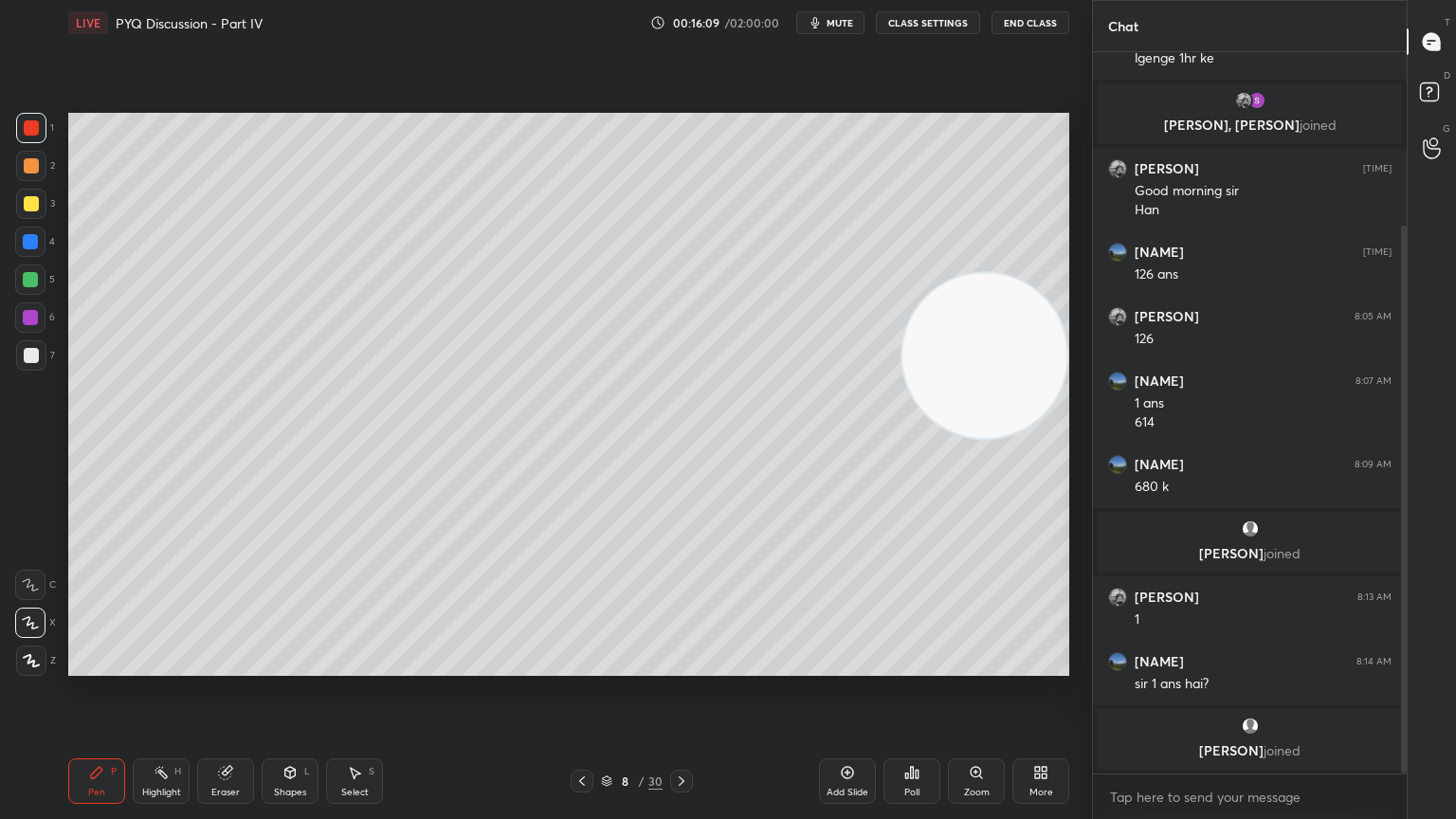 click 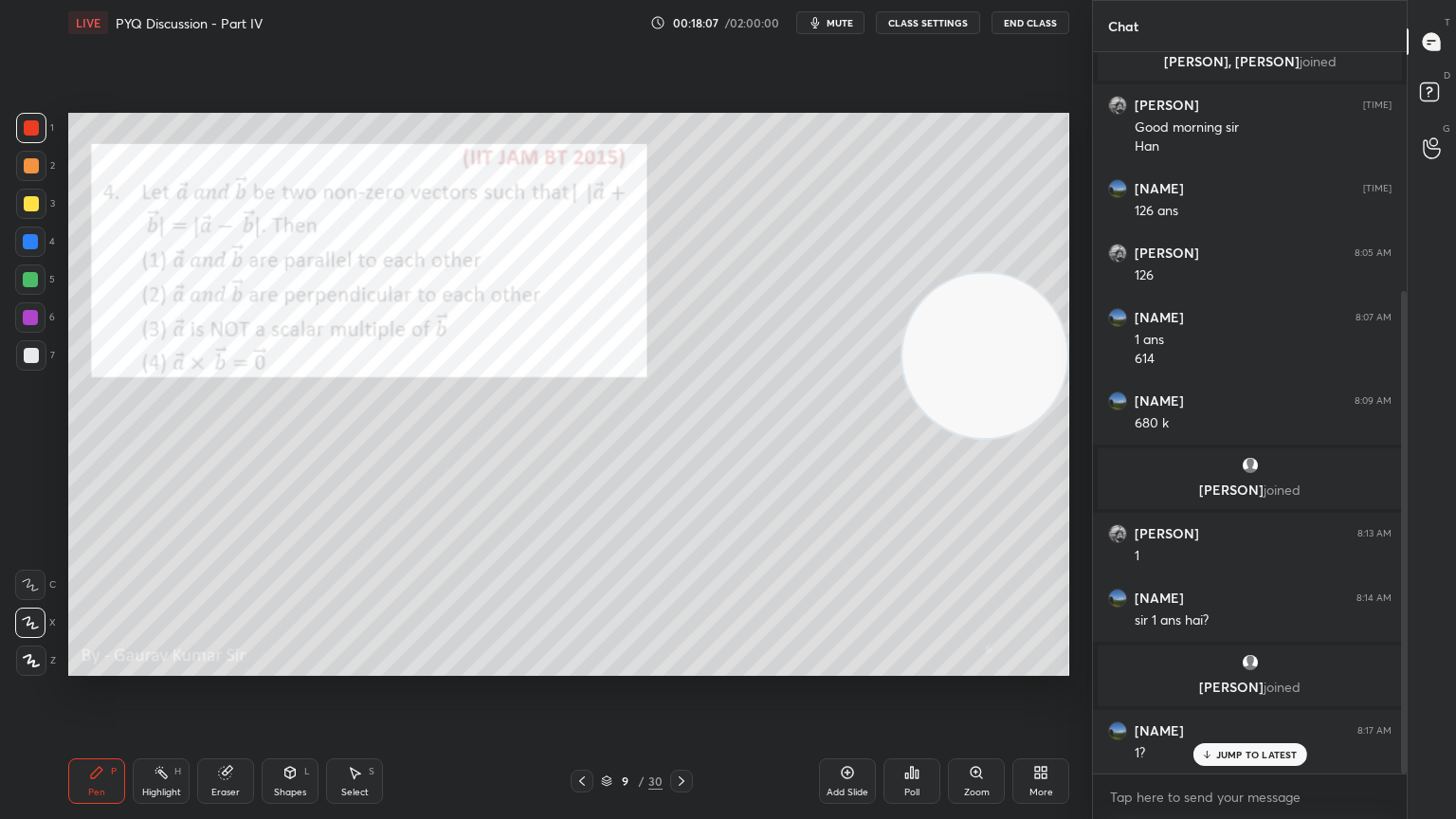 scroll, scrollTop: 356, scrollLeft: 0, axis: vertical 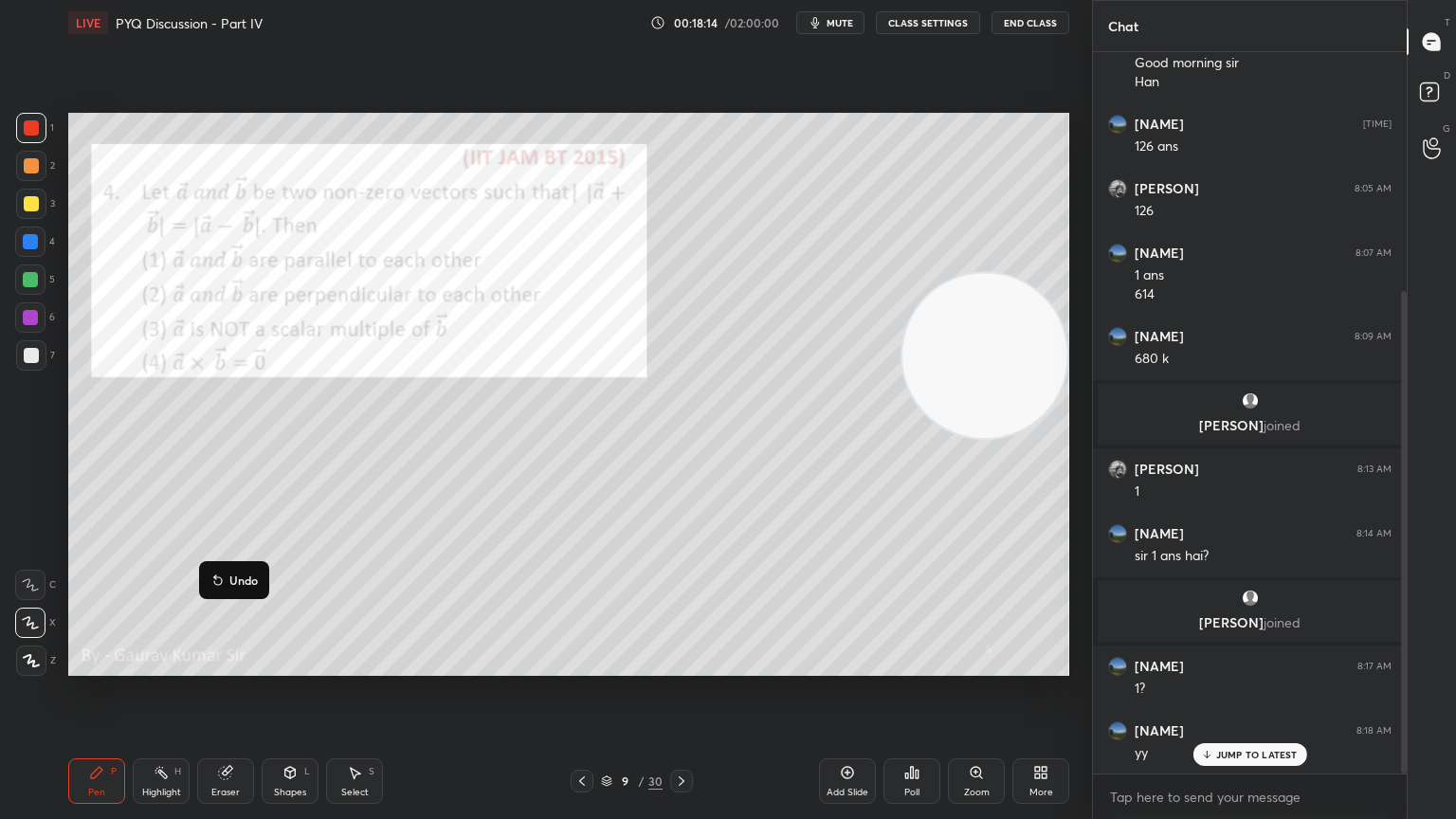click at bounding box center (30, 318) 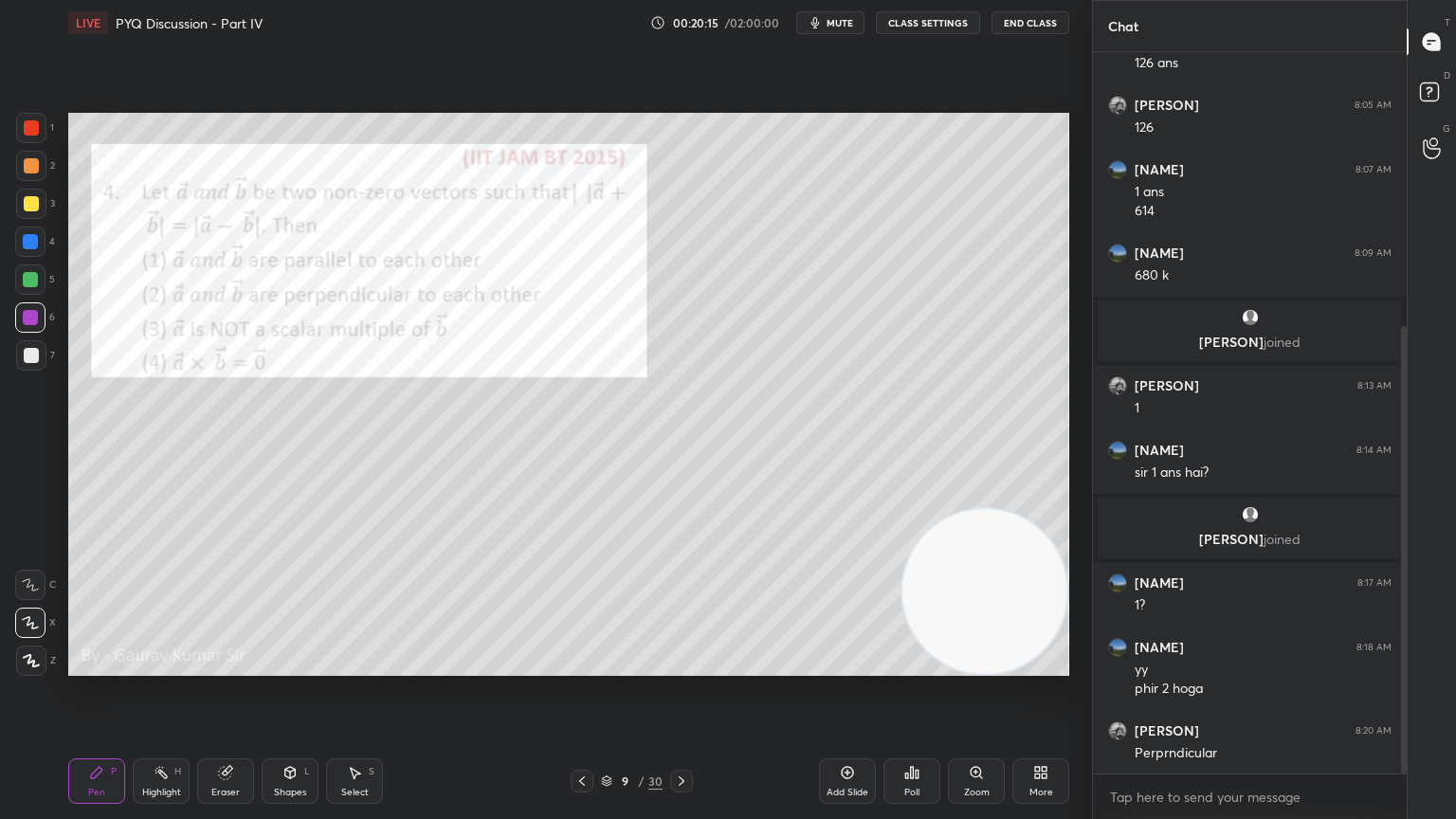 scroll, scrollTop: 441, scrollLeft: 0, axis: vertical 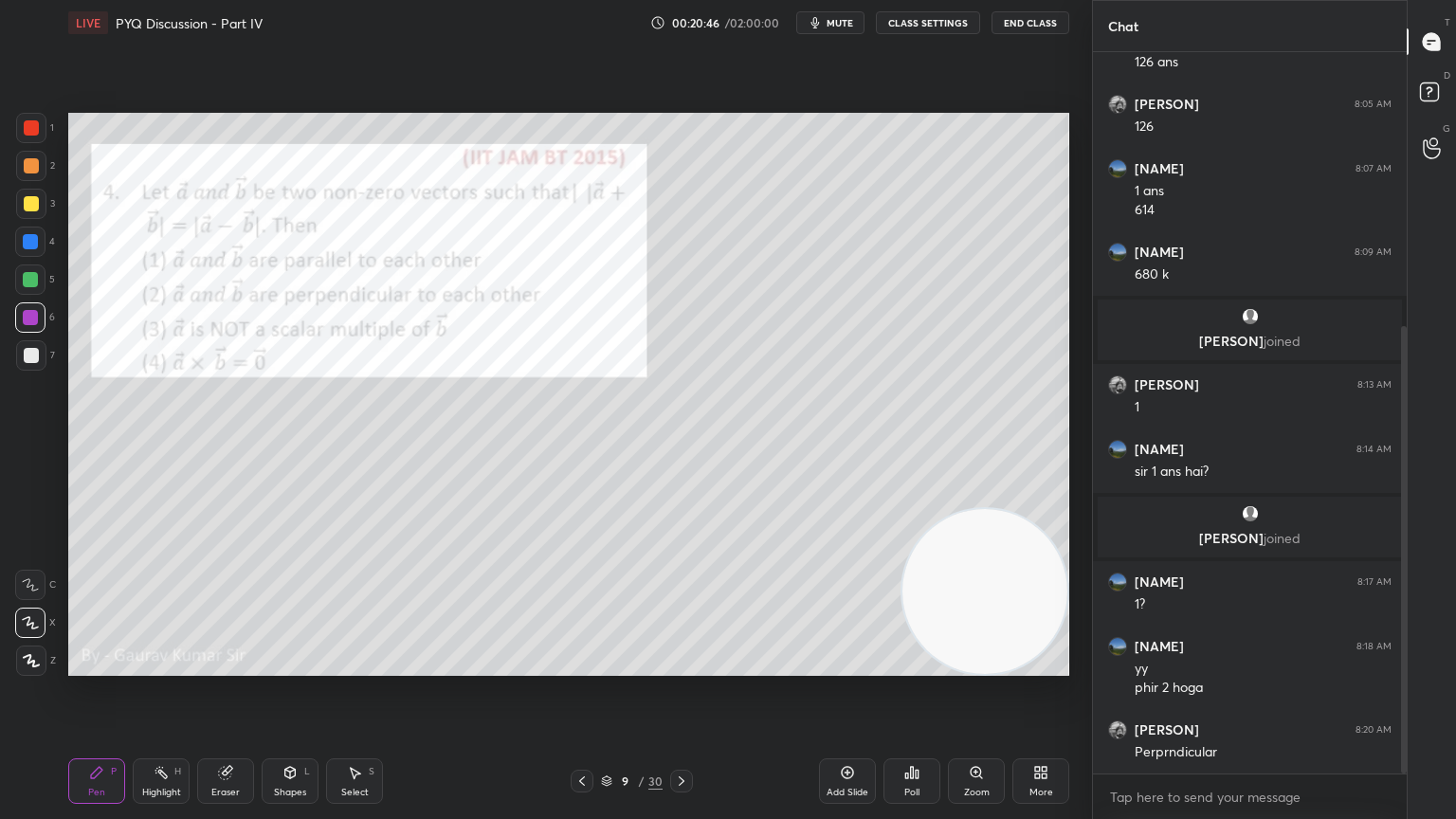 click 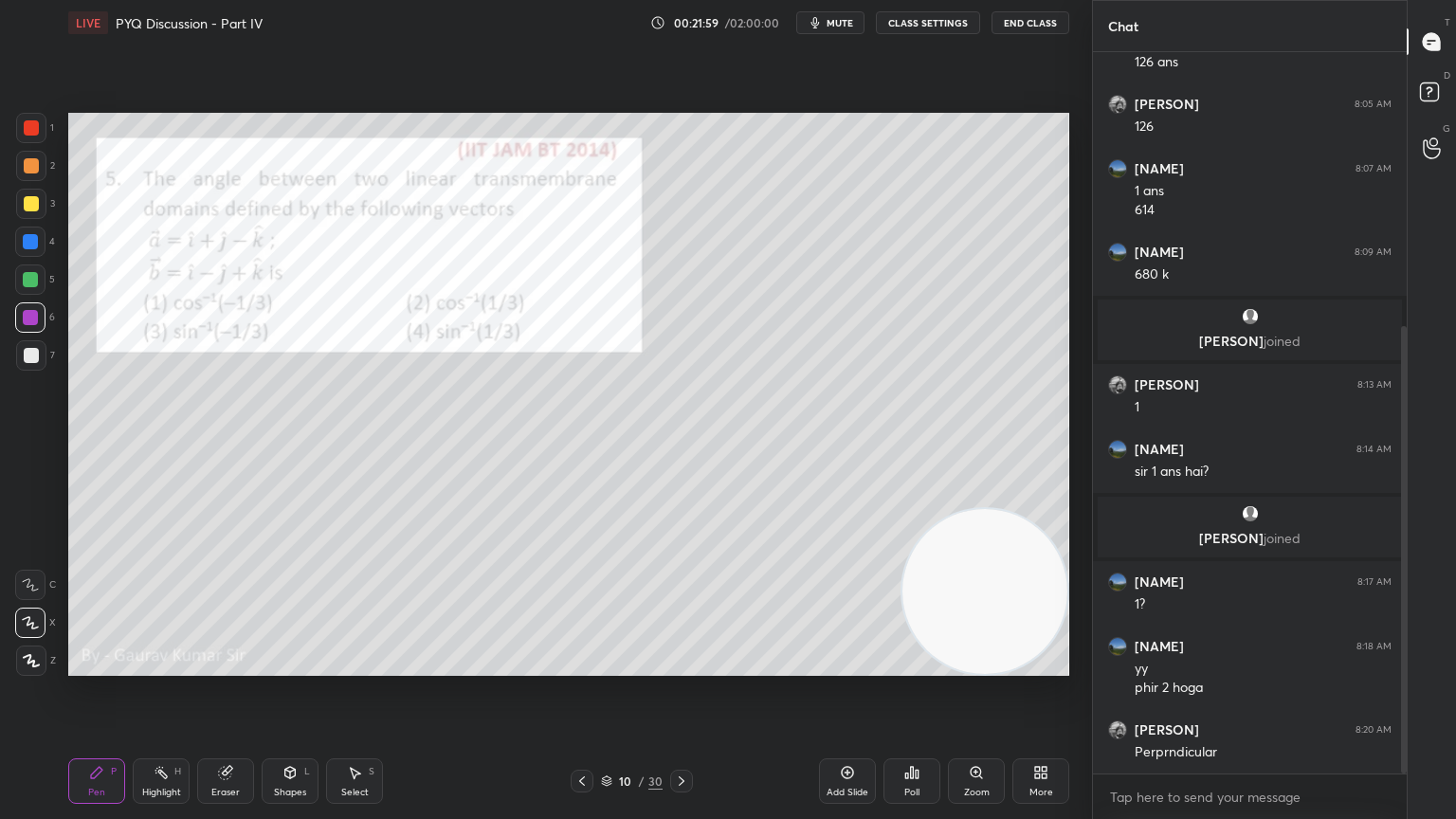 click on "Setting up your live class Poll for   secs No correct answer Start poll" at bounding box center (569, 394) 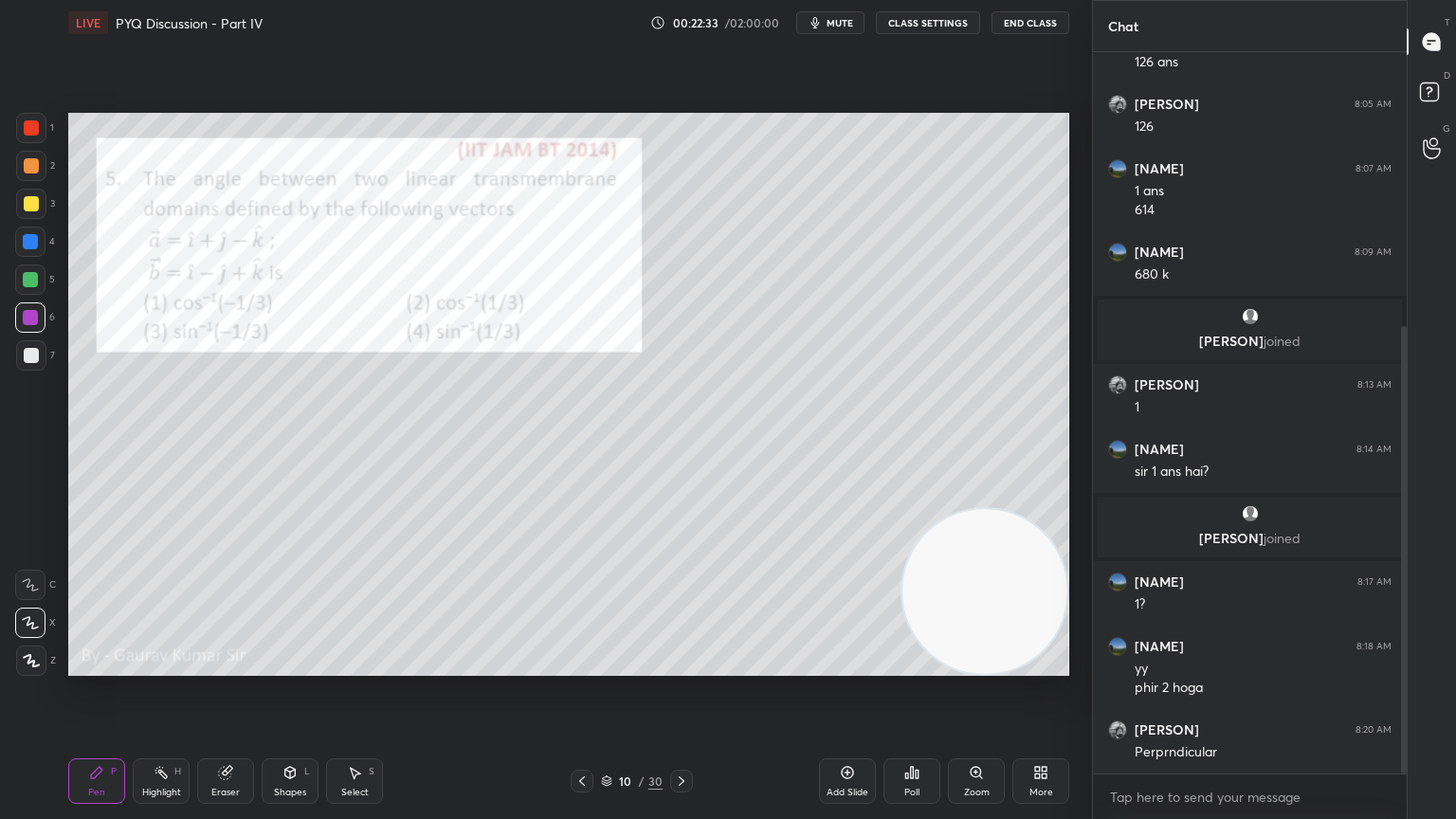 click at bounding box center [31, 355] 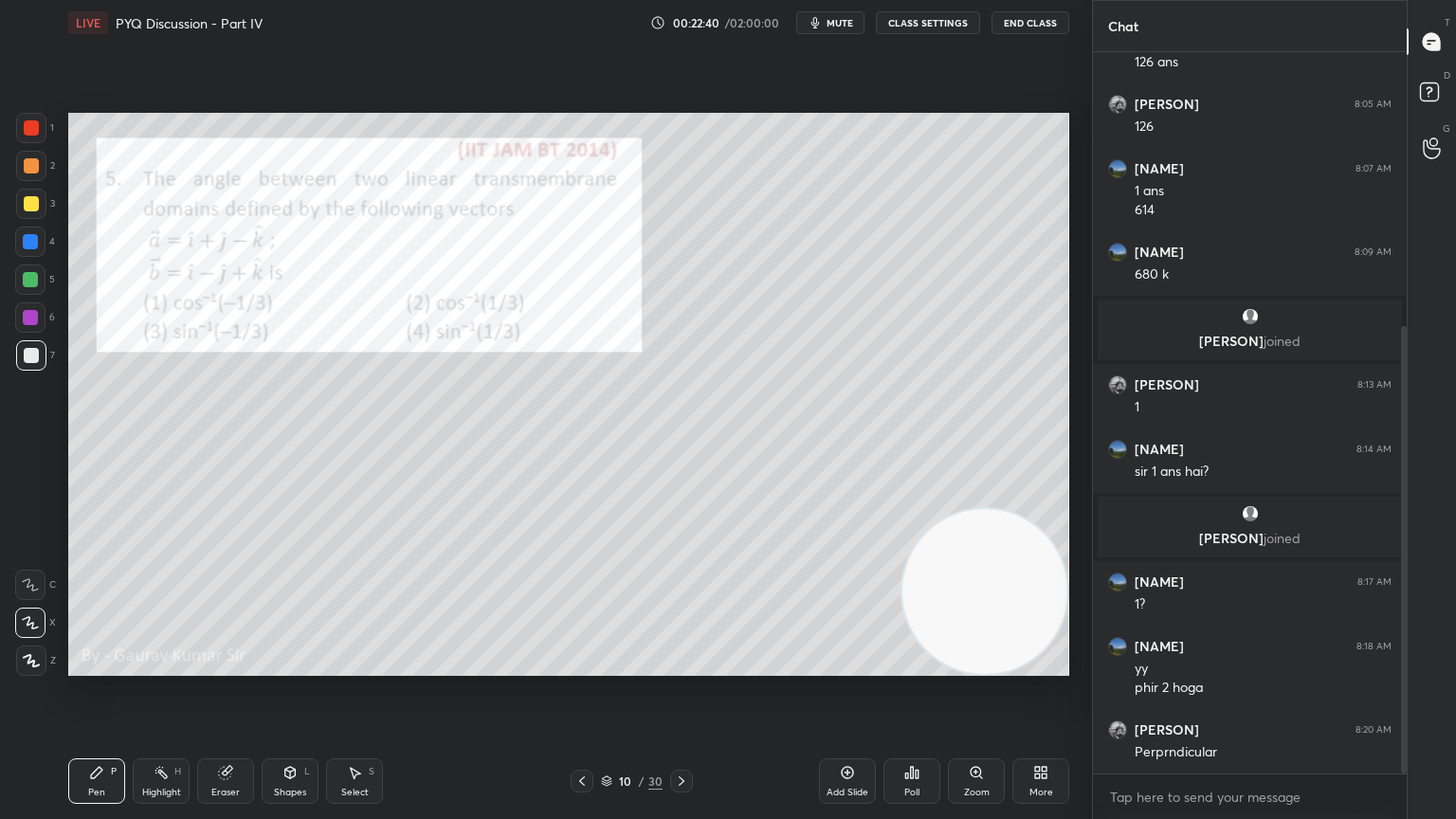 click on "Setting up your live class Poll for   secs No correct answer Start poll" at bounding box center [569, 394] 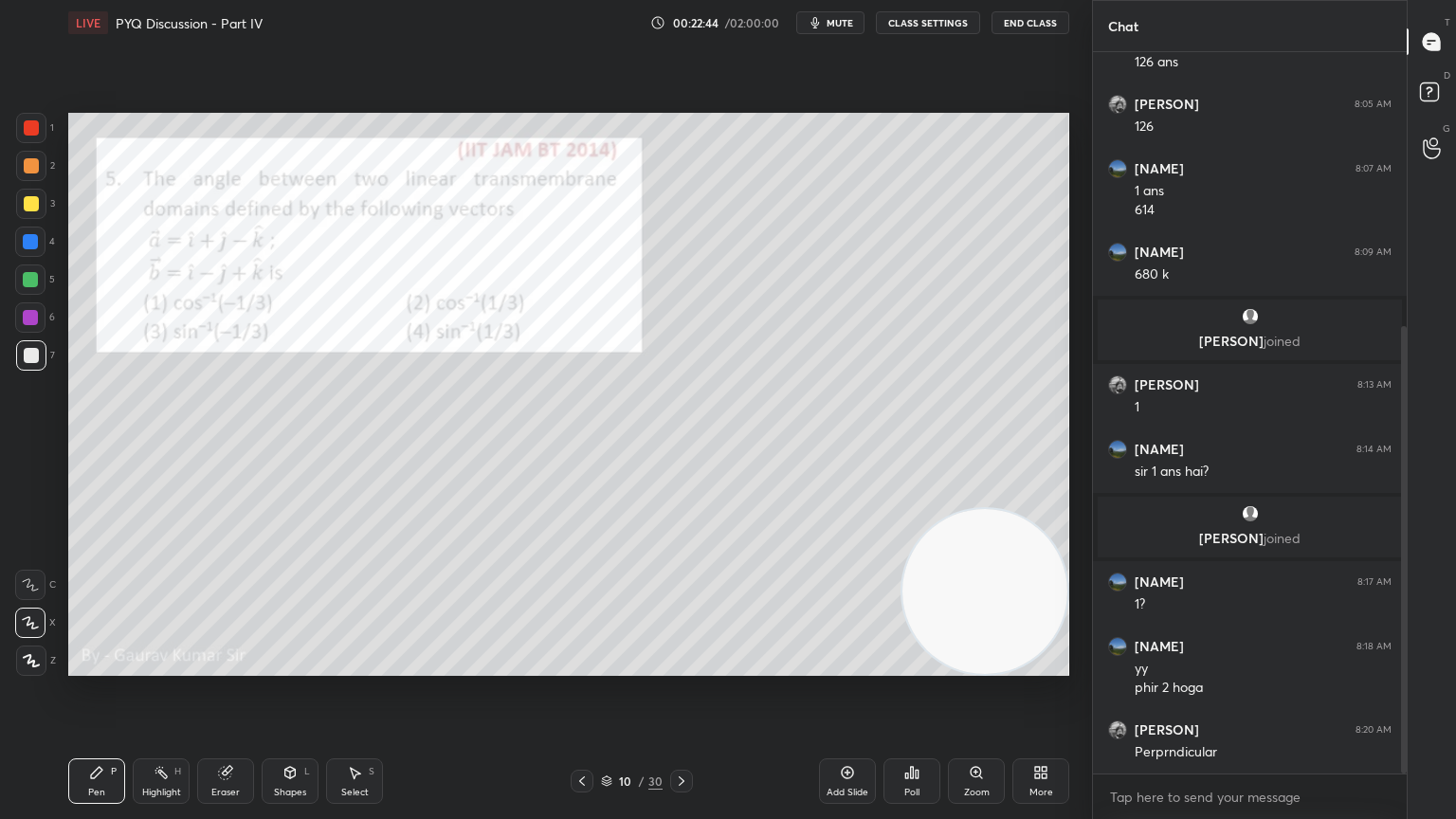 click on "Eraser" at bounding box center [226, 781] 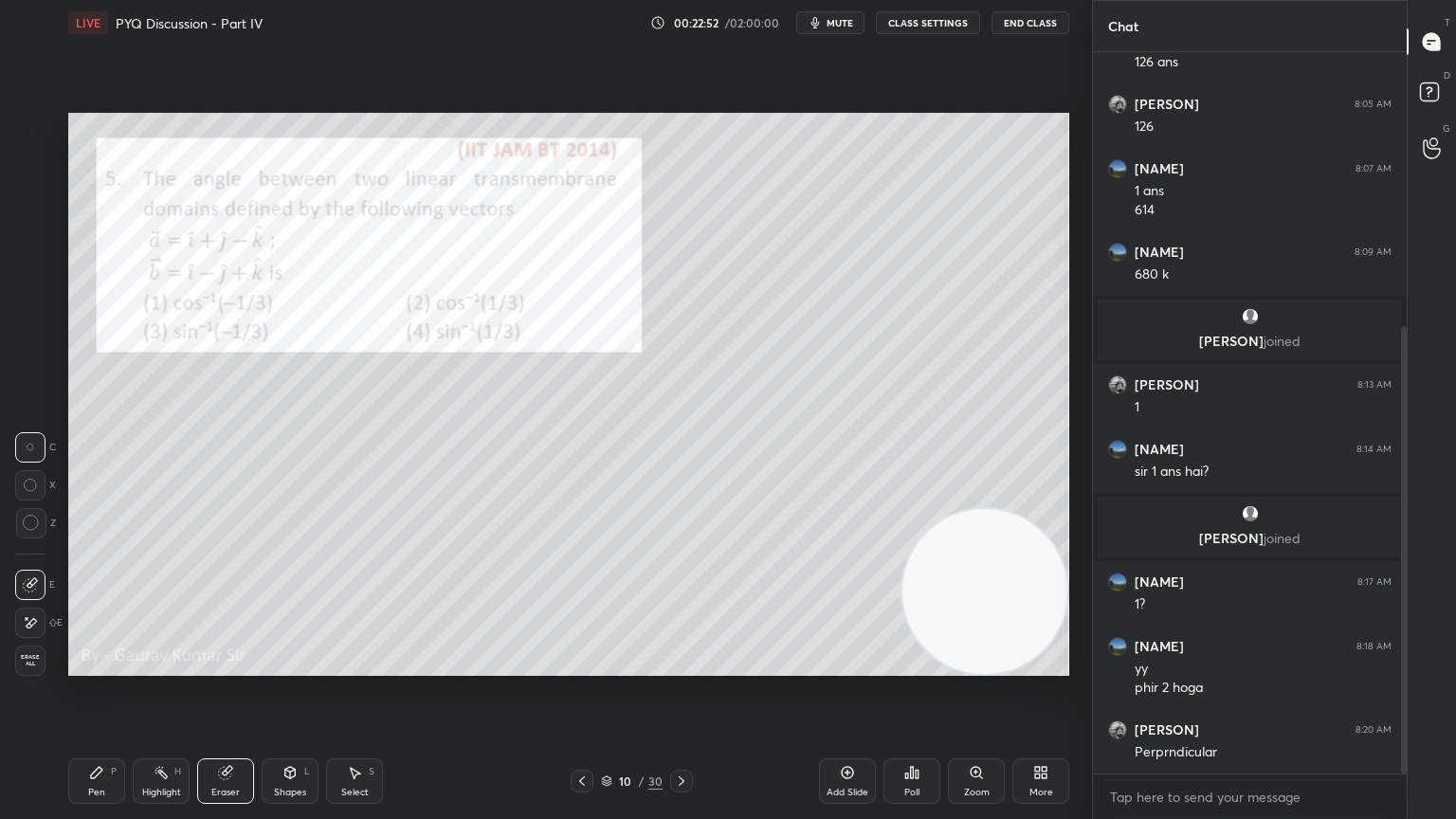 click on "P" at bounding box center [114, 772] 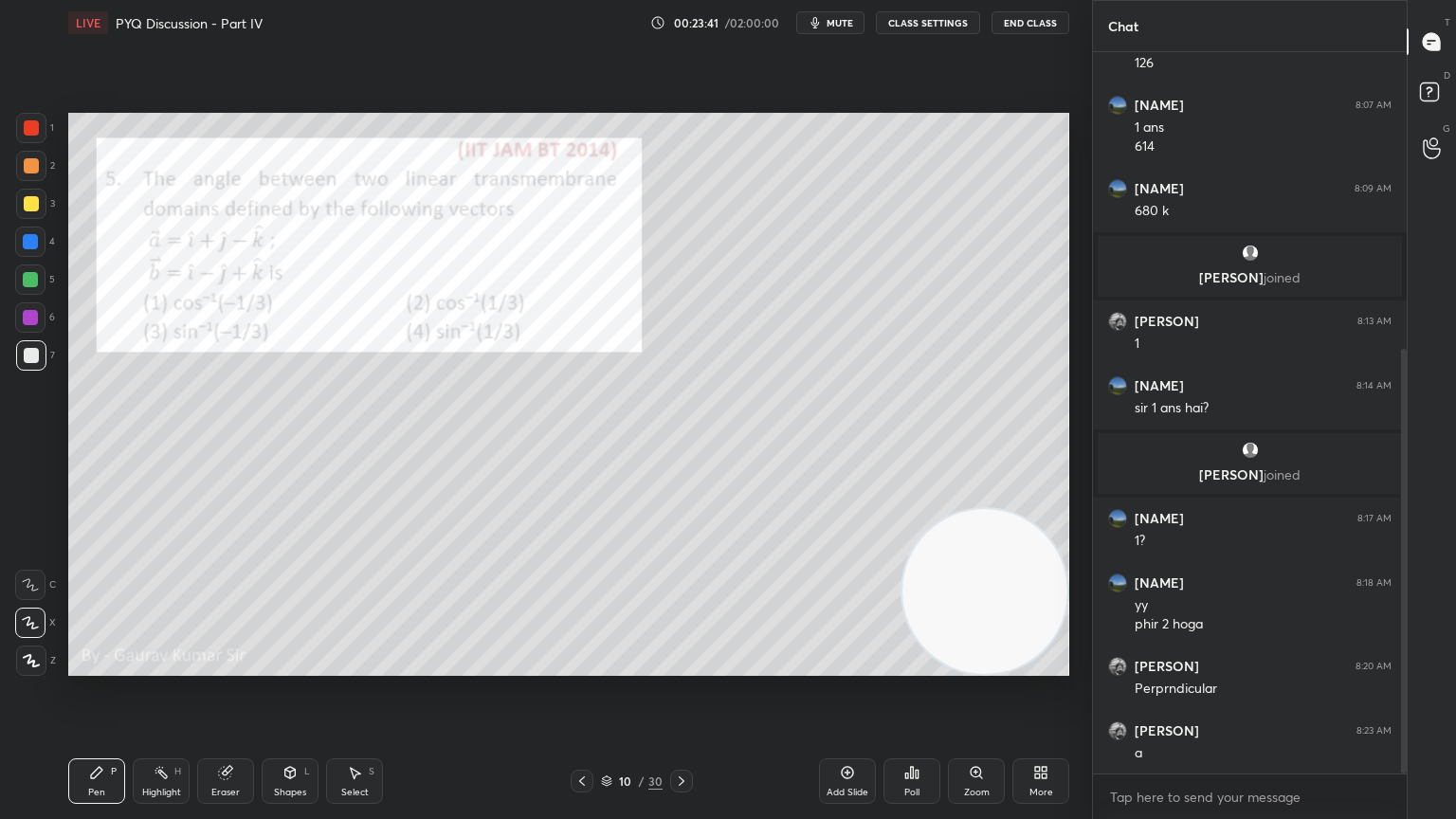scroll, scrollTop: 505, scrollLeft: 0, axis: vertical 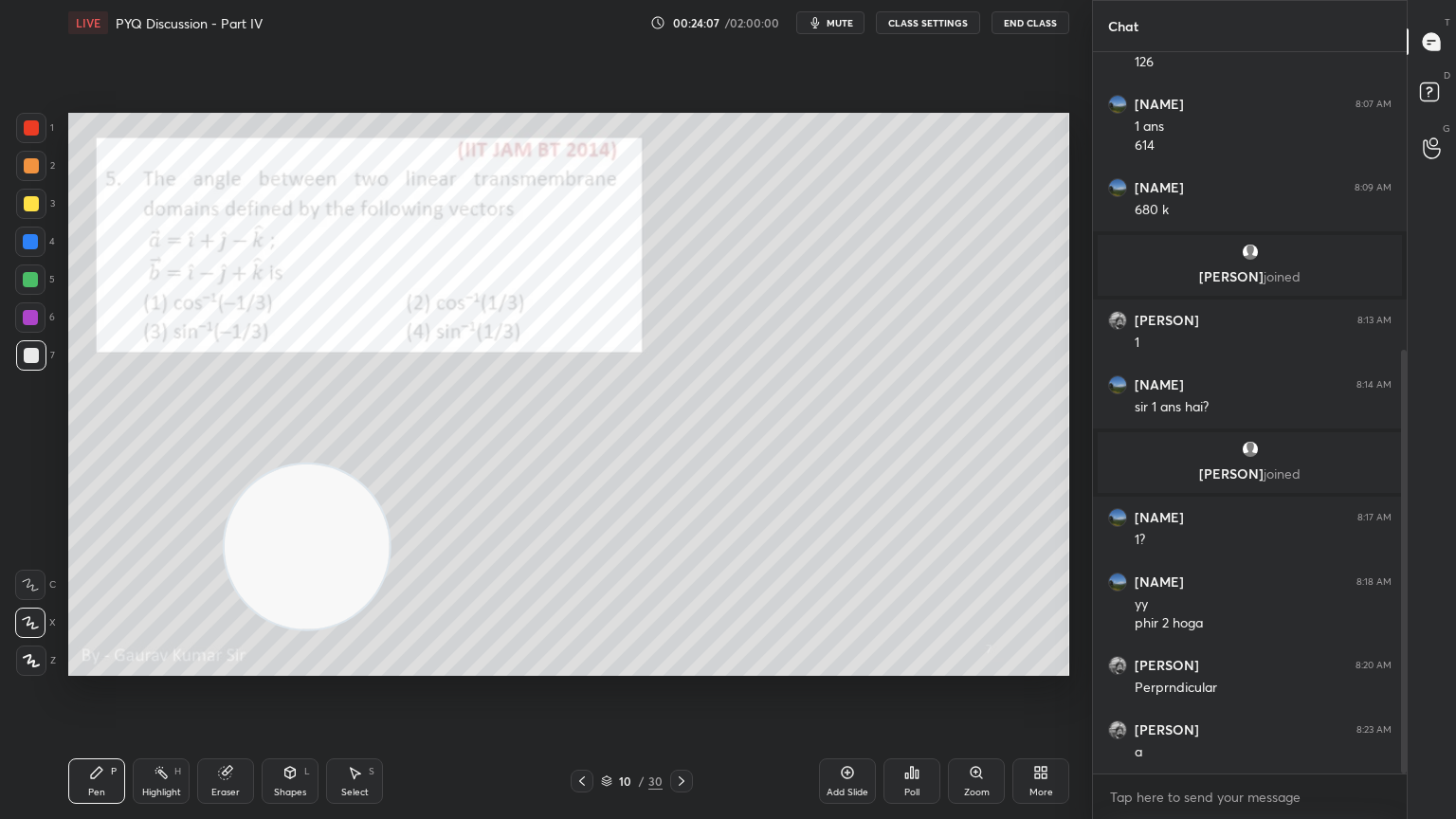 click on "Eraser" at bounding box center (226, 781) 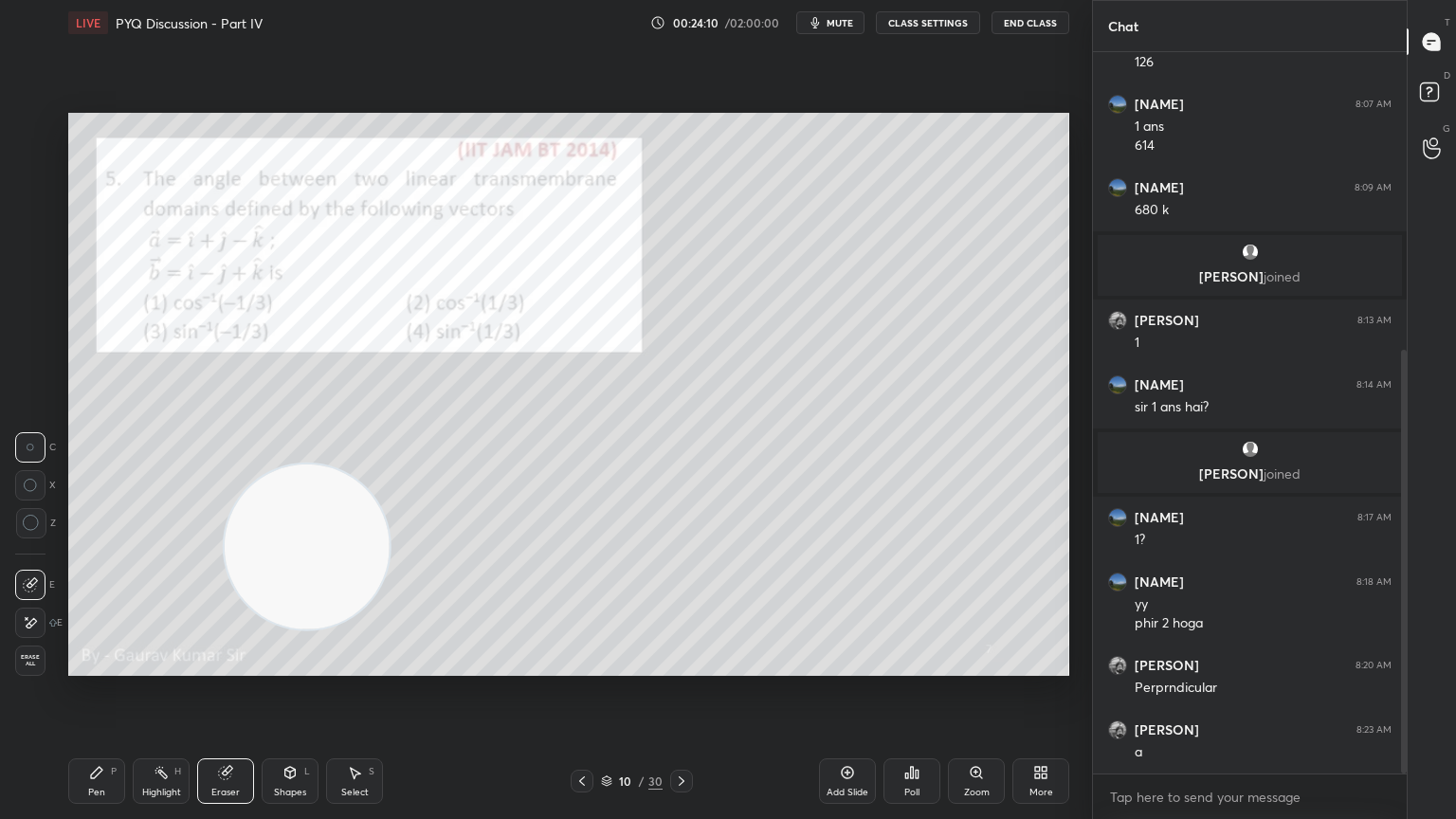 click on "Pen P" at bounding box center [97, 781] 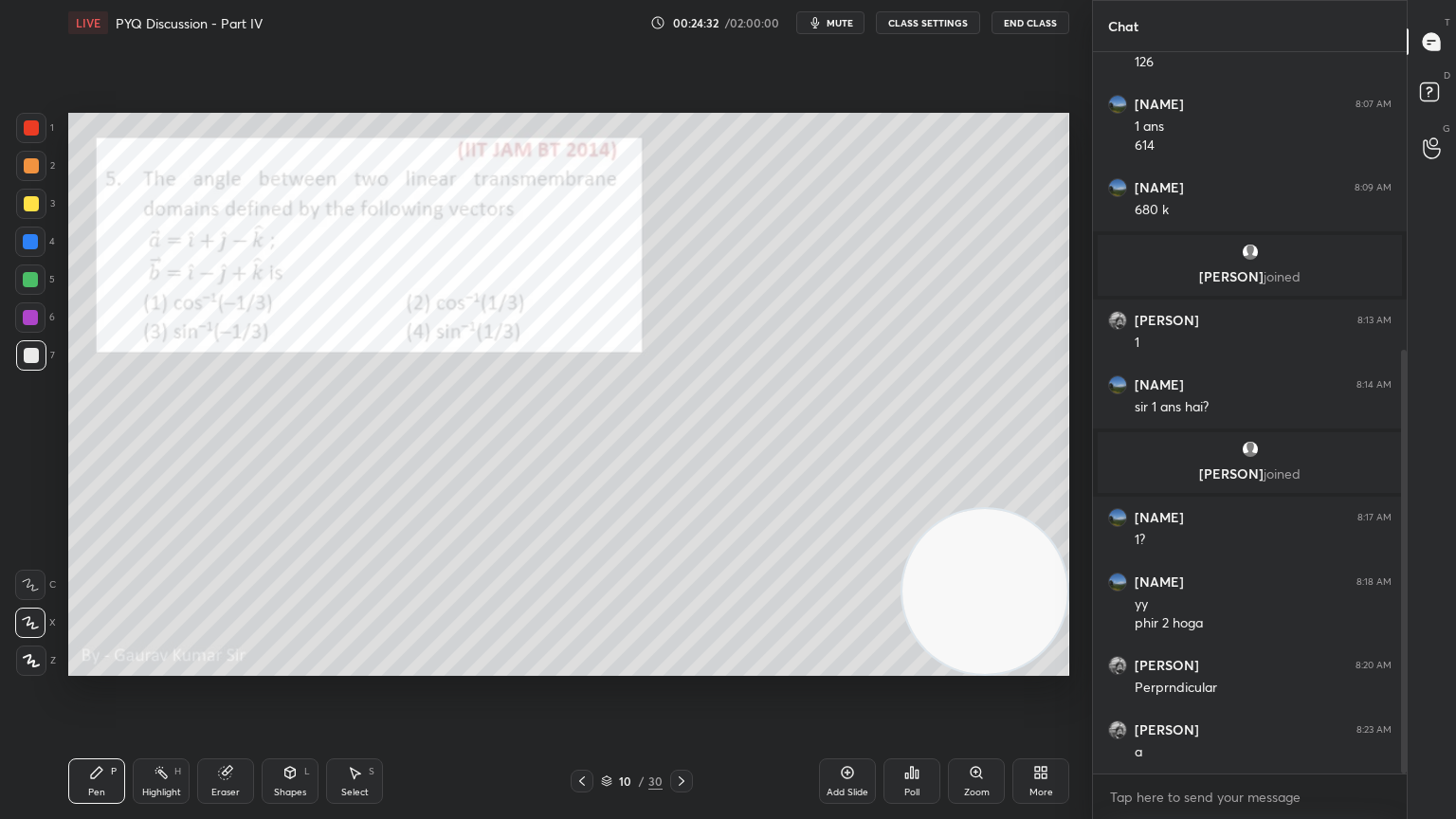 click at bounding box center (30, 318) 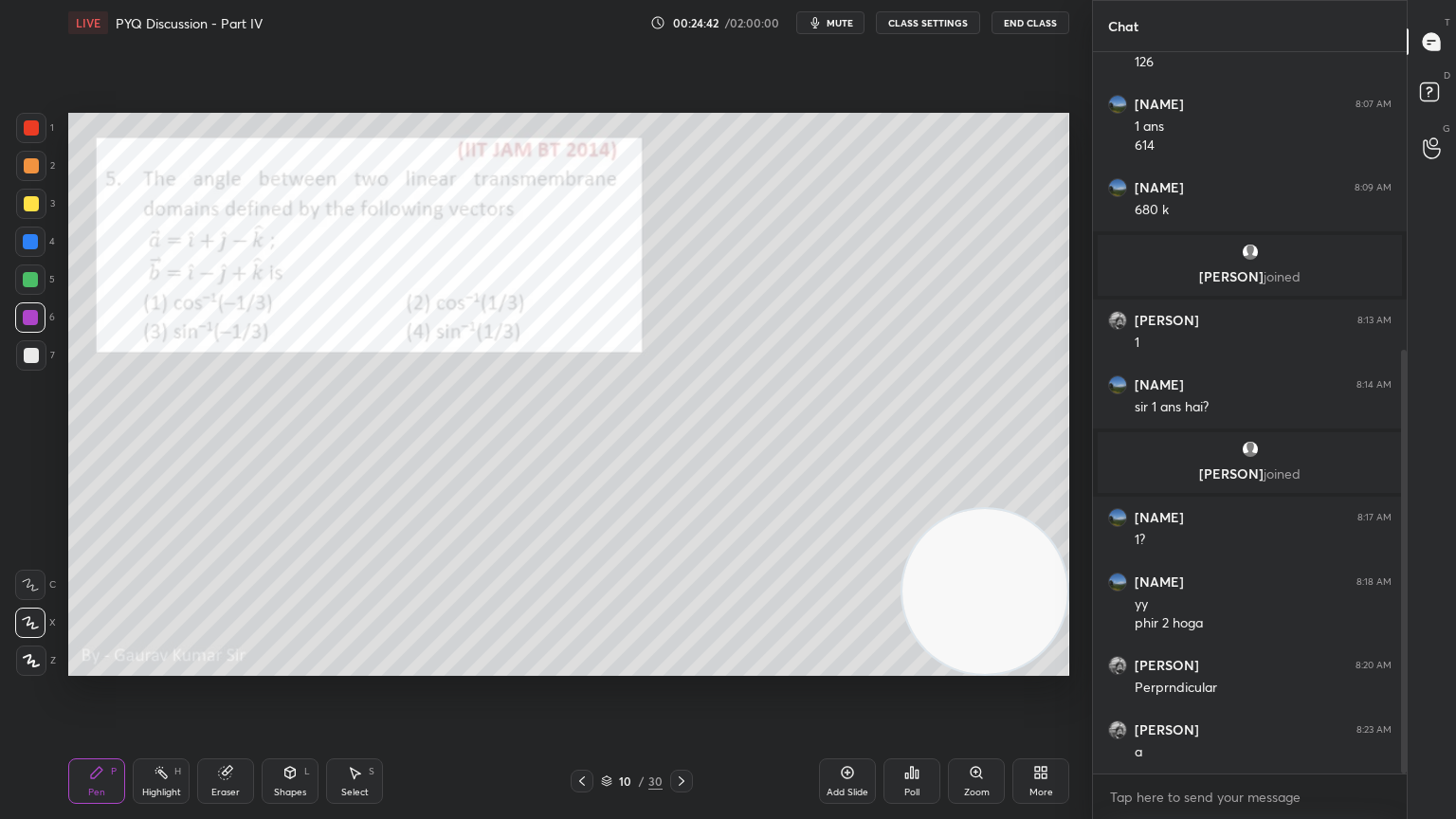 click 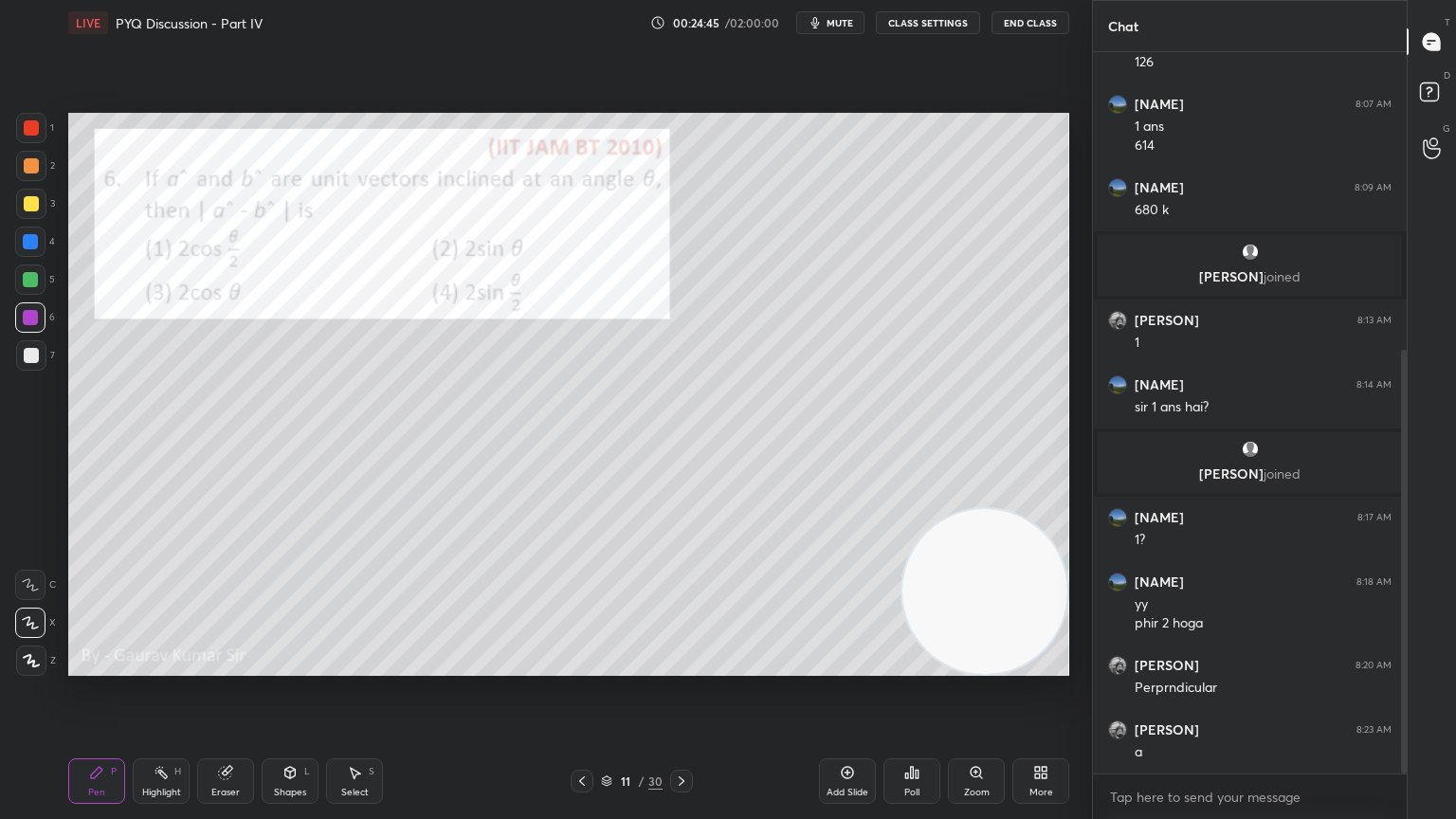 scroll, scrollTop: 569, scrollLeft: 0, axis: vertical 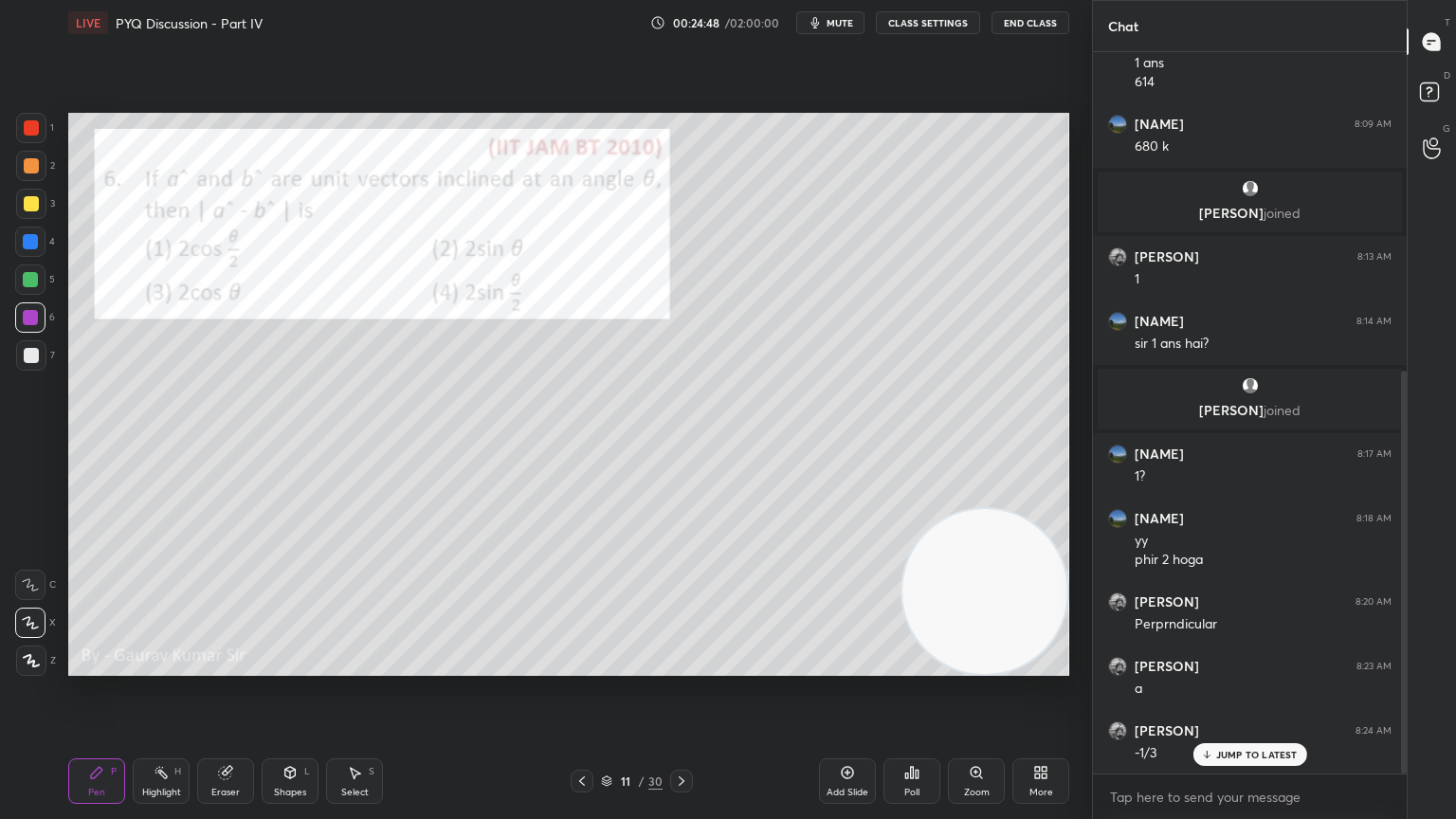 click 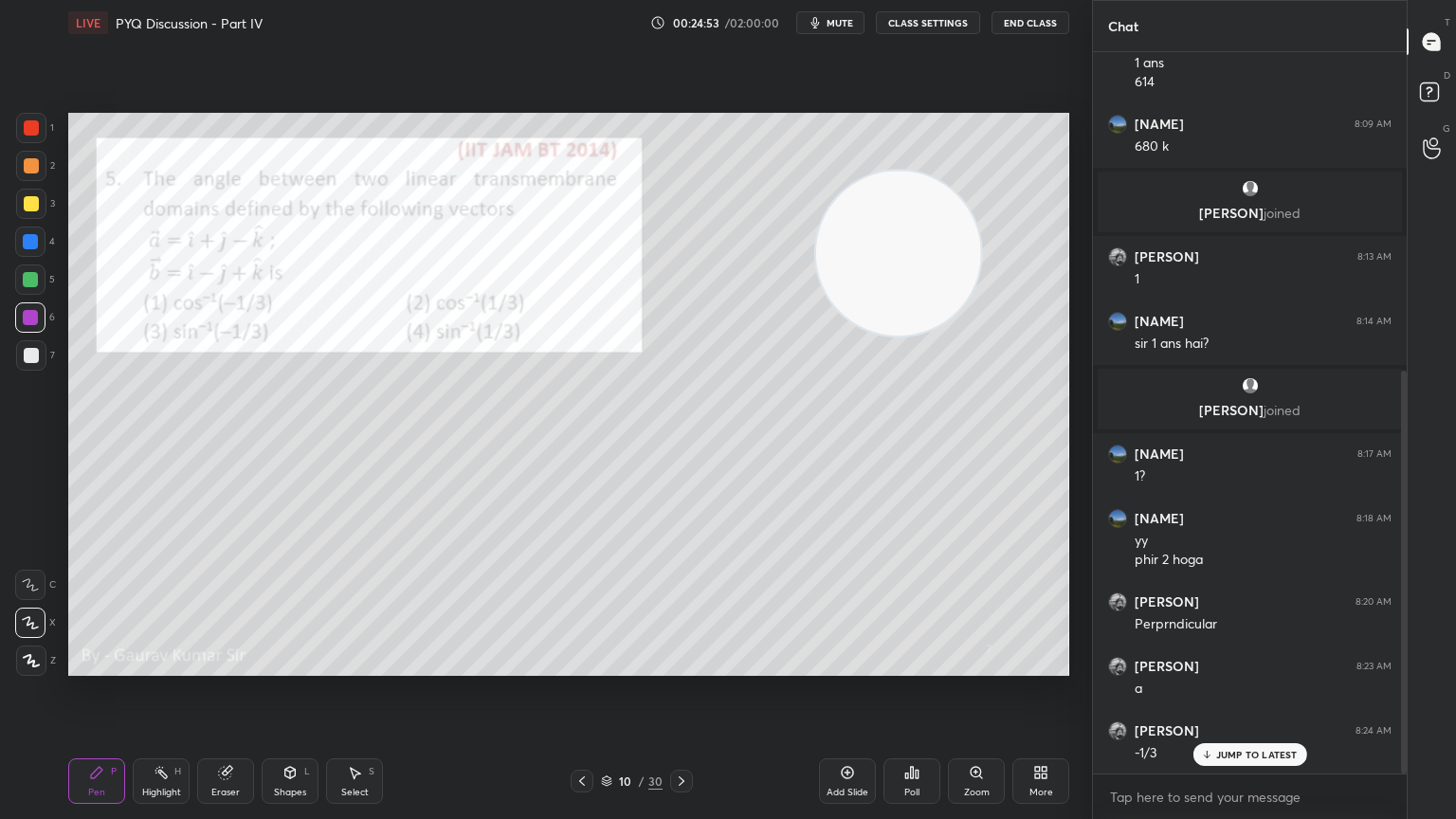 click 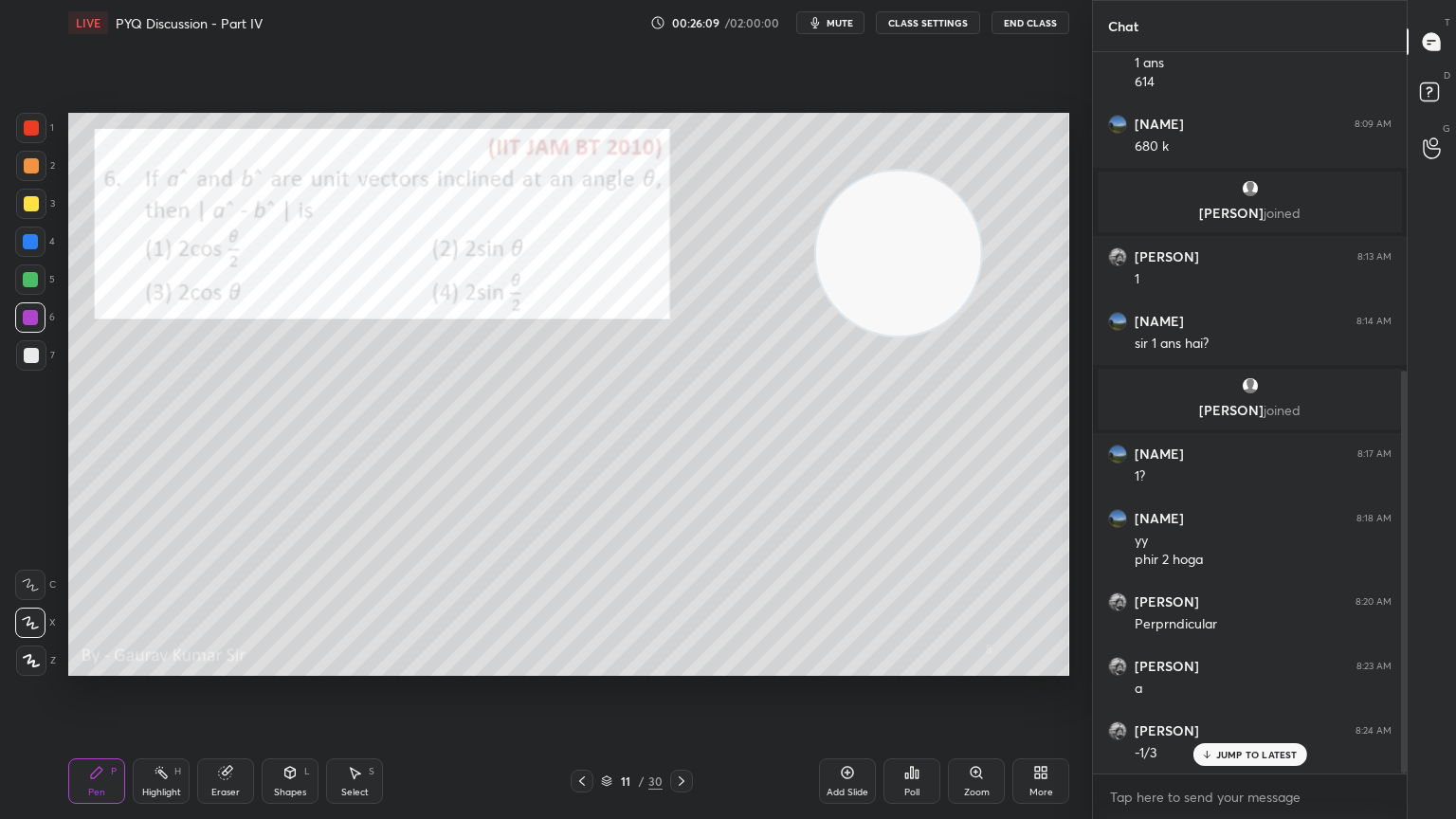 click at bounding box center (31, 355) 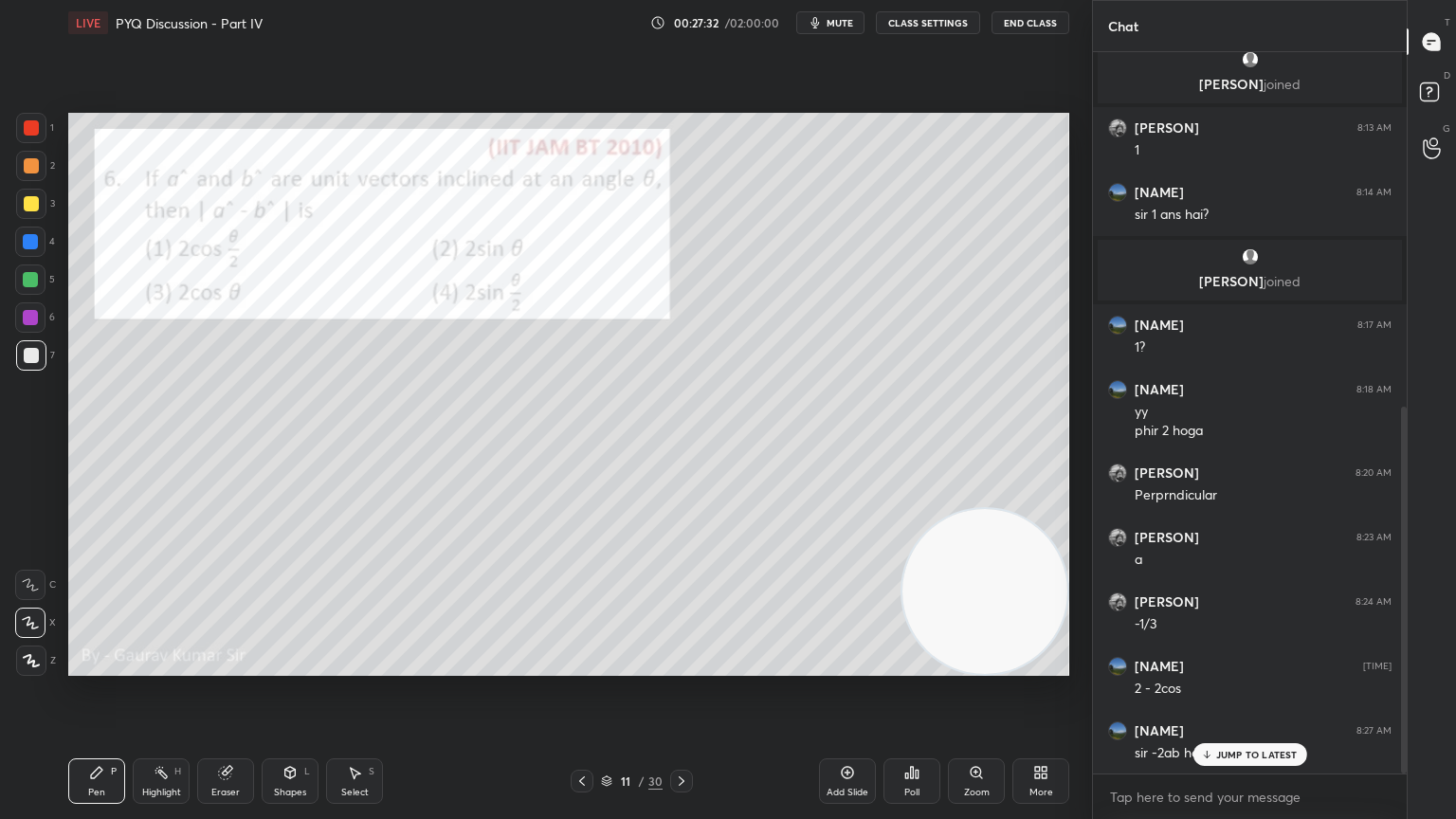 scroll, scrollTop: 699, scrollLeft: 0, axis: vertical 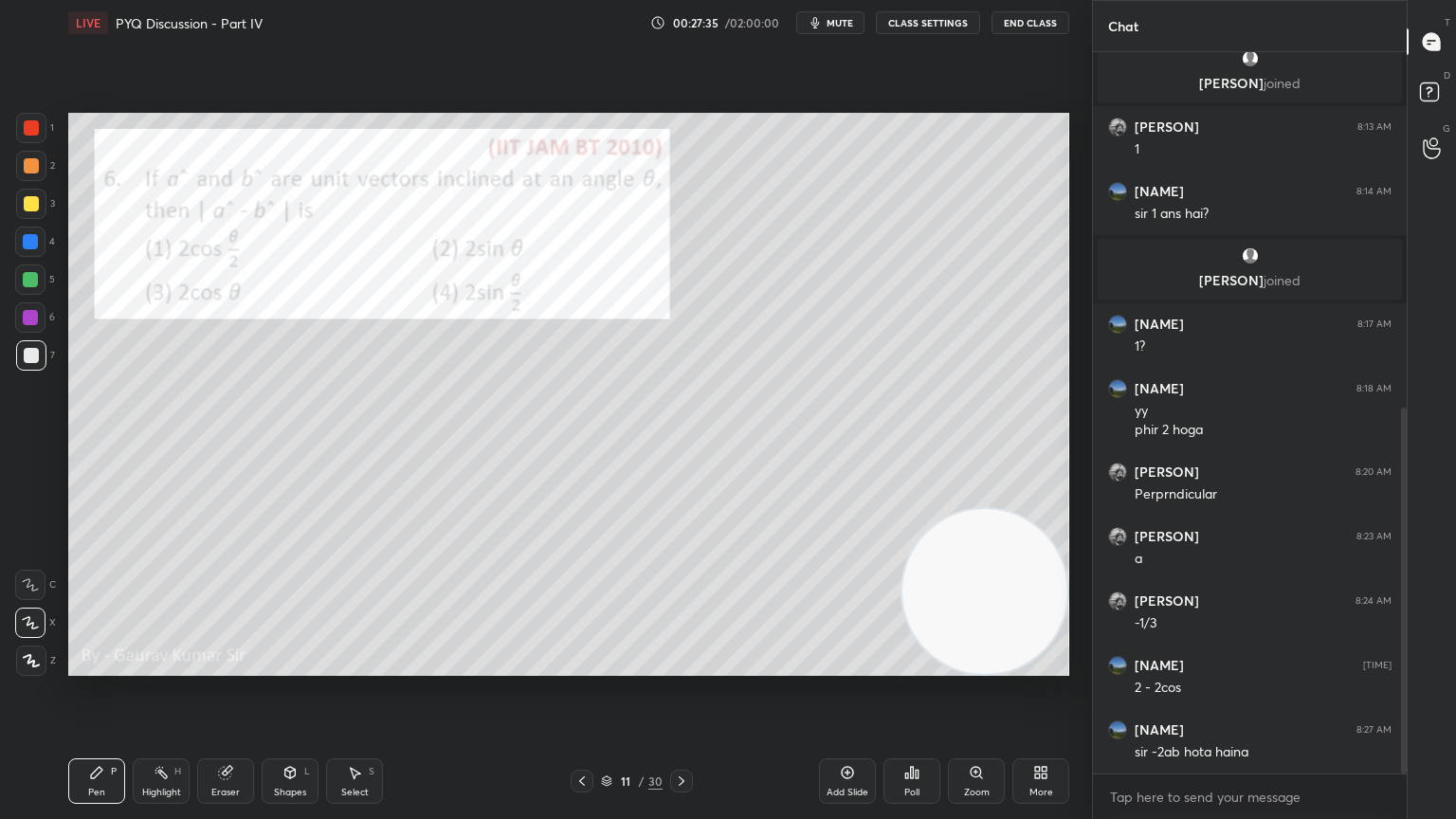 click on "Eraser" at bounding box center (226, 781) 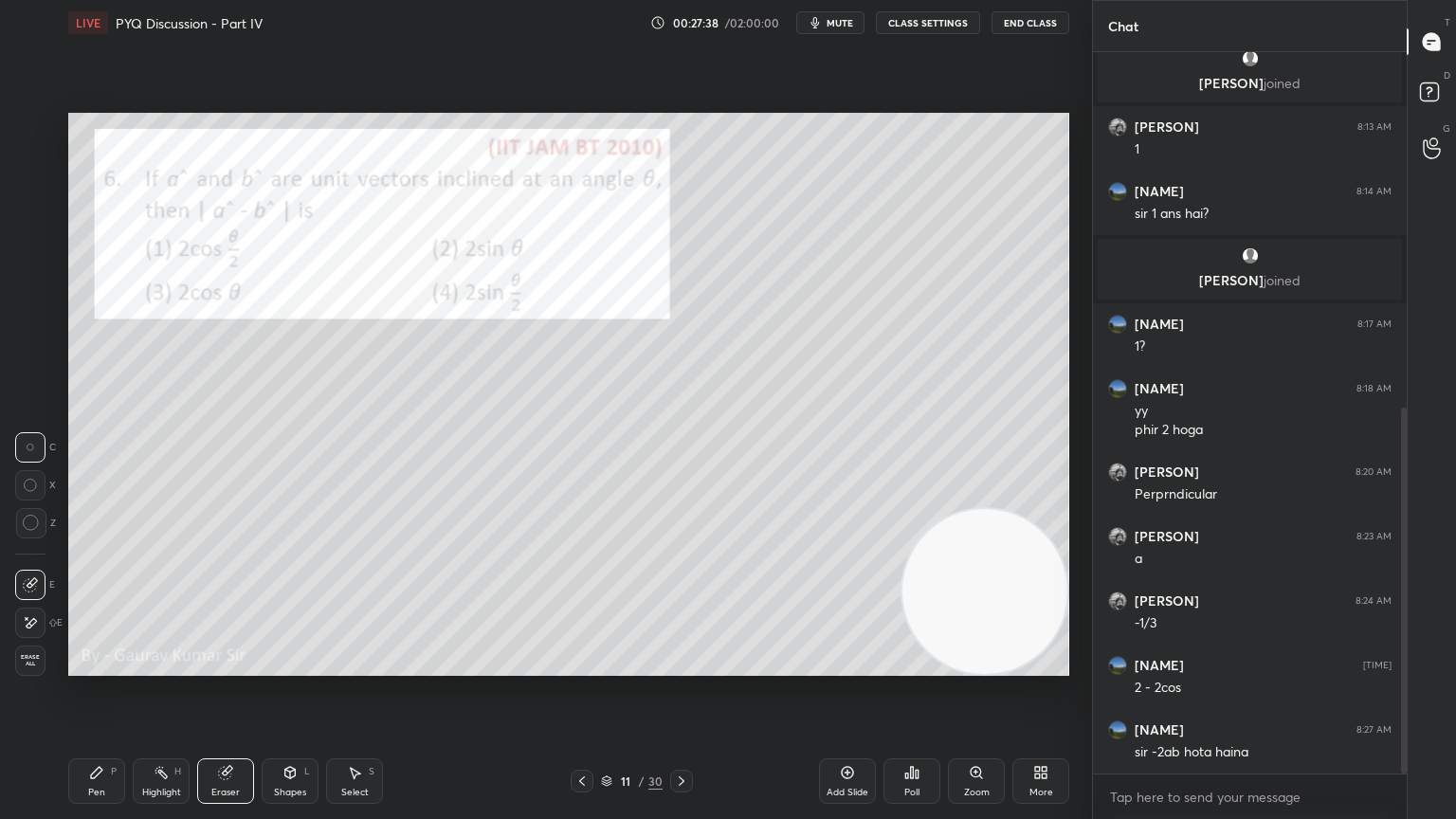 click on "Pen P" at bounding box center [97, 781] 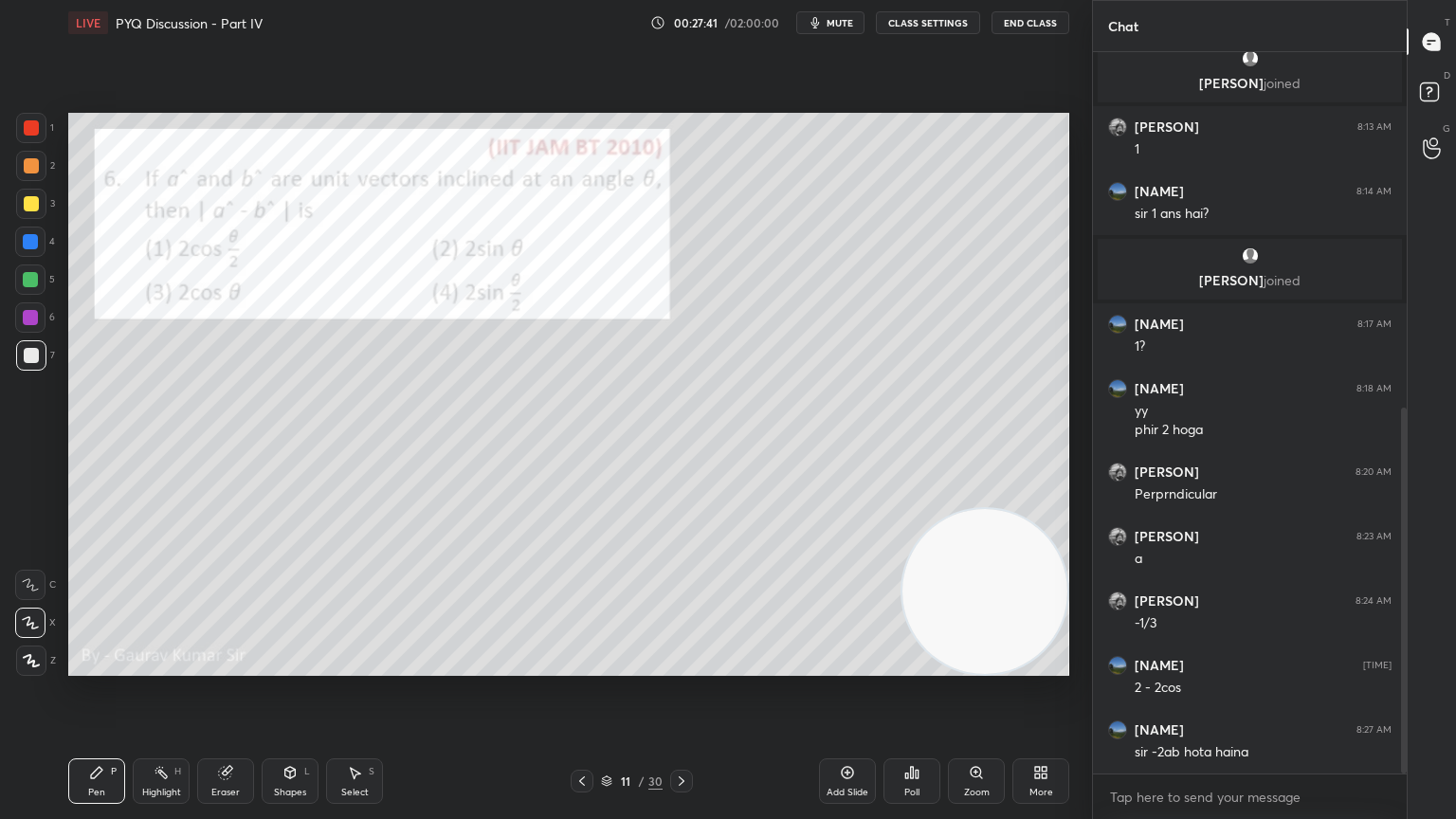 click on "Eraser" at bounding box center [226, 792] 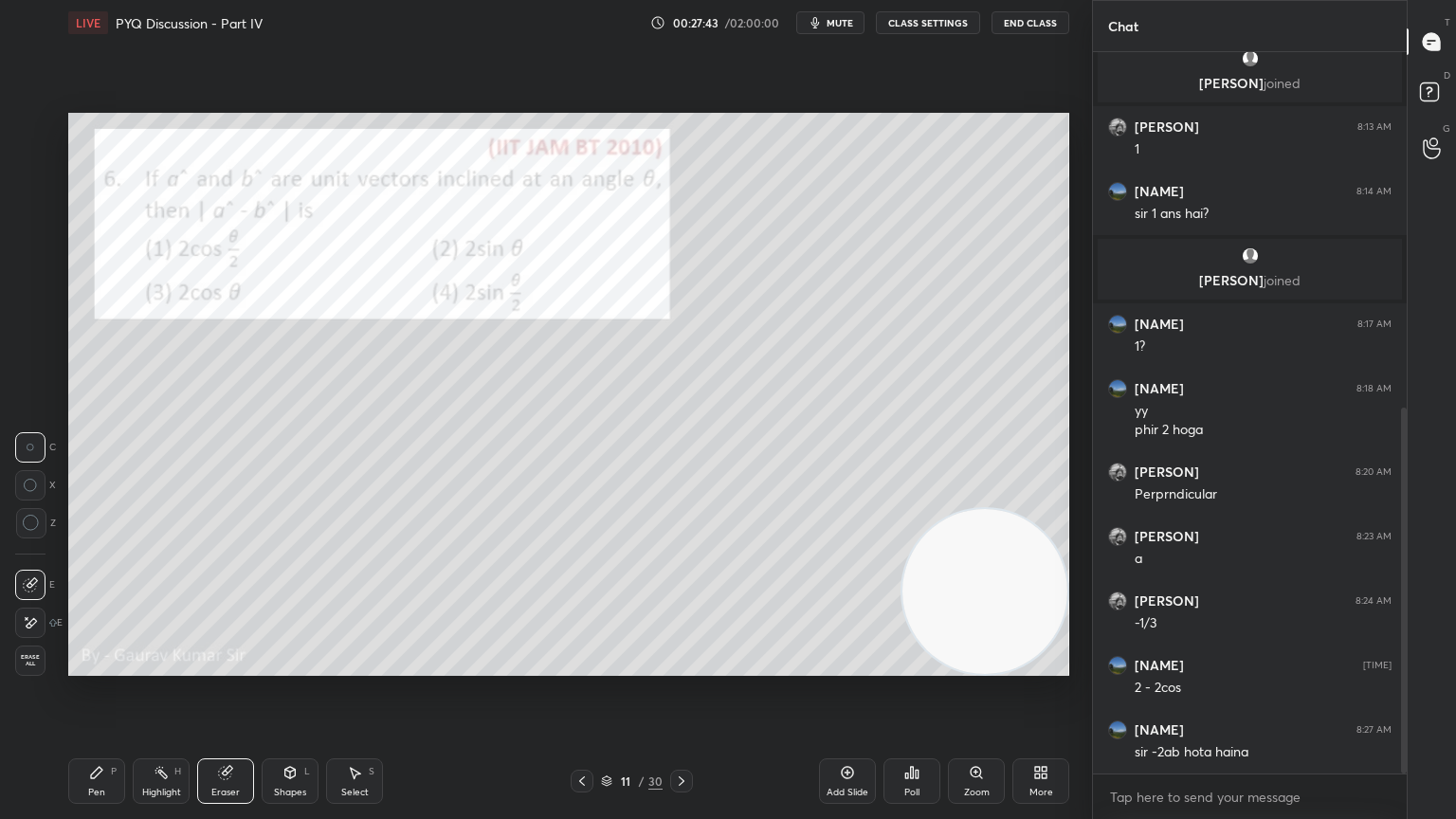 click 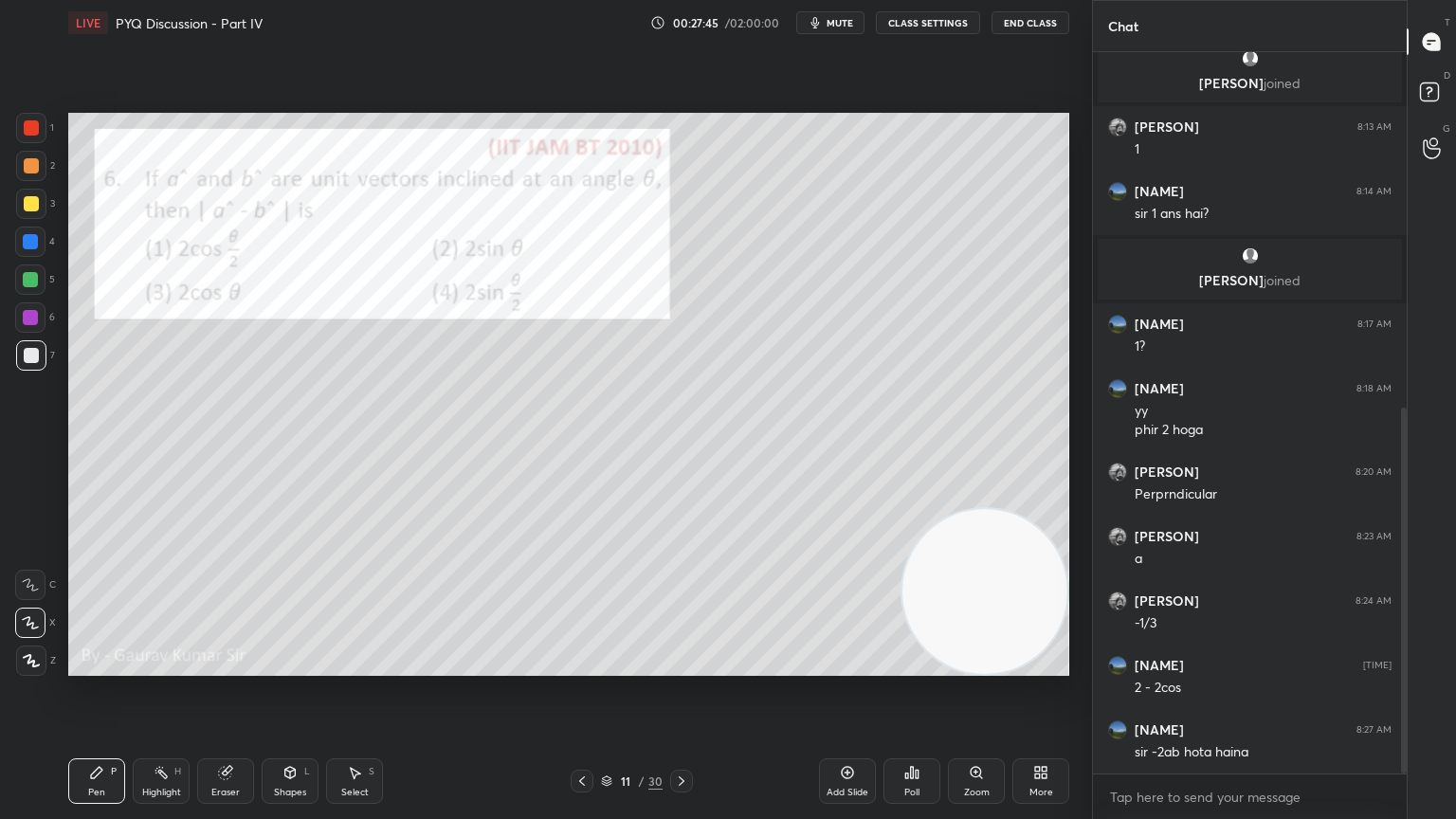 click on "Eraser" at bounding box center (226, 781) 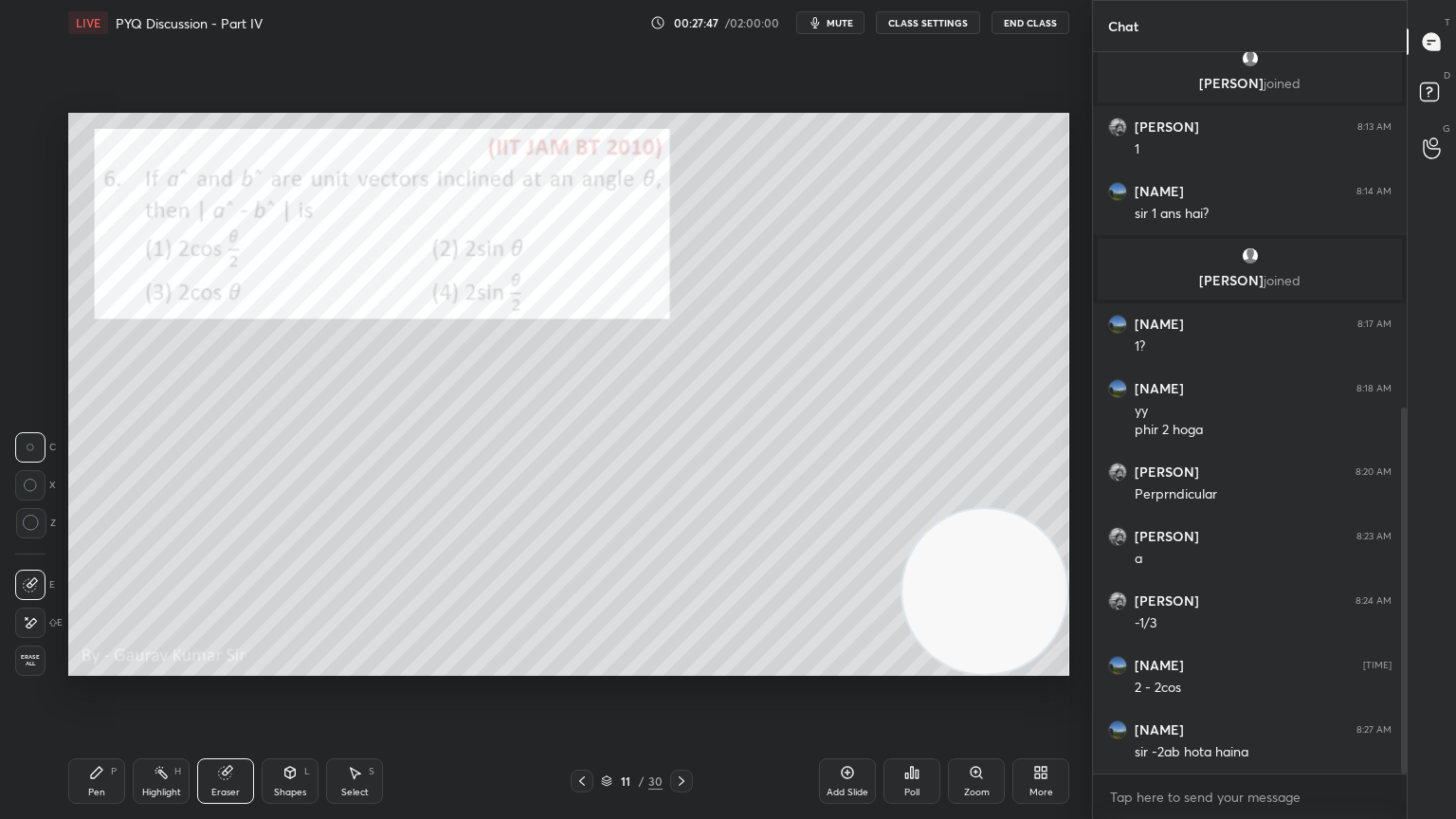 click on "P" at bounding box center [114, 772] 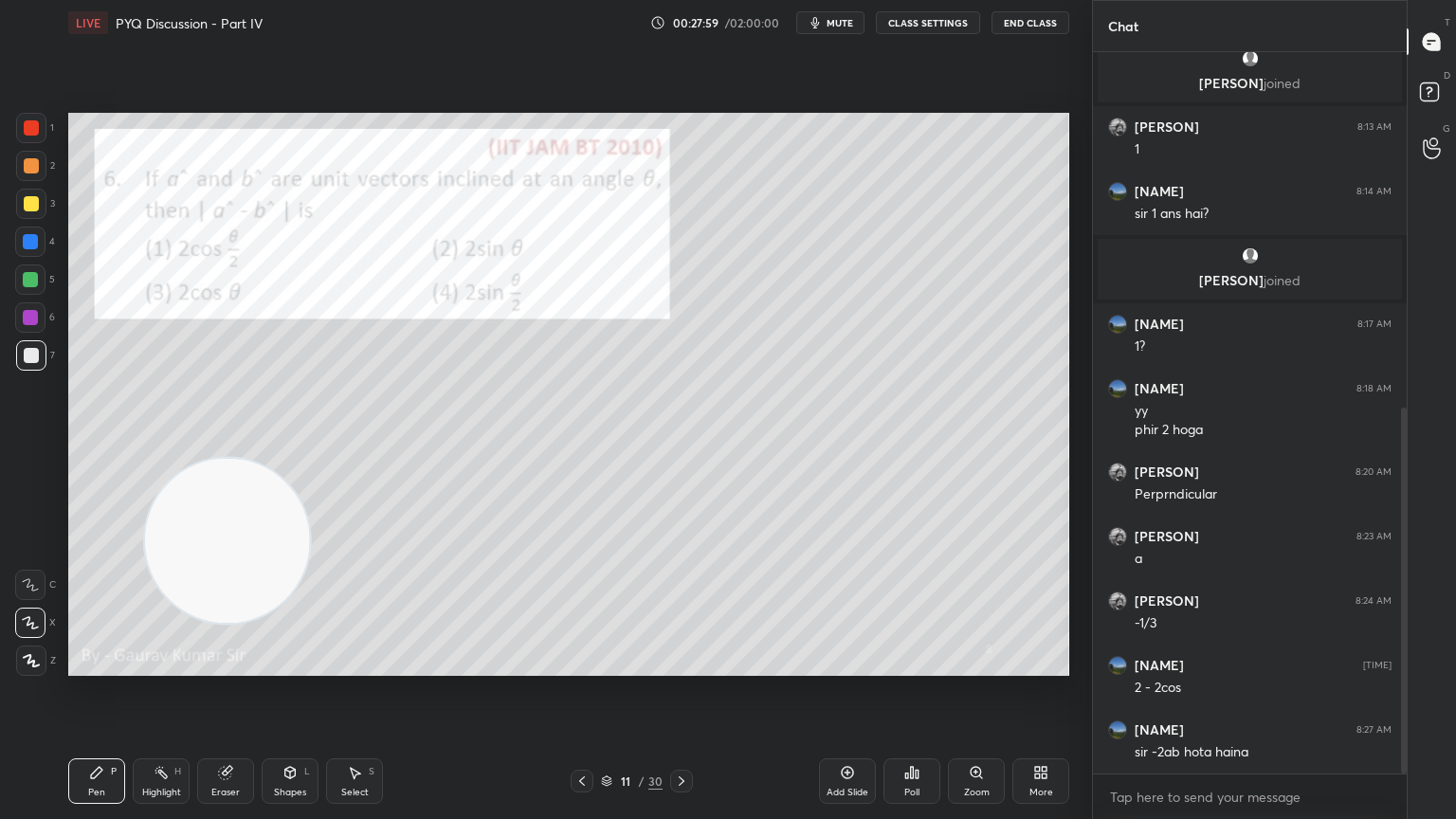 click at bounding box center [30, 318] 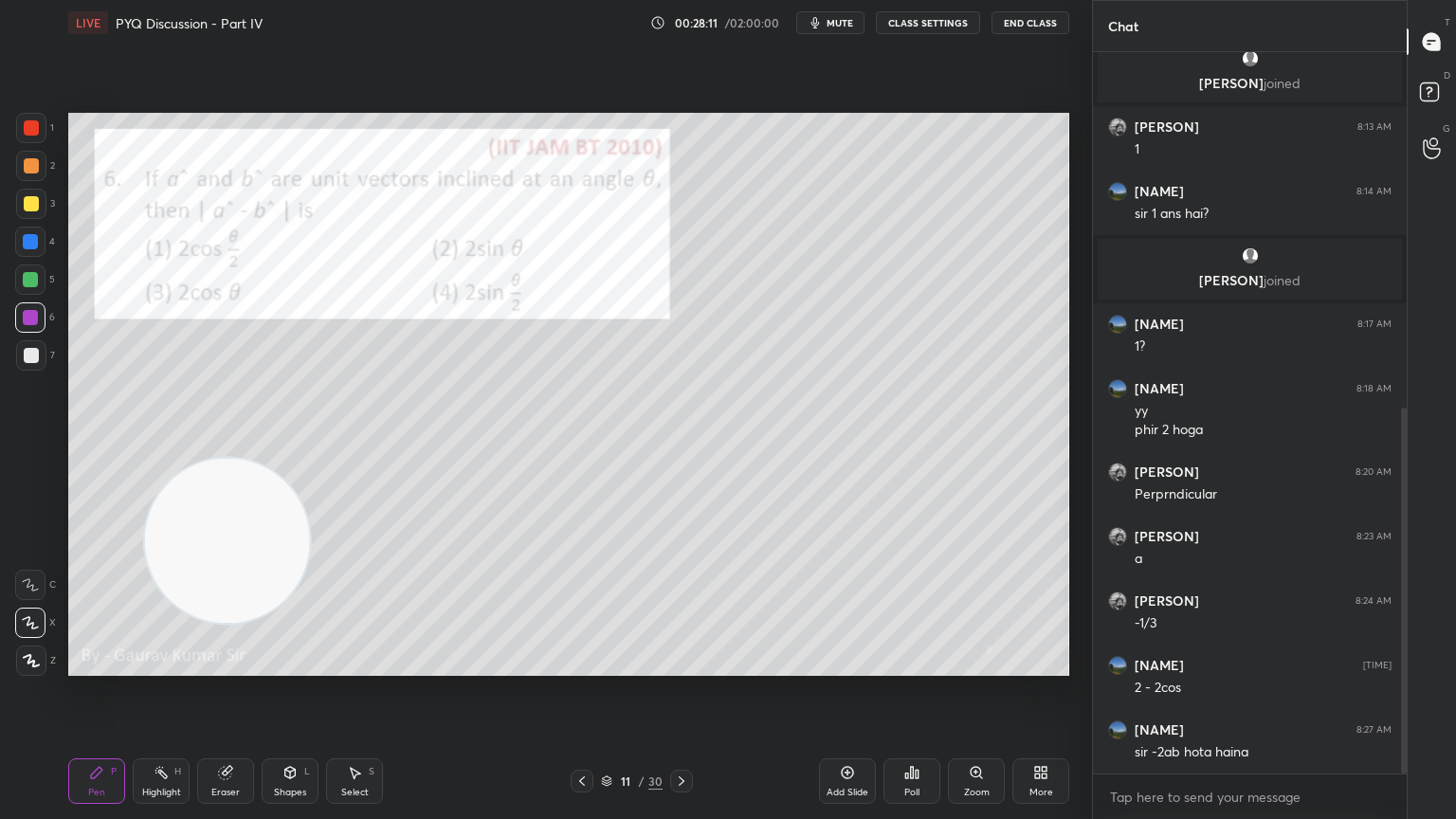 click on "Eraser" at bounding box center (226, 781) 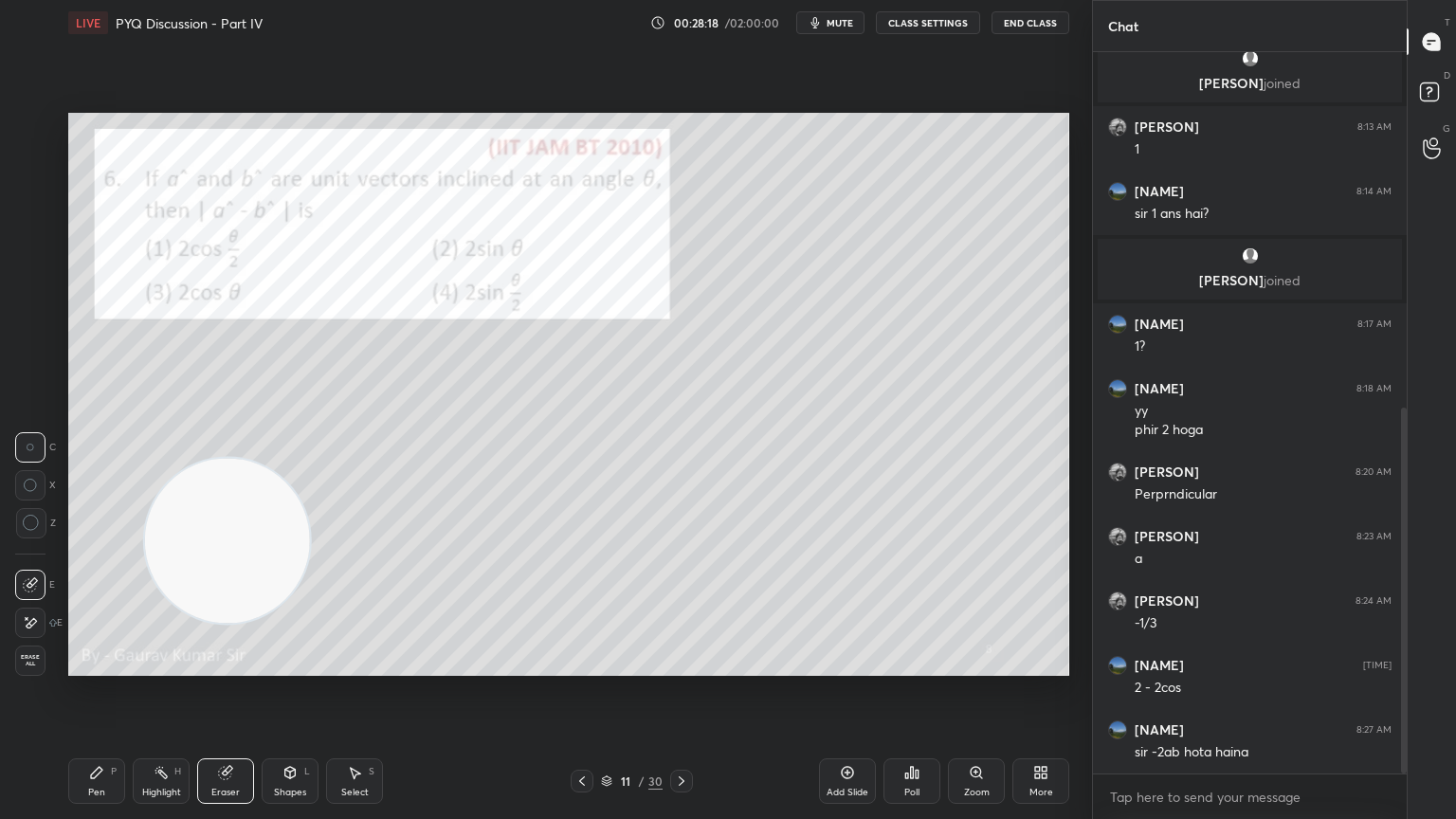 click on "P" at bounding box center (114, 772) 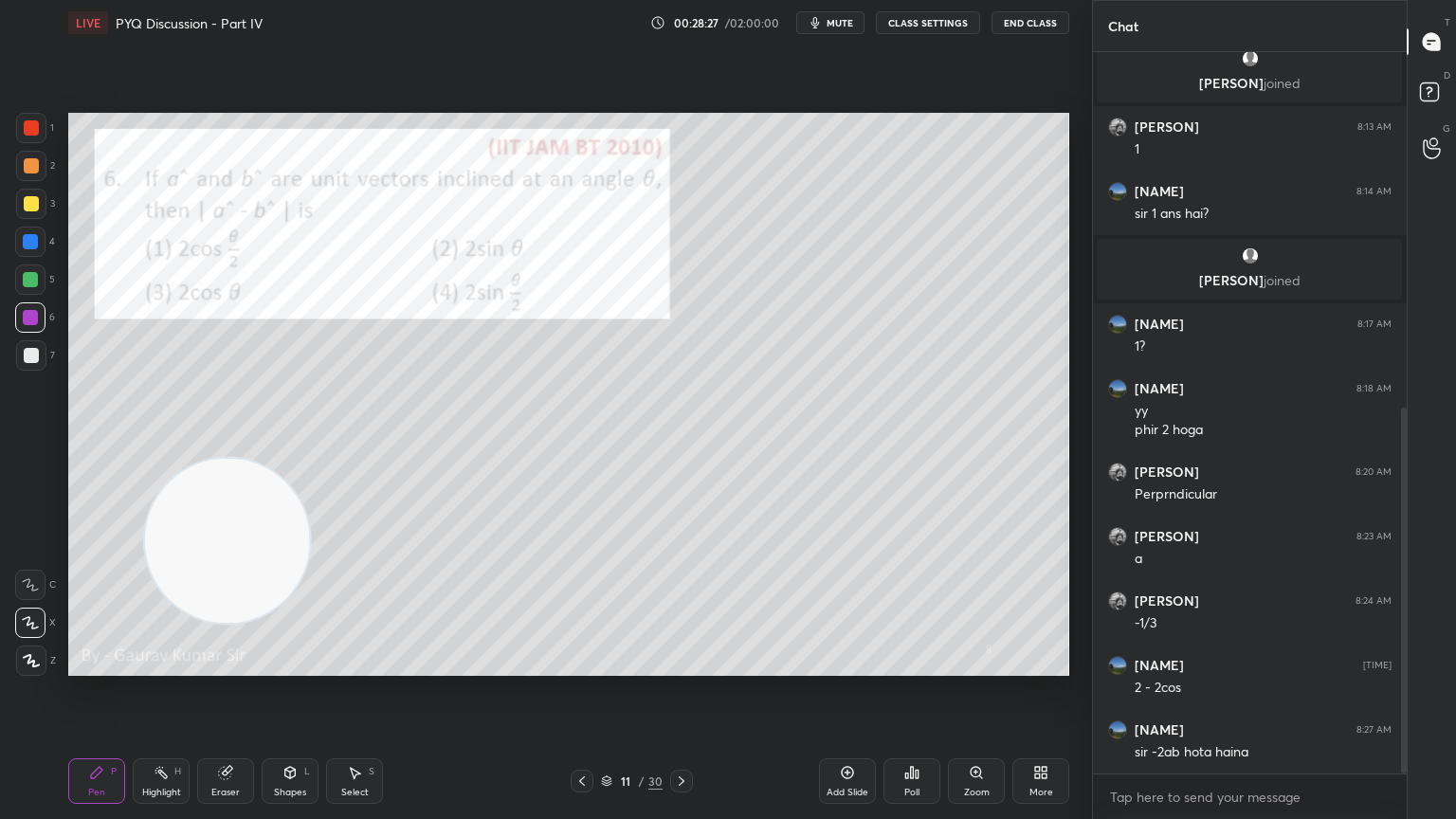 click on "Eraser" at bounding box center (226, 781) 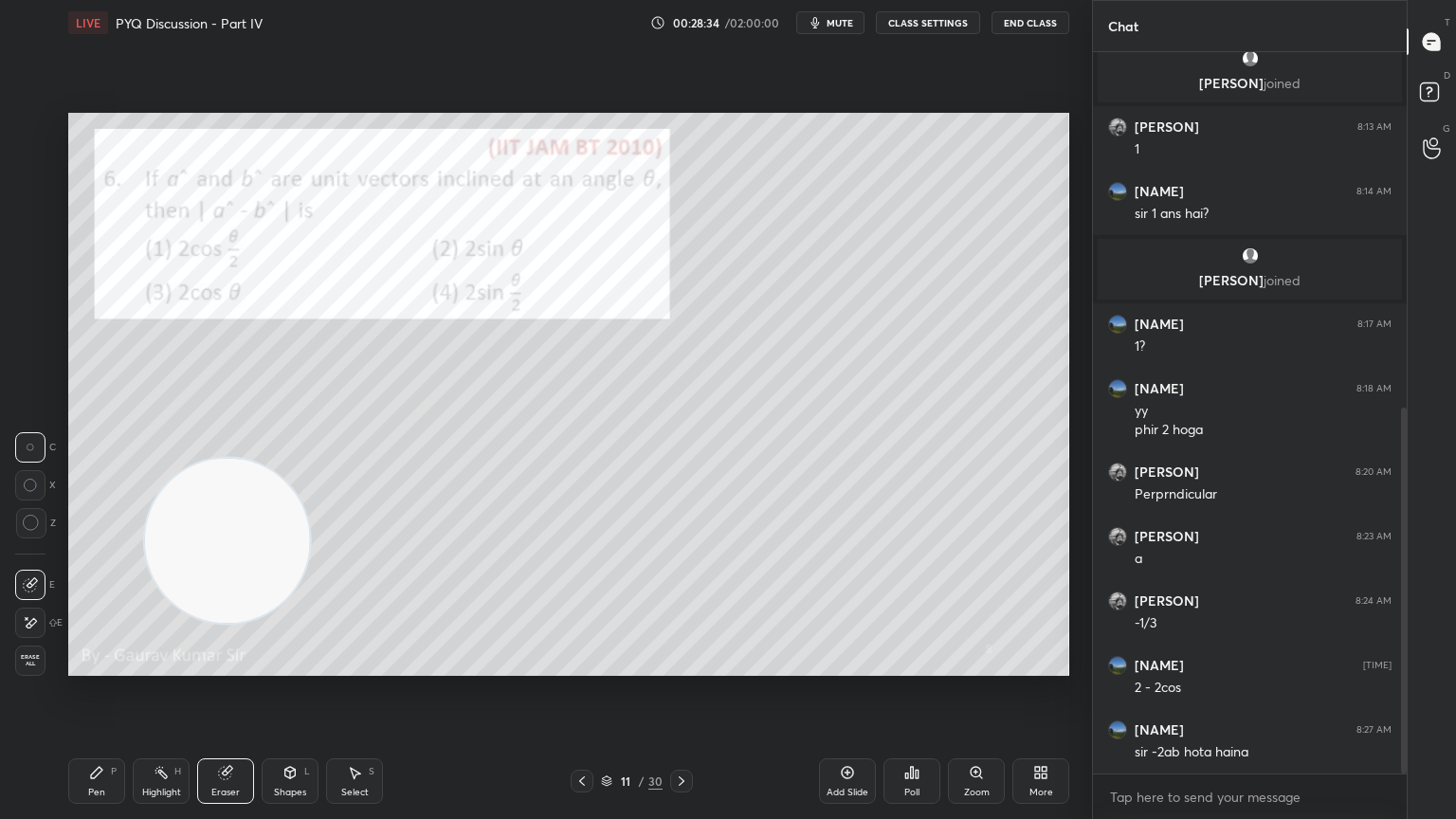 click on "Pen" at bounding box center [97, 792] 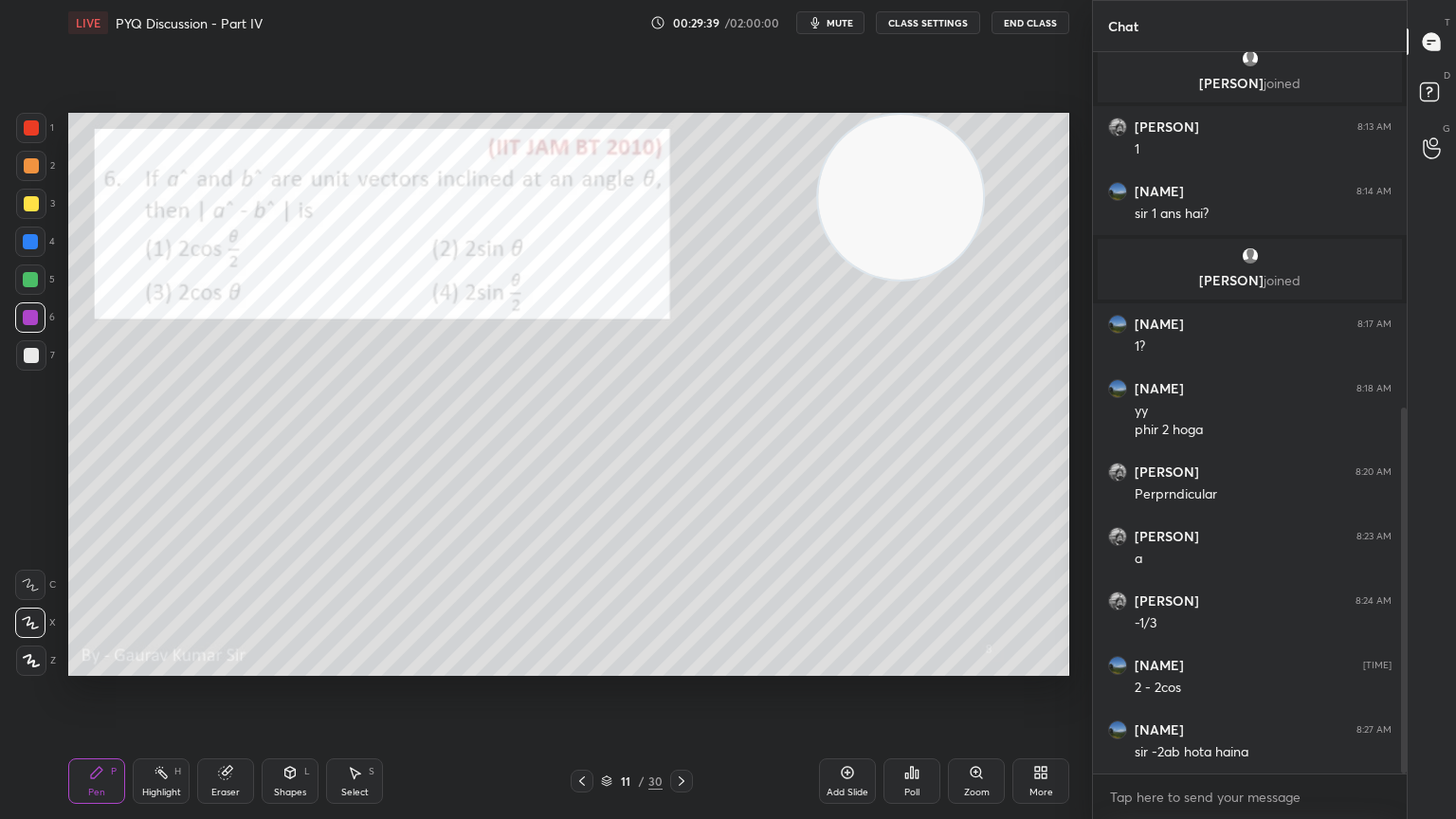 click on "Add Slide" at bounding box center [847, 781] 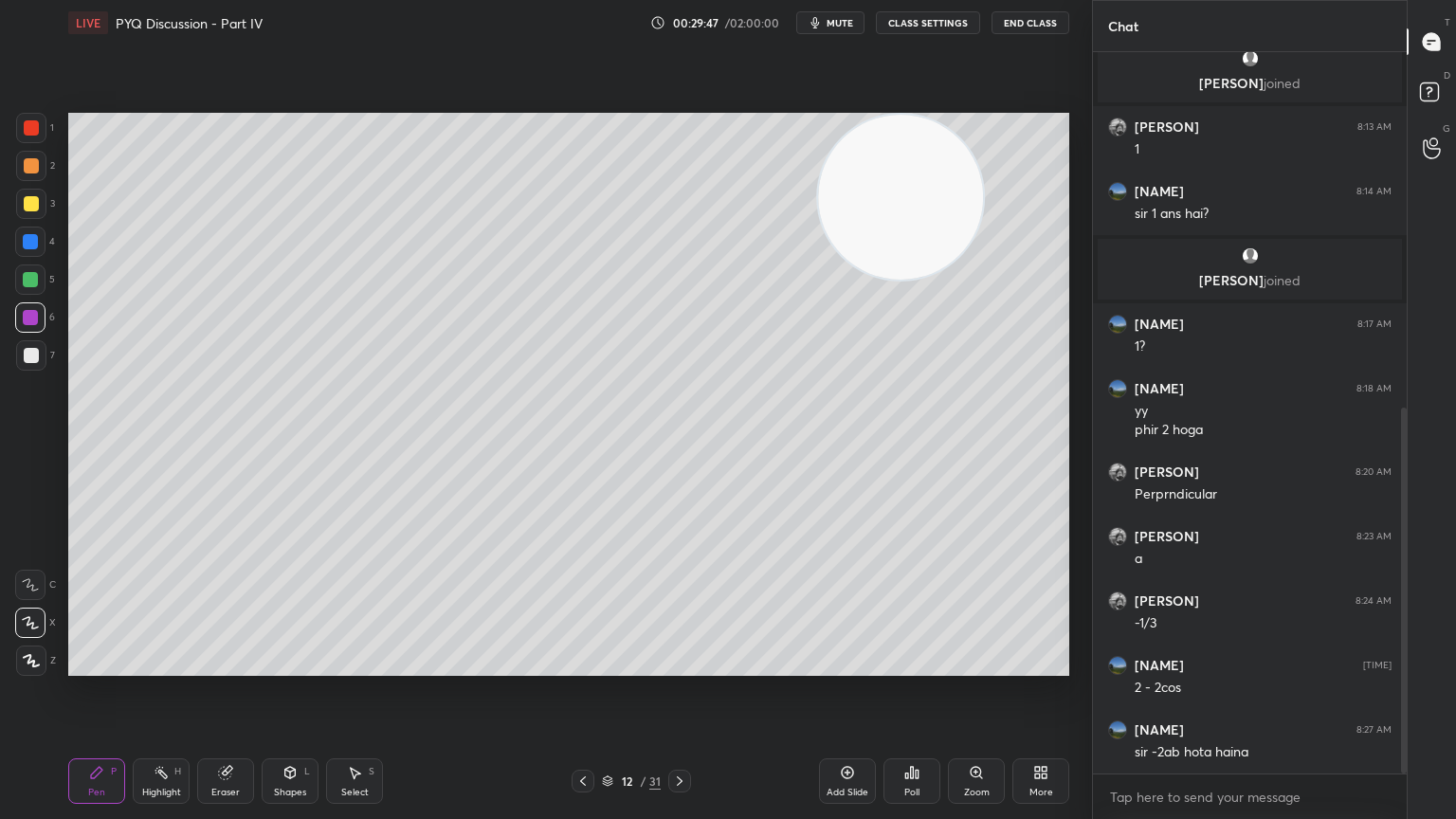 scroll, scrollTop: 762, scrollLeft: 0, axis: vertical 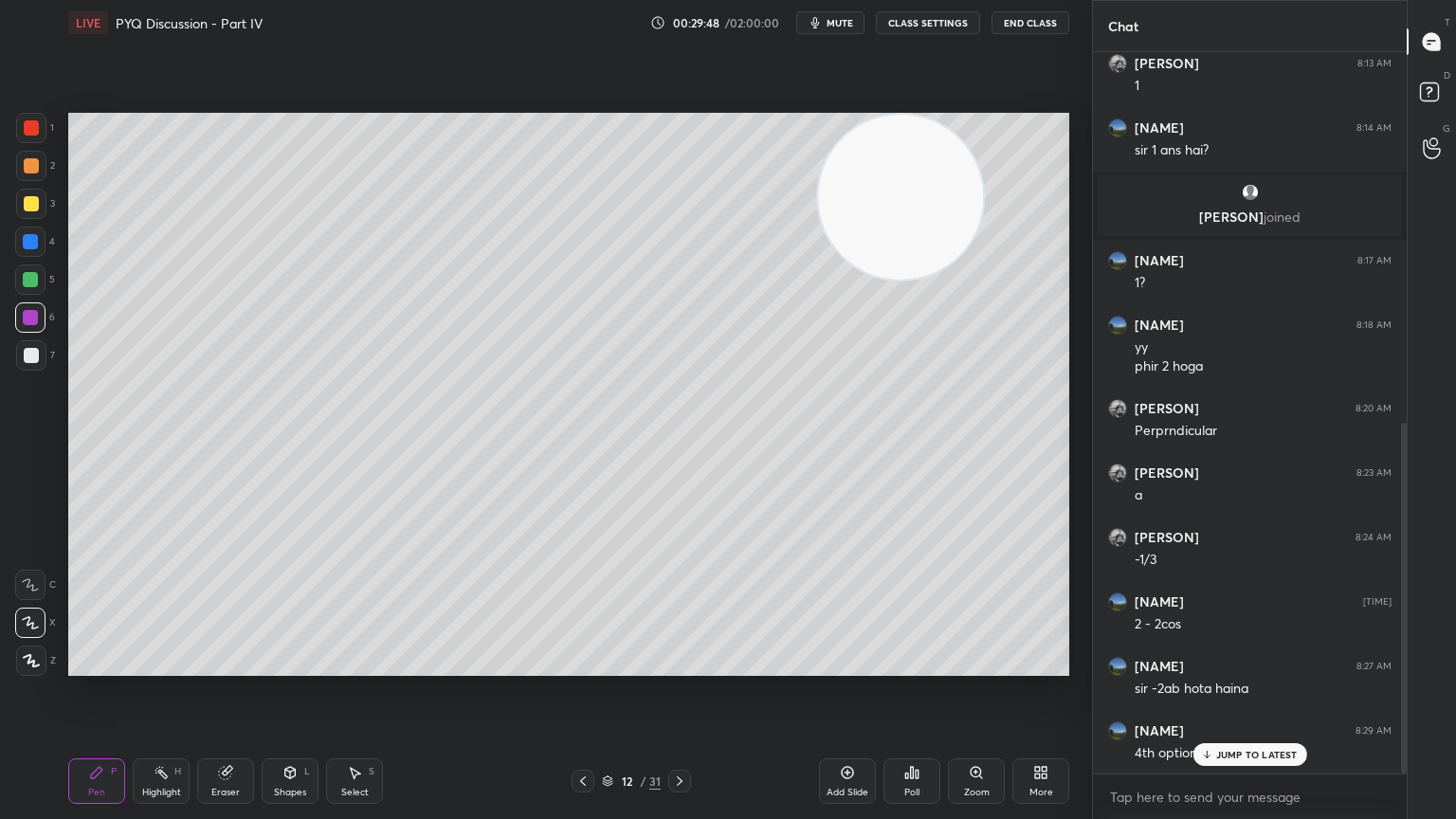 click on "Eraser" at bounding box center (226, 792) 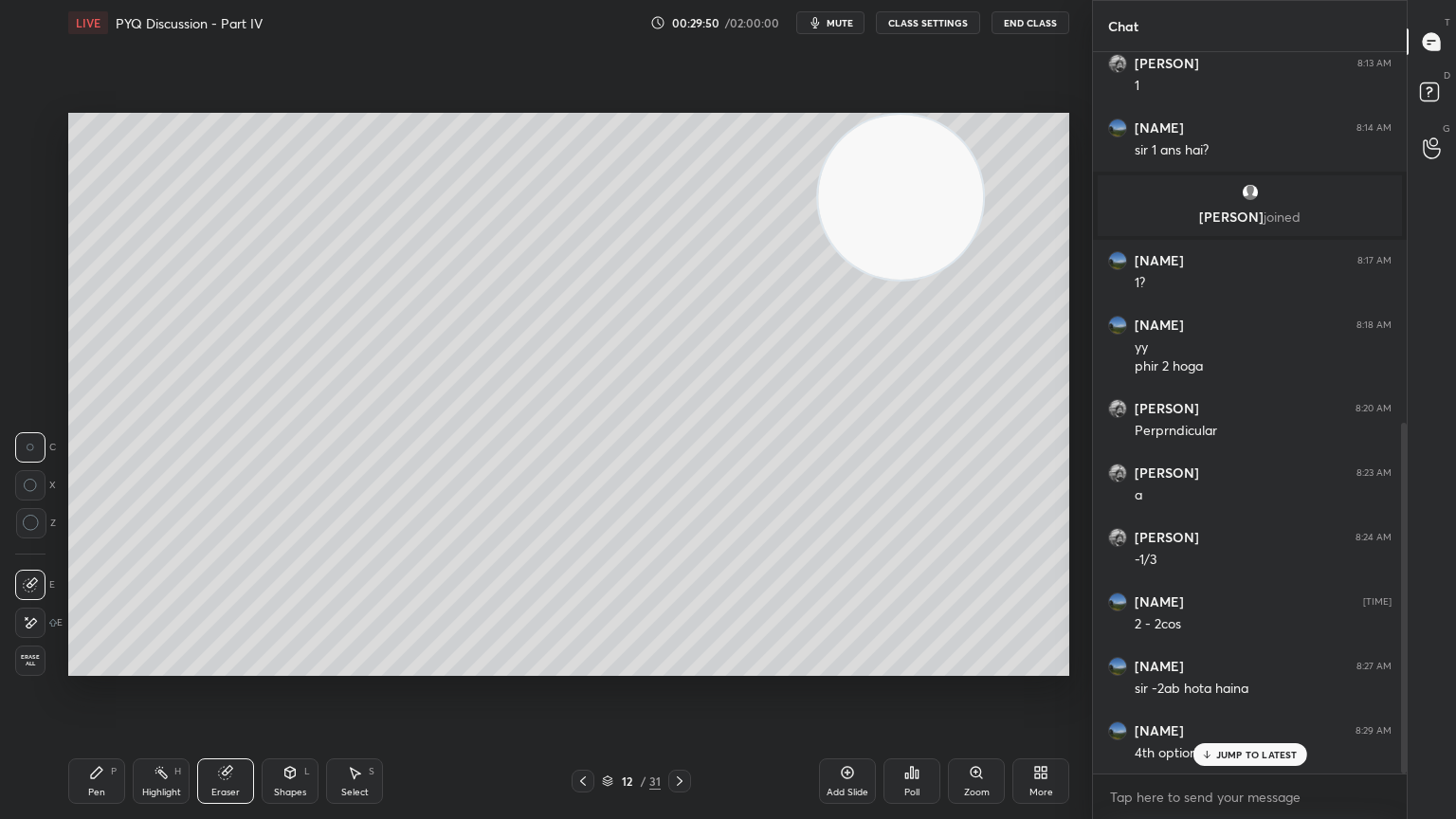 click 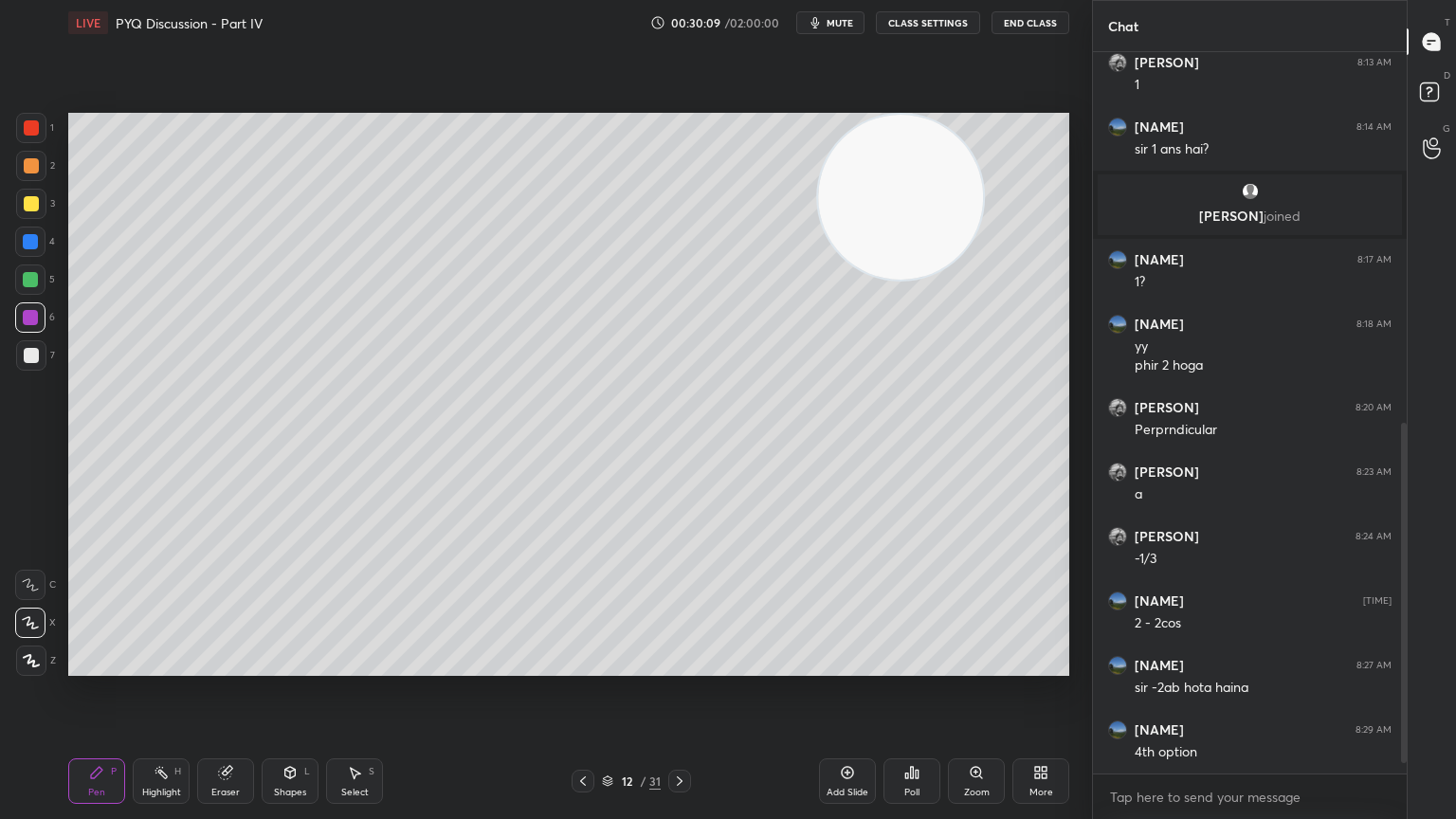 scroll, scrollTop: 827, scrollLeft: 0, axis: vertical 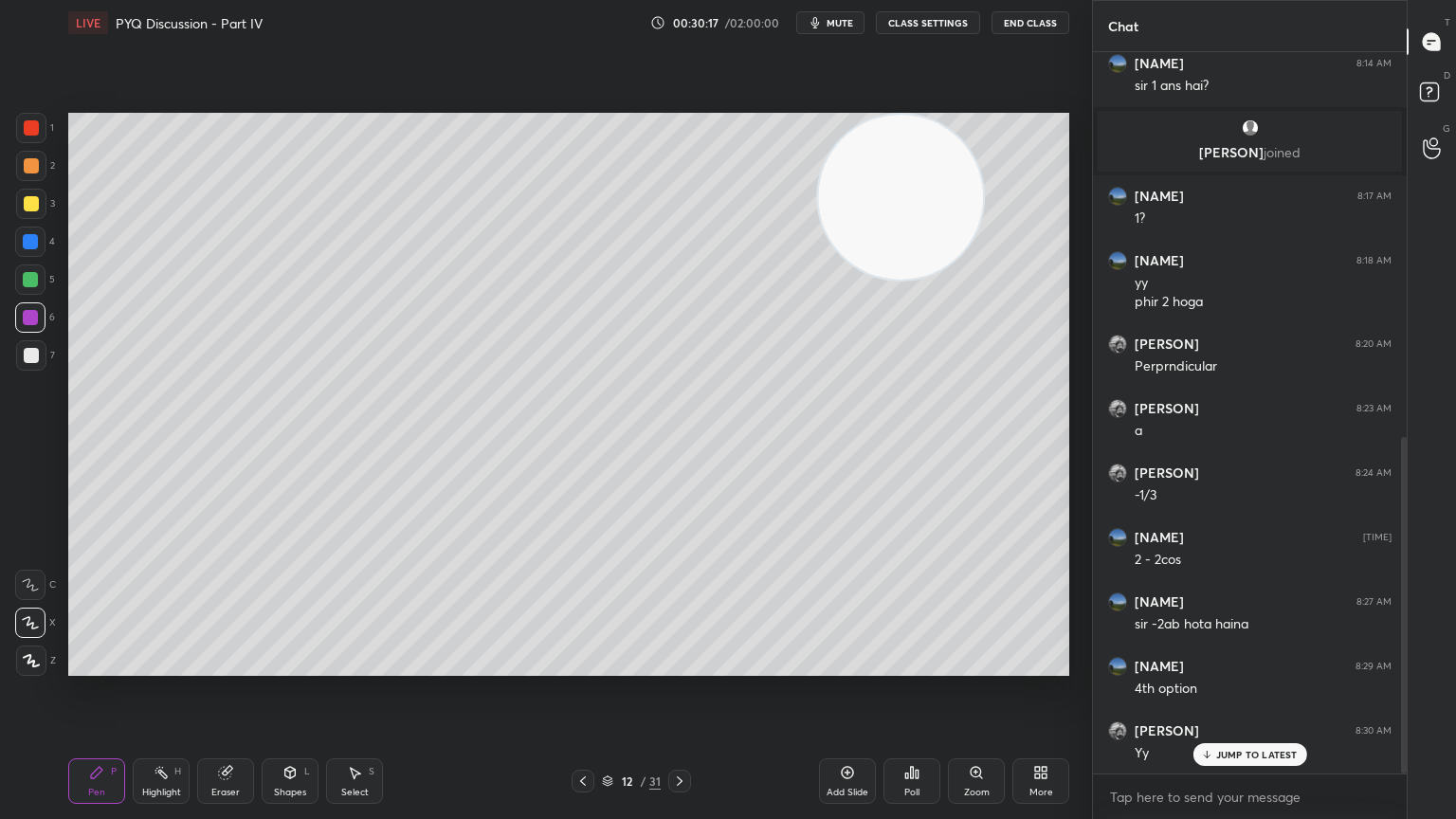 click 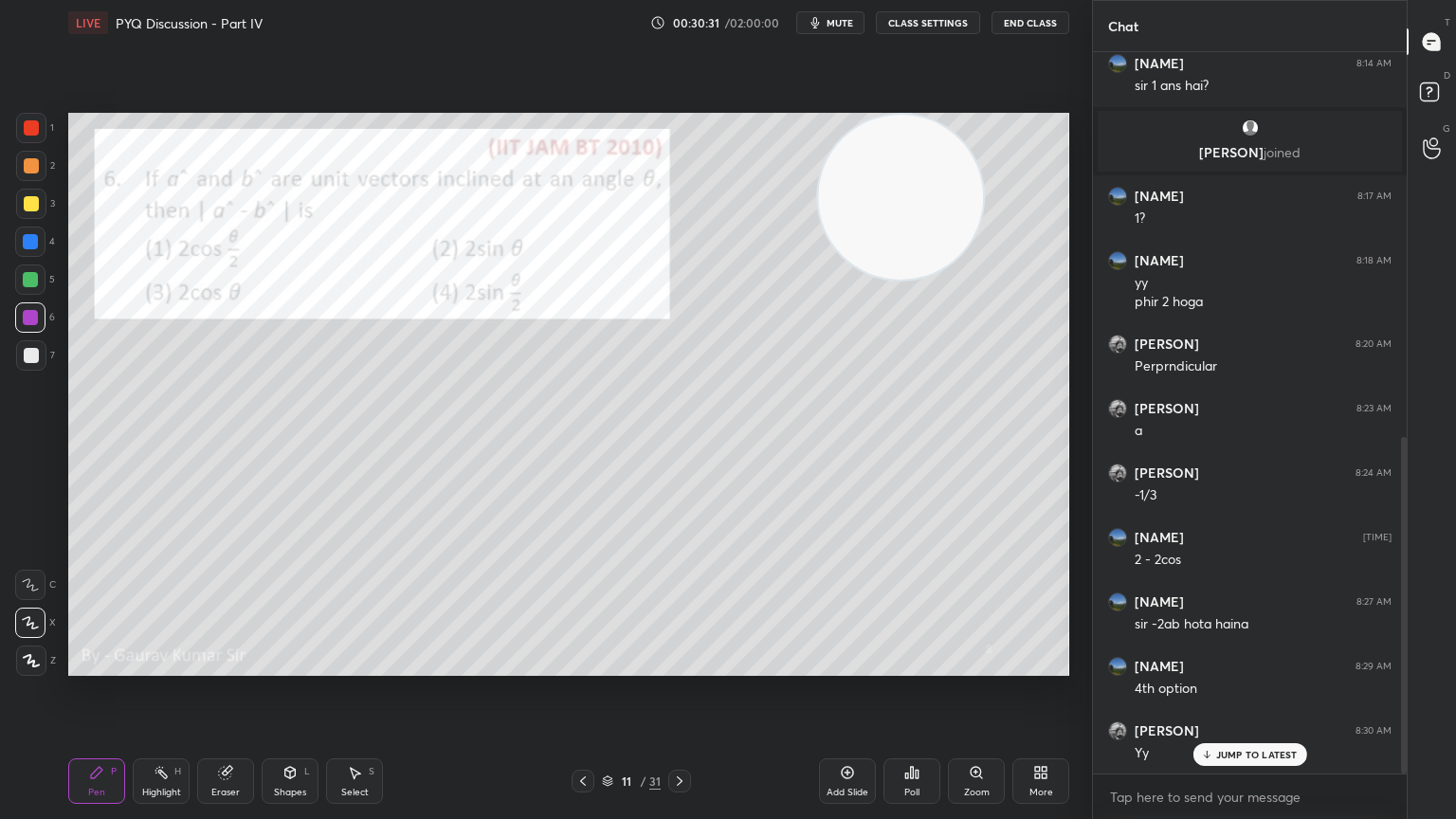 click 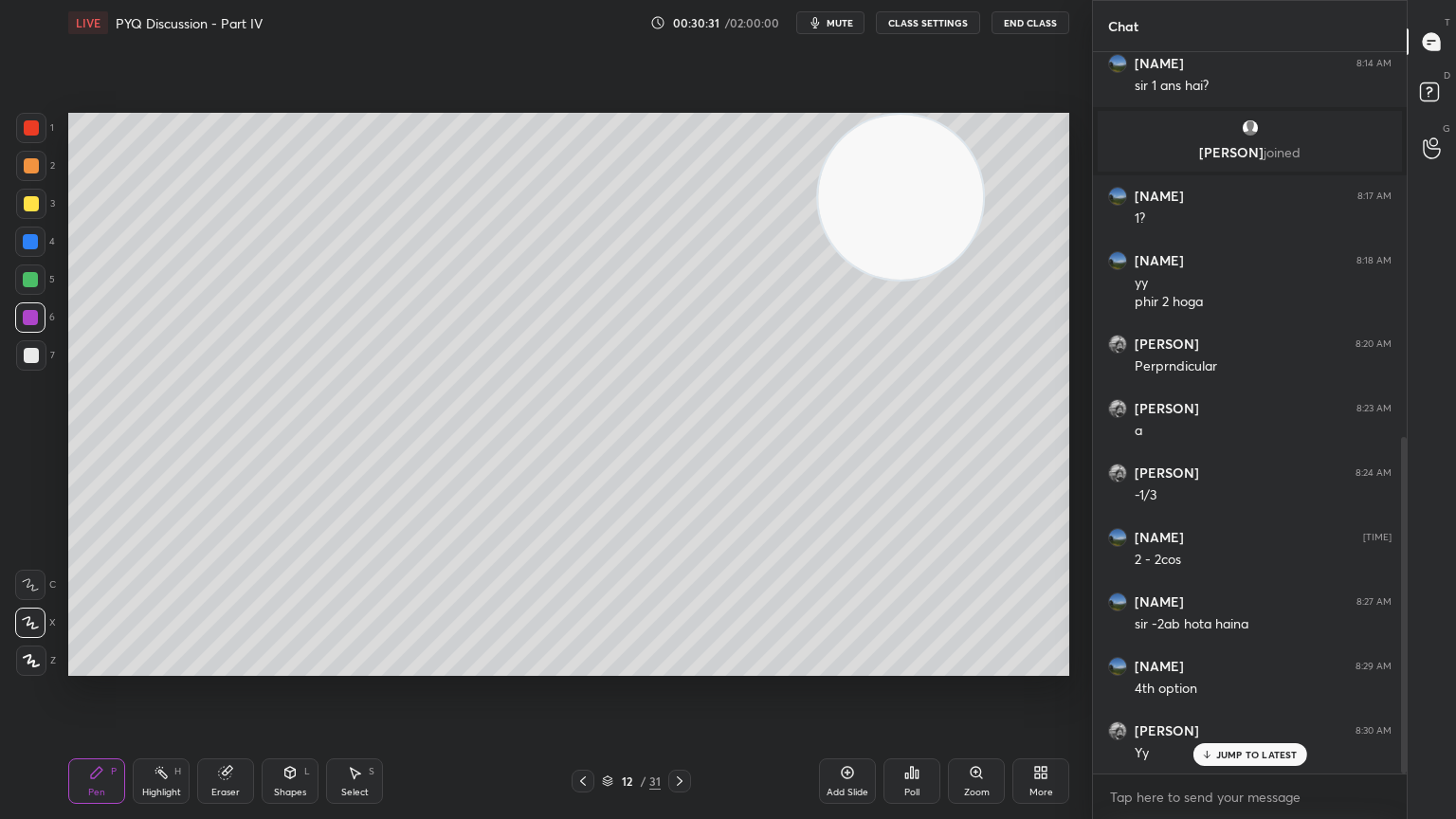 click 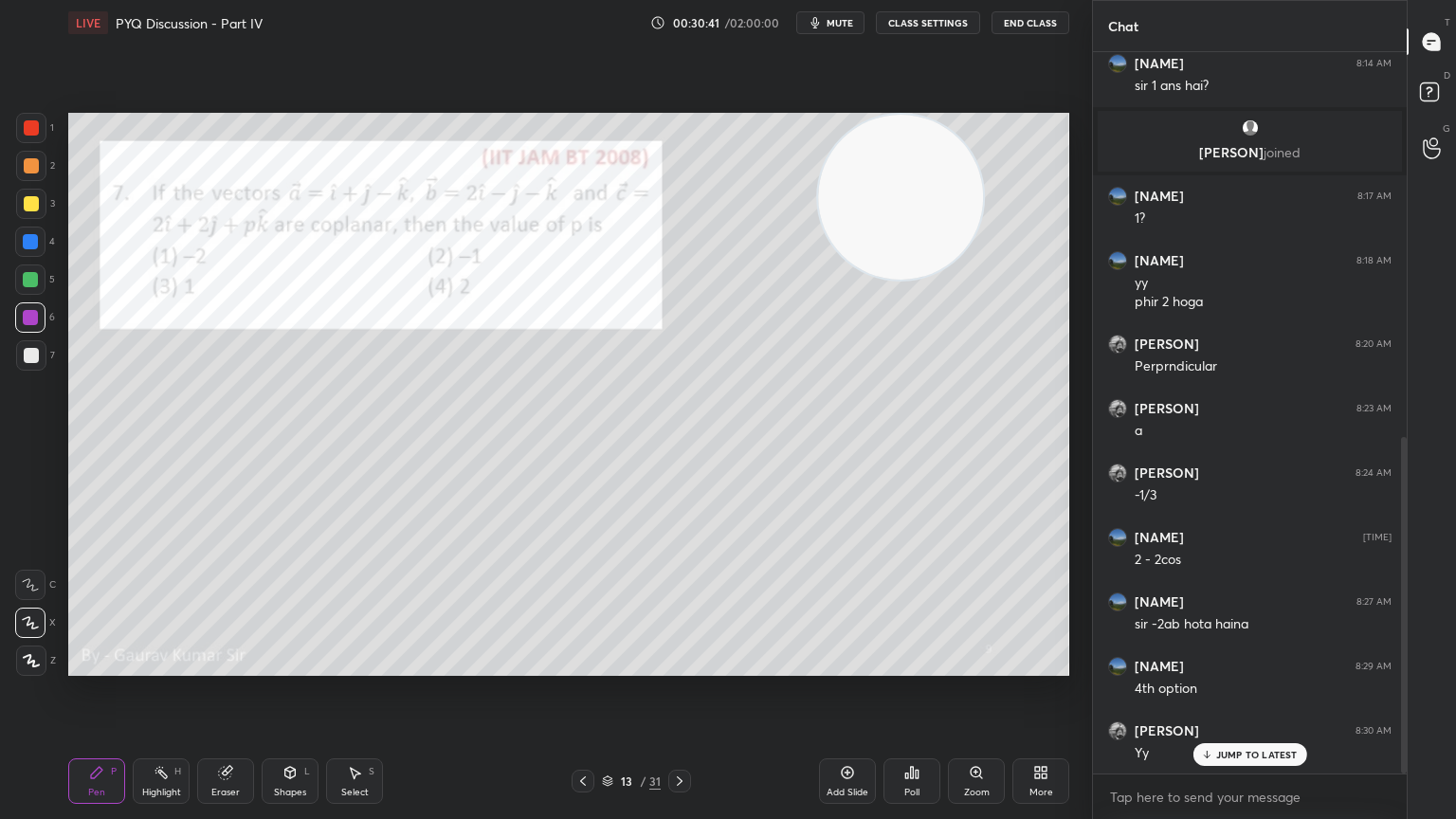 click at bounding box center [31, 204] 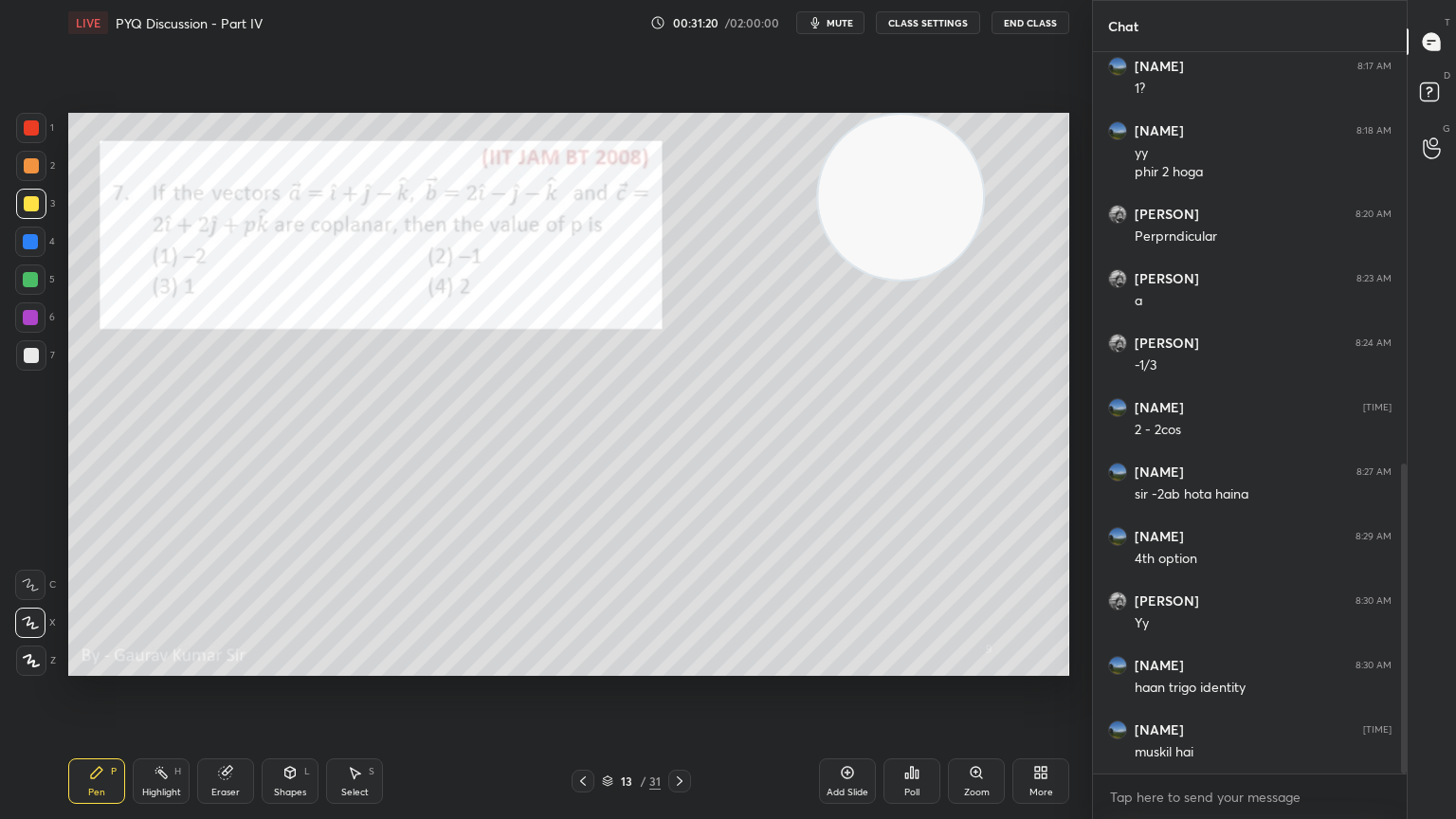 scroll, scrollTop: 974, scrollLeft: 0, axis: vertical 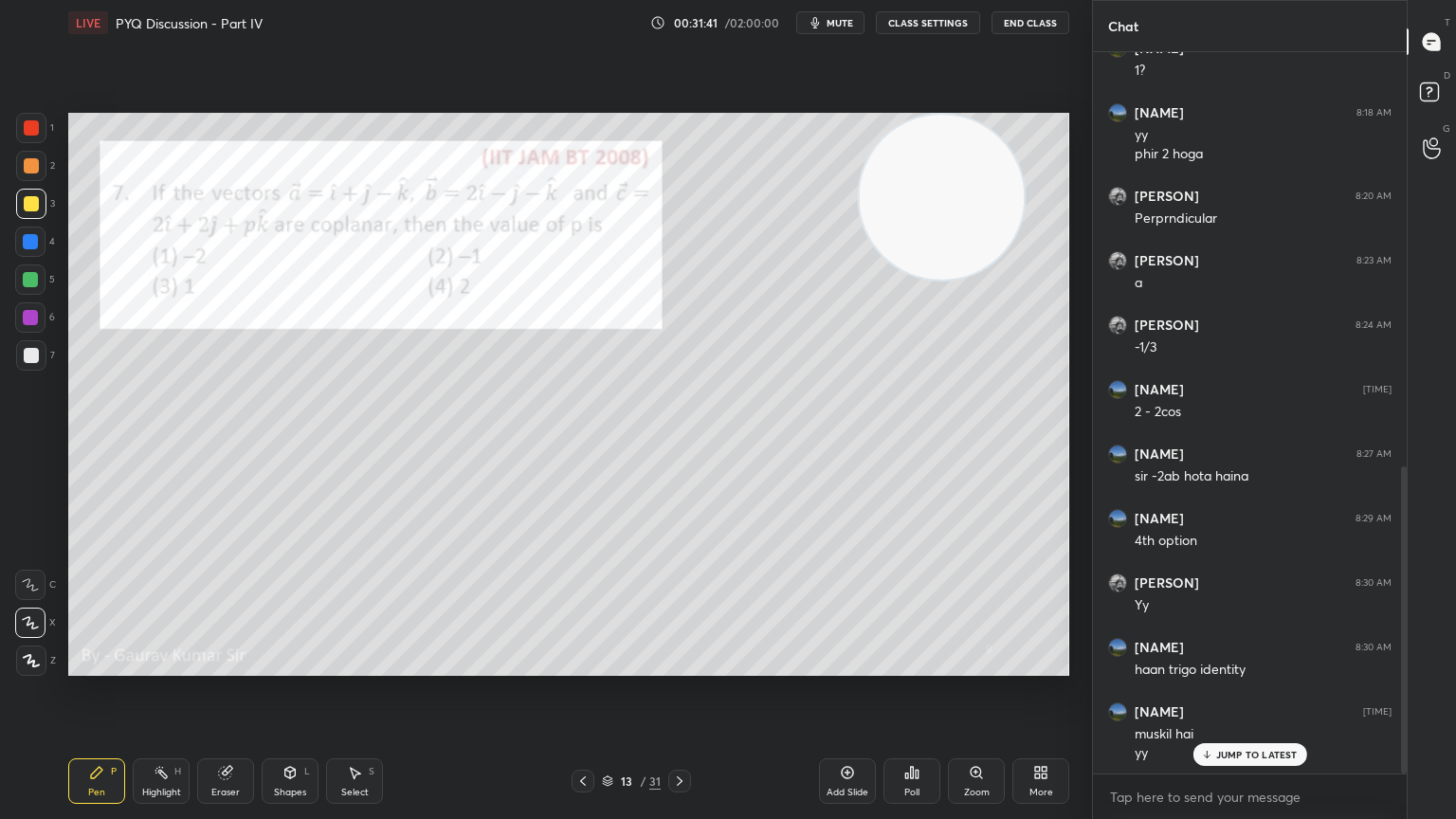 click at bounding box center (30, 280) 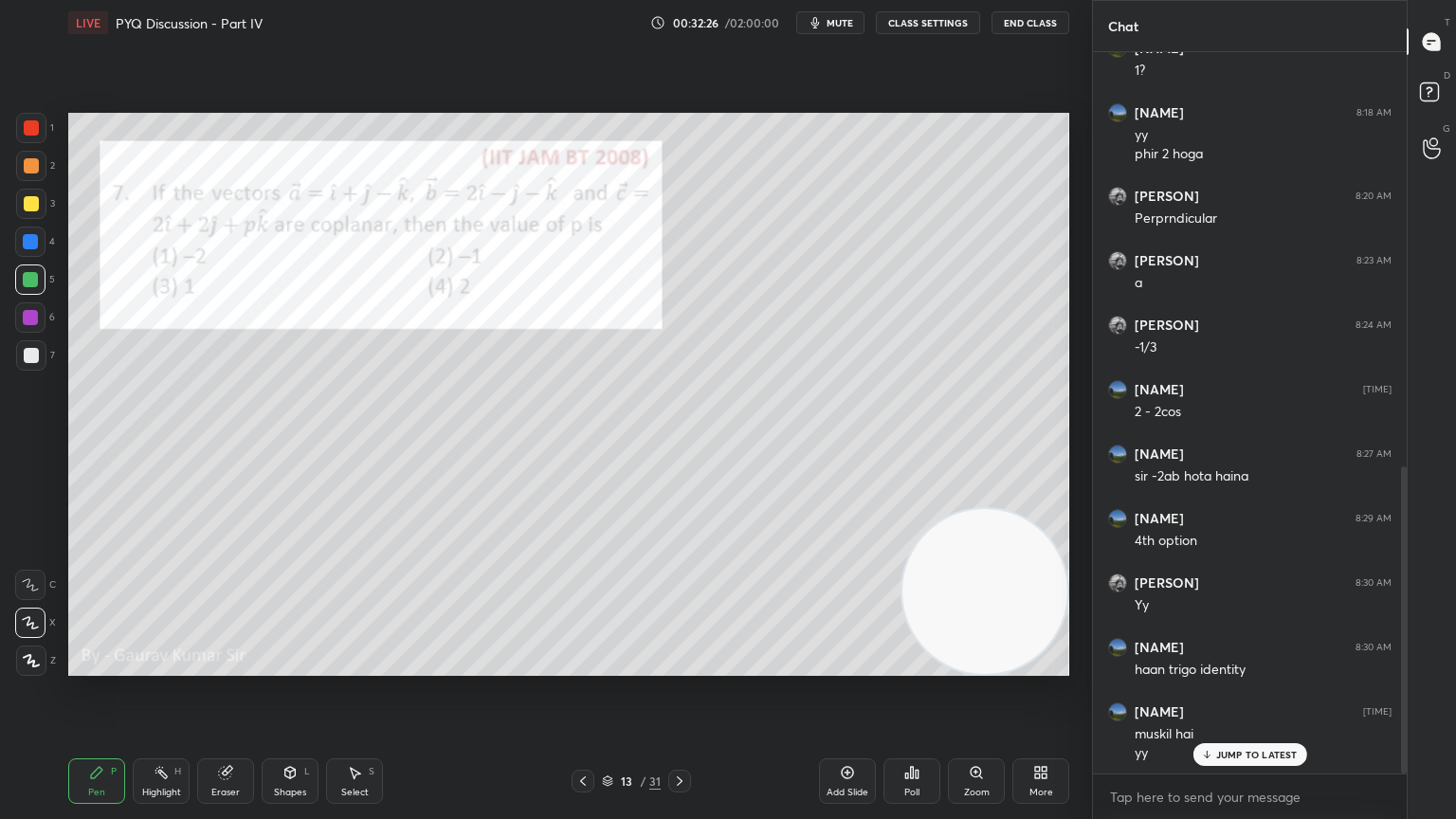 click on "Eraser" at bounding box center [226, 781] 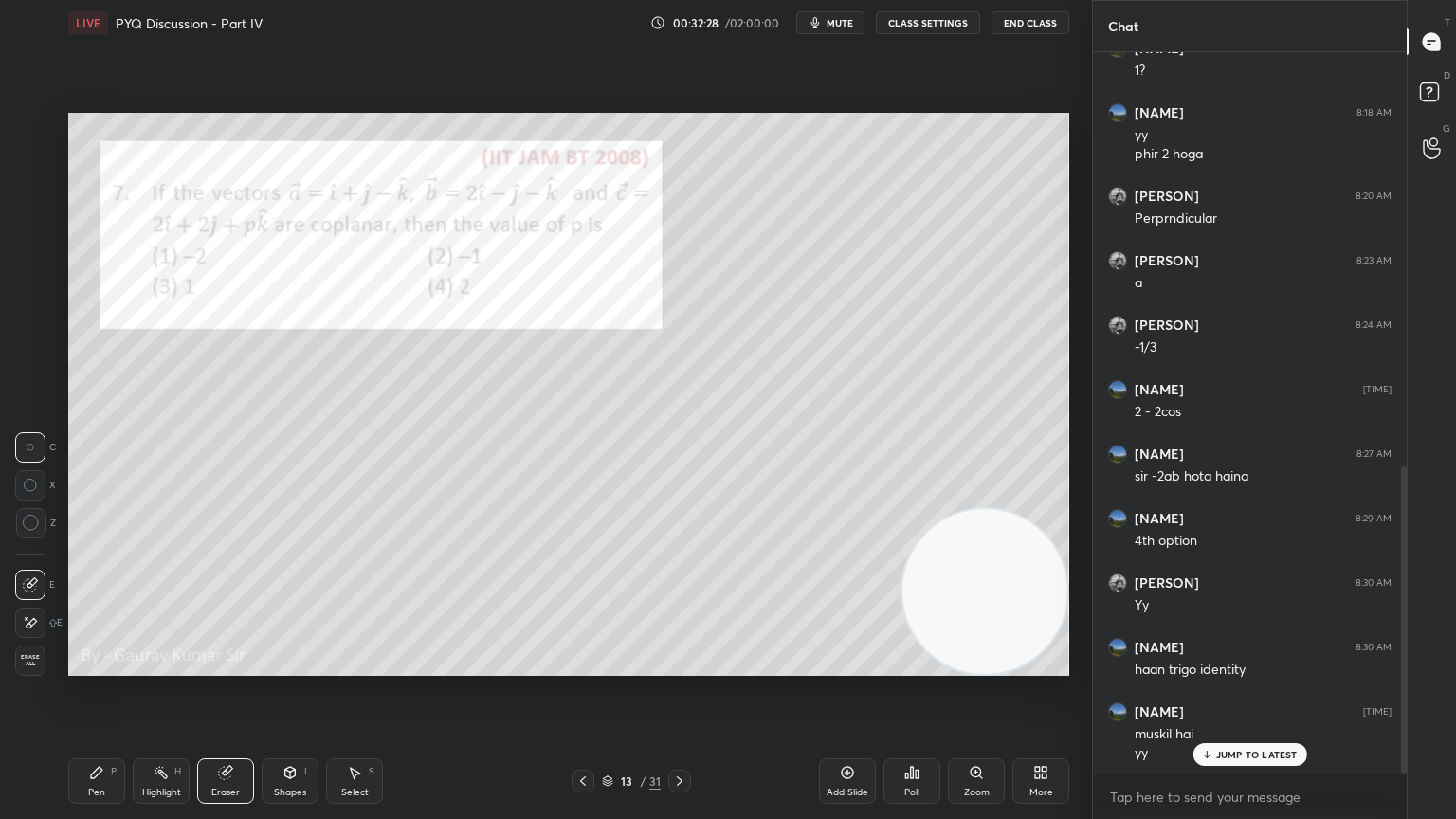 click on "P" at bounding box center [114, 772] 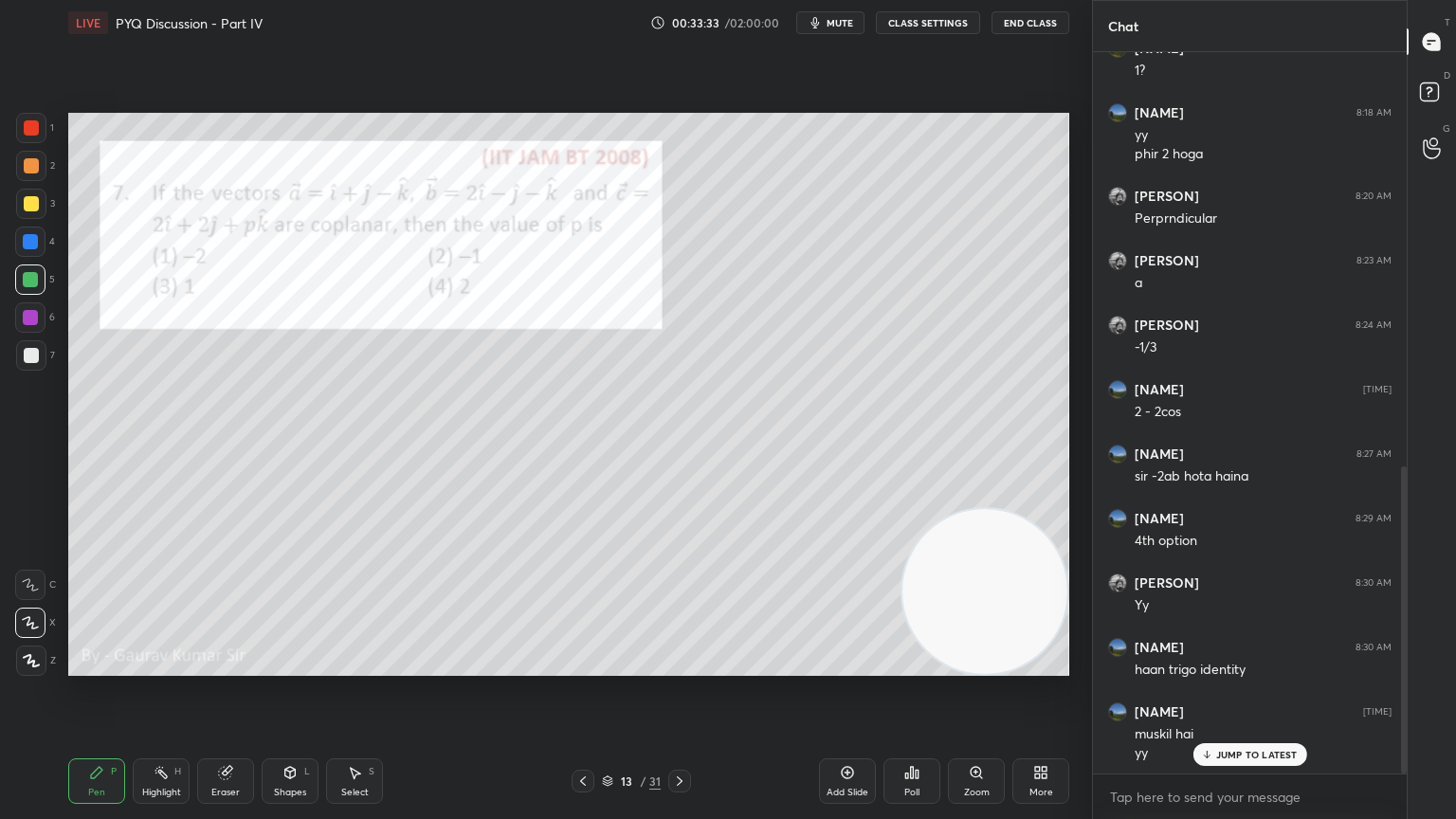 click on "Eraser" at bounding box center (226, 792) 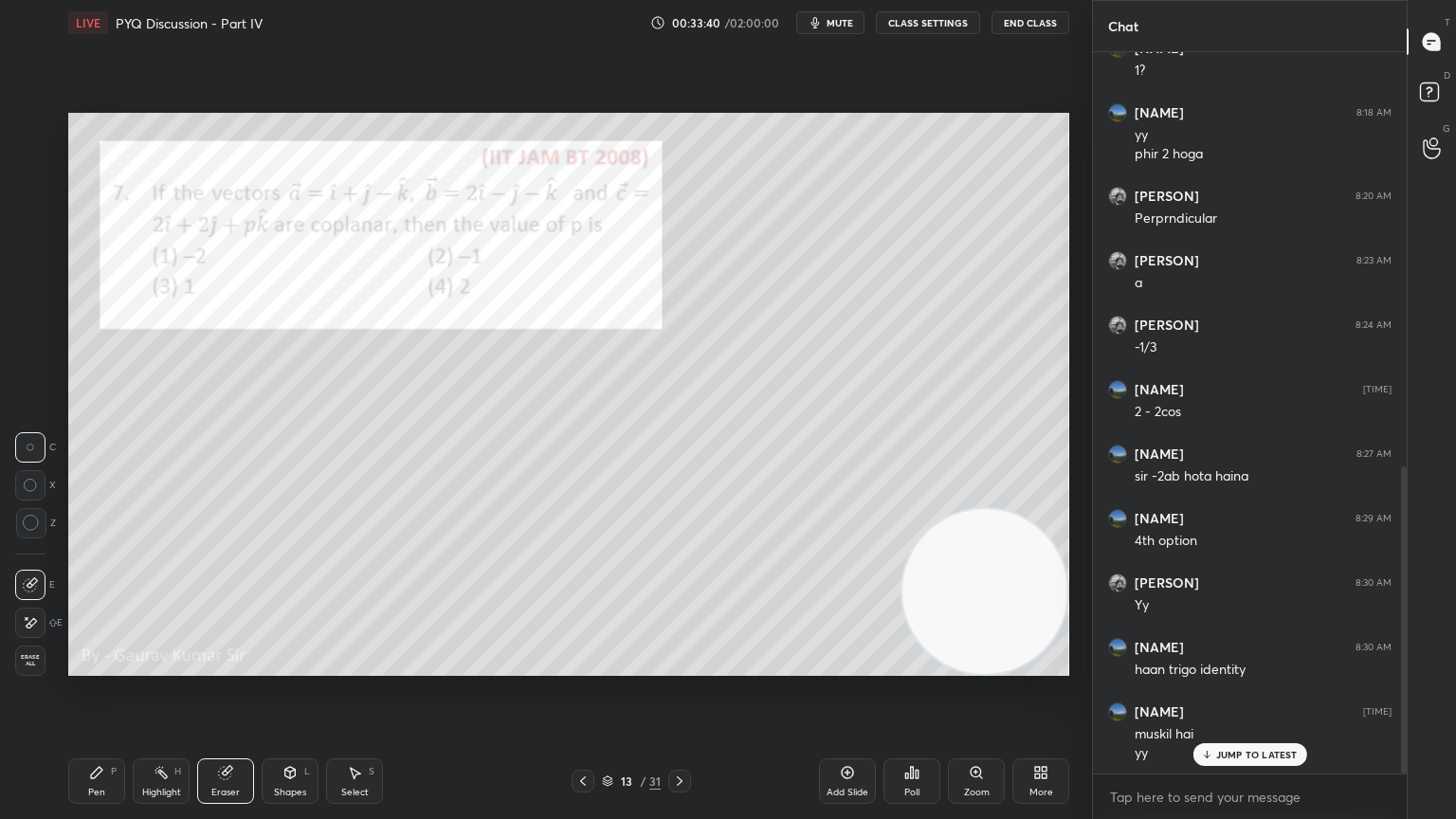 click on "Pen" at bounding box center (97, 792) 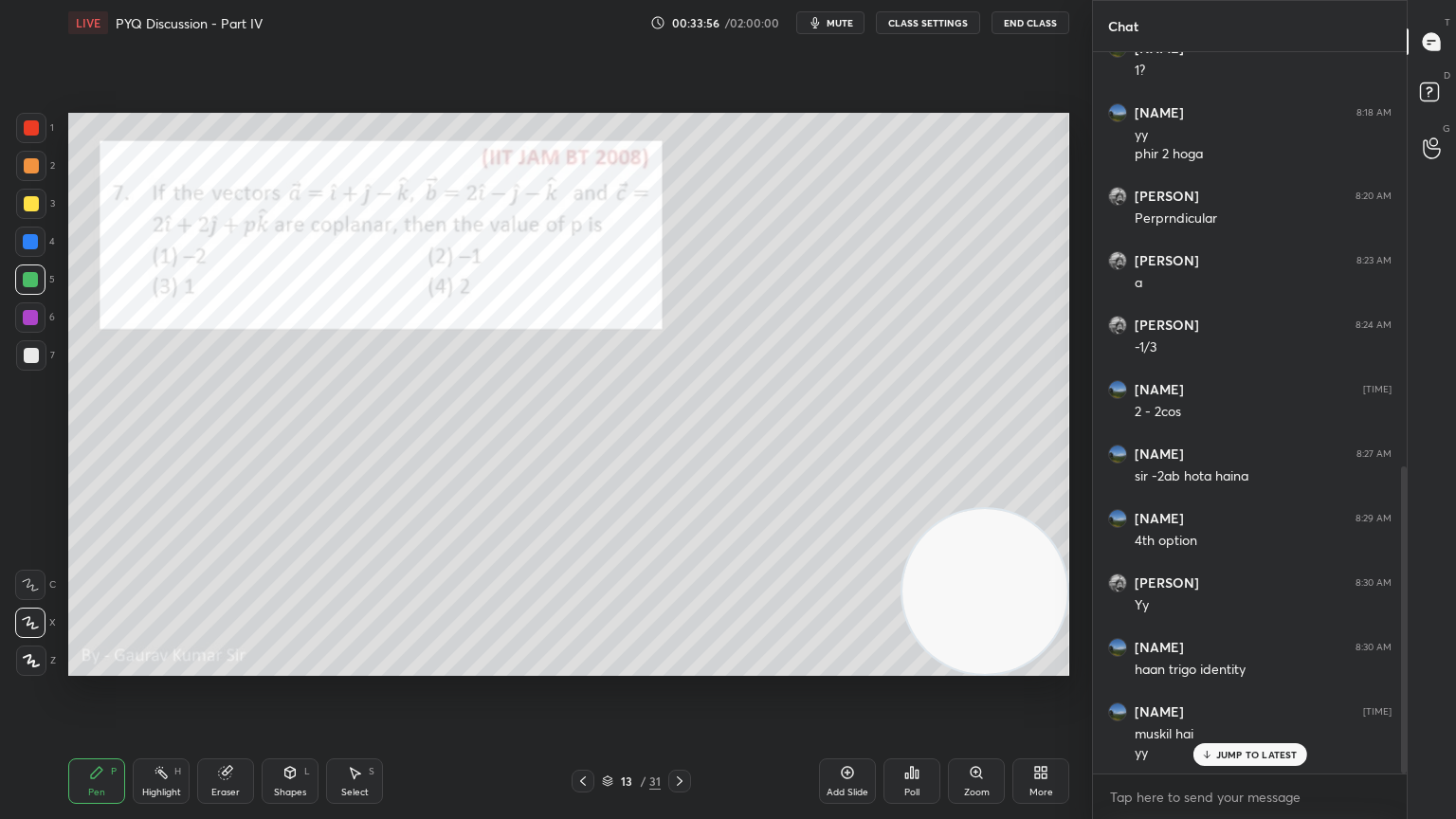 click on "Eraser" at bounding box center [226, 781] 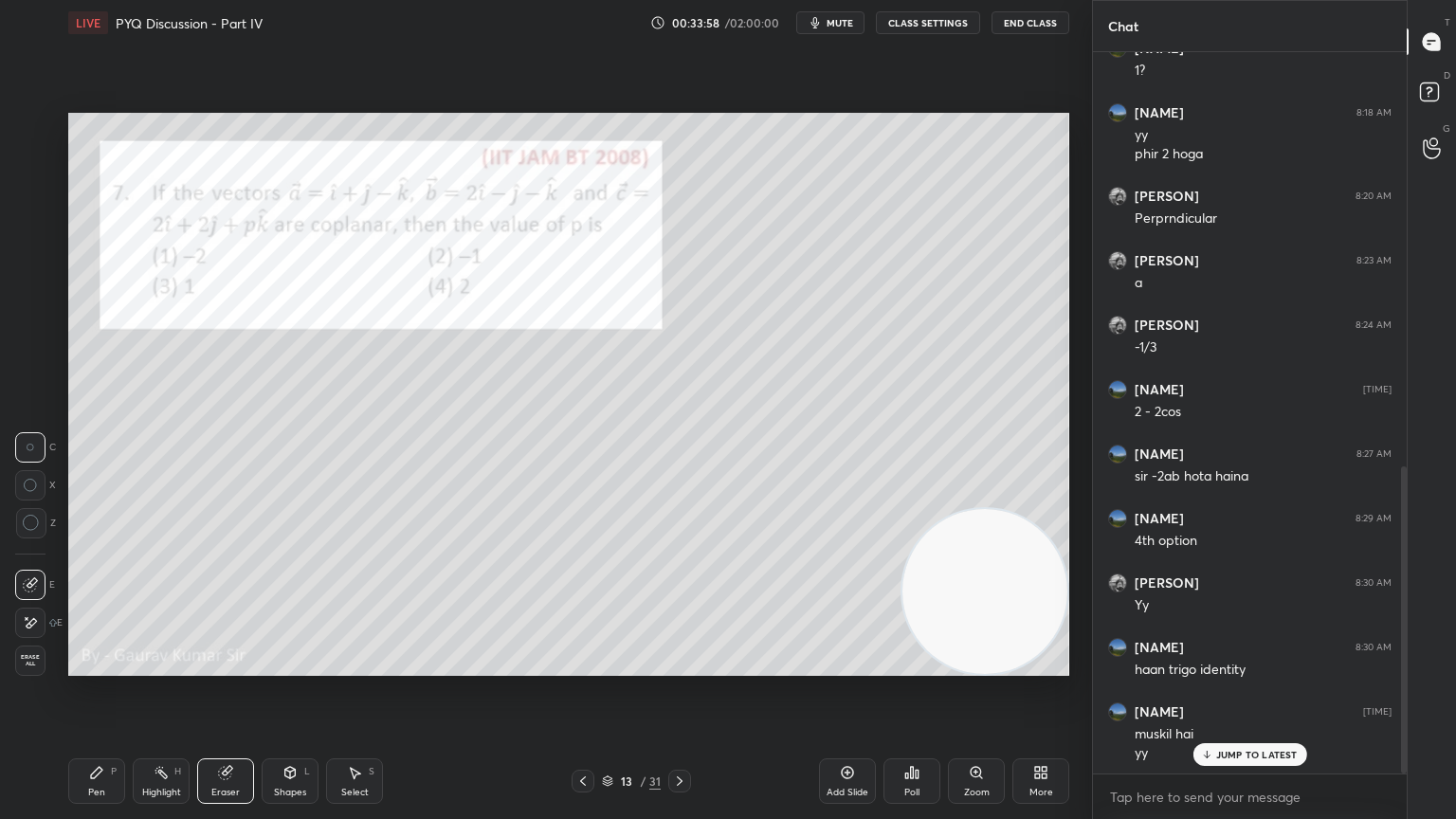 click 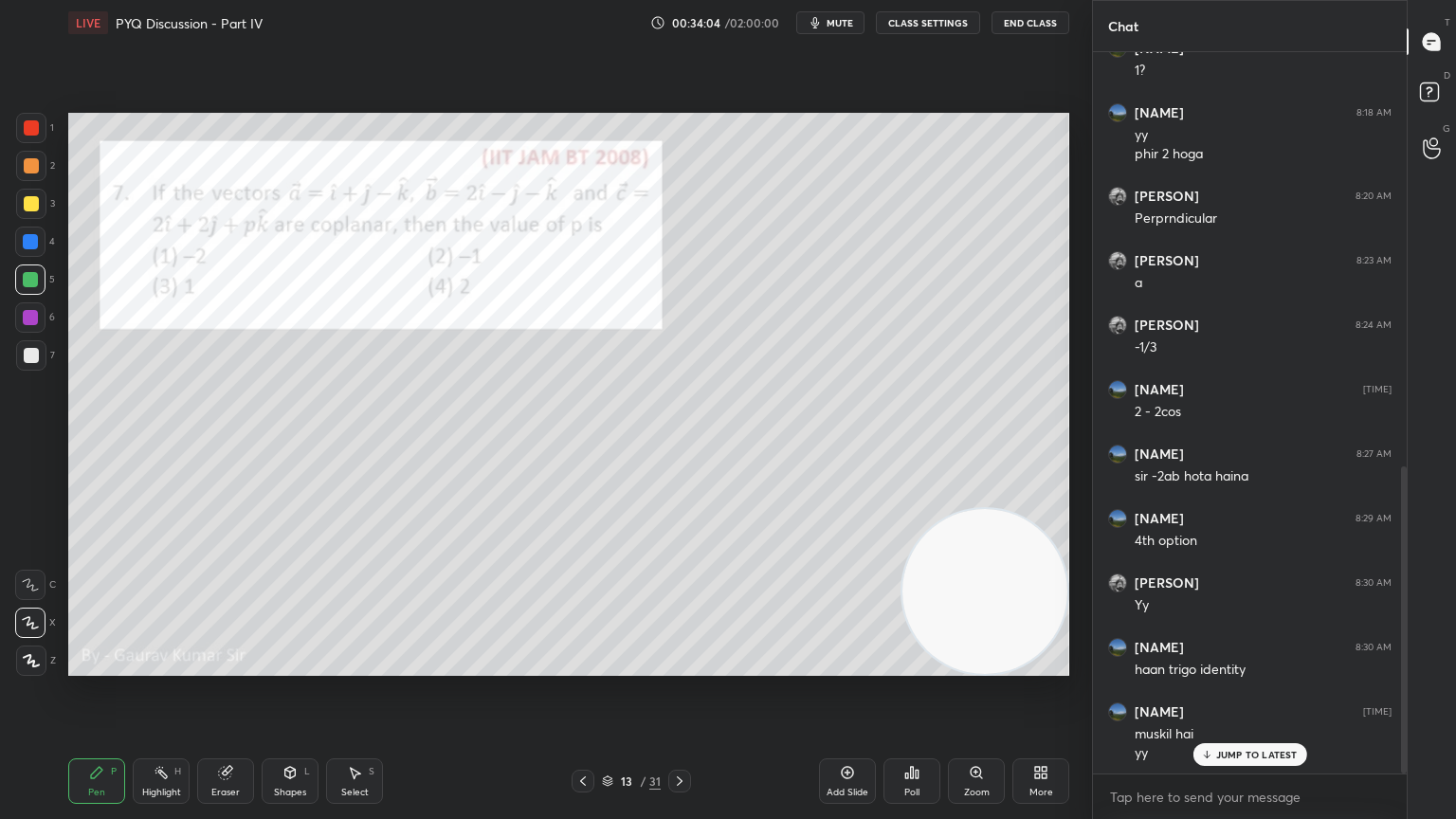 click 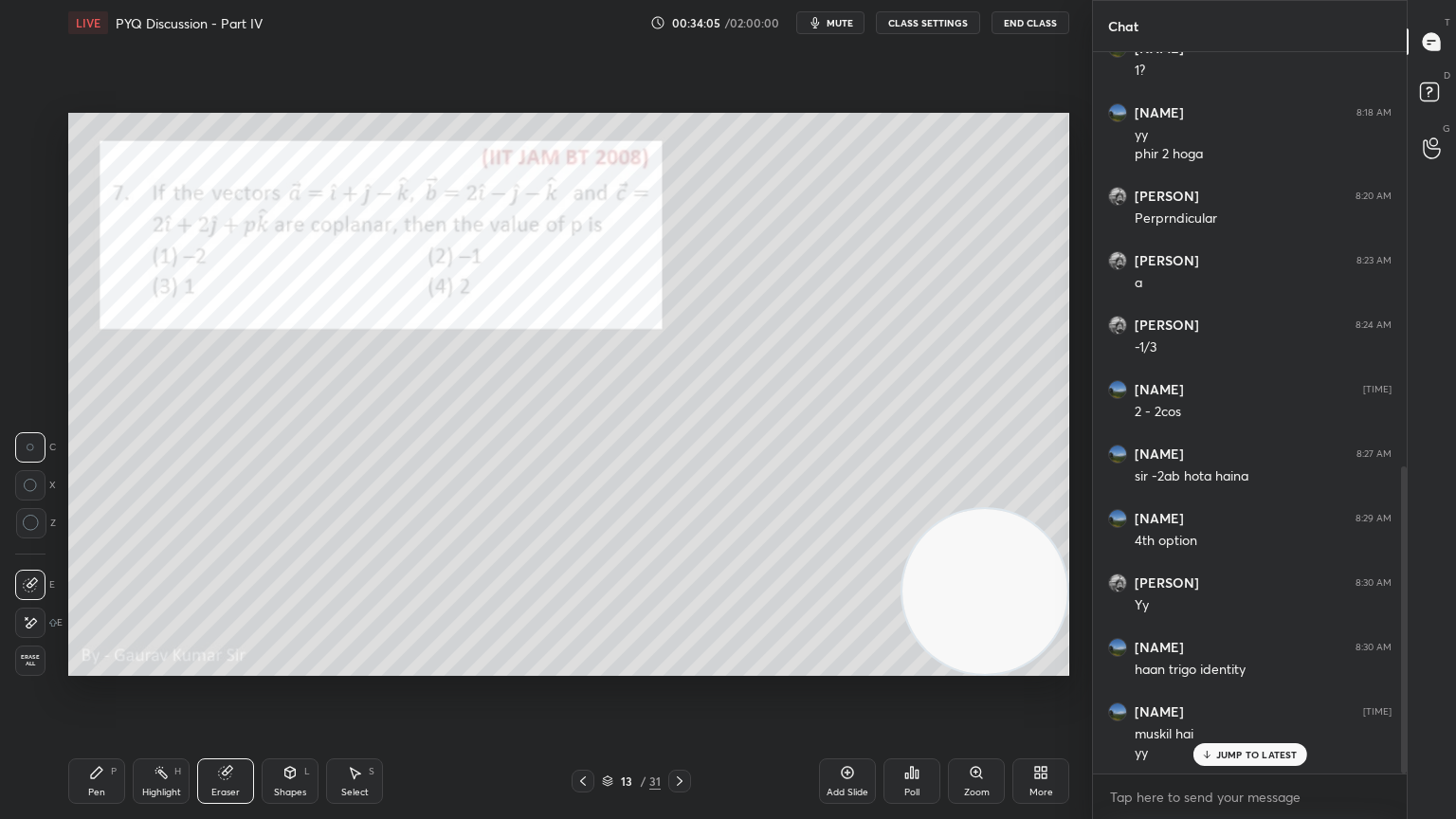 click on "Pen P" at bounding box center [97, 781] 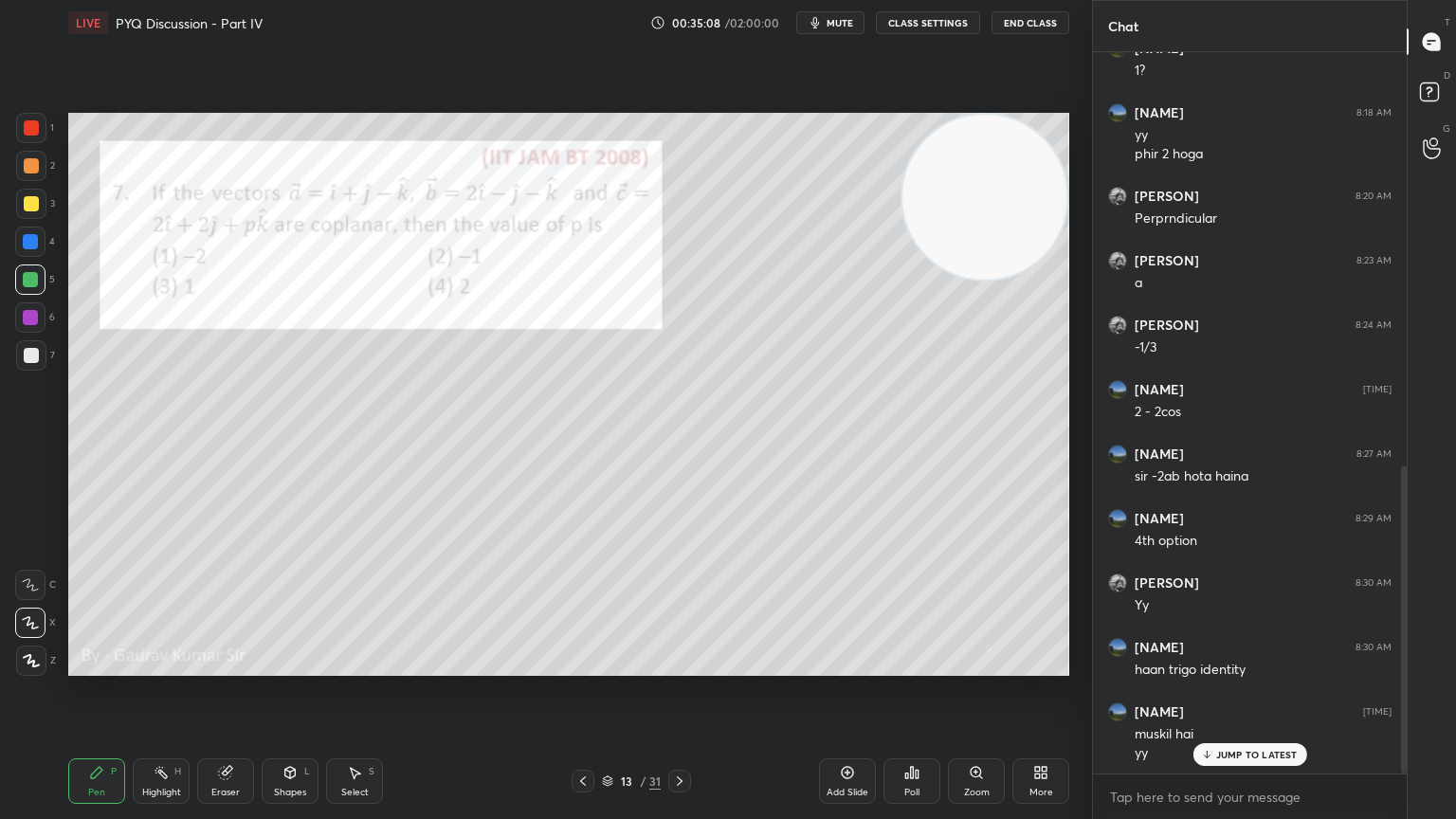 click 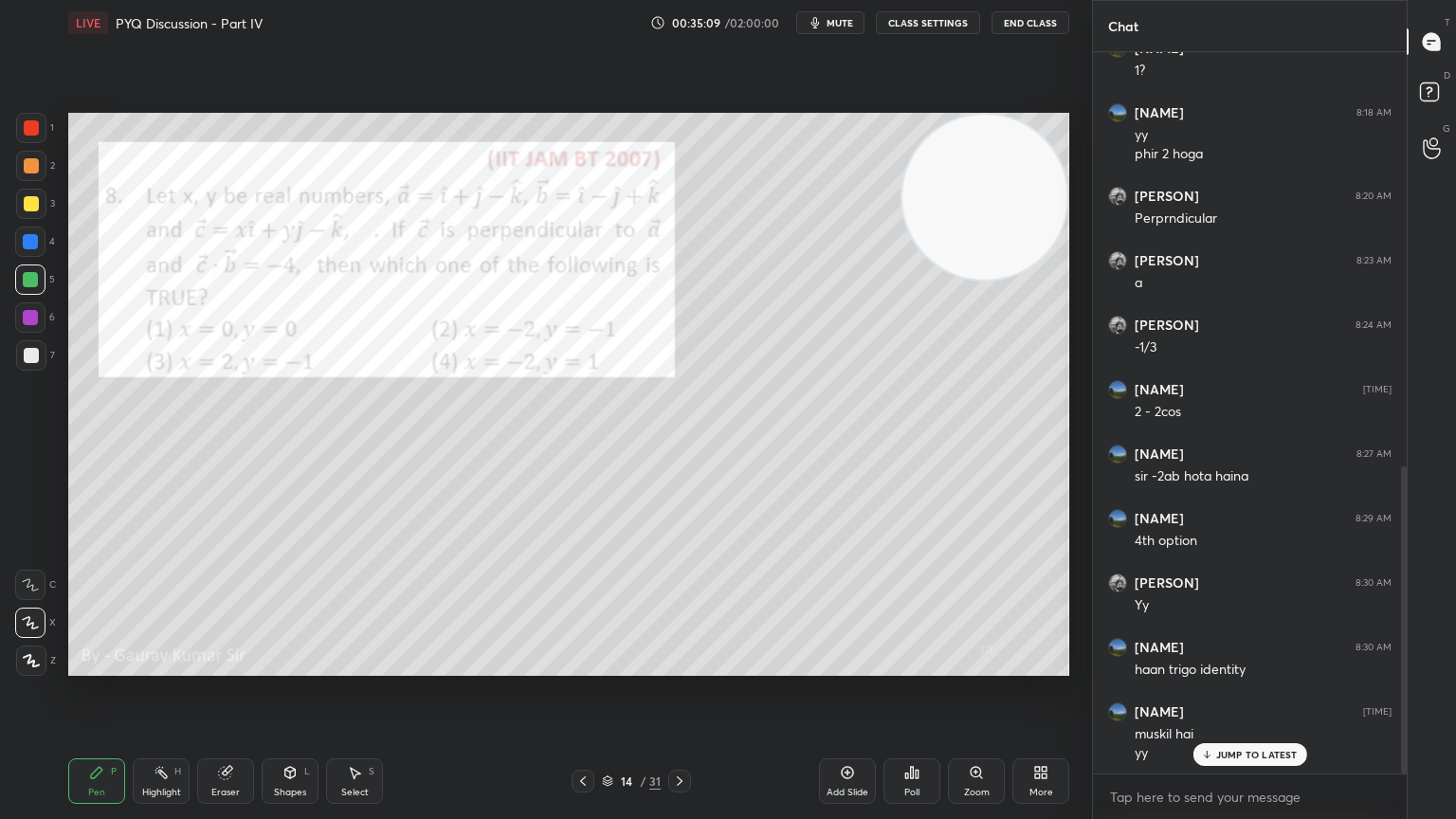 click 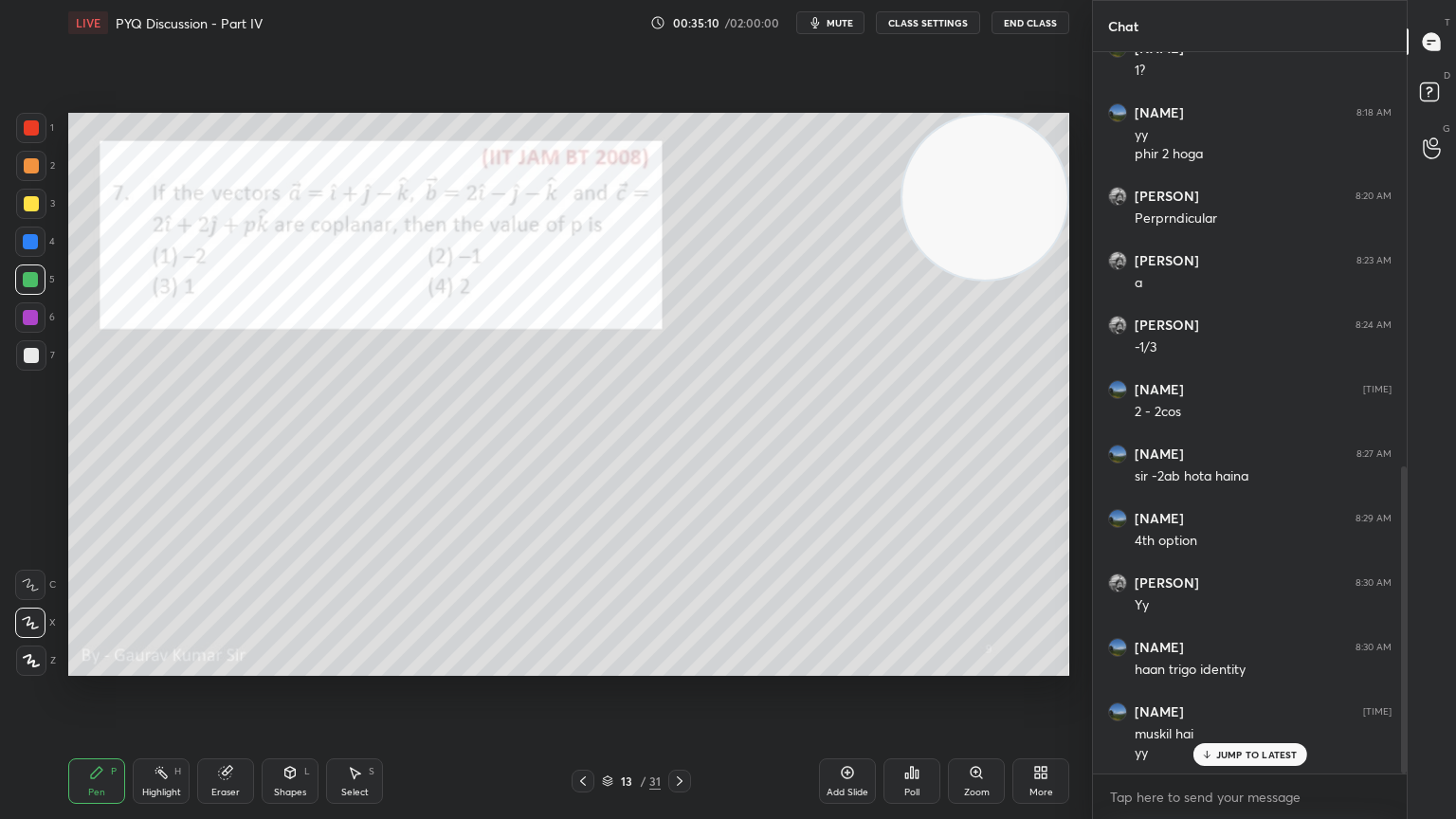click on "Add Slide" at bounding box center (847, 781) 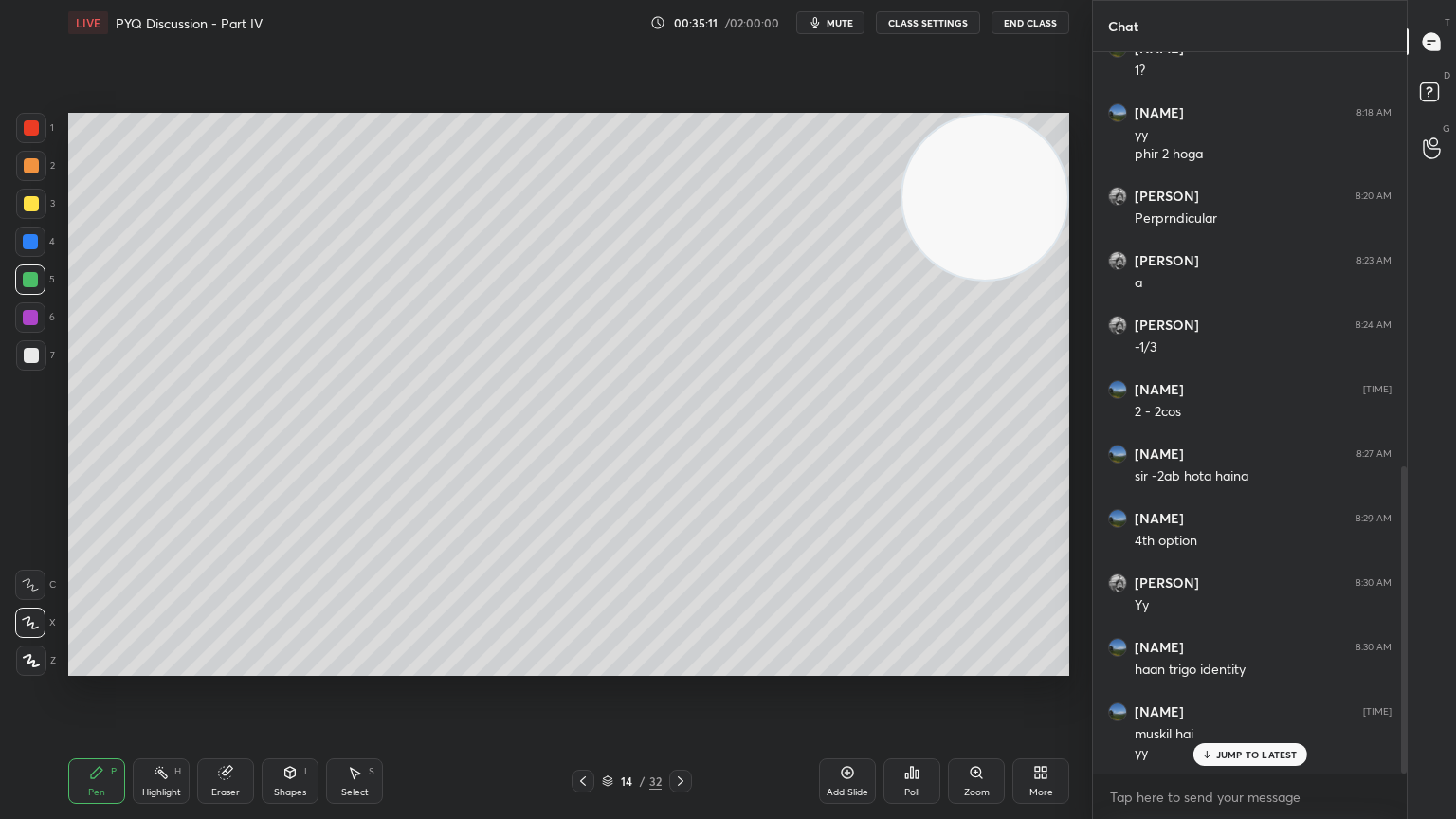 click at bounding box center (31, 204) 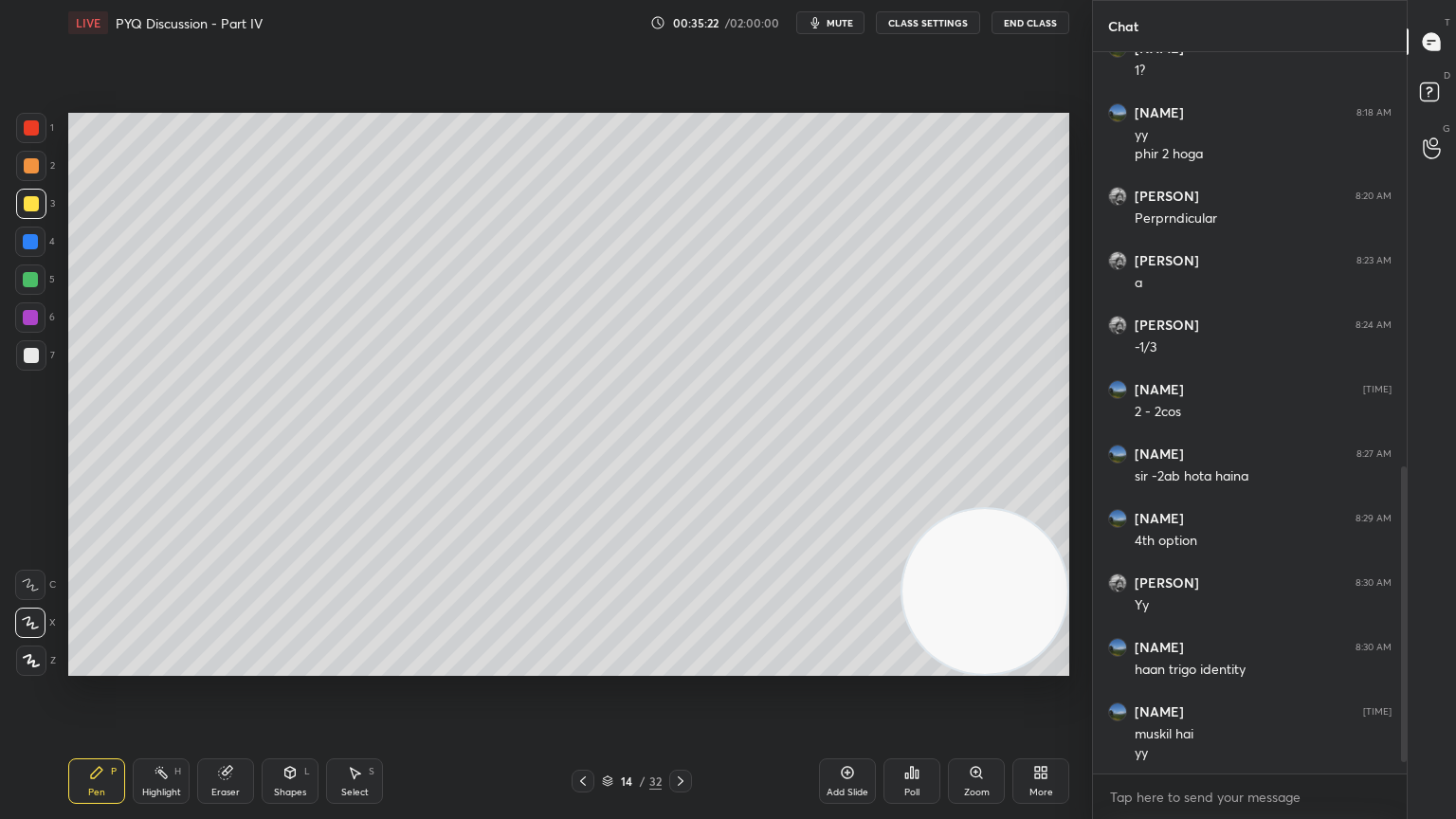 scroll, scrollTop: 1039, scrollLeft: 0, axis: vertical 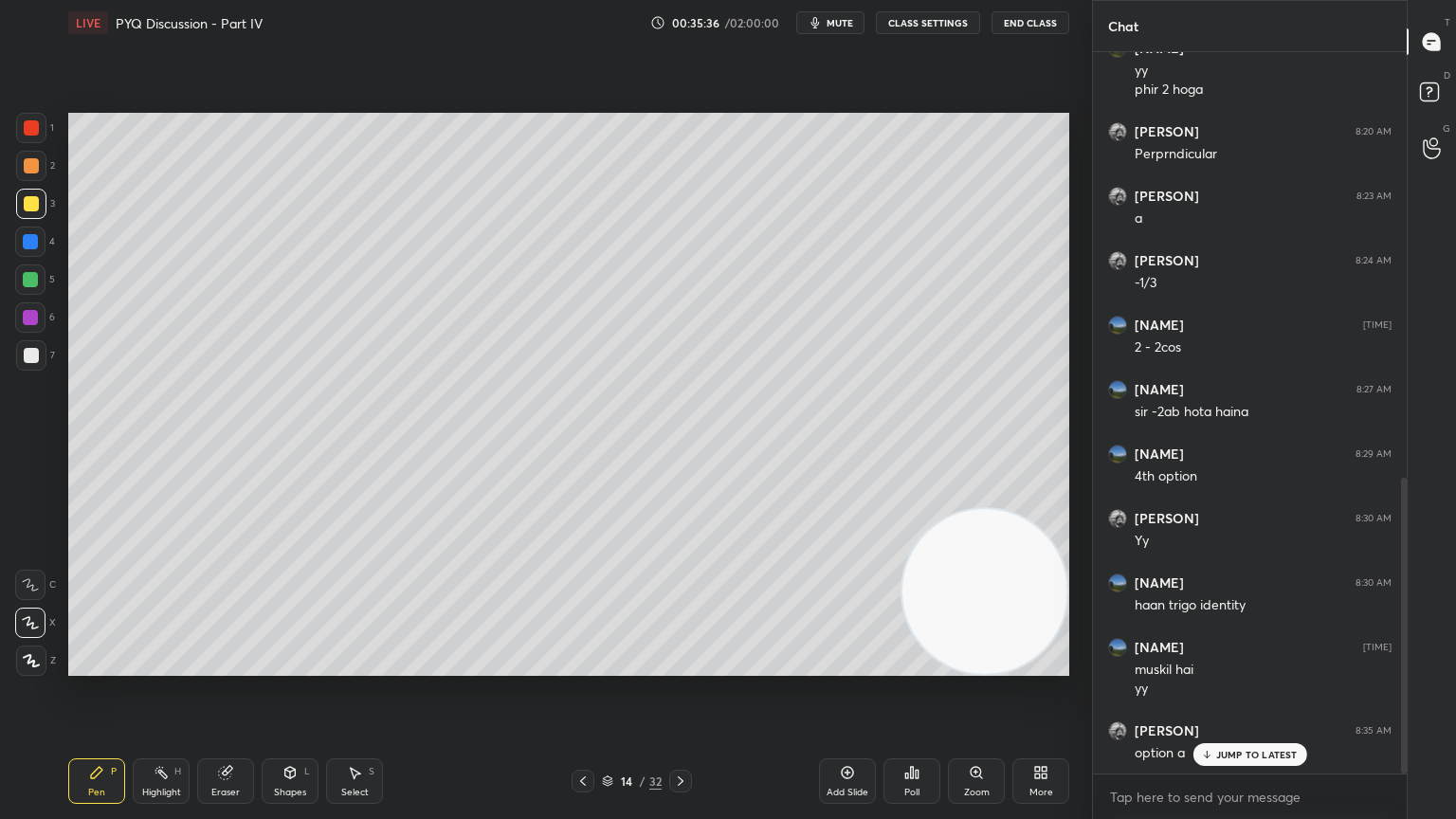 click at bounding box center (985, 592) 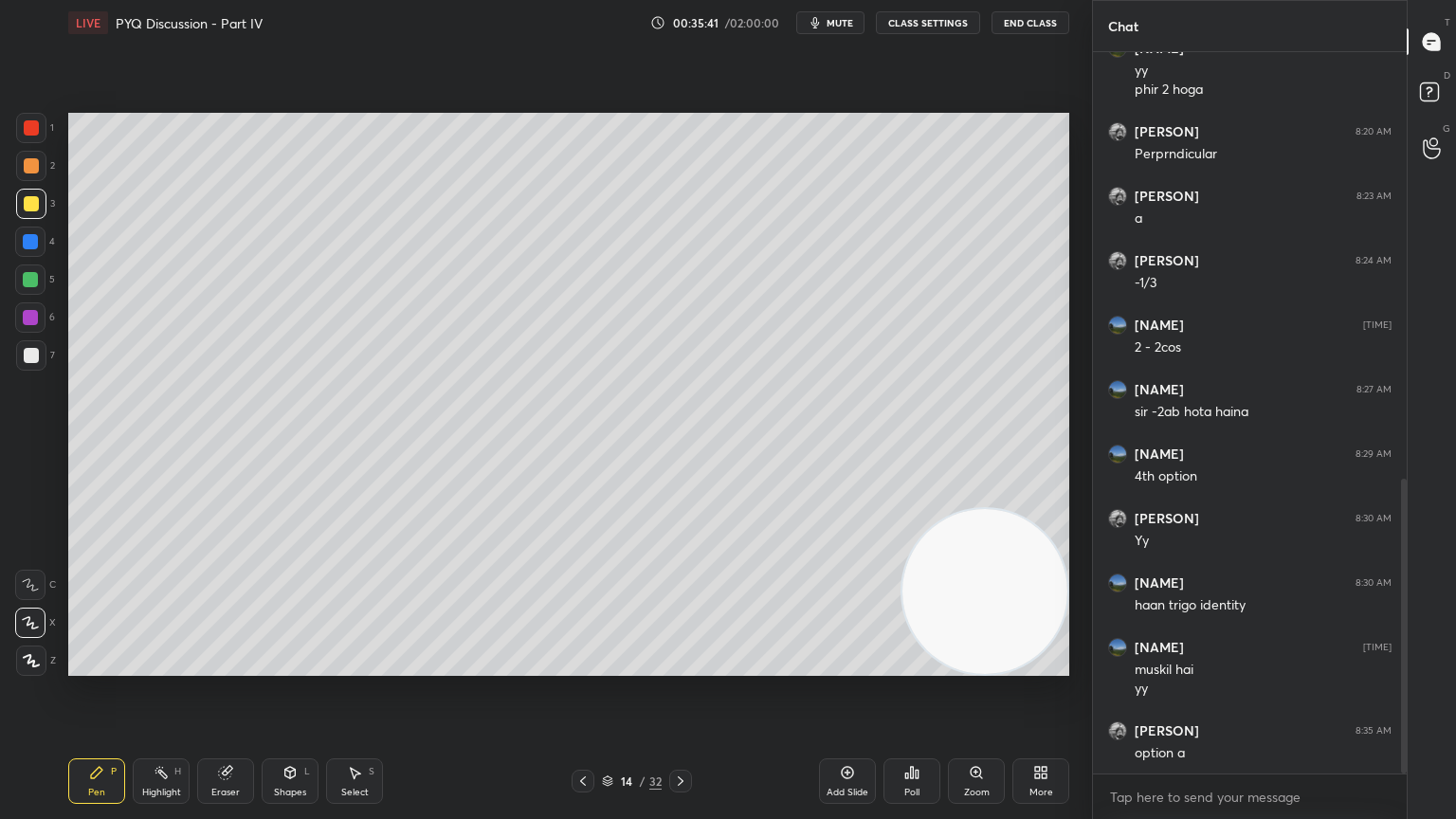 scroll, scrollTop: 1040, scrollLeft: 0, axis: vertical 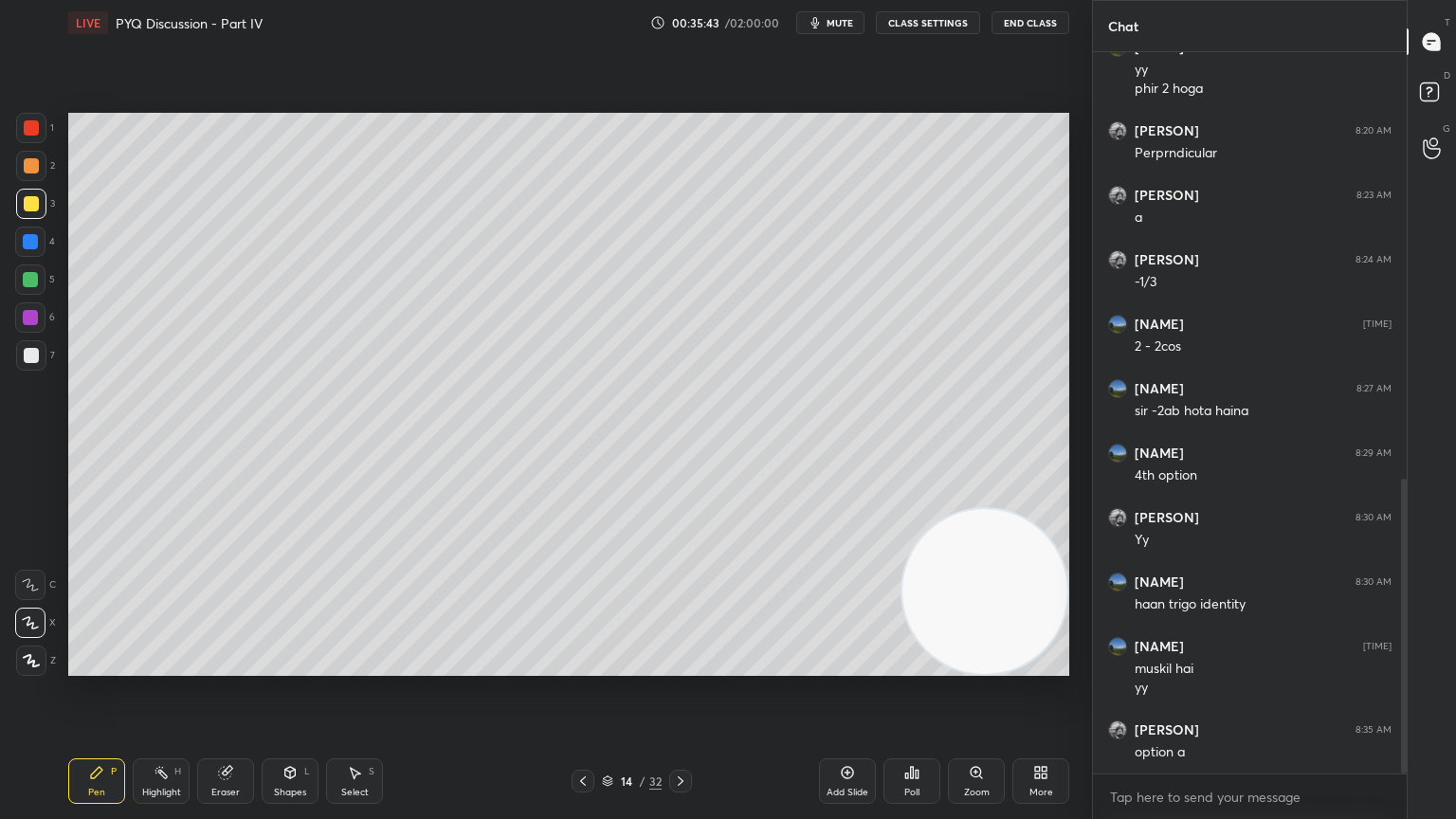 click at bounding box center (30, 280) 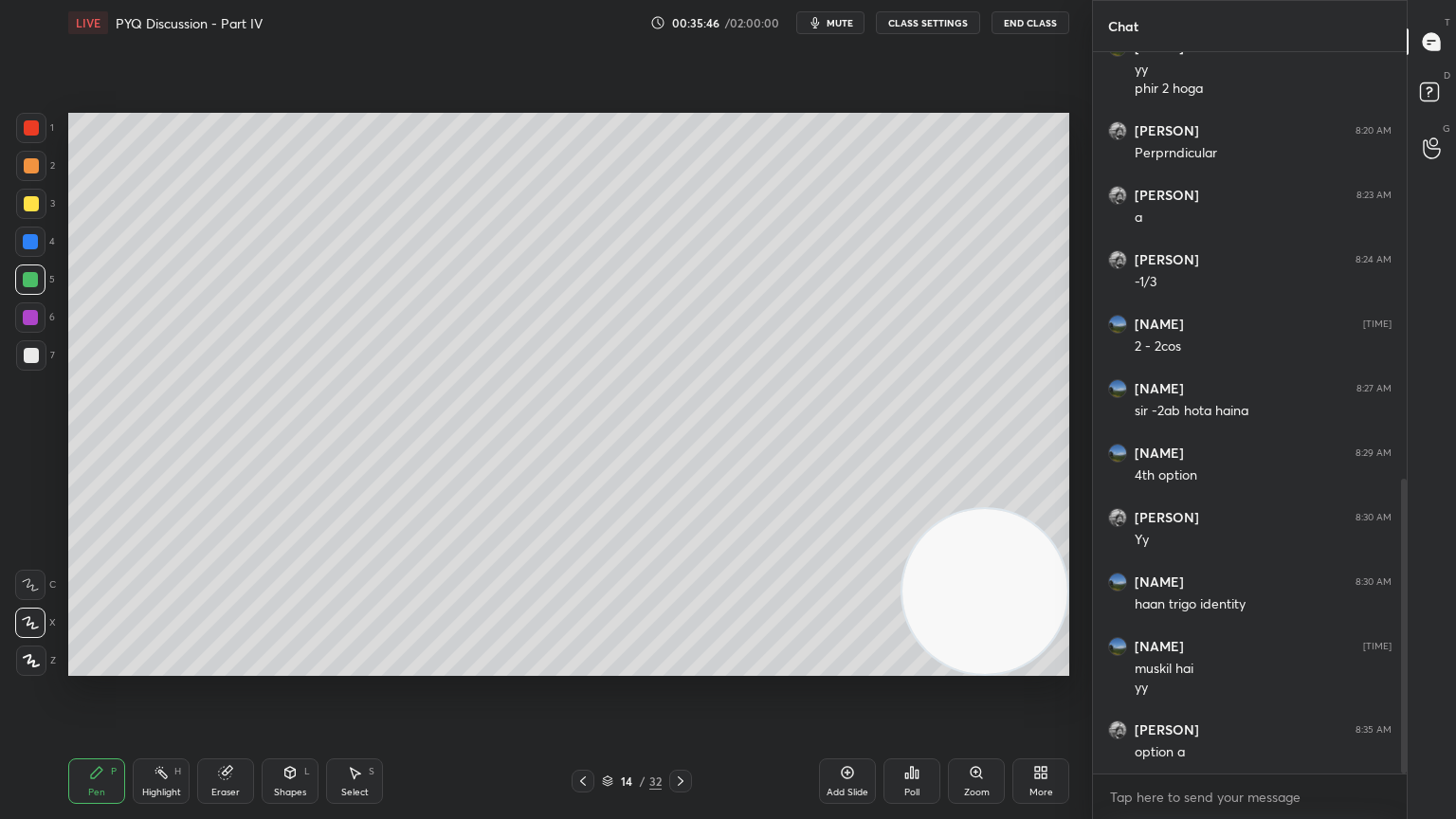 click 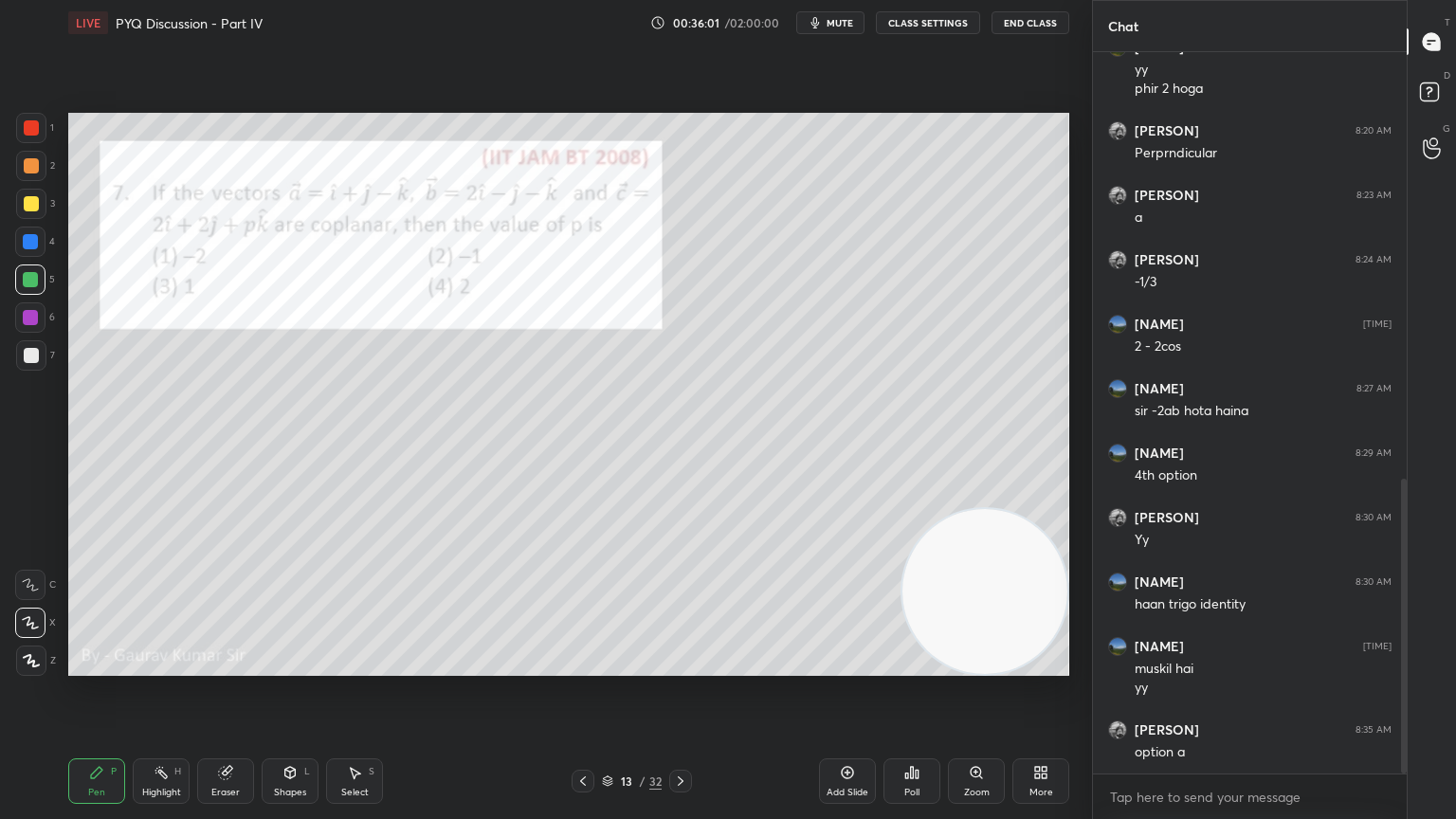 click at bounding box center (985, 592) 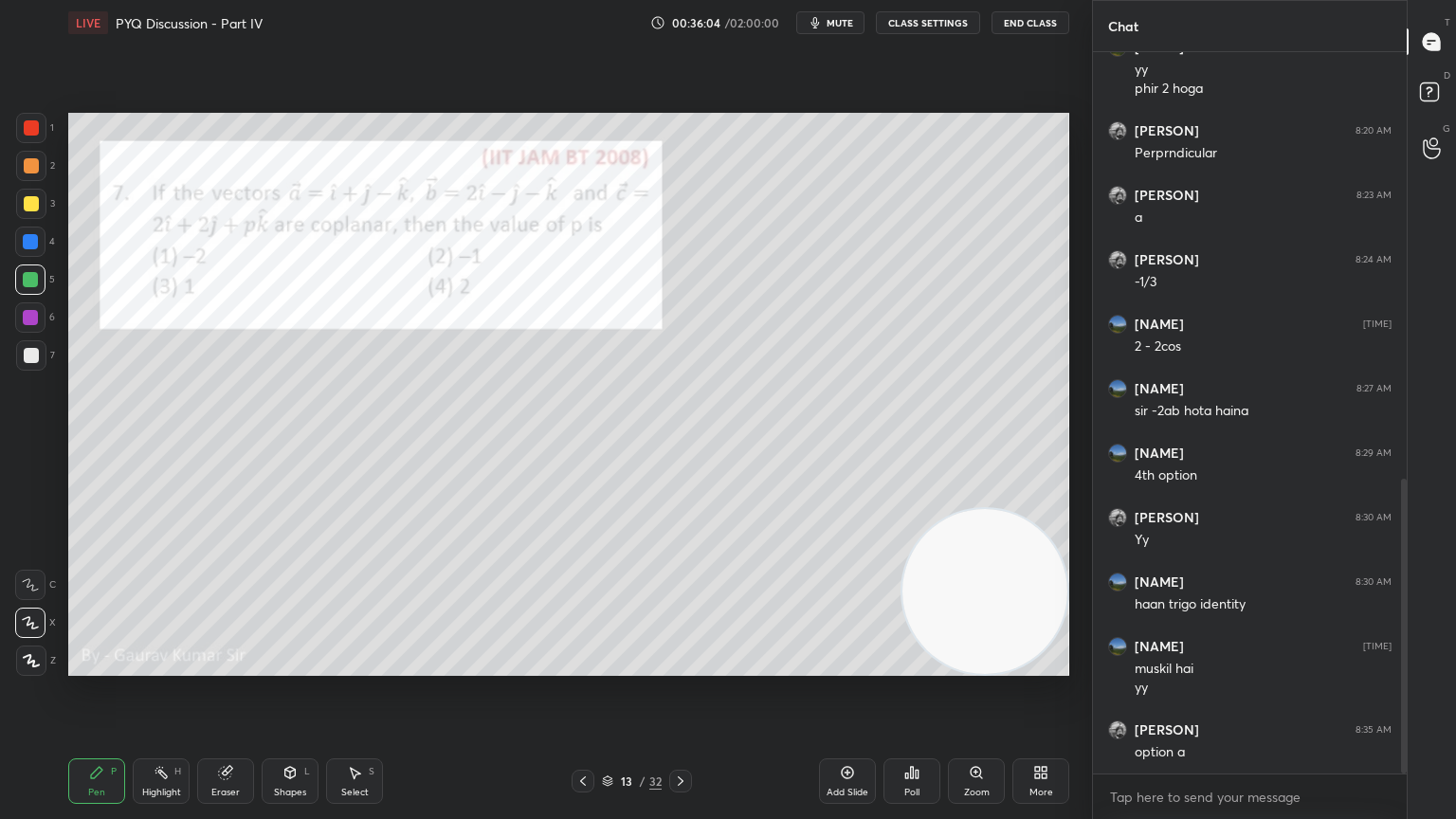 click 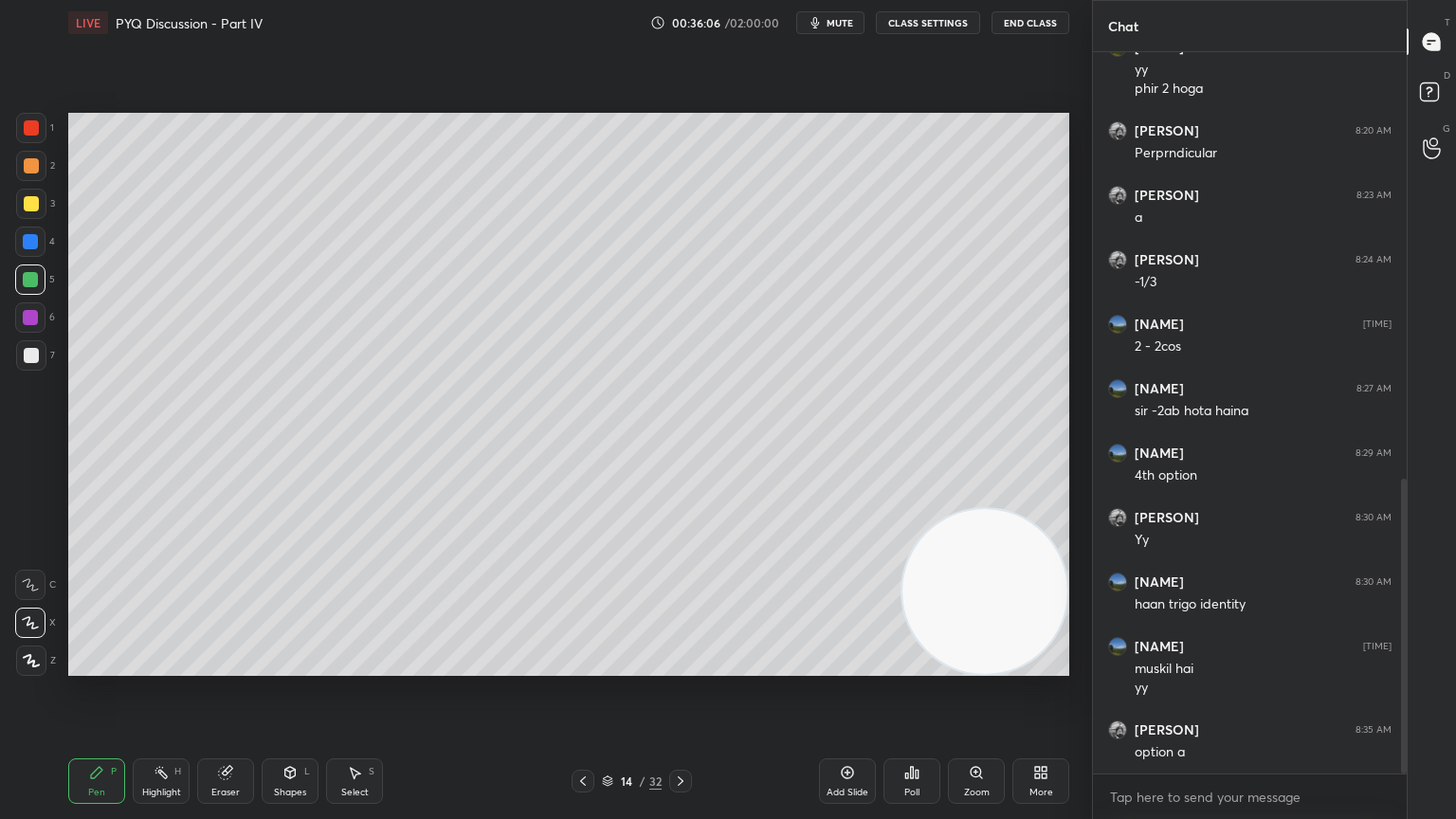 click at bounding box center [30, 318] 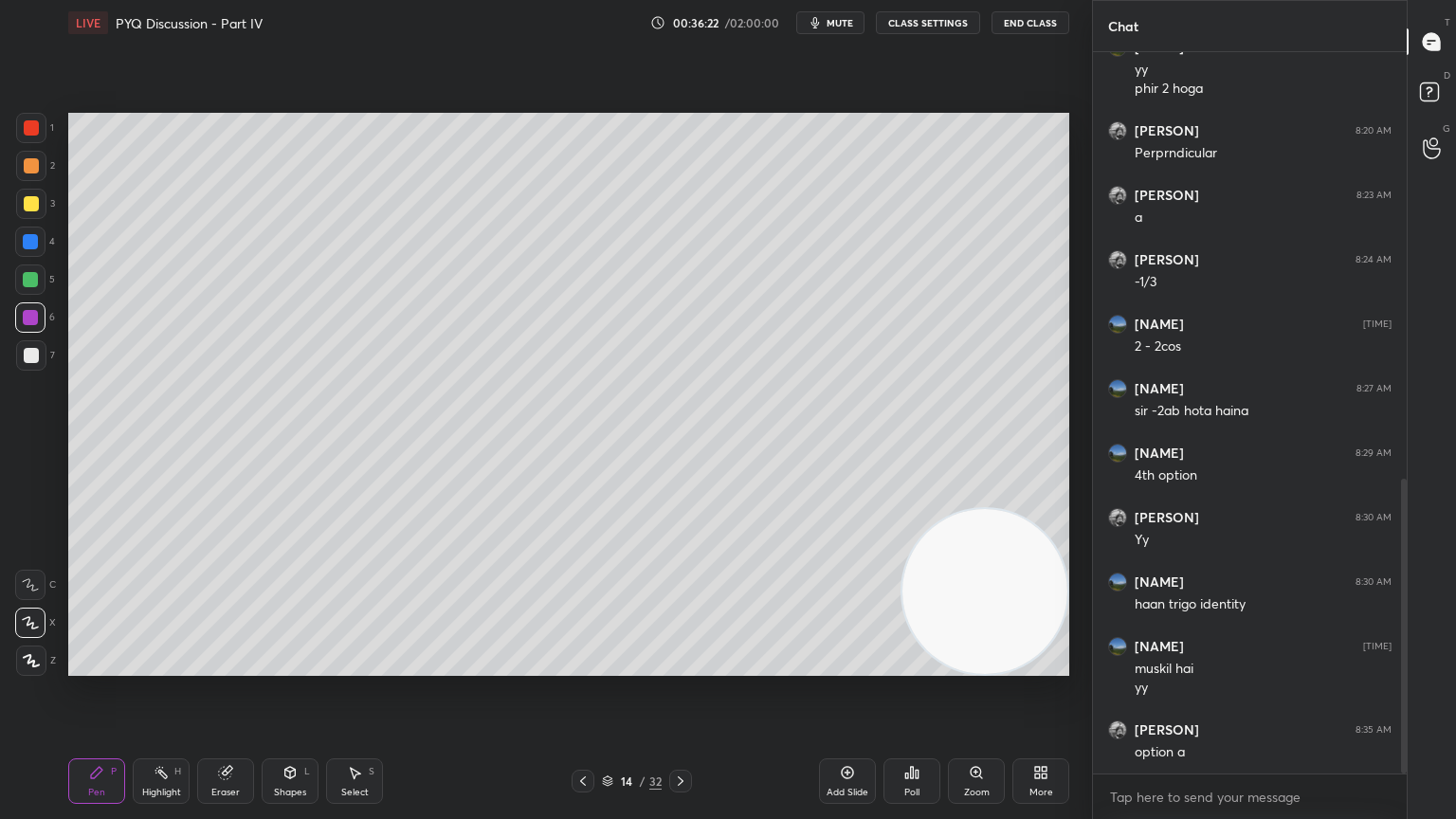 click 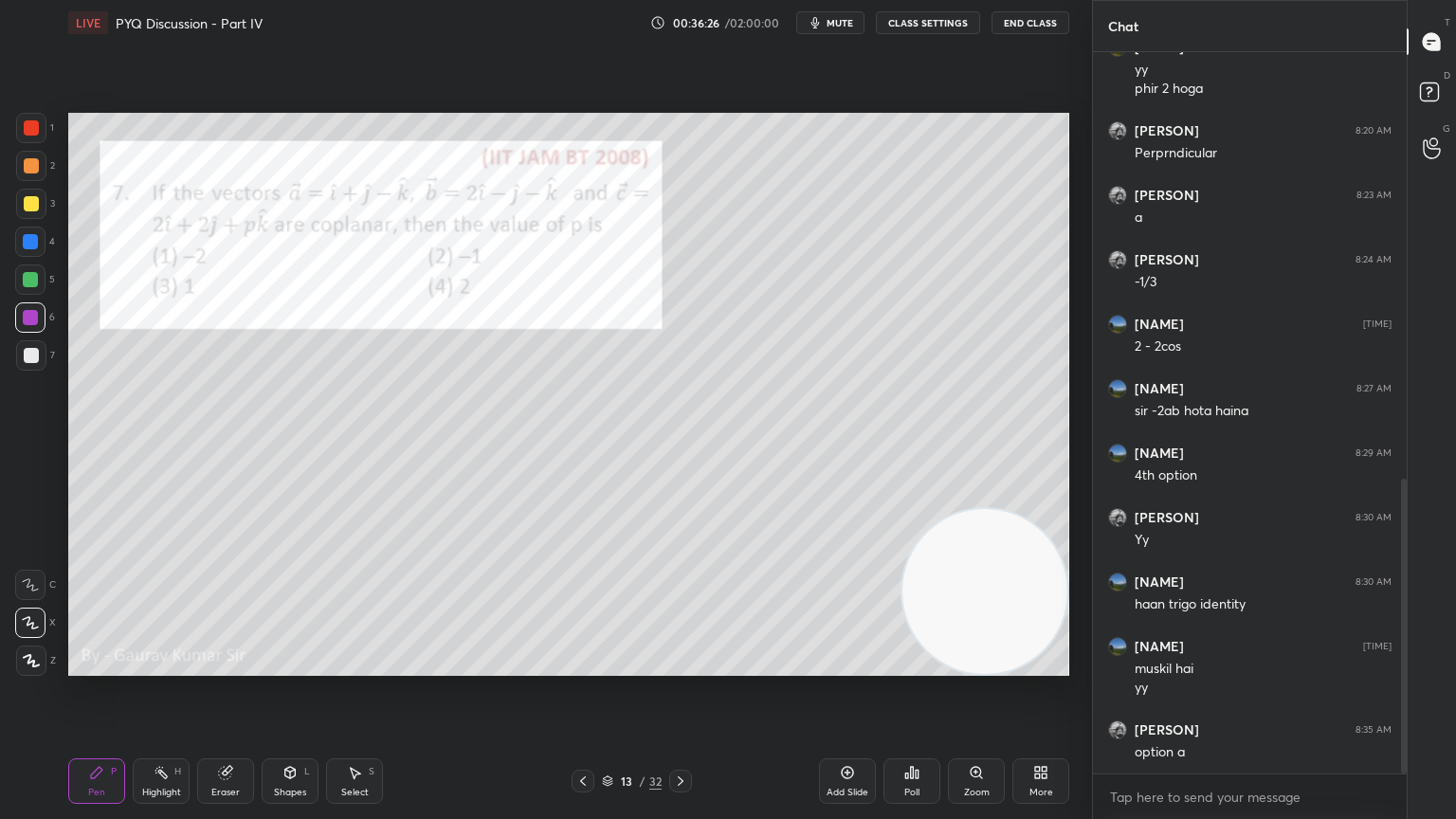 click 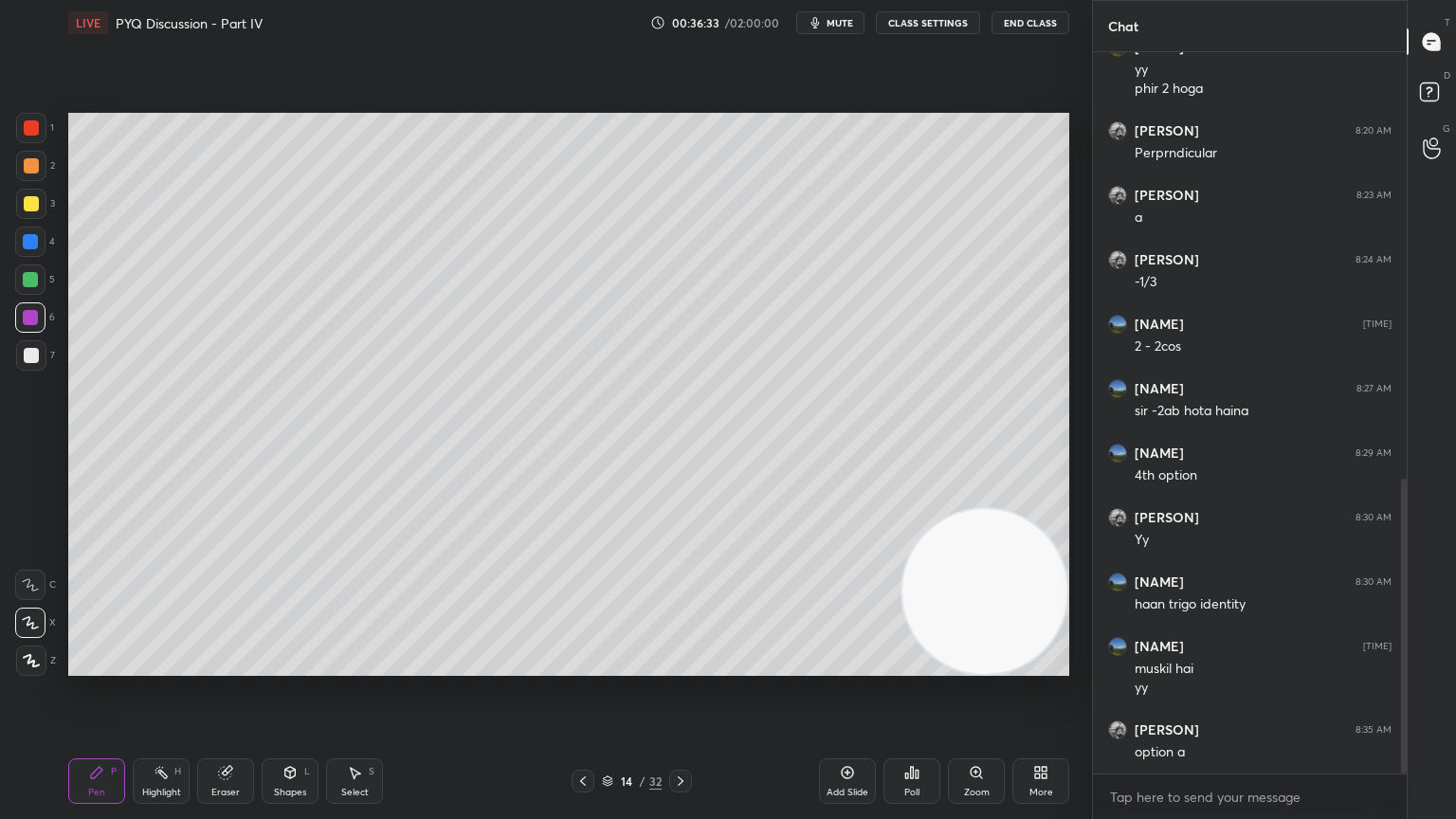 click 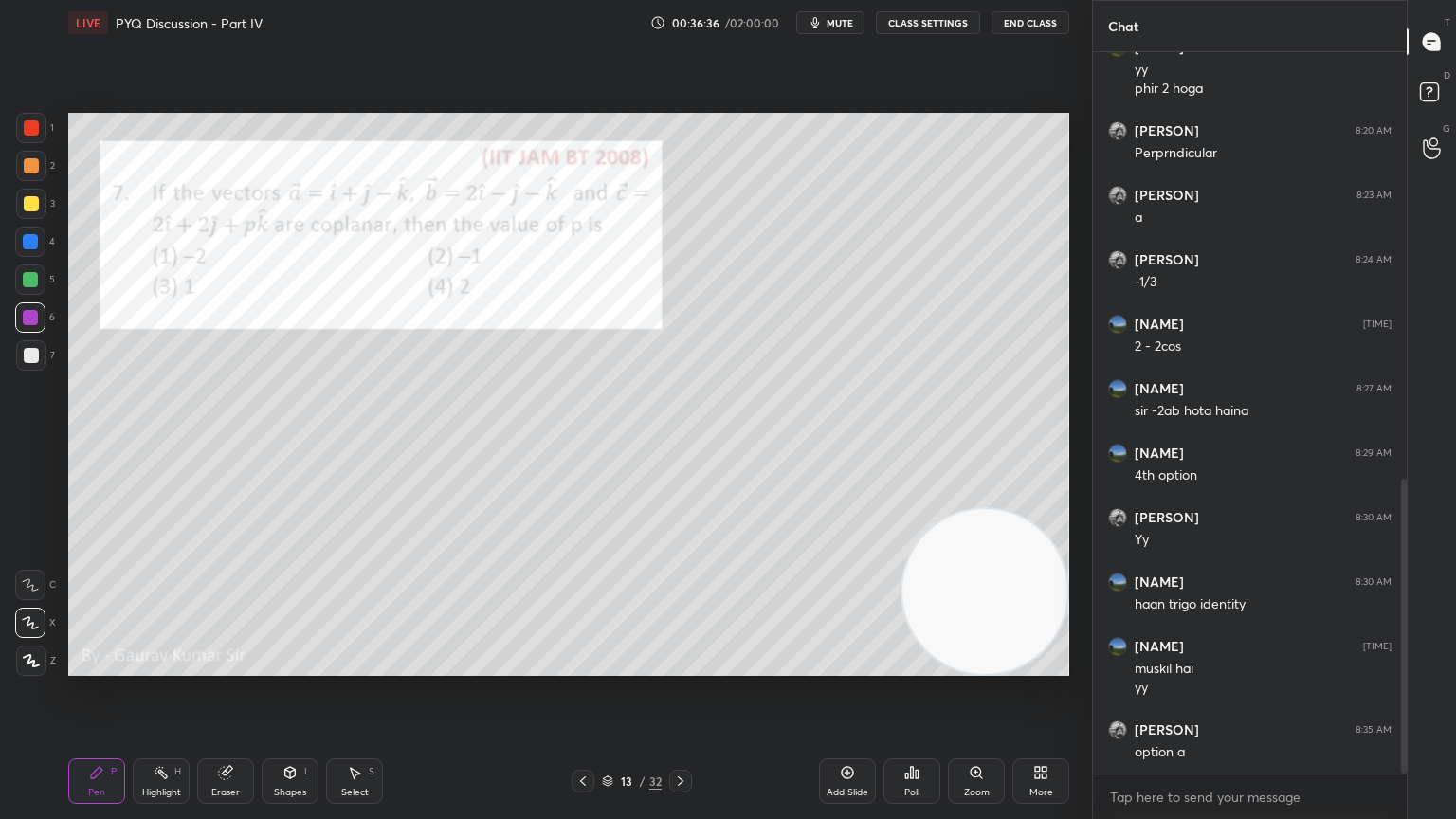 click 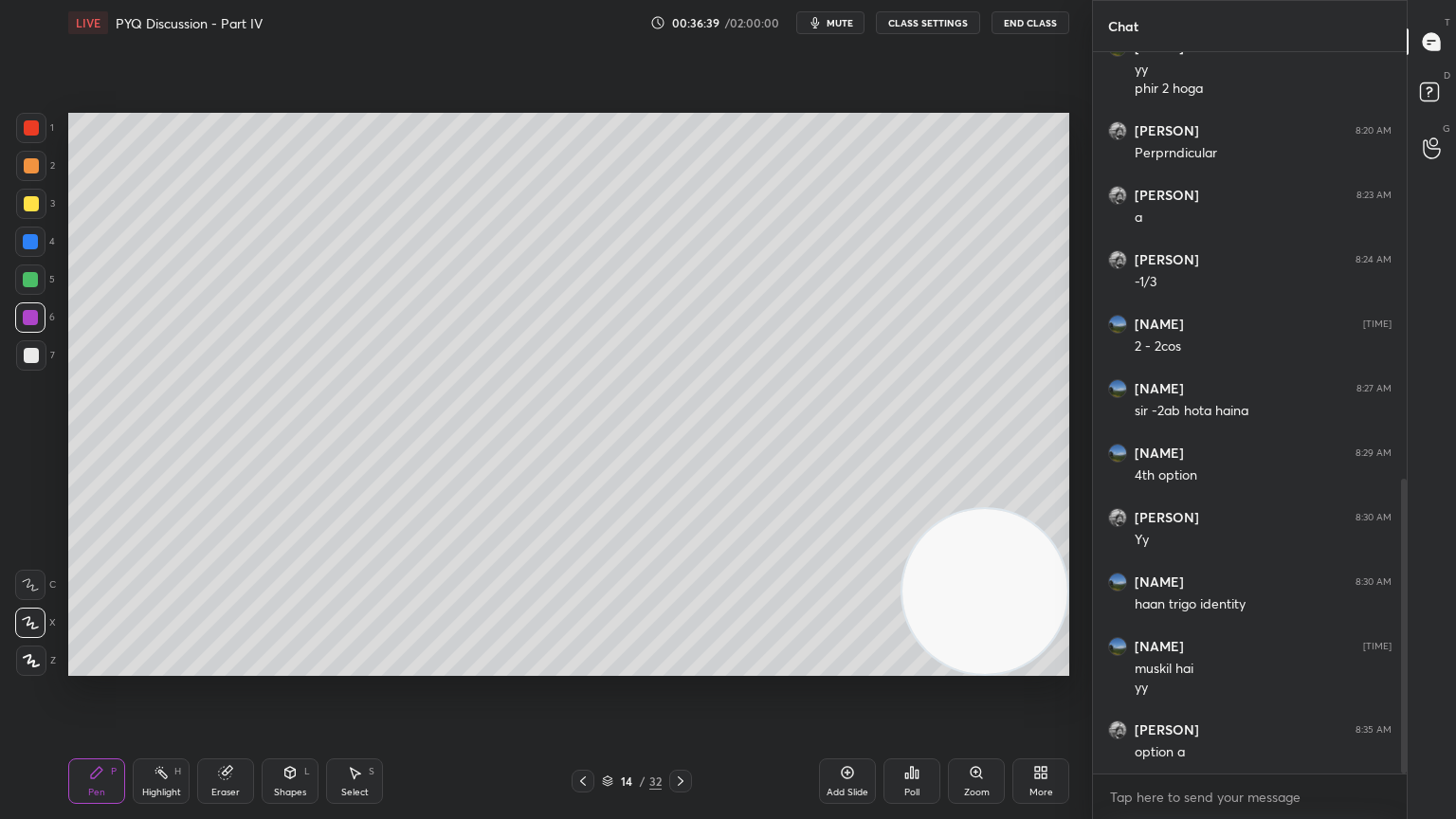 click 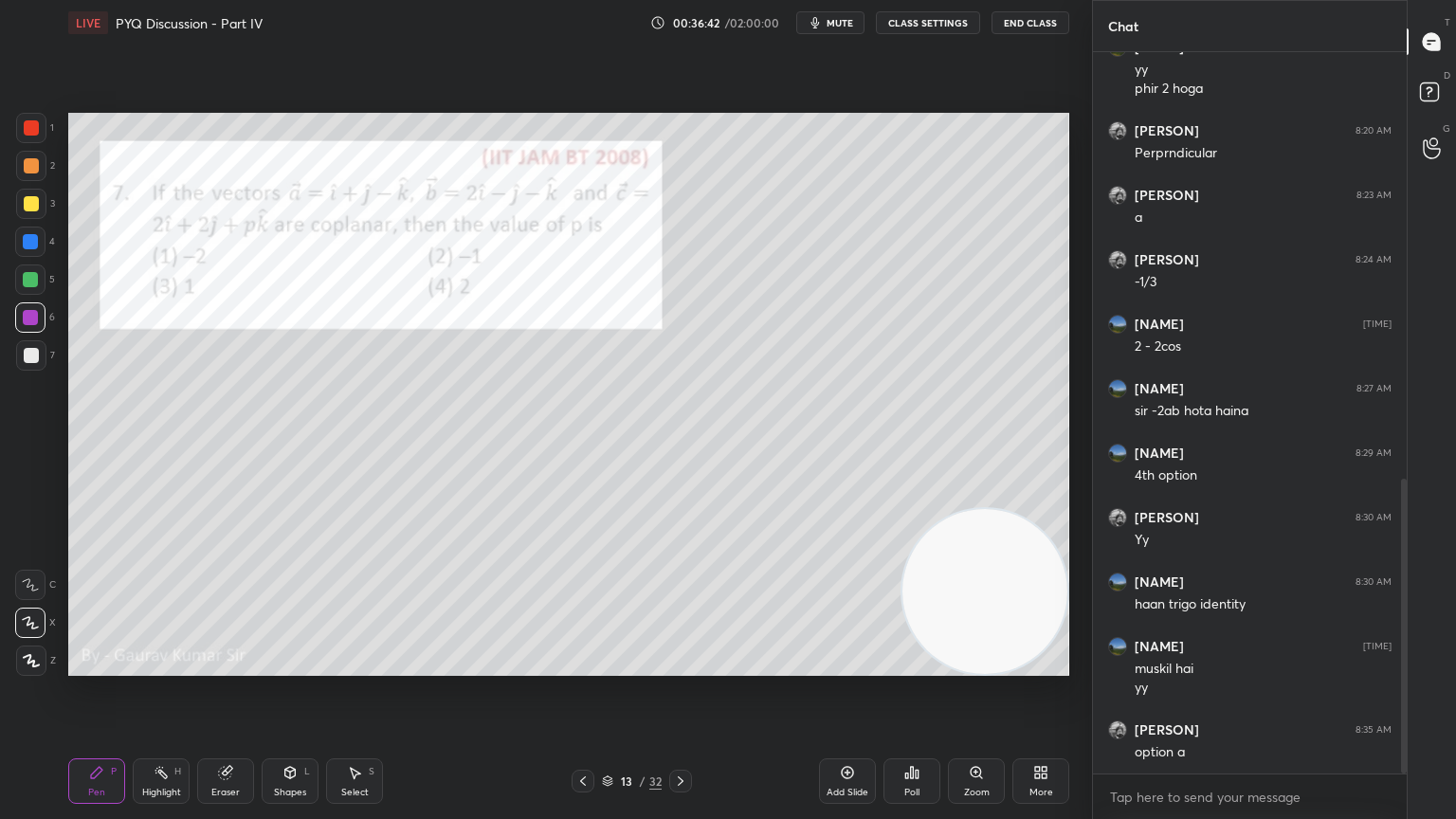 click 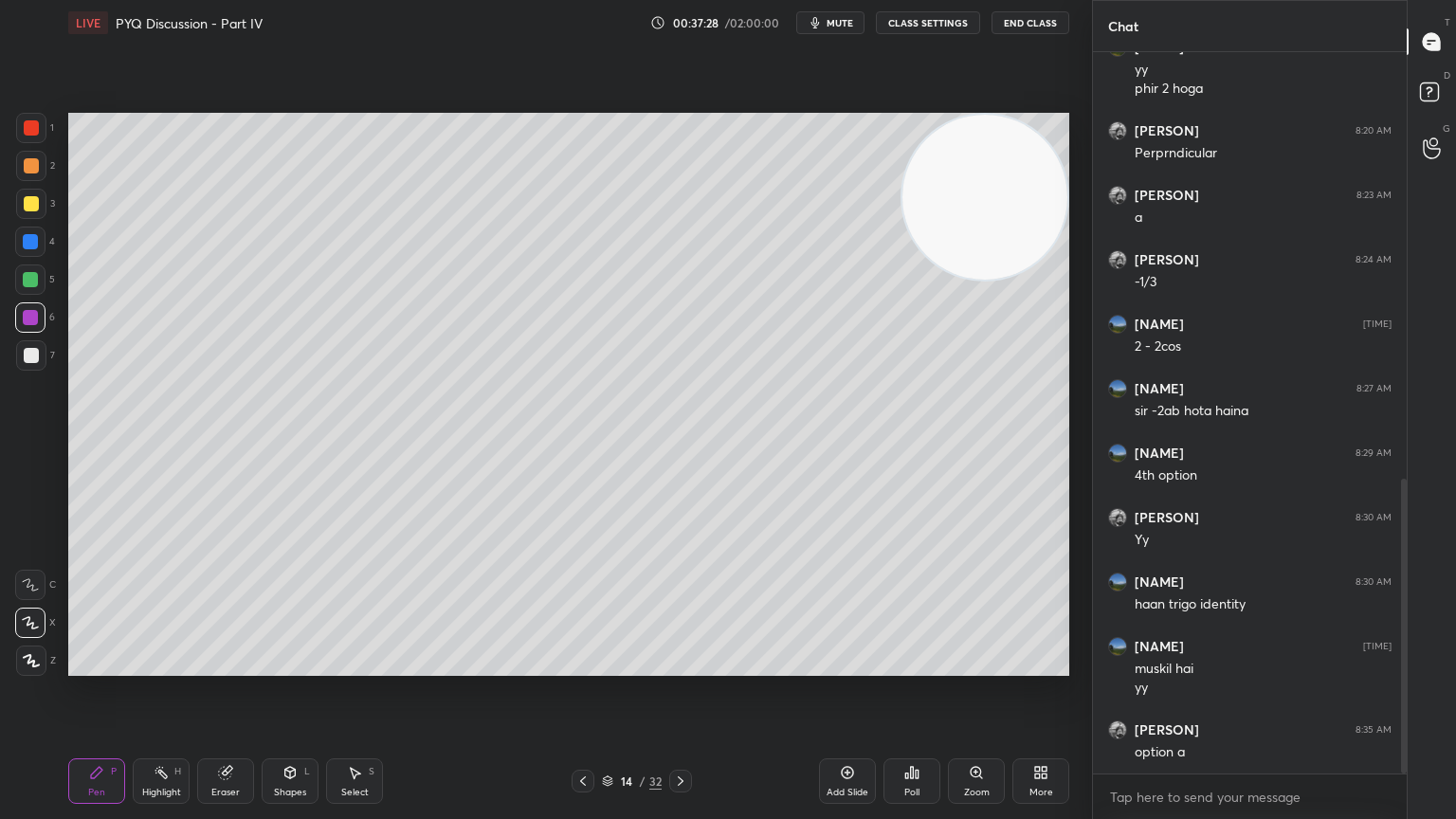 click 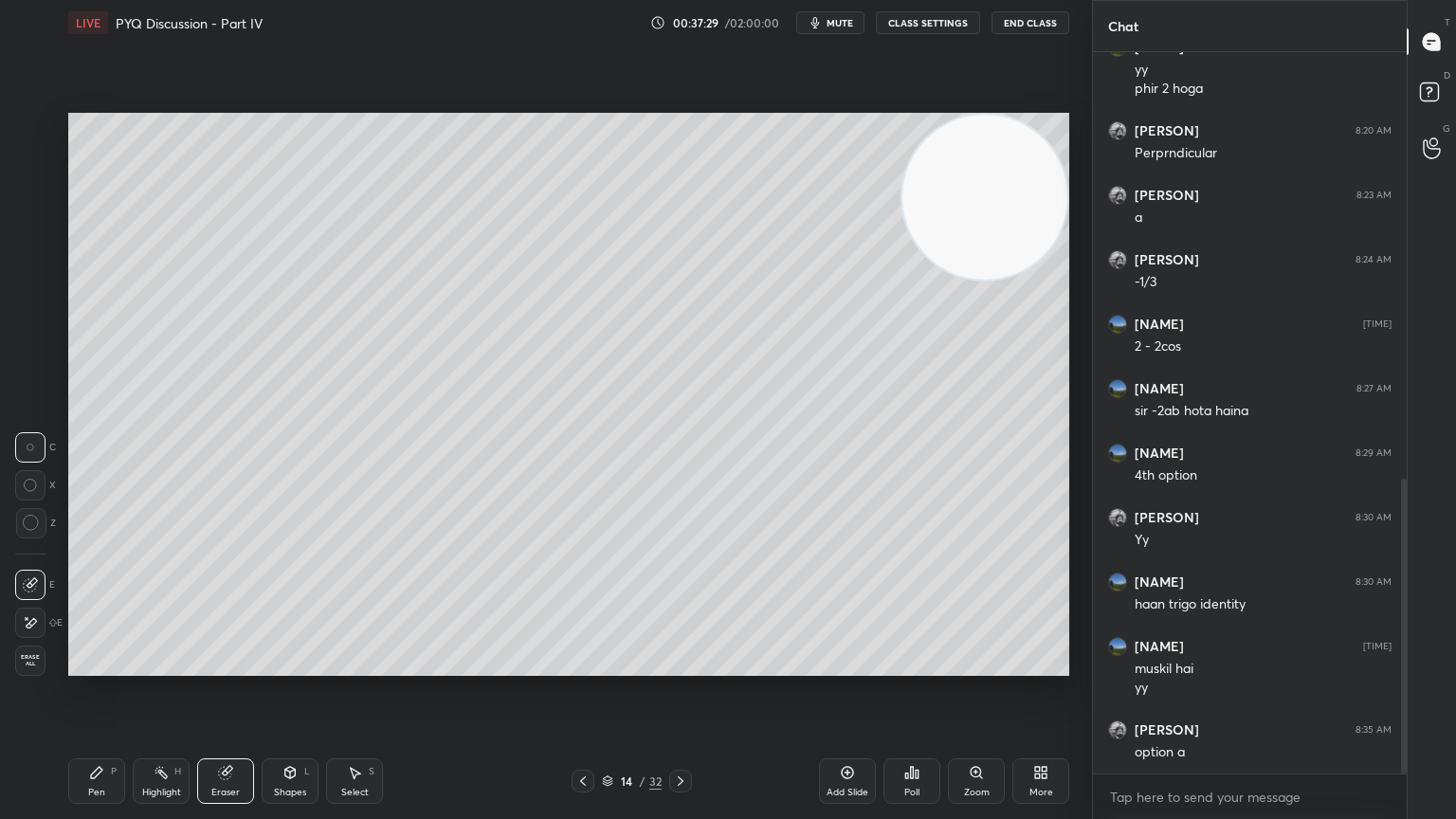 click on "Add Slide" at bounding box center (847, 781) 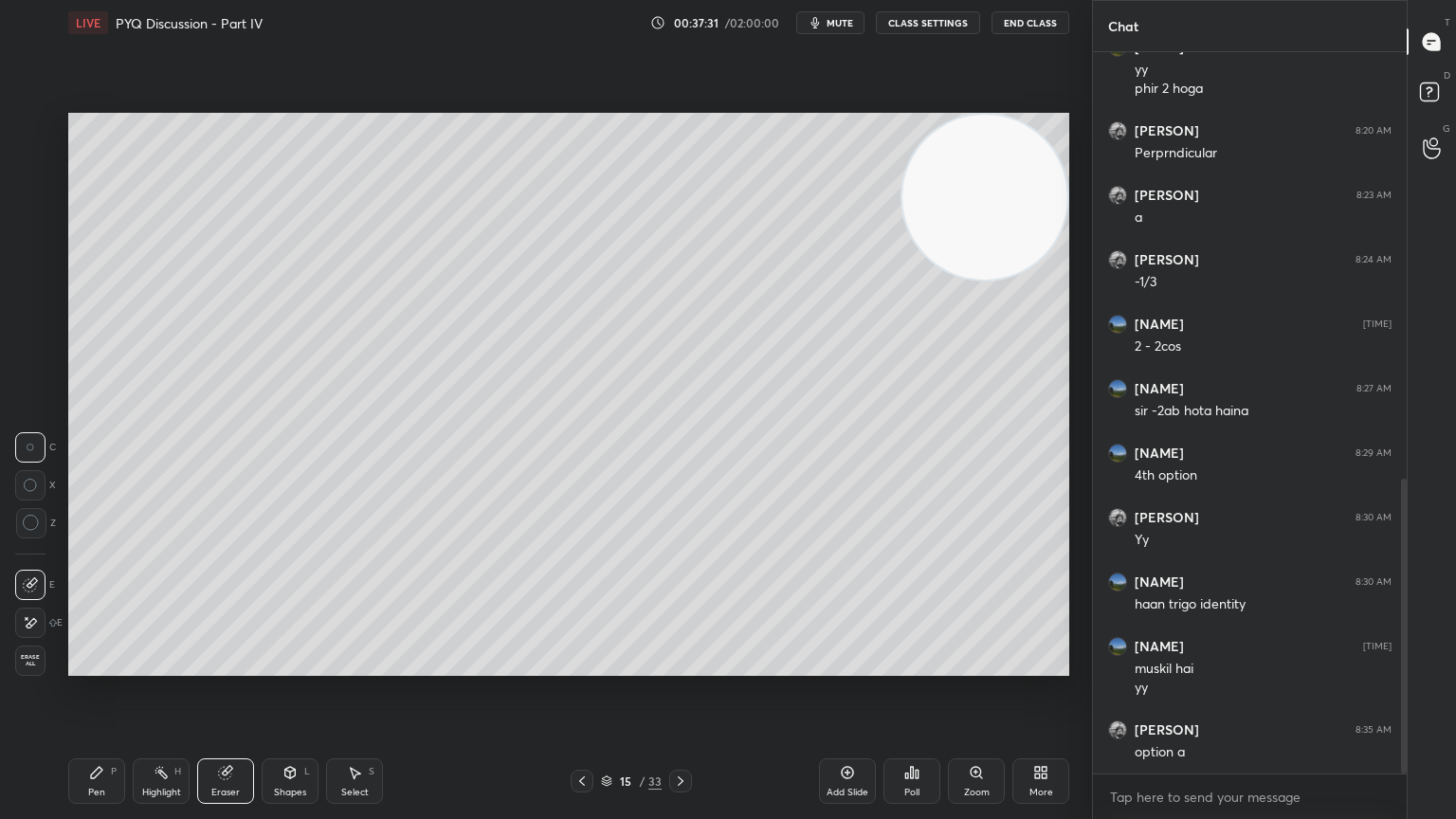 click on "Pen P" at bounding box center (97, 781) 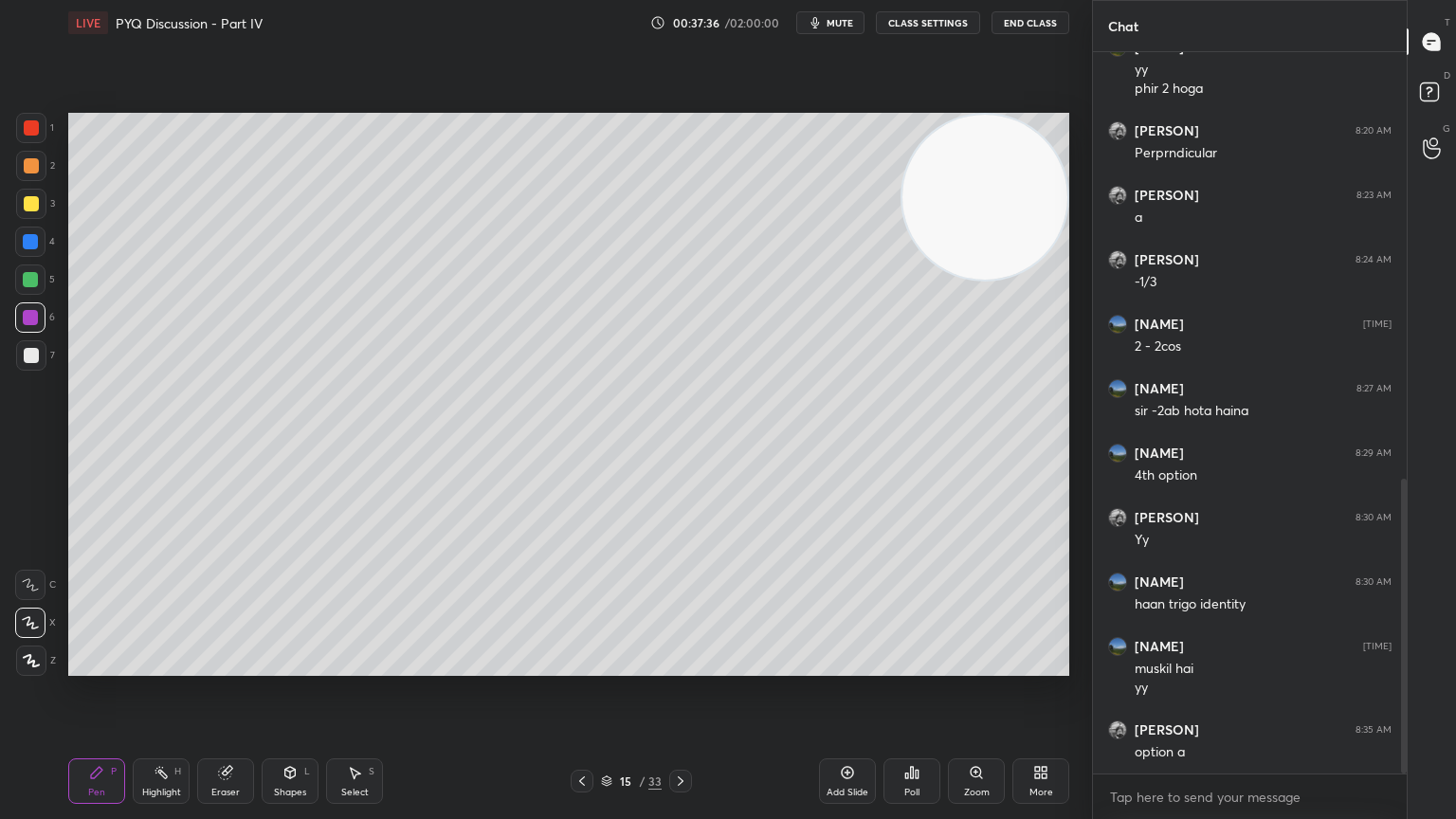click 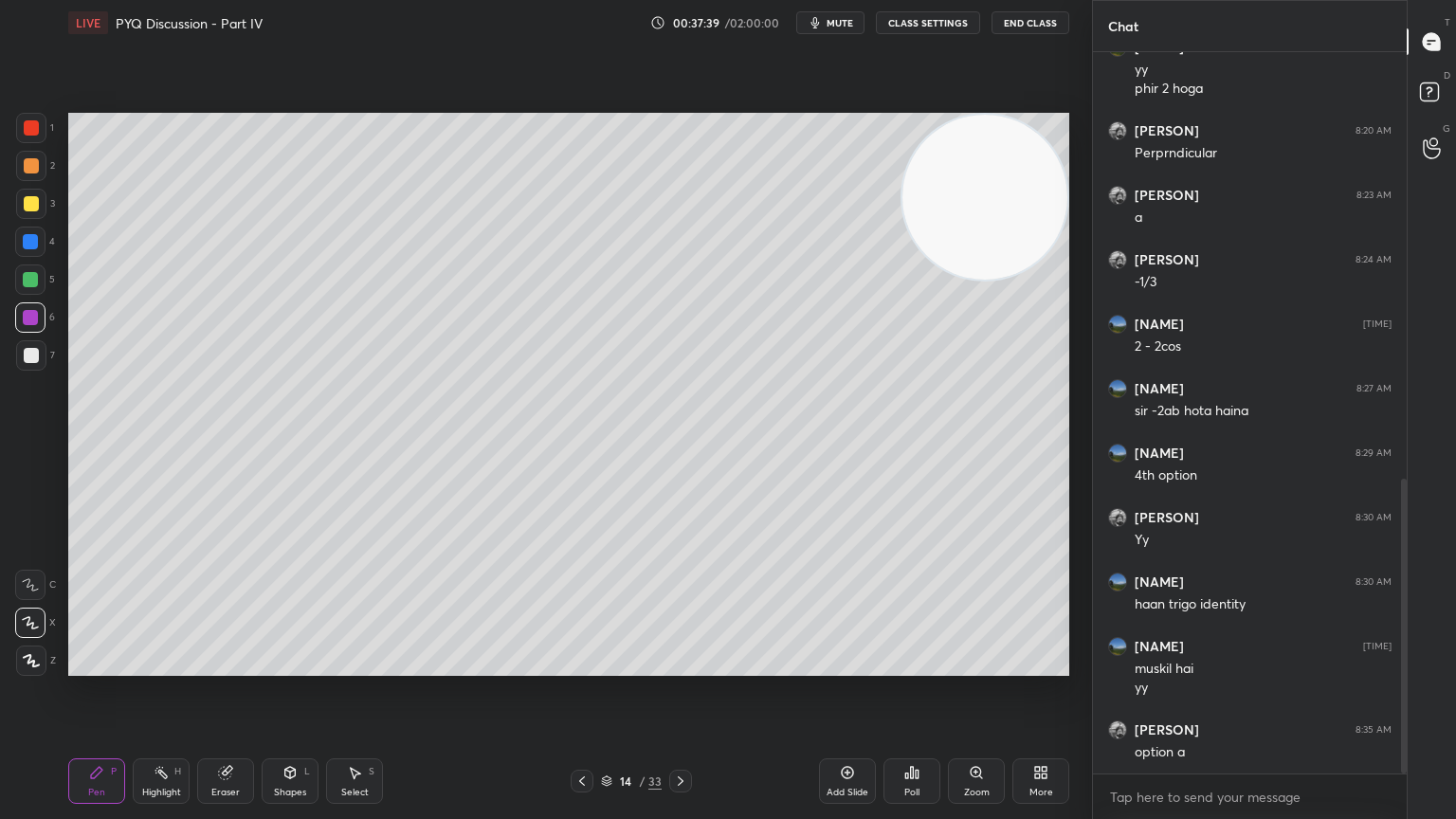 click 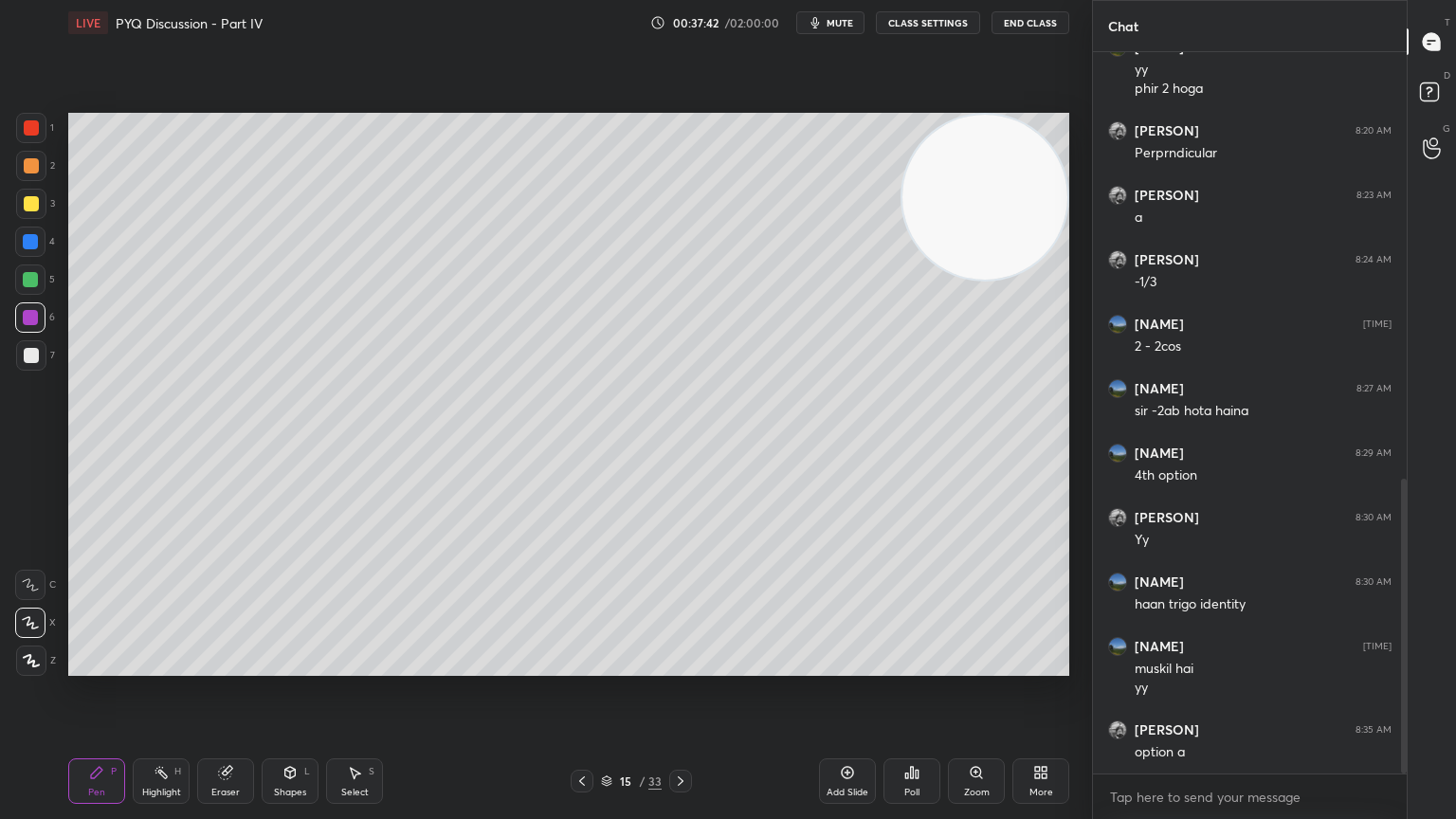 click 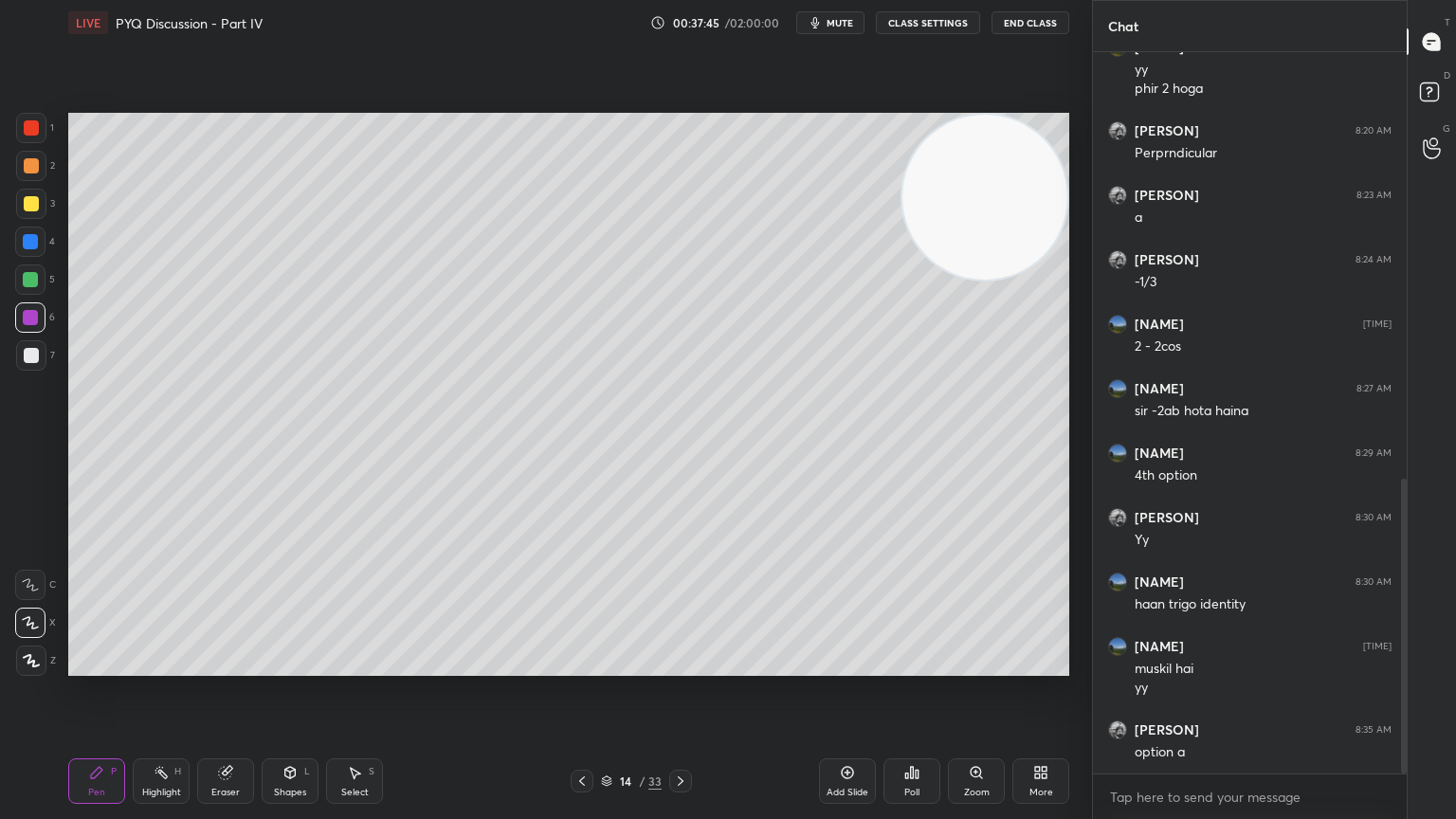 click 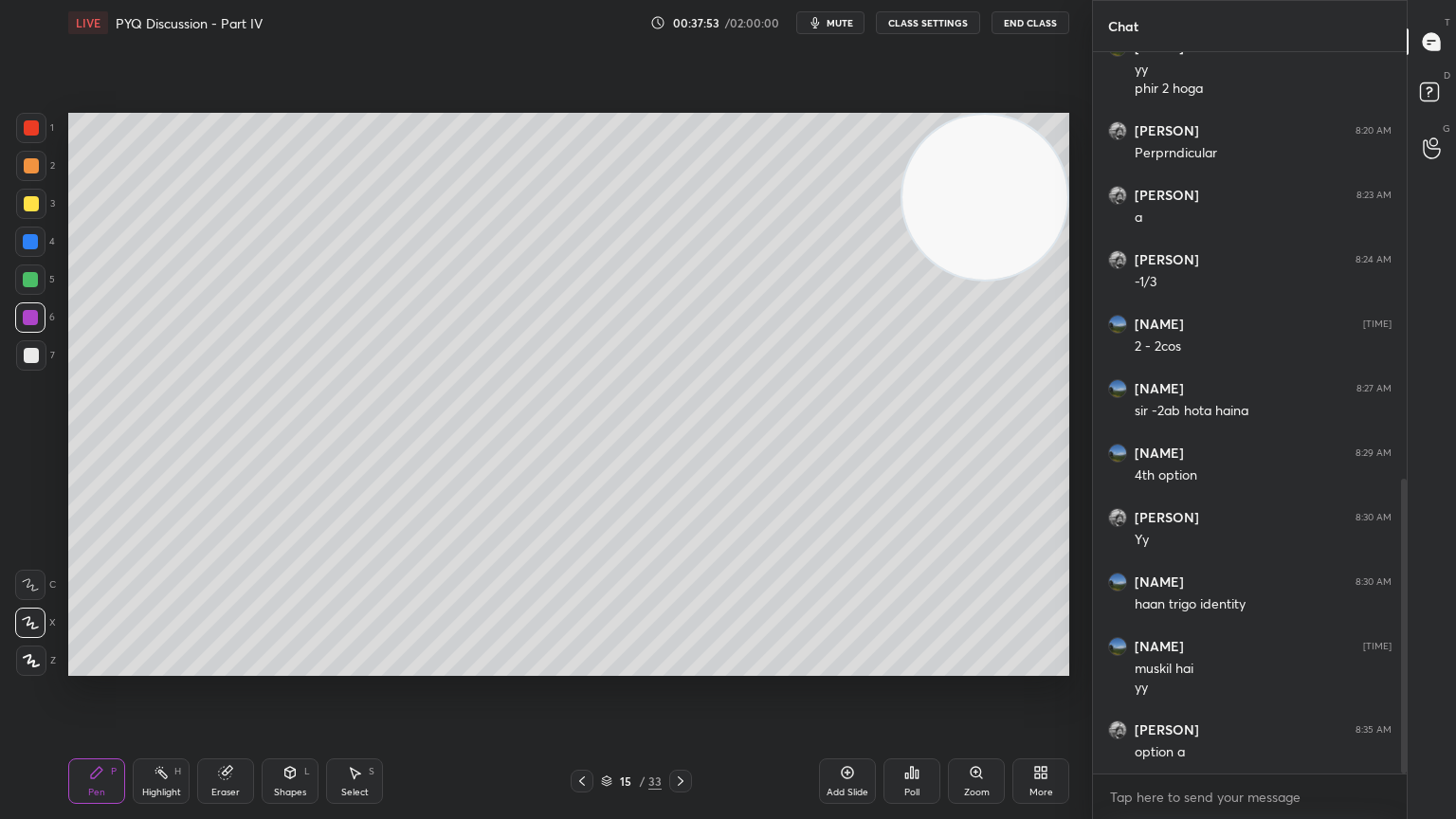 click 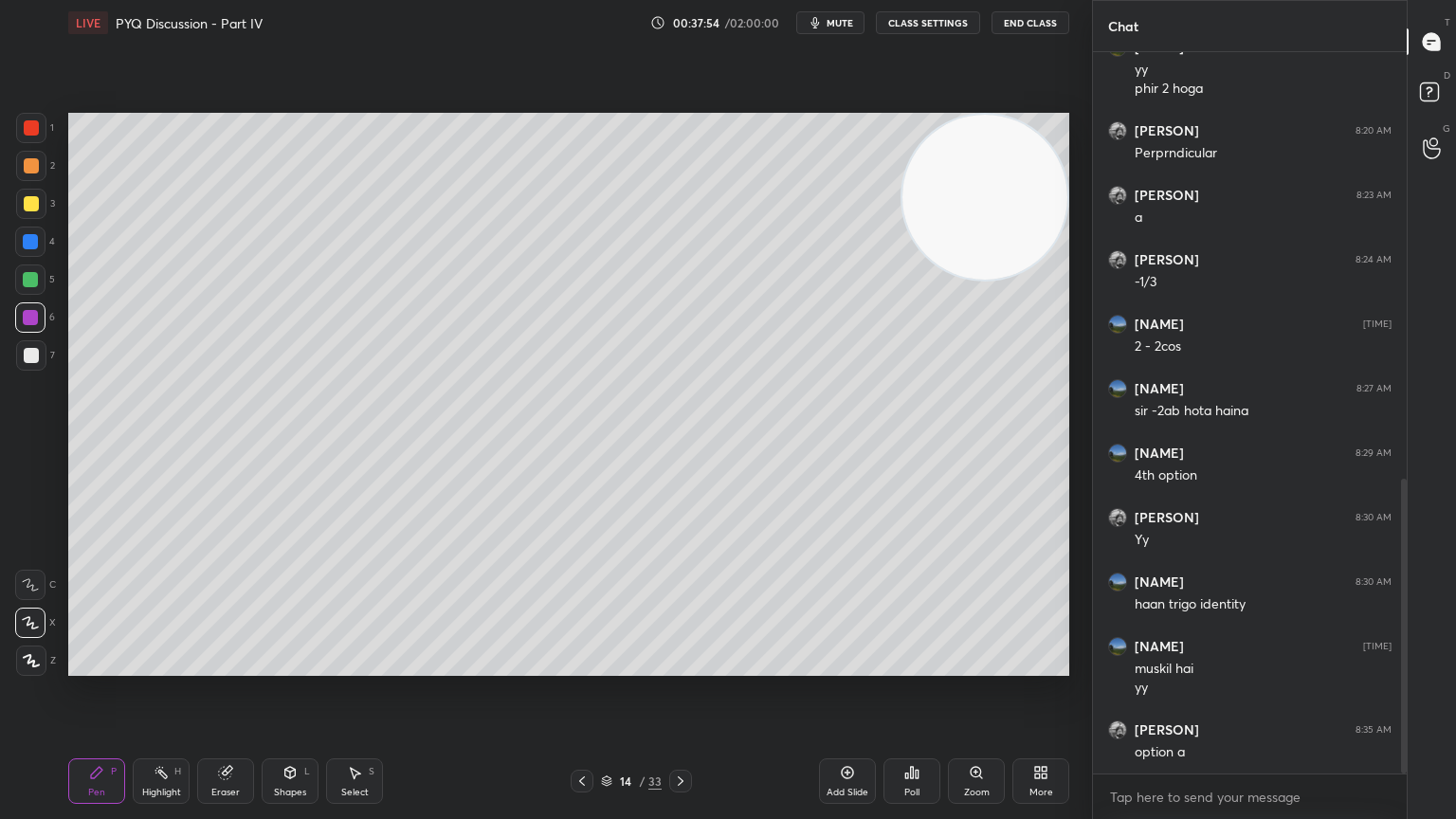 click 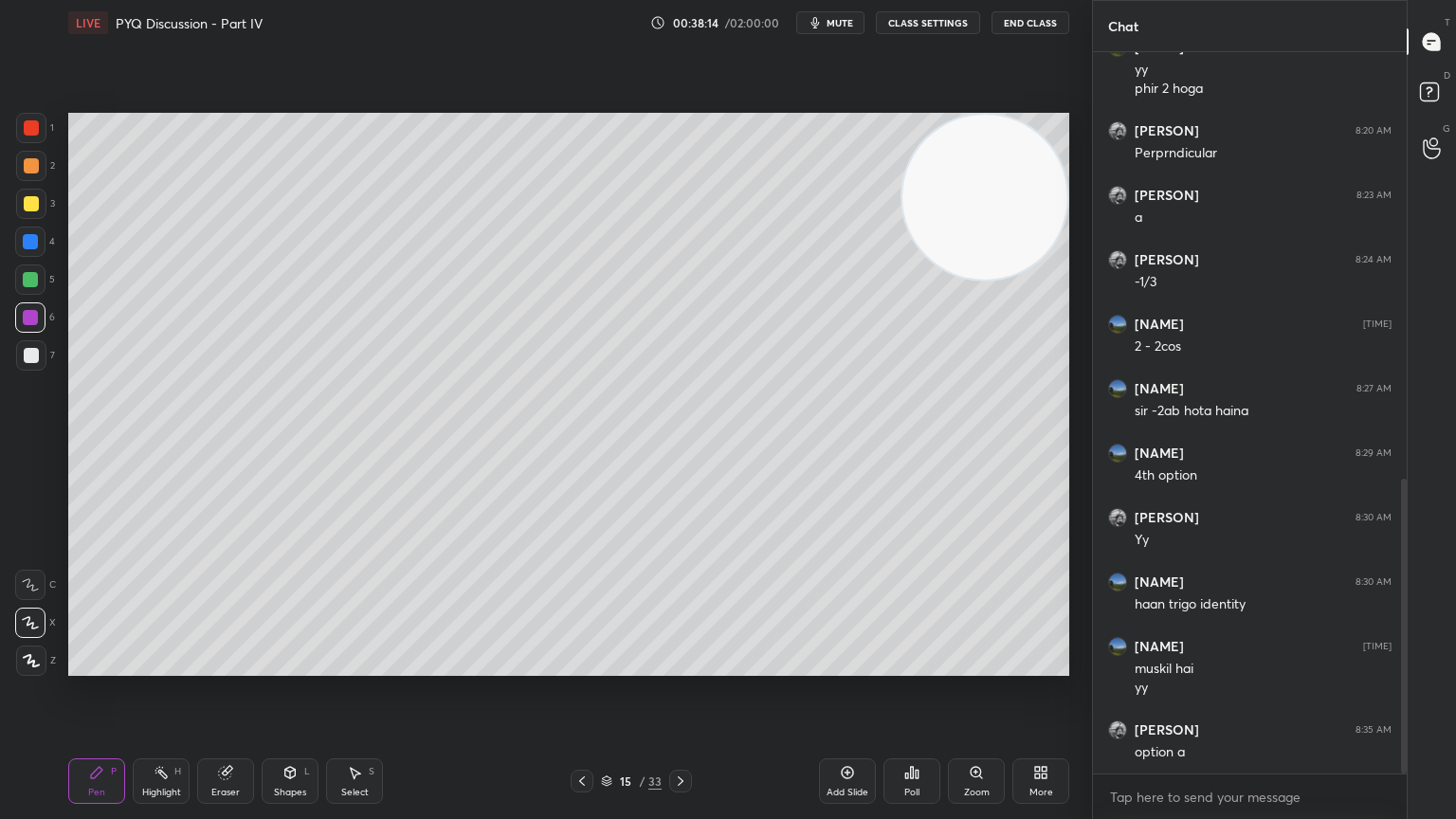 click 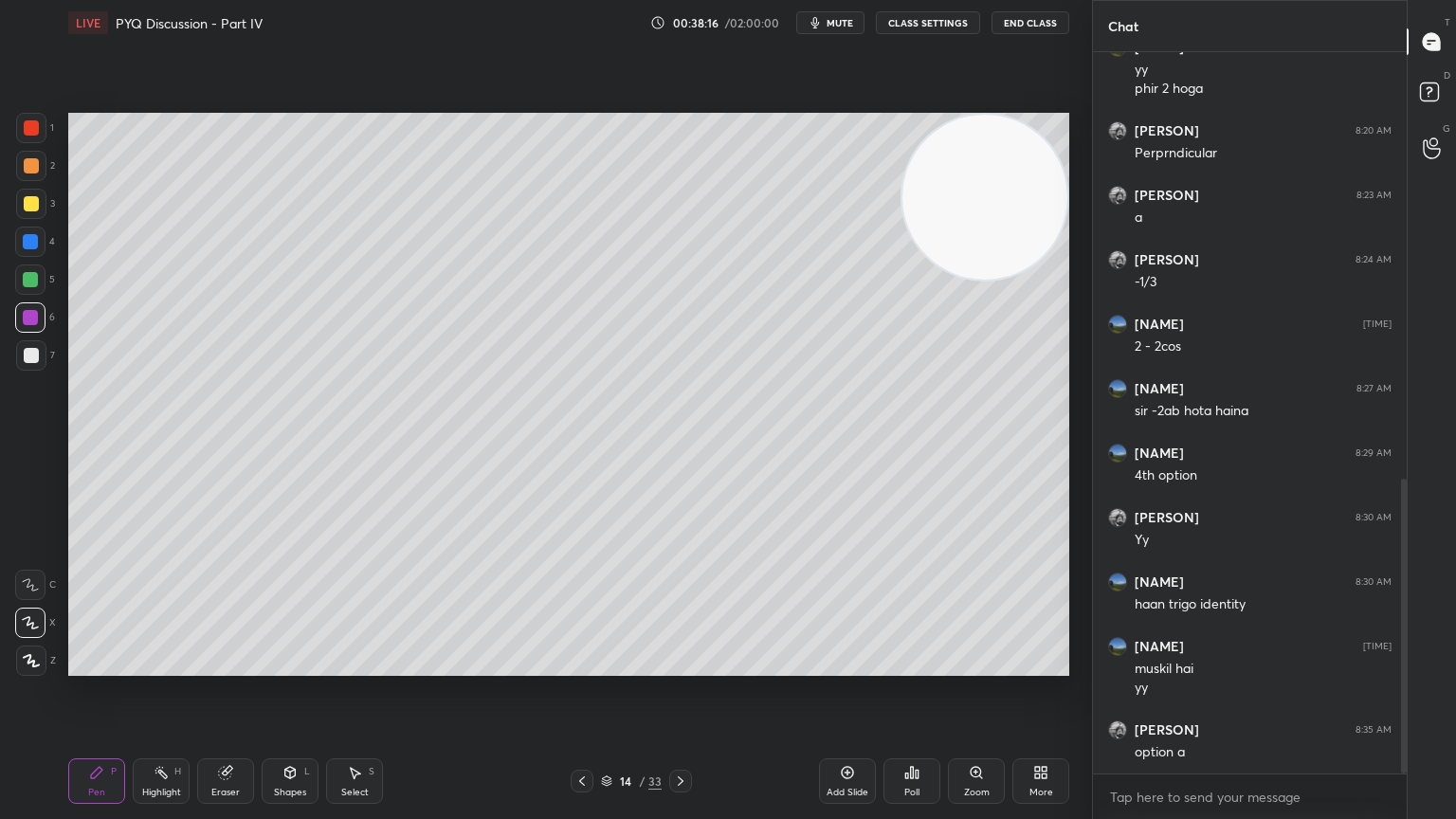 click 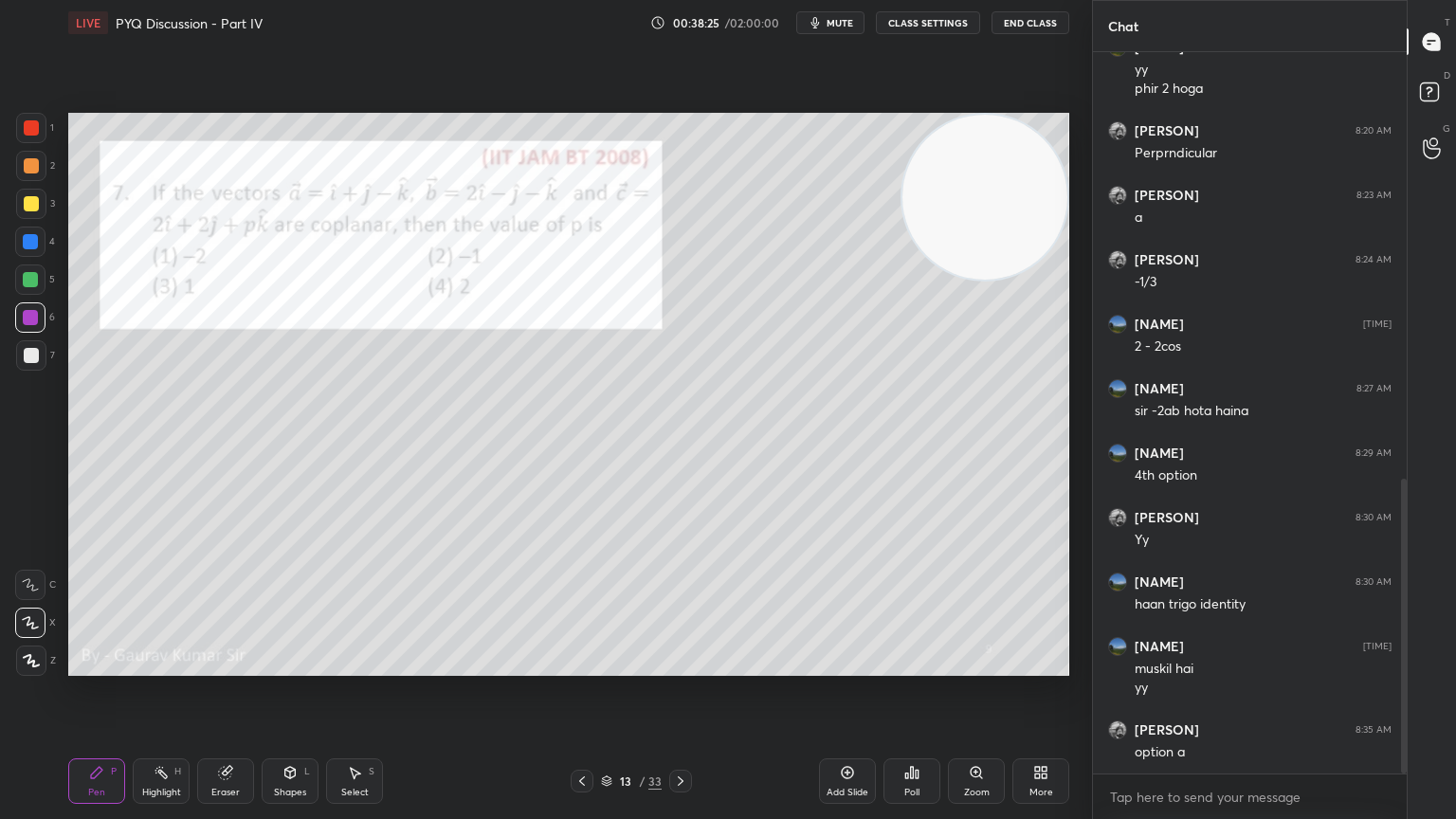 click 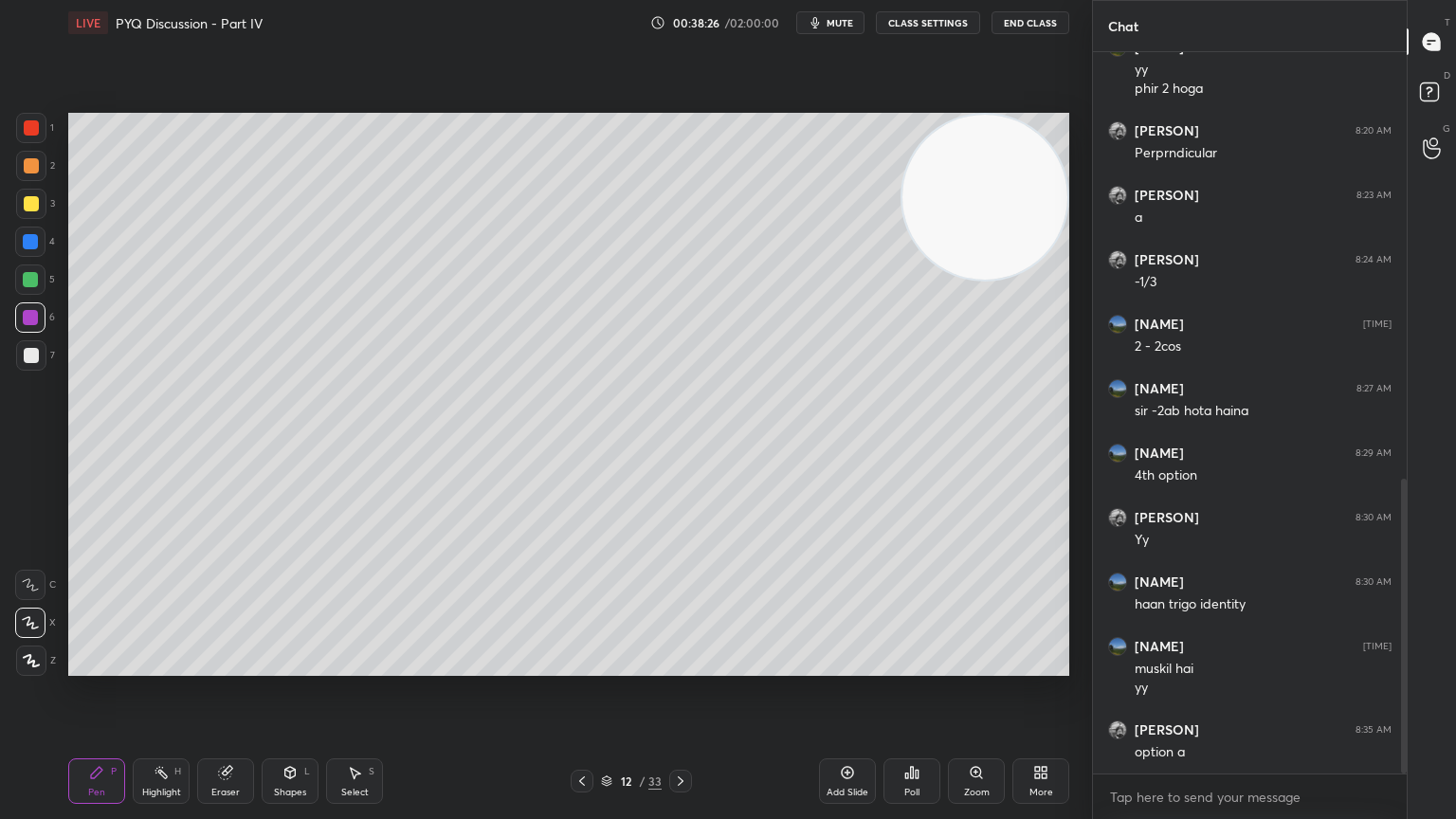 click 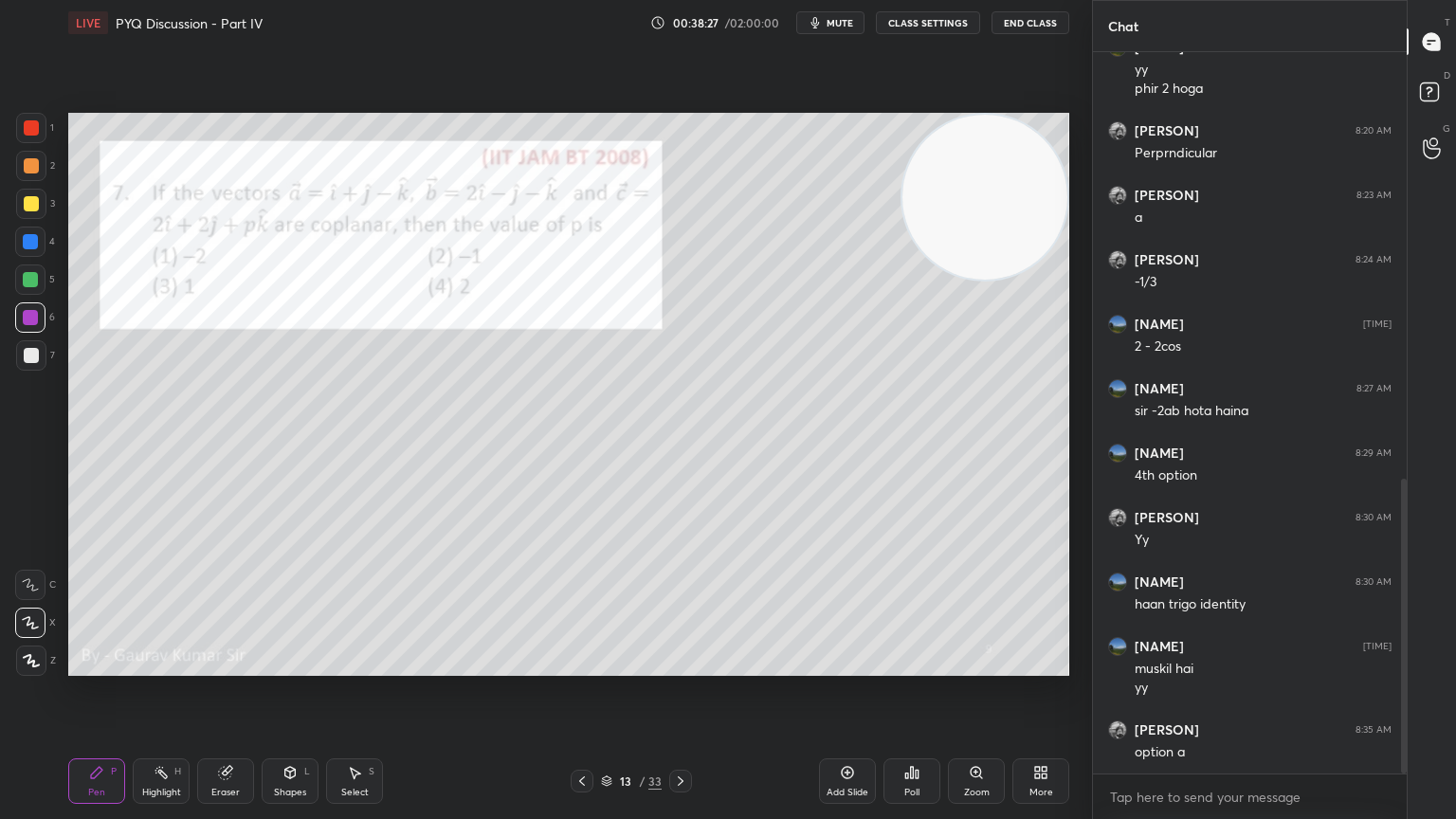 click 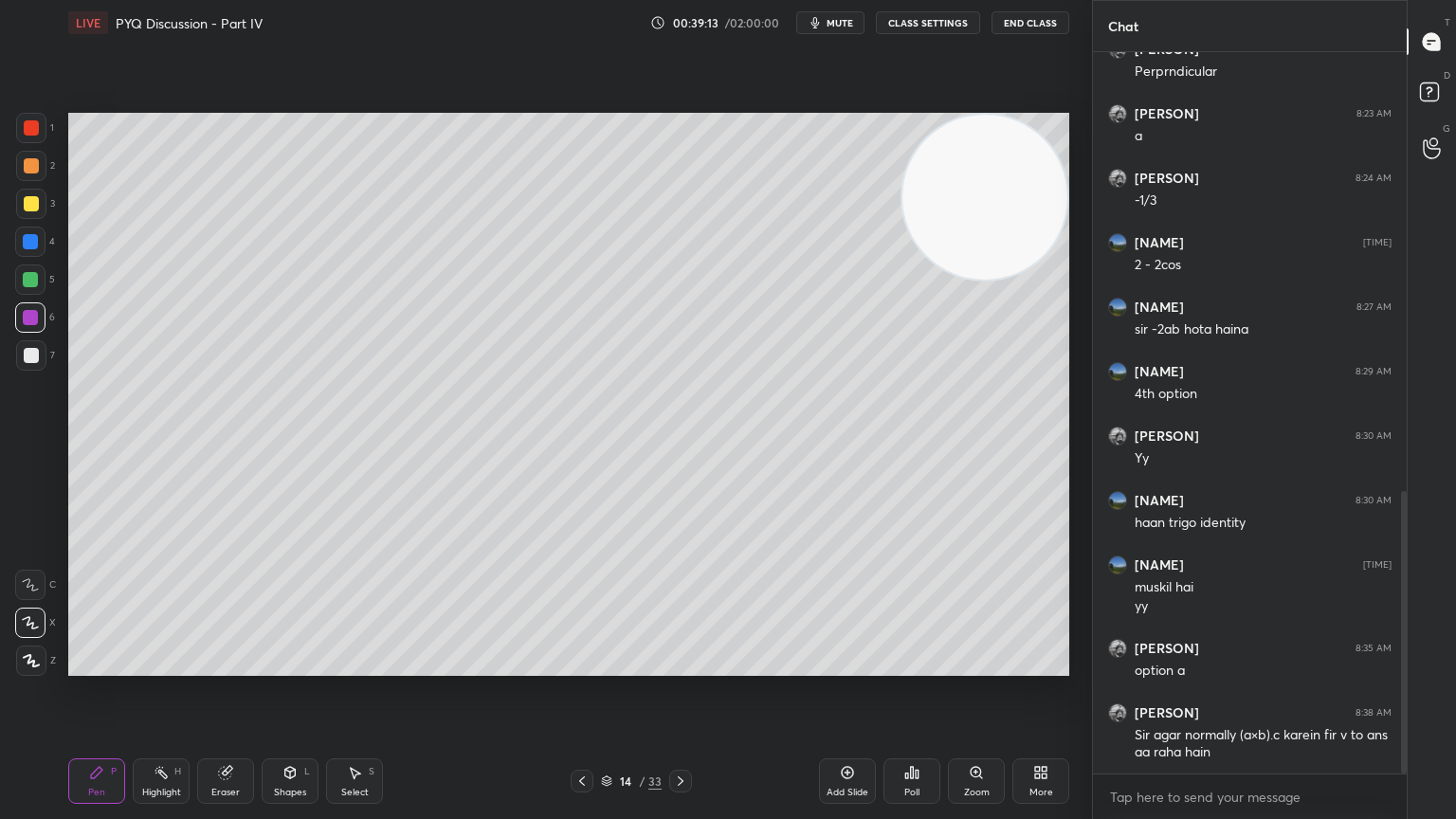 scroll, scrollTop: 1186, scrollLeft: 0, axis: vertical 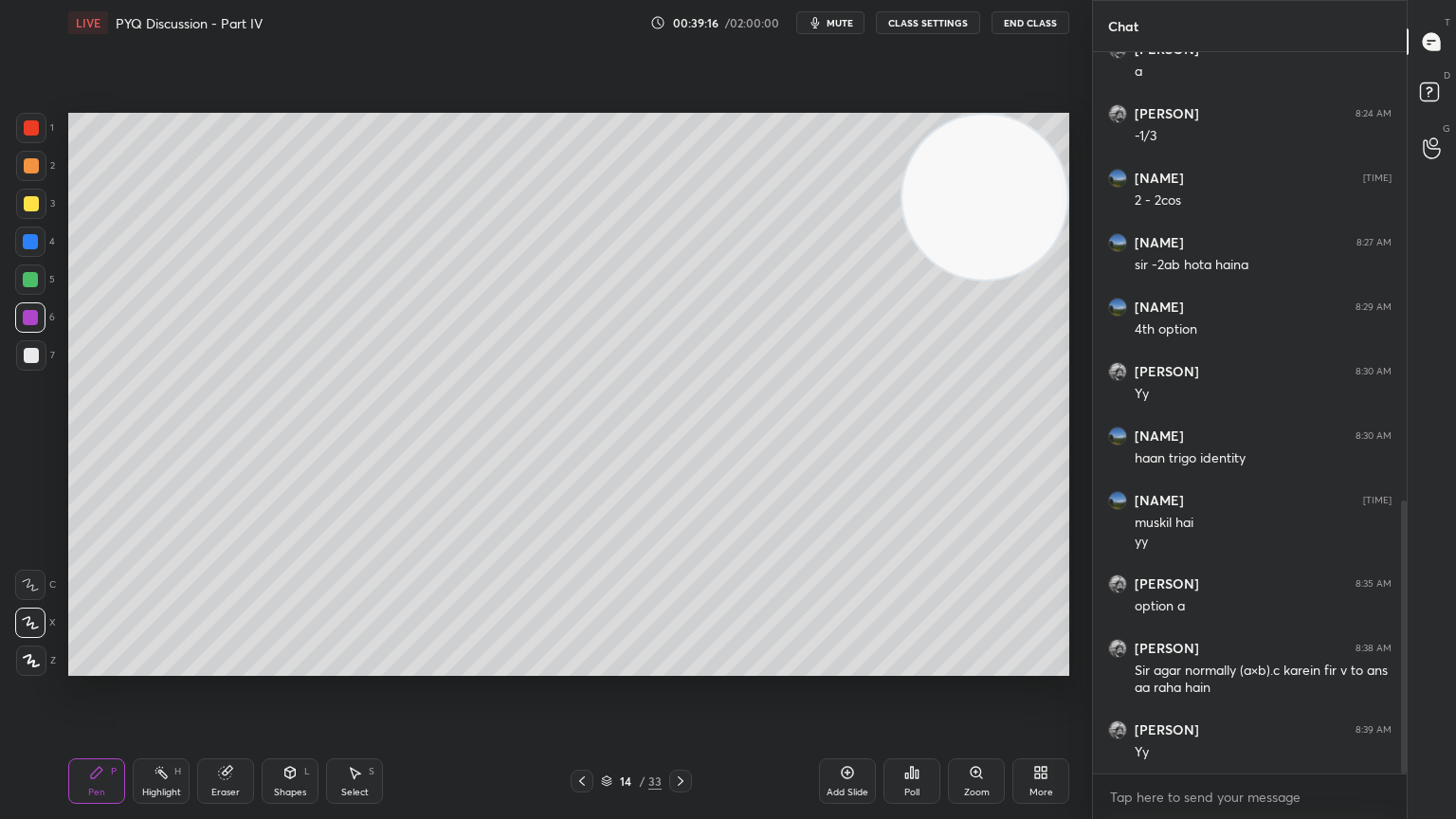 click 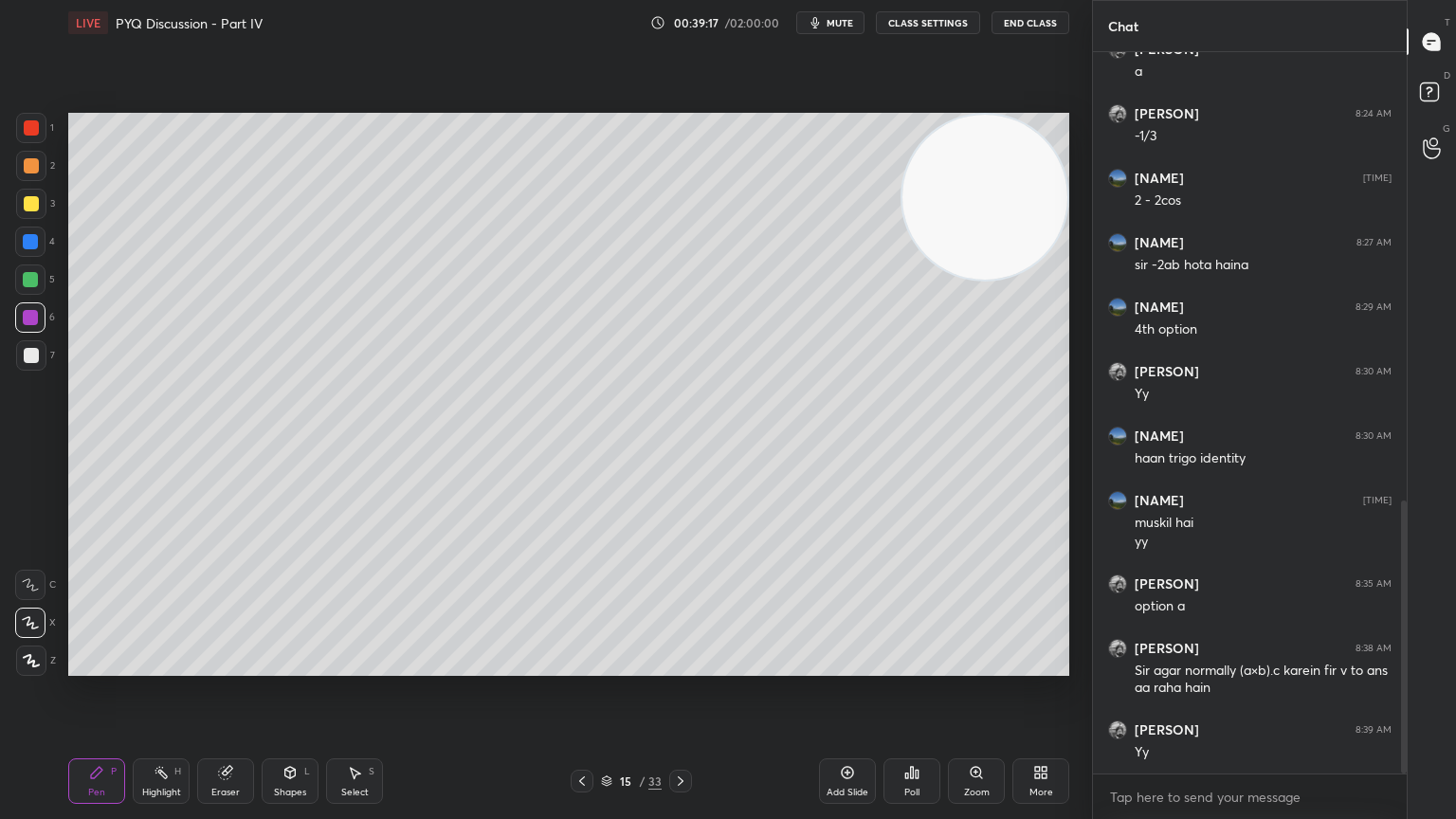 click 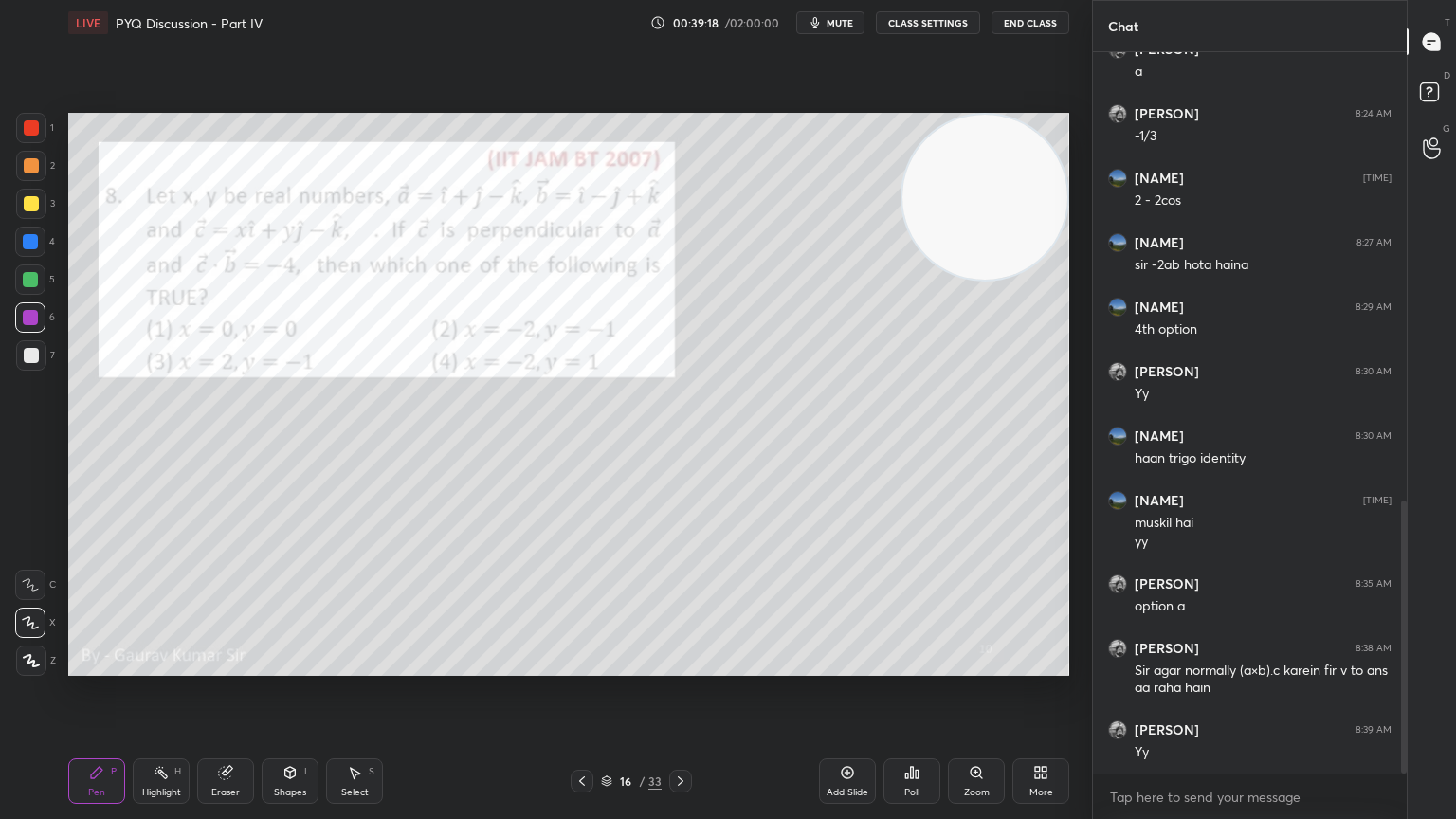 scroll, scrollTop: 1250, scrollLeft: 0, axis: vertical 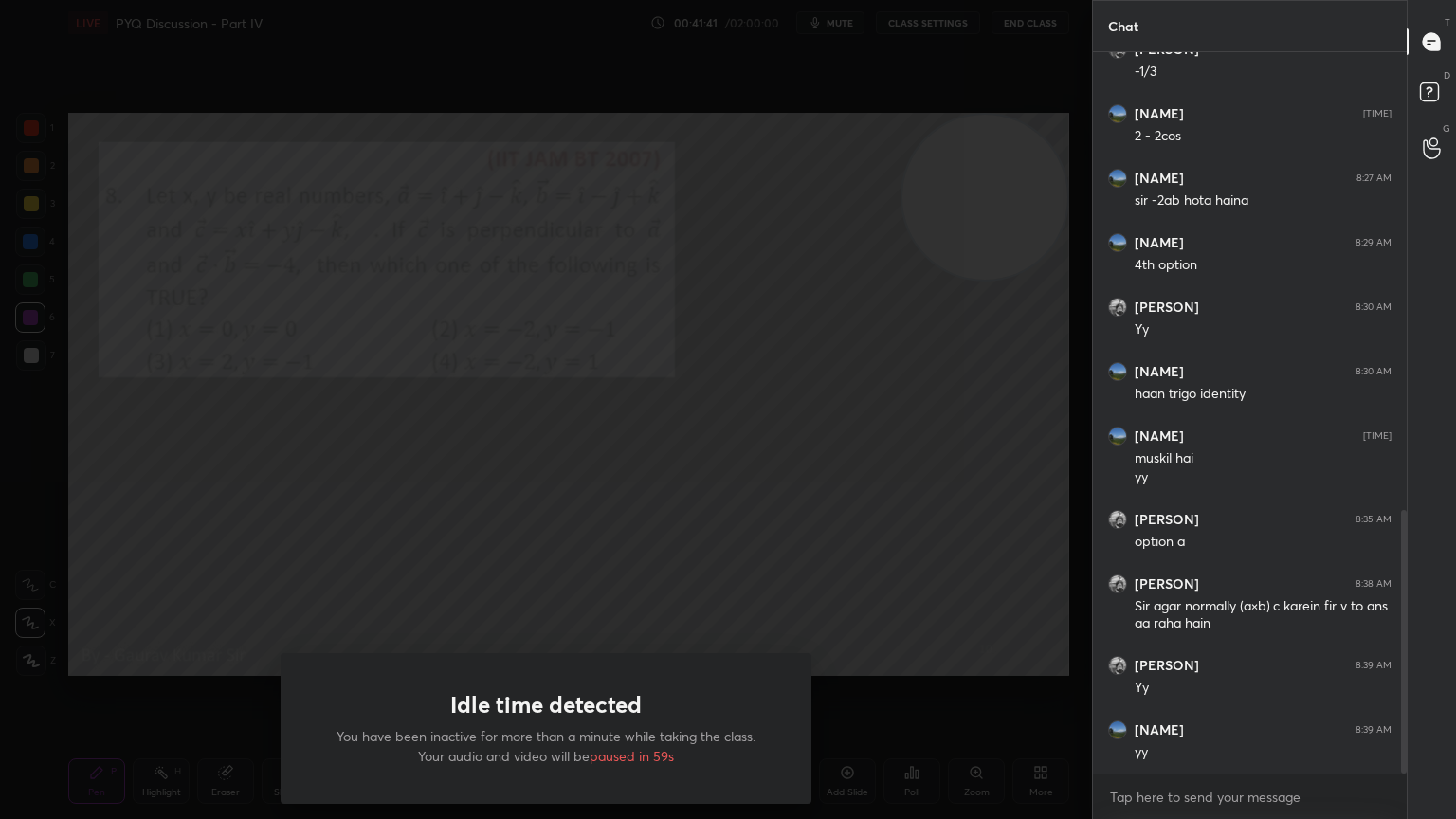 click on "Idle time detected You have been inactive for more than a minute while taking the class. Your audio and video will be  paused in 59s" at bounding box center [546, 410] 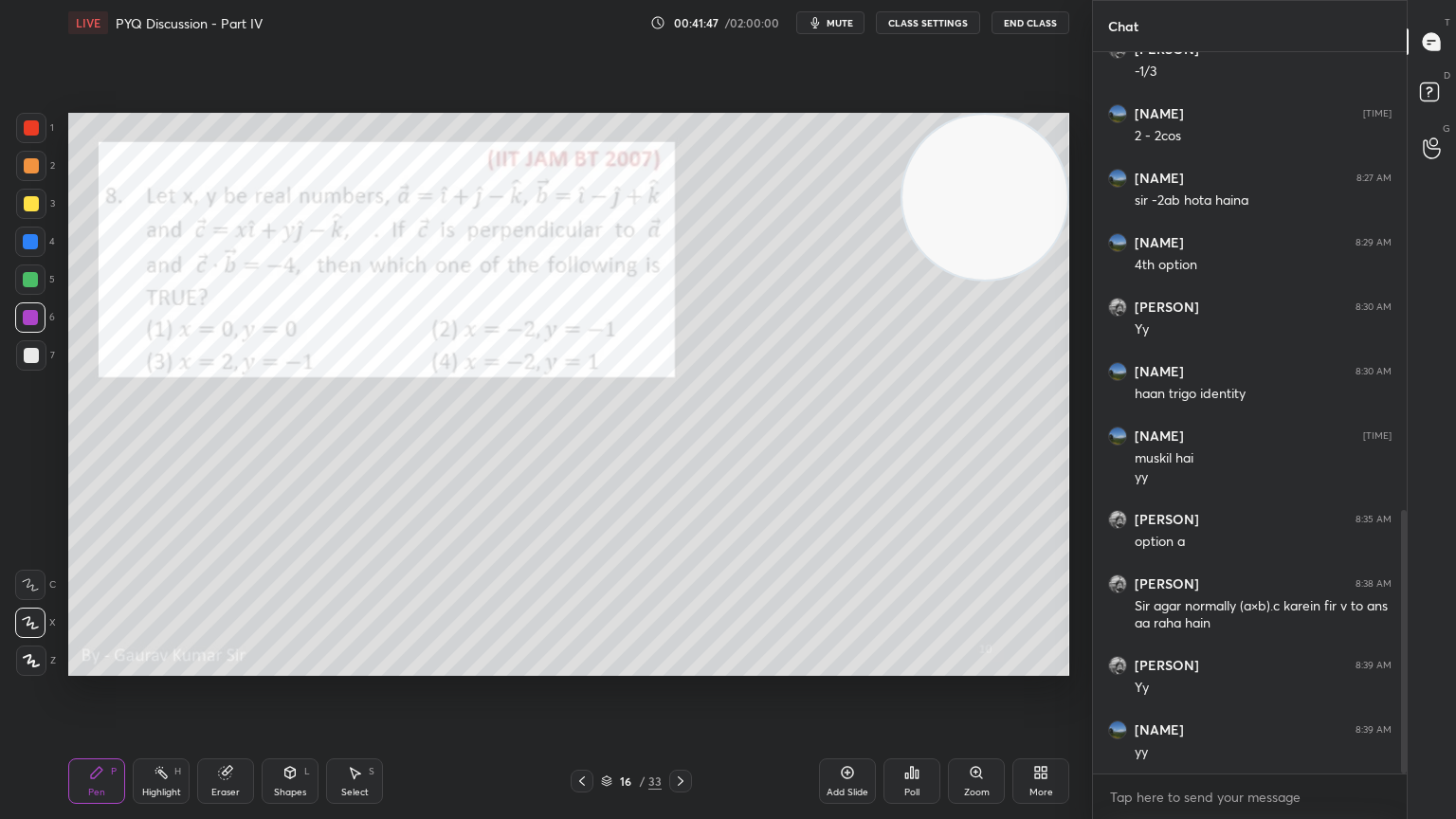 scroll, scrollTop: 1315, scrollLeft: 0, axis: vertical 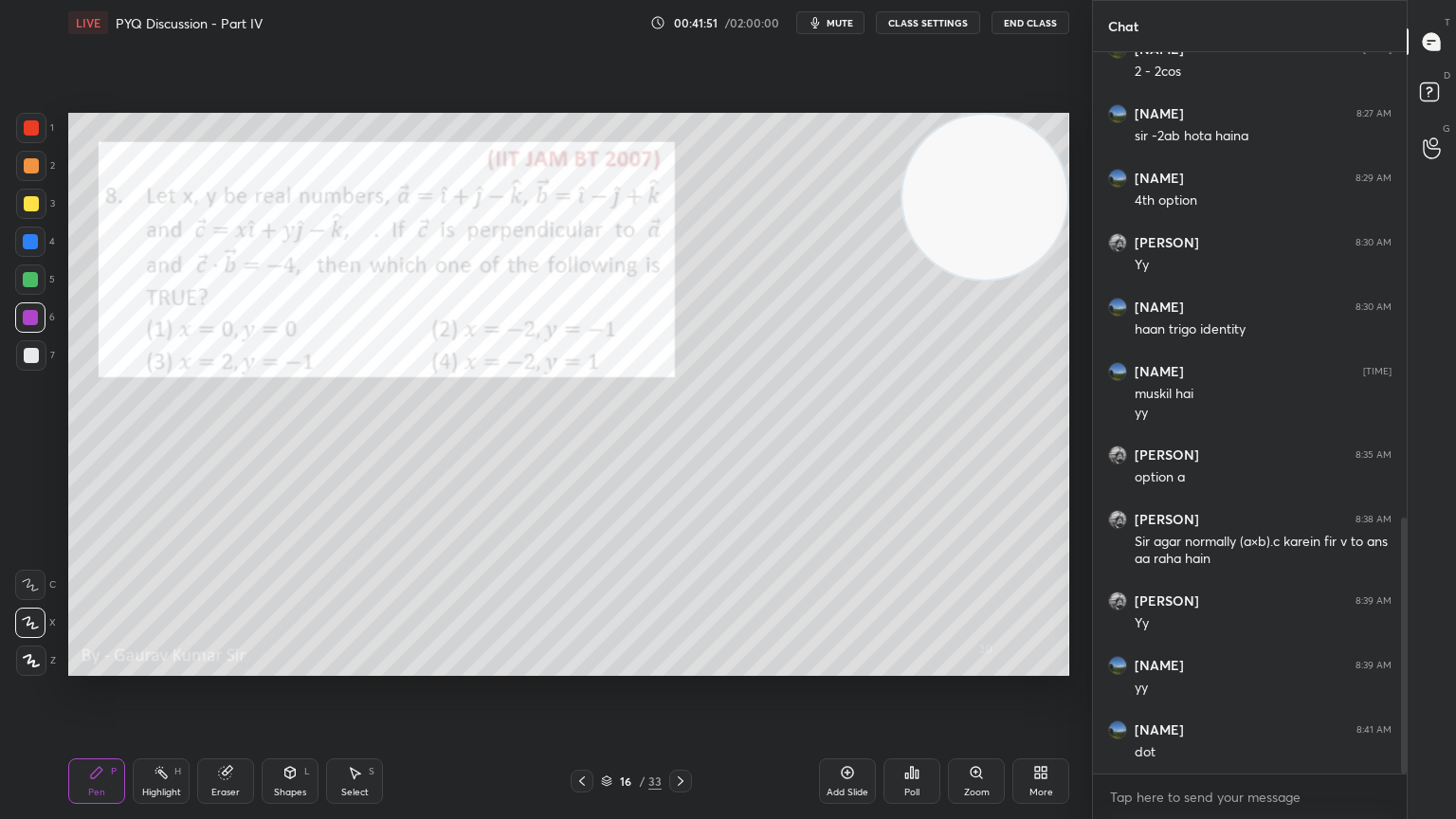 click at bounding box center (31, 355) 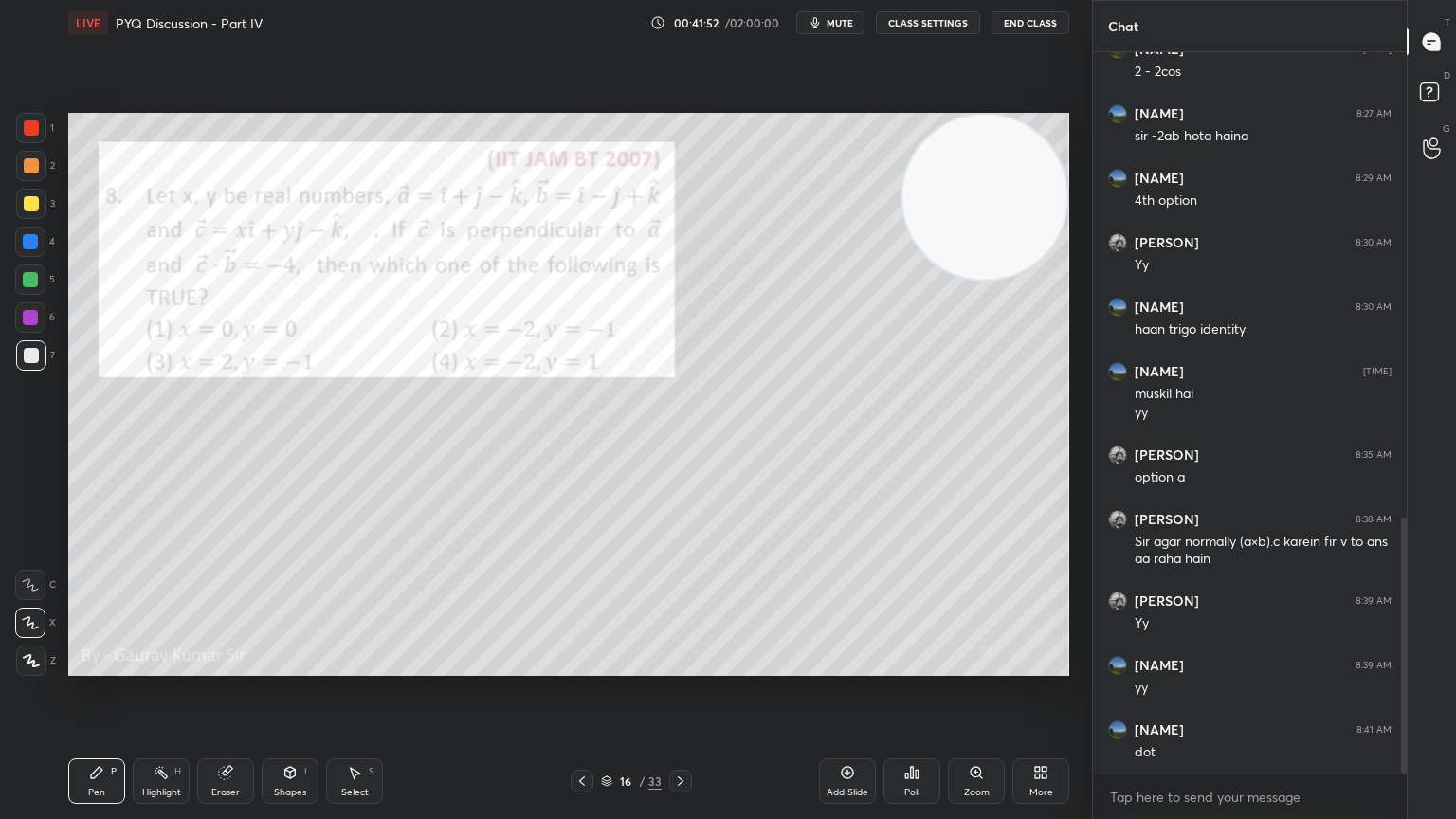 click at bounding box center [30, 318] 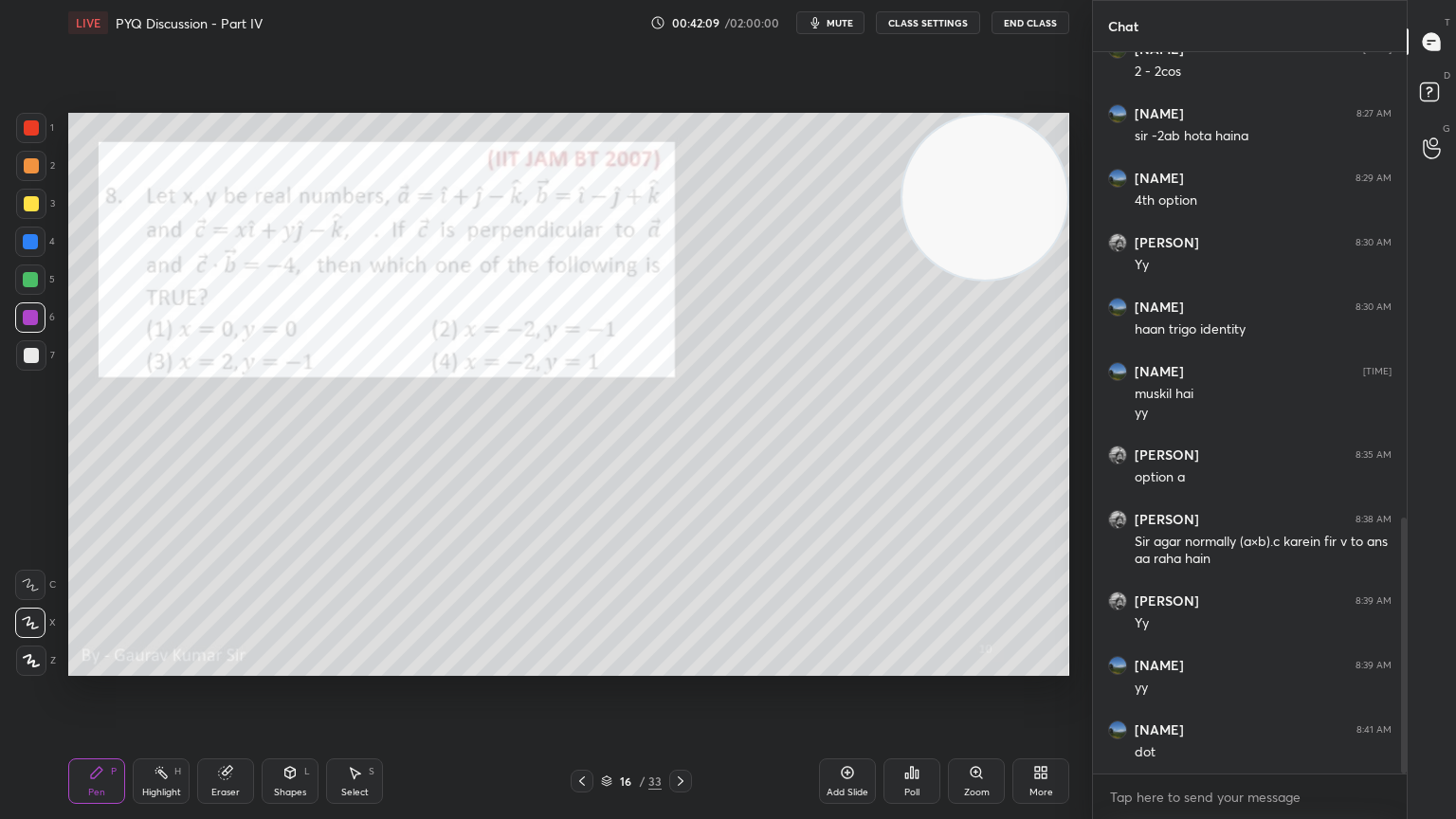 click 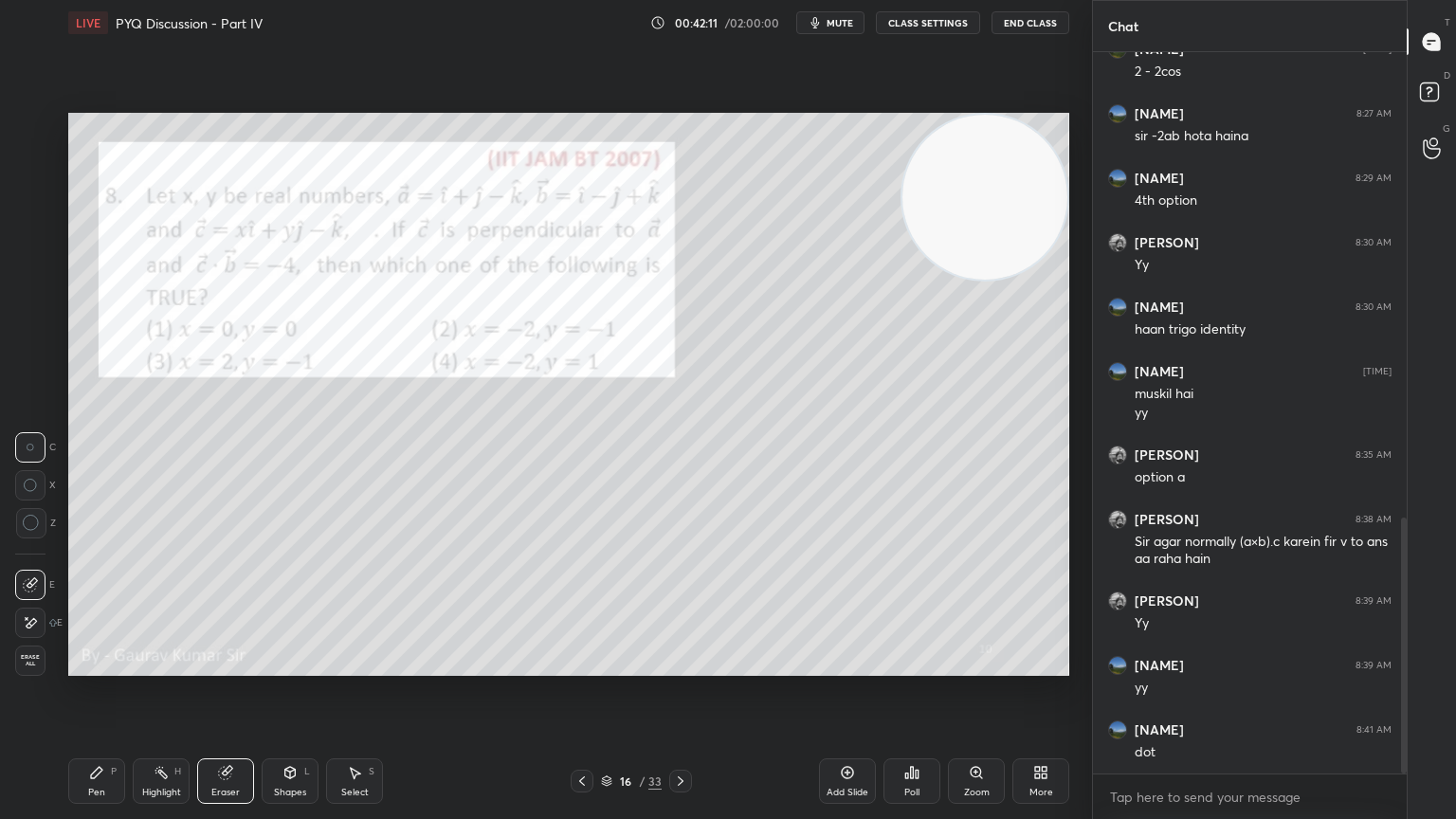 click on "Pen P" at bounding box center [97, 781] 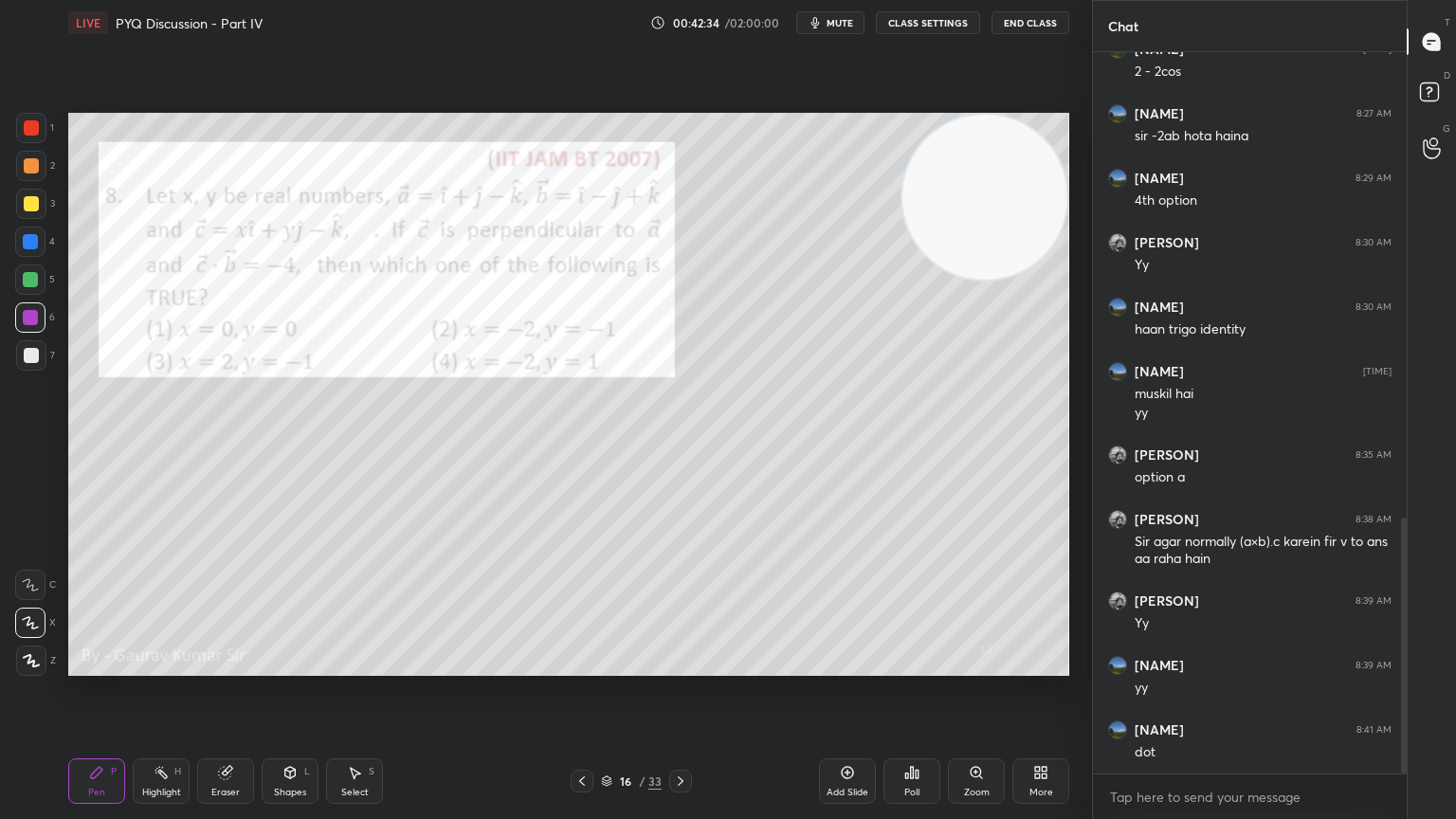 click at bounding box center (31, 355) 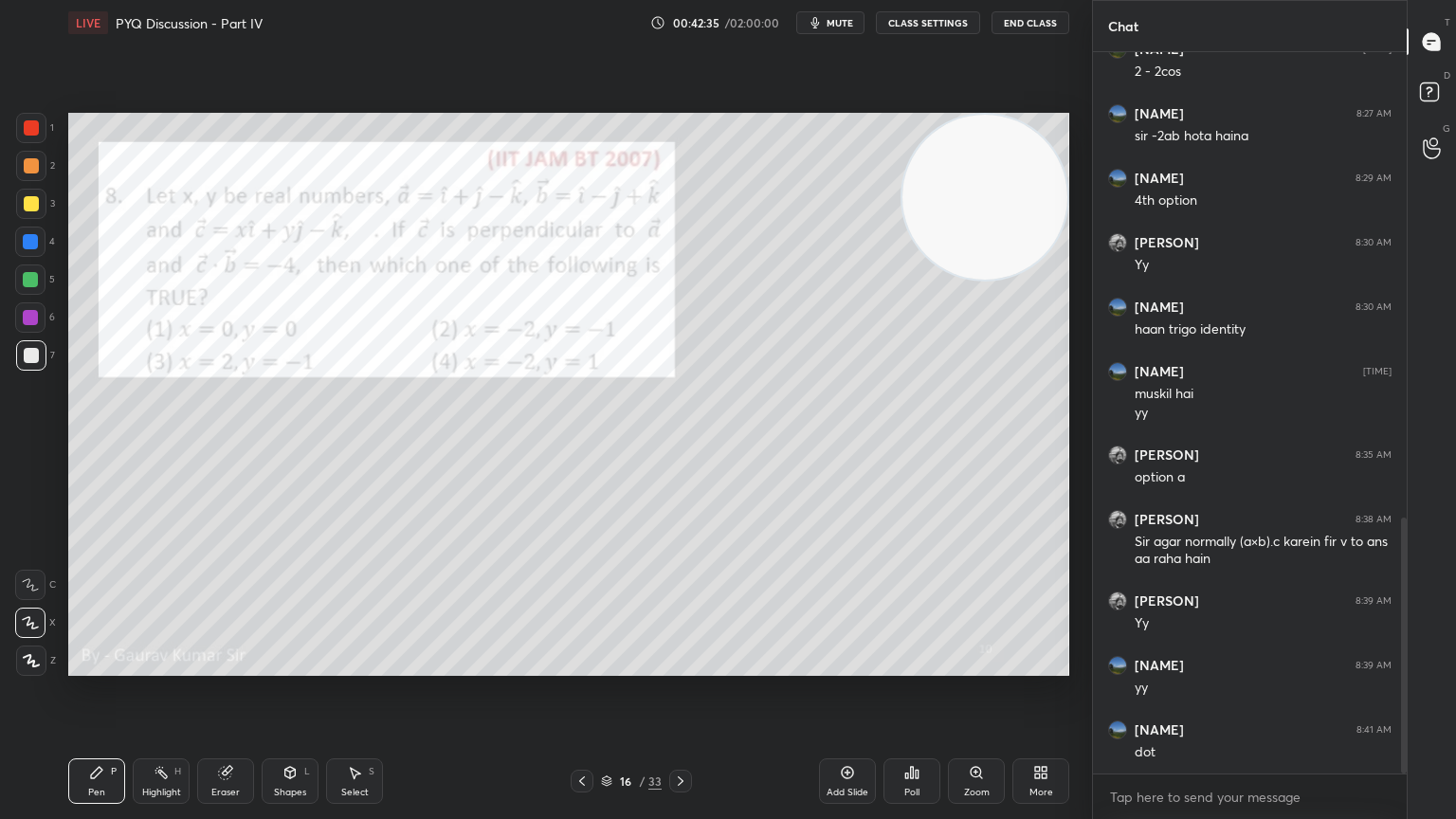 click on "Eraser" at bounding box center (226, 792) 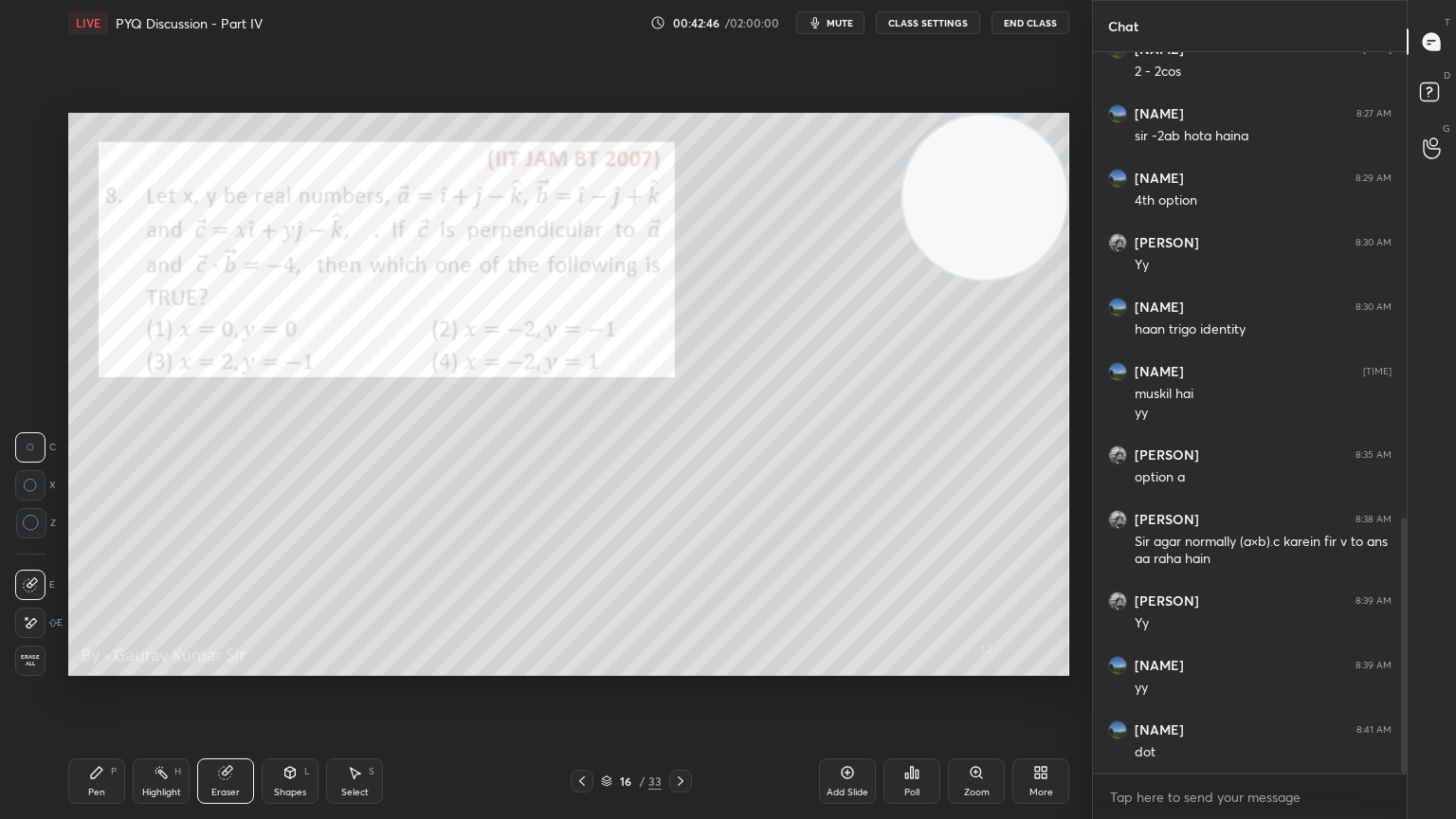 click on "P" at bounding box center [114, 772] 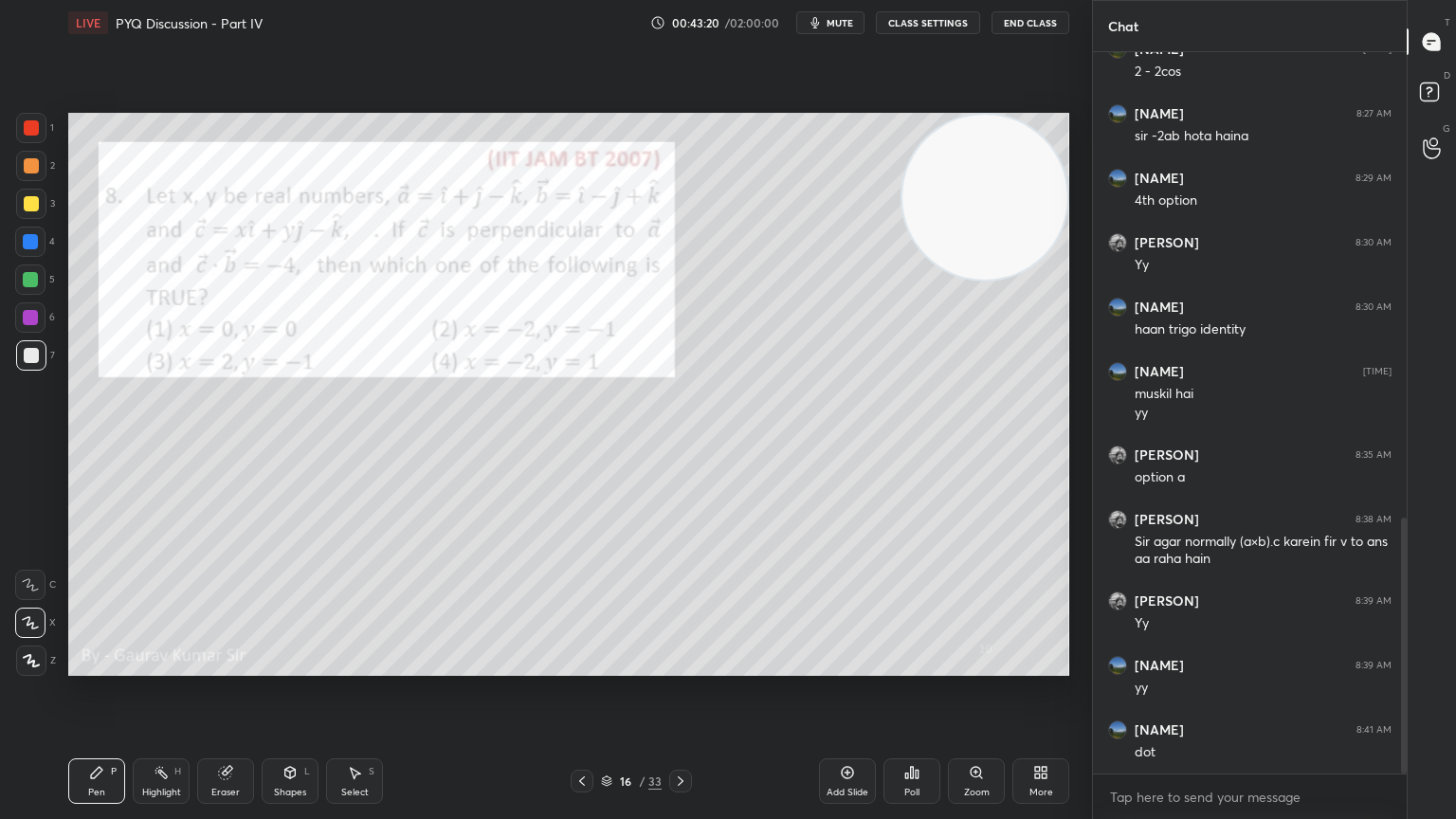 click 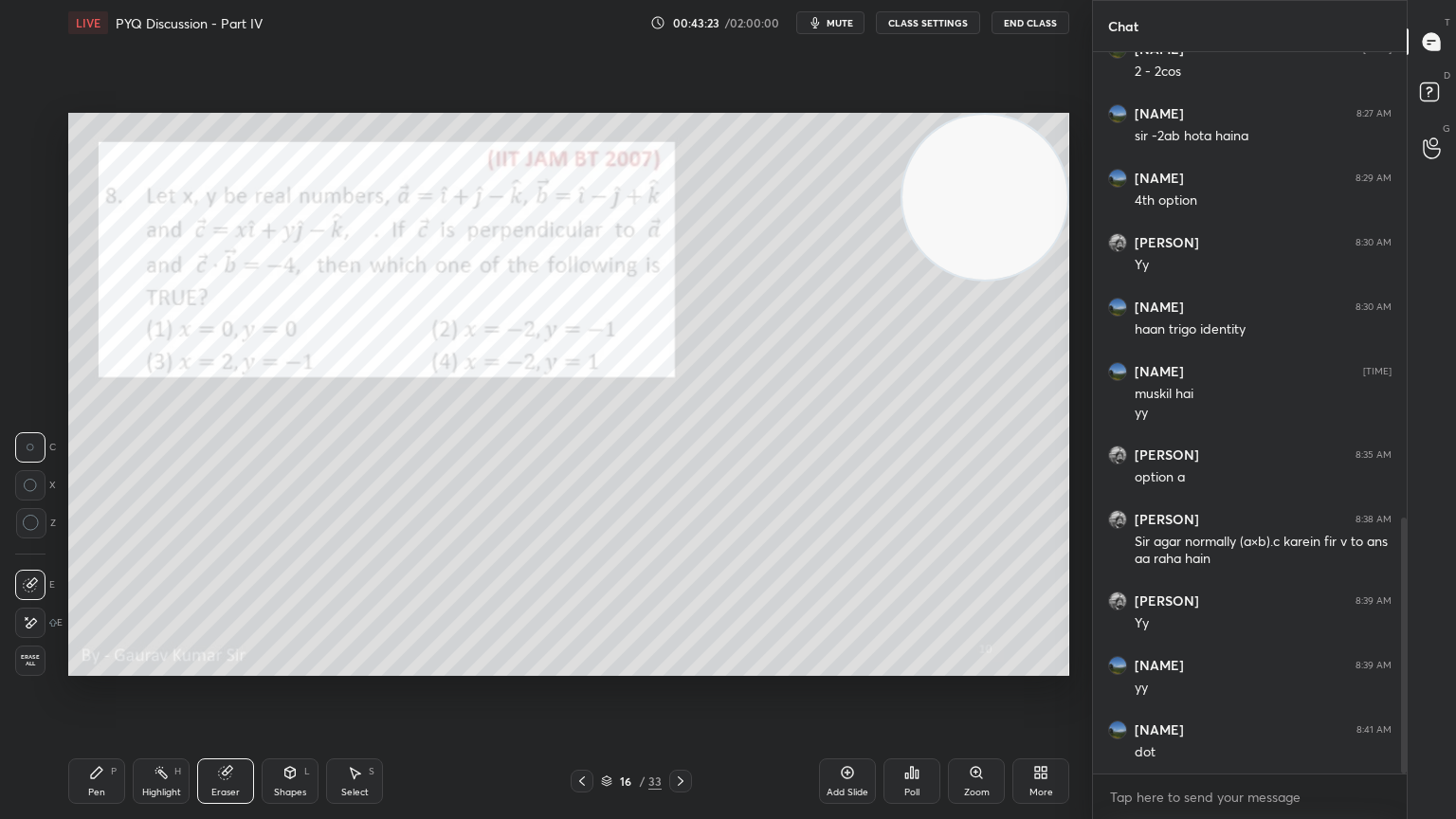 click on "P" at bounding box center (114, 772) 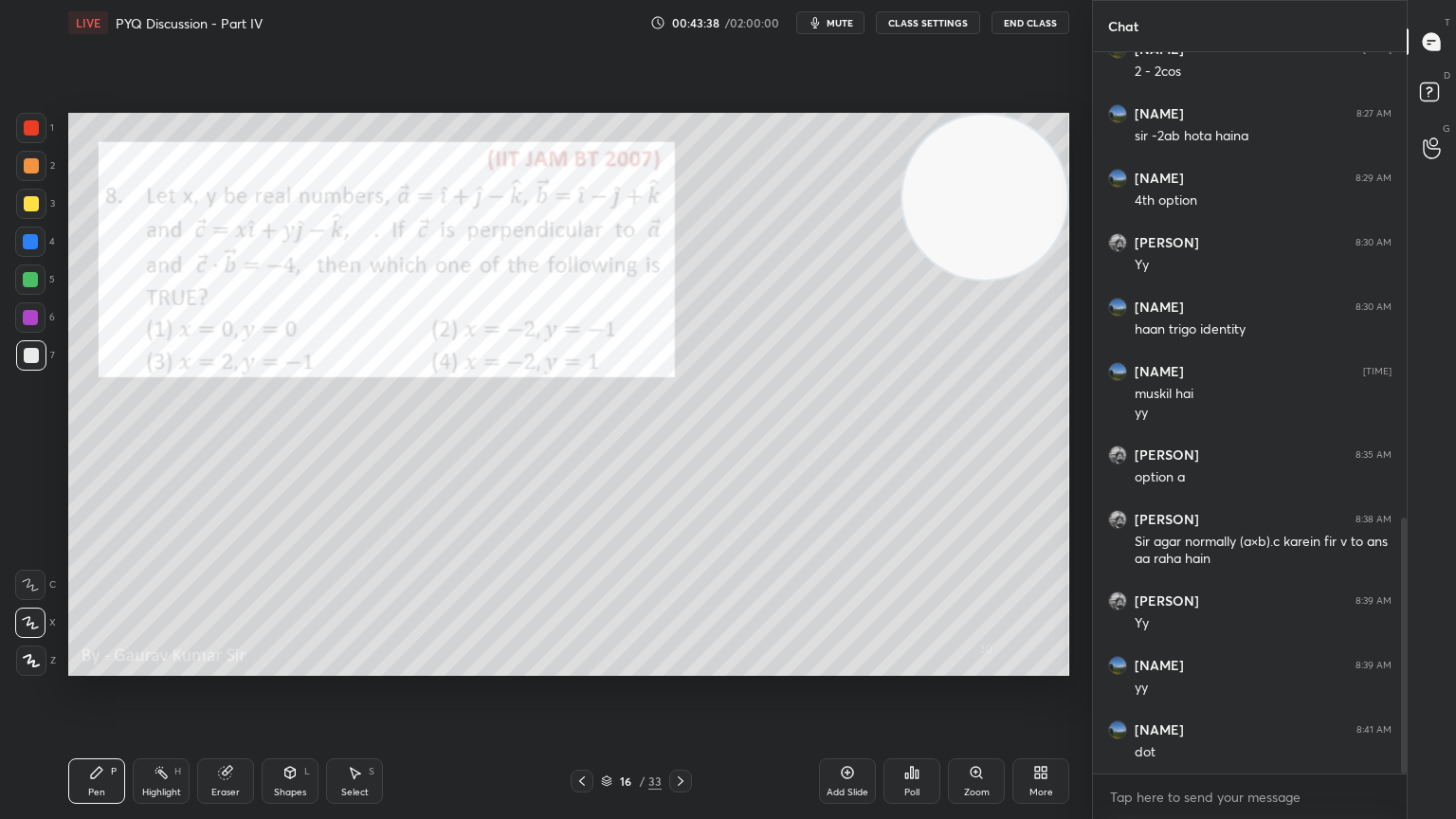 click 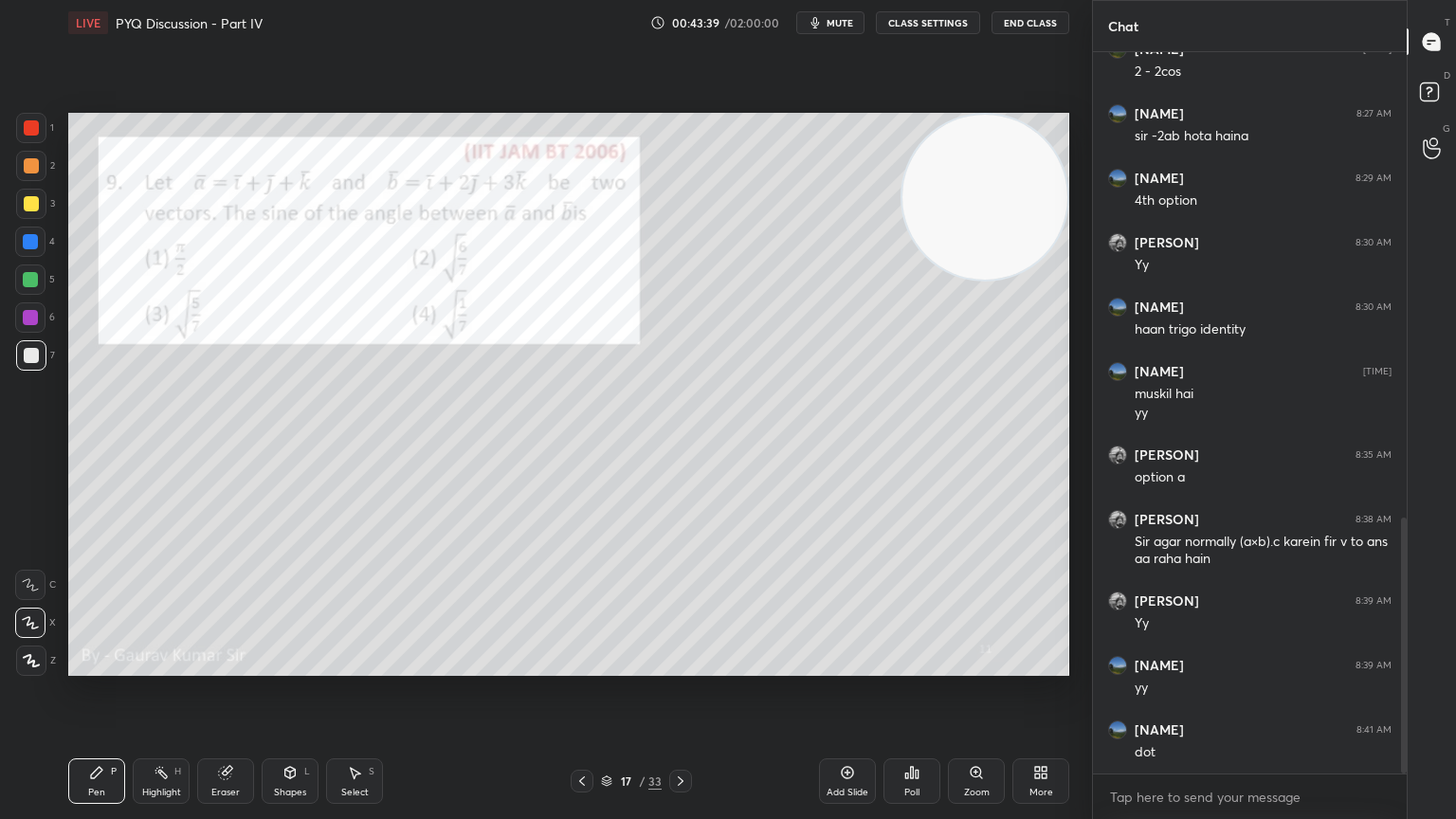 click 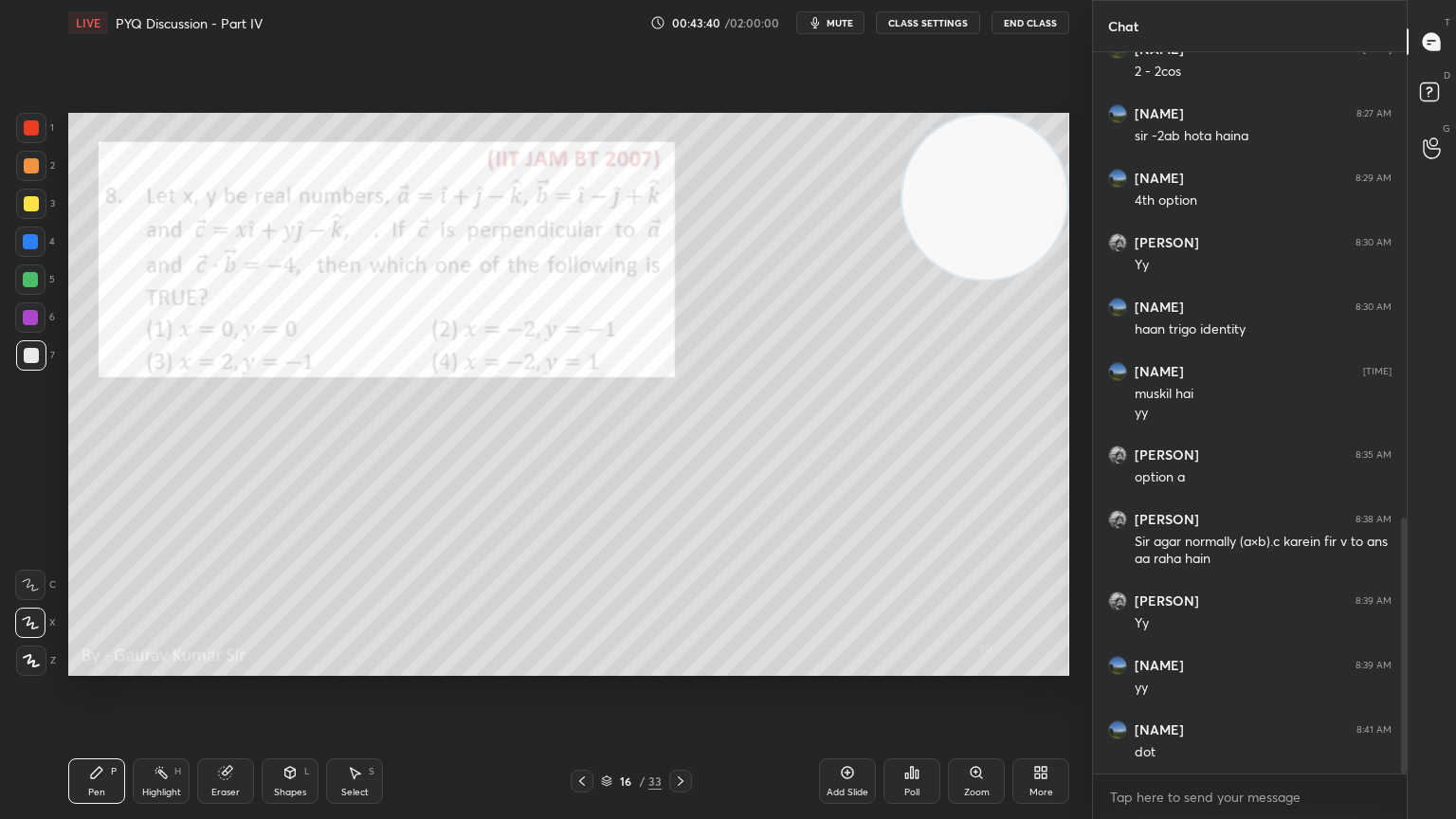 click on "Add Slide" at bounding box center [847, 792] 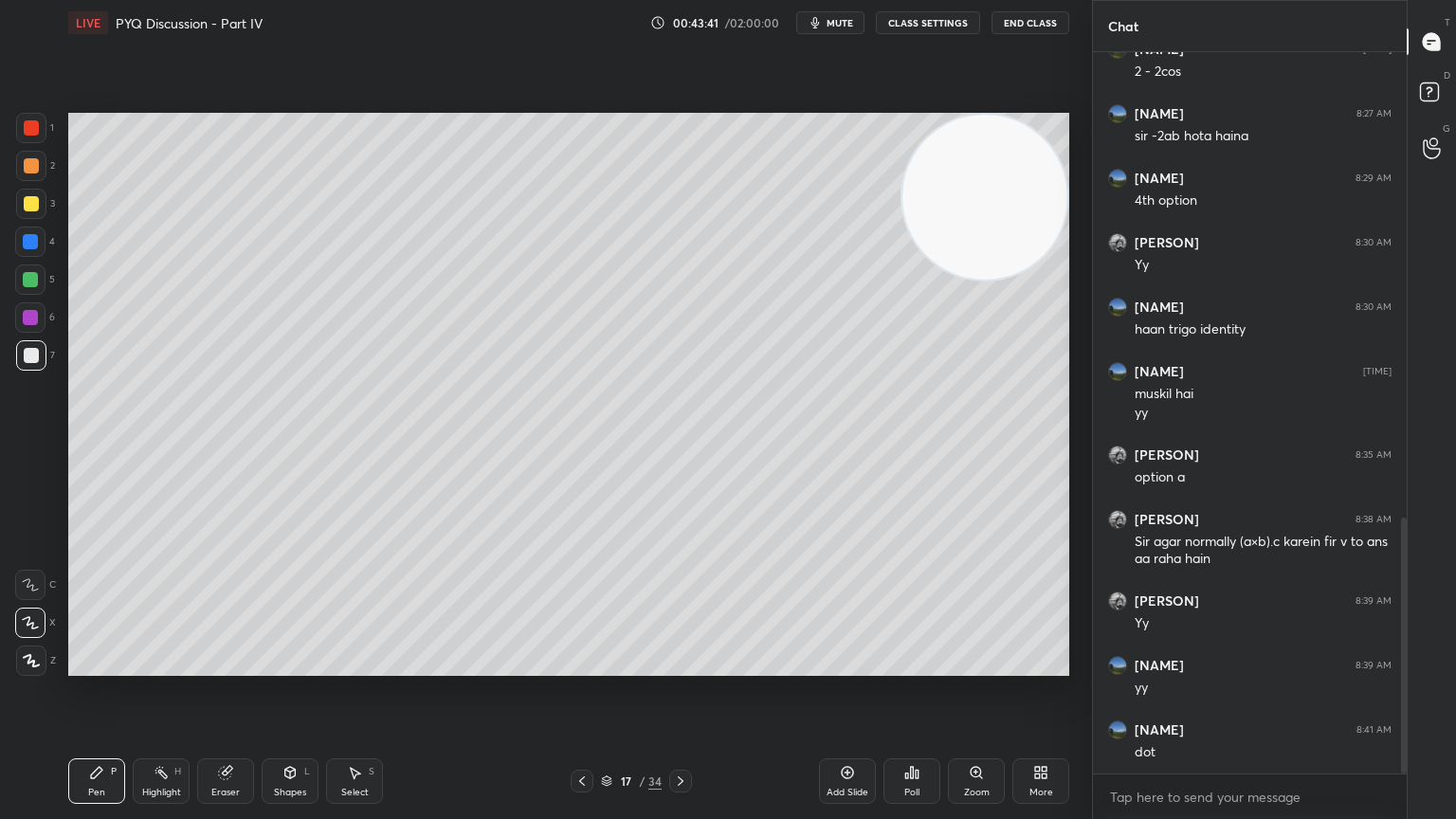 click at bounding box center [30, 318] 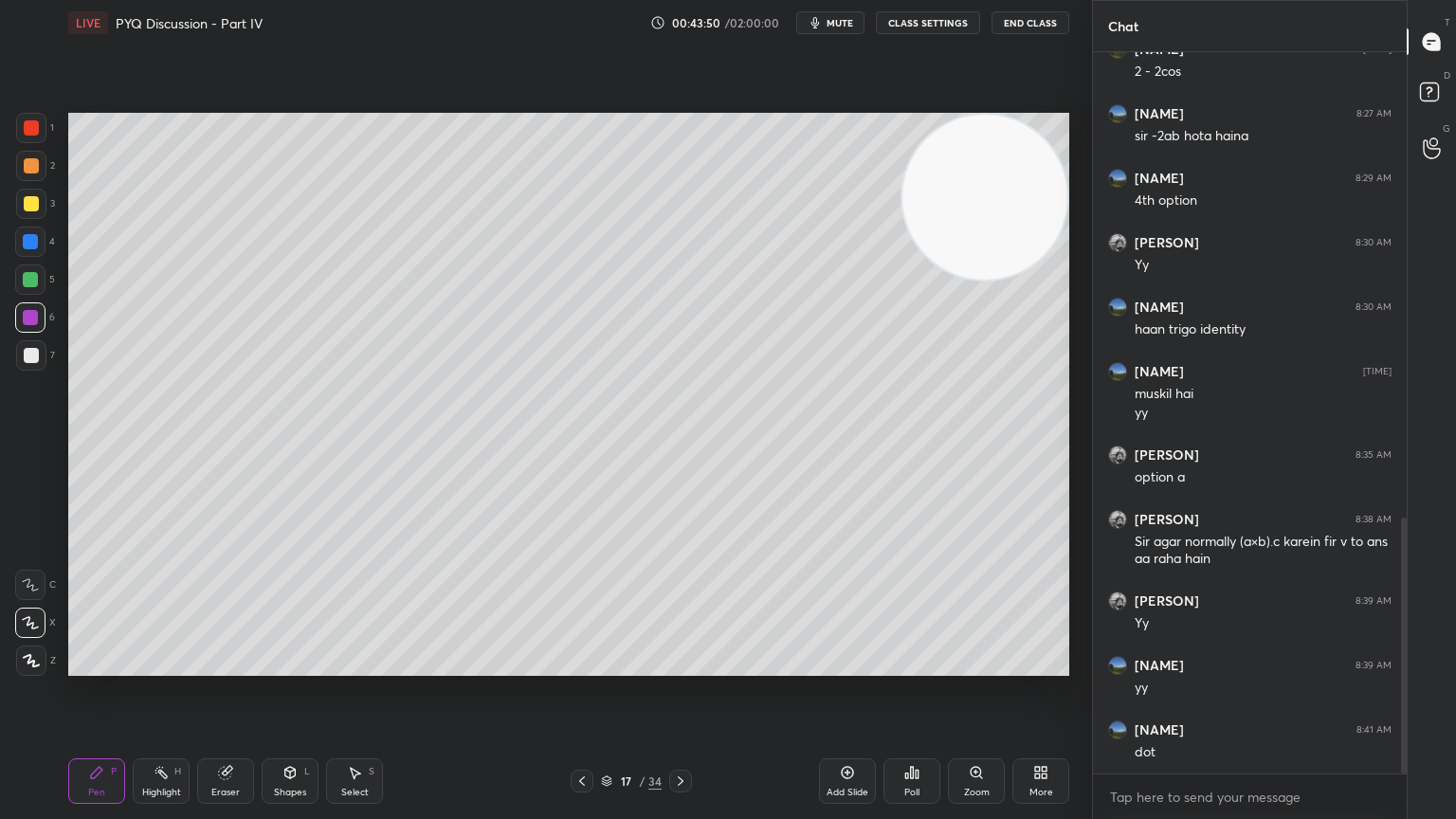 click 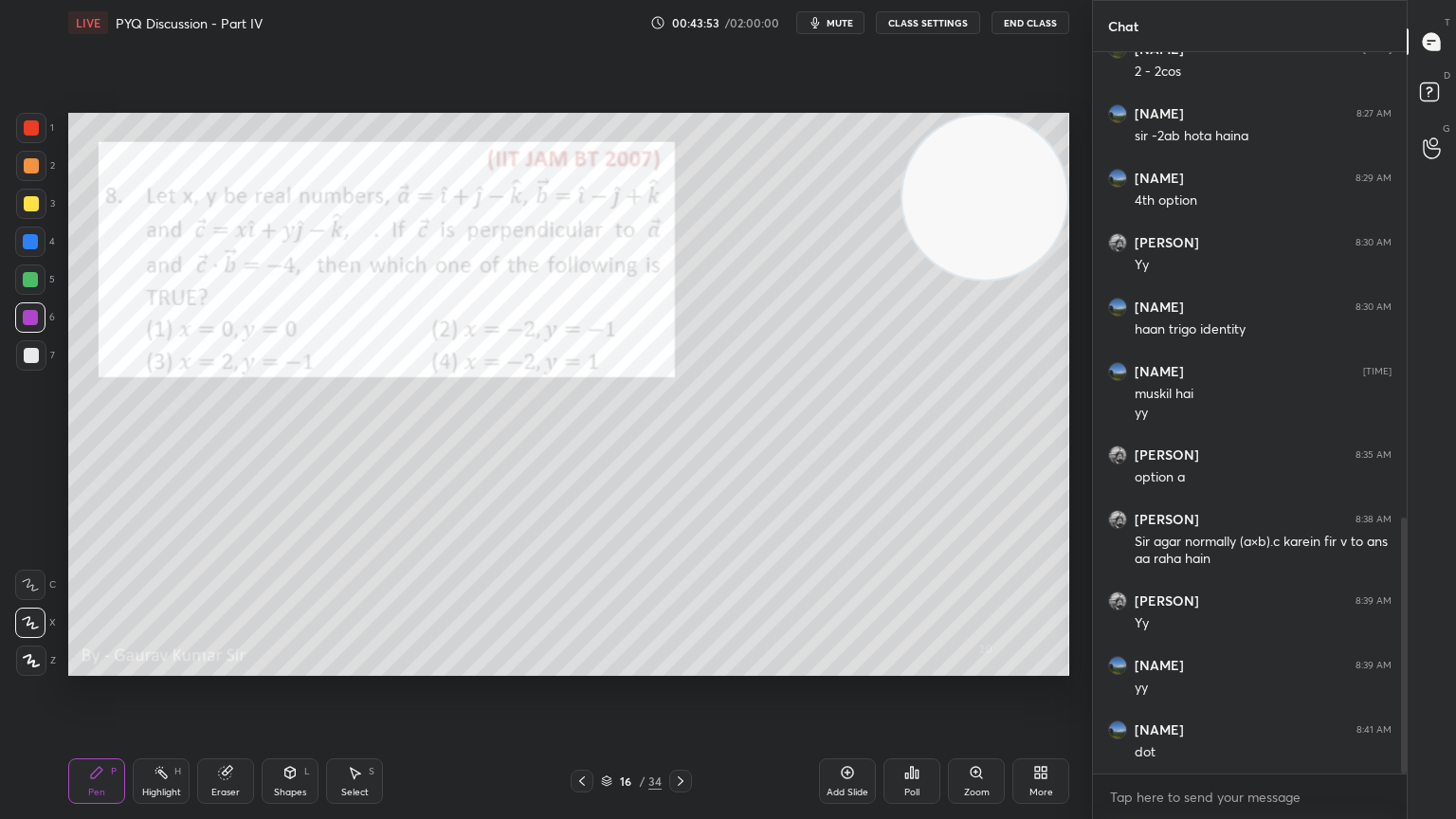 click 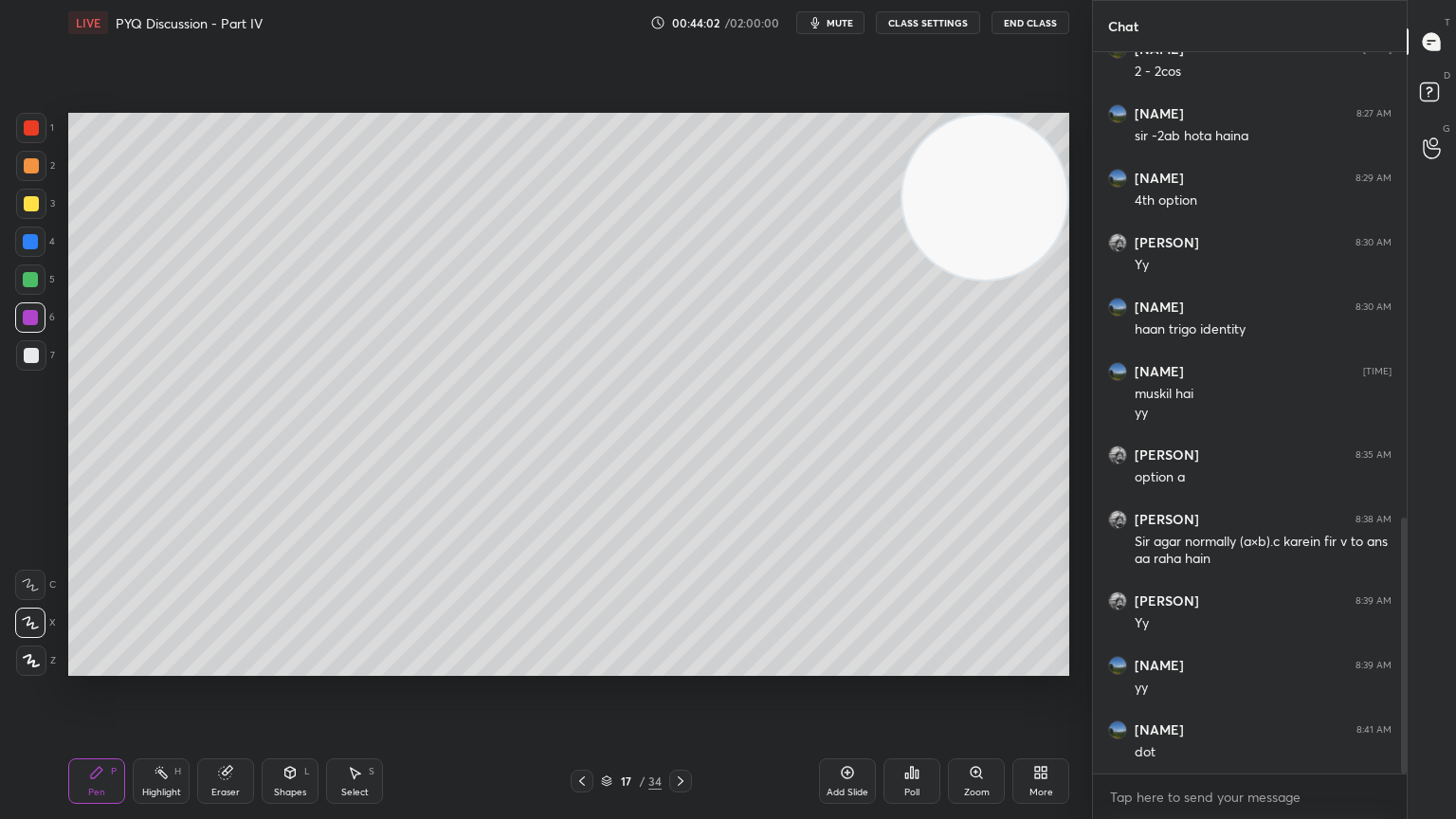 click 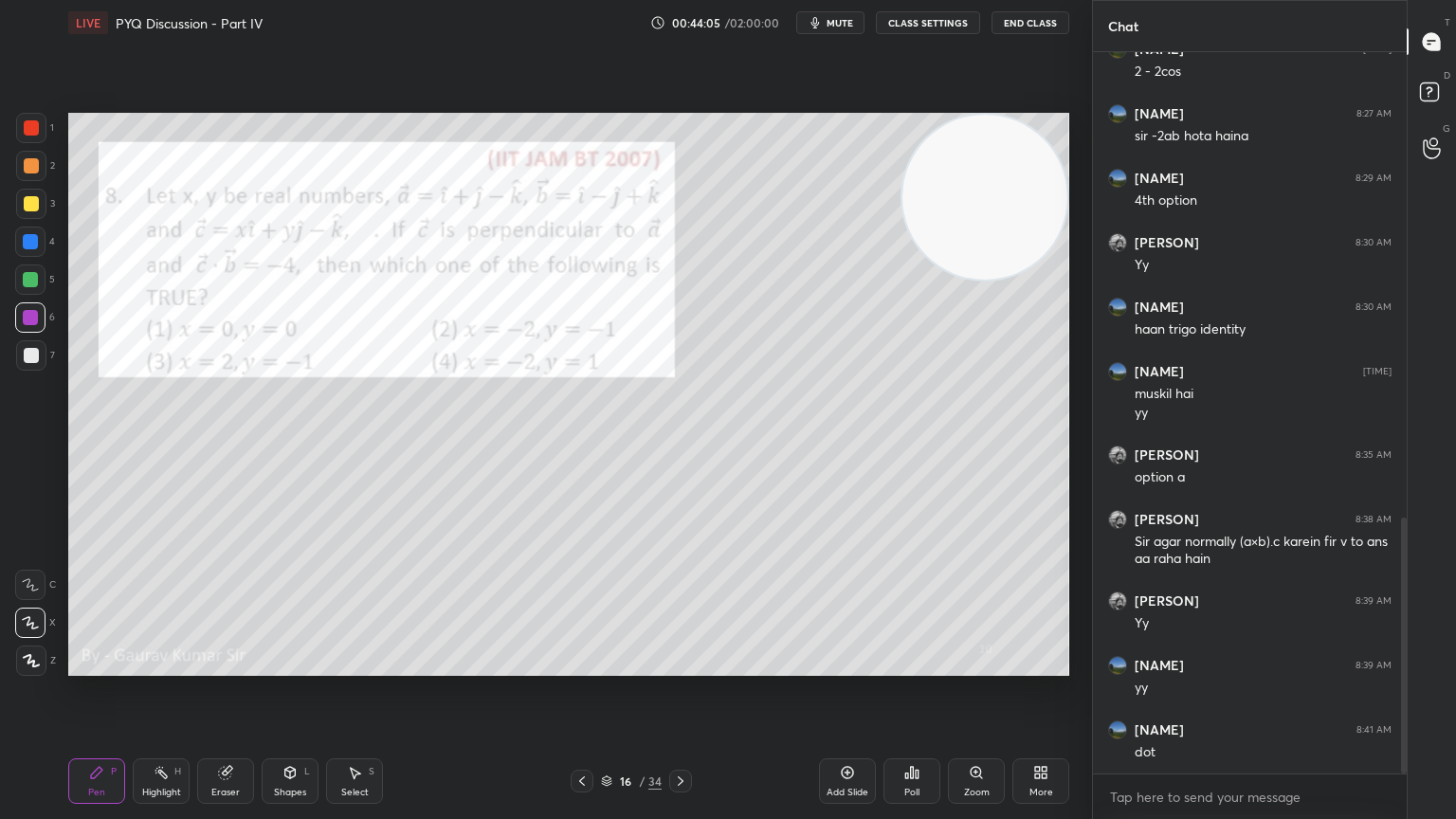 click 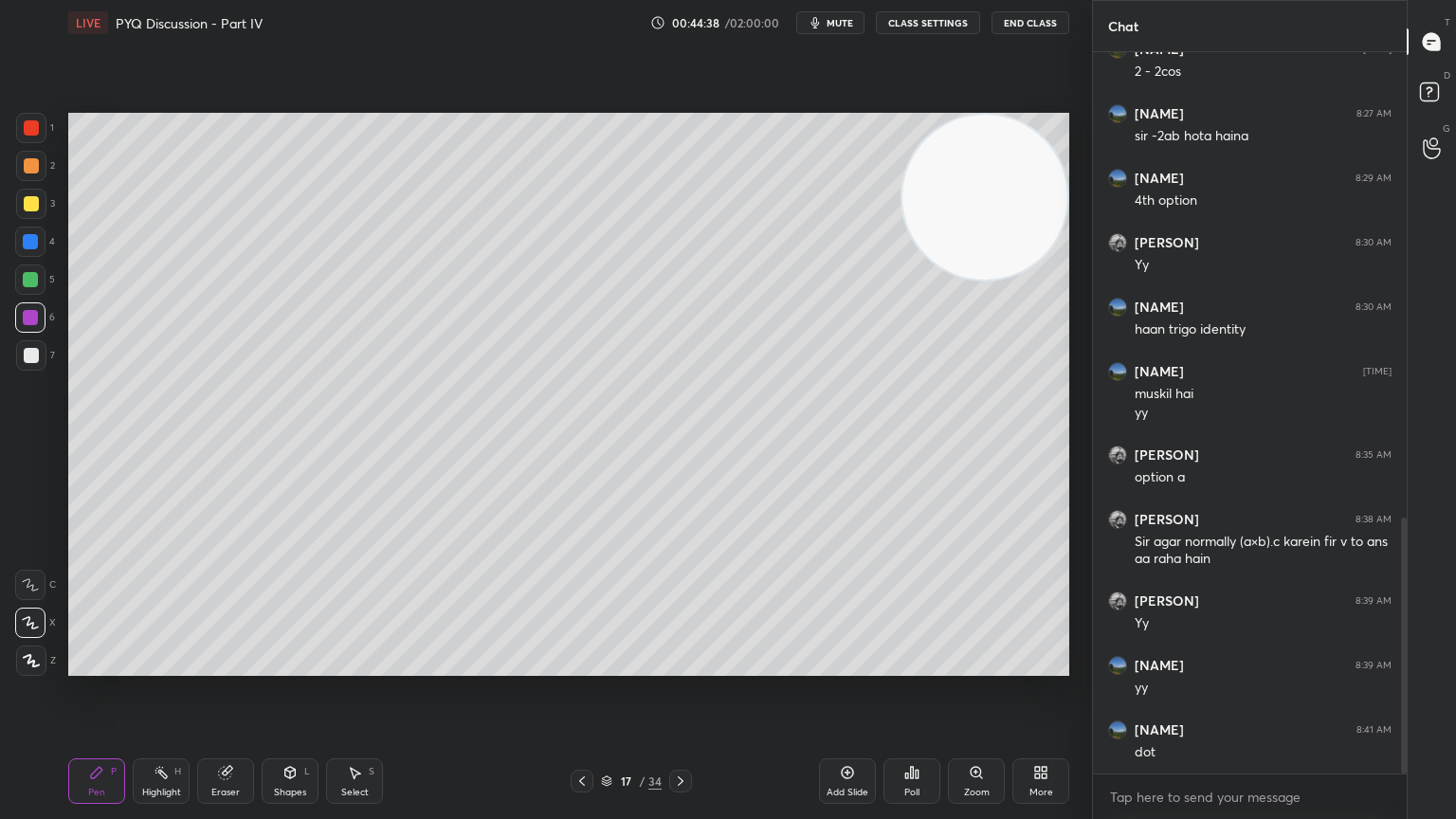 click 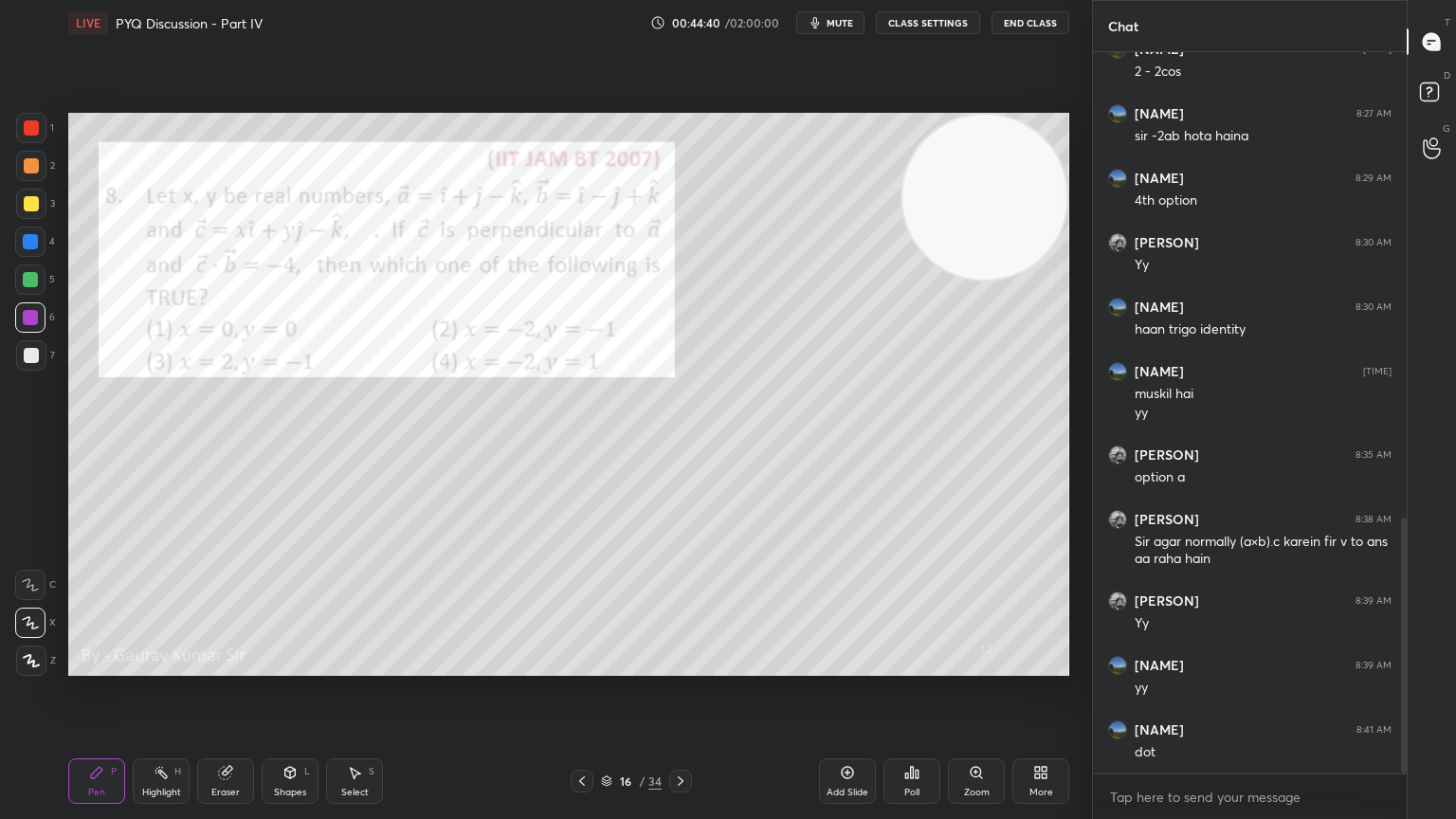 click 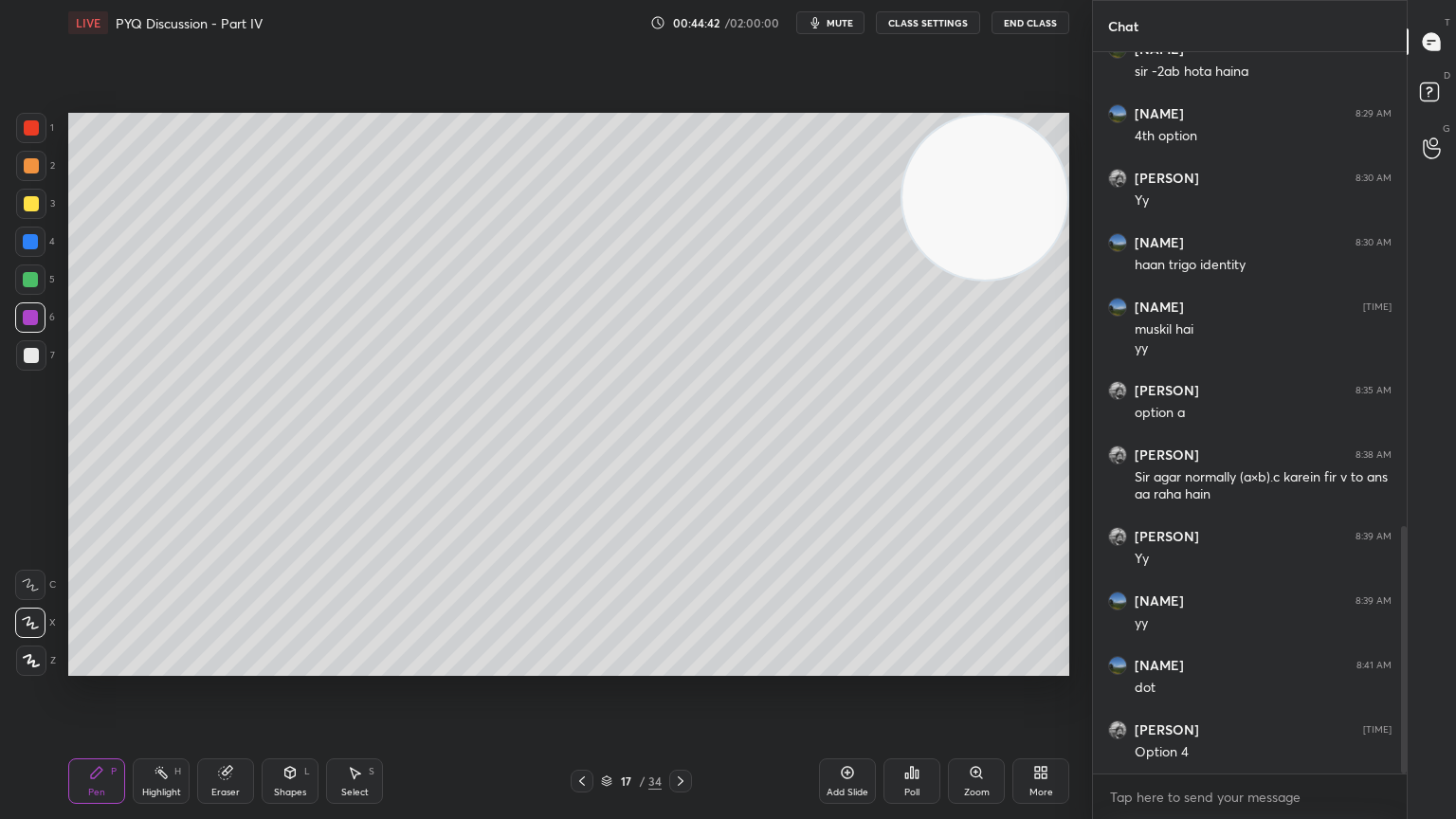 scroll, scrollTop: 1444, scrollLeft: 0, axis: vertical 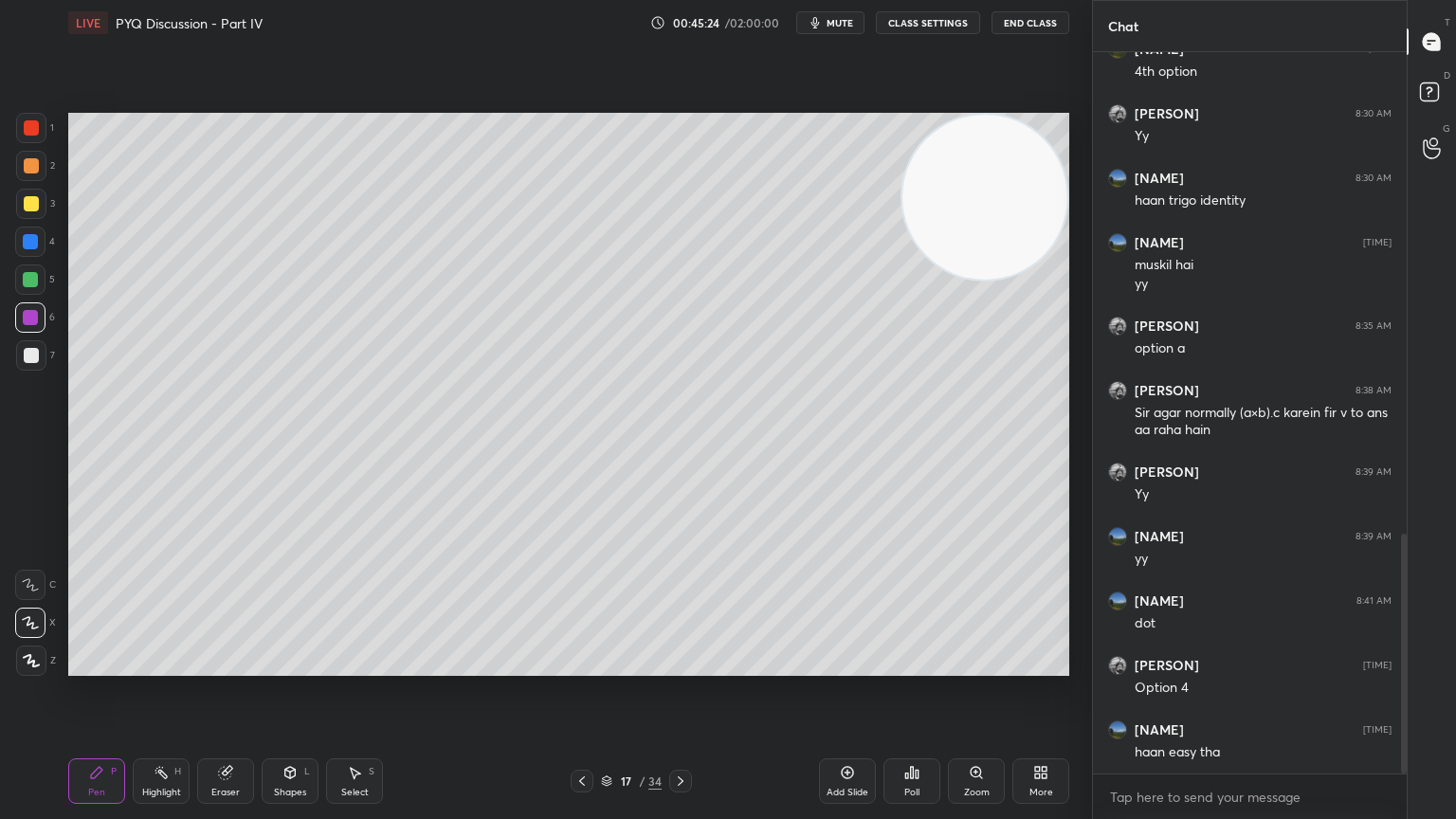 click 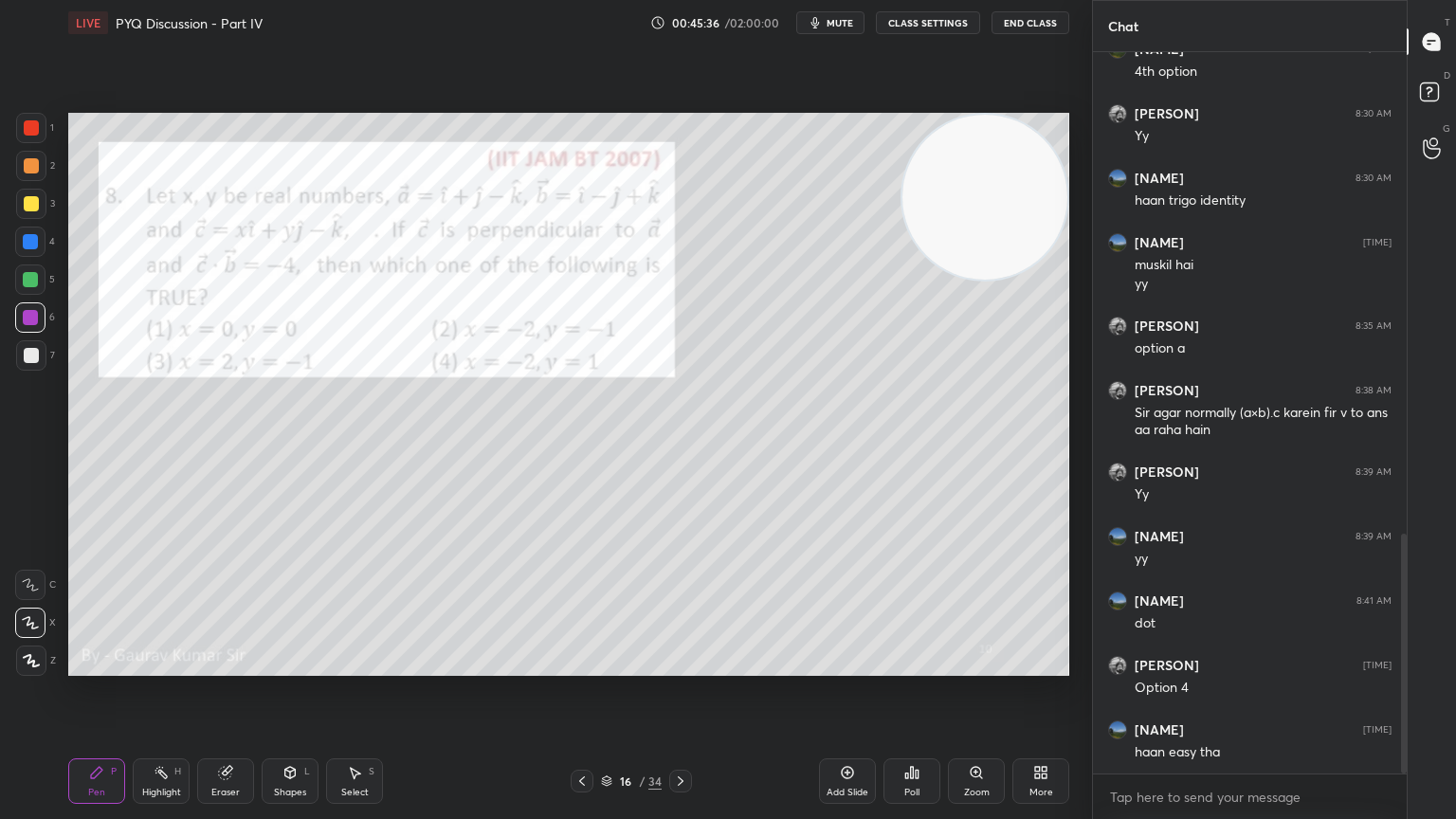 click 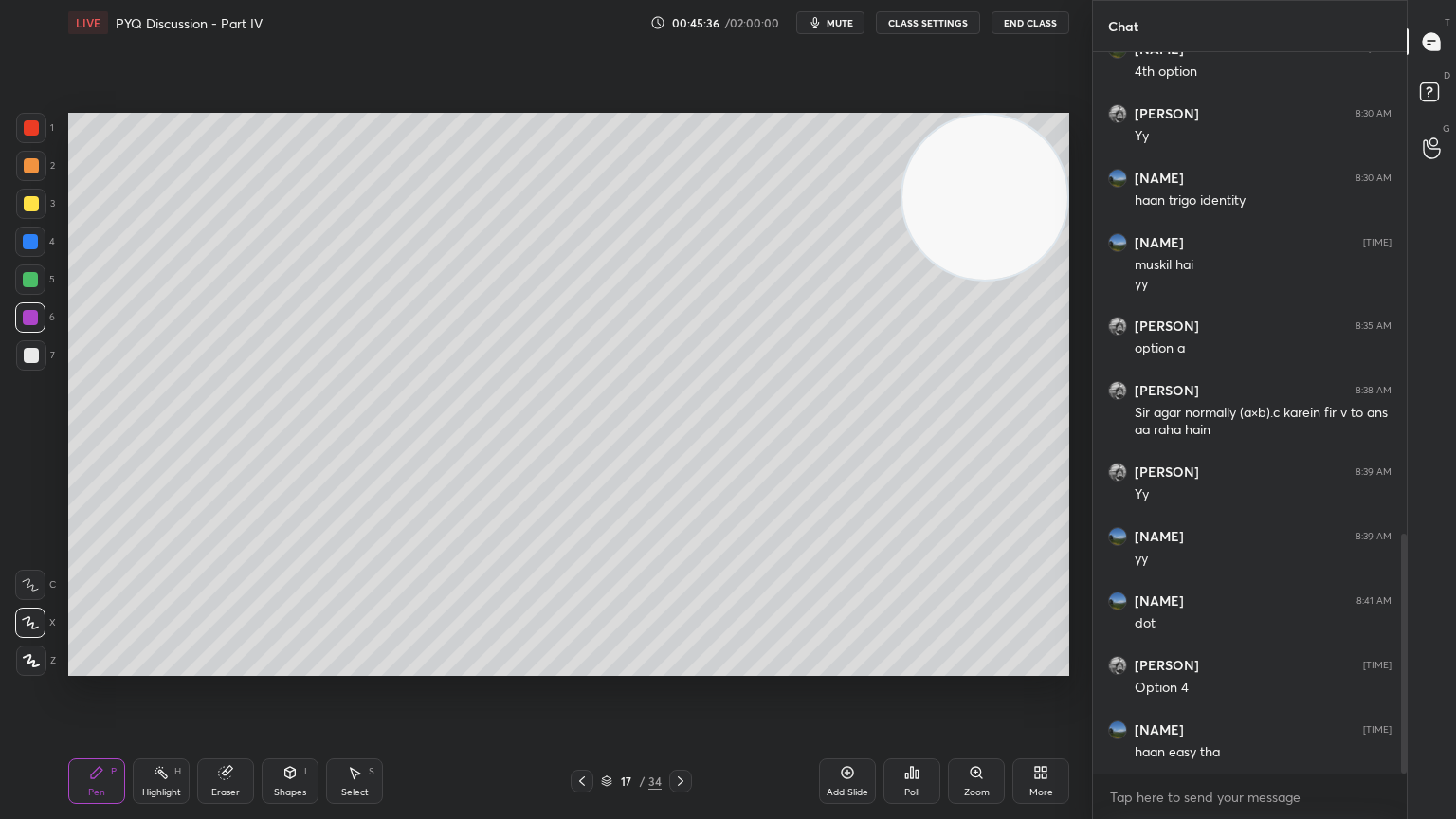 click 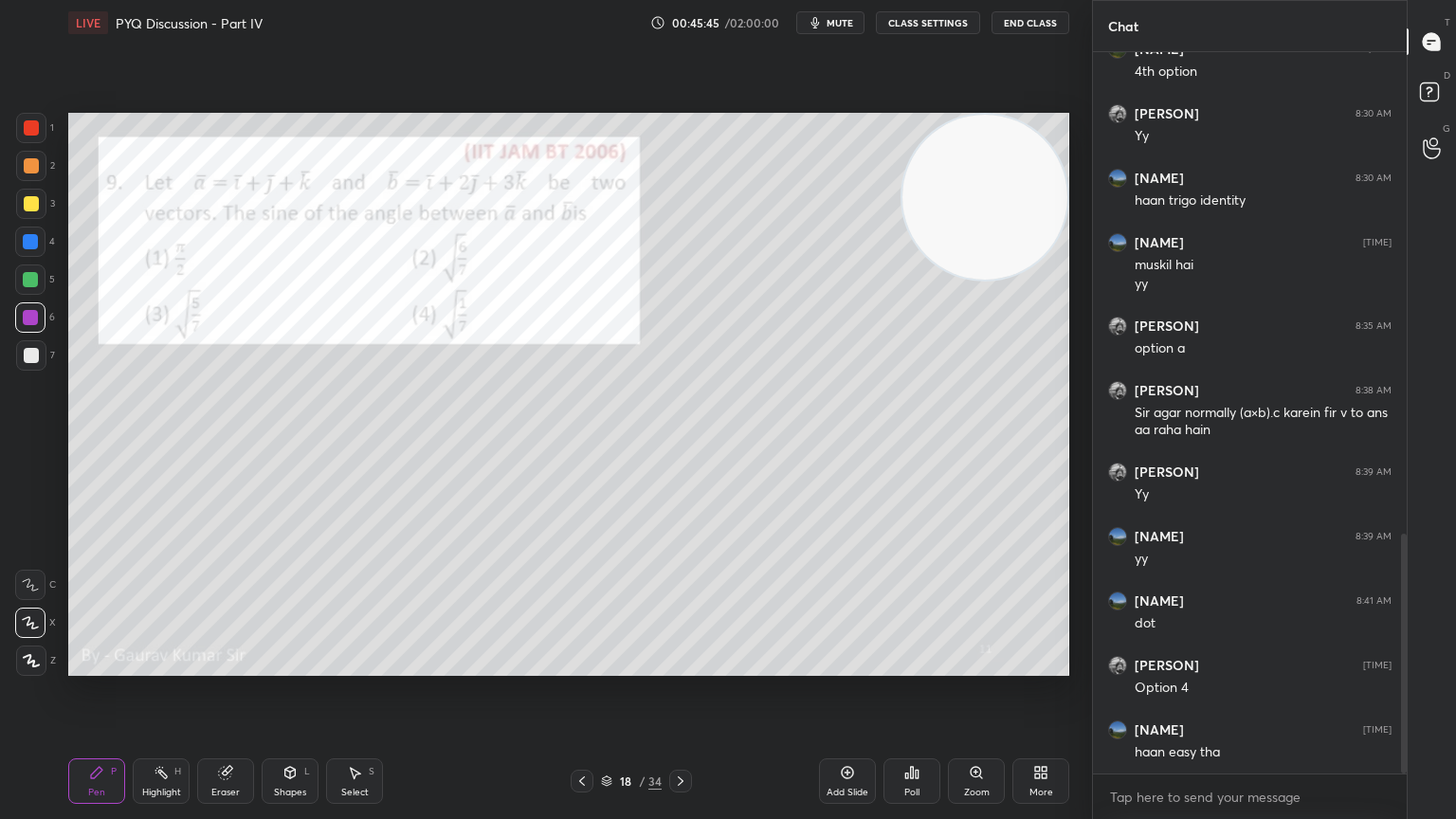 click at bounding box center (31, 355) 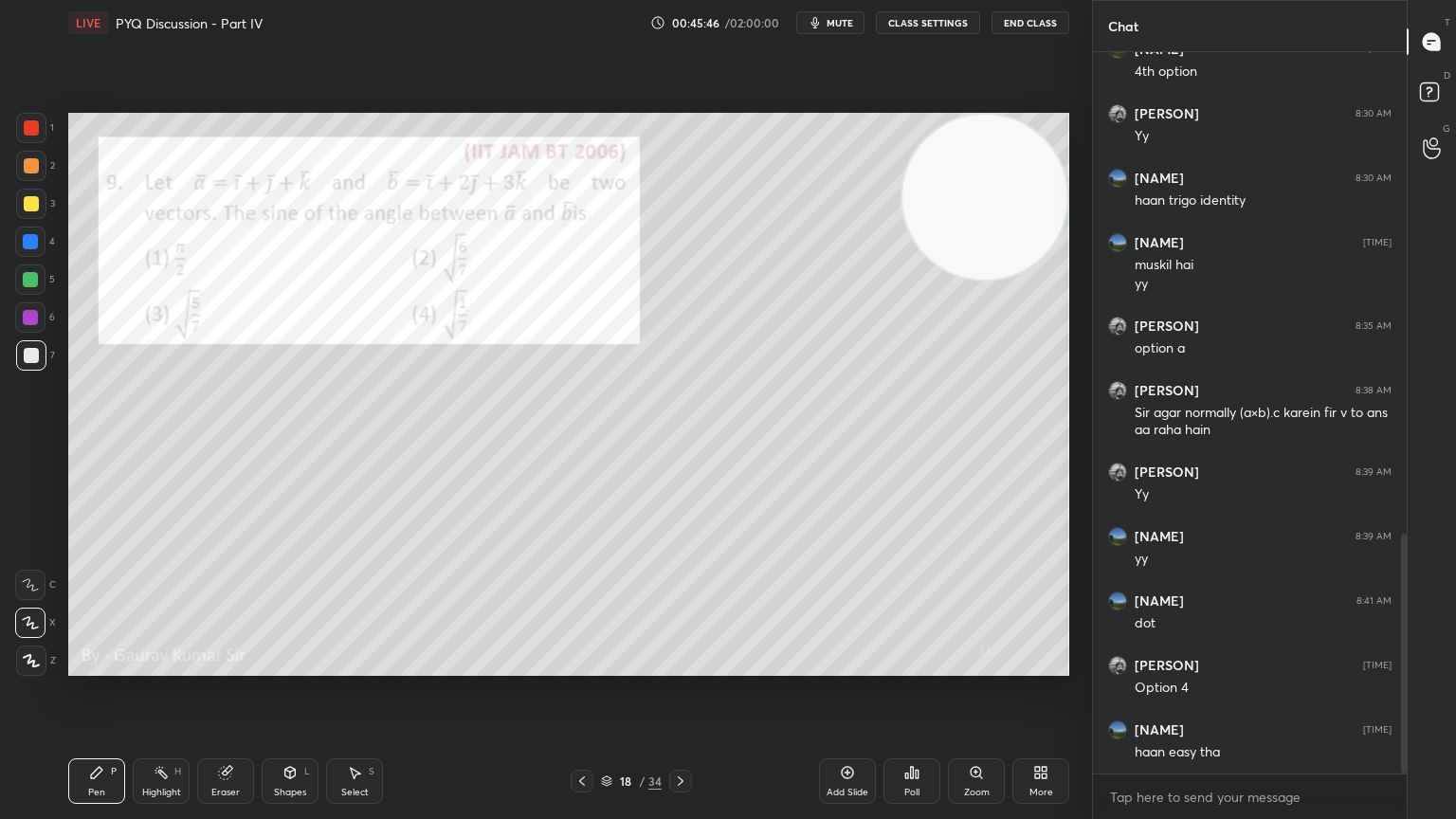 click at bounding box center (30, 318) 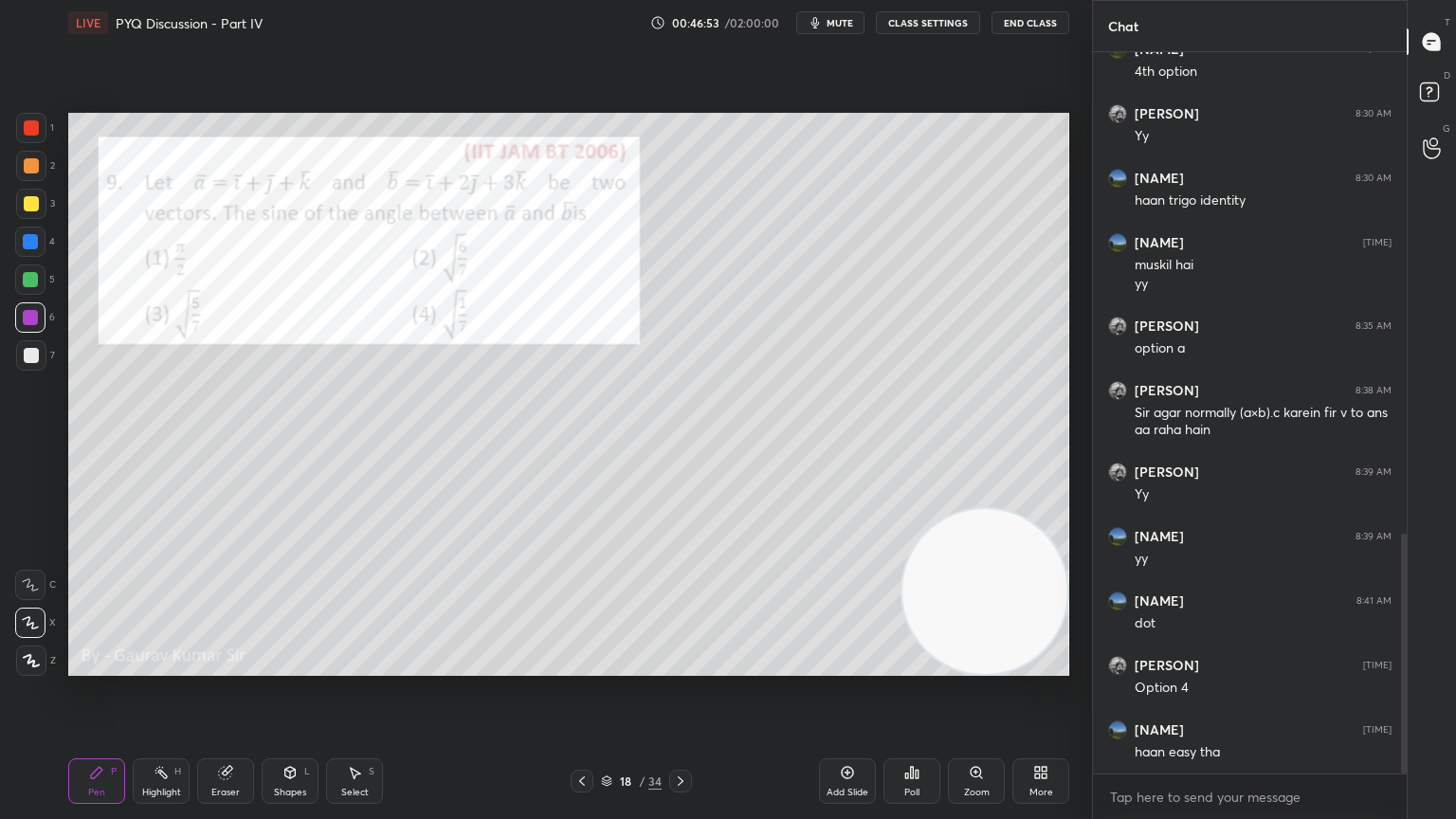click at bounding box center [30, 280] 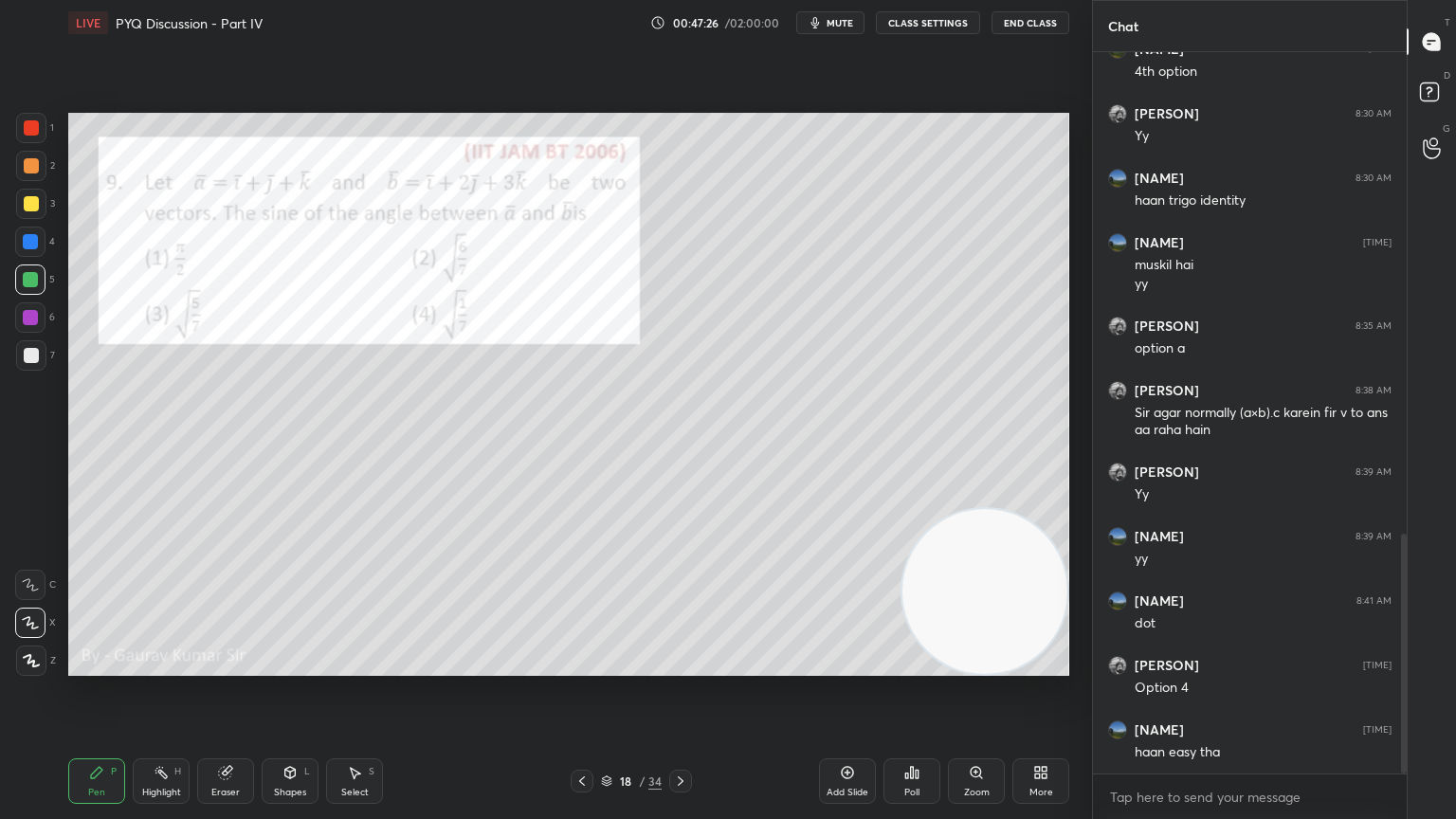 click at bounding box center [31, 355] 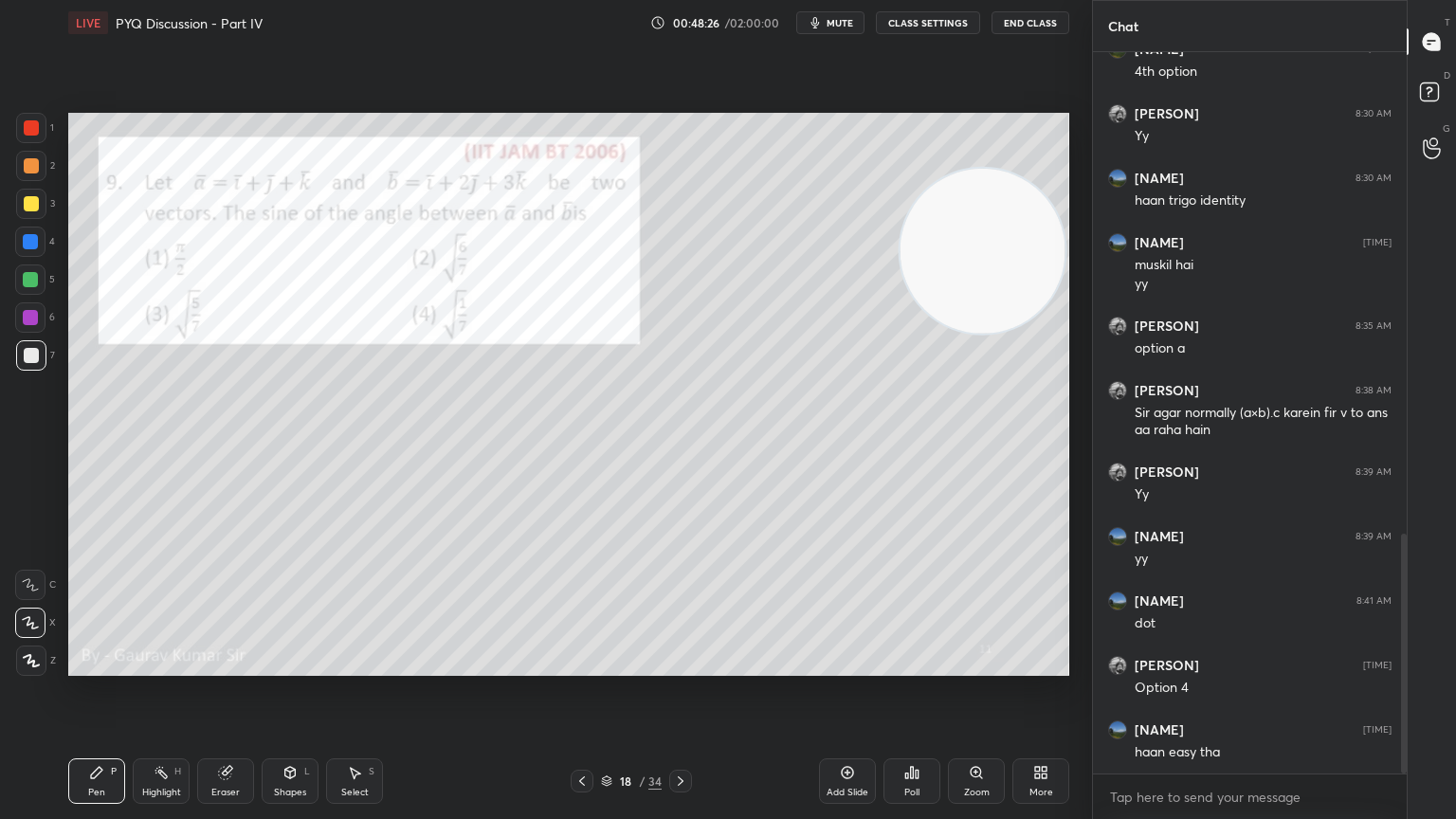 click on "Add Slide" at bounding box center (847, 792) 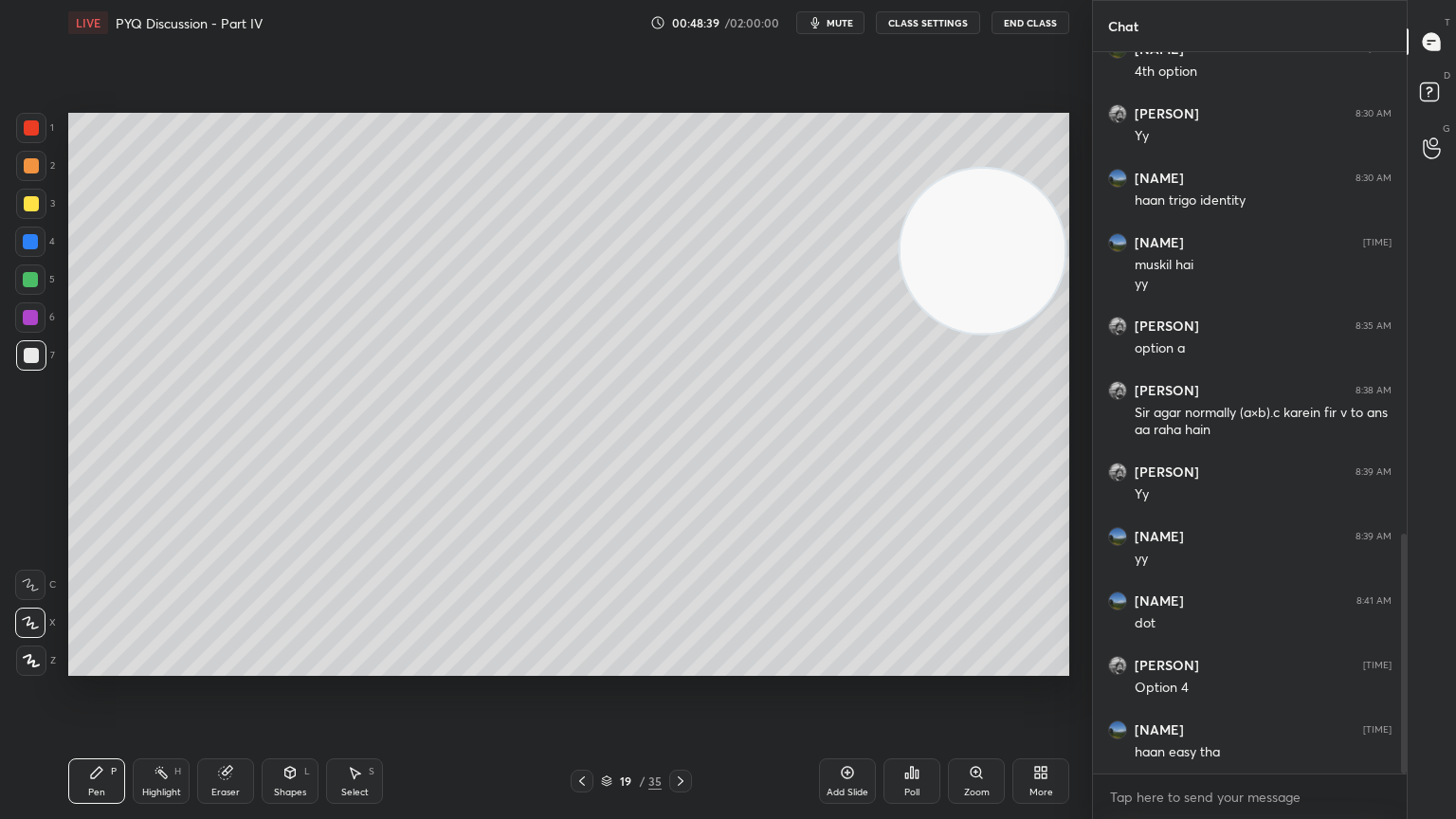 click at bounding box center (983, 251) 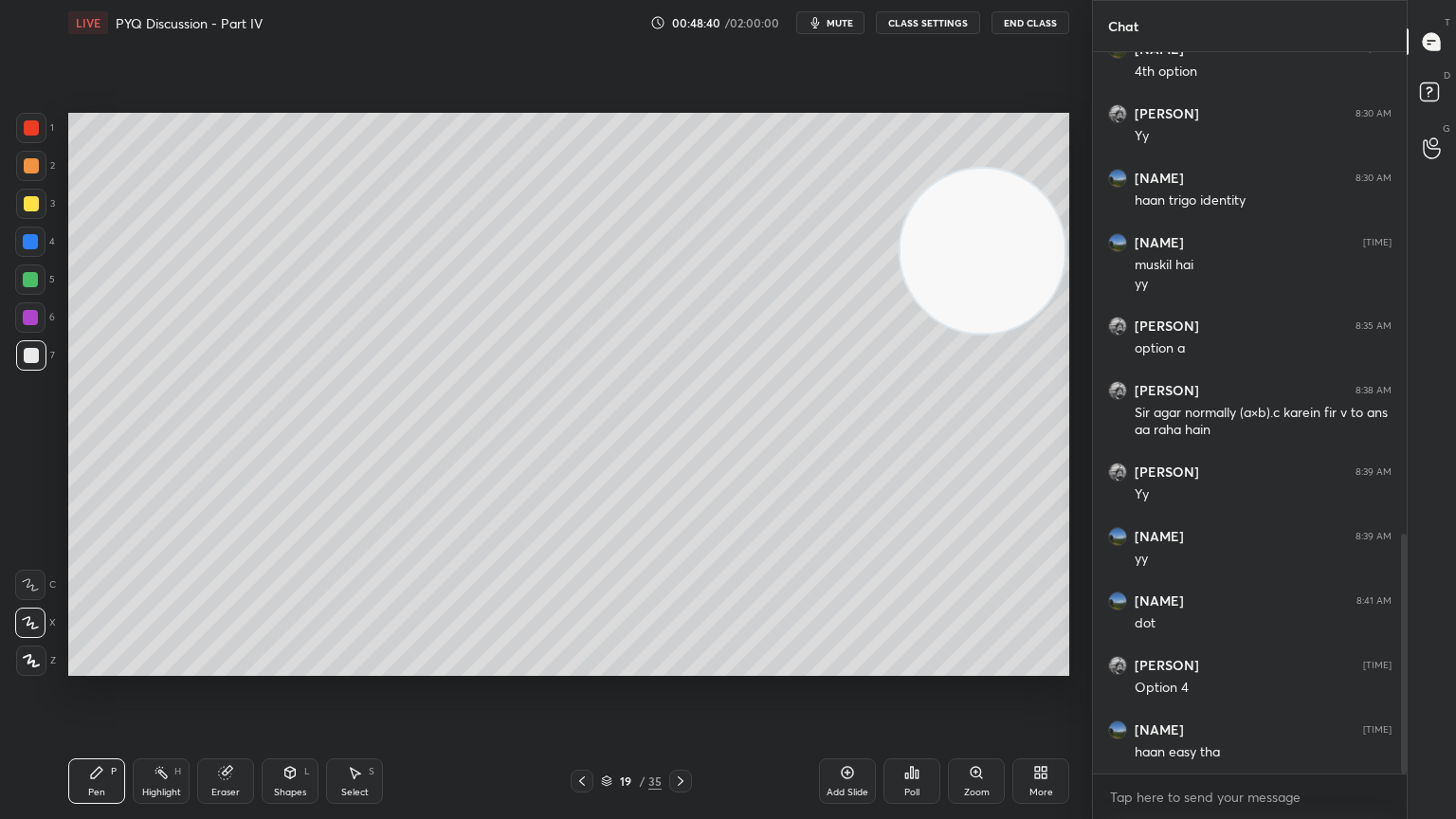 click 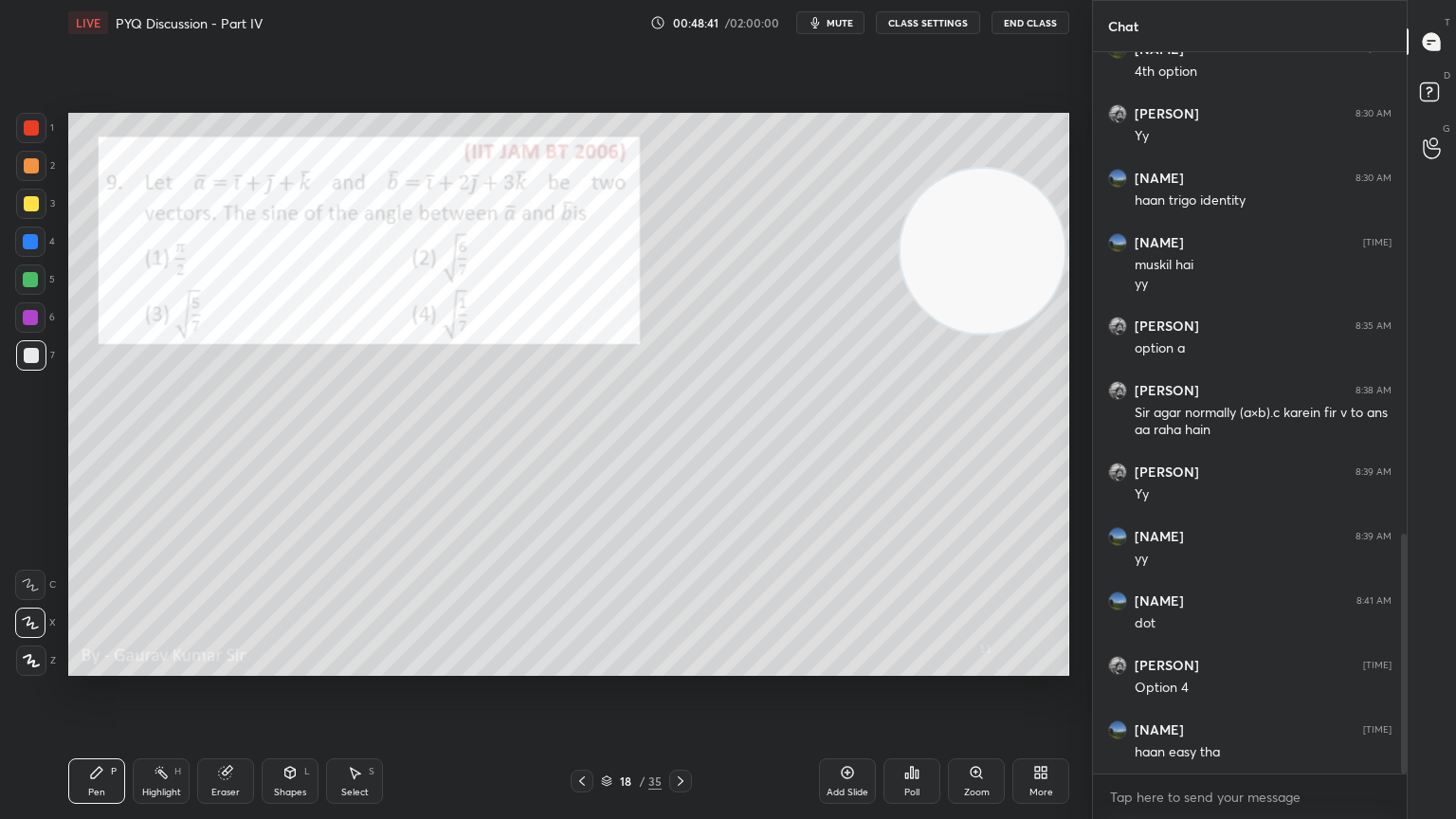 click at bounding box center (681, 781) 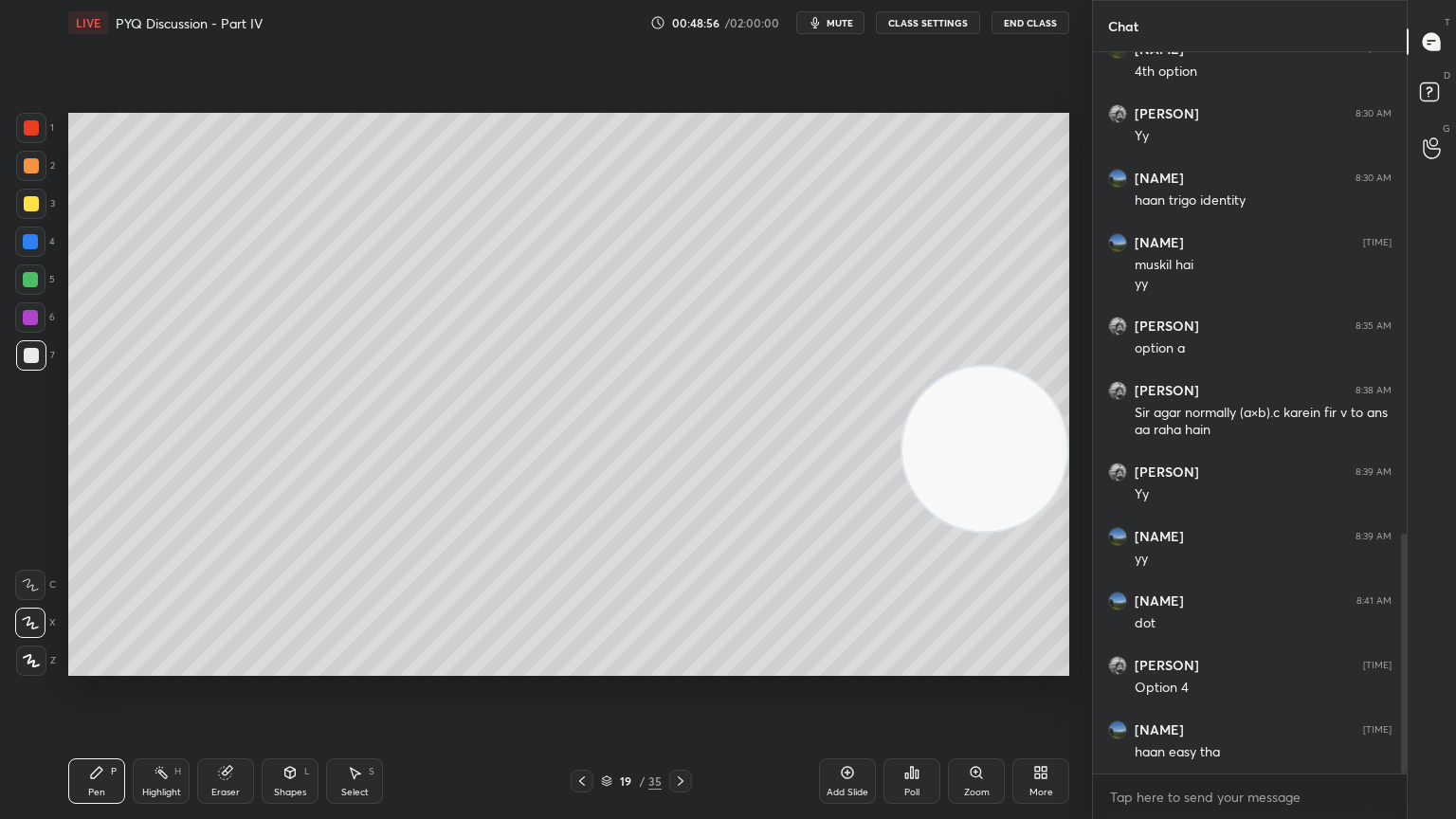 click 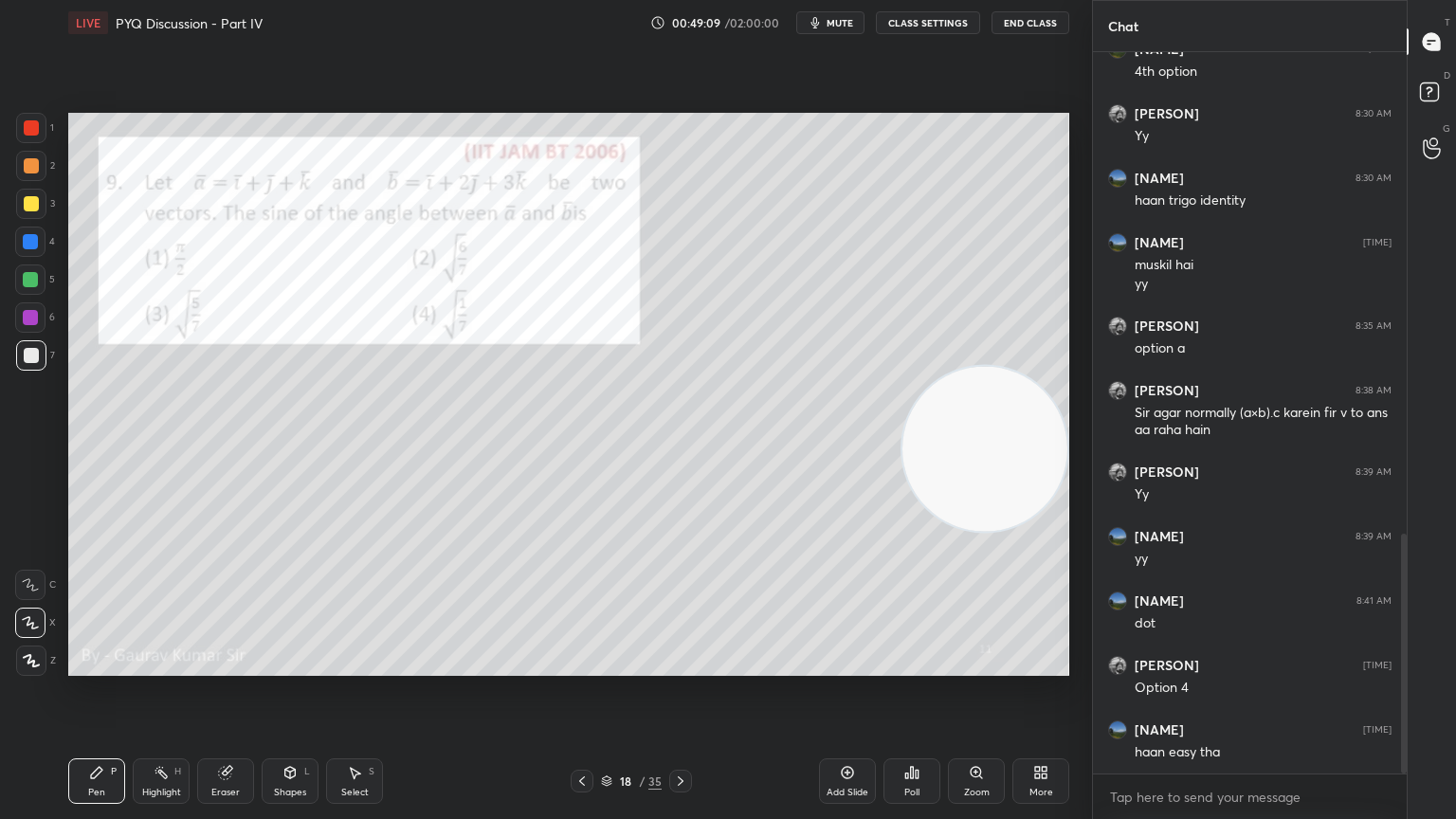 click 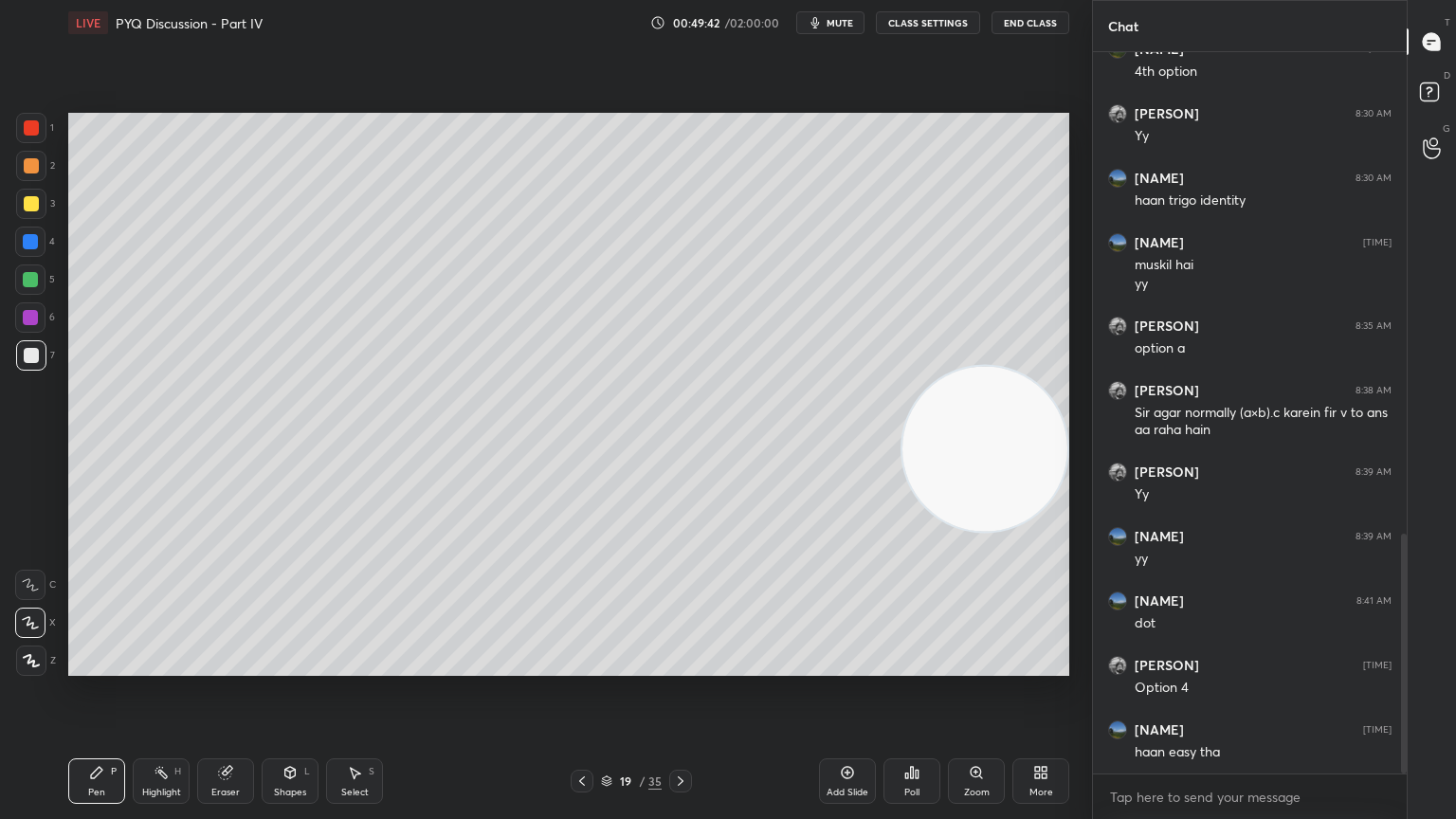 click 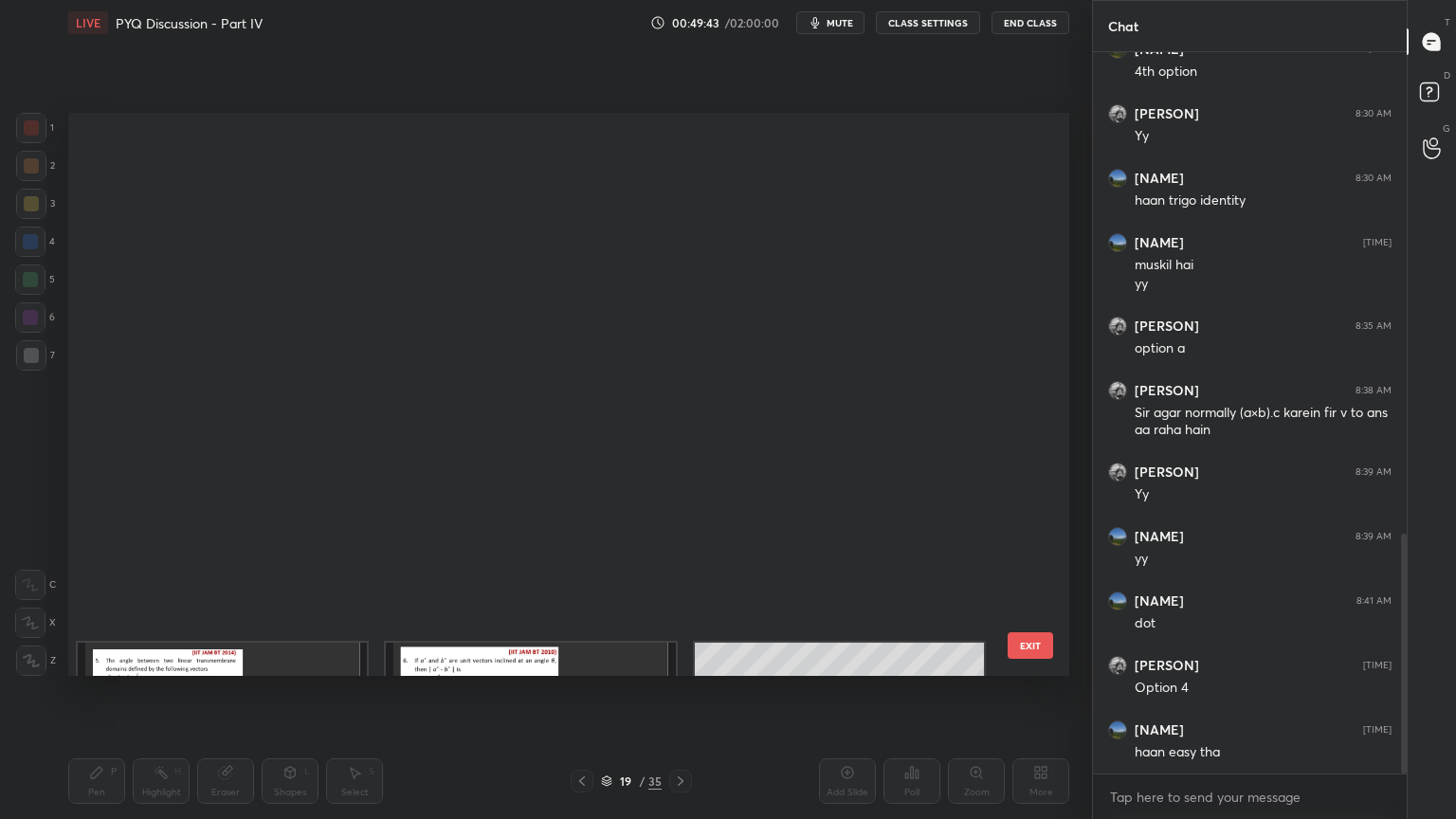 scroll, scrollTop: 651, scrollLeft: 0, axis: vertical 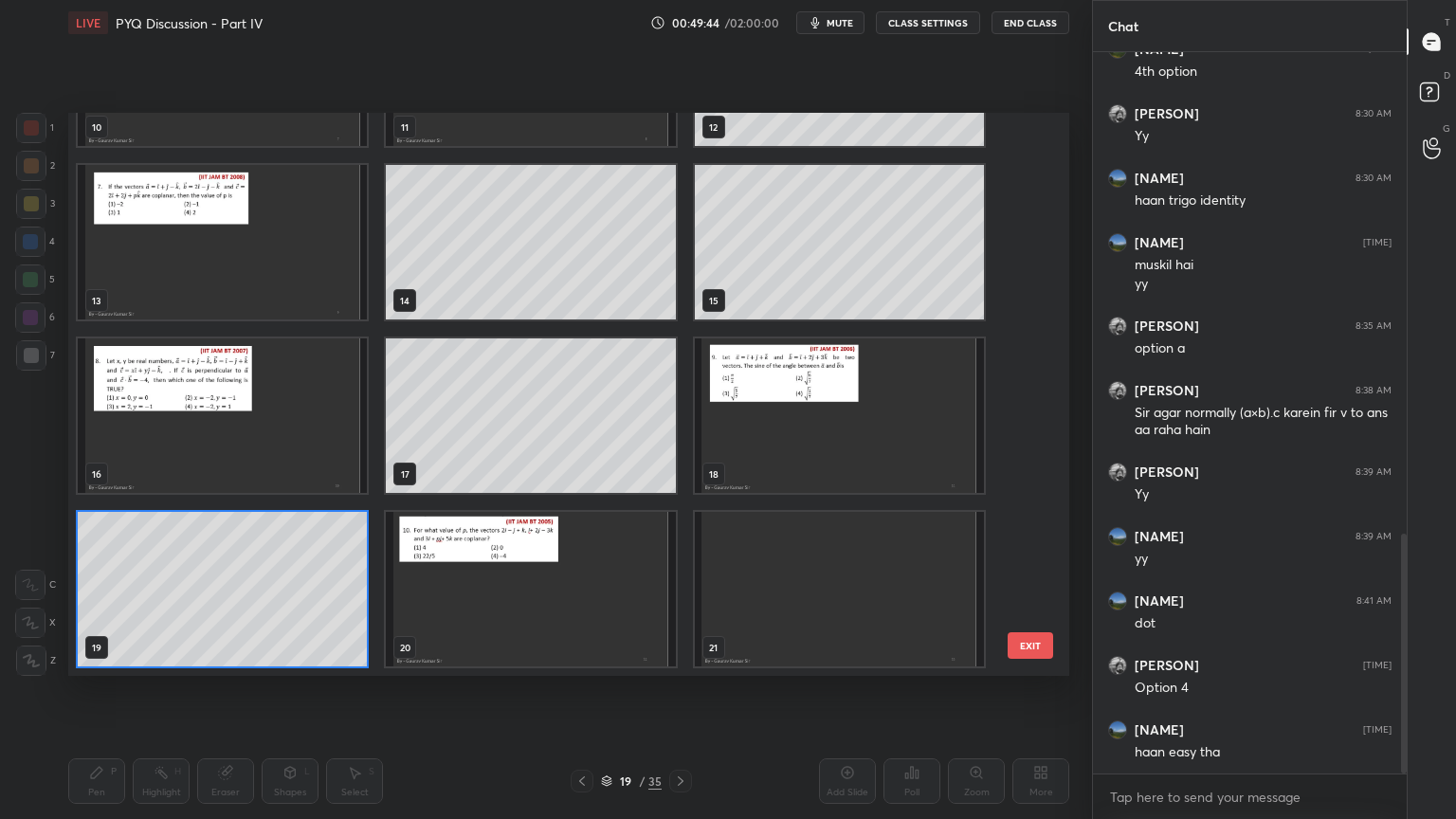 click on "EXIT" at bounding box center [1030, 646] 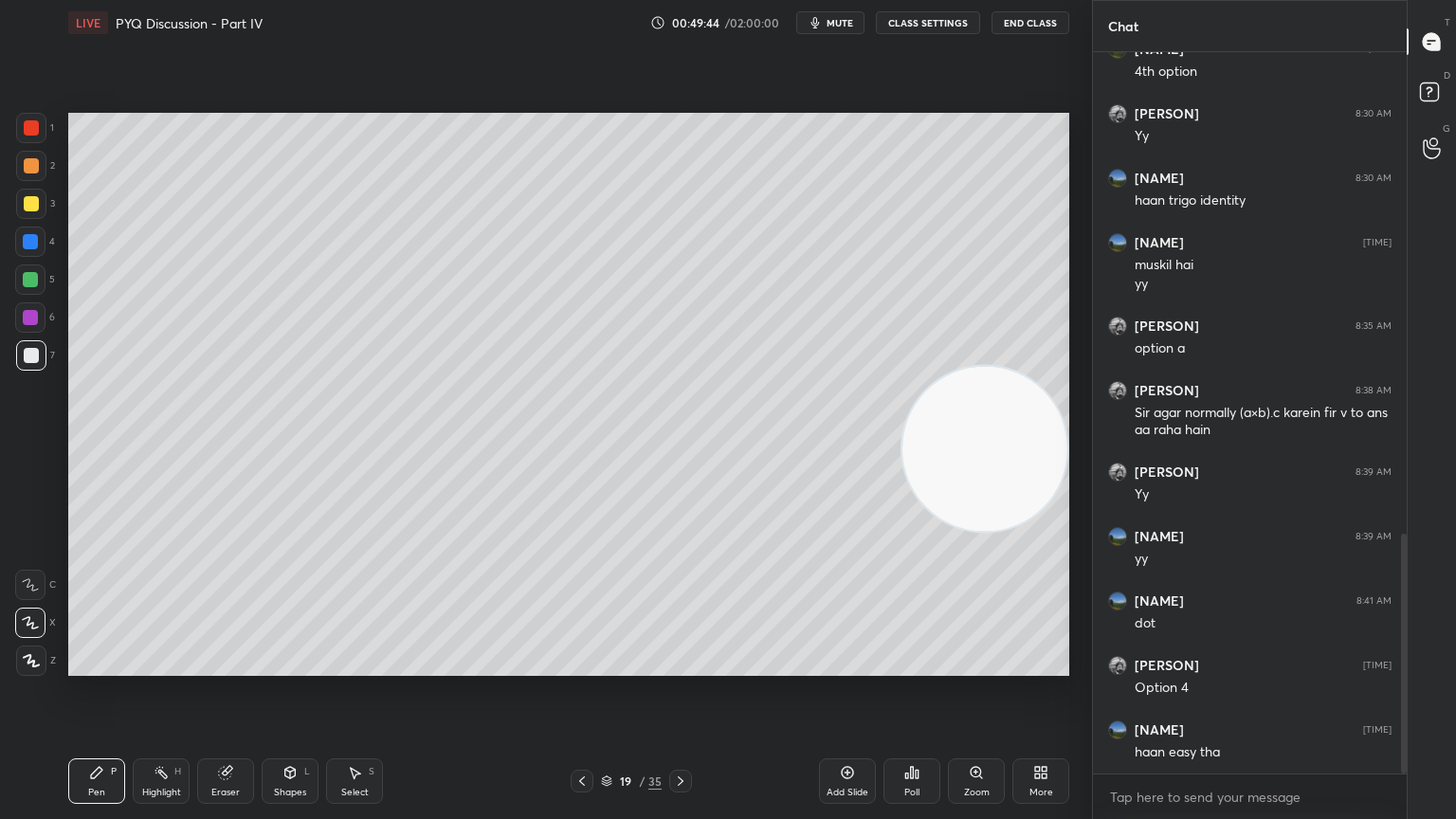 click 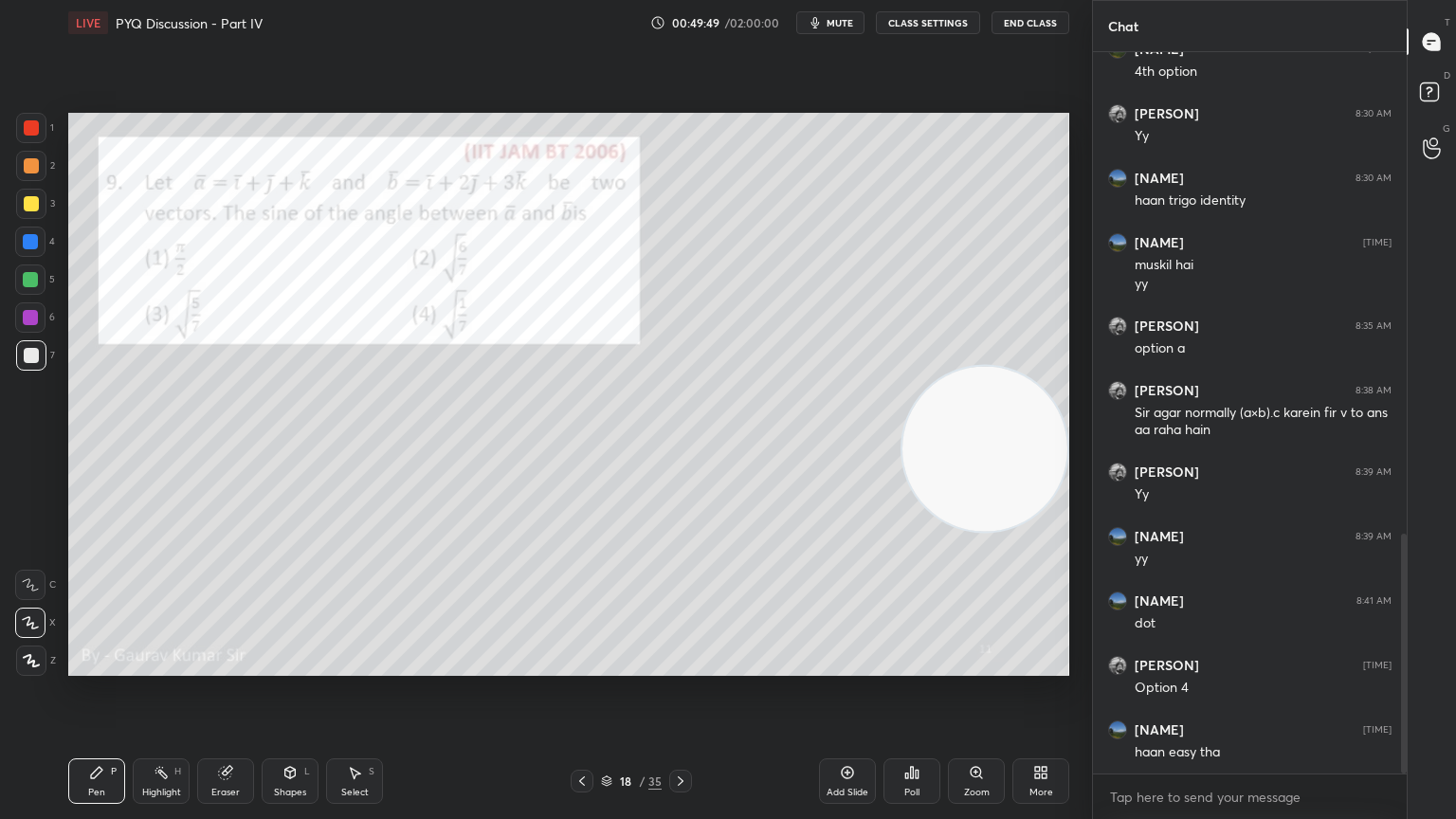 click 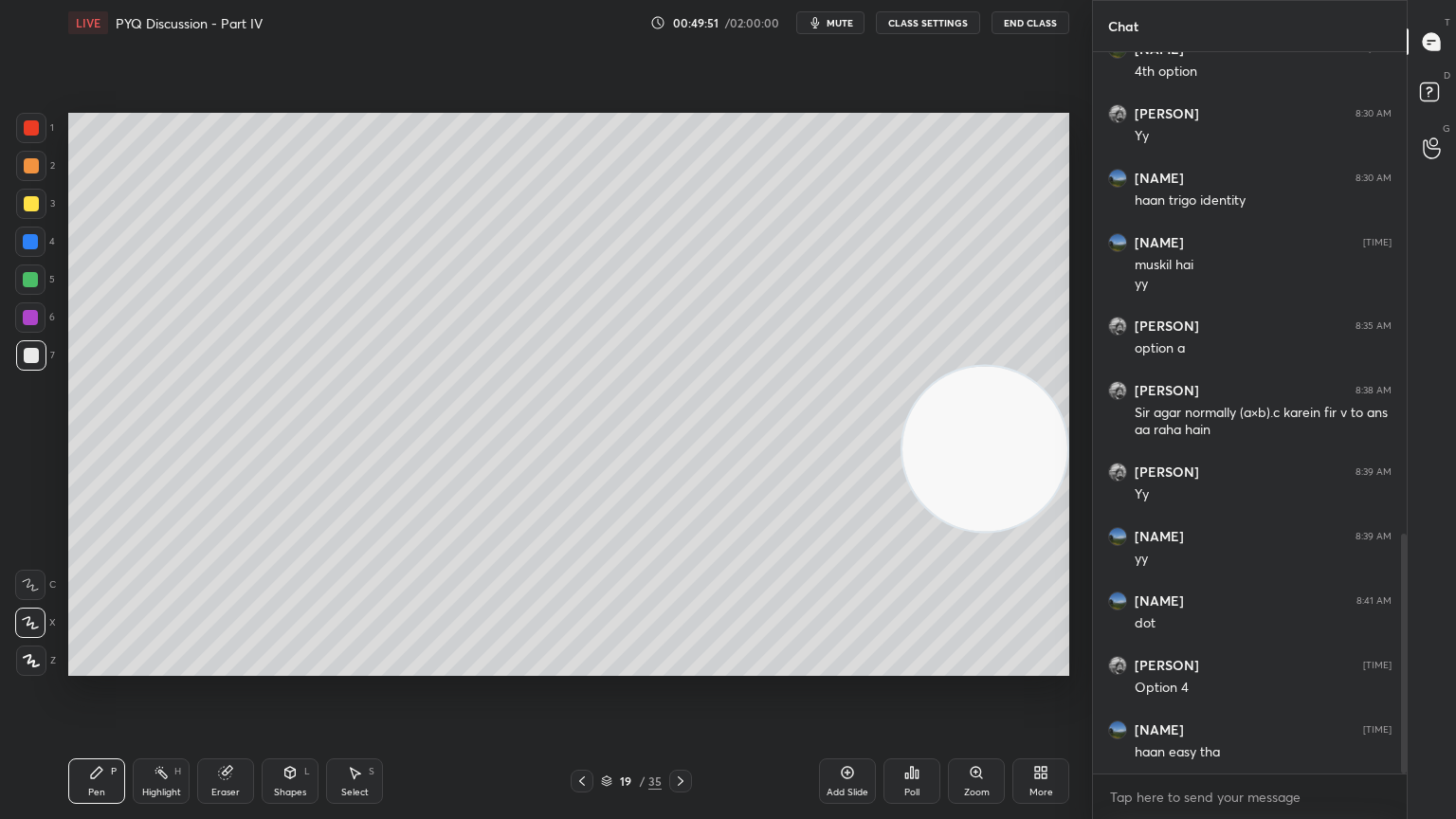 click 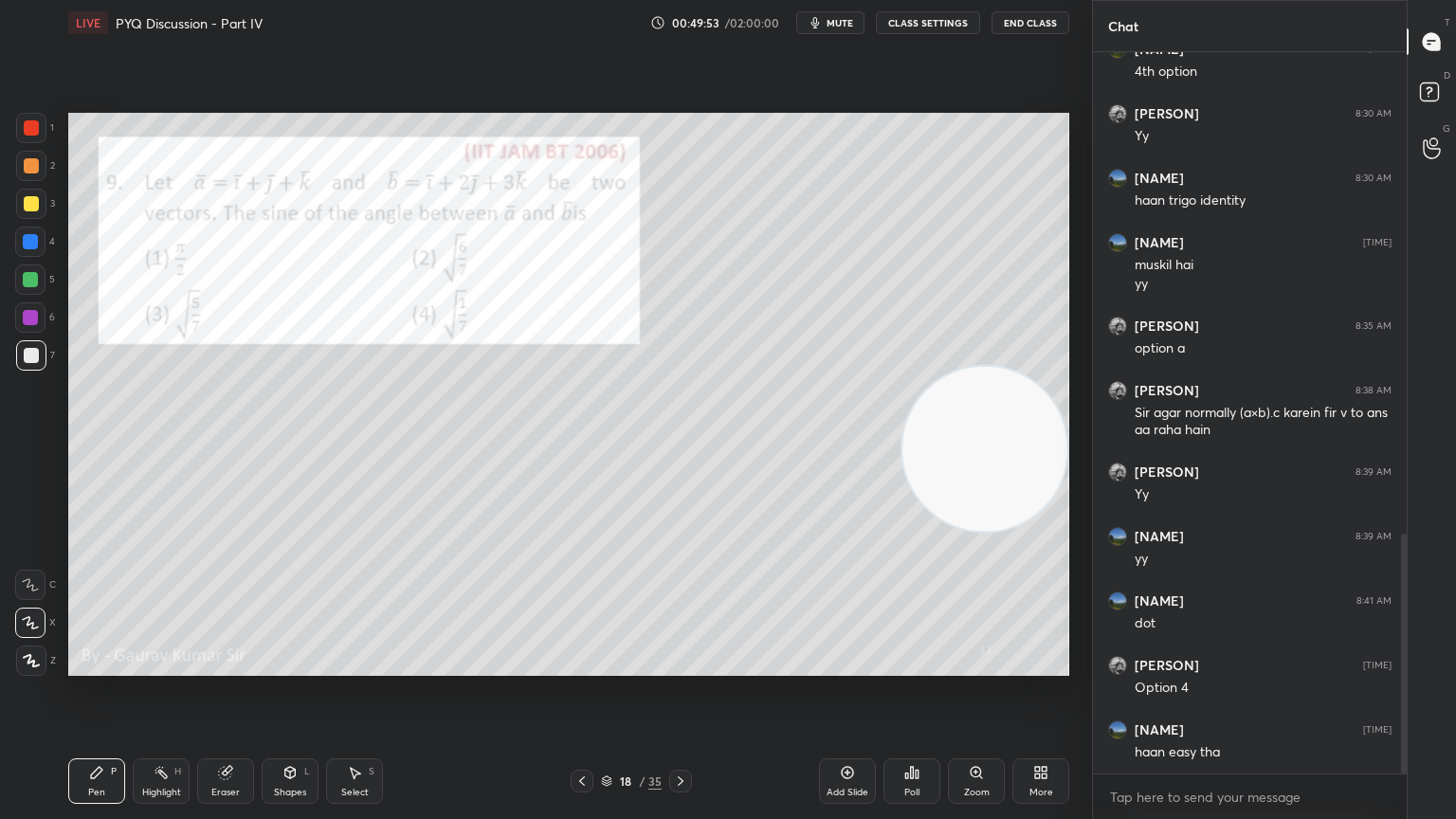 click on "Eraser" at bounding box center [226, 781] 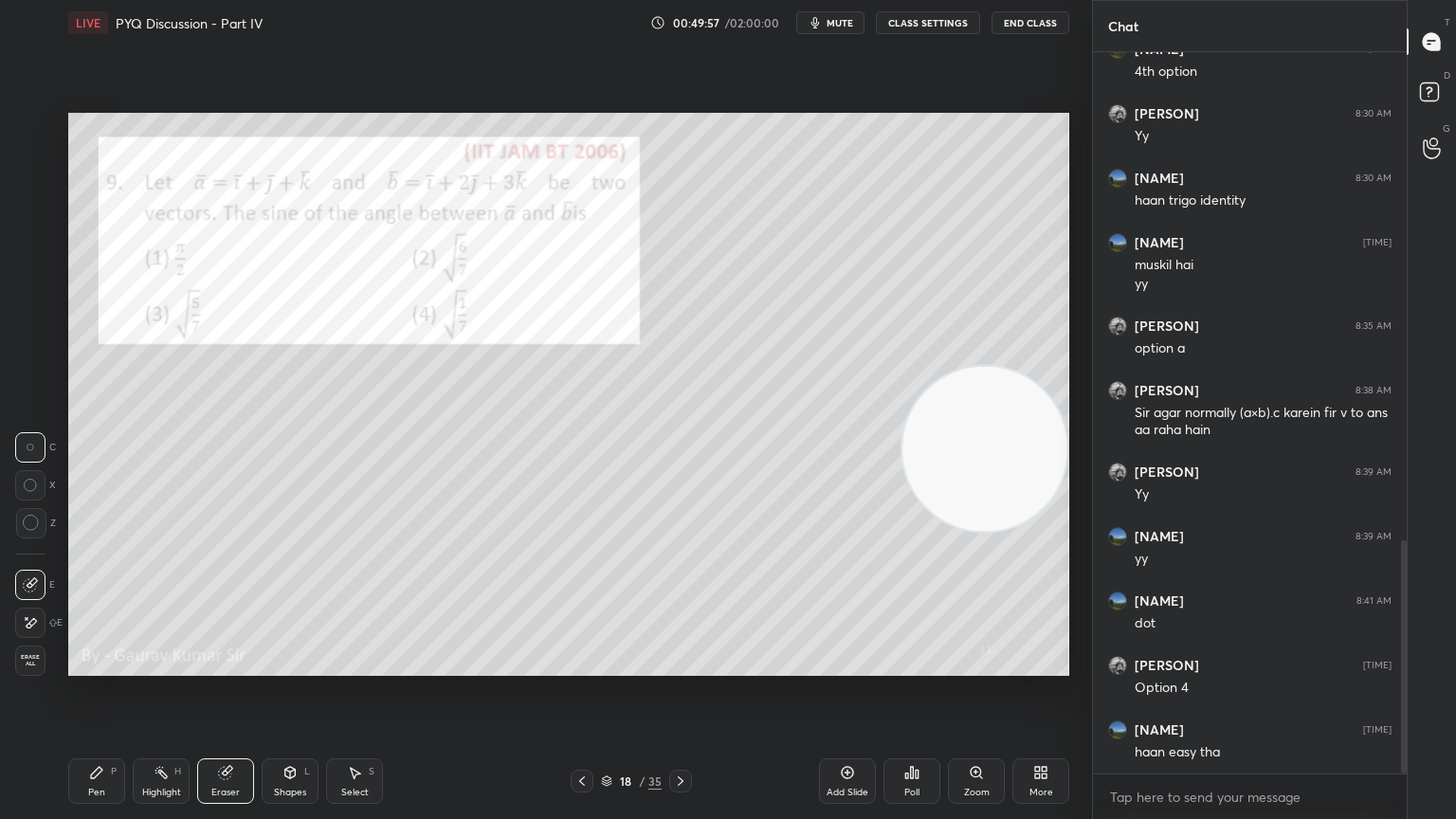 scroll, scrollTop: 1508, scrollLeft: 0, axis: vertical 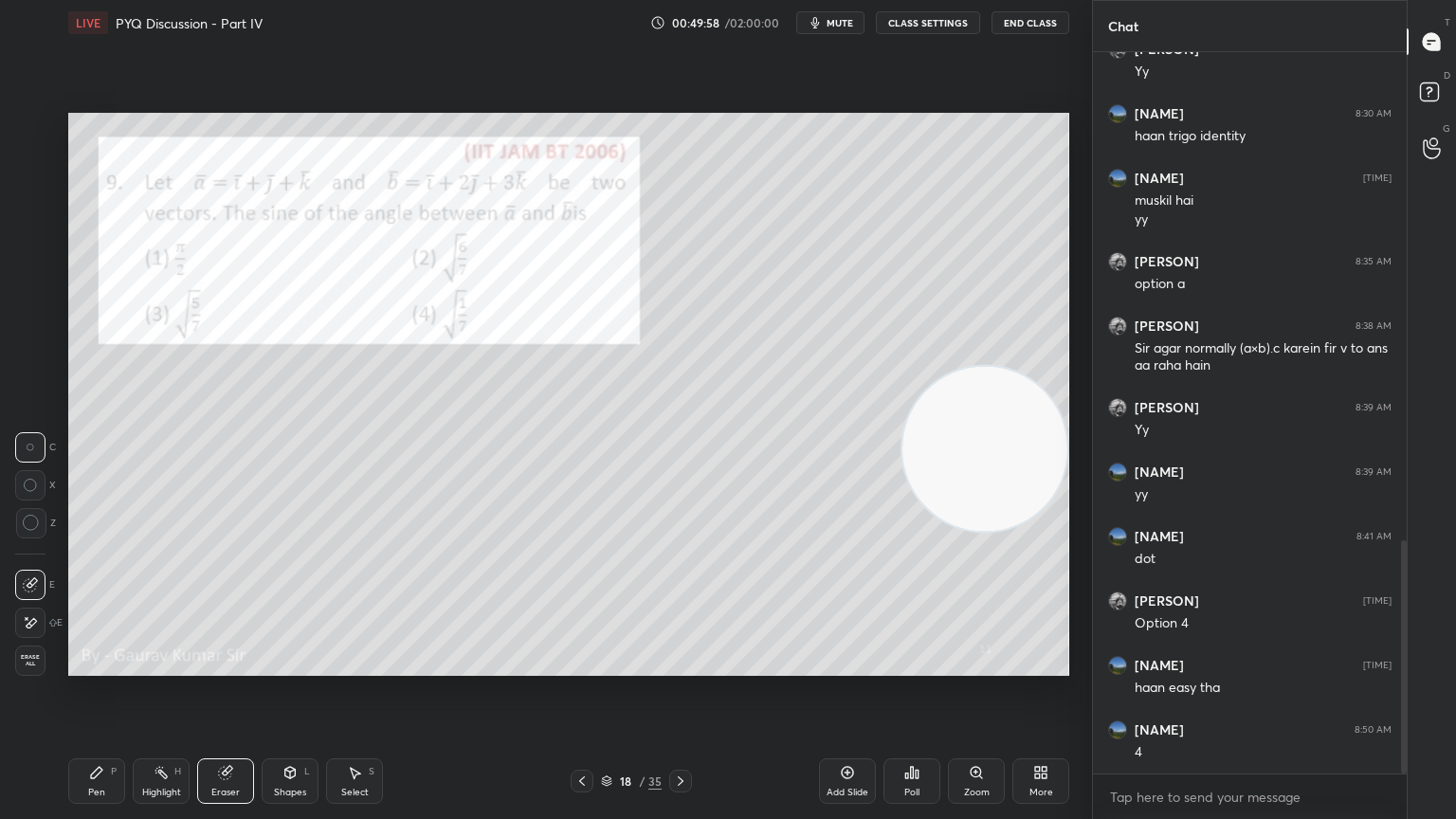 click on "Pen P" at bounding box center (97, 781) 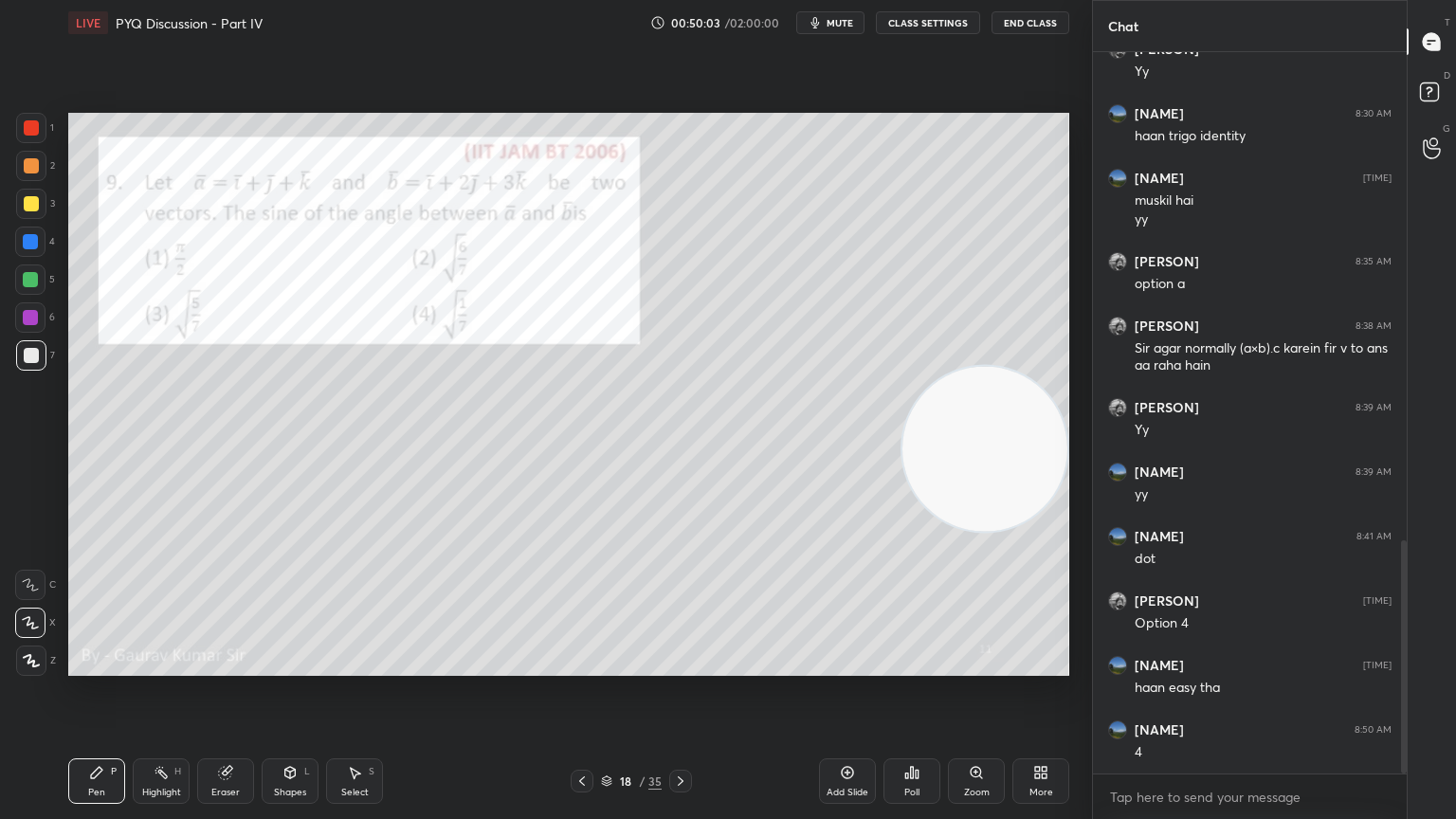 click 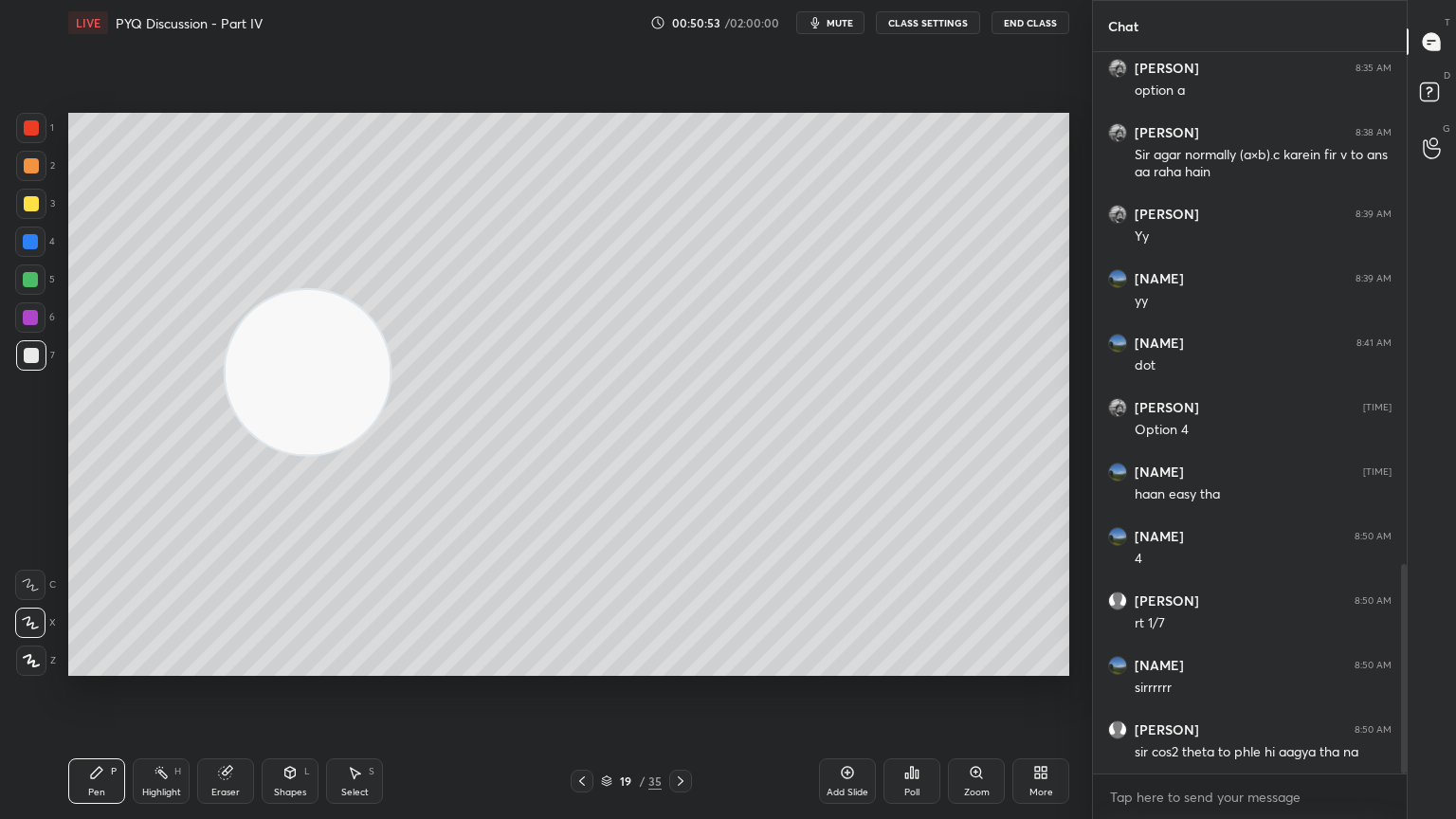 scroll, scrollTop: 1766, scrollLeft: 0, axis: vertical 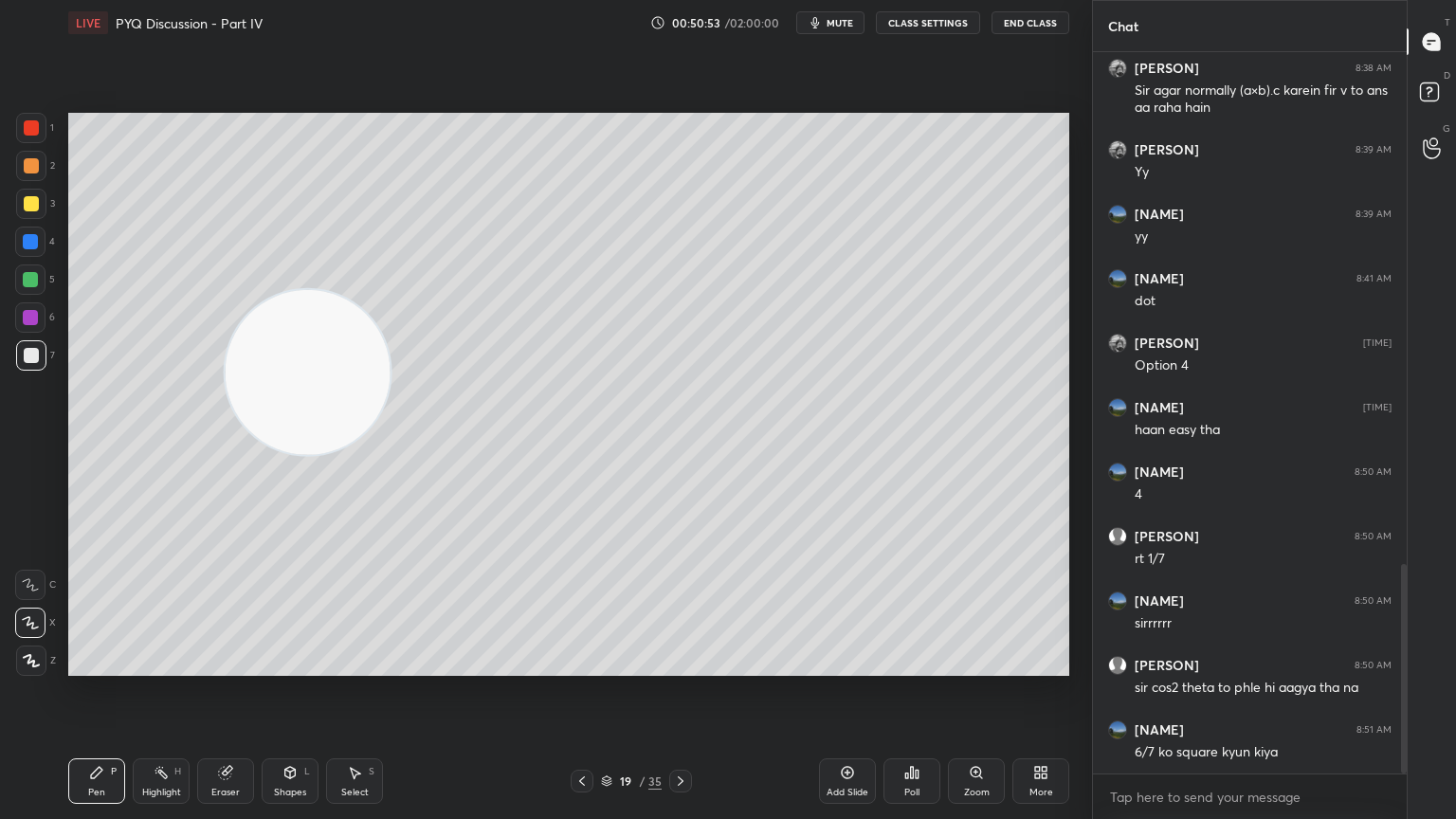 click on "Eraser" at bounding box center (226, 781) 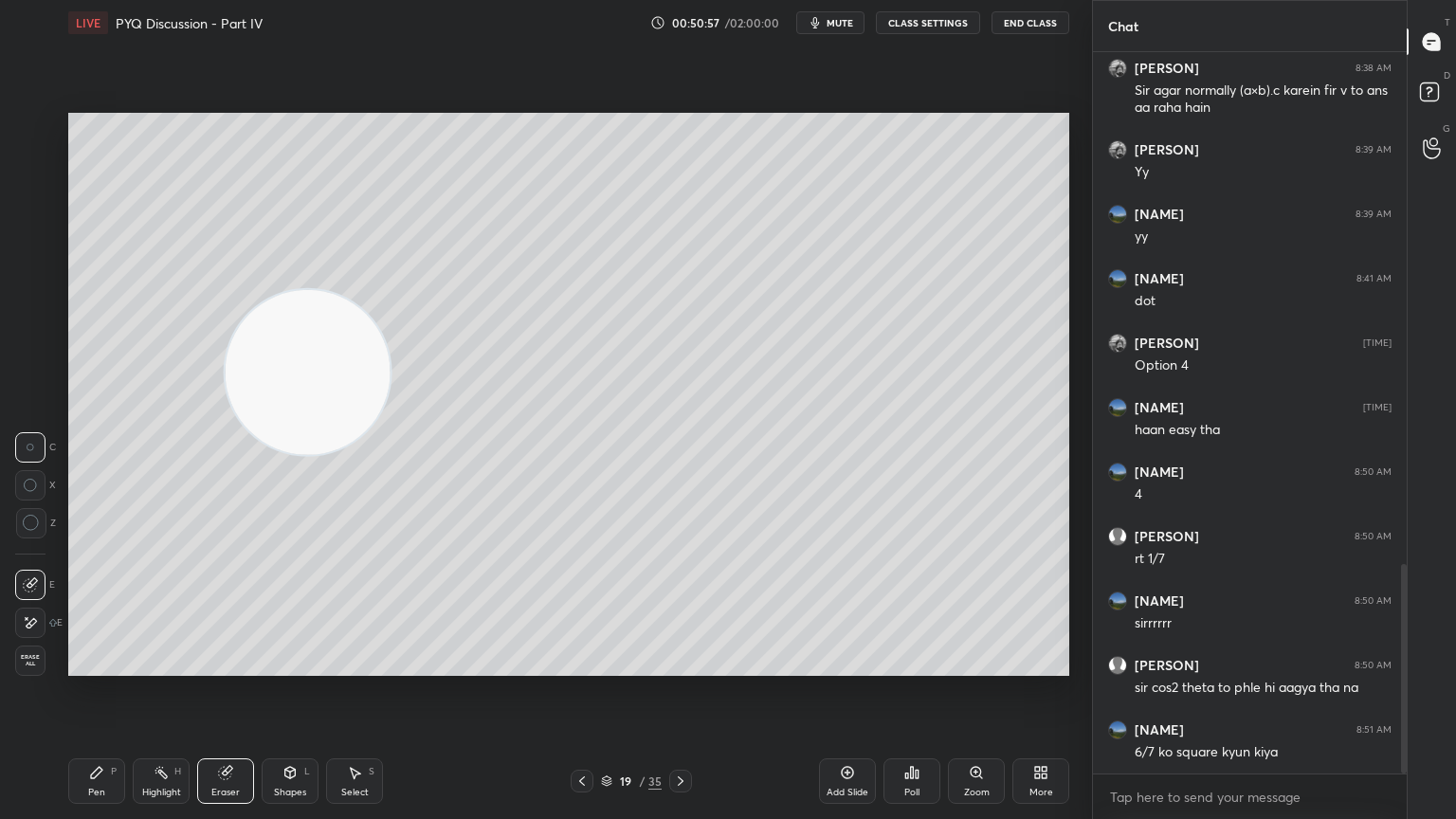 click 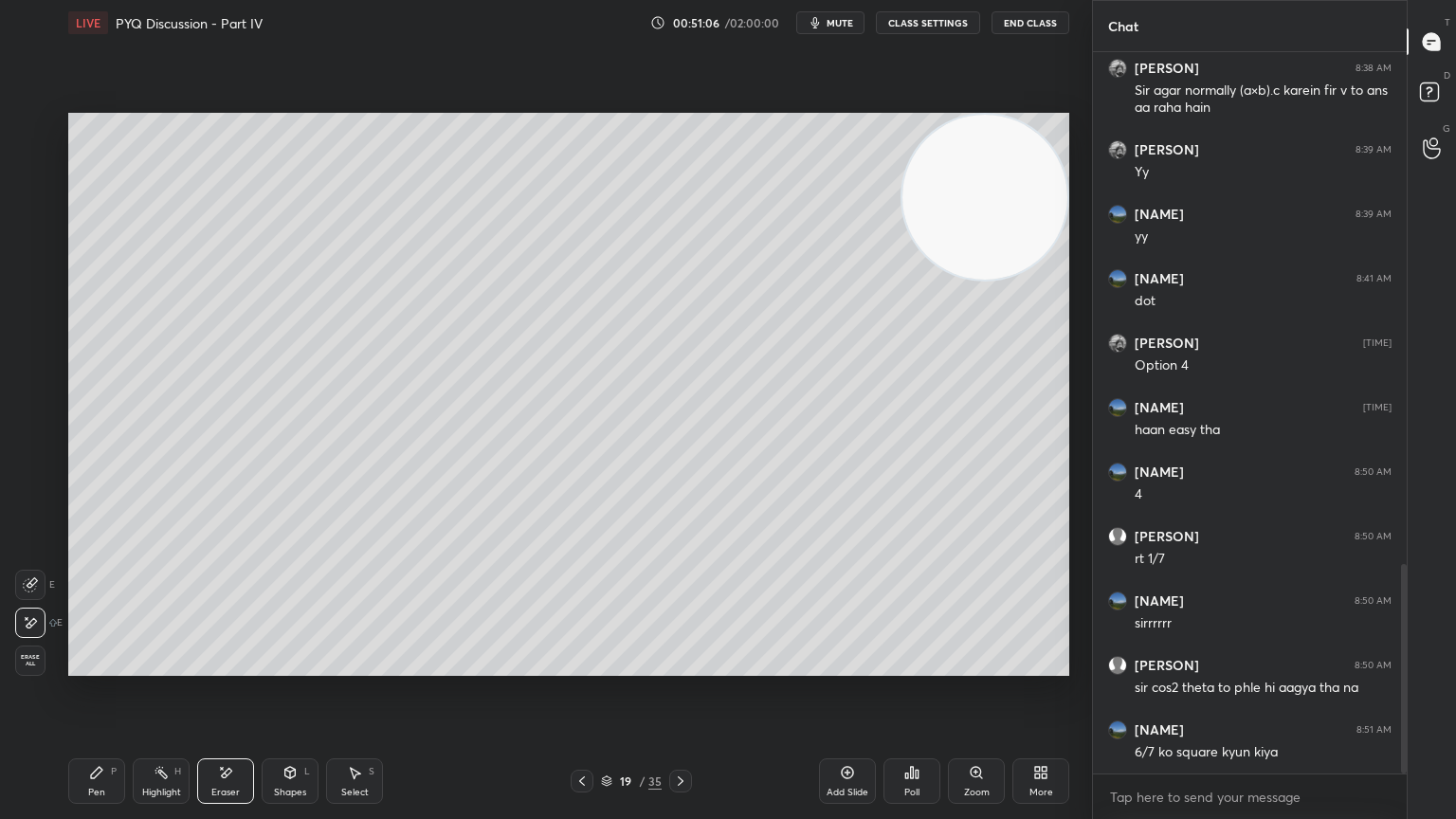 click on "Pen" at bounding box center [97, 792] 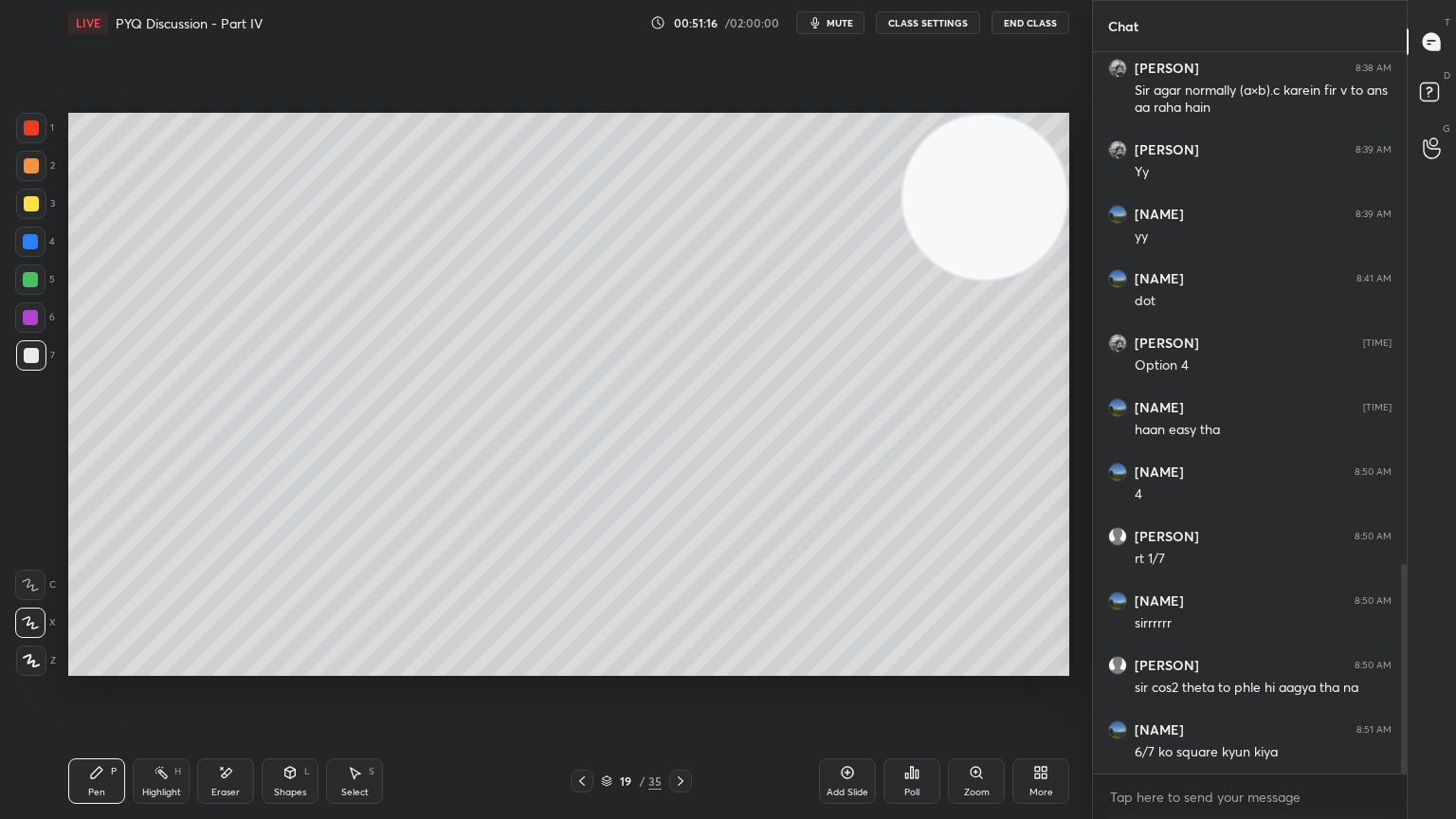 click 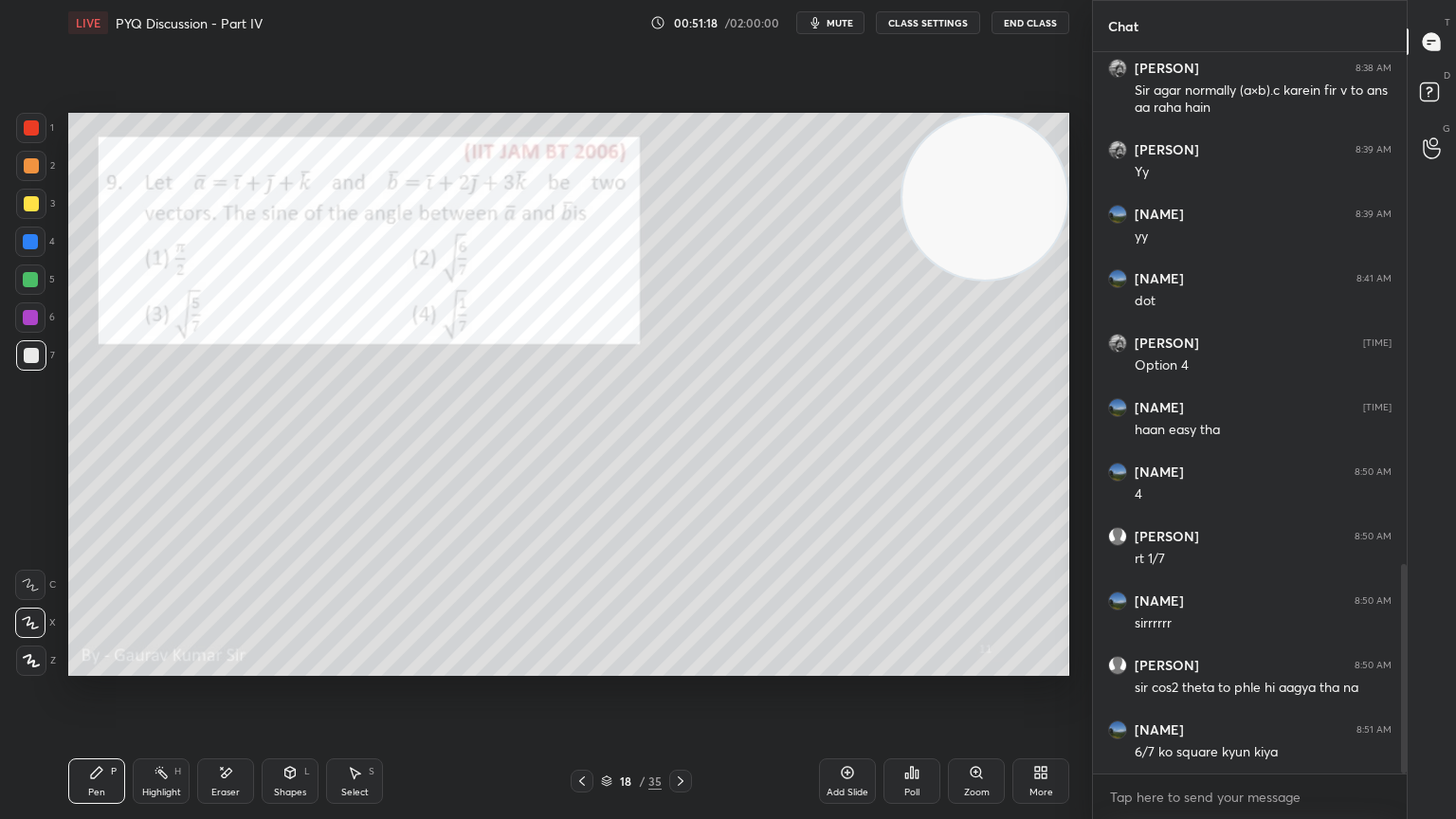 click 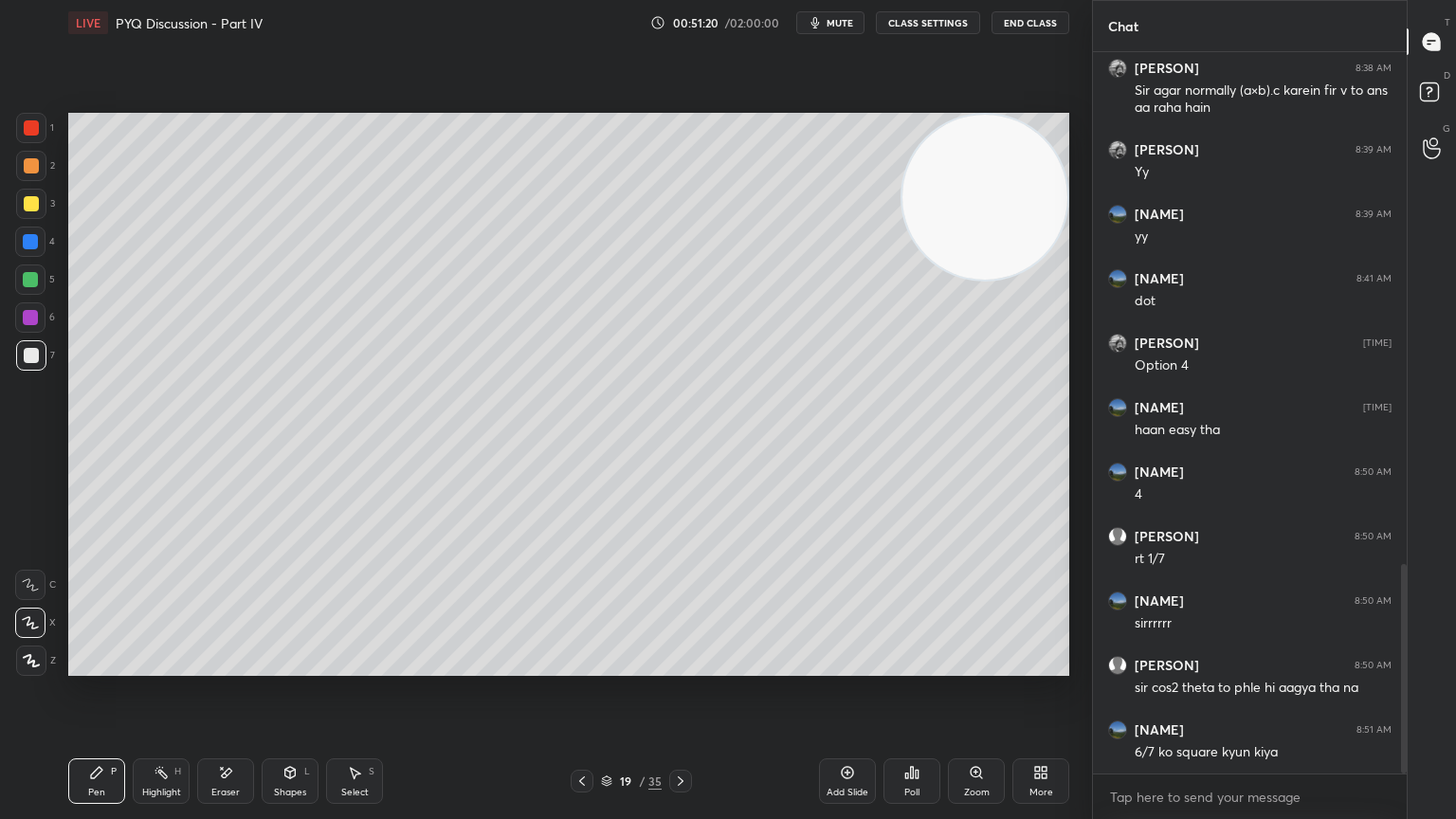 scroll, scrollTop: 1830, scrollLeft: 0, axis: vertical 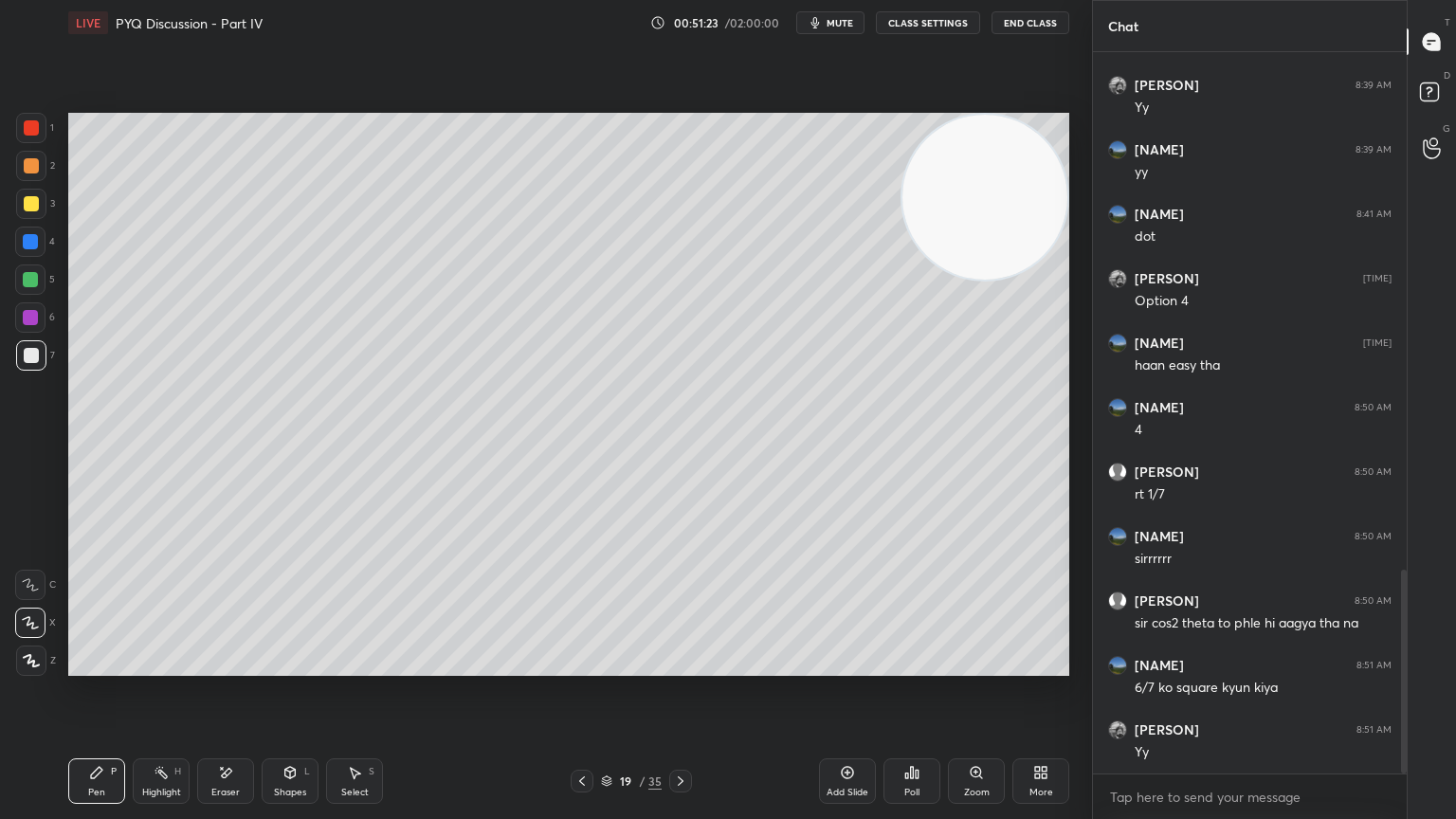 click 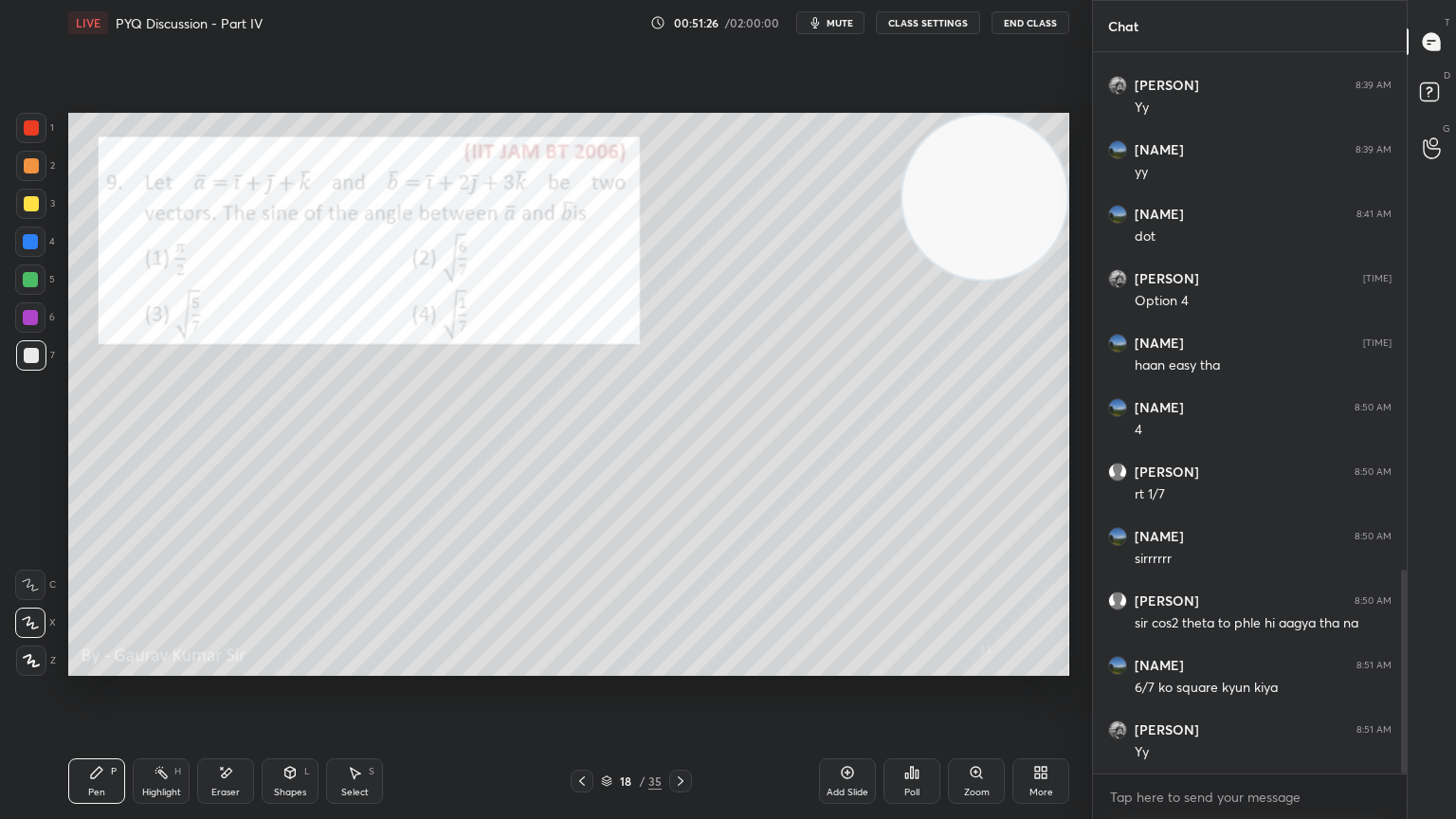 click at bounding box center [31, 166] 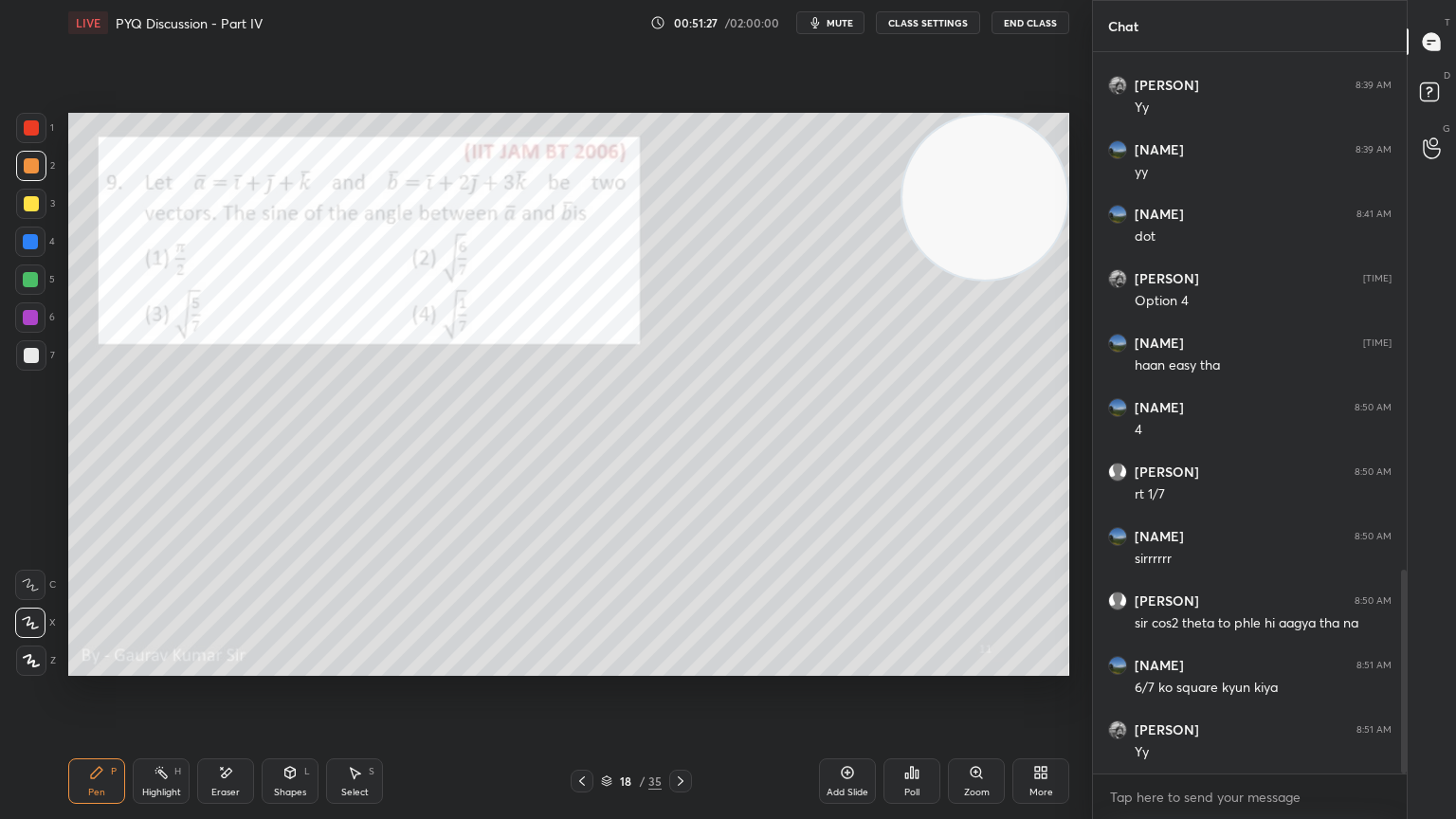 click at bounding box center (31, 128) 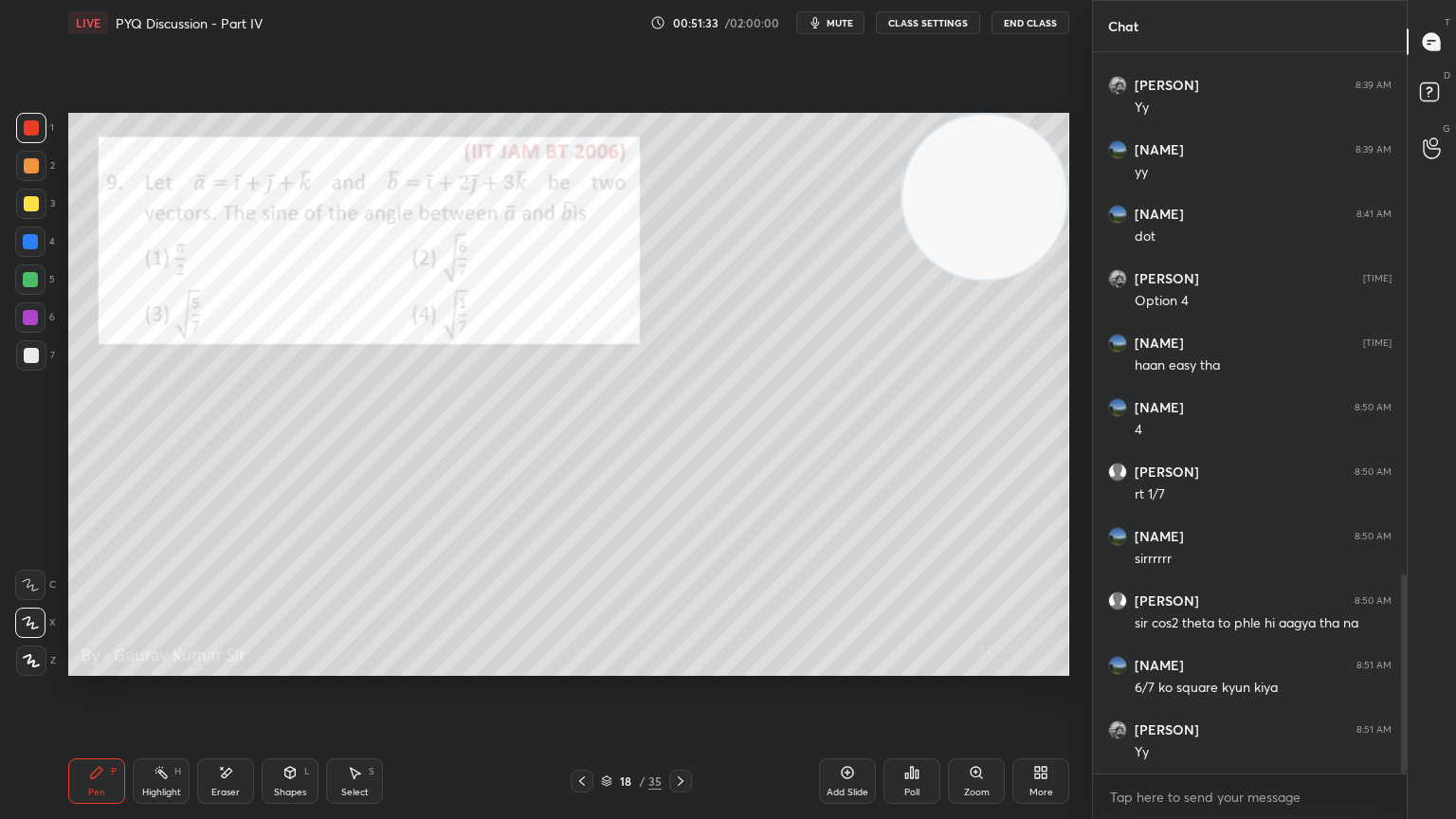scroll, scrollTop: 1895, scrollLeft: 0, axis: vertical 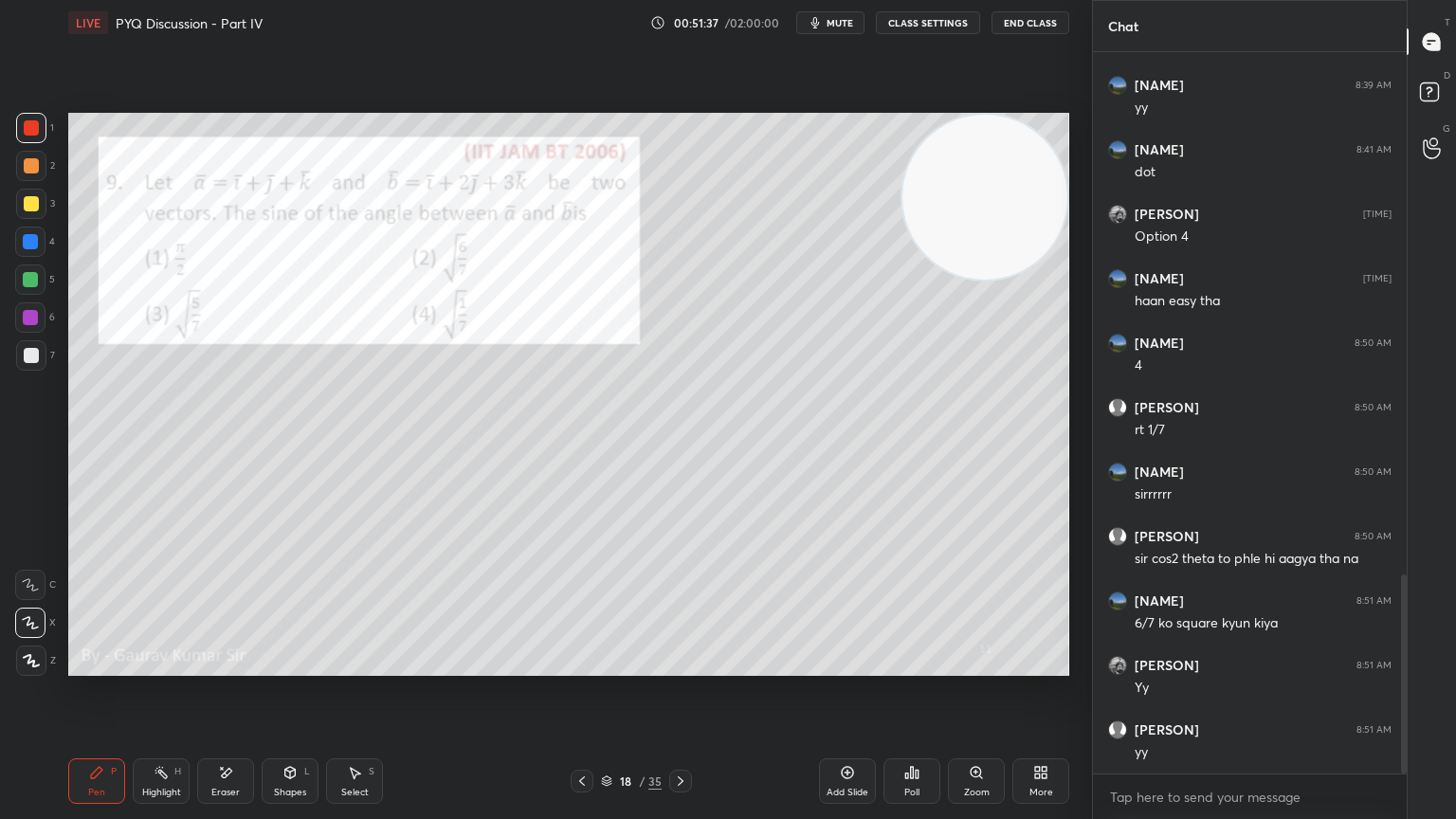click 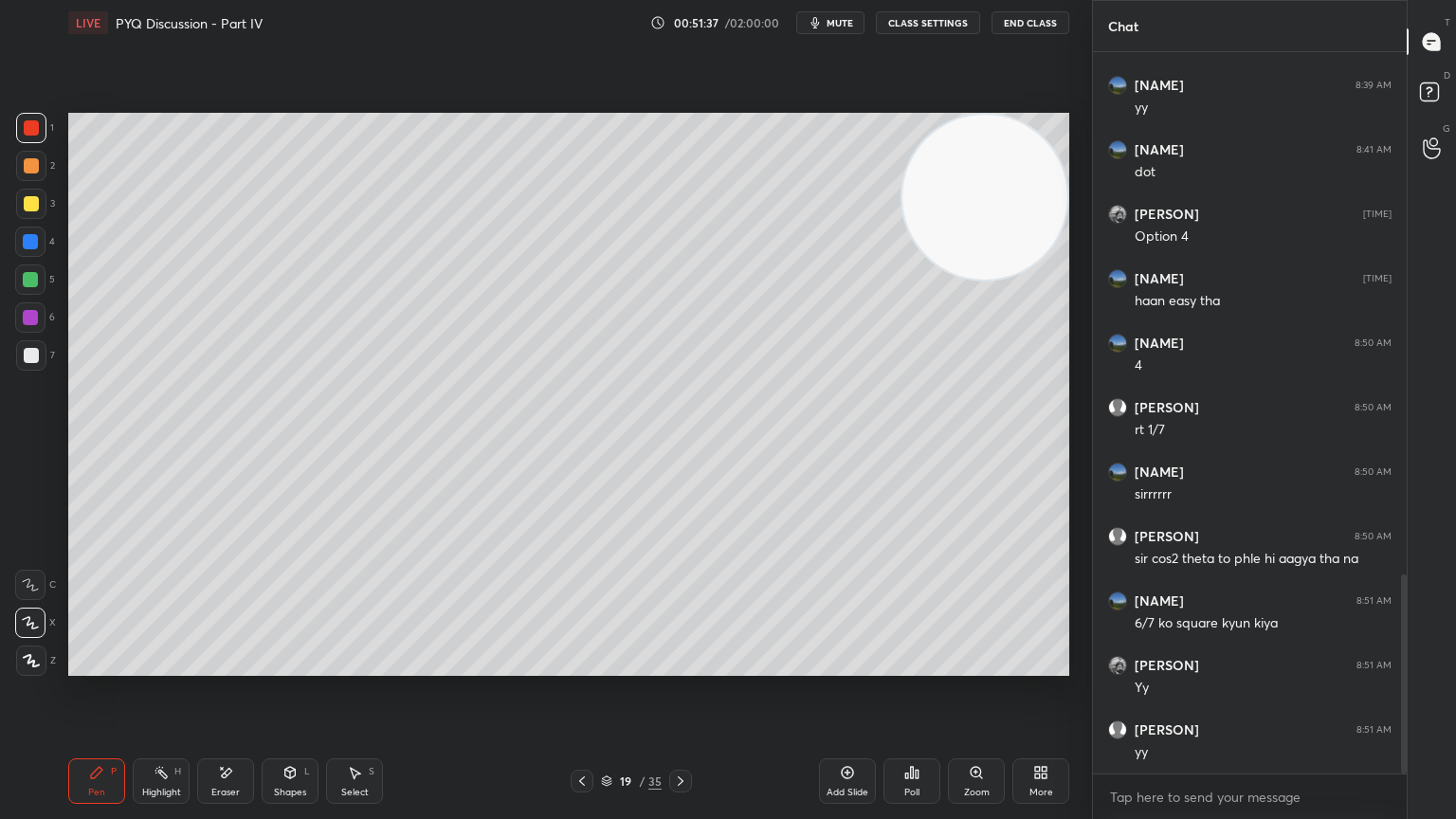 click 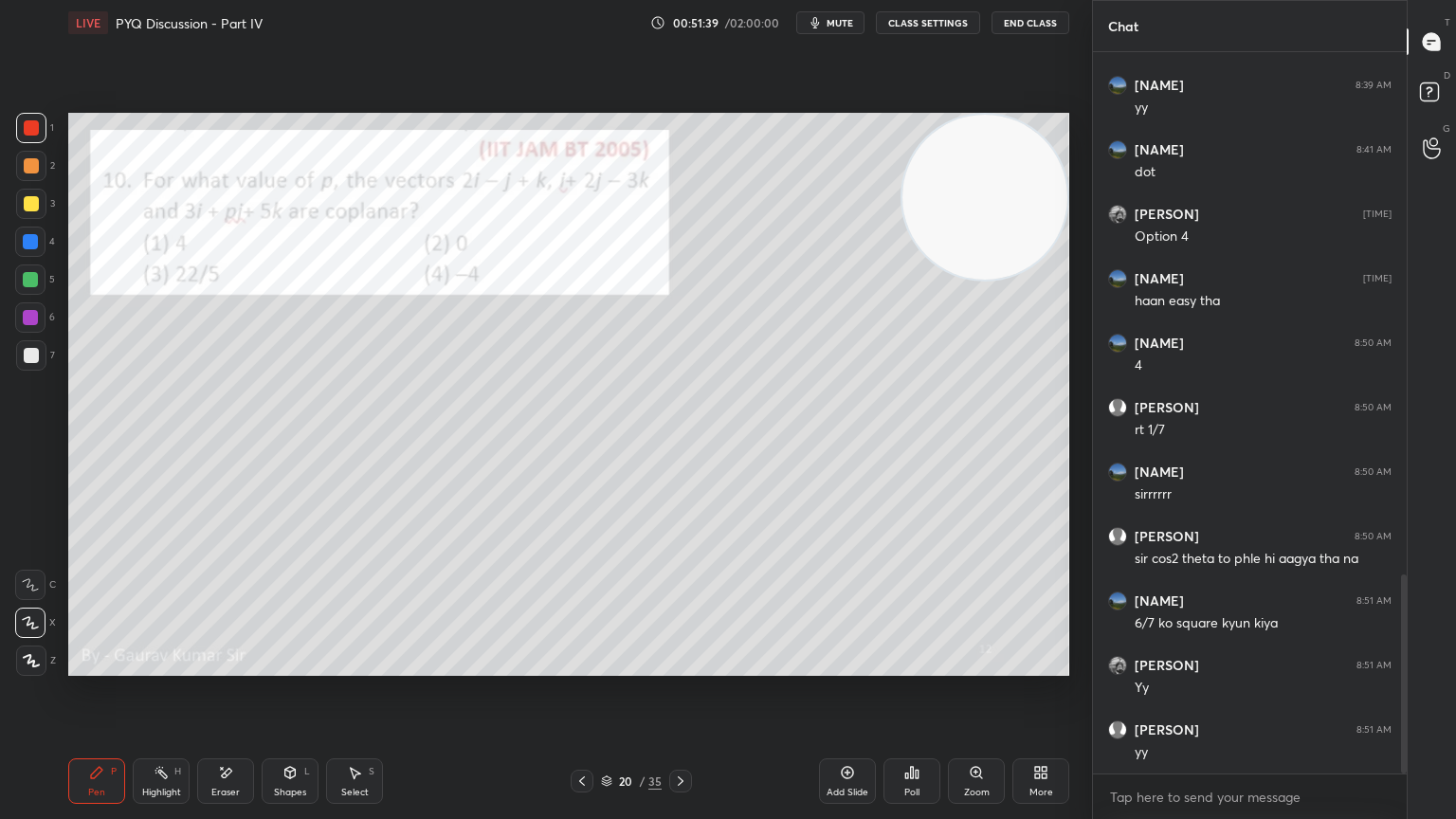 click 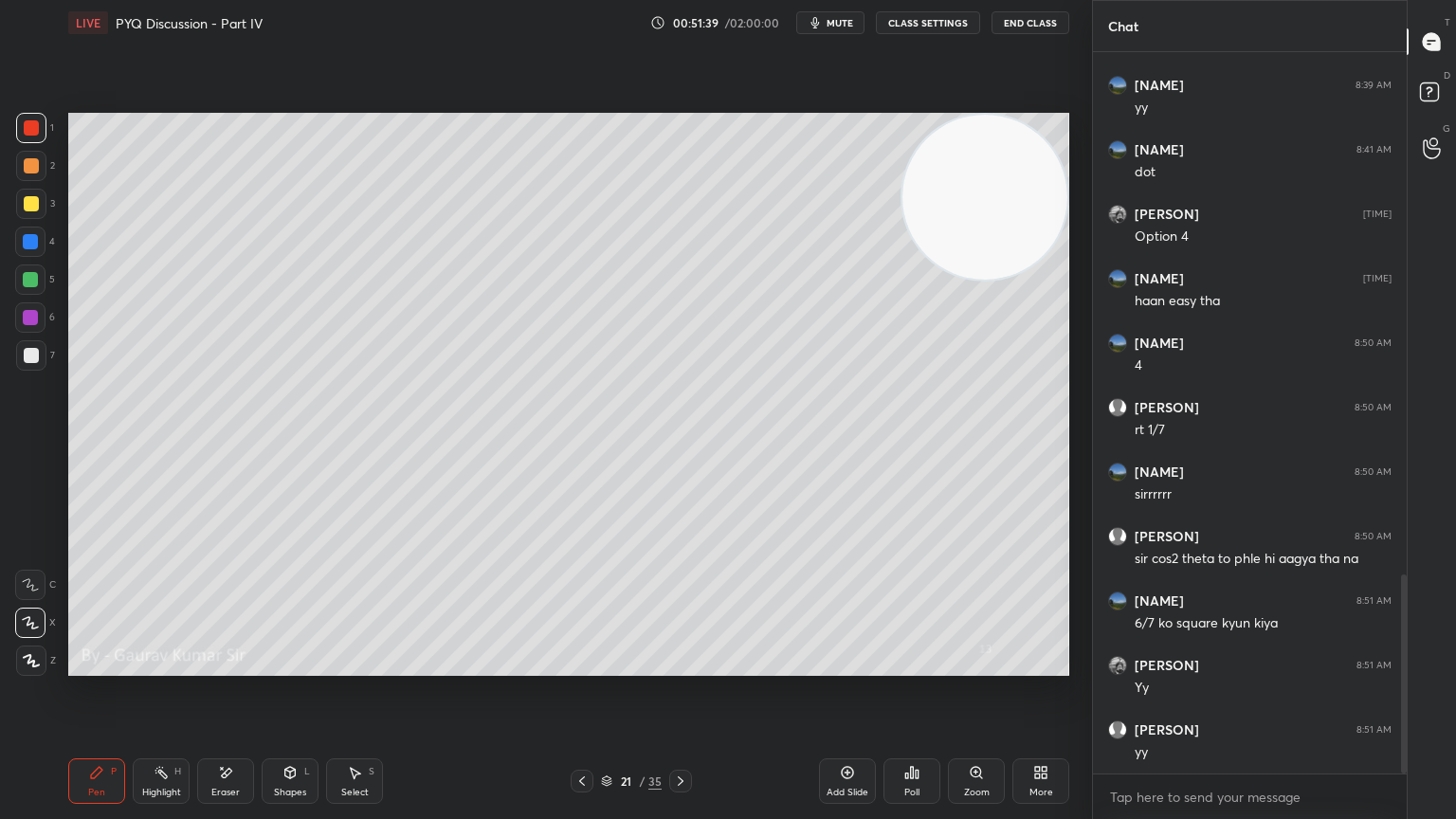 click 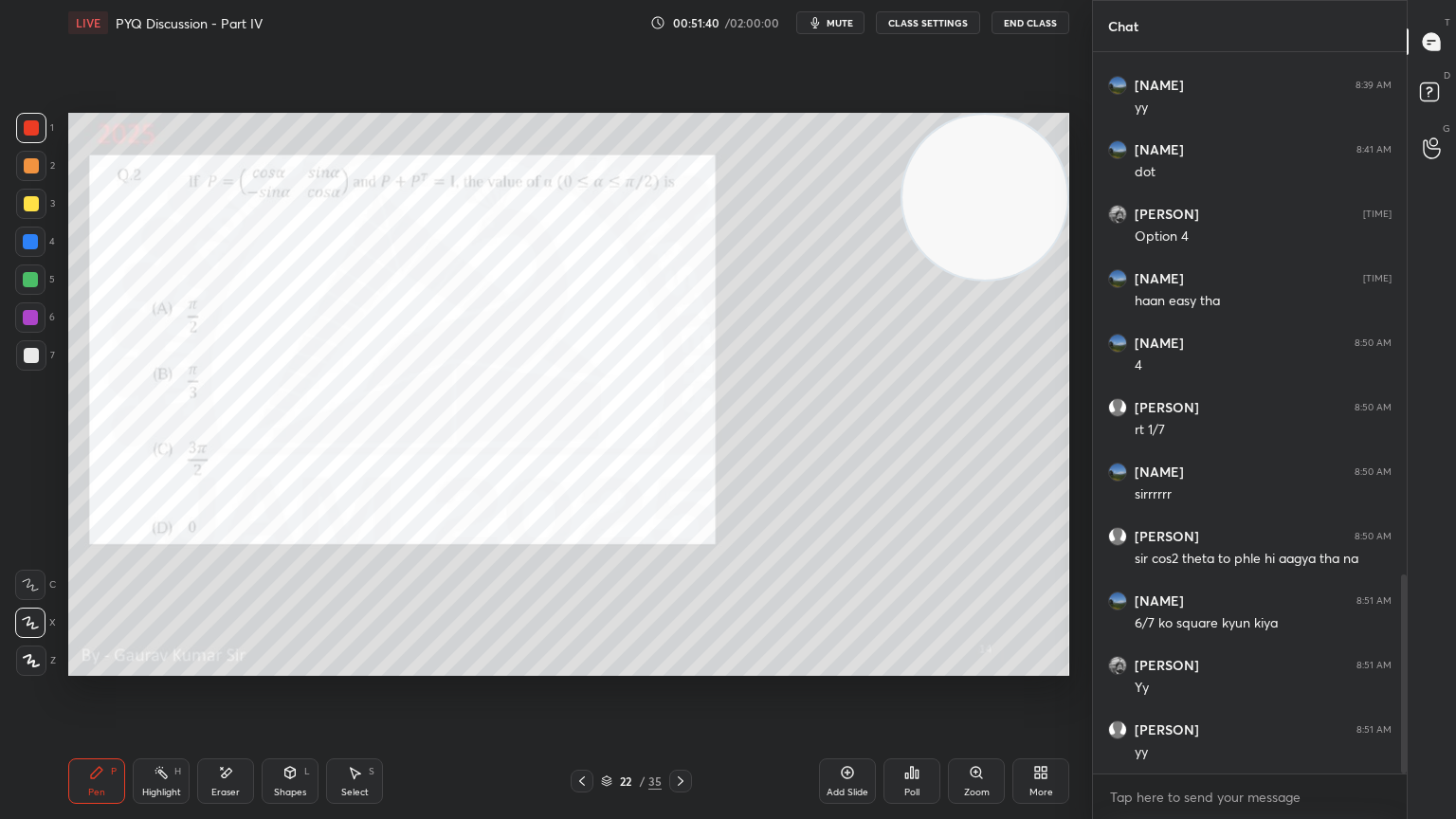 click 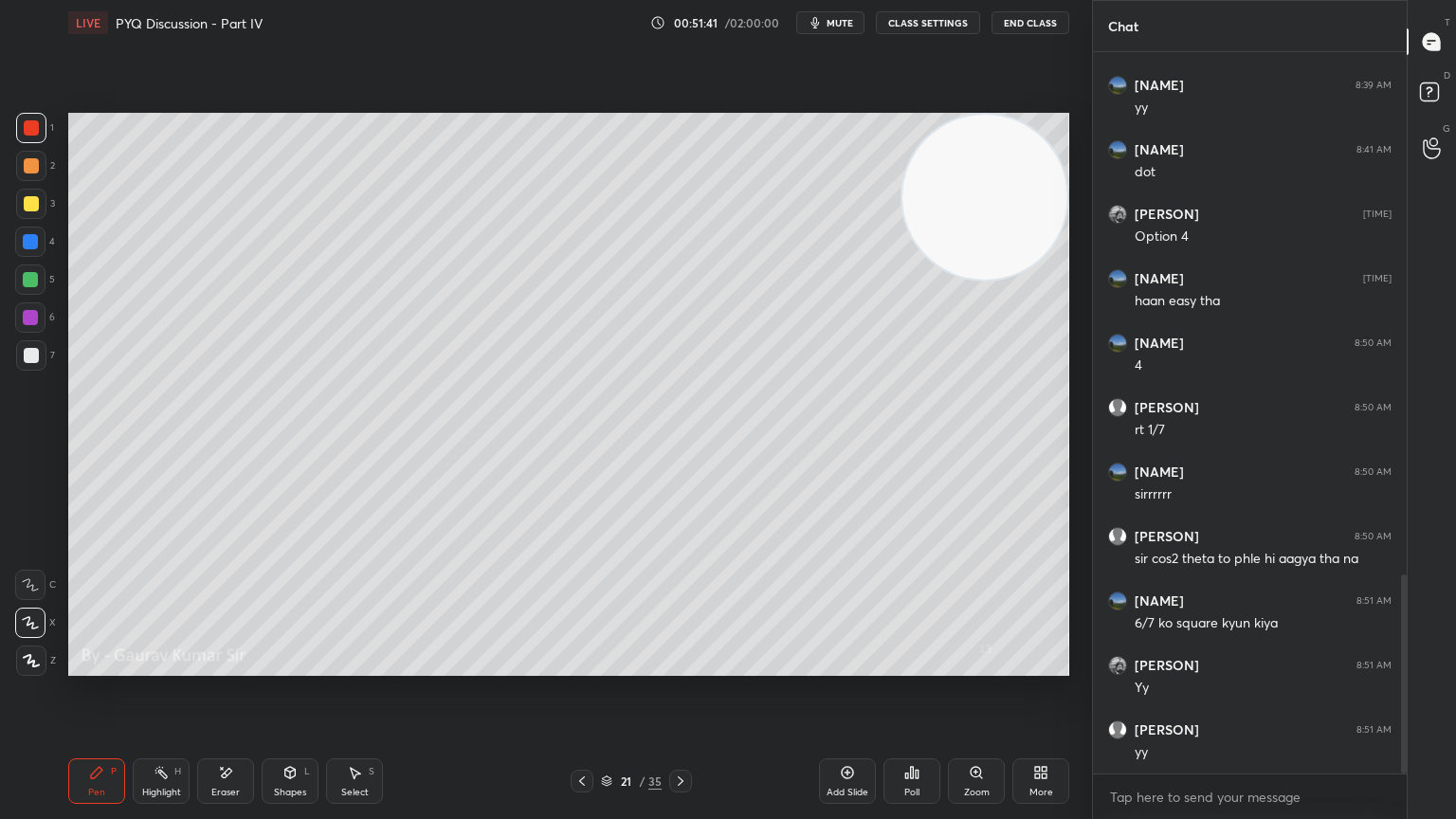 click 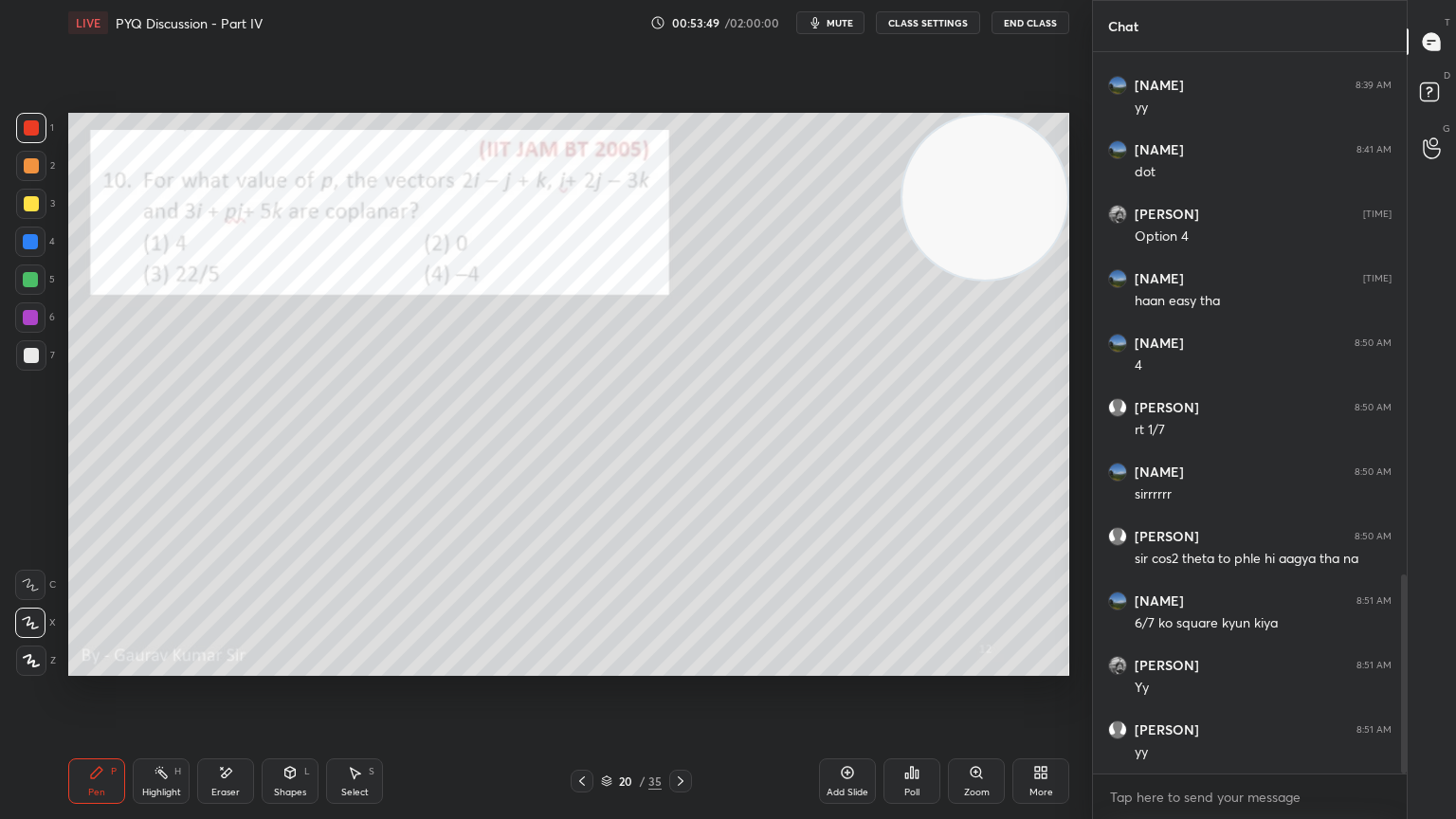 click at bounding box center [30, 318] 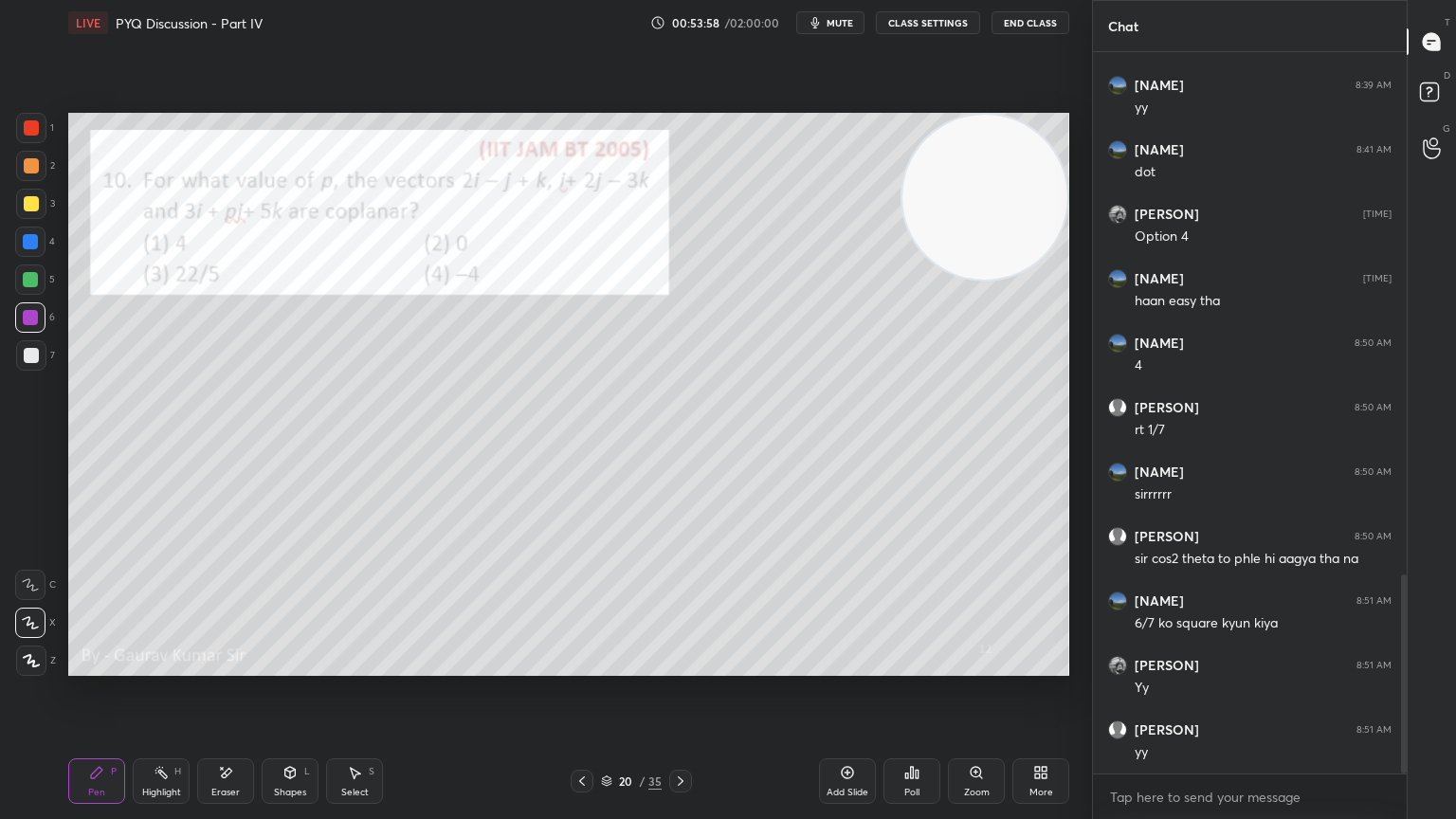 click 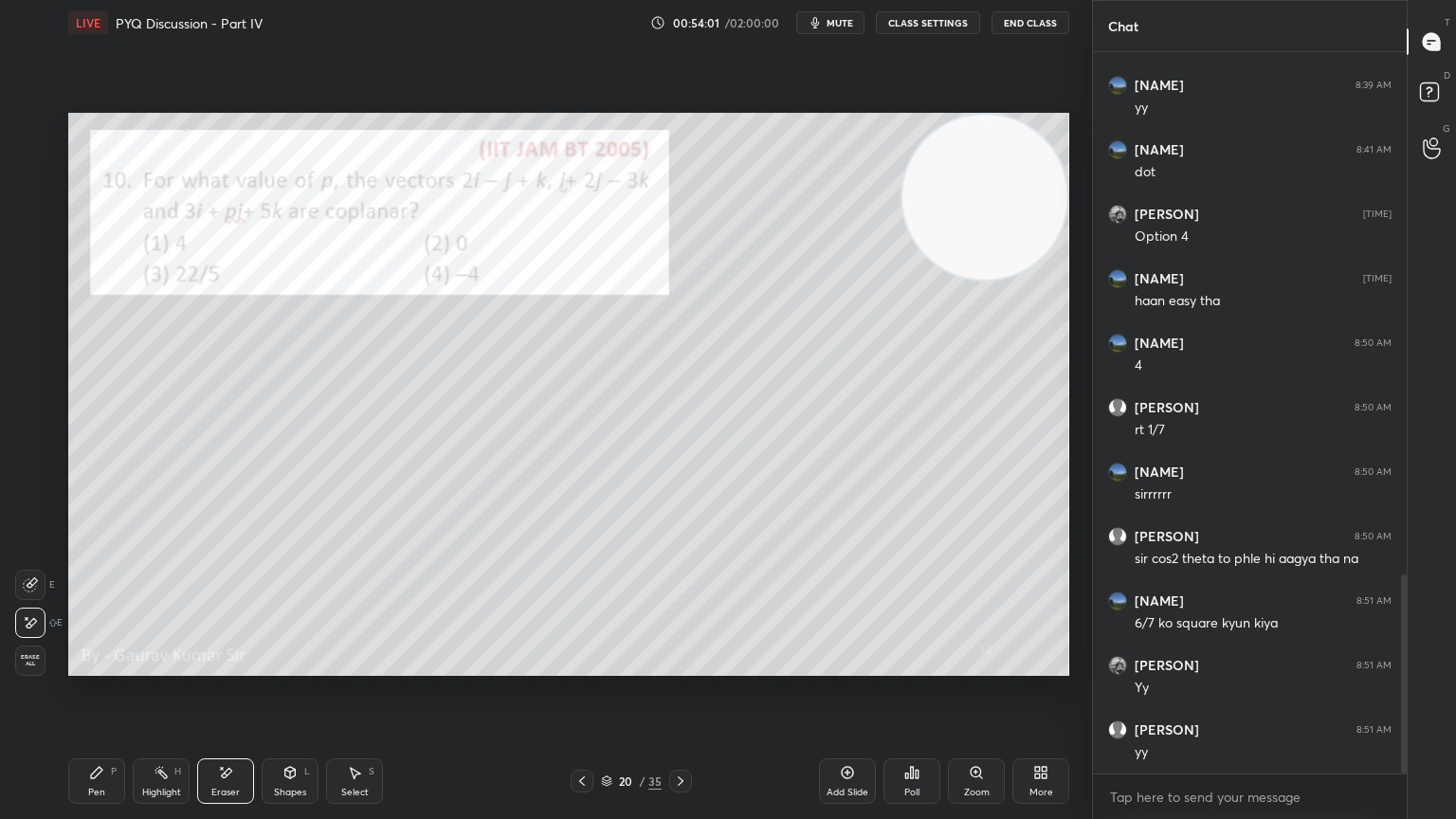 click 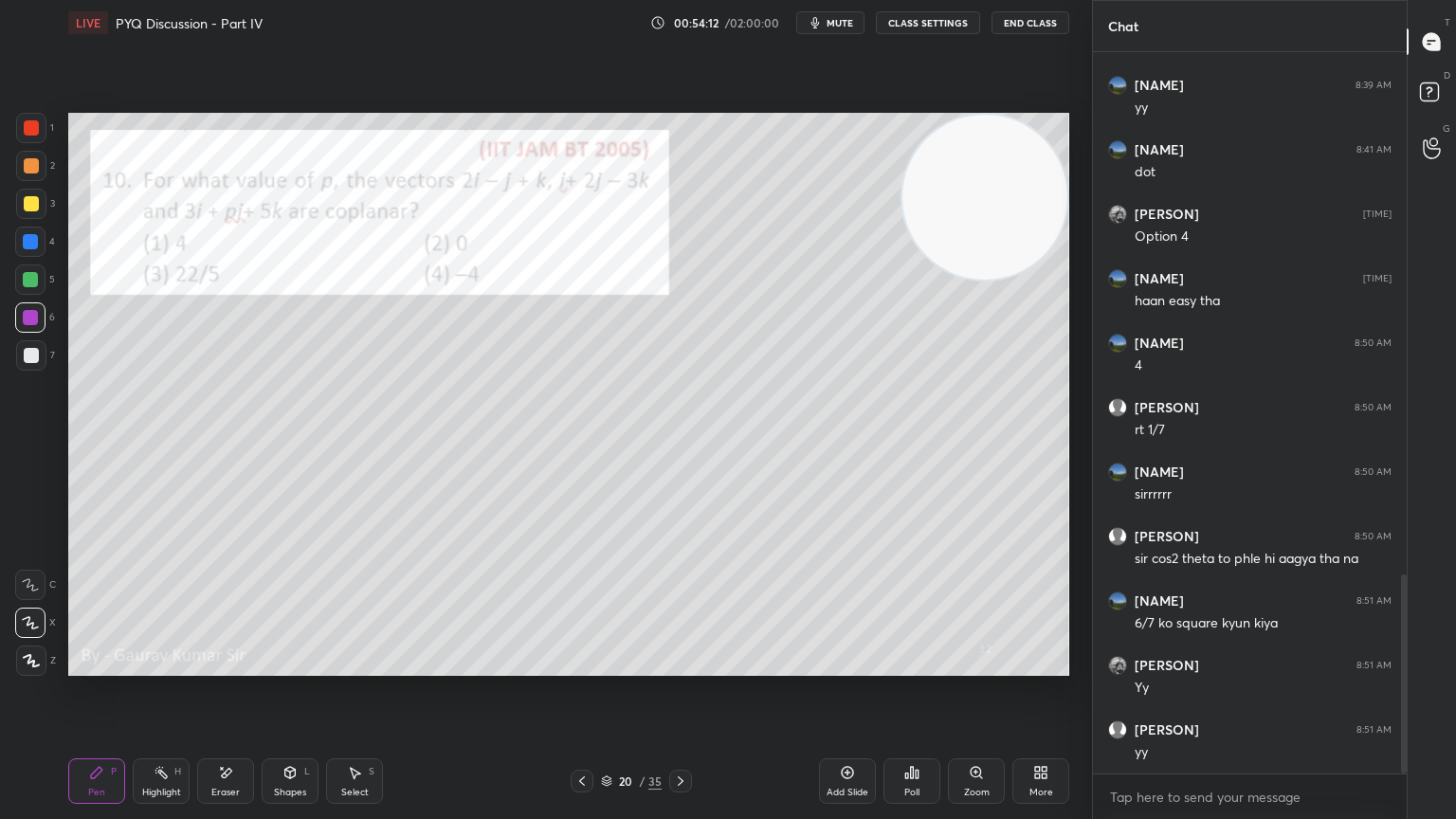 click on "Eraser" at bounding box center (226, 781) 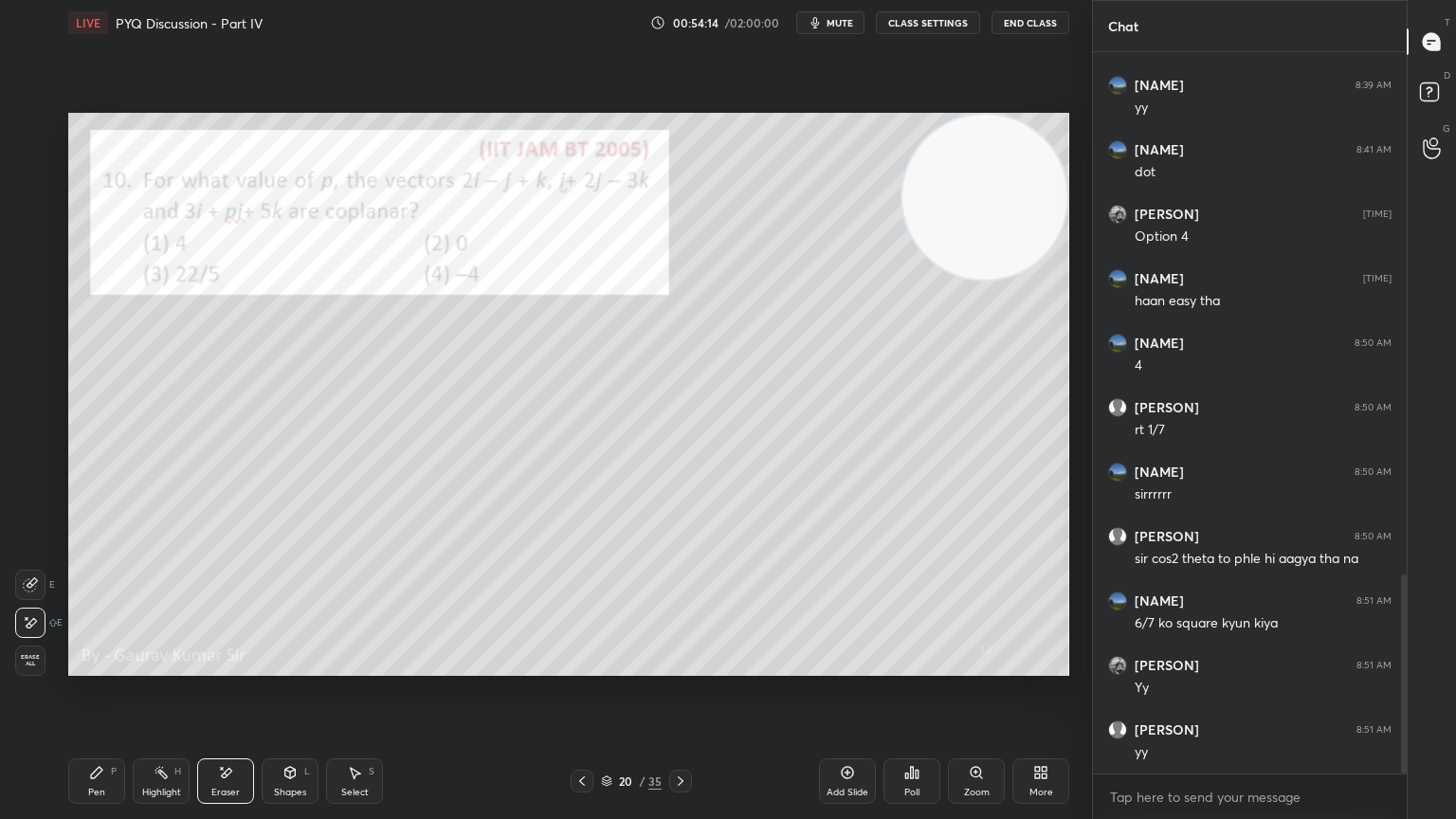 click on "Pen P" at bounding box center (97, 781) 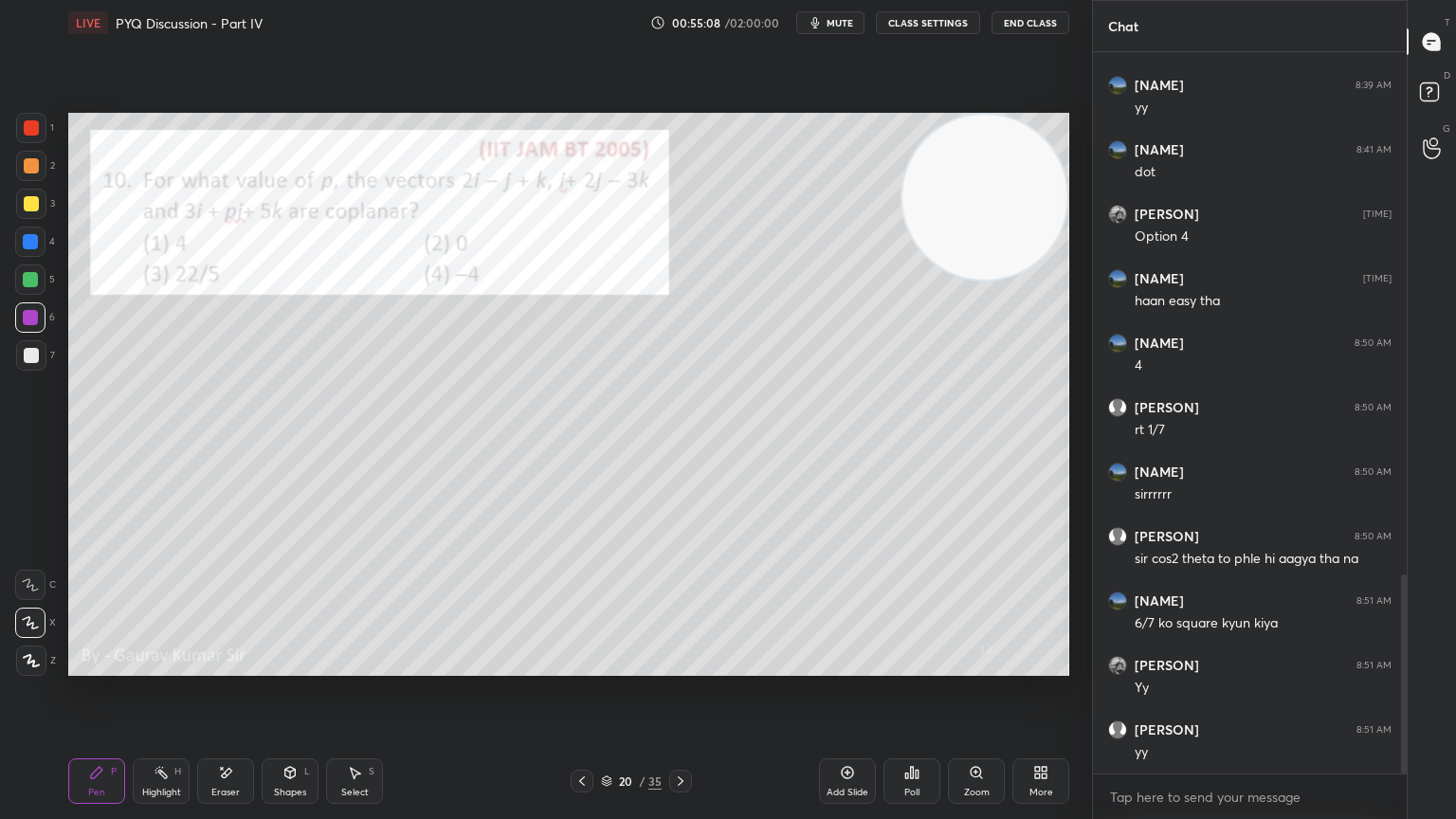 scroll, scrollTop: 1959, scrollLeft: 0, axis: vertical 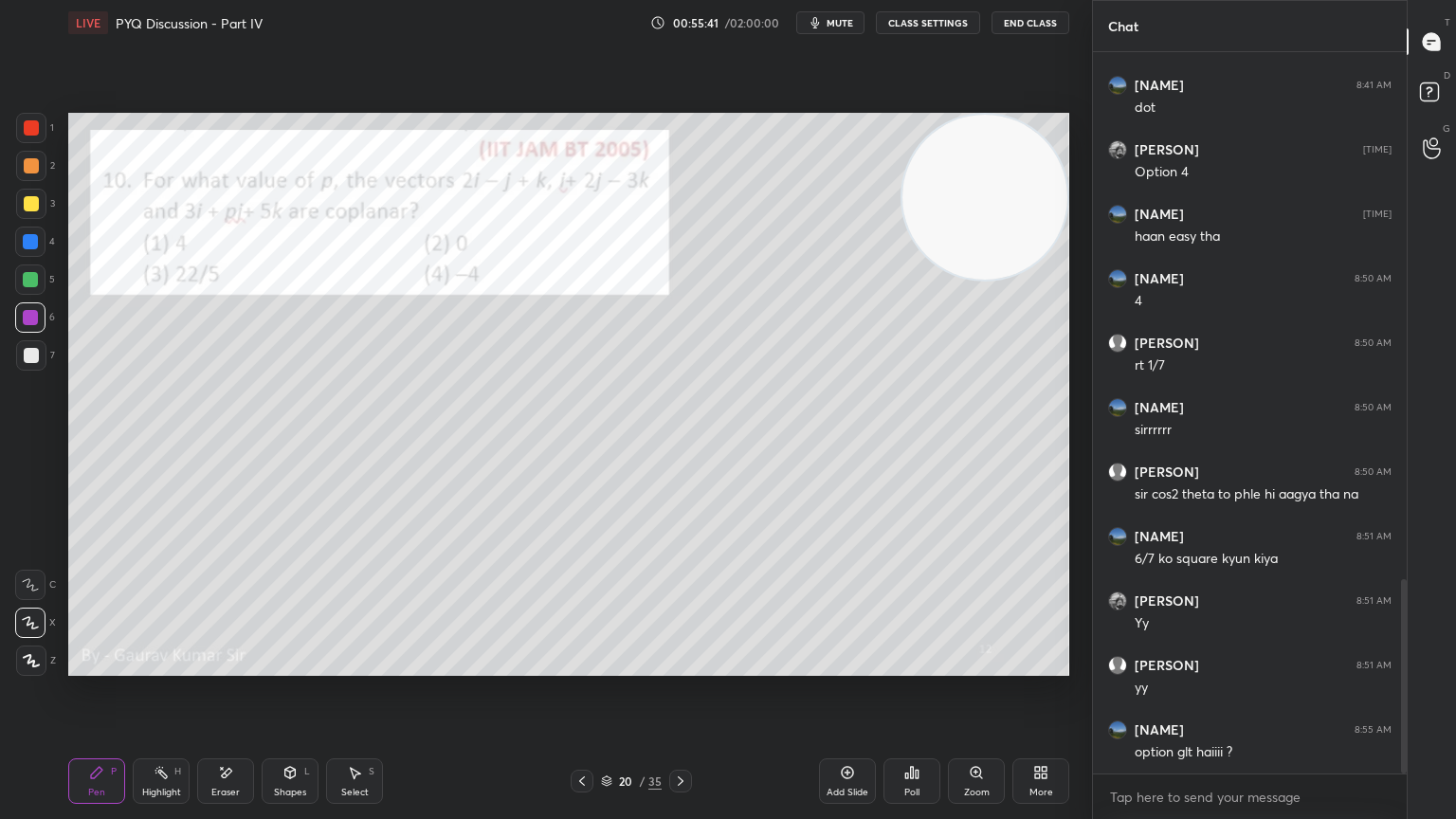 click 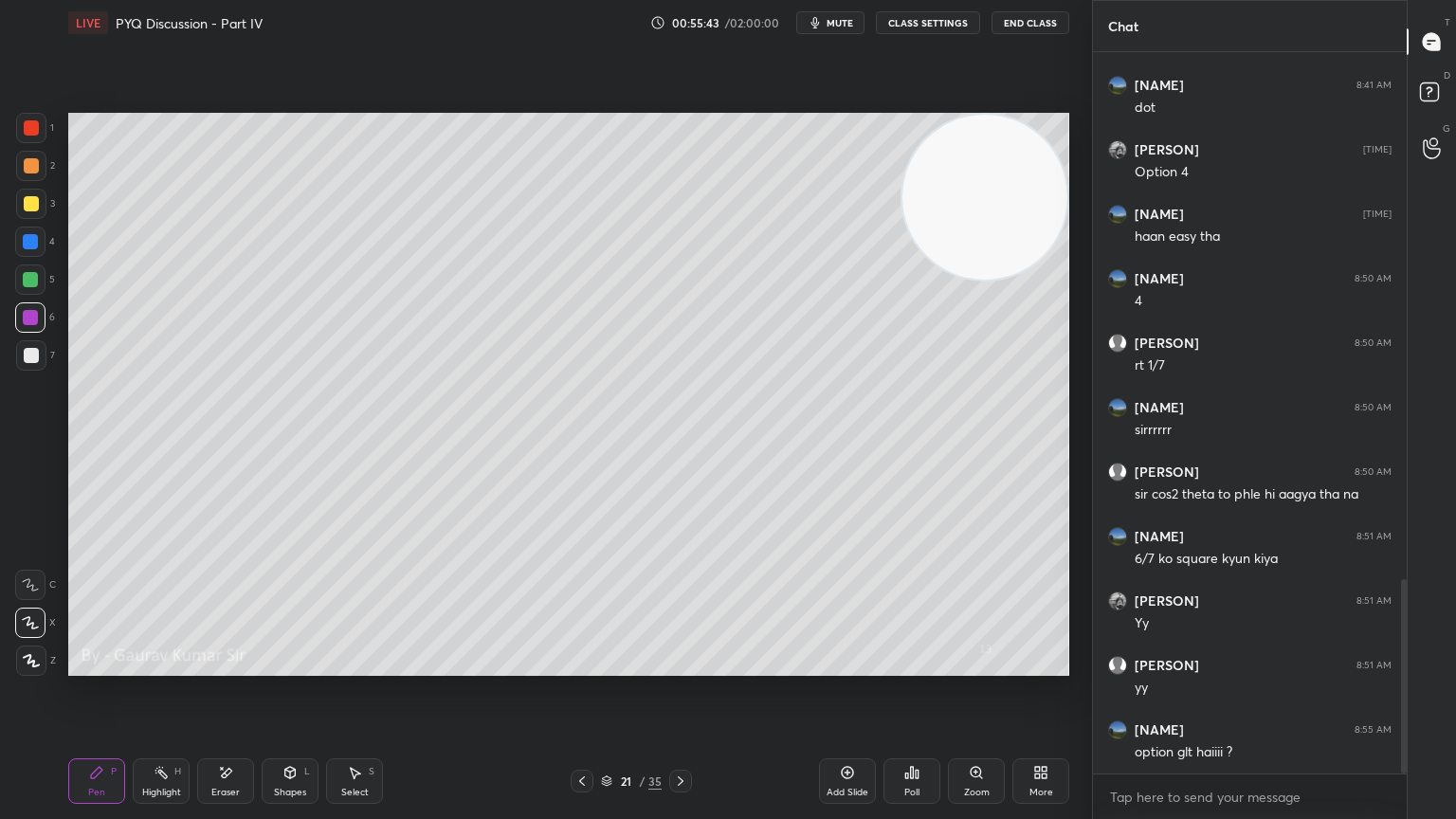 click 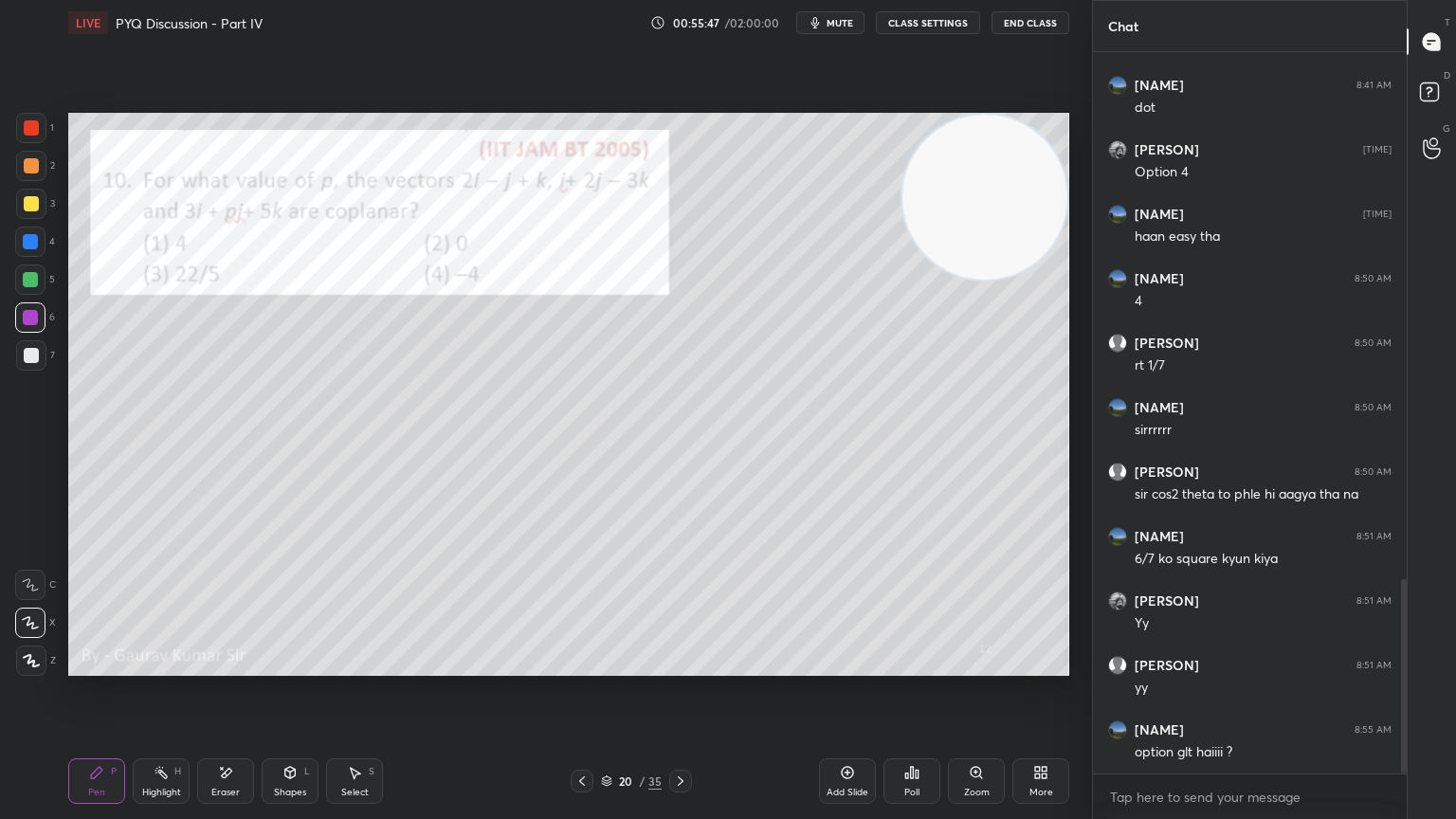 click 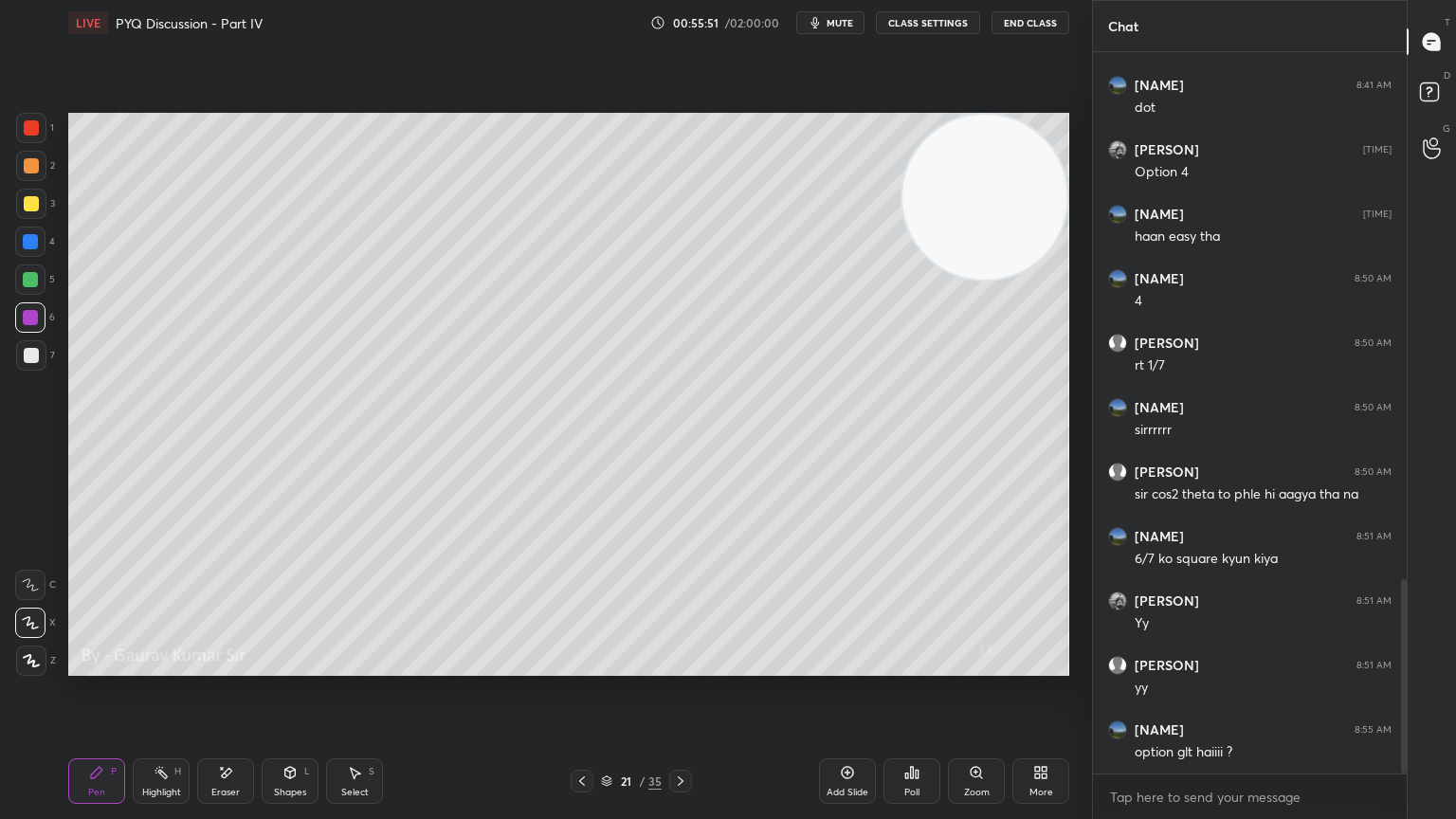 click 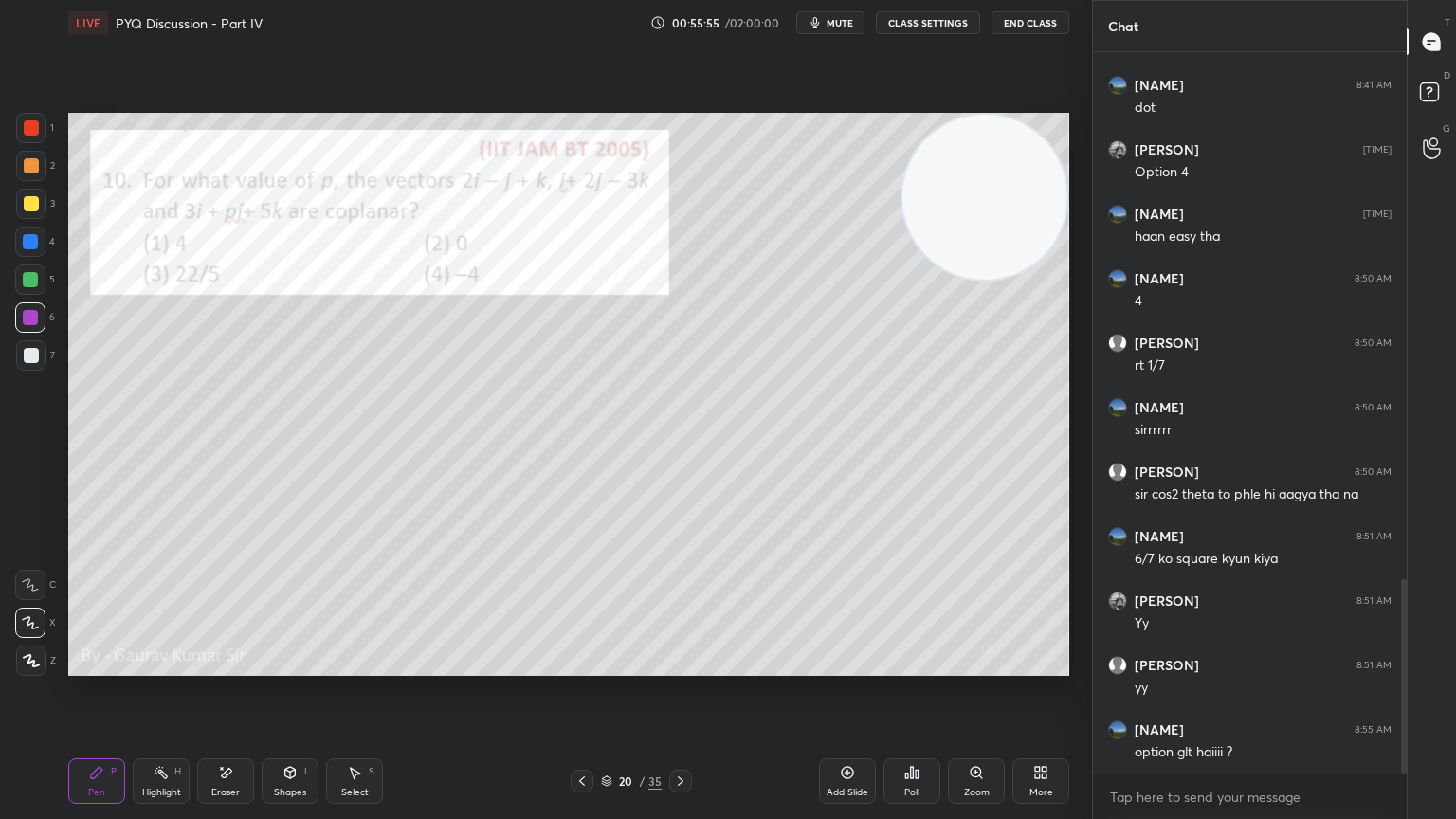 click 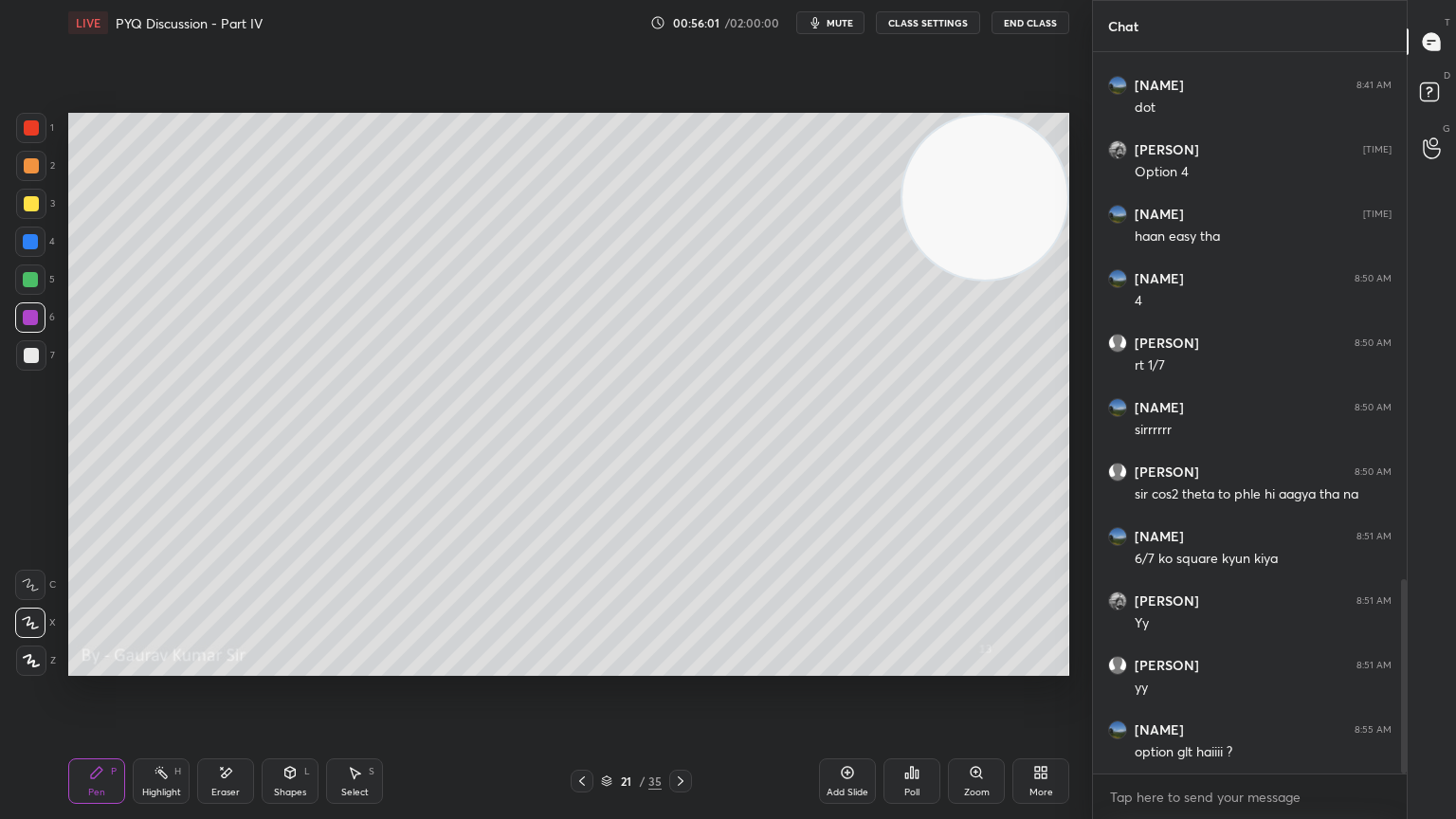 click 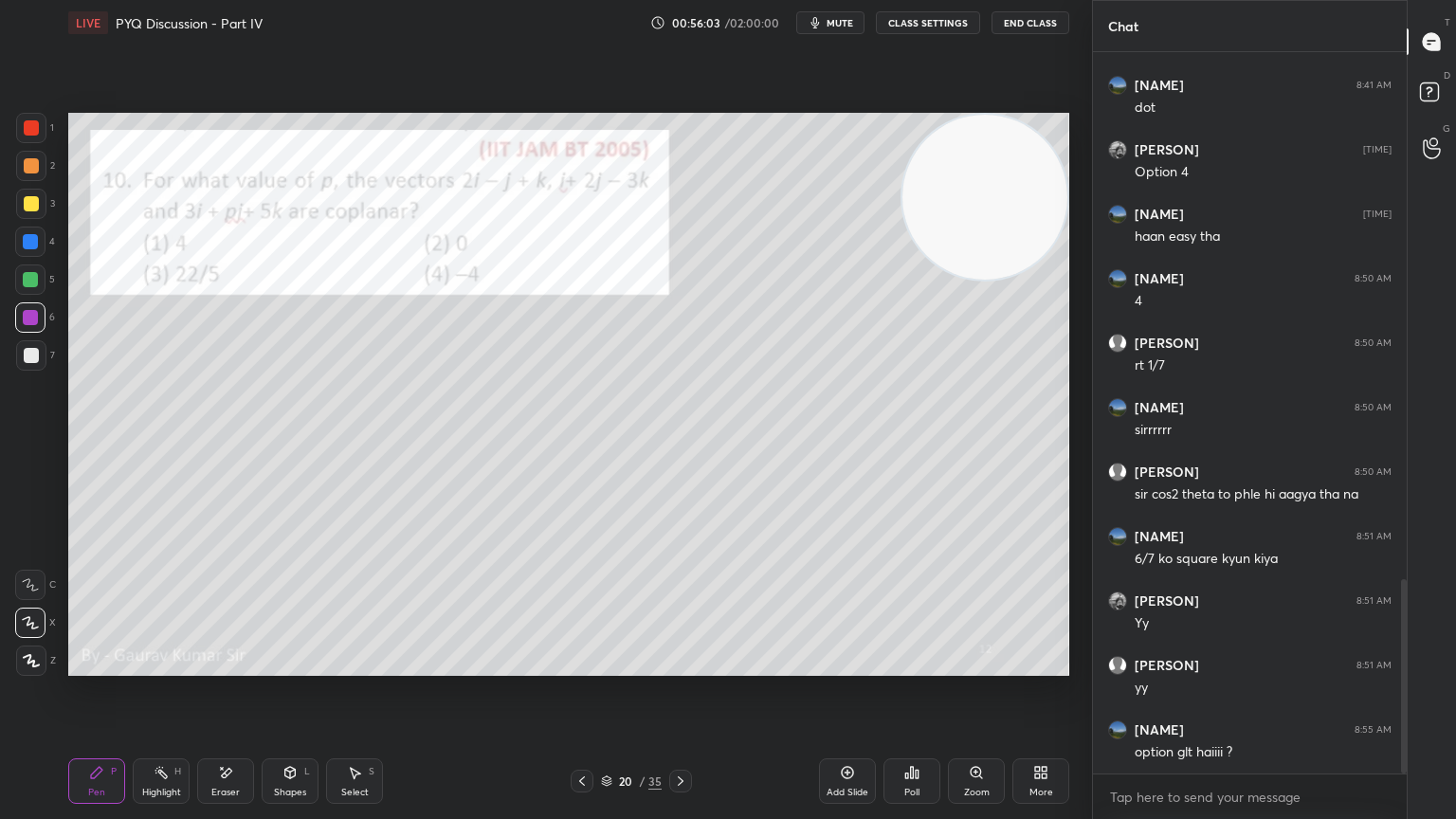 click 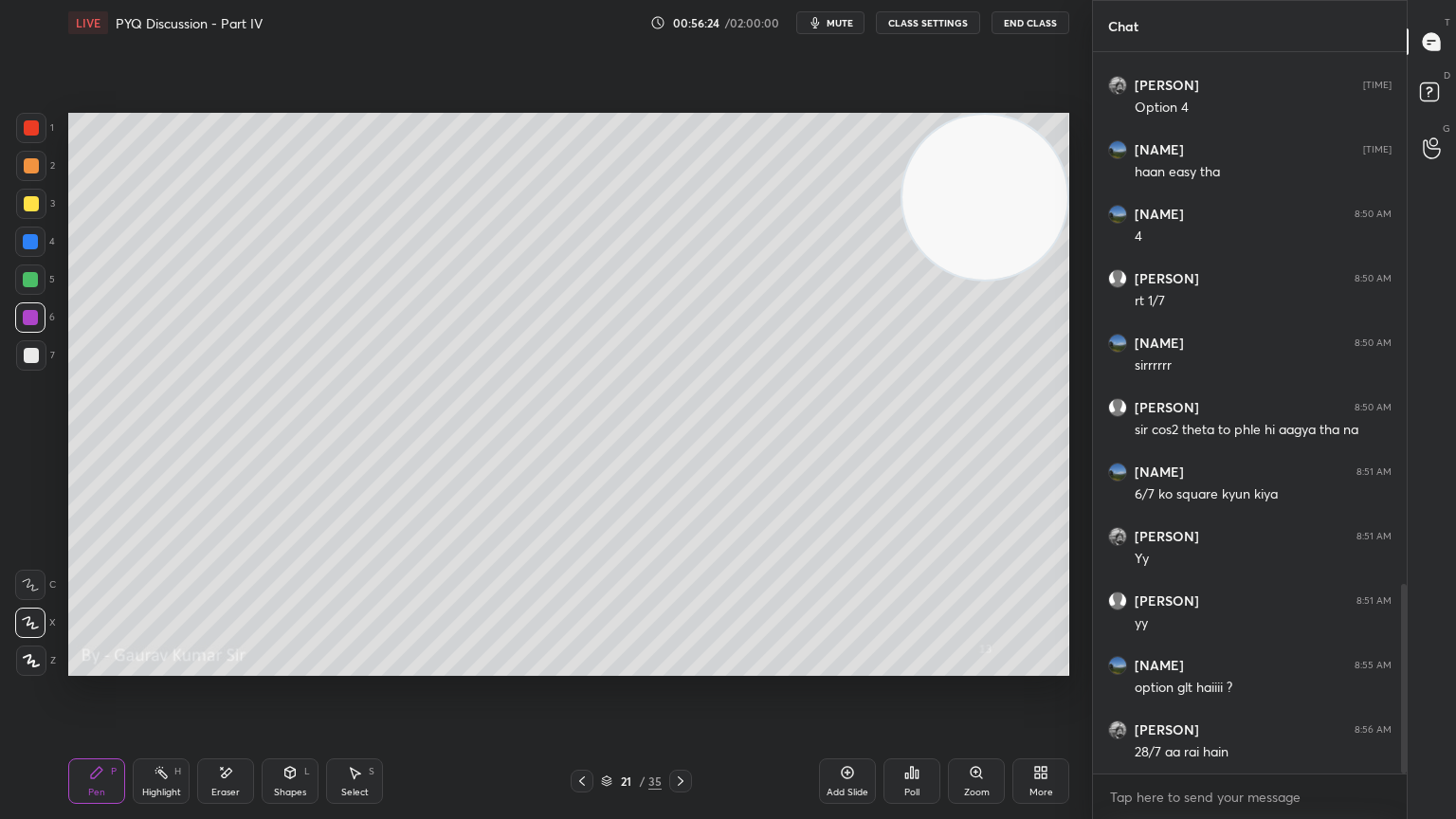 scroll, scrollTop: 2043, scrollLeft: 0, axis: vertical 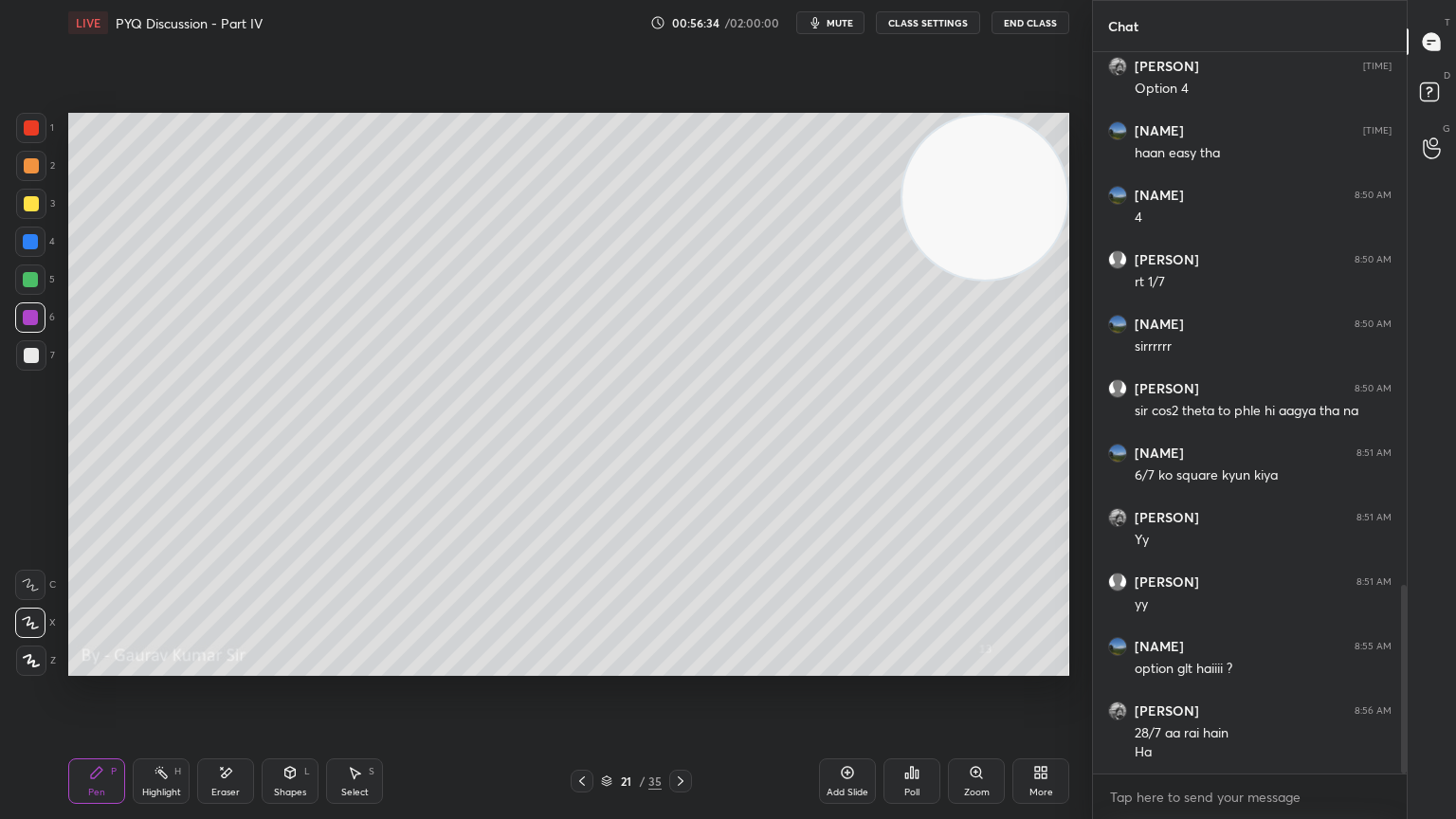 click 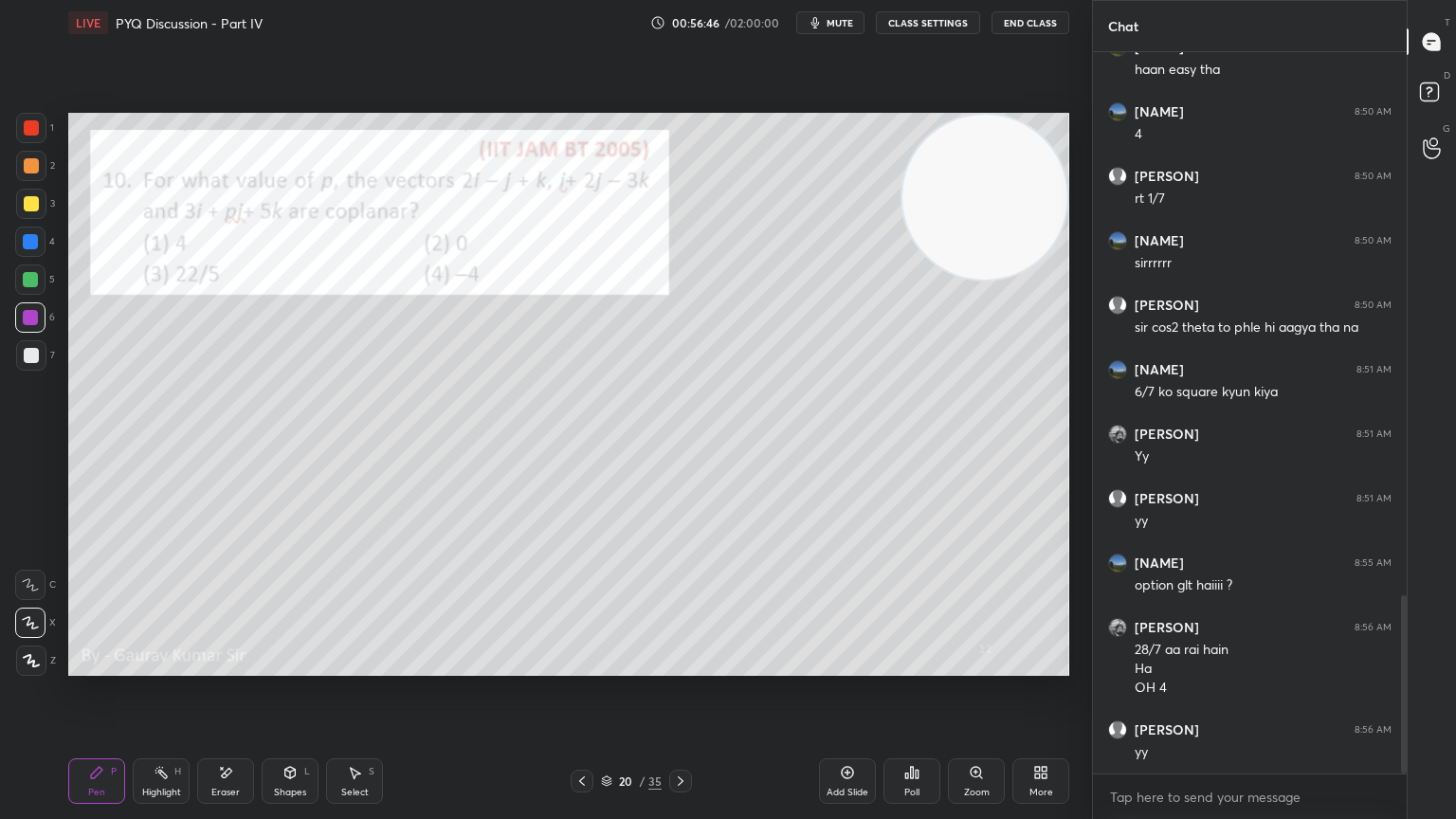 scroll, scrollTop: 2191, scrollLeft: 0, axis: vertical 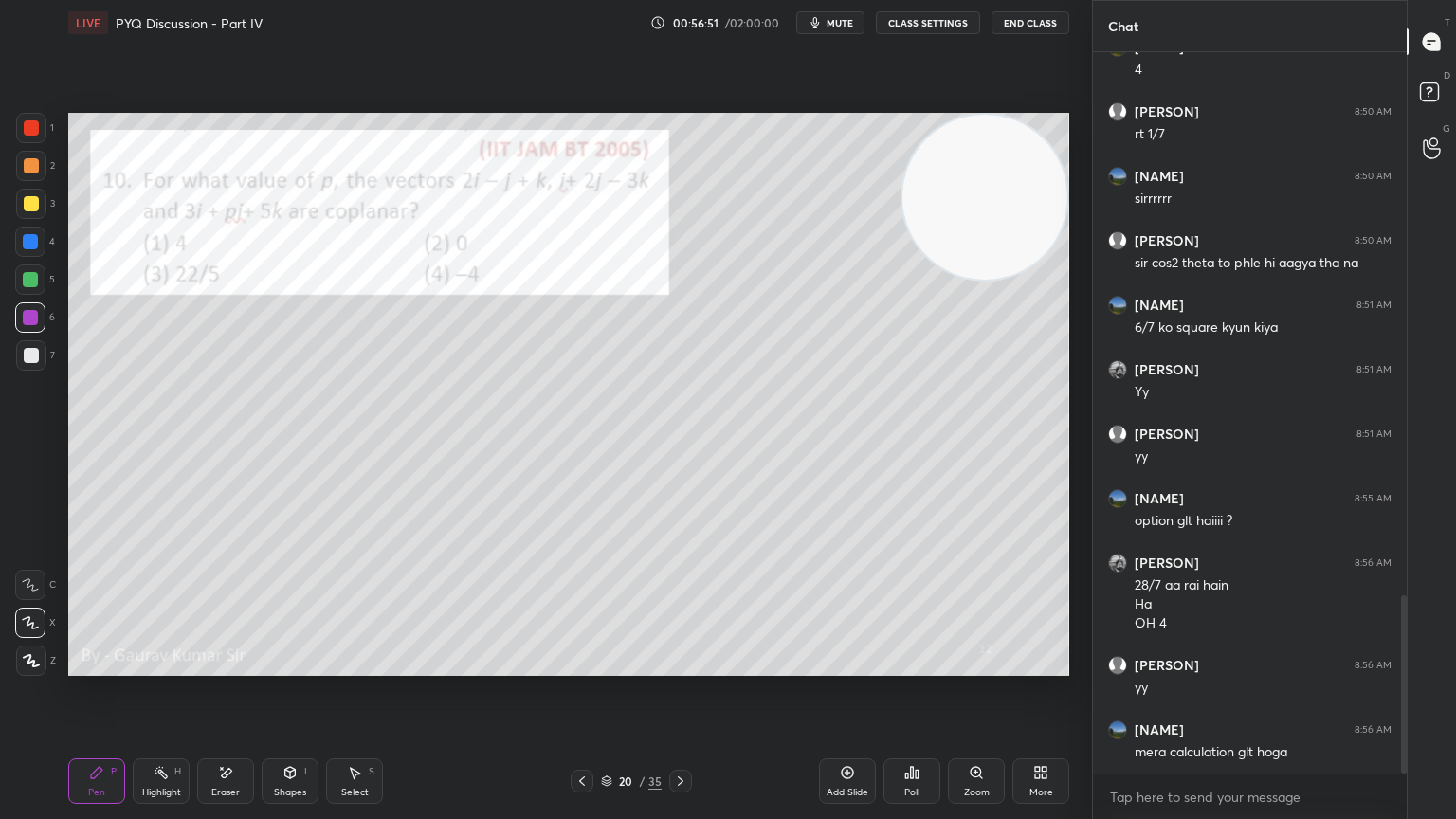 click 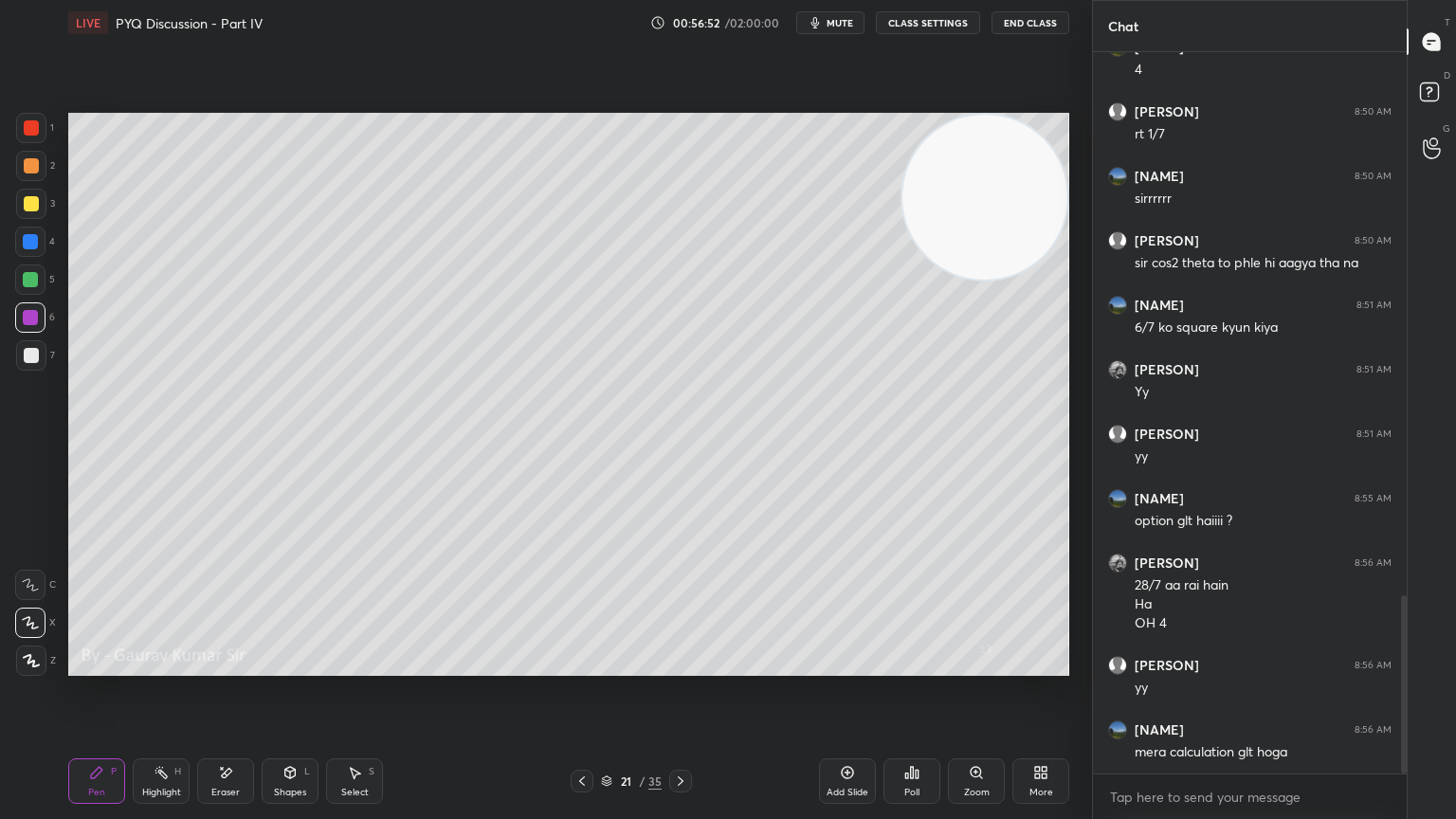 click 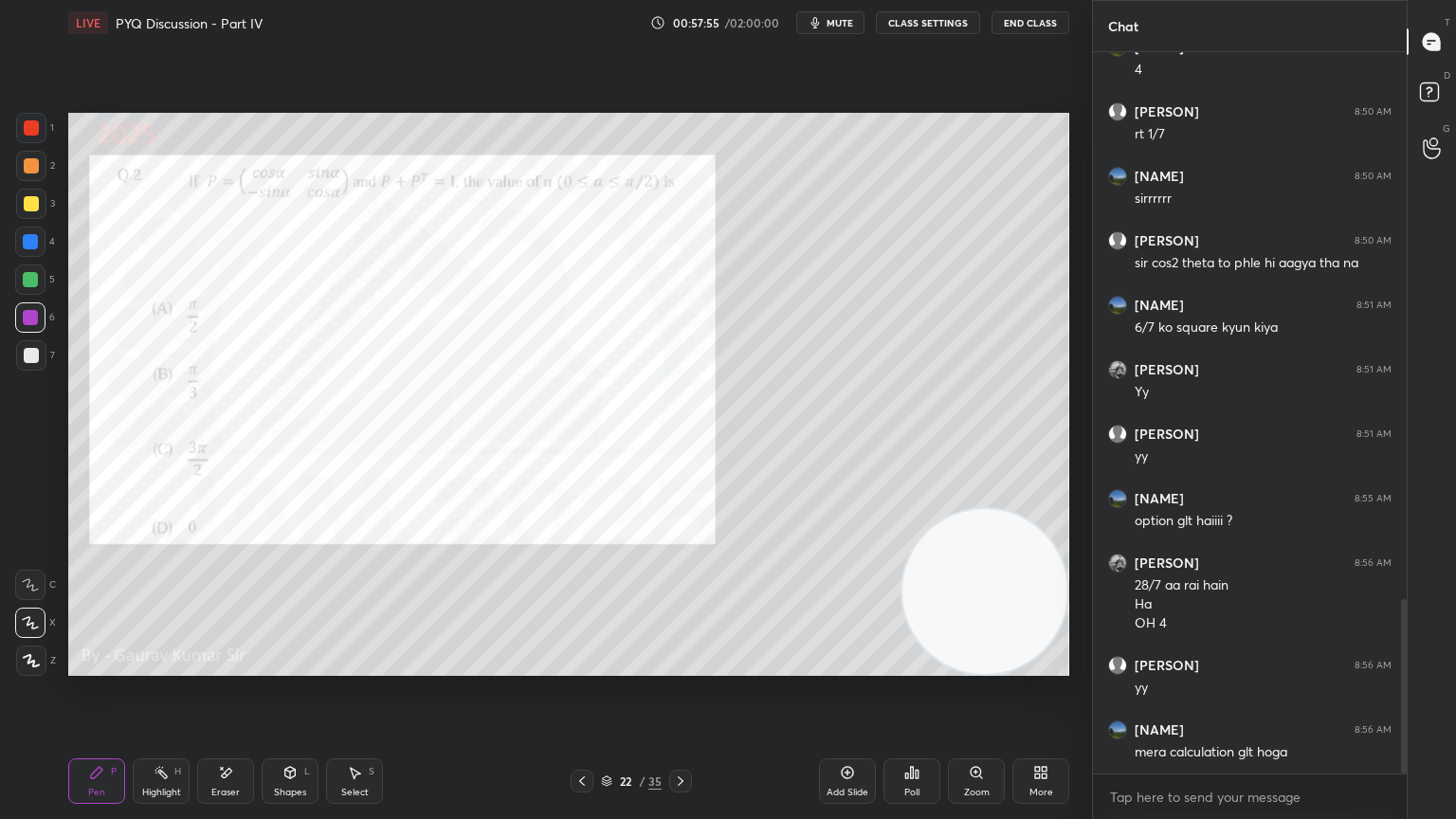 scroll, scrollTop: 2255, scrollLeft: 0, axis: vertical 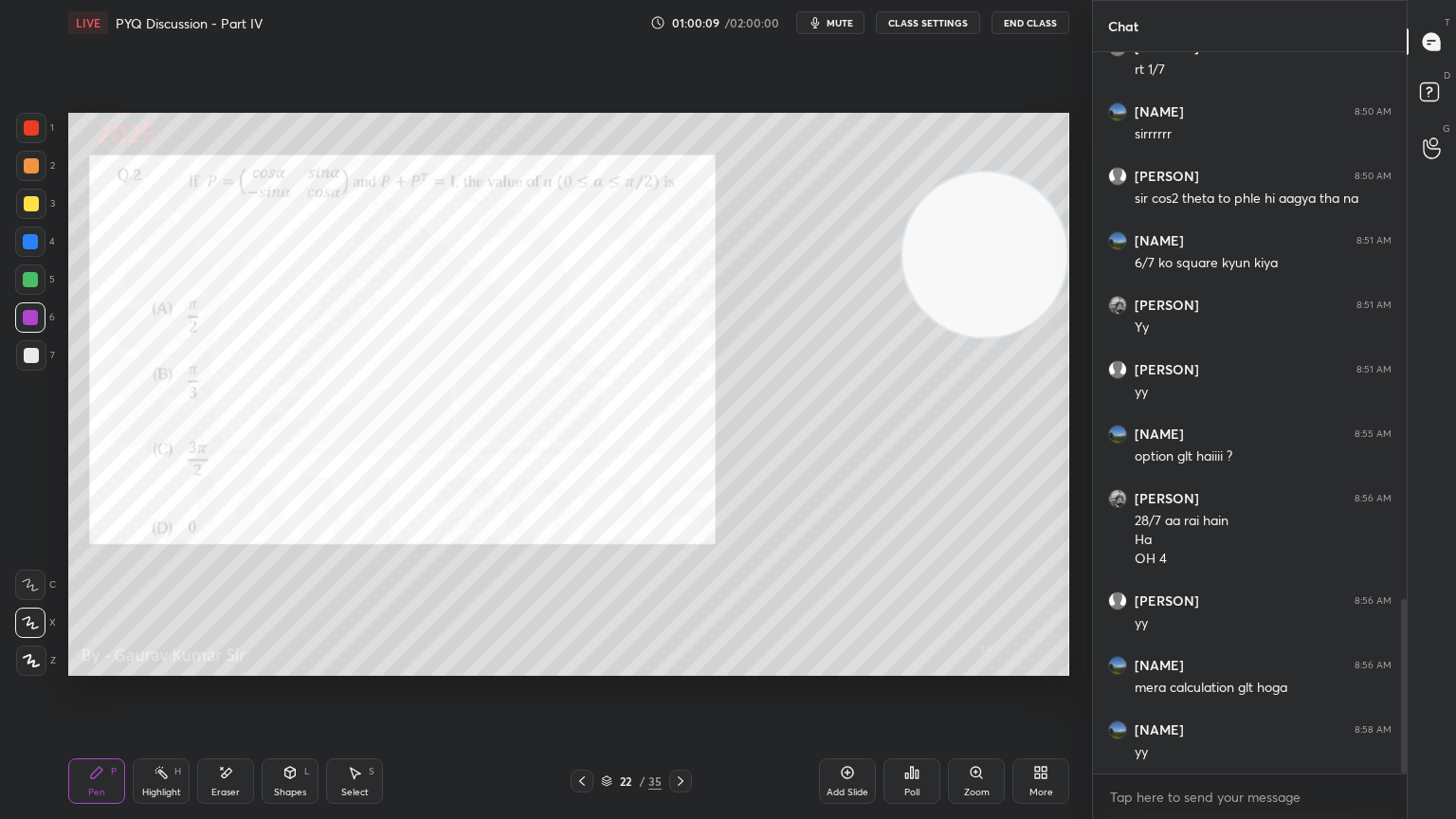 click 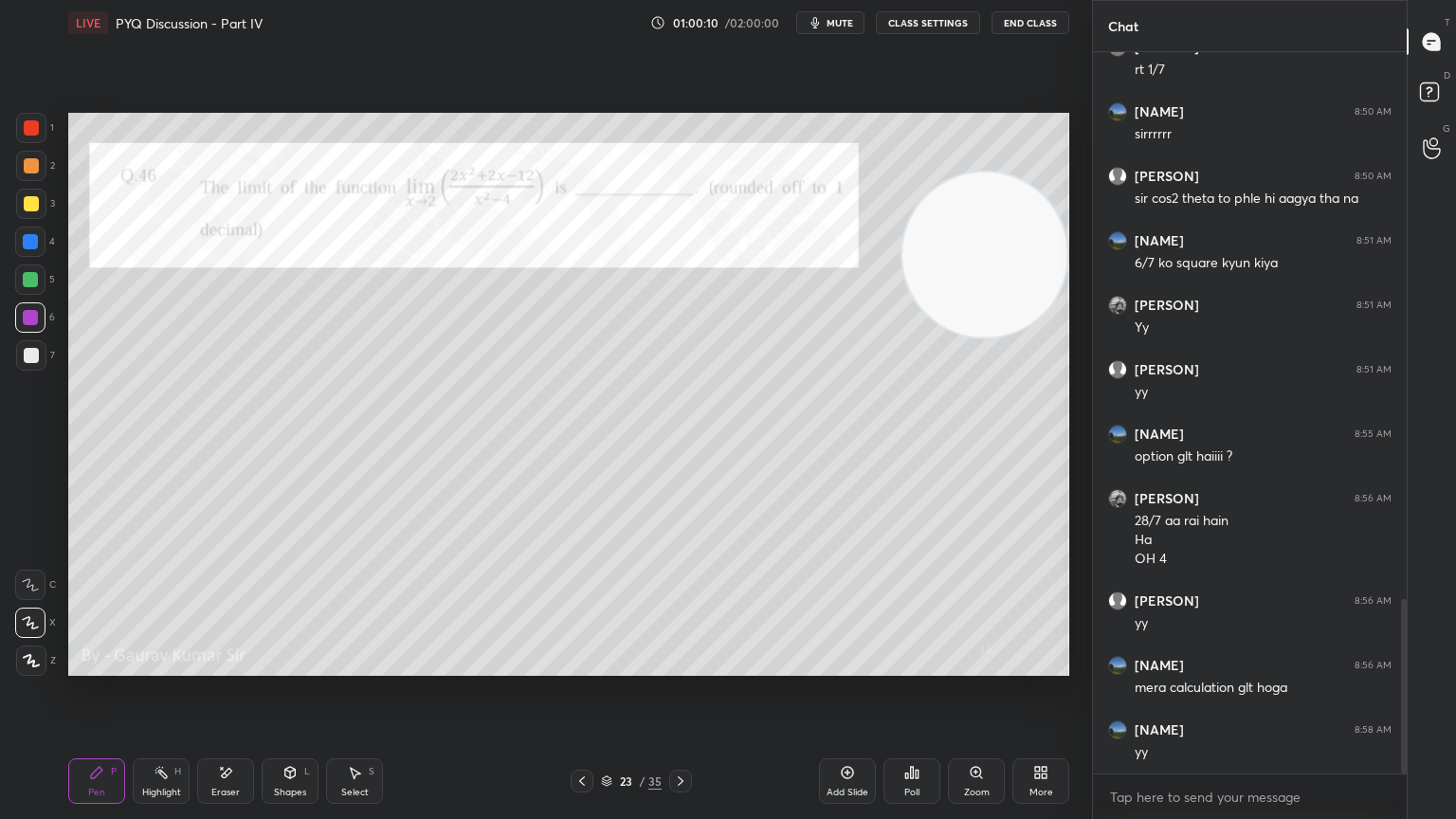 click 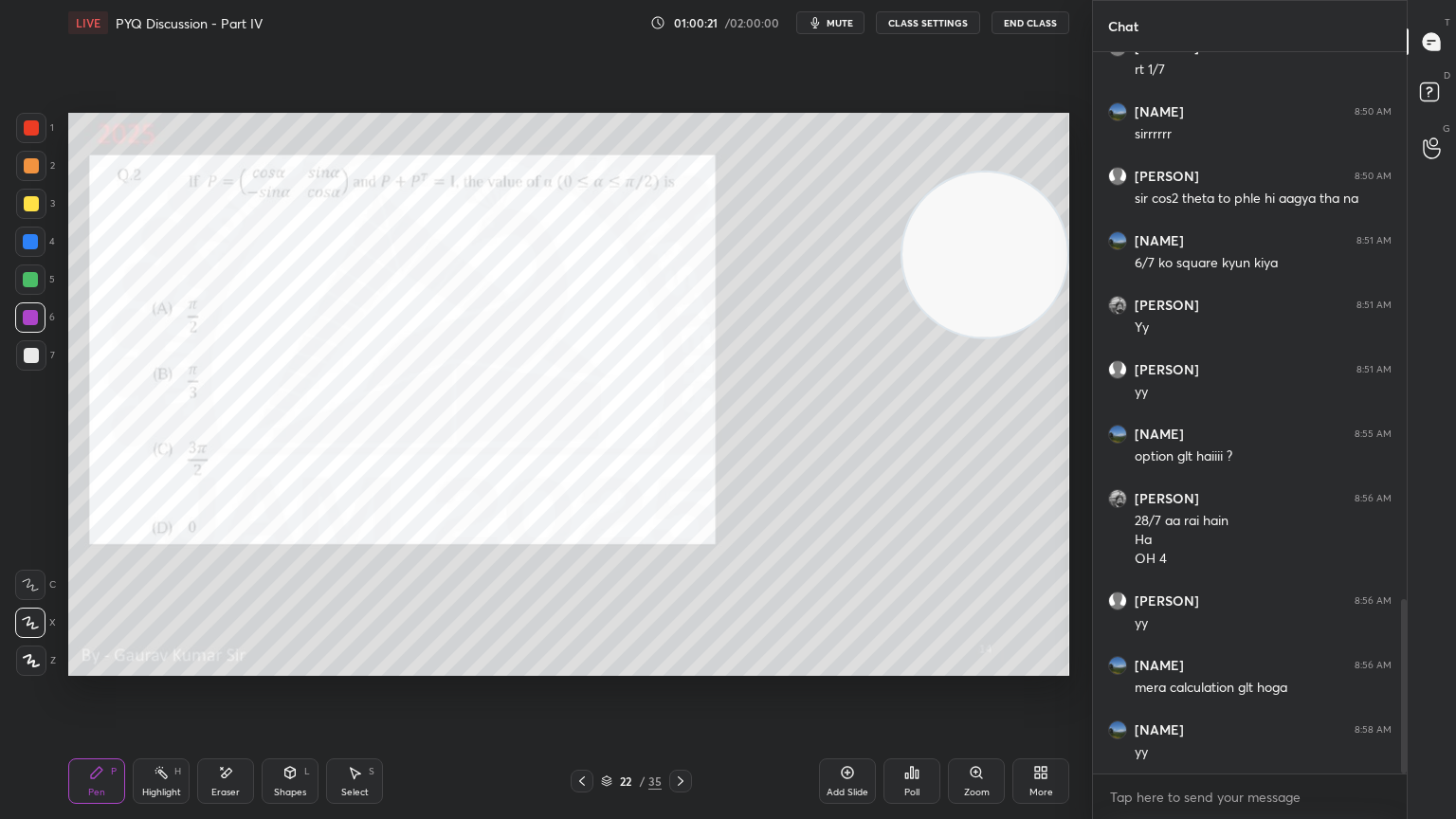 click 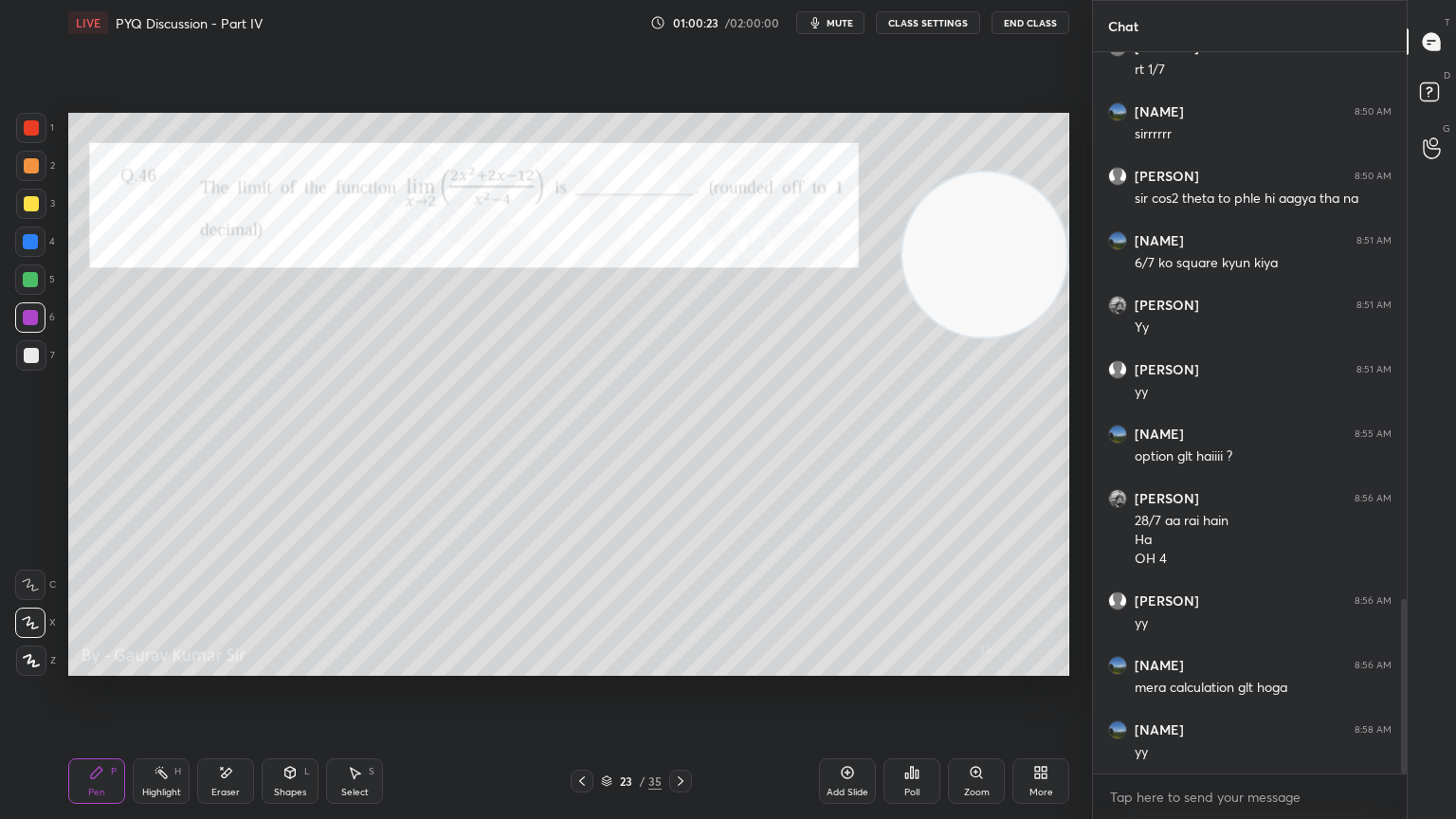 click 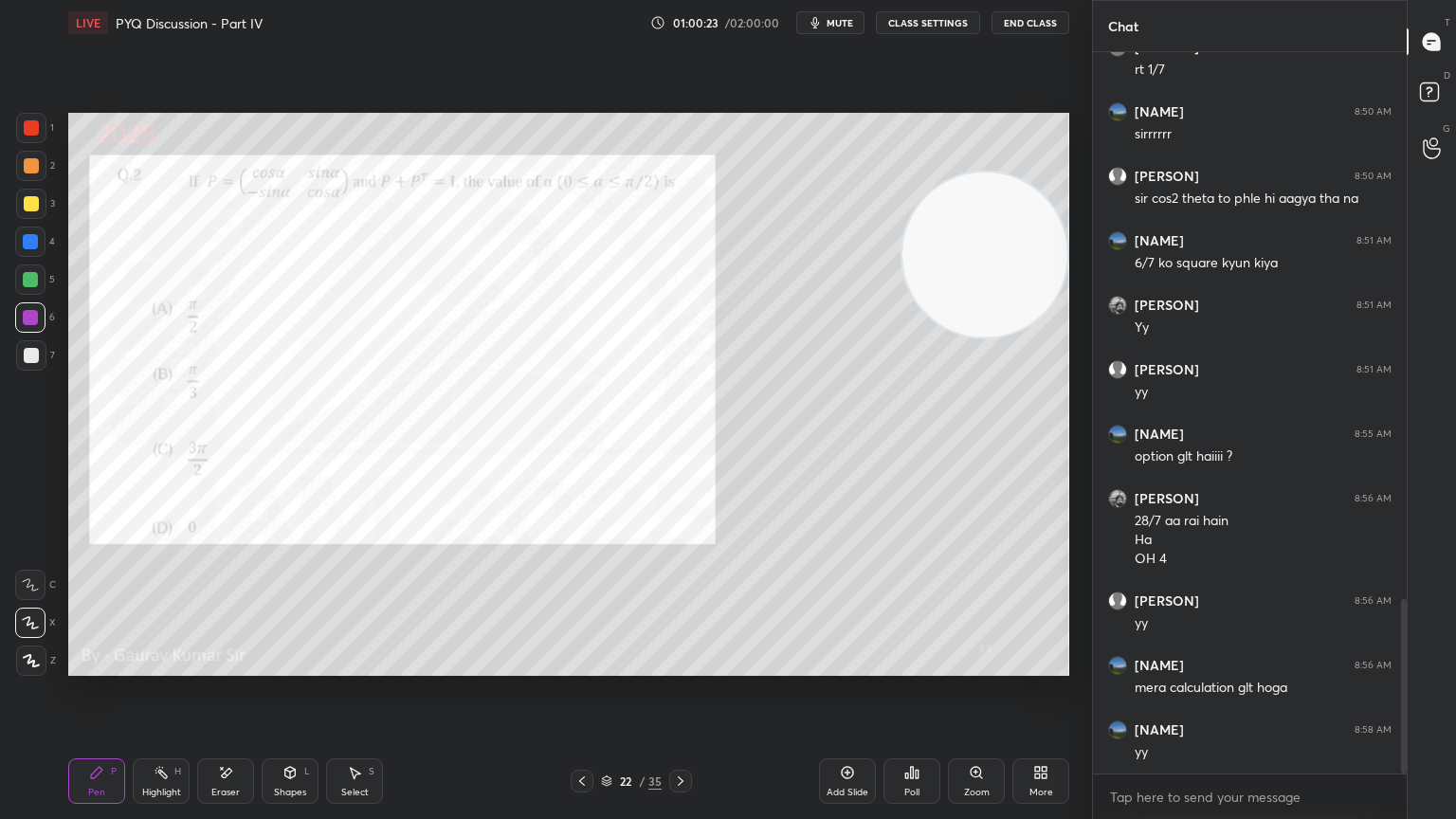 click on "Add Slide" at bounding box center [847, 781] 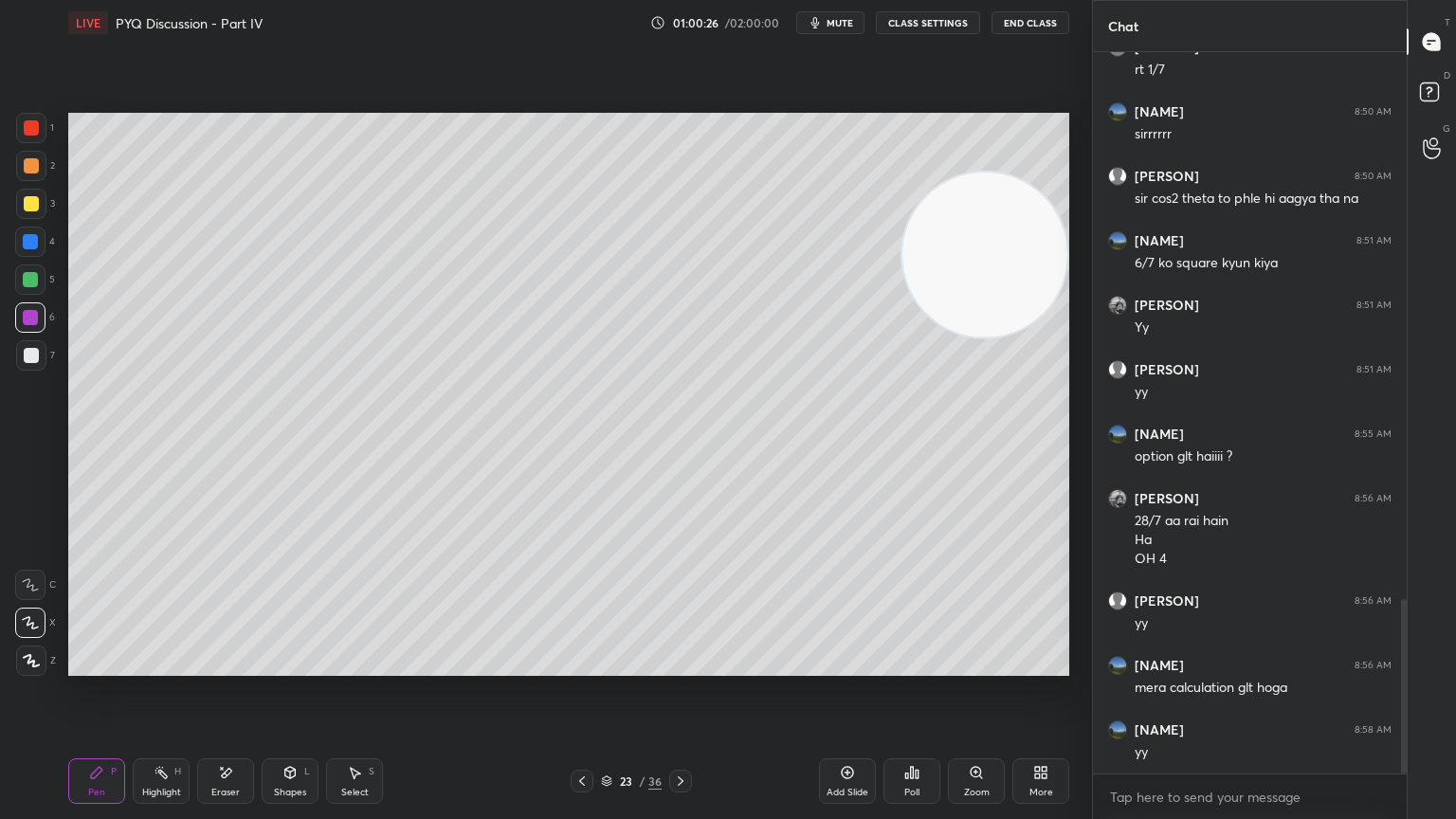 click 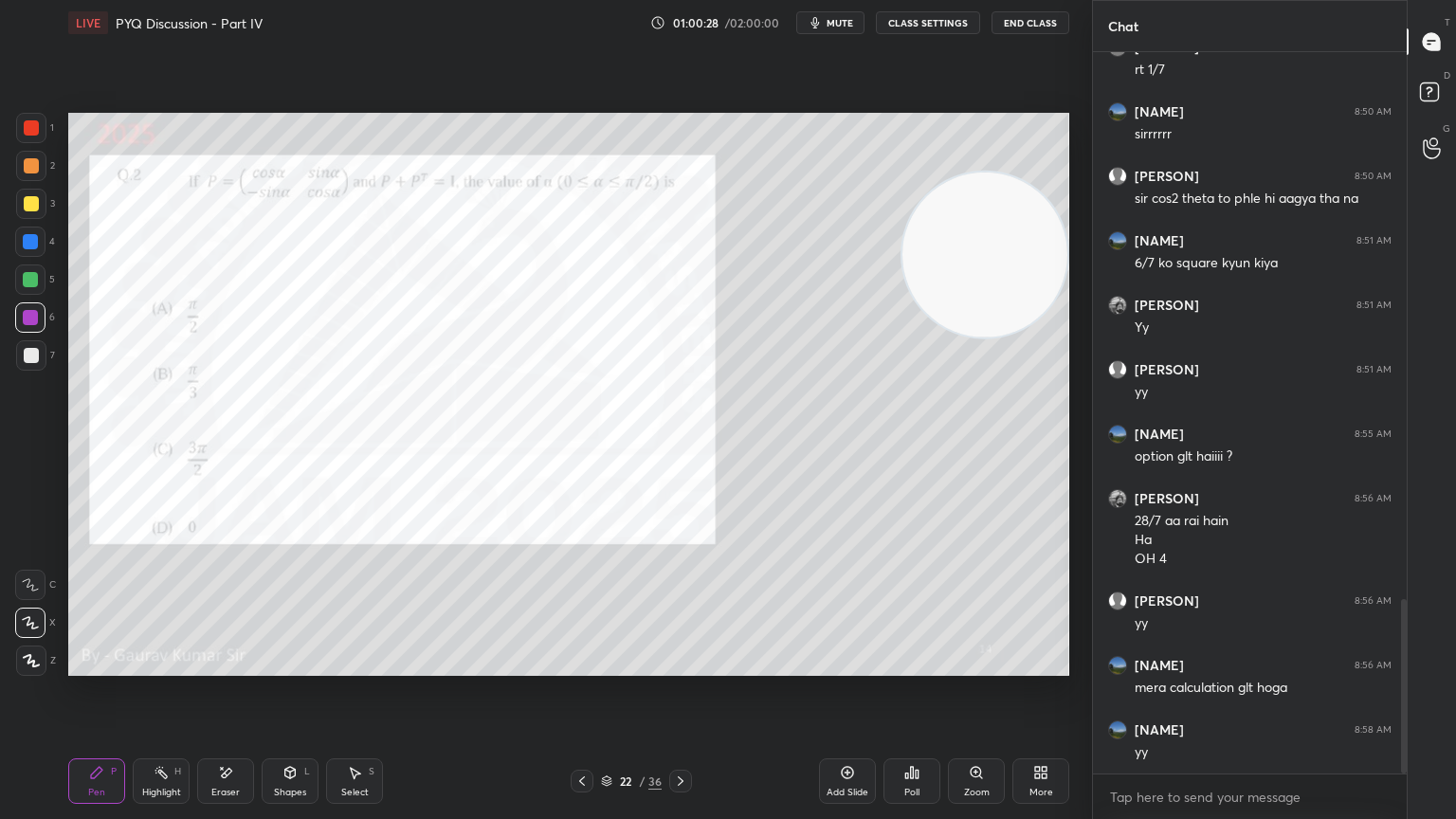 click 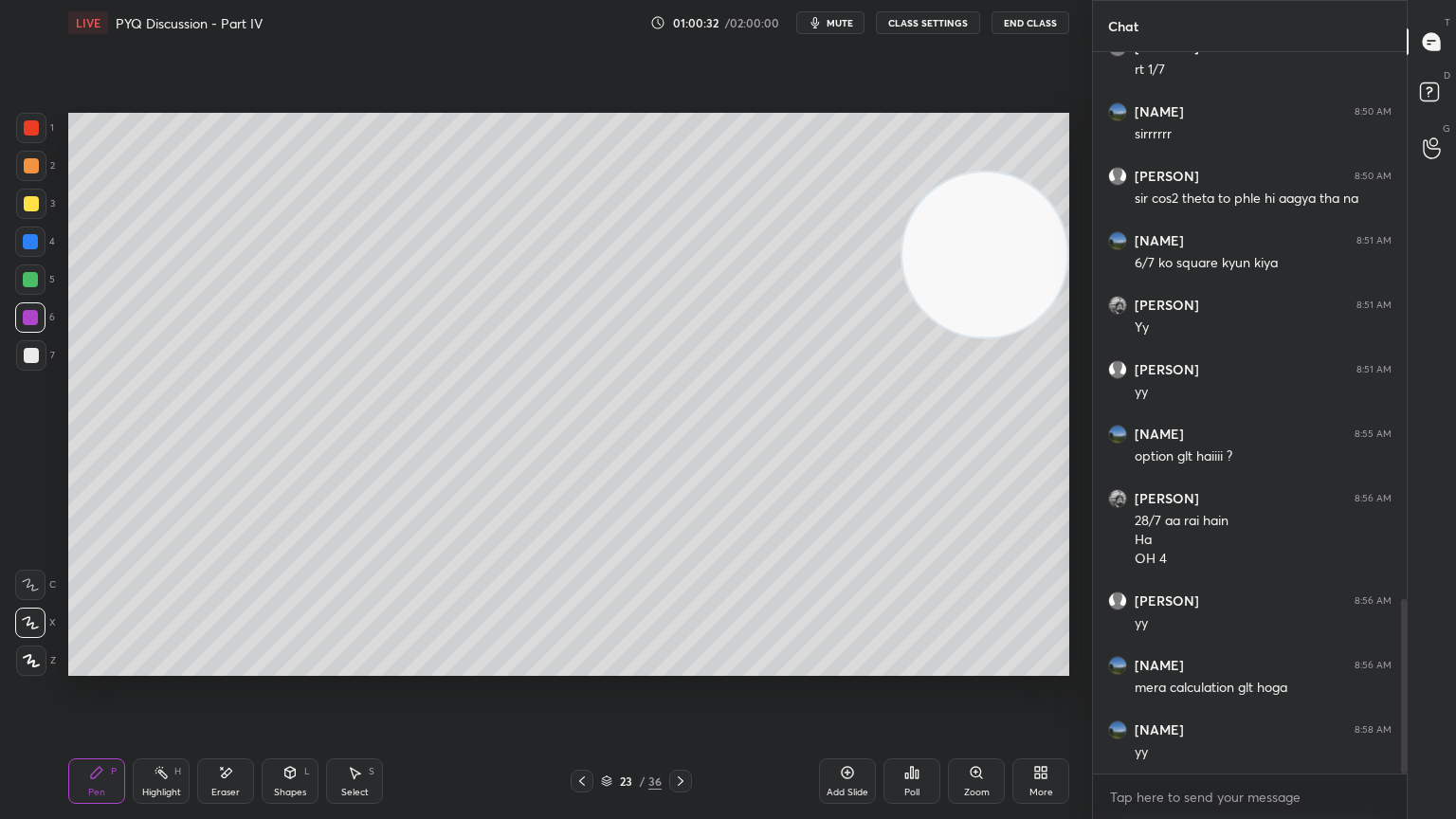 click 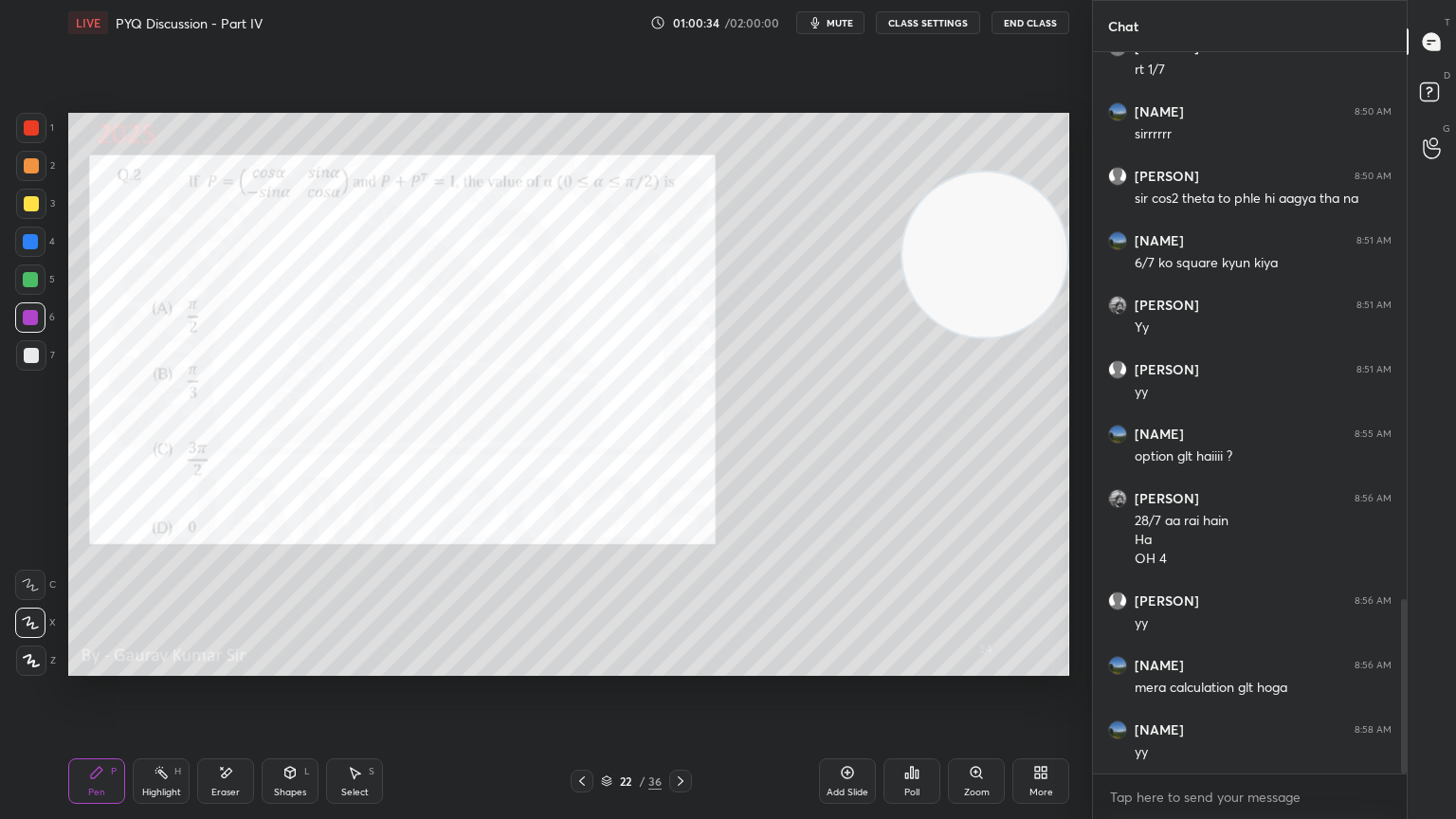 click 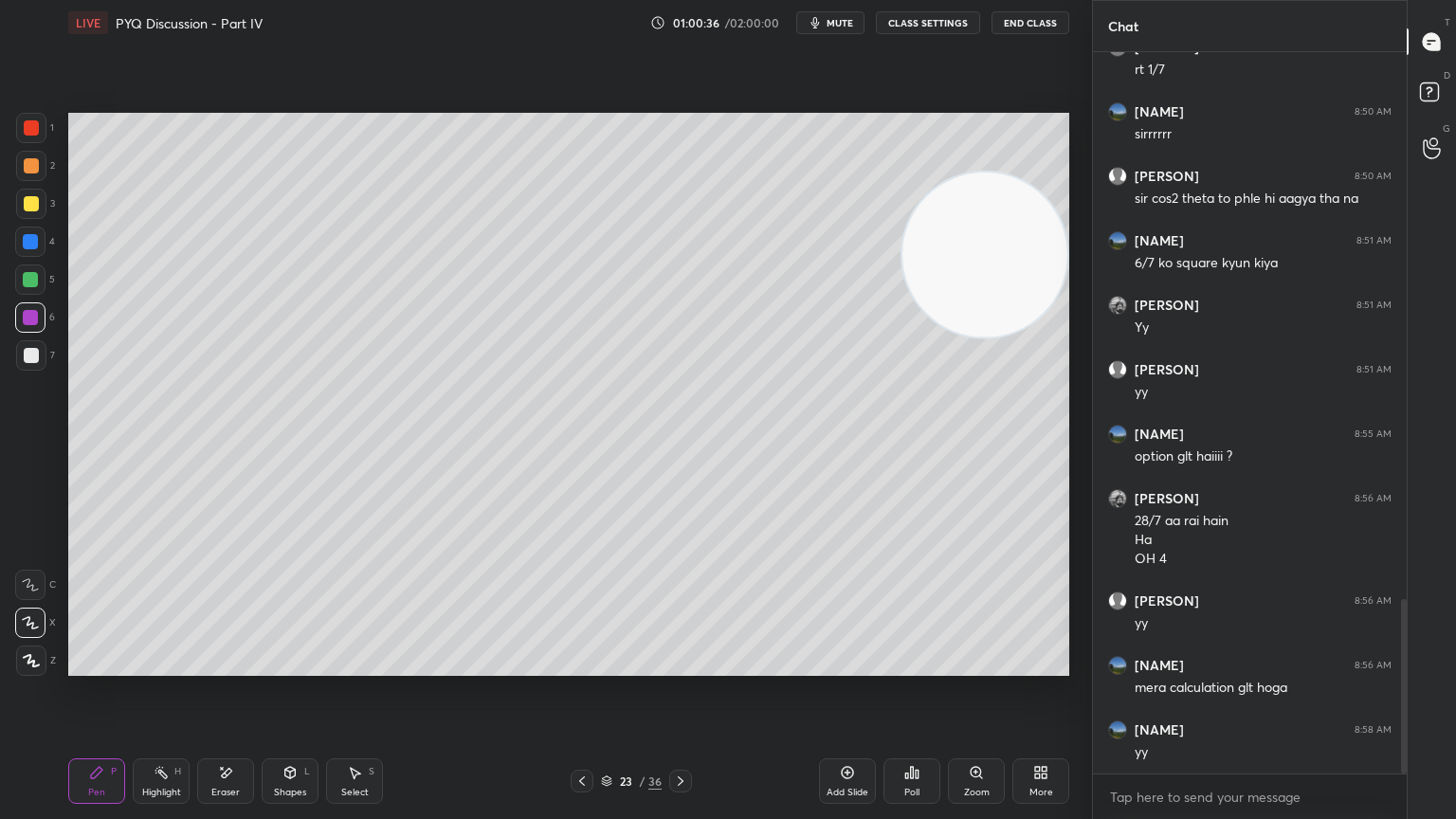 click 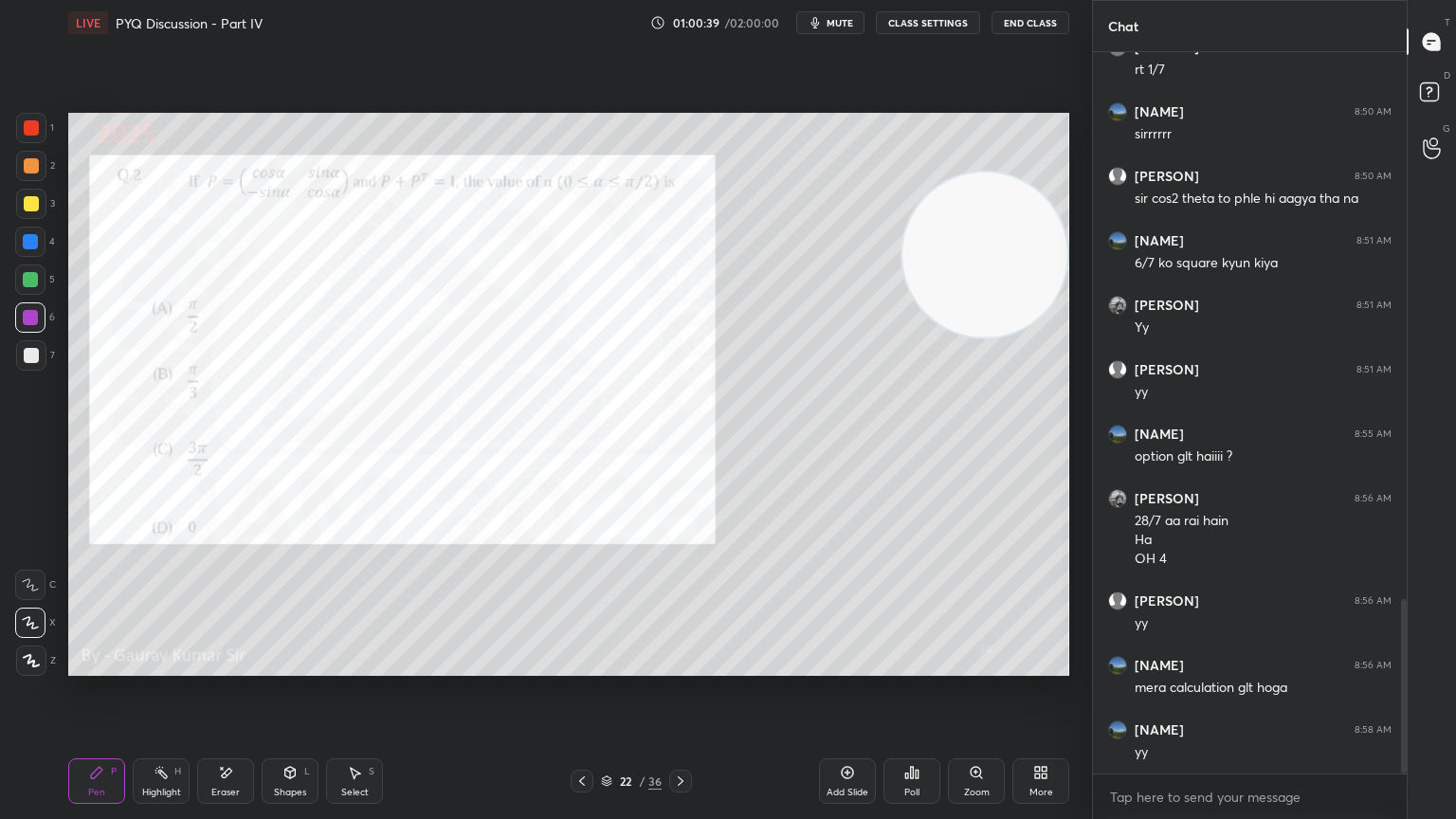 click 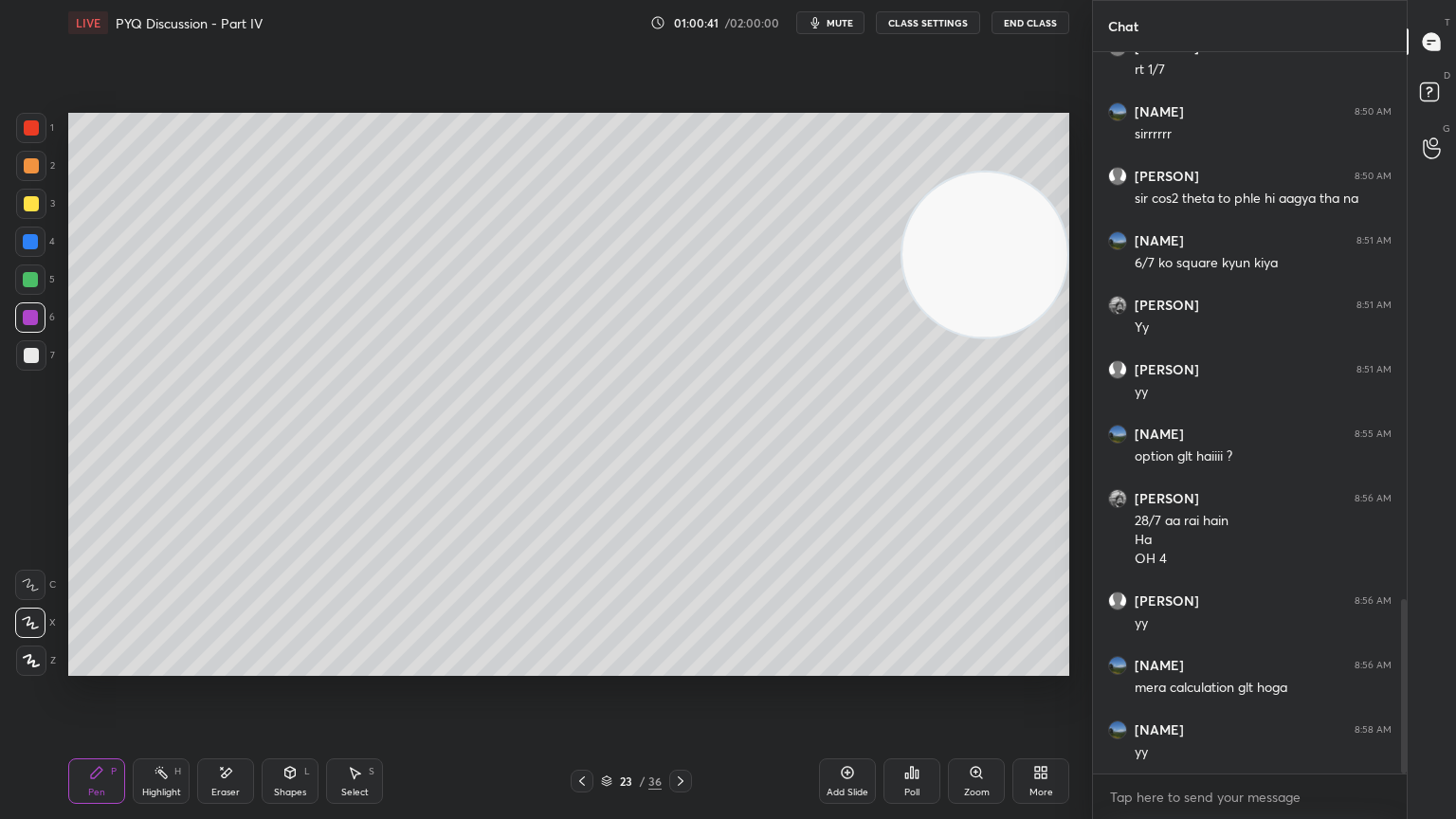 click 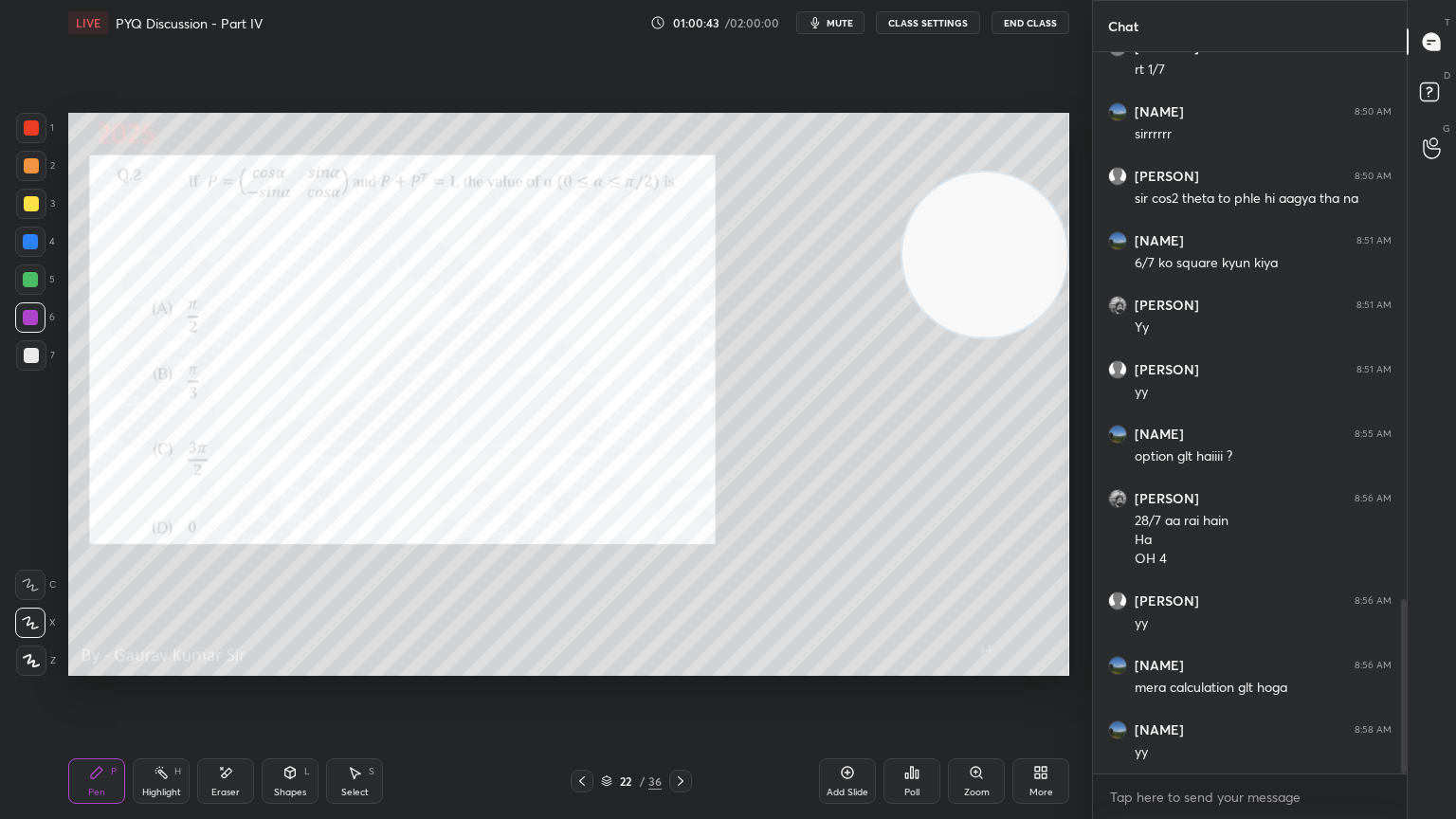 click 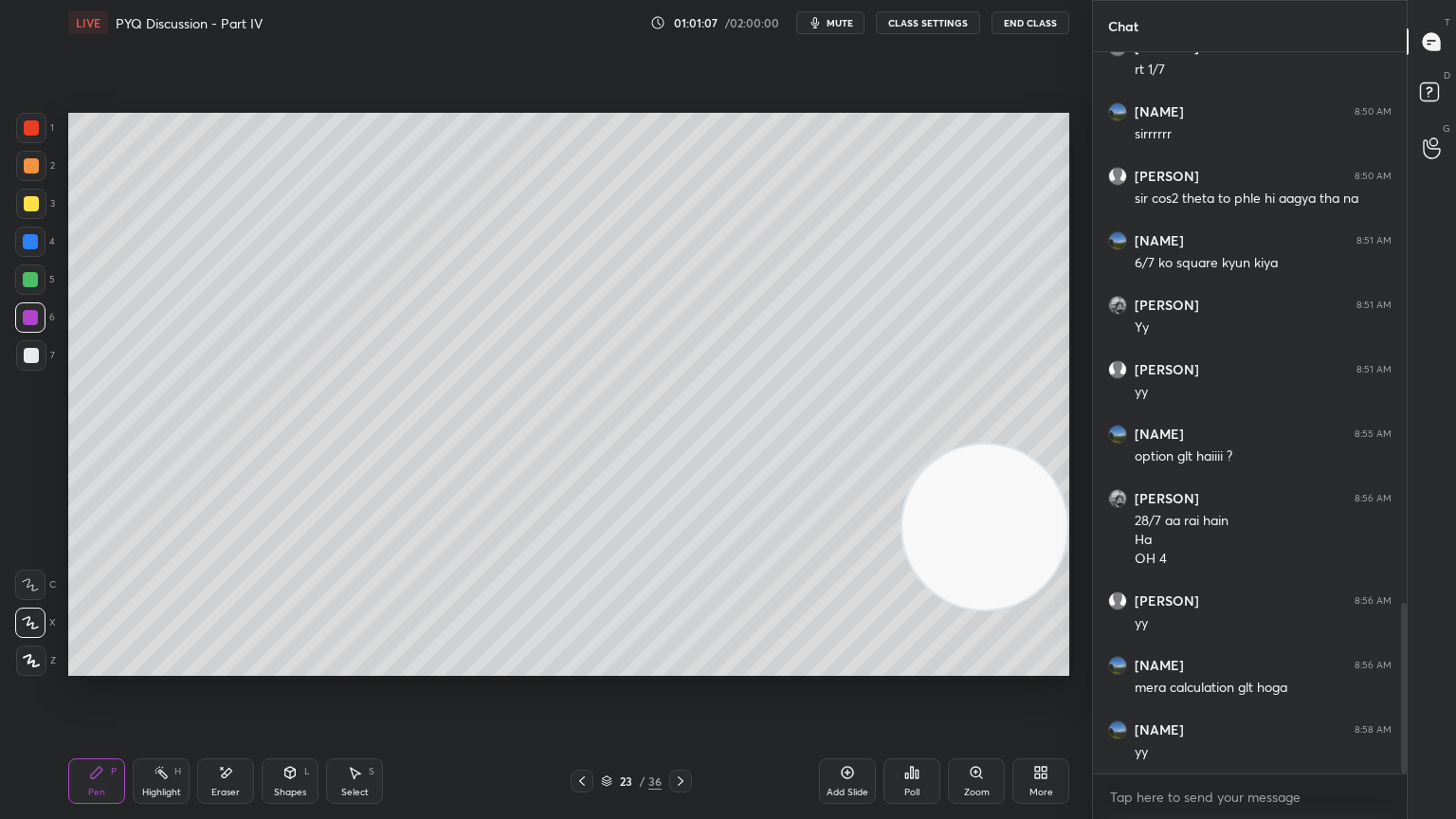 scroll, scrollTop: 2320, scrollLeft: 0, axis: vertical 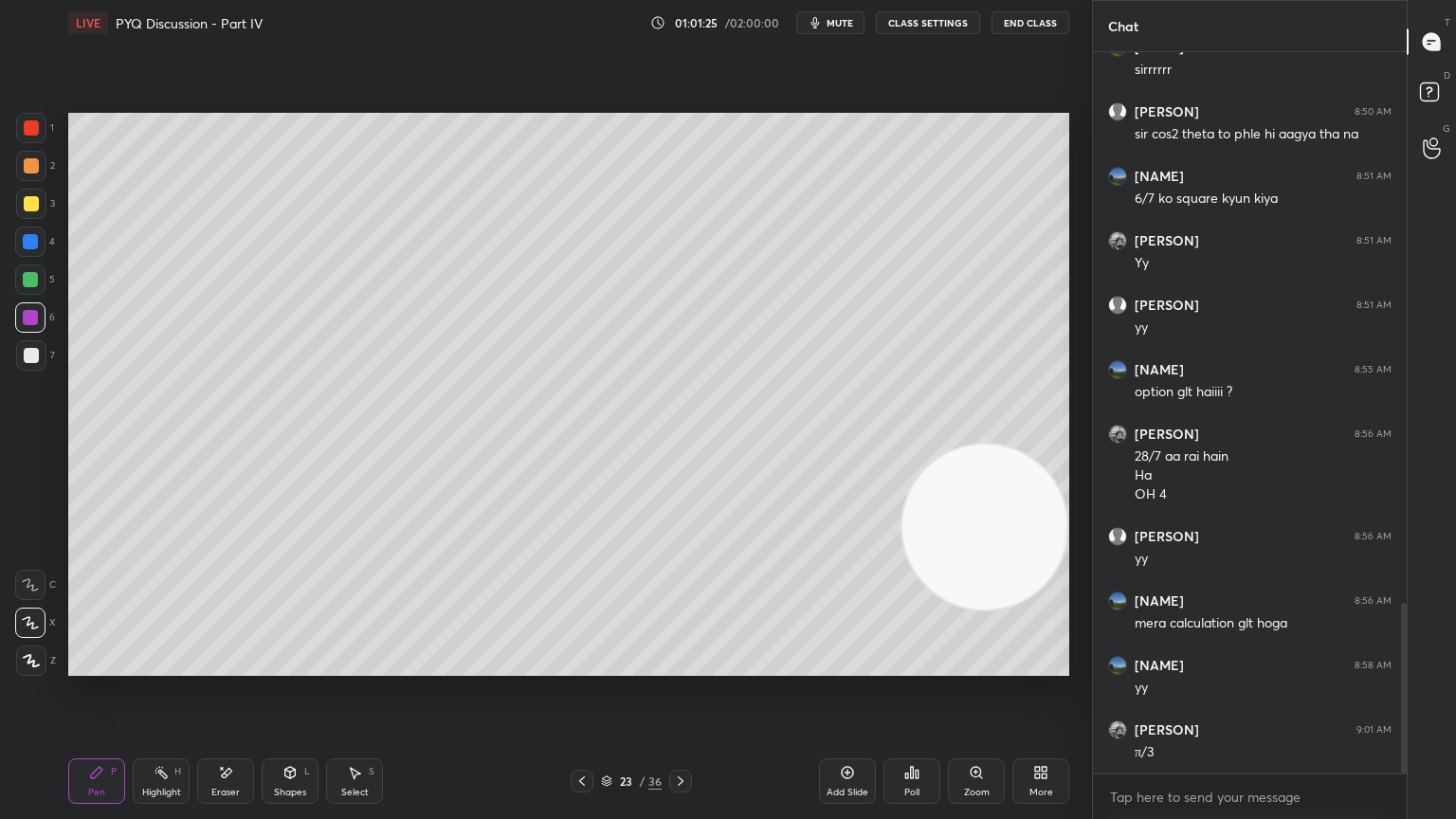 click 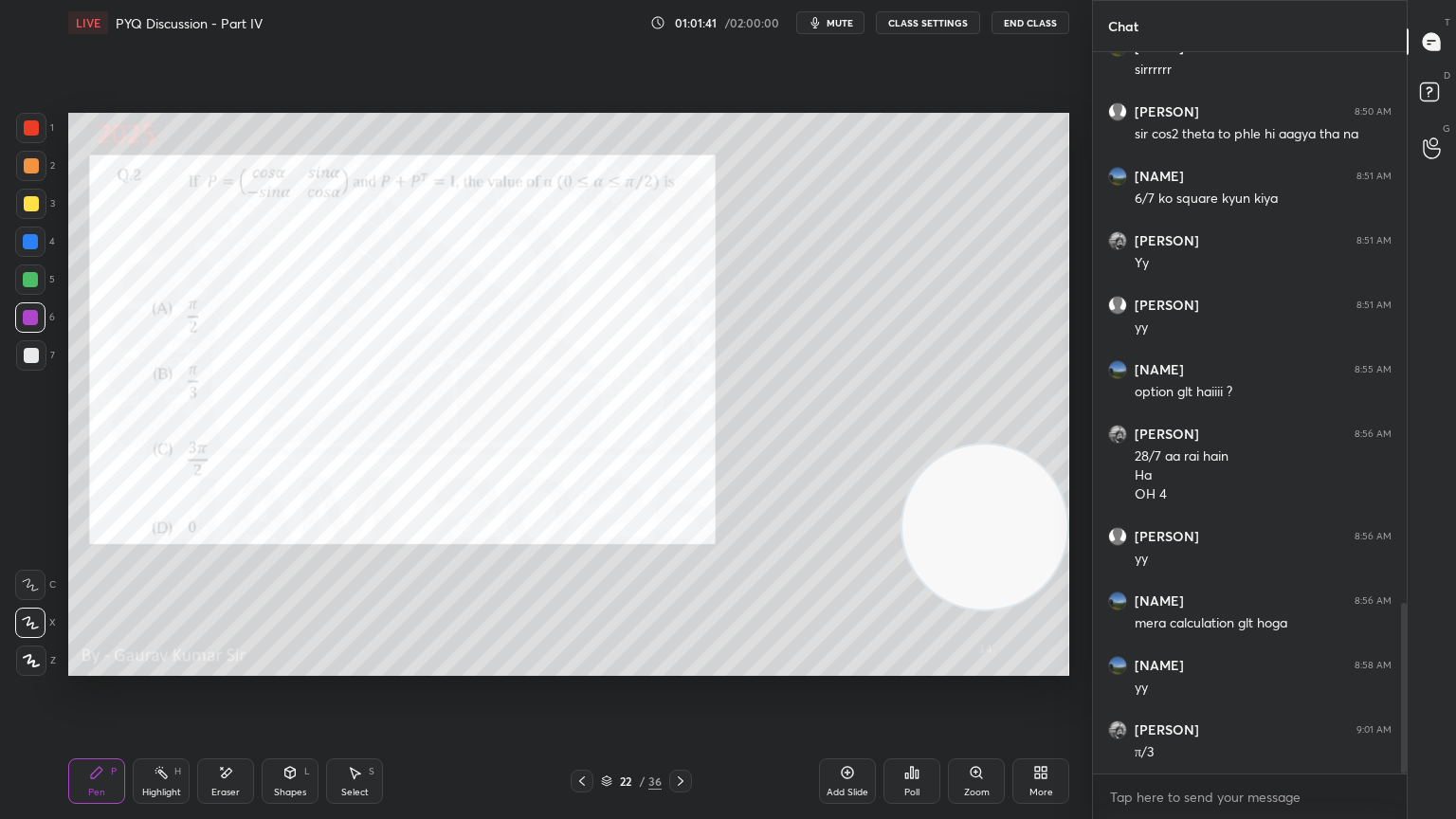 click 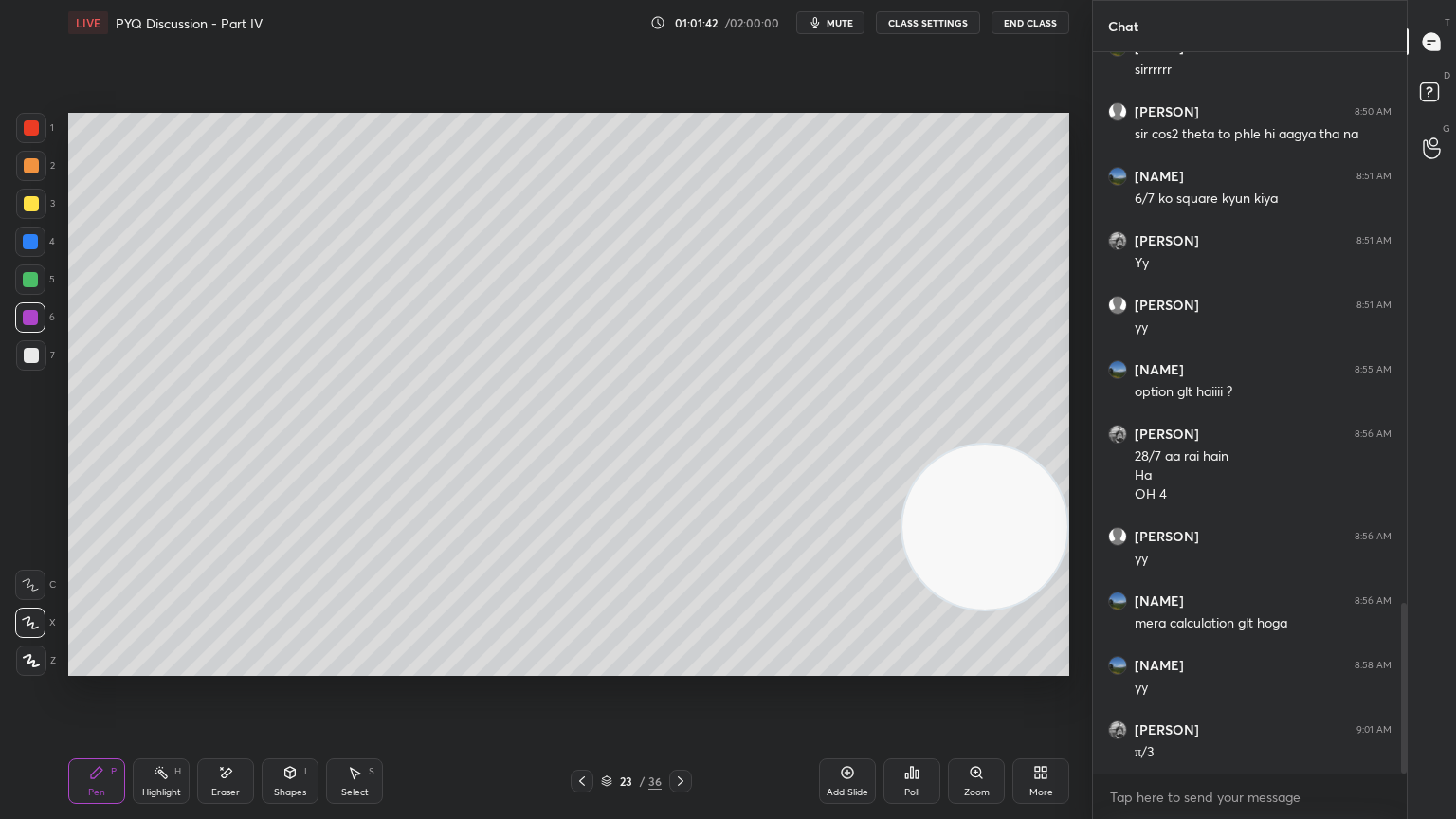 click 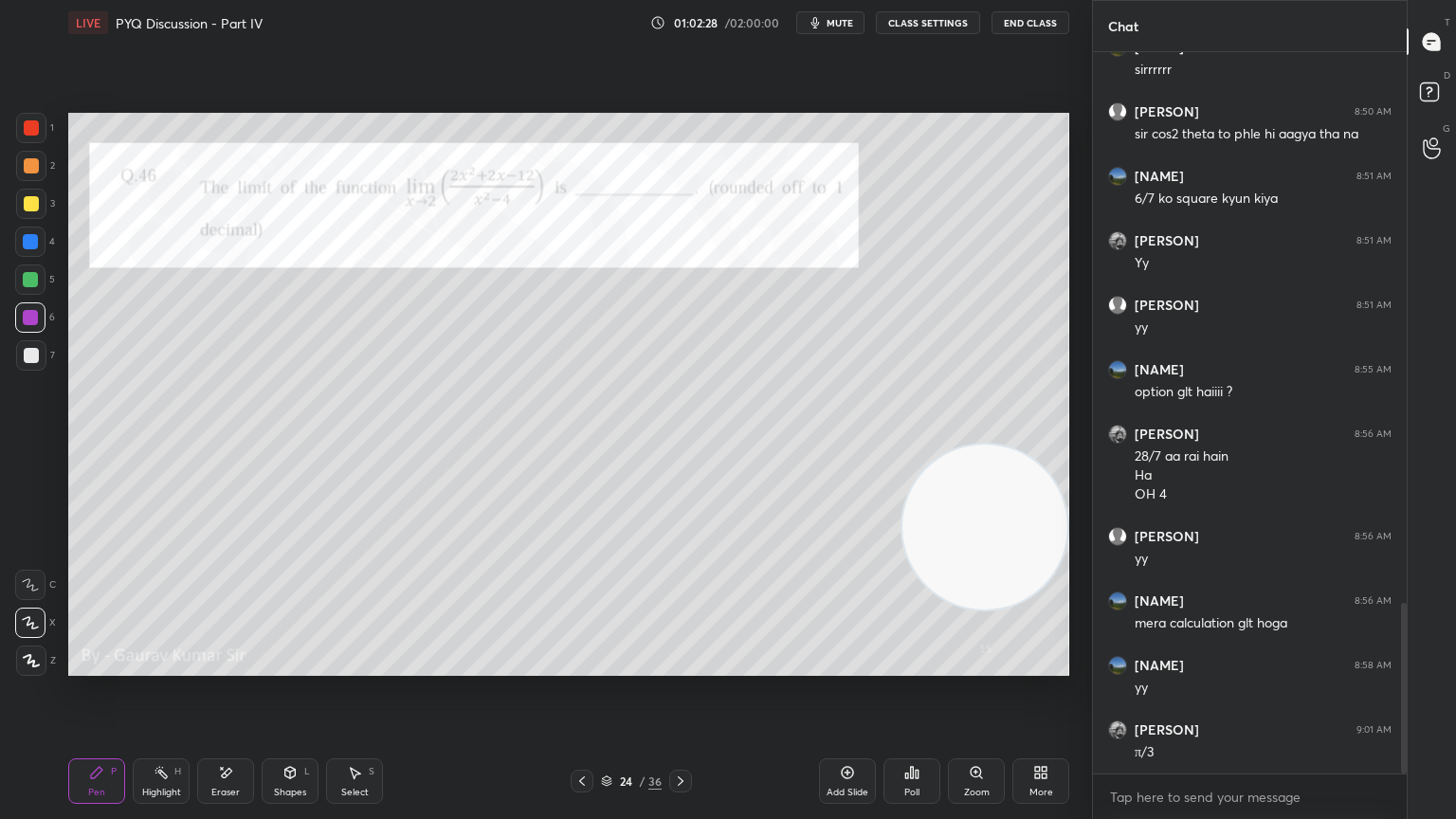 scroll, scrollTop: 2384, scrollLeft: 0, axis: vertical 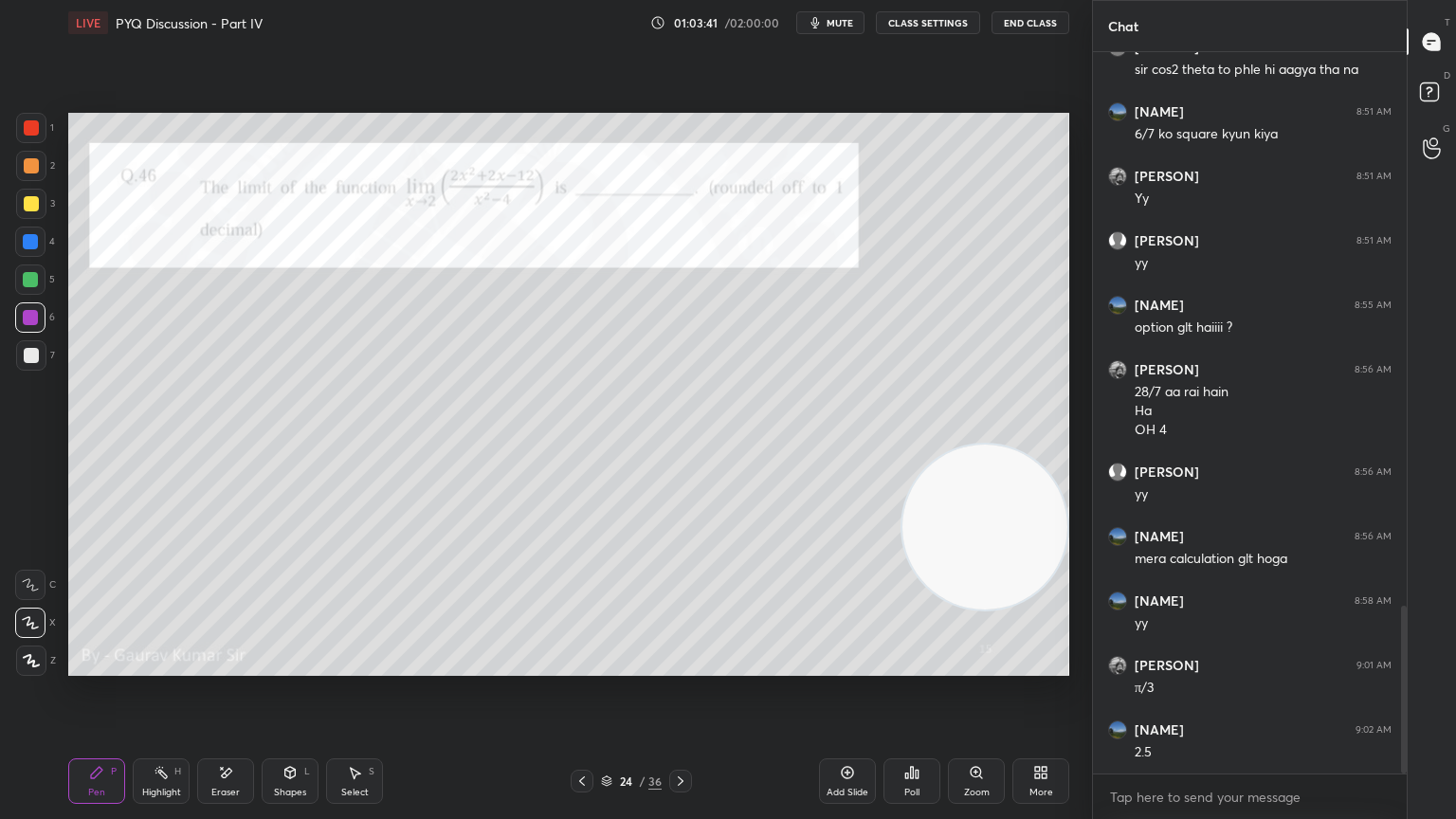 click at bounding box center [31, 355] 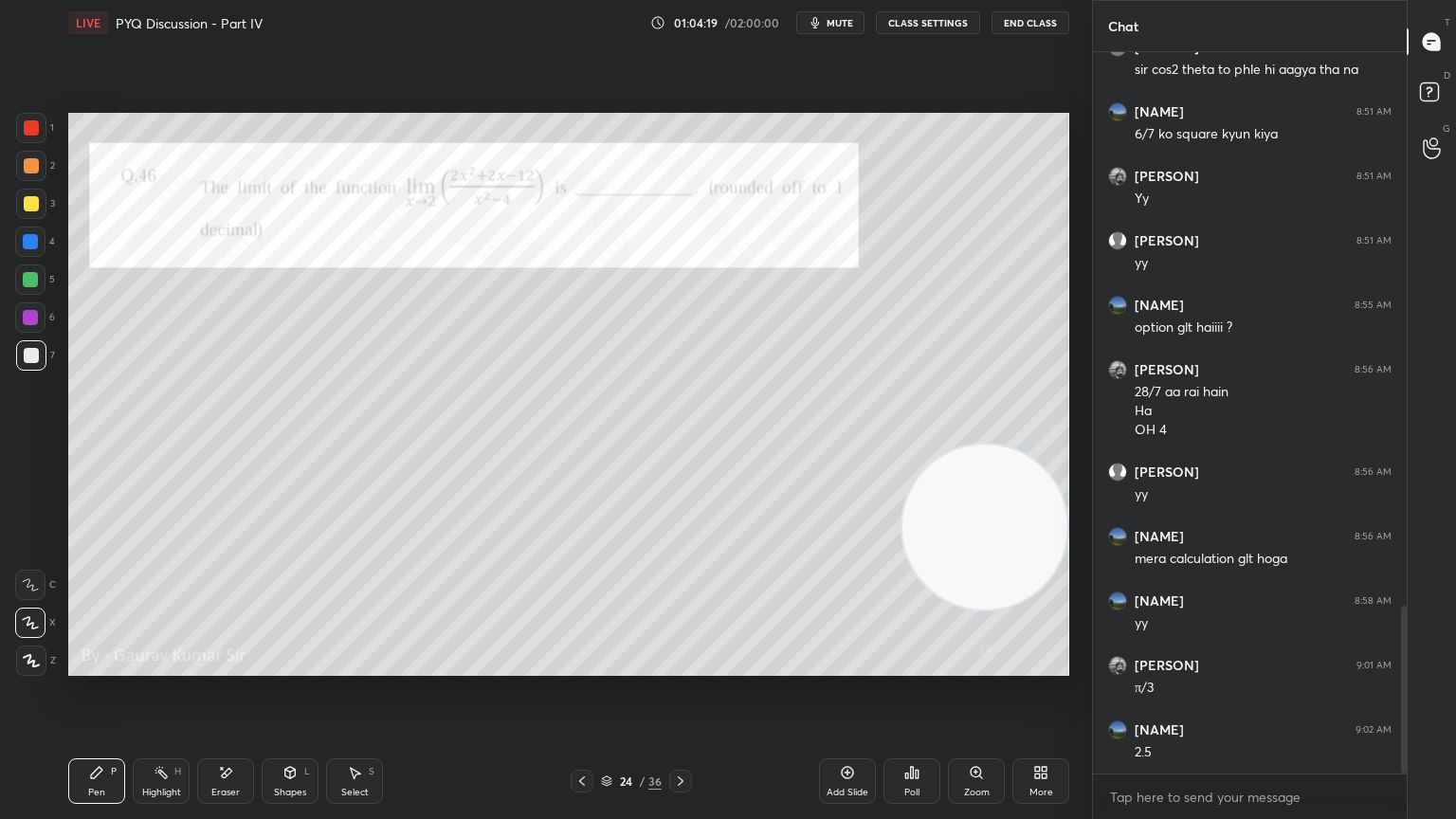 click on "Eraser" at bounding box center (226, 781) 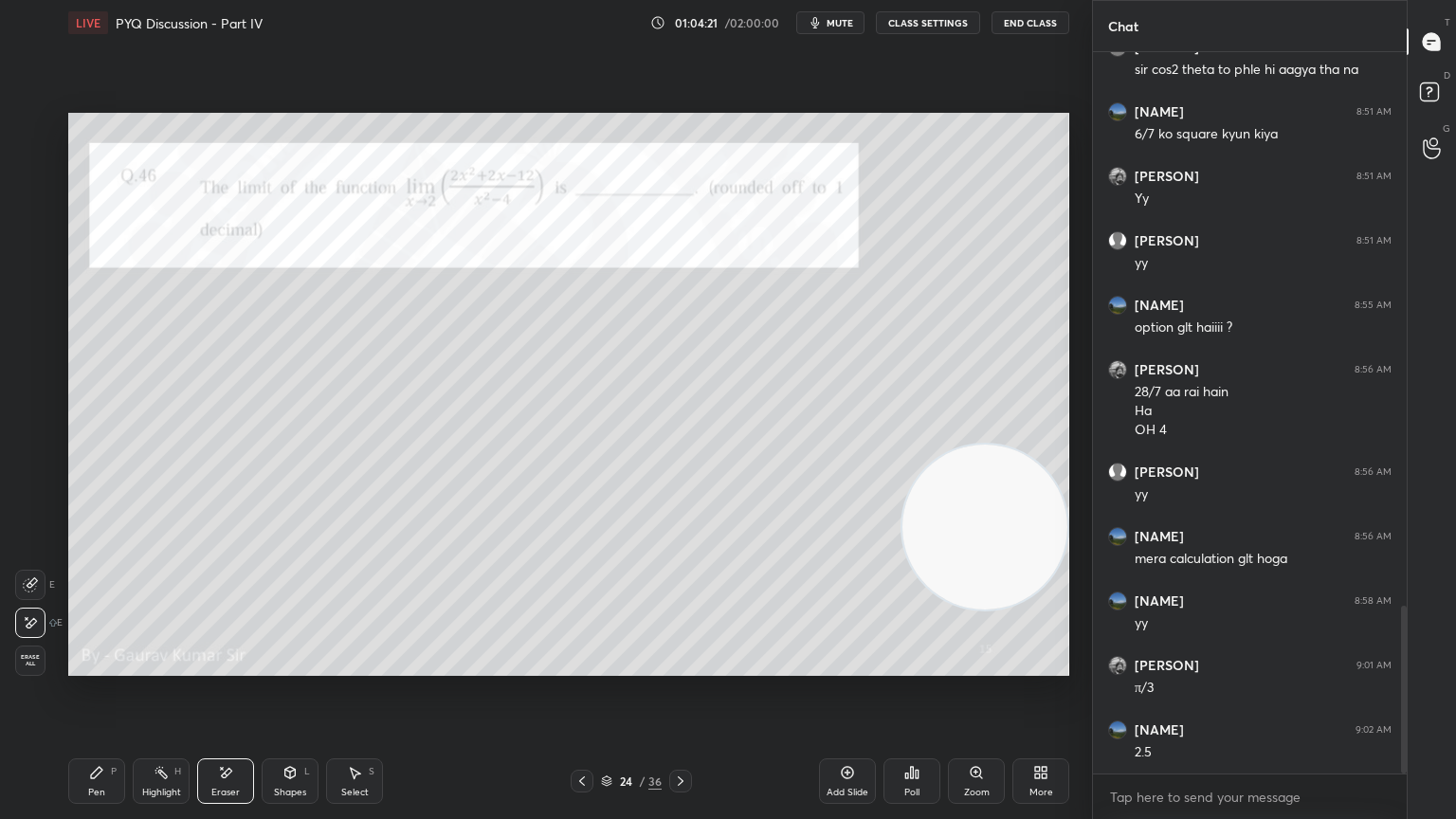 click on "Pen" at bounding box center (97, 792) 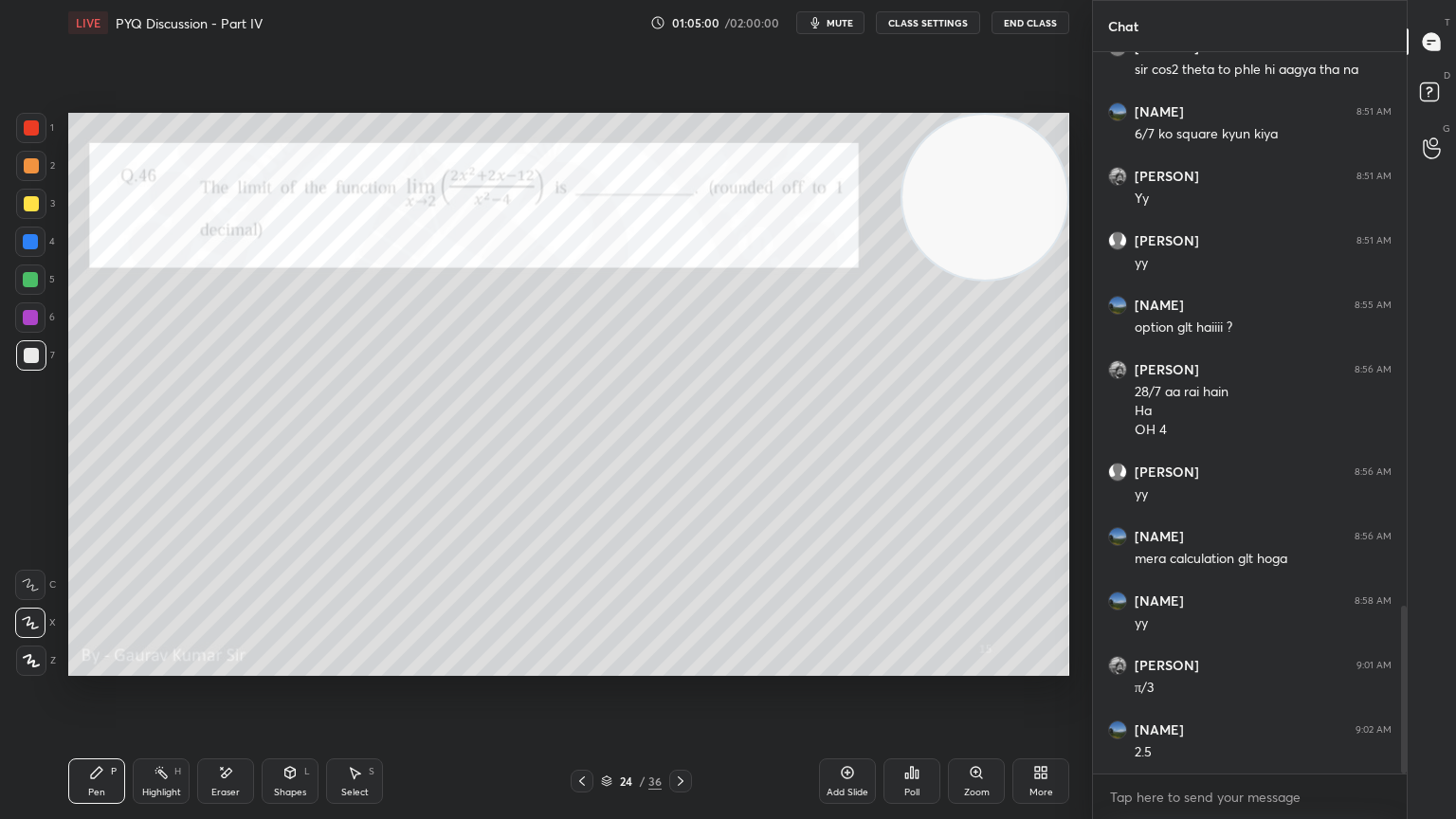 click 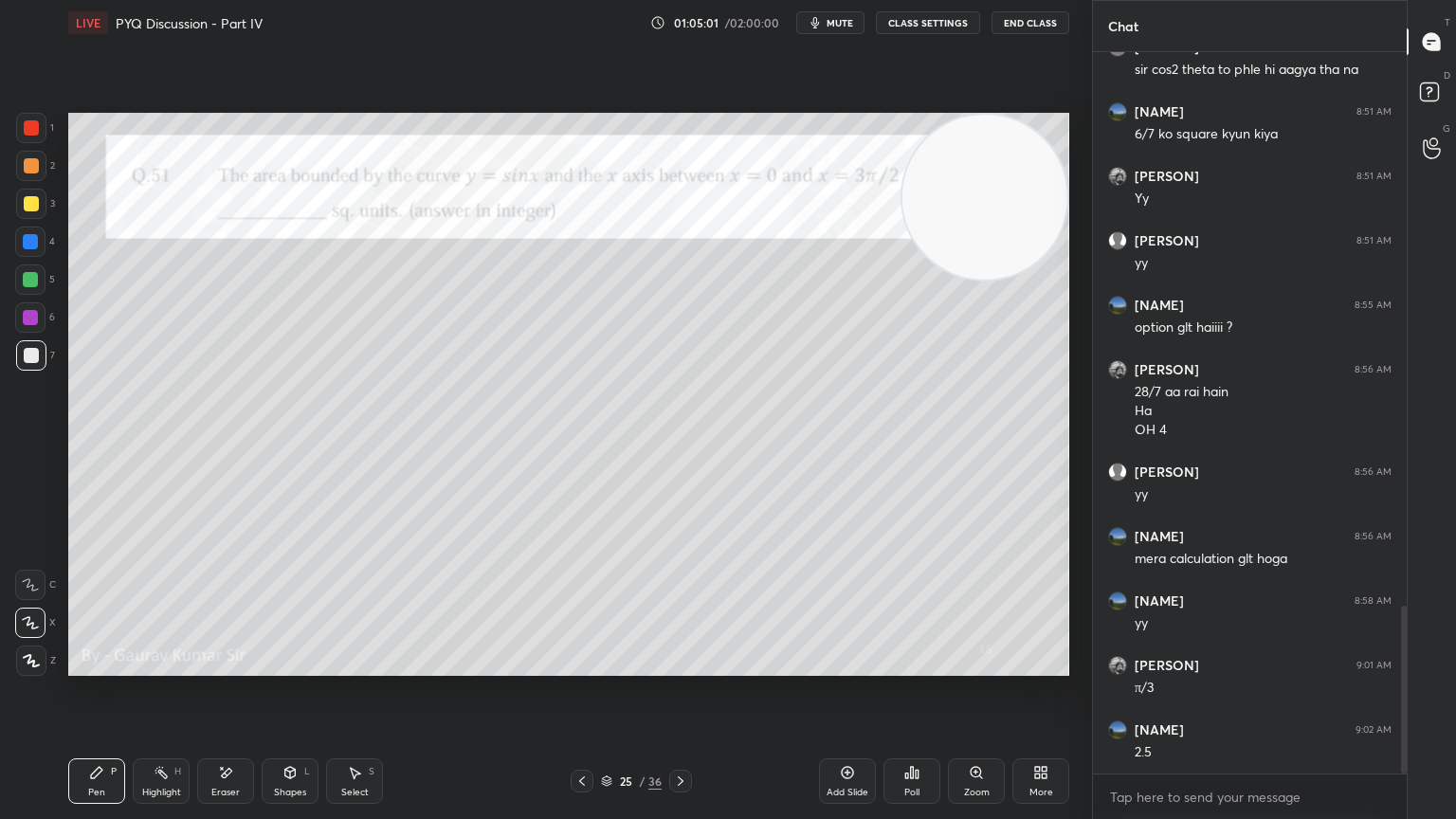 click 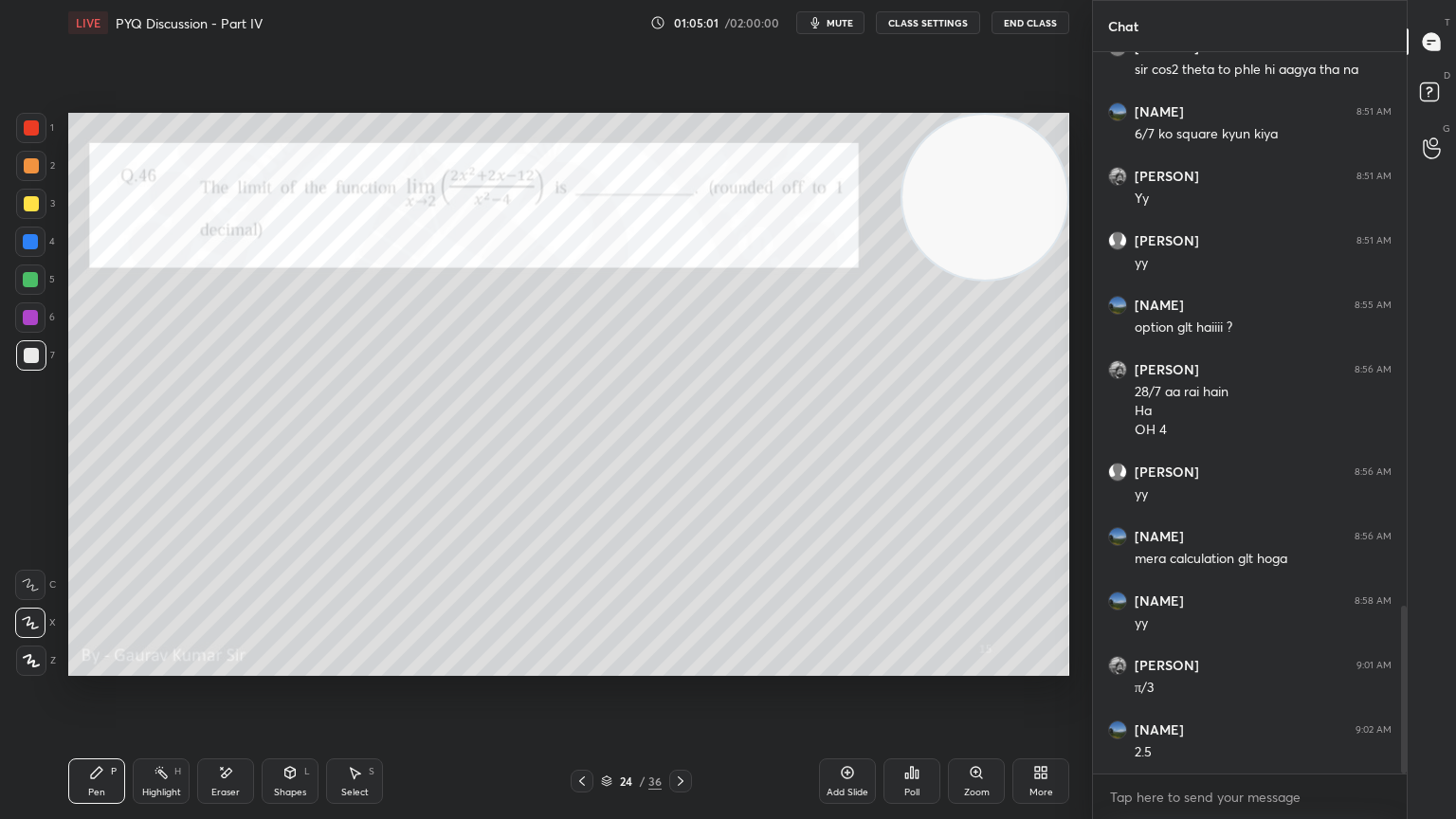 click on "Add Slide" at bounding box center (847, 792) 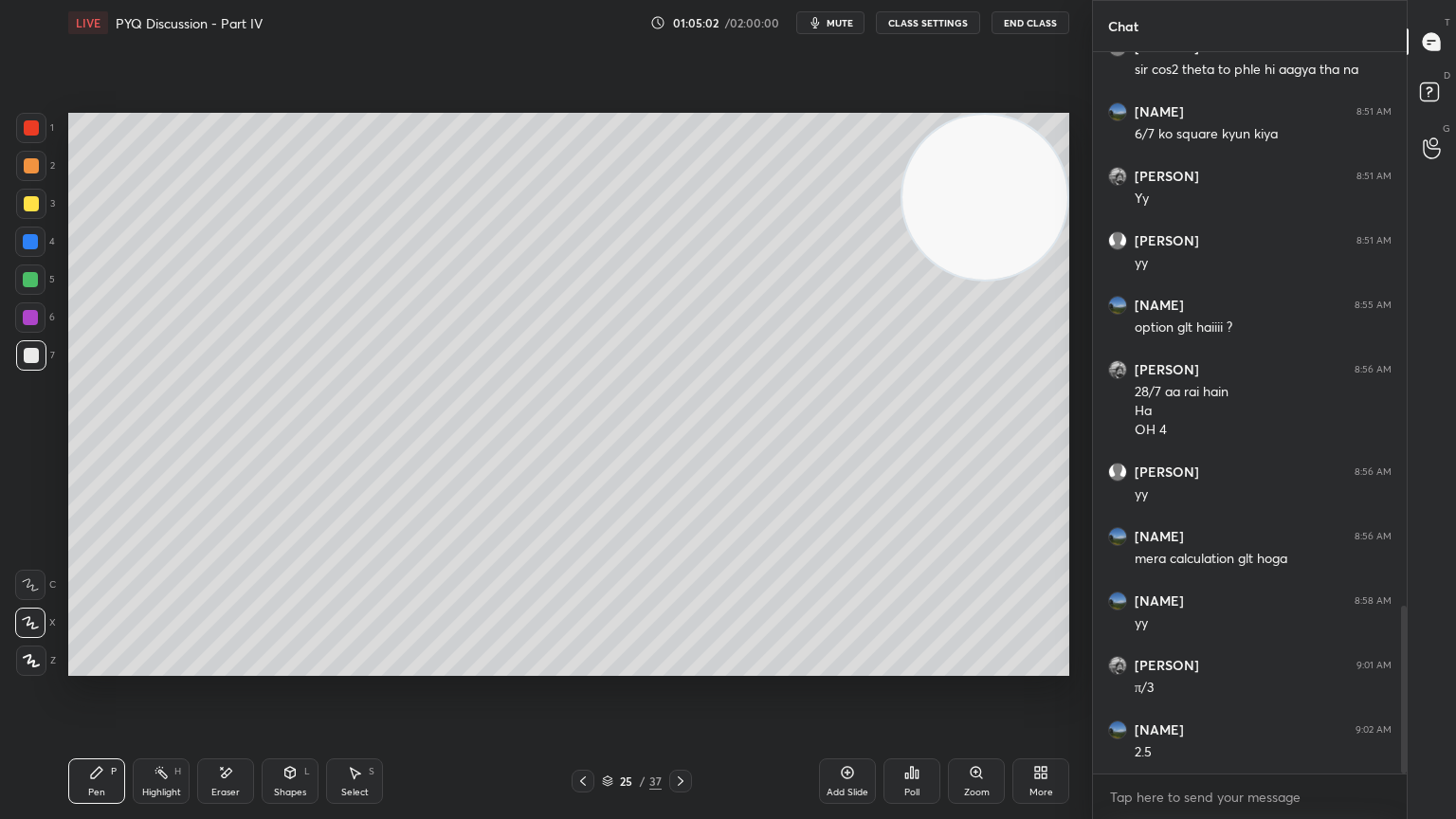 scroll, scrollTop: 2448, scrollLeft: 0, axis: vertical 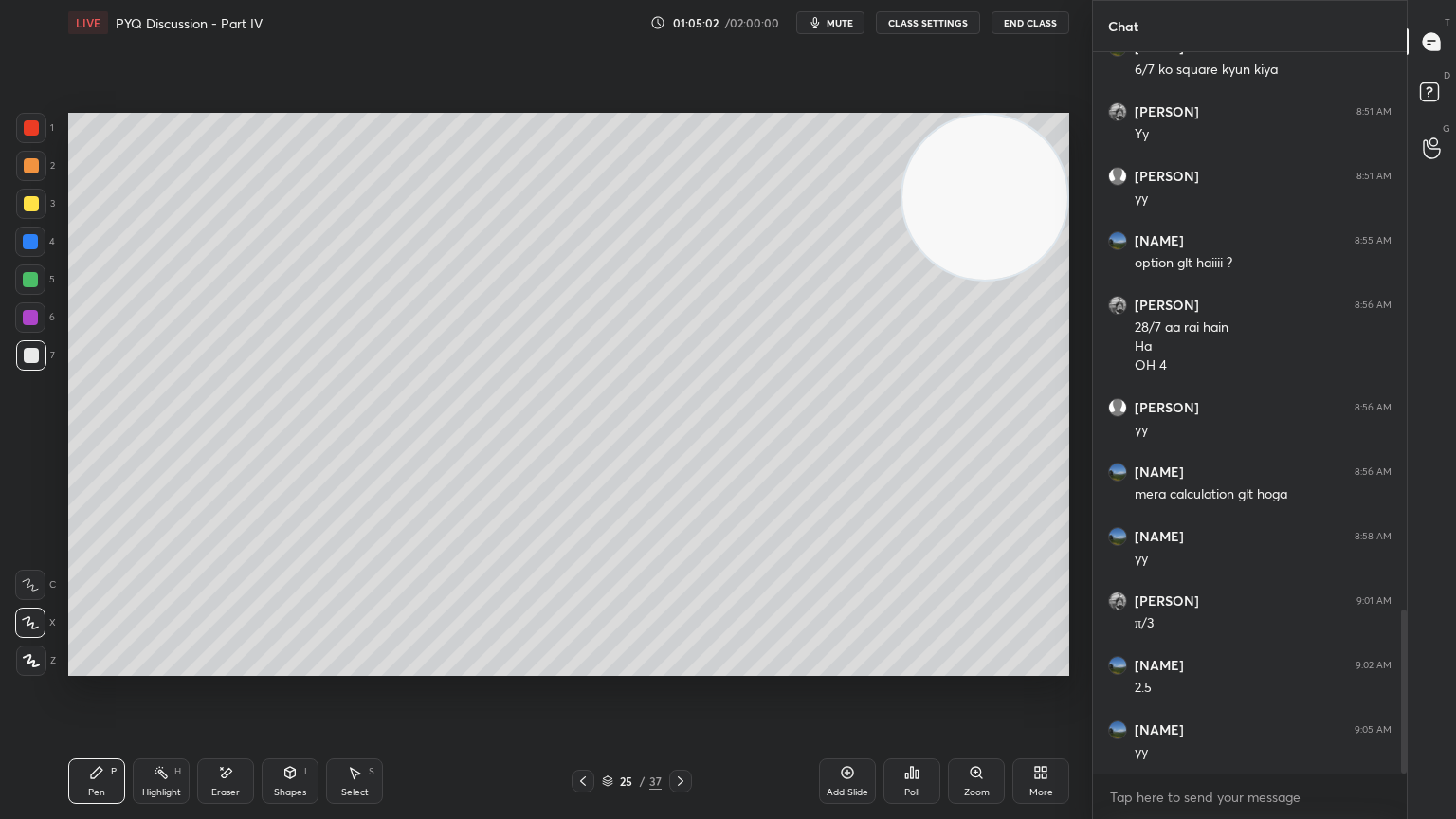 click at bounding box center [30, 280] 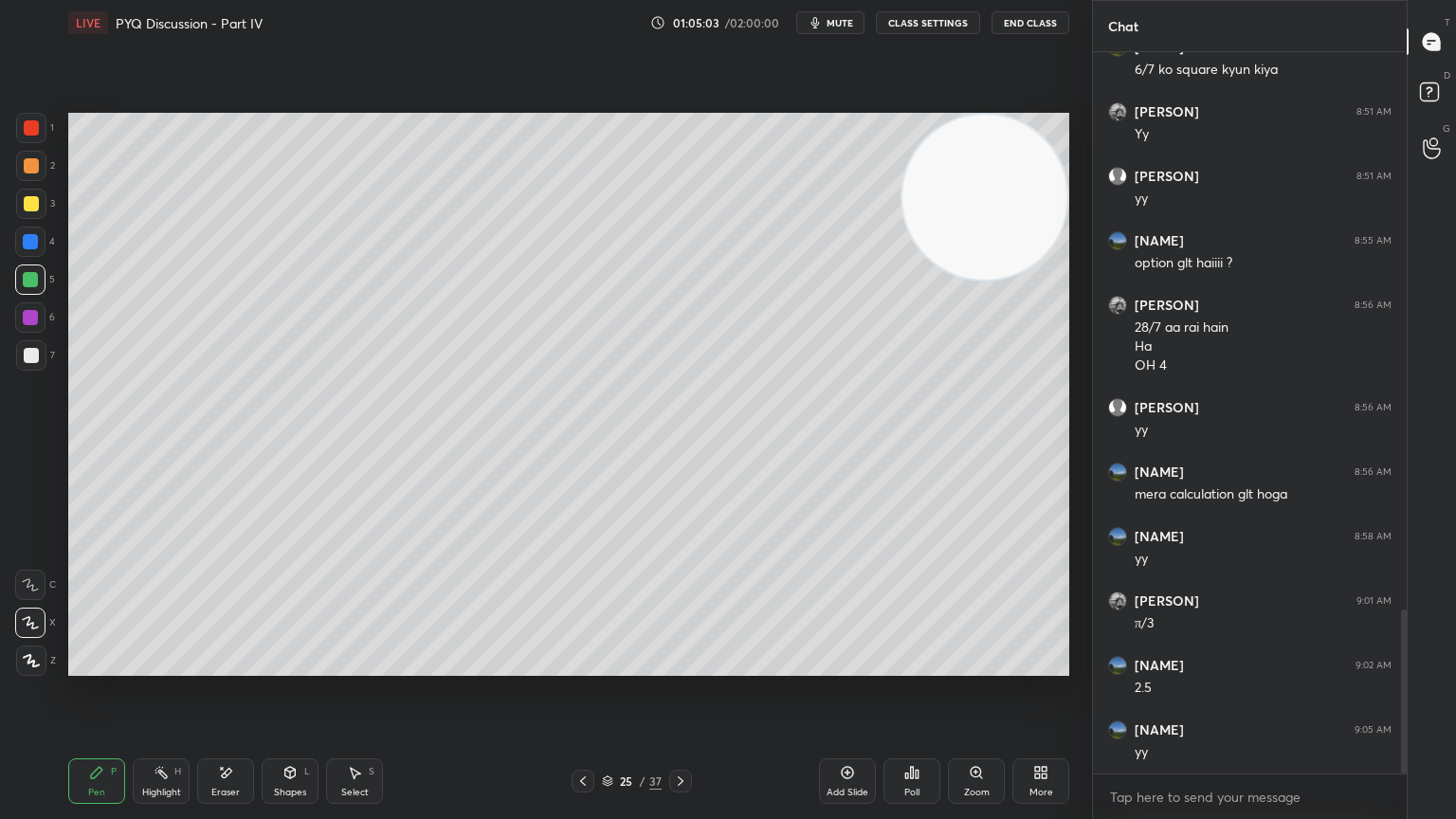 click 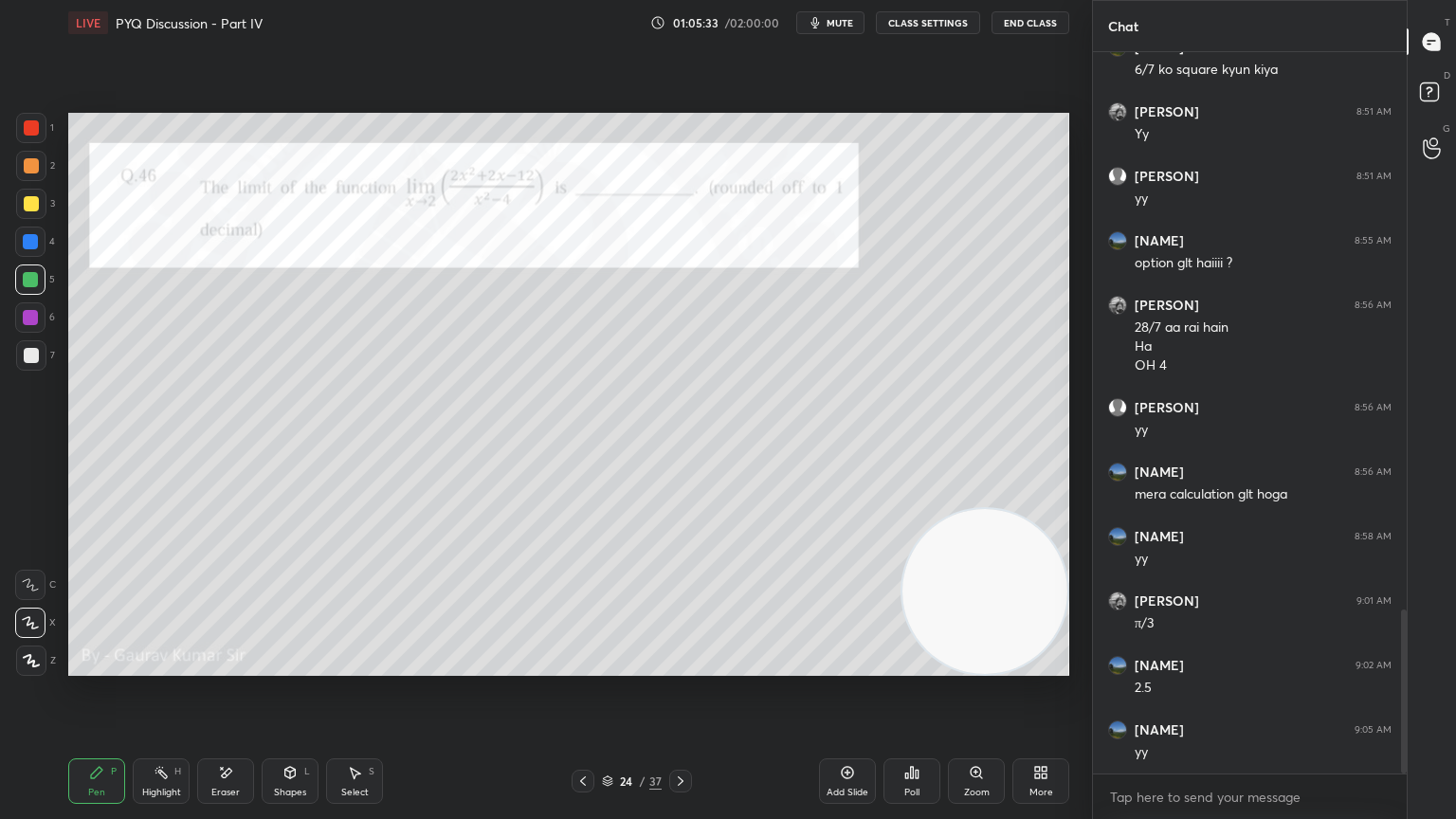 click 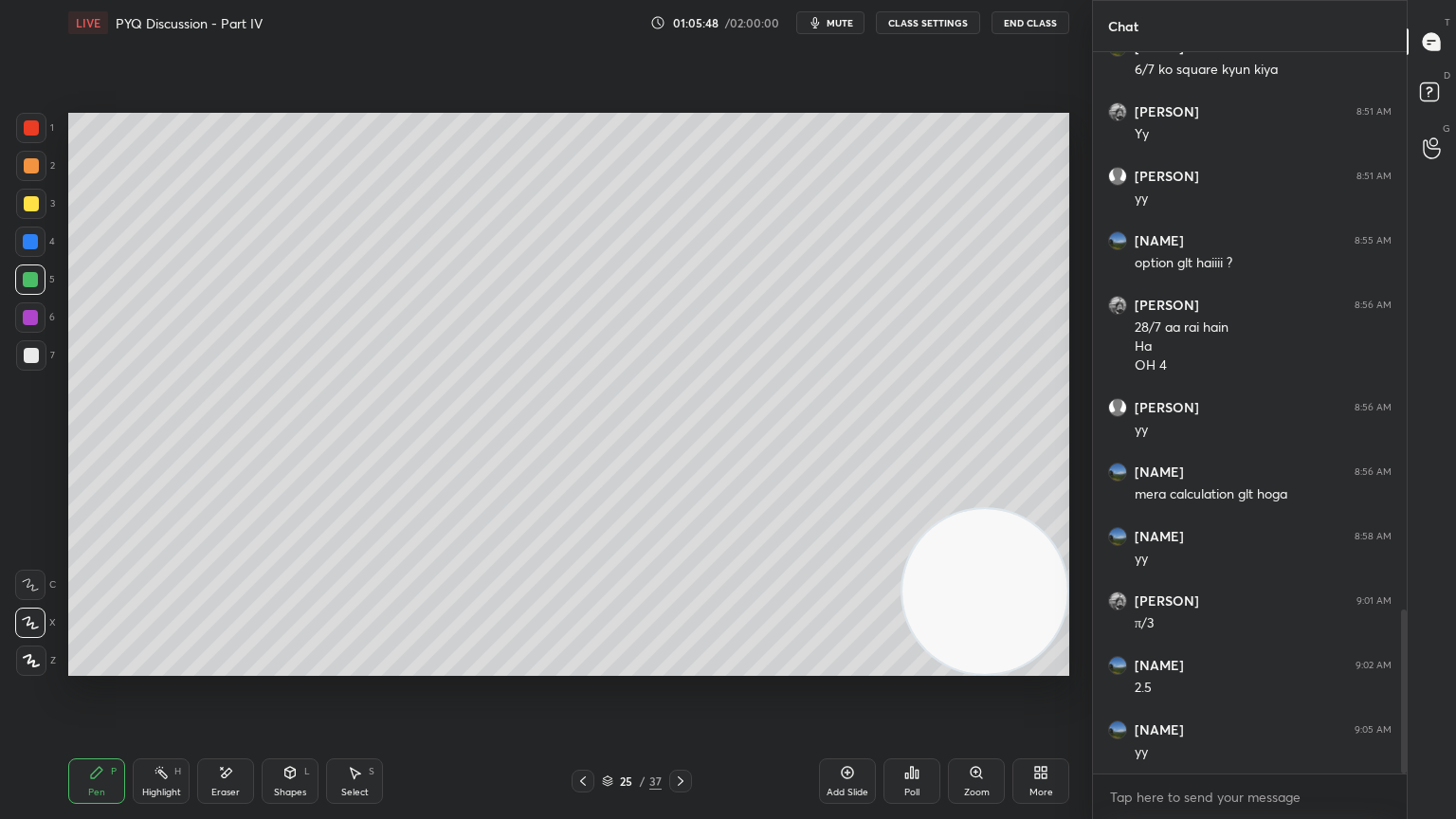 click 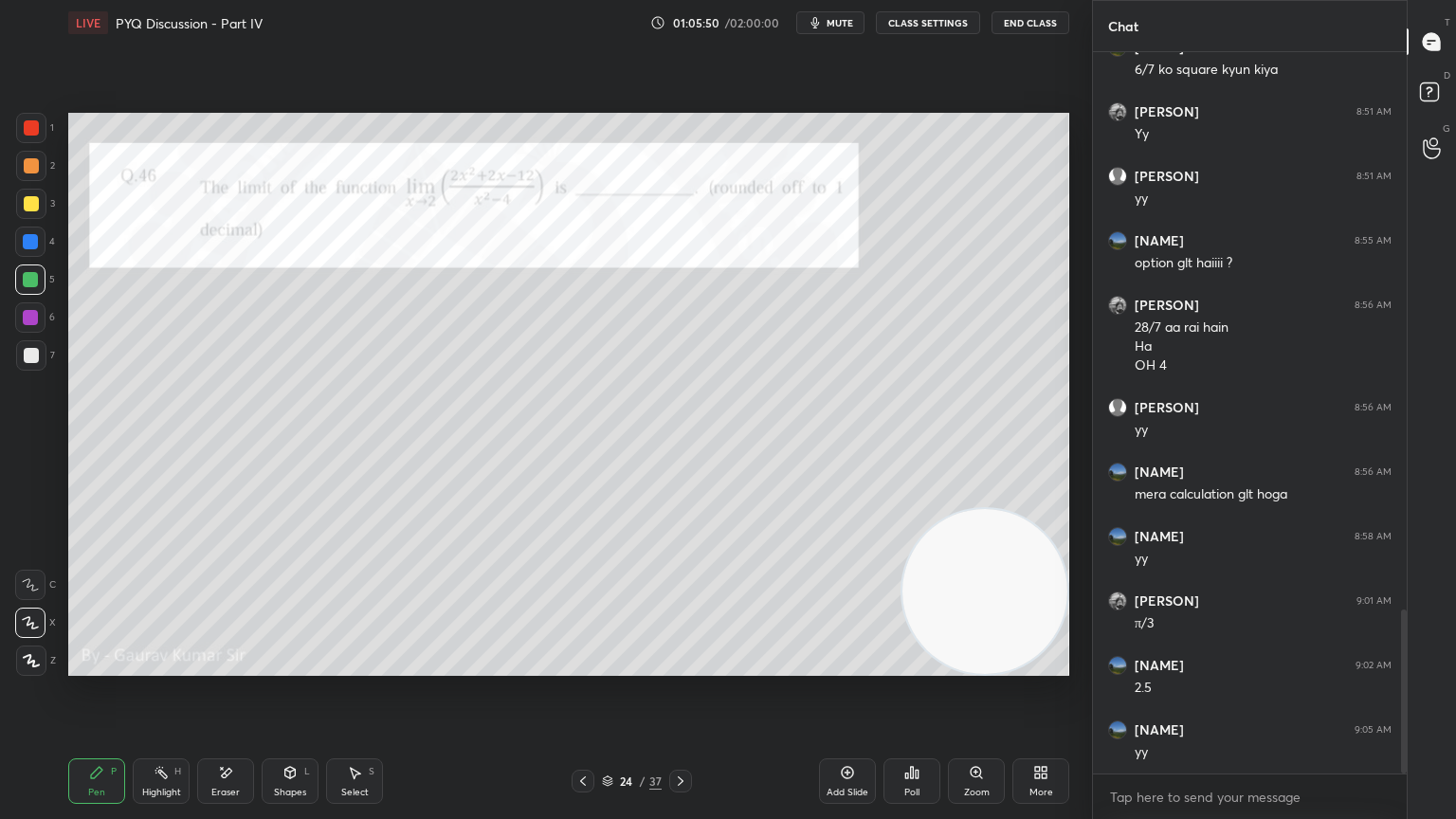 click 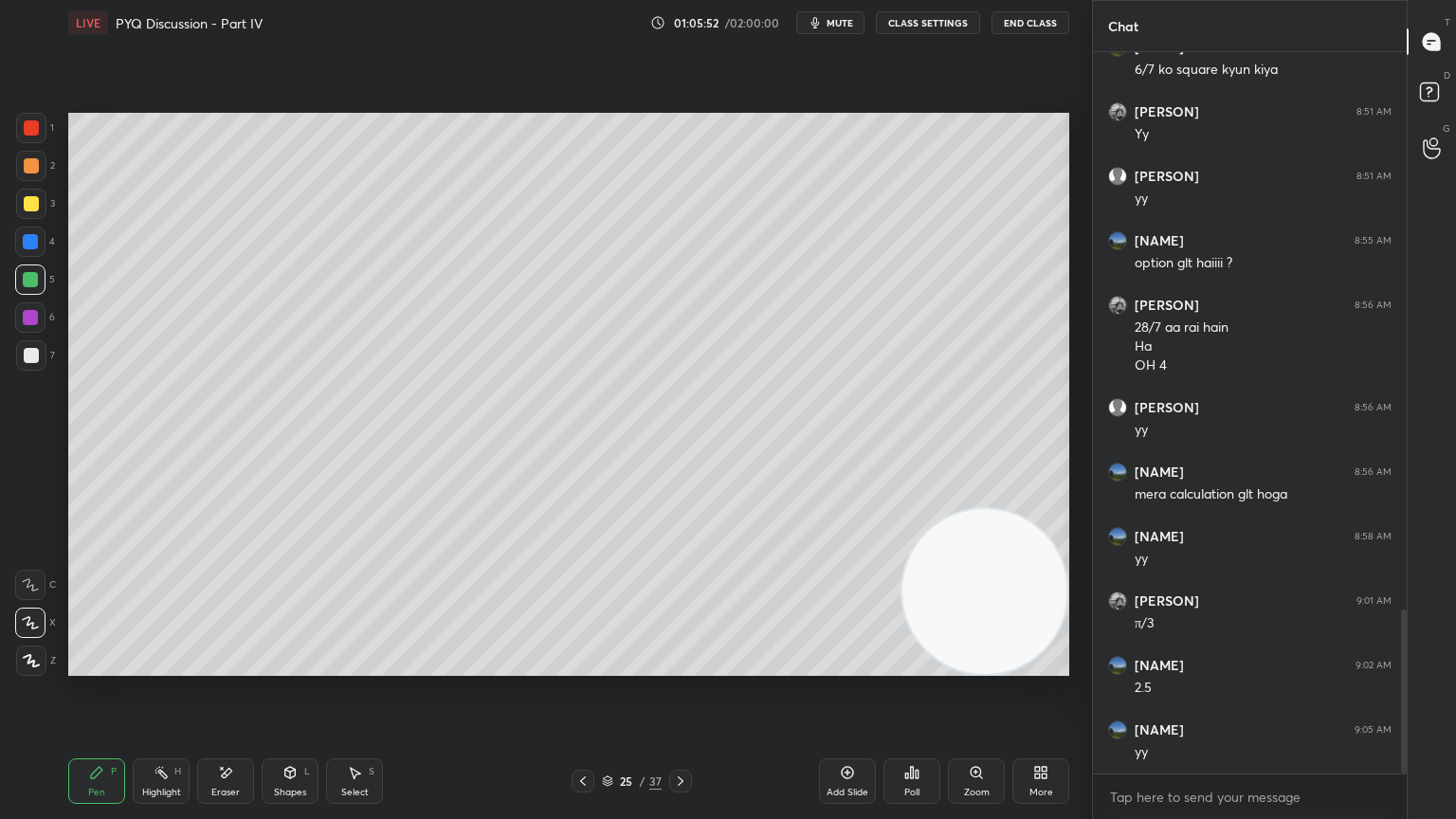 click 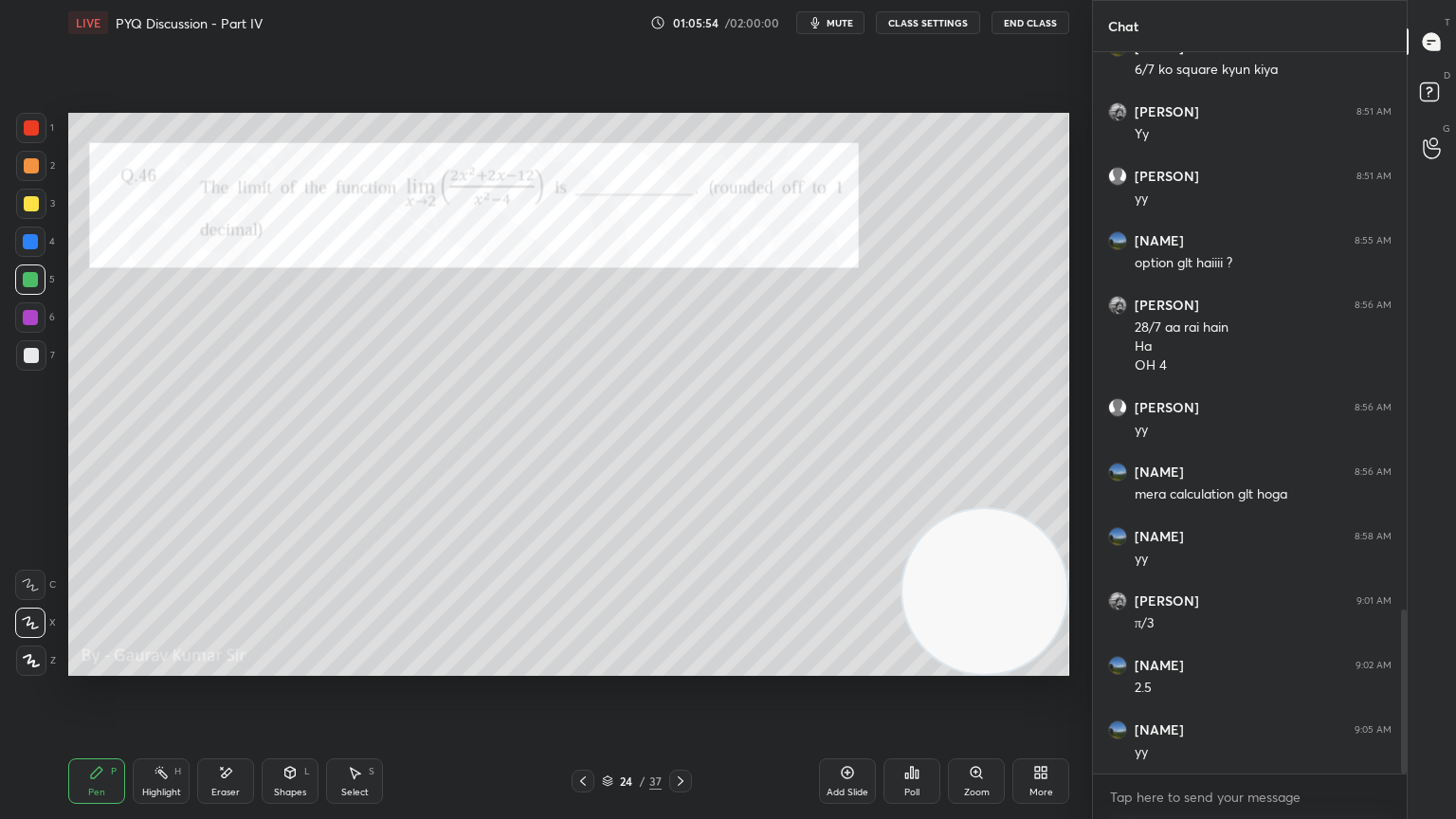 click 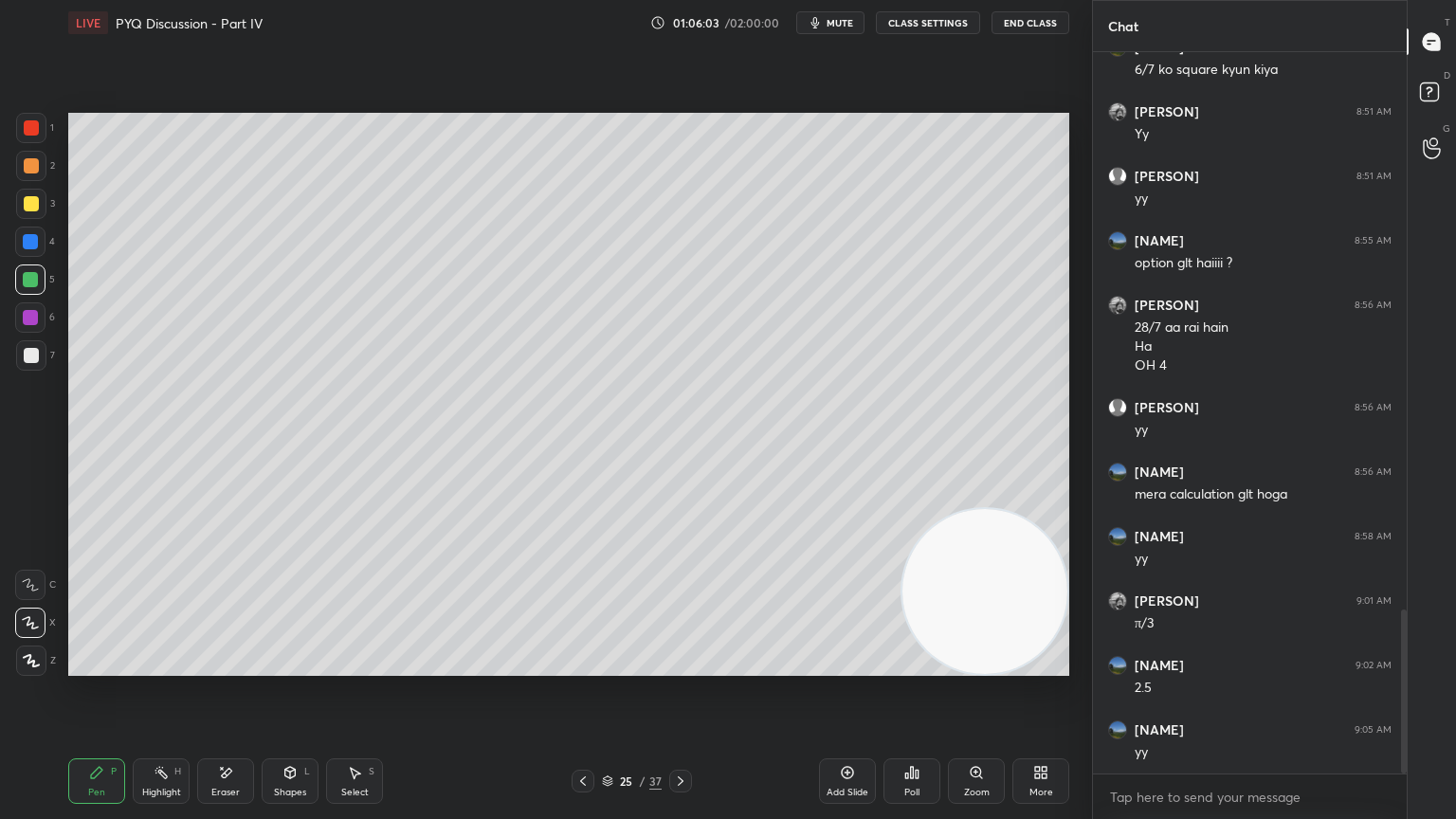 click 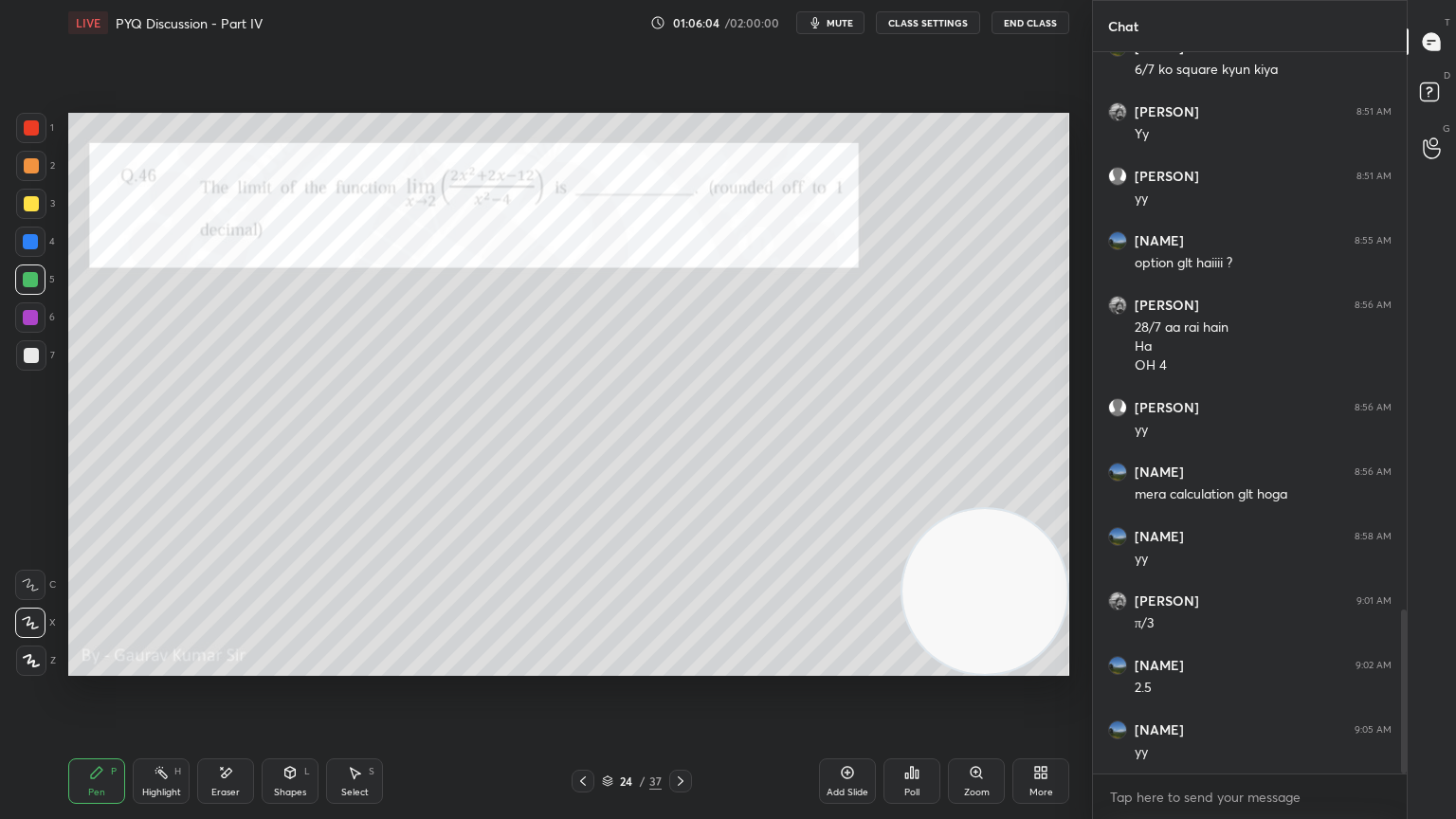 click 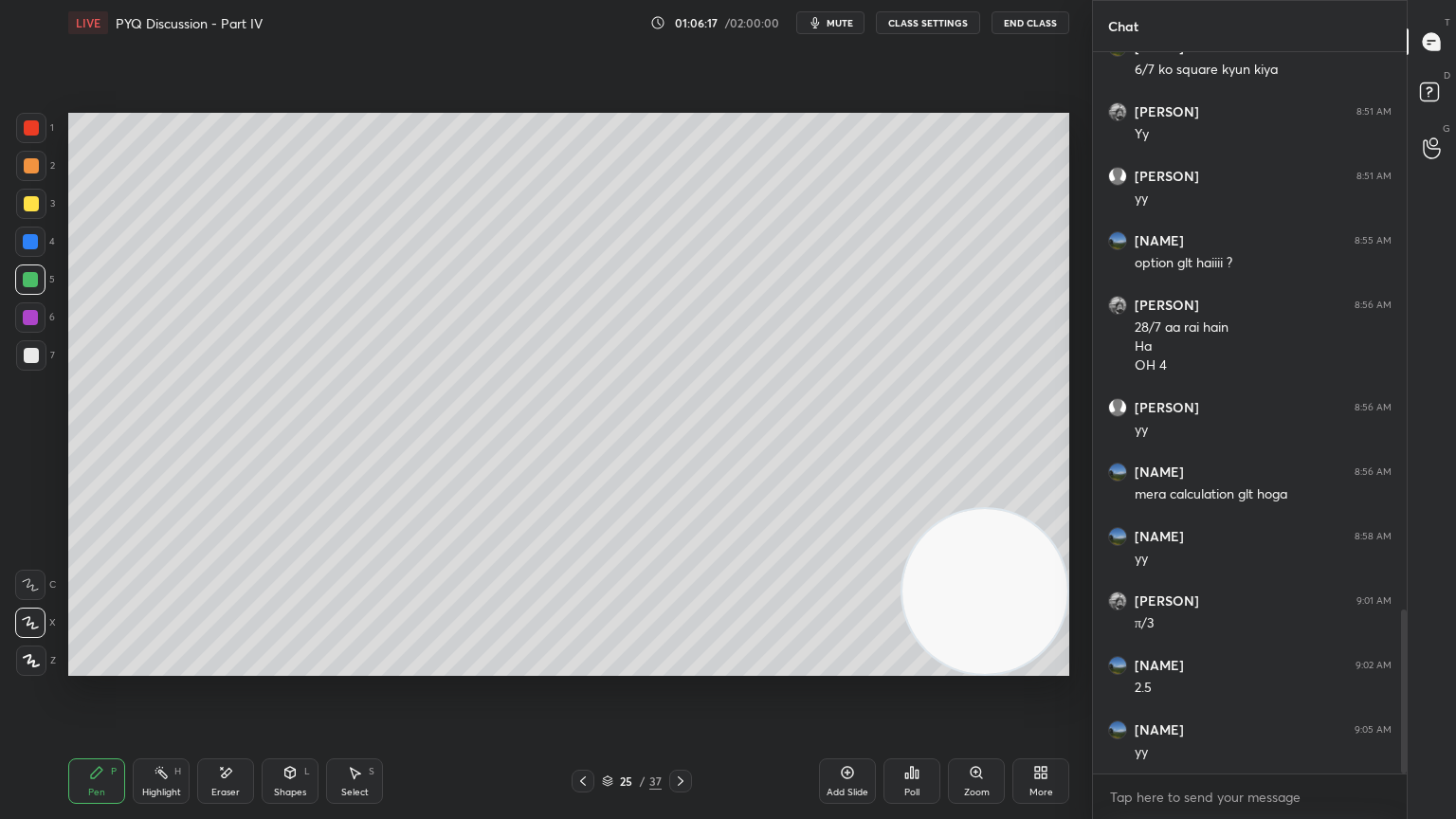 click at bounding box center [985, 592] 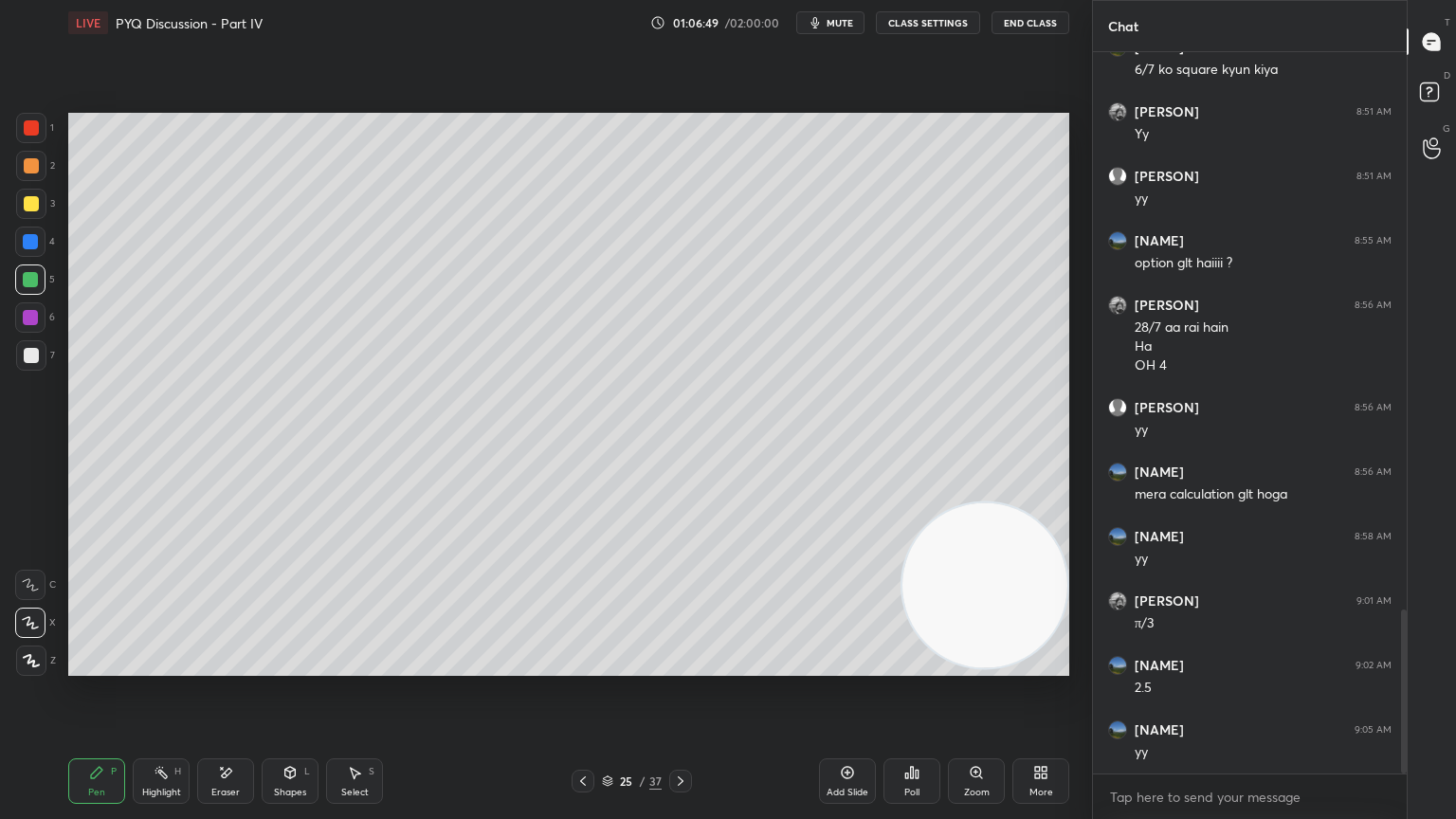 click 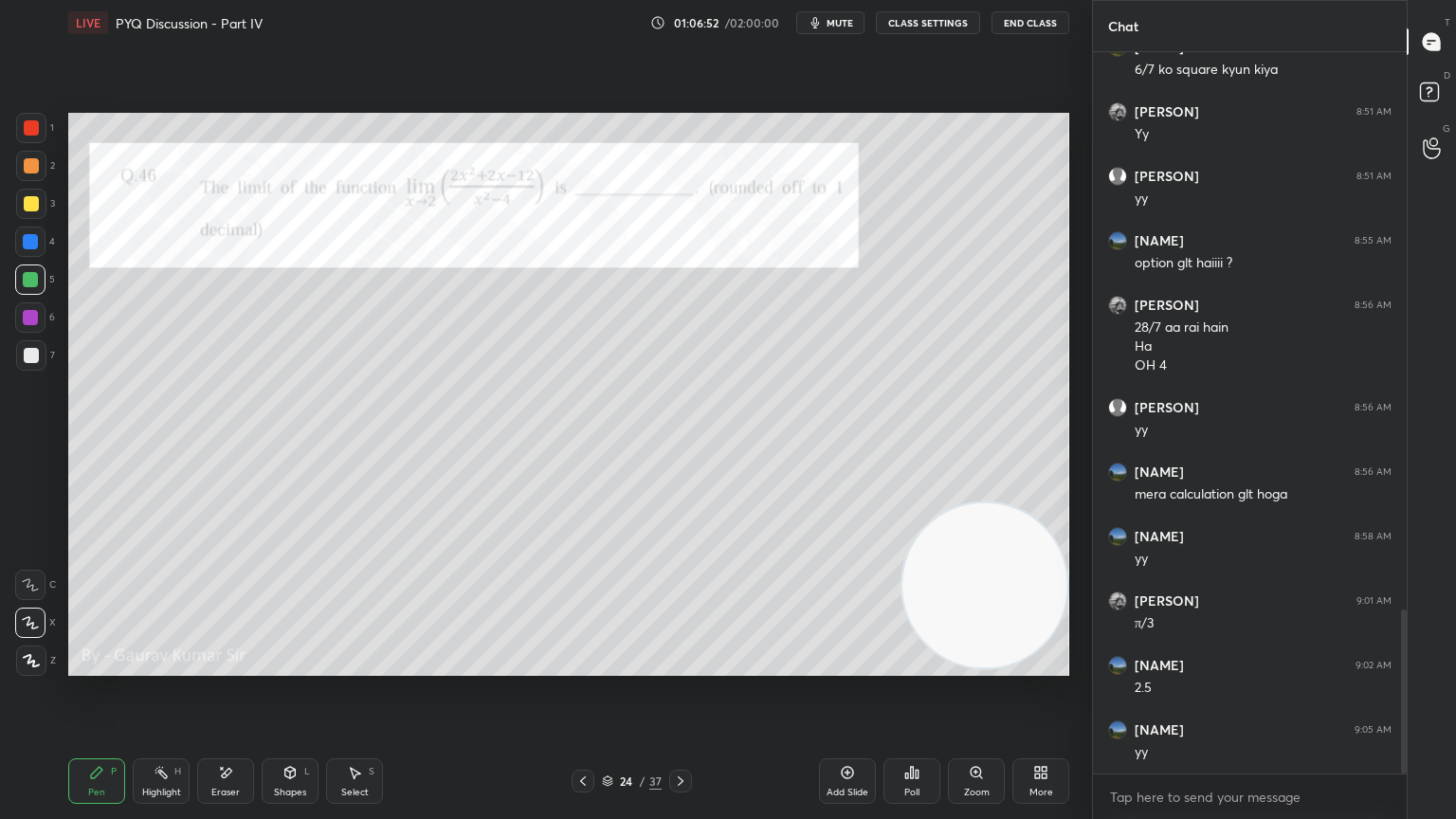 click at bounding box center (30, 318) 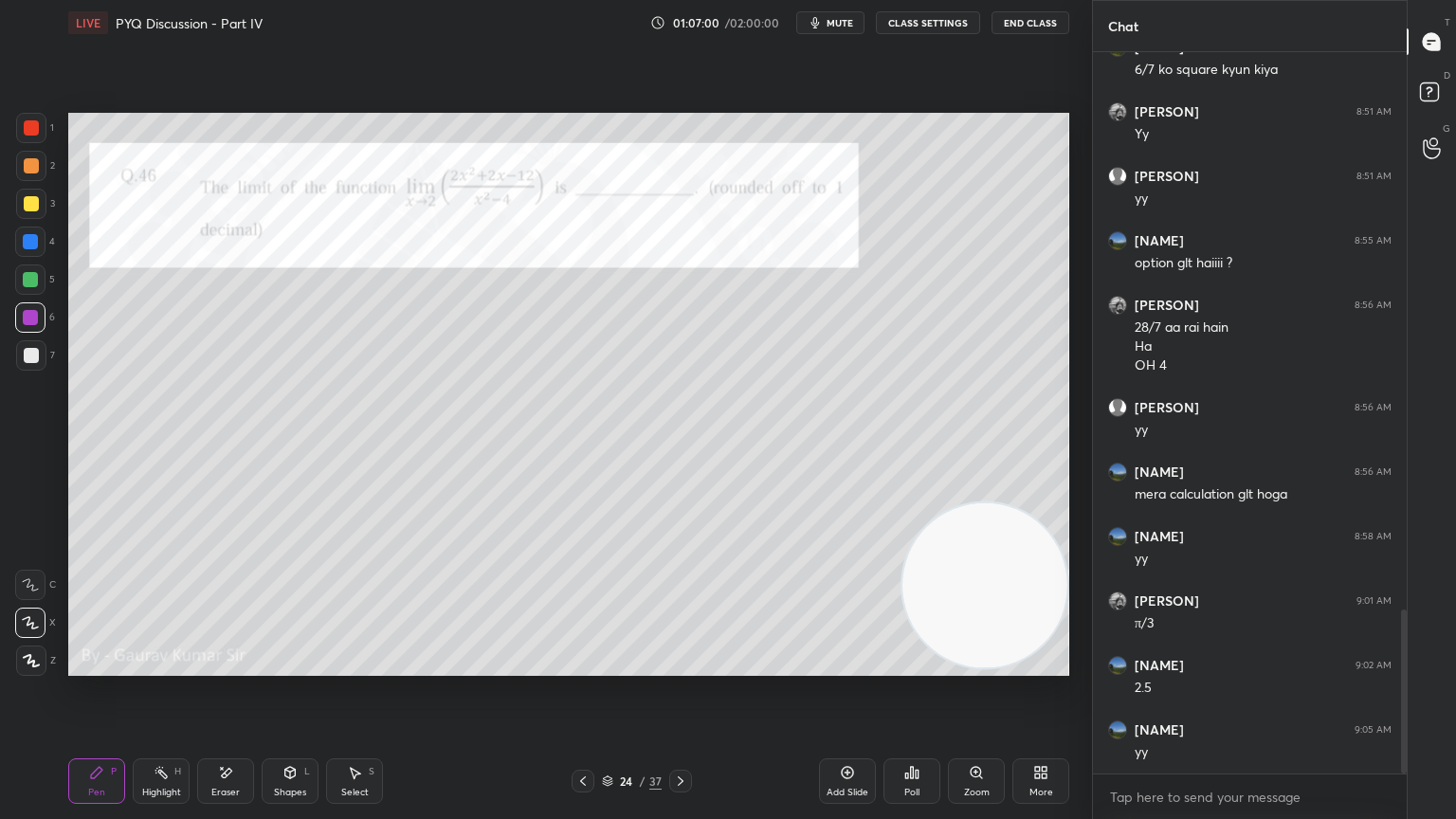 click 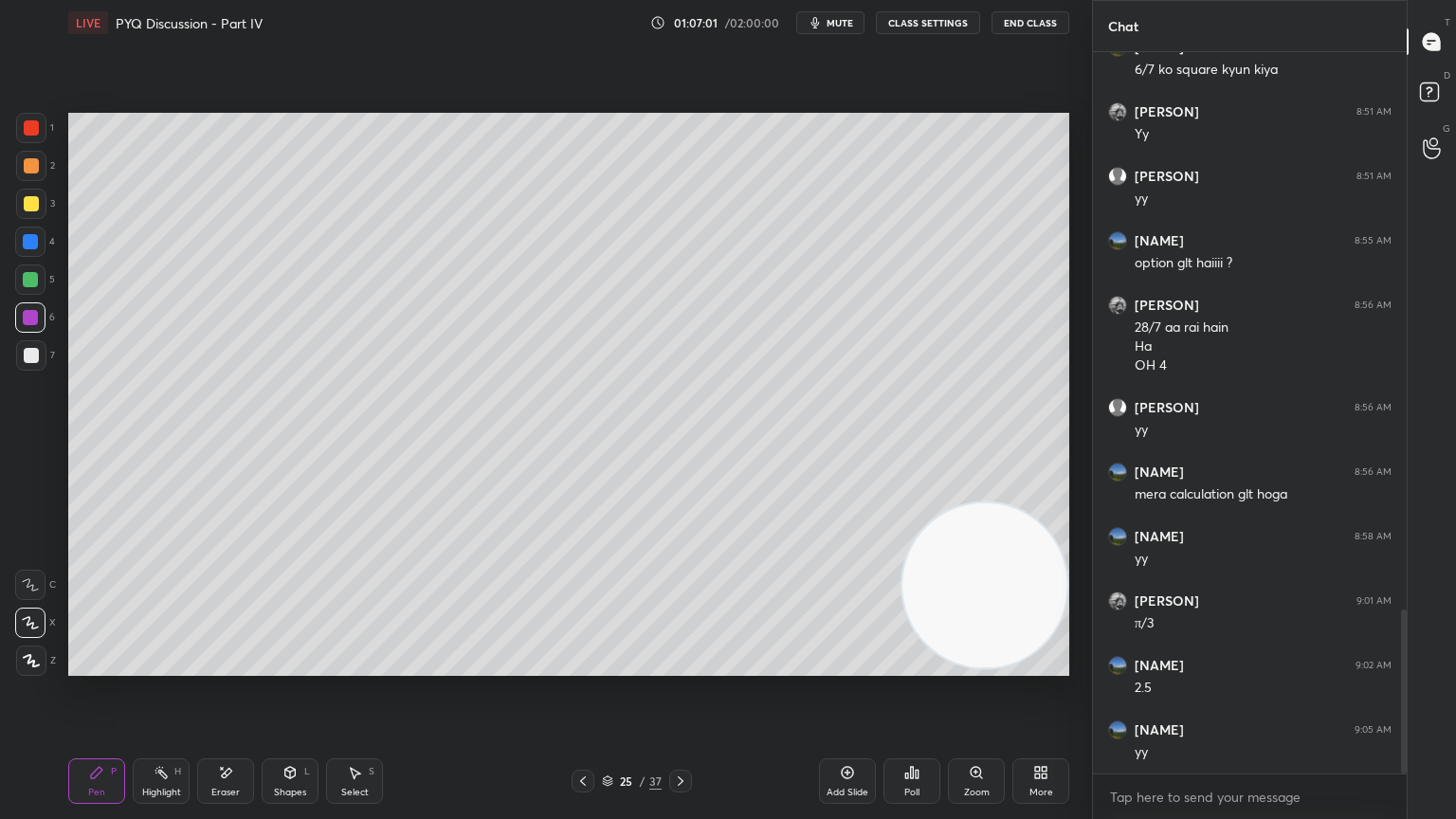 click 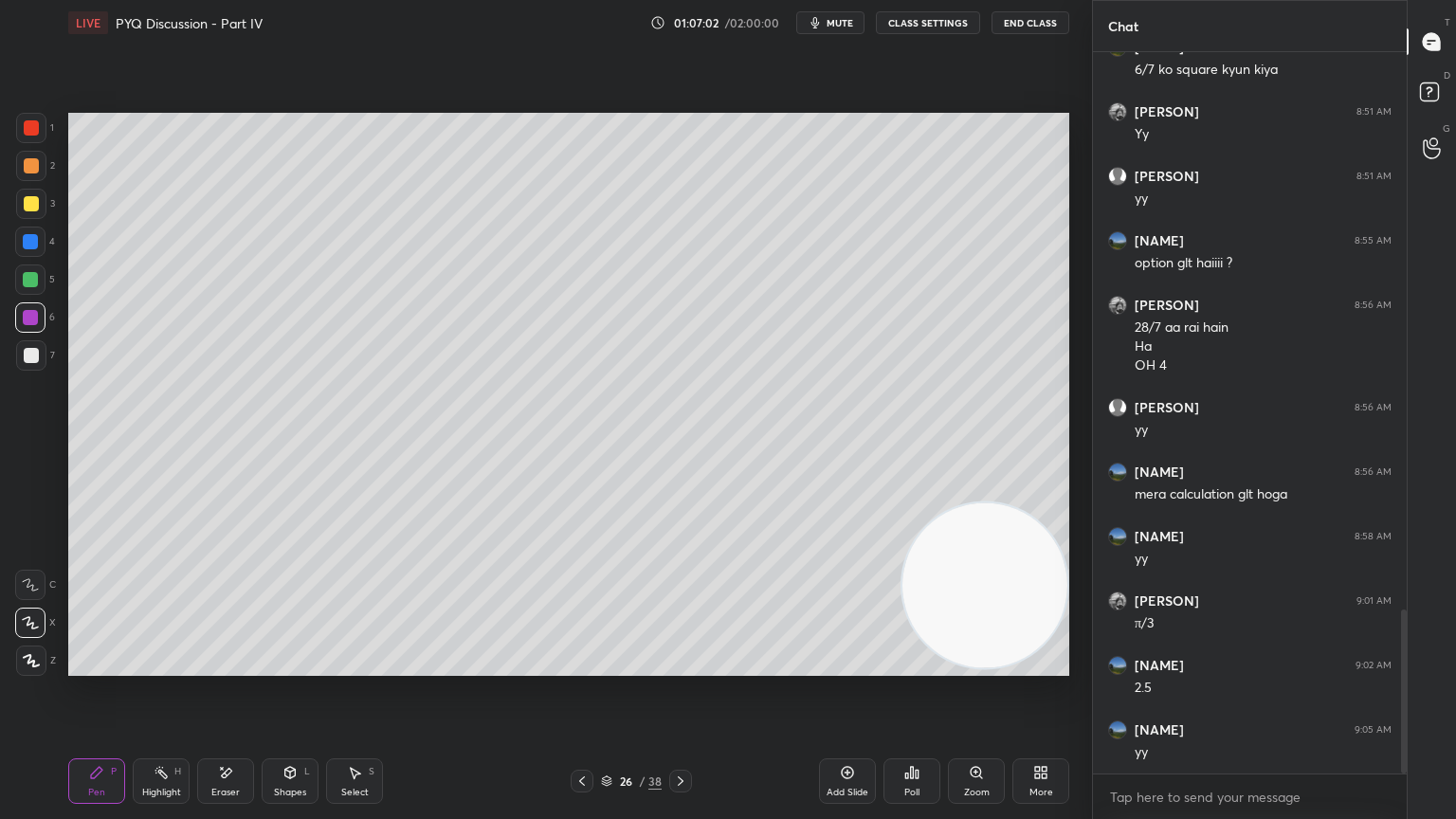 click at bounding box center (30, 242) 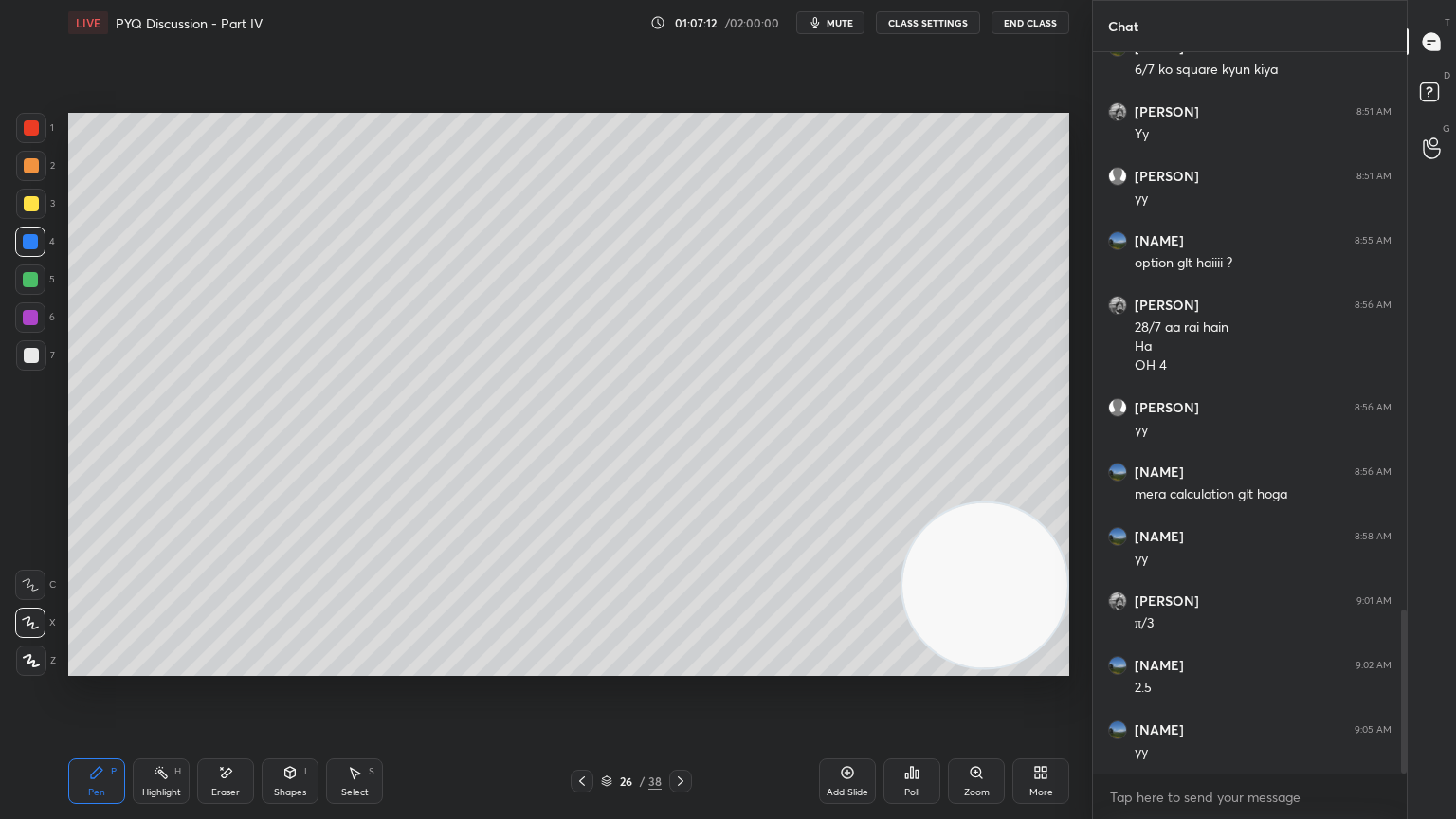 click 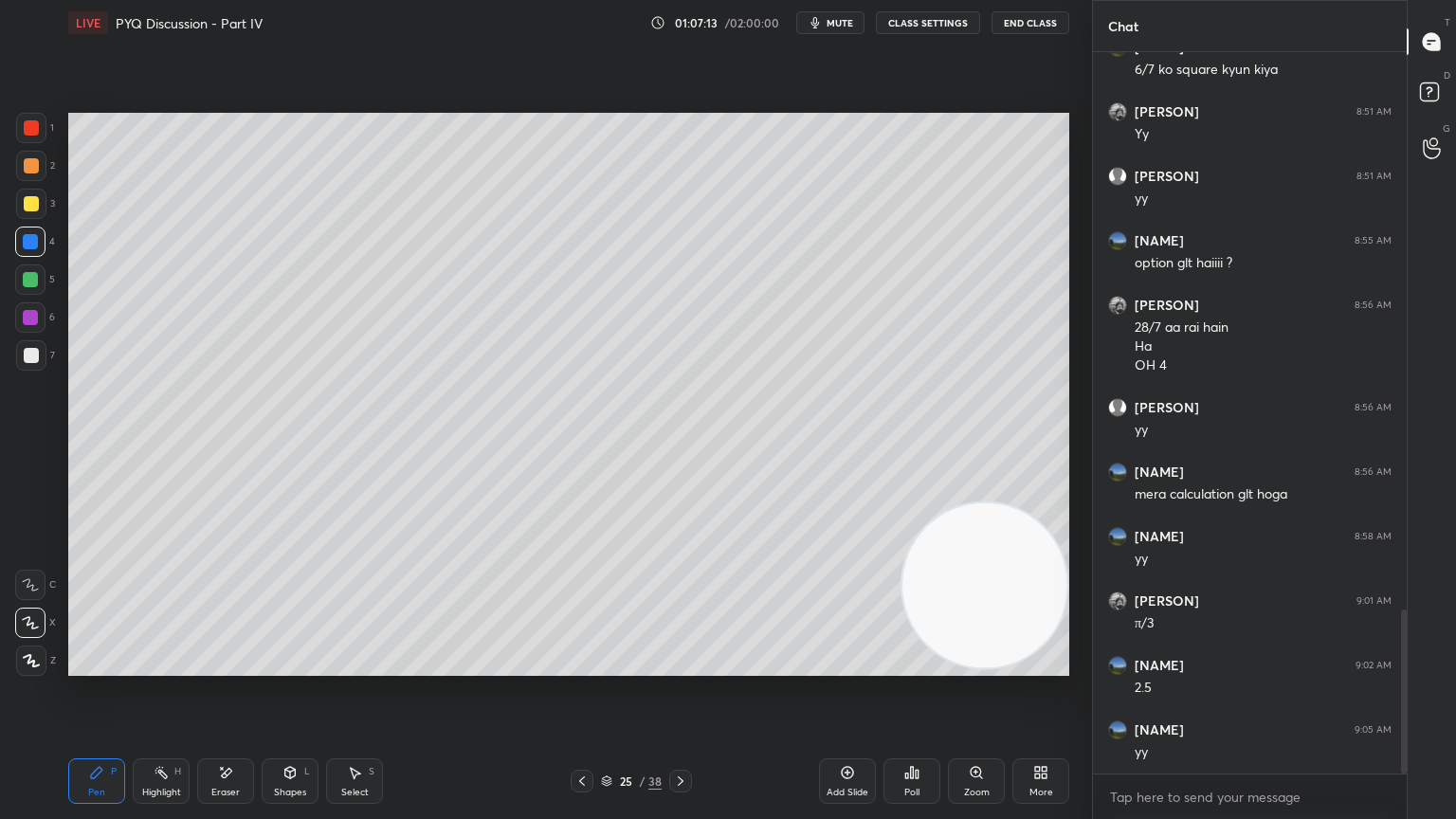 click 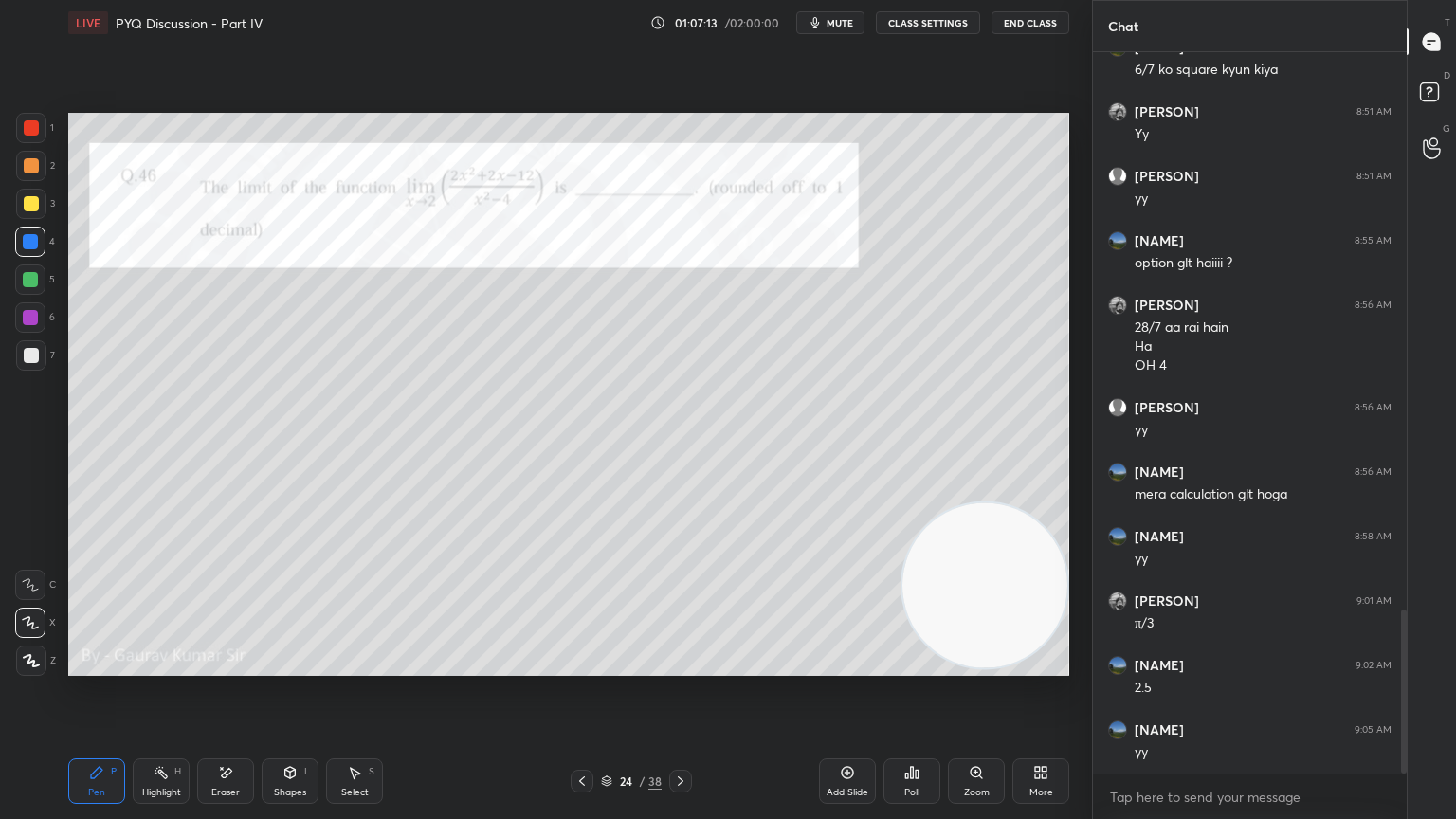 scroll, scrollTop: 2547, scrollLeft: 0, axis: vertical 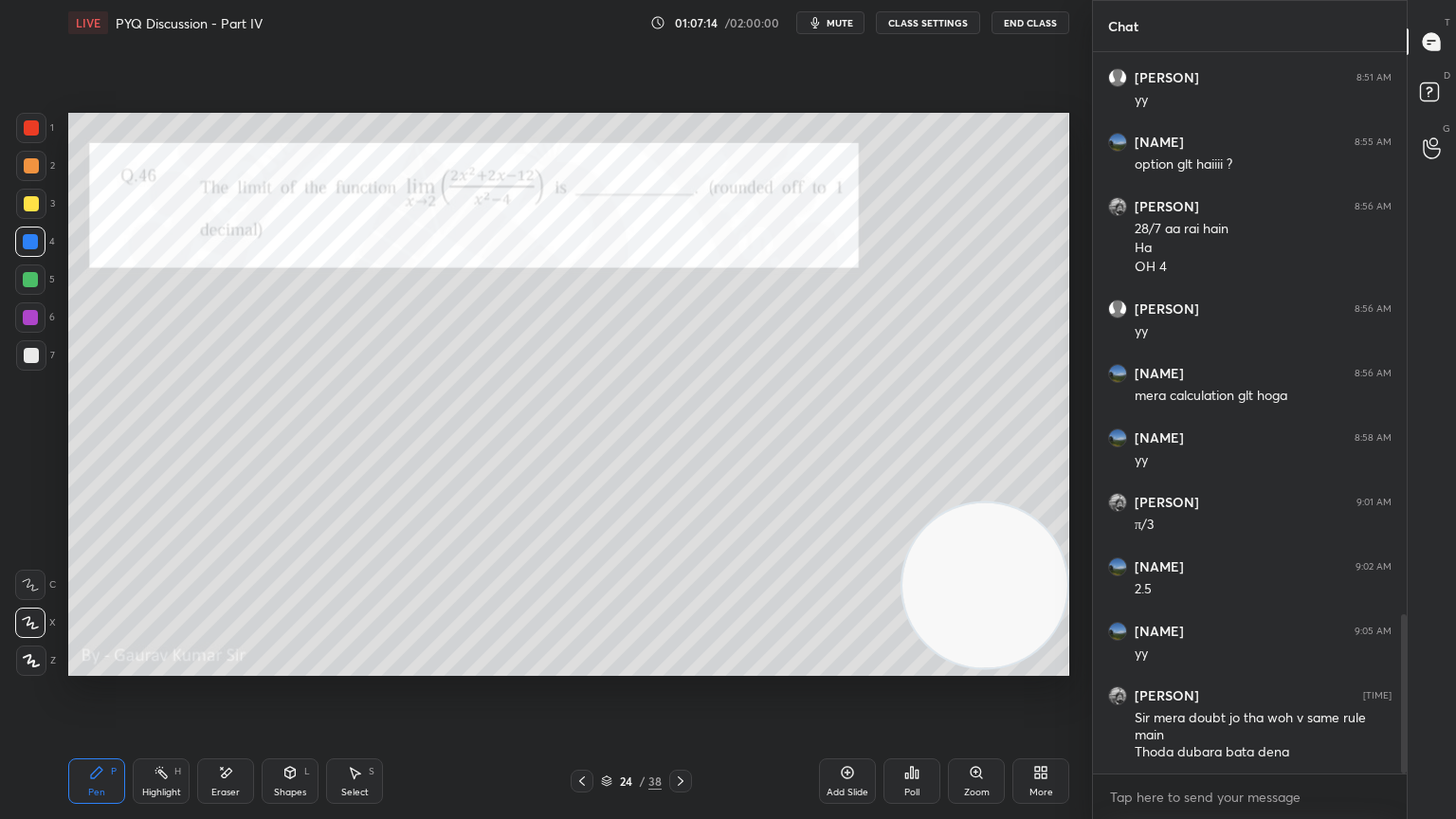 click 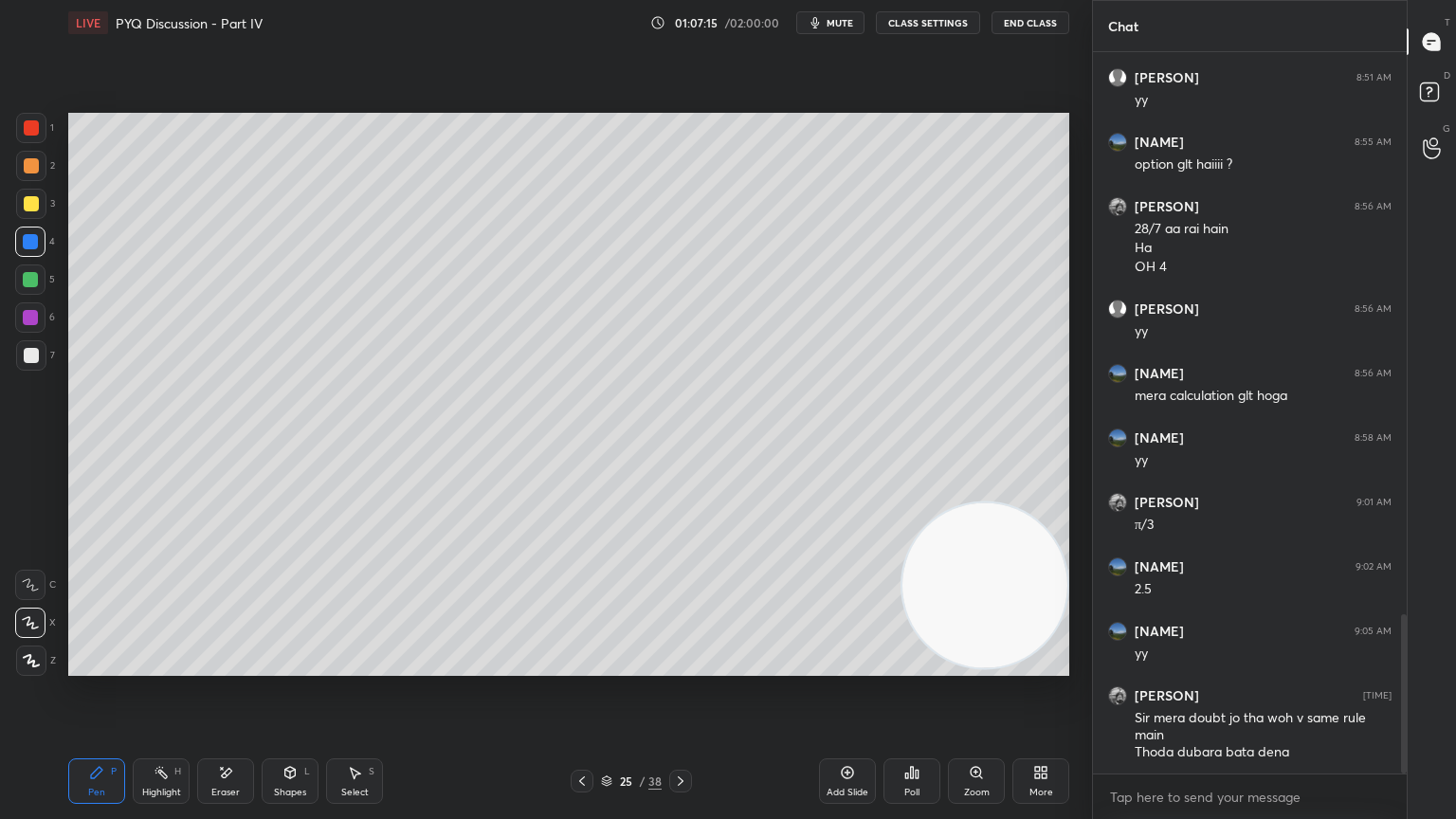 click 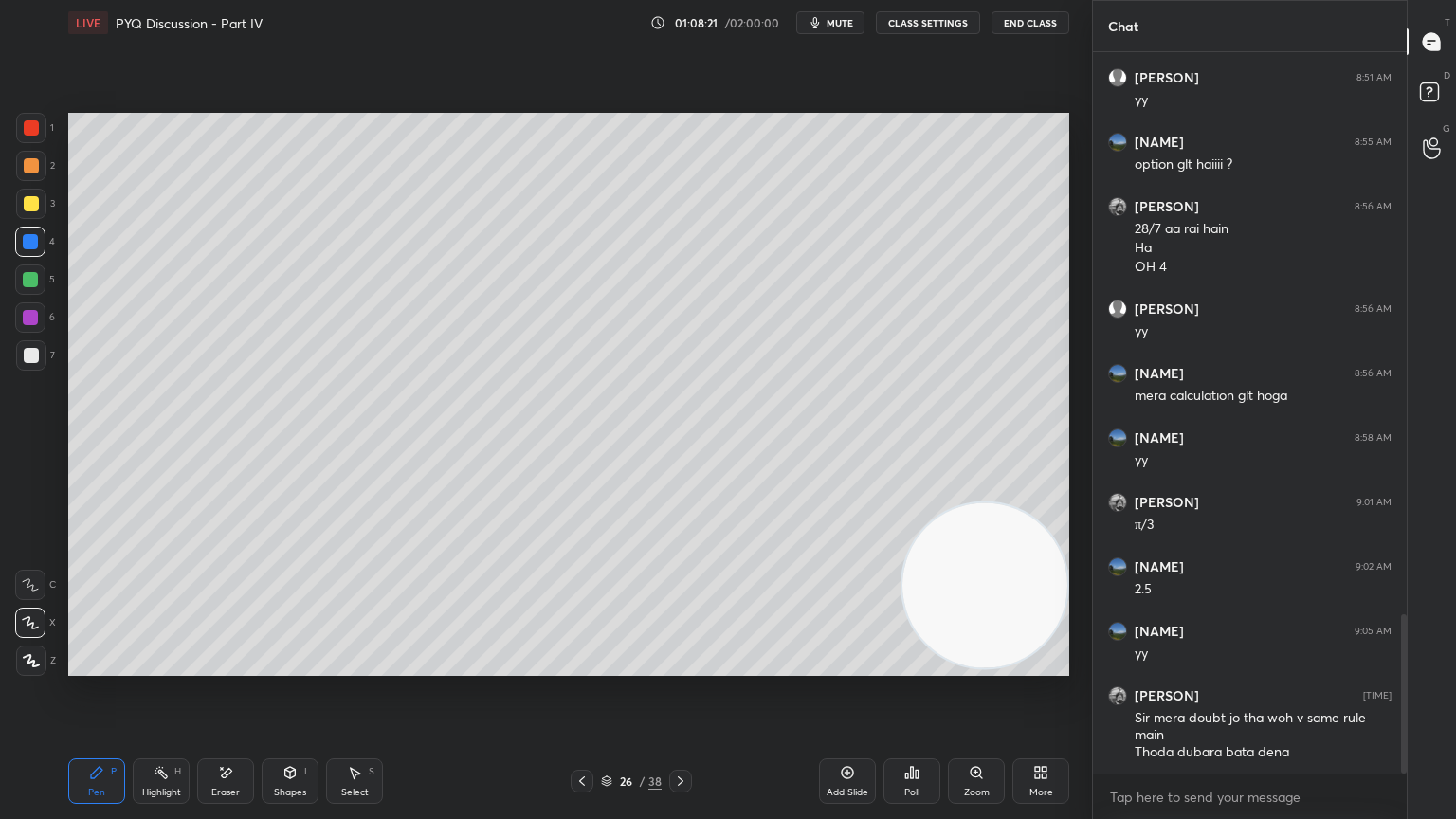 click 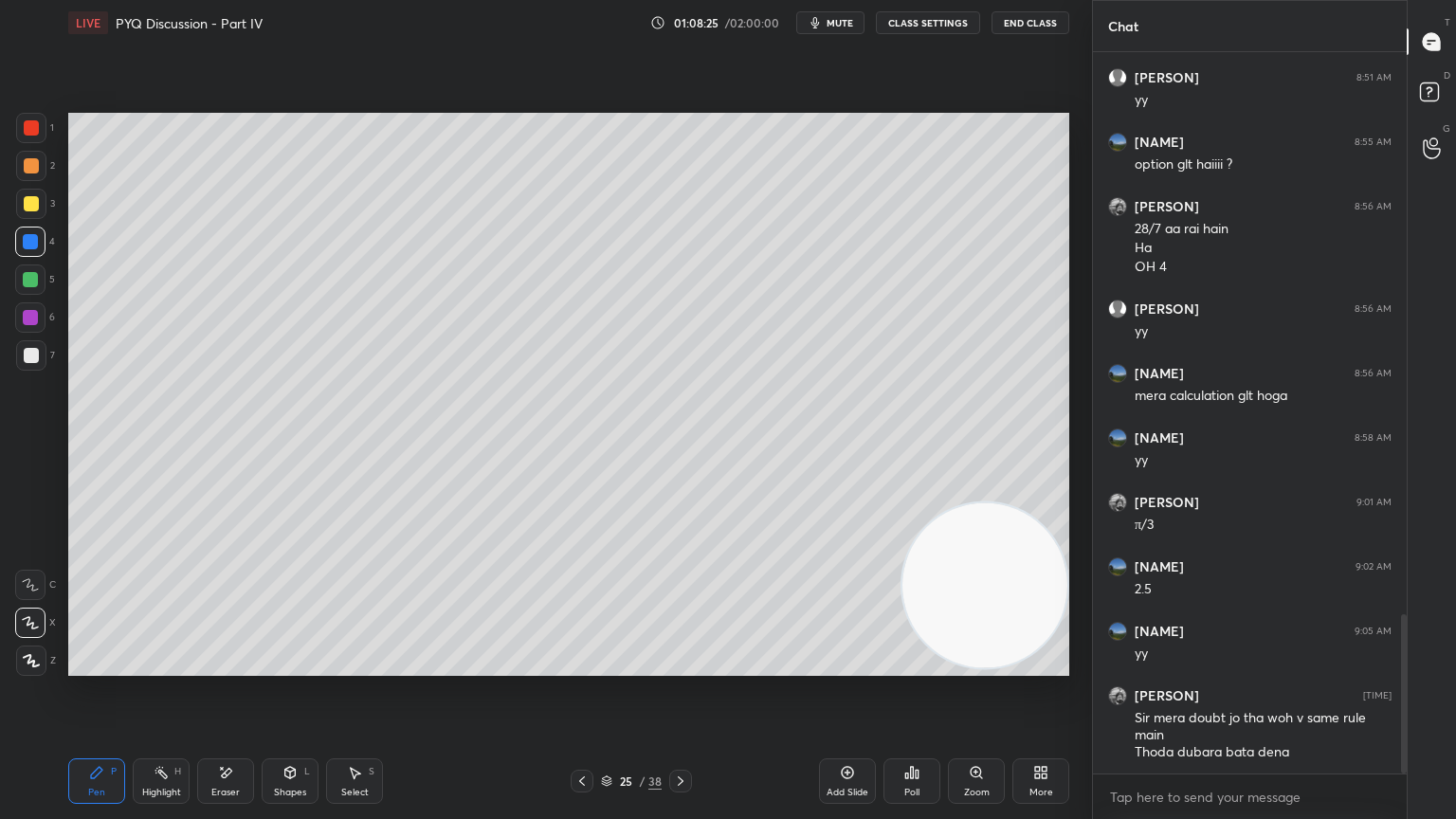 scroll, scrollTop: 2612, scrollLeft: 0, axis: vertical 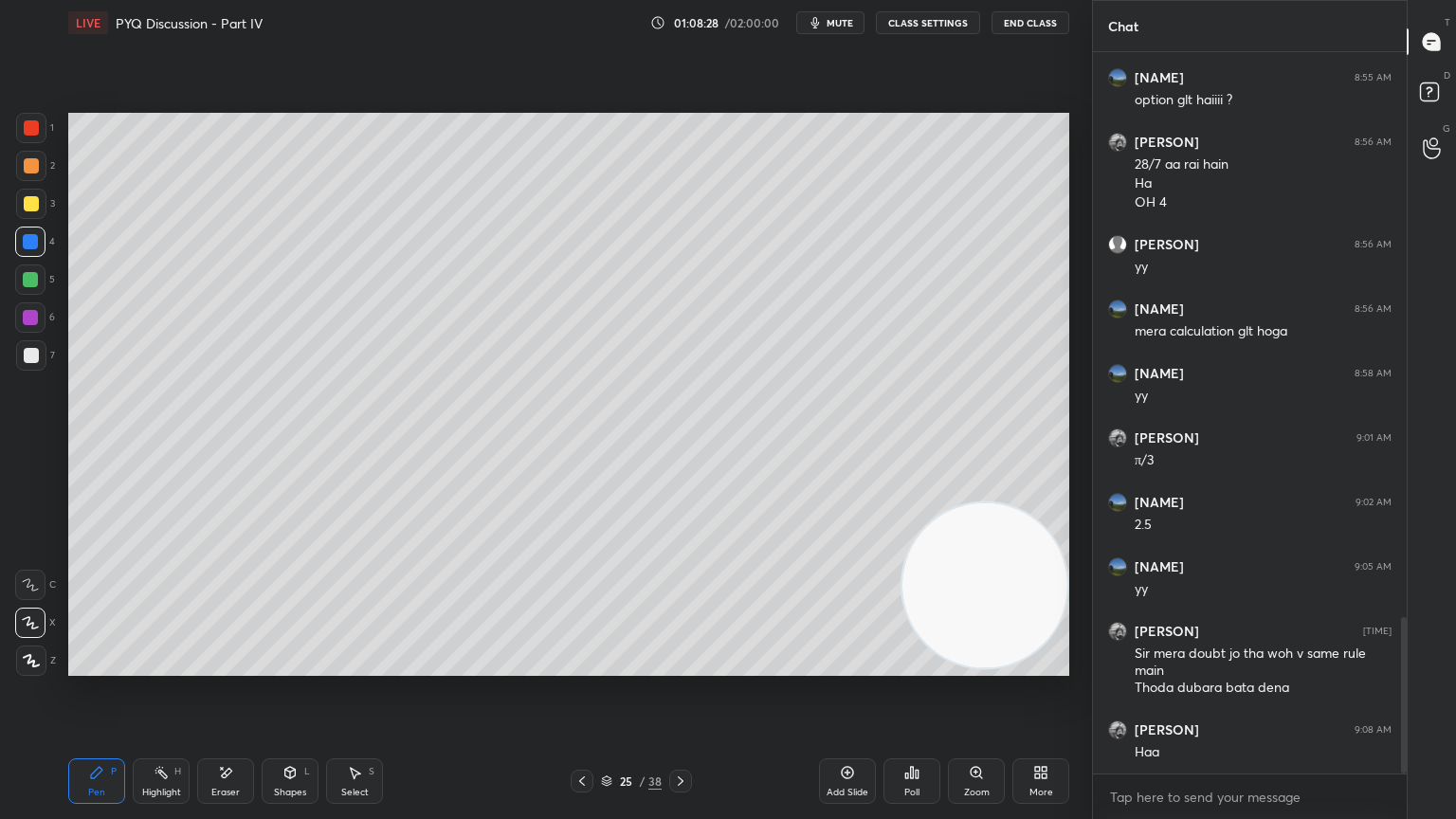 click 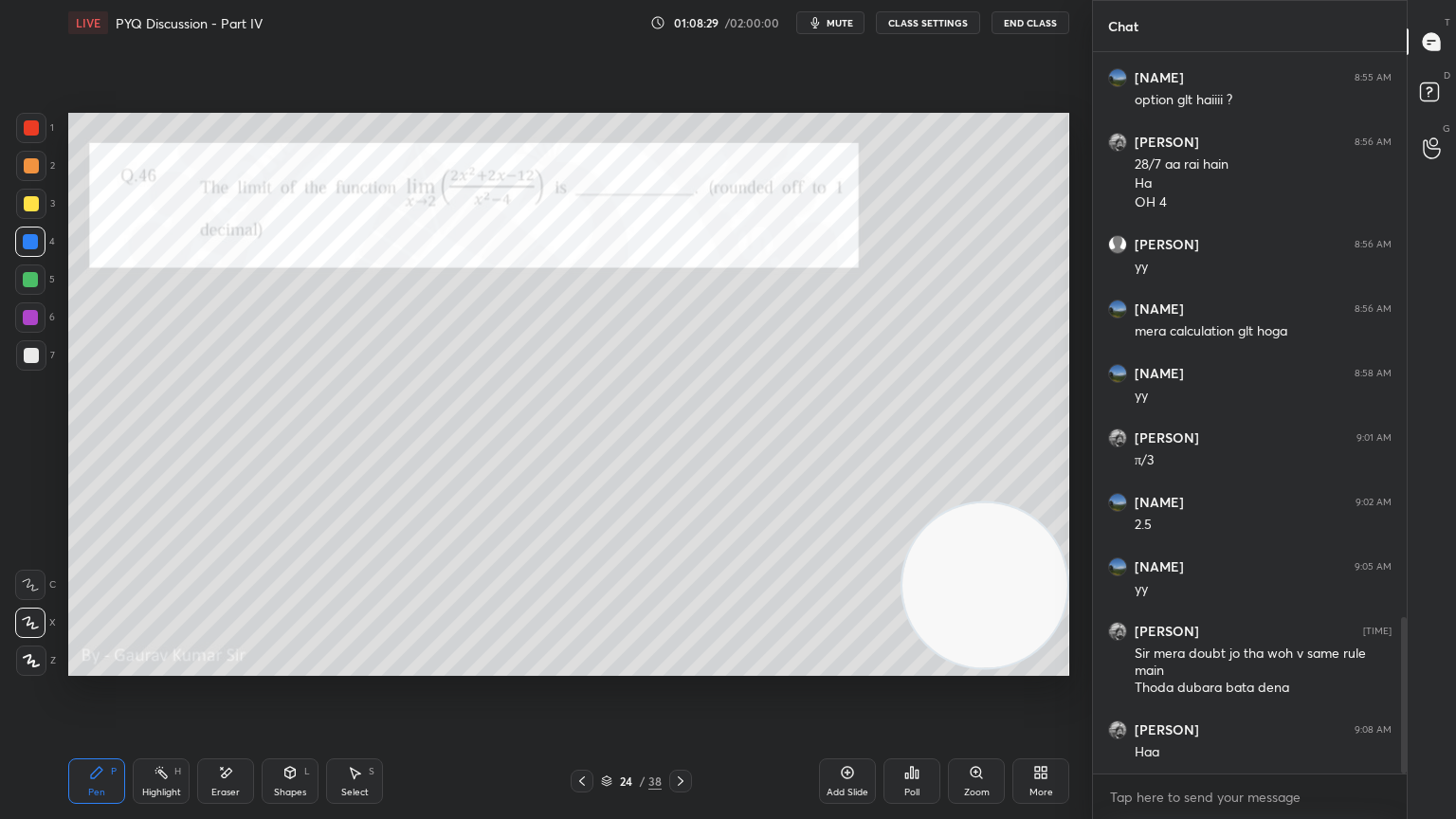 click at bounding box center (30, 318) 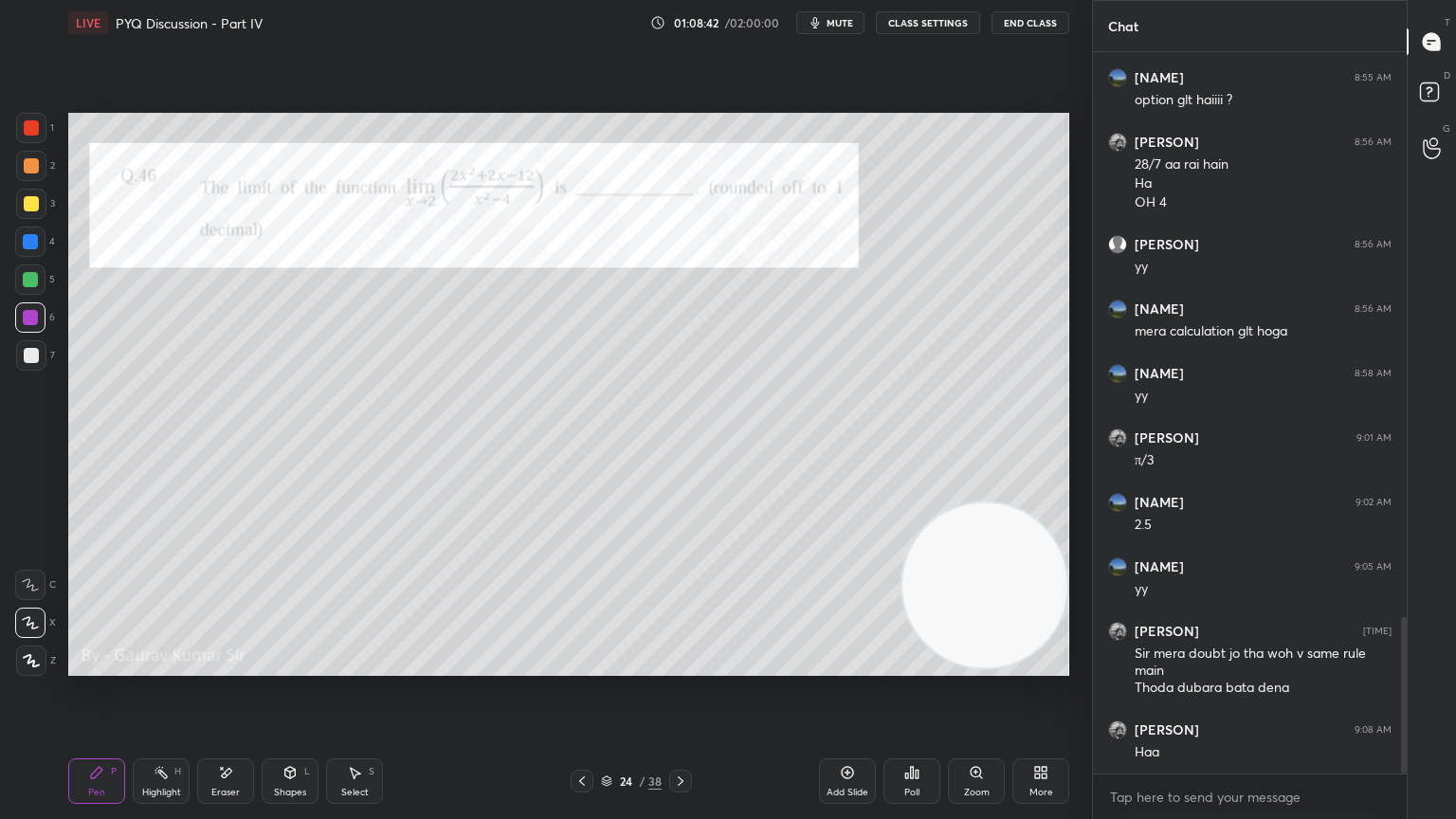 click 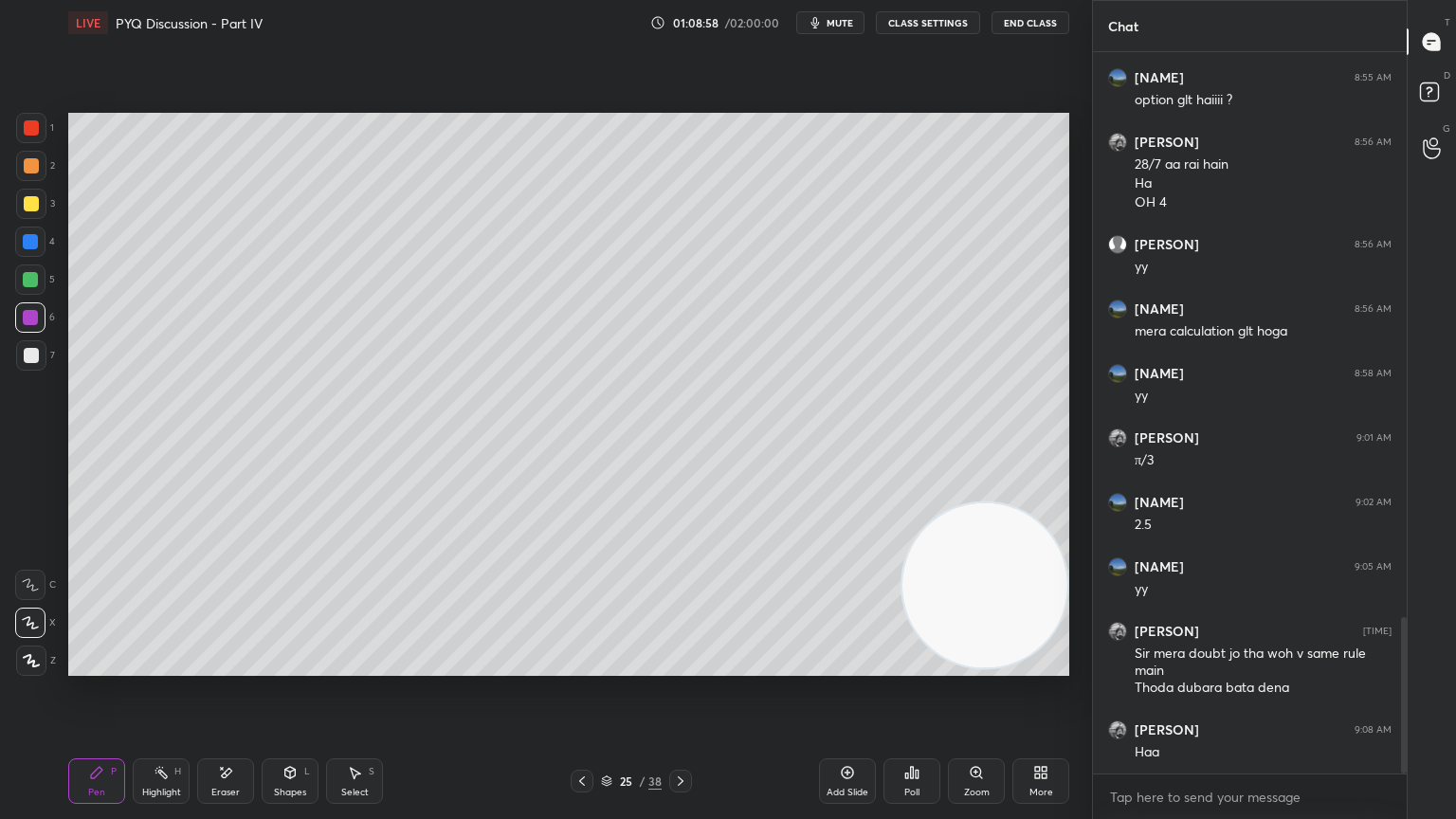 click at bounding box center (985, 586) 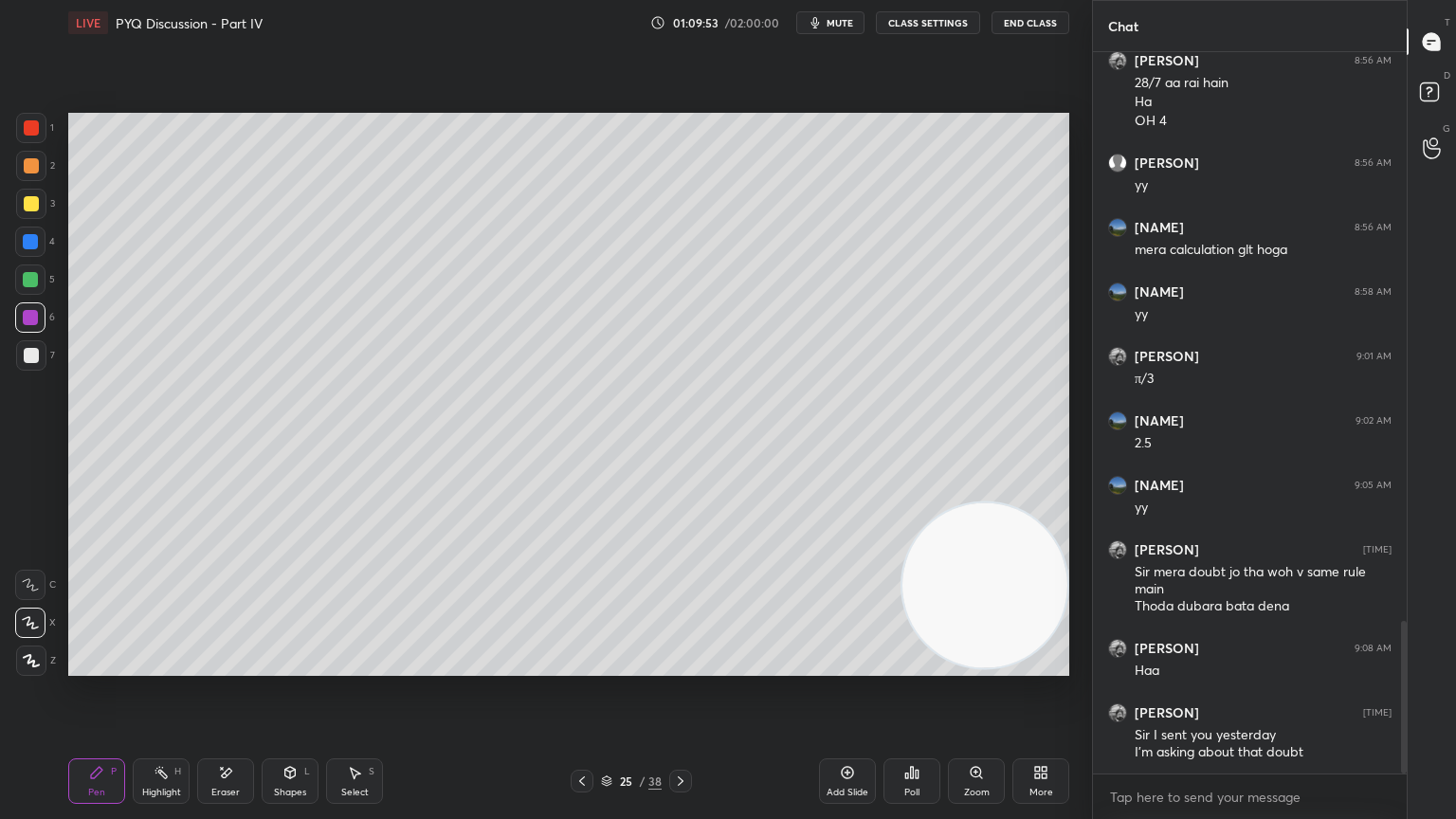 scroll, scrollTop: 2757, scrollLeft: 0, axis: vertical 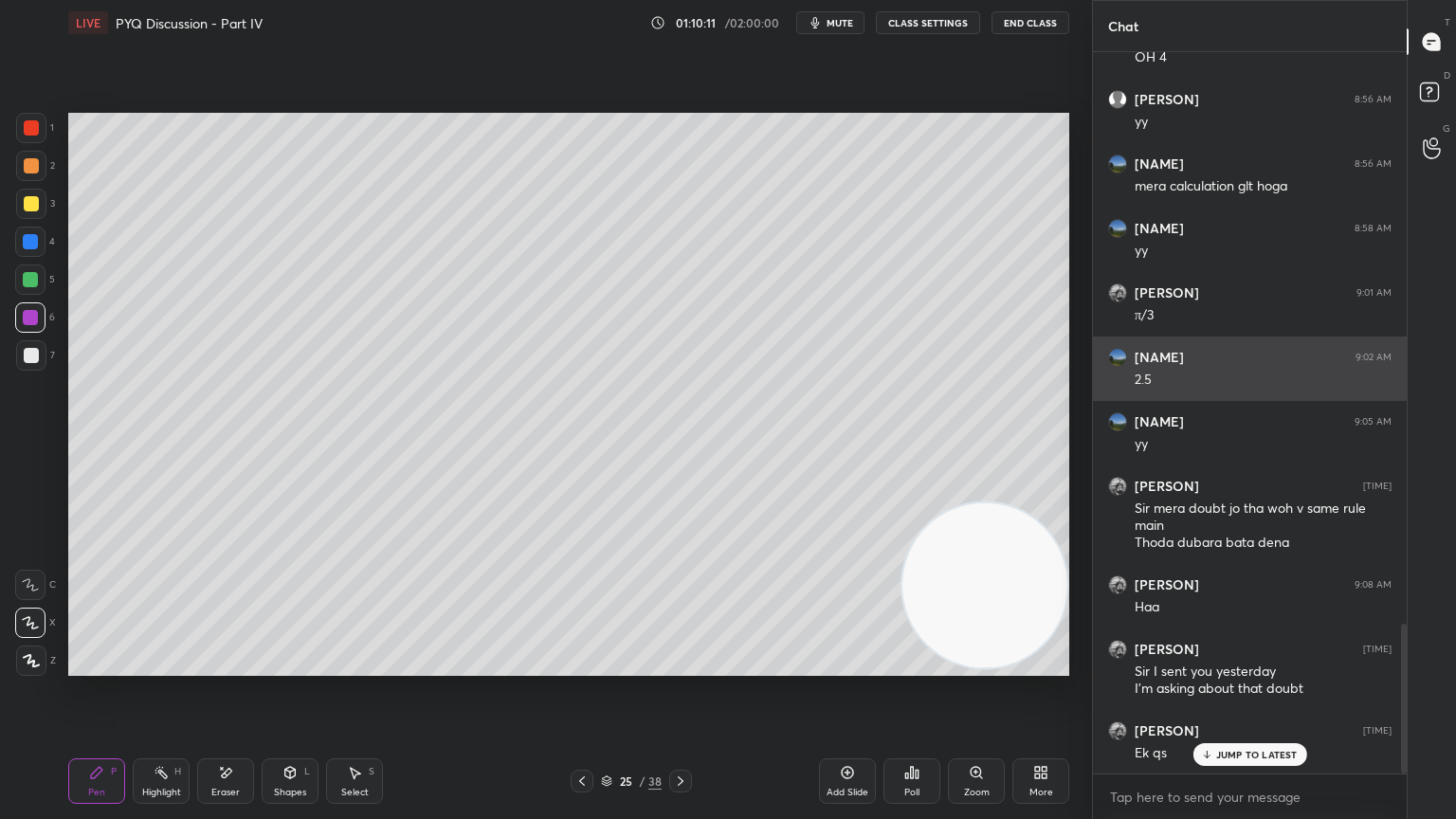 click on "2.5" at bounding box center [1263, 380] 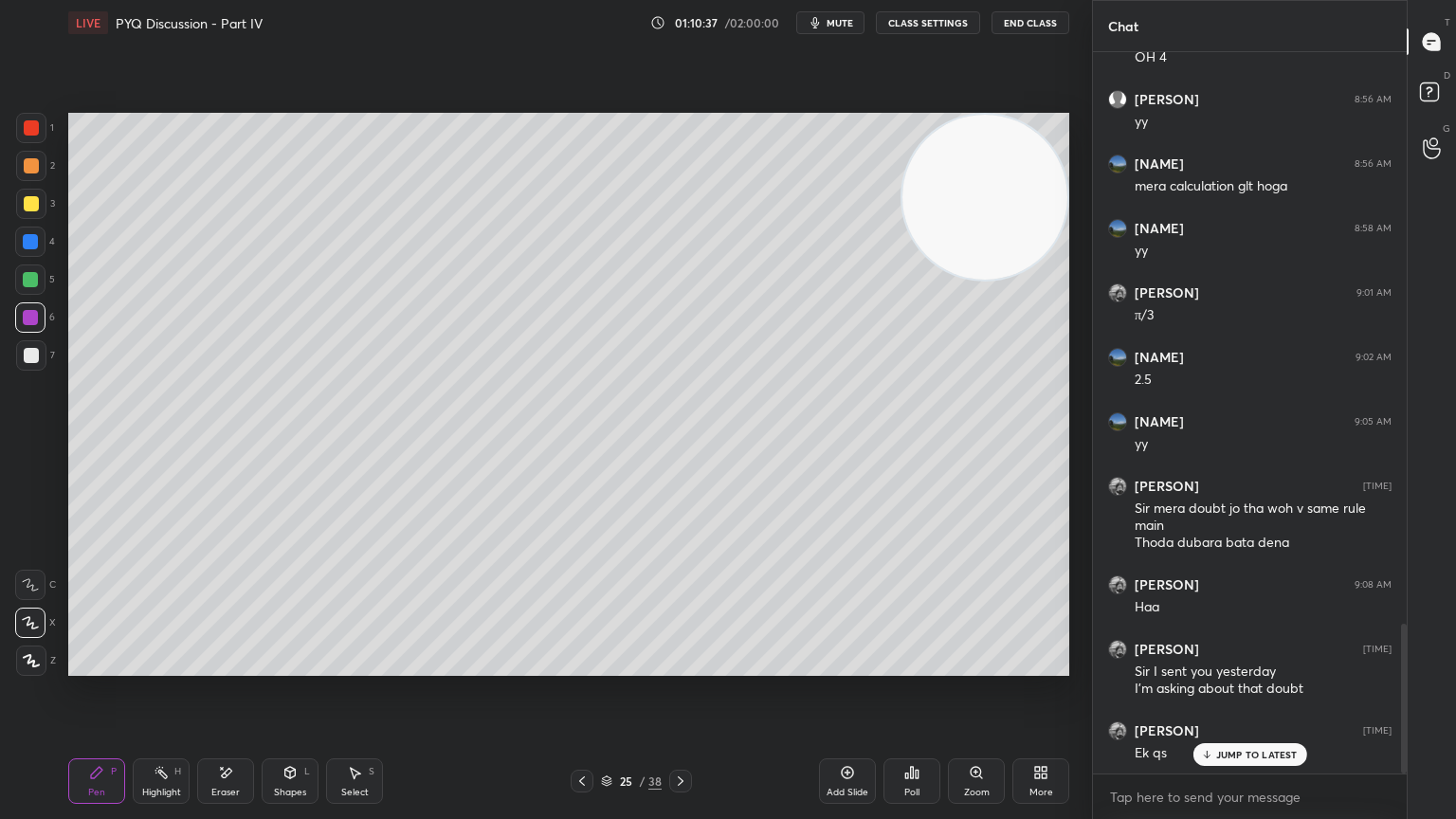 click on "Setting up your live class Poll for   secs No correct answer Start poll" at bounding box center [569, 394] 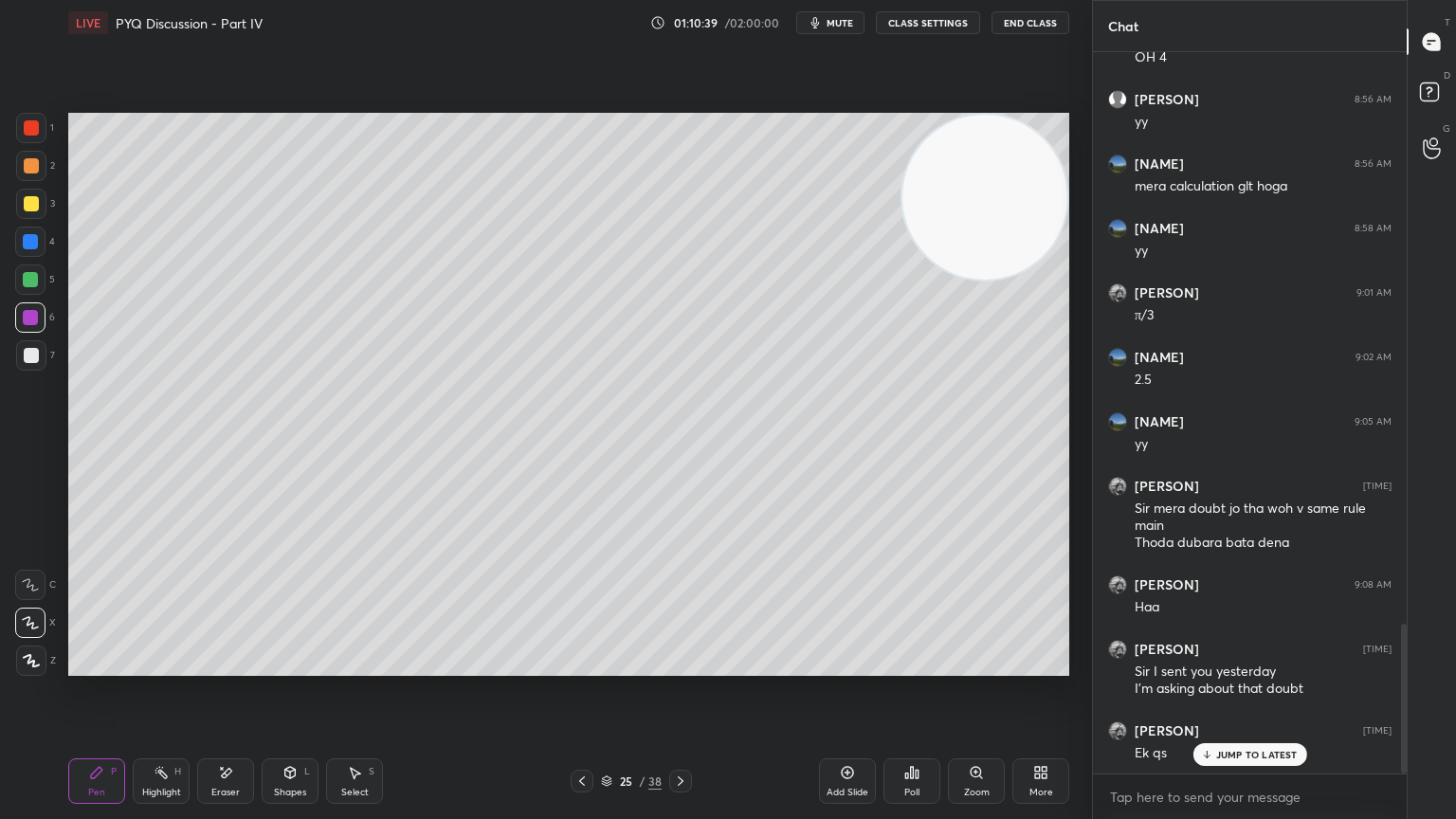 click 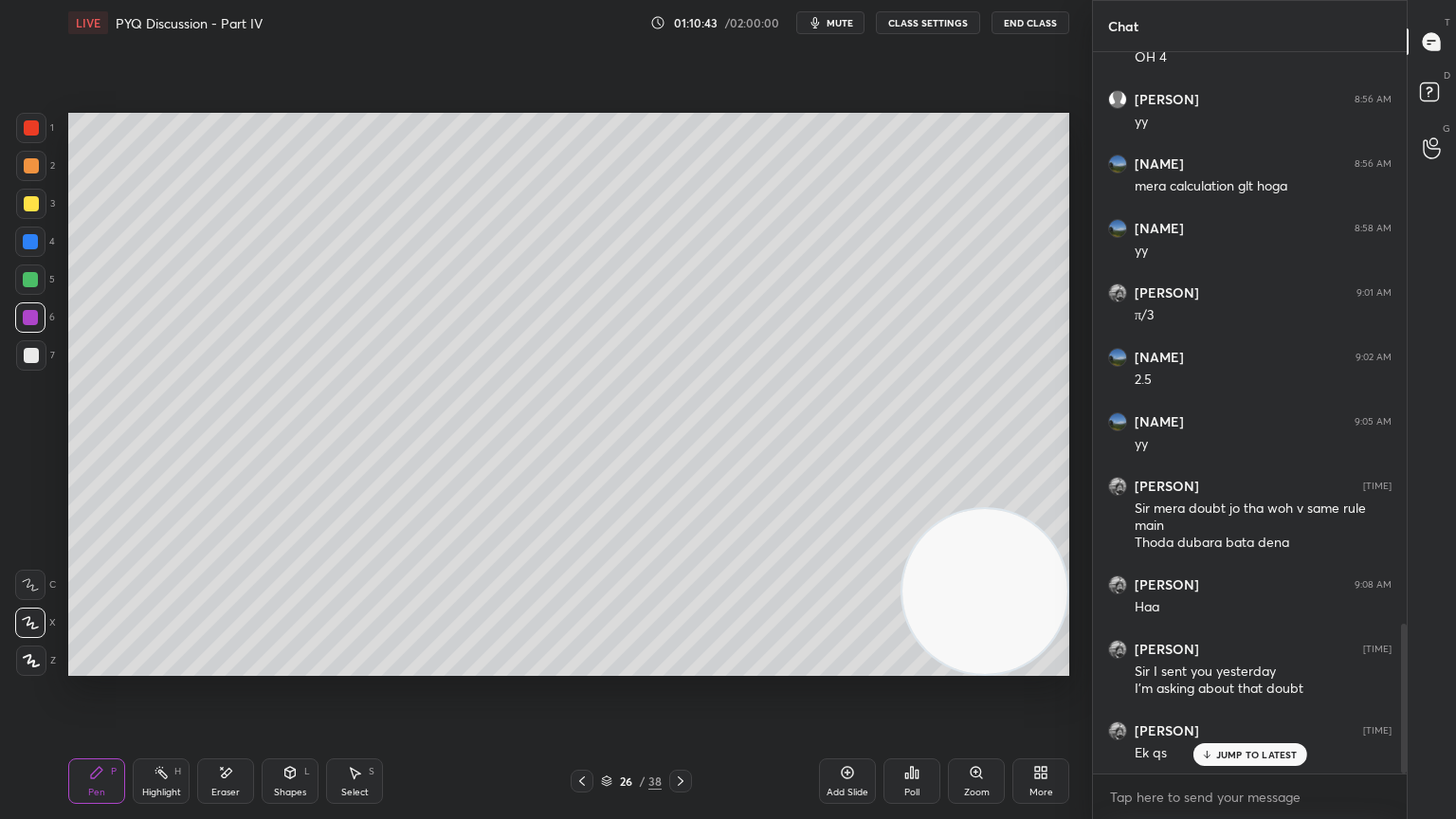 click at bounding box center (31, 355) 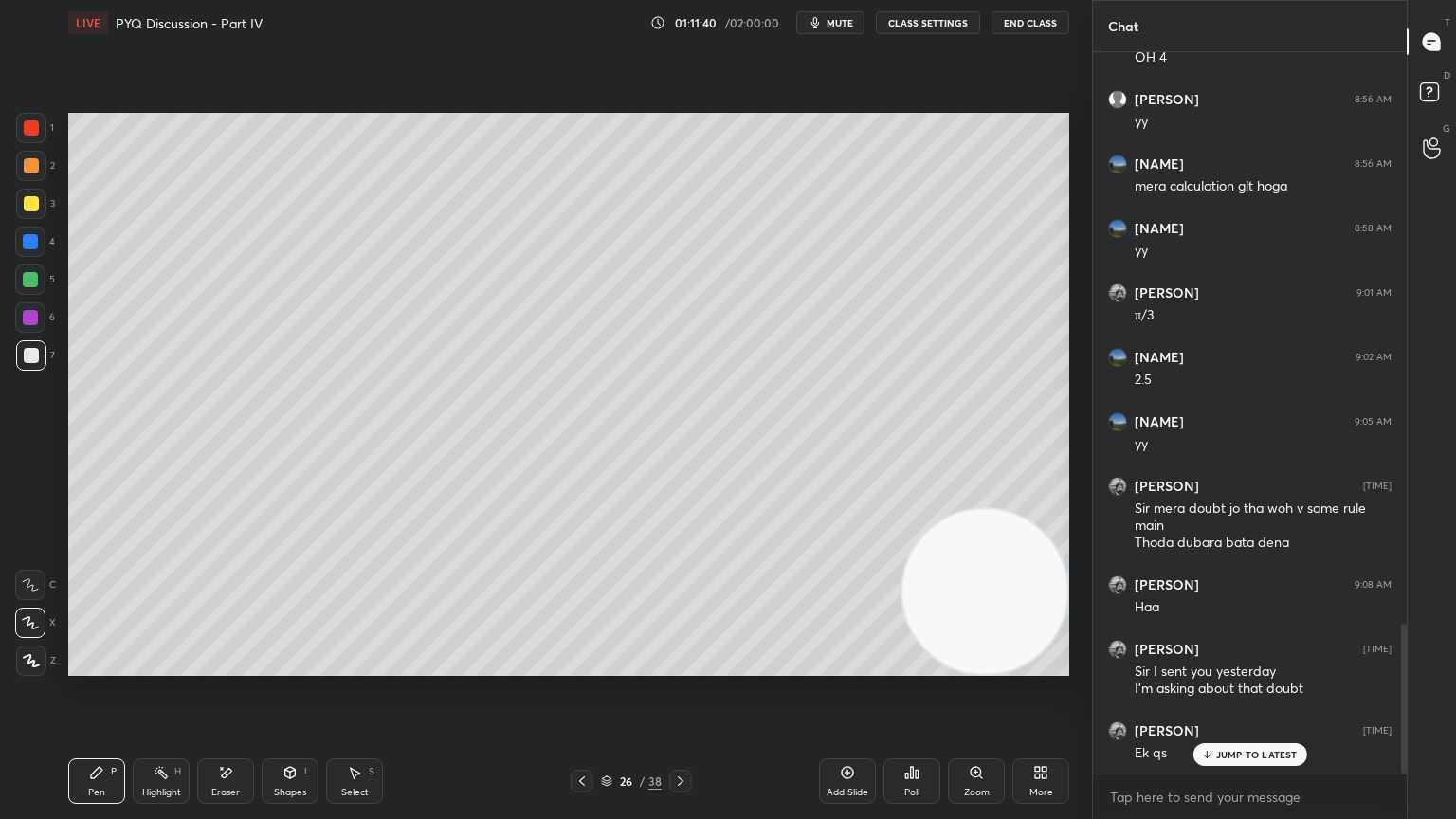 scroll, scrollTop: 2821, scrollLeft: 0, axis: vertical 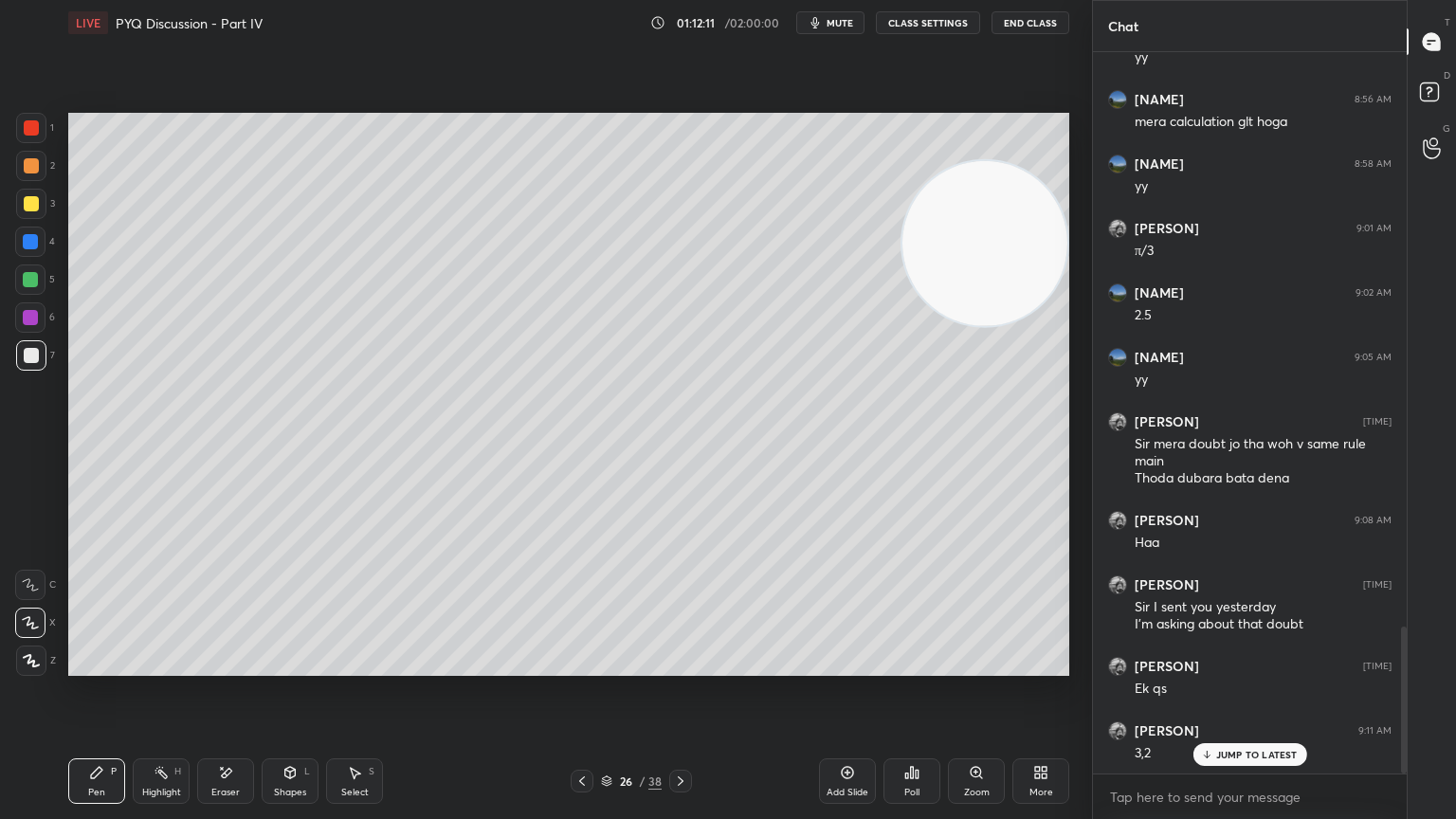 click 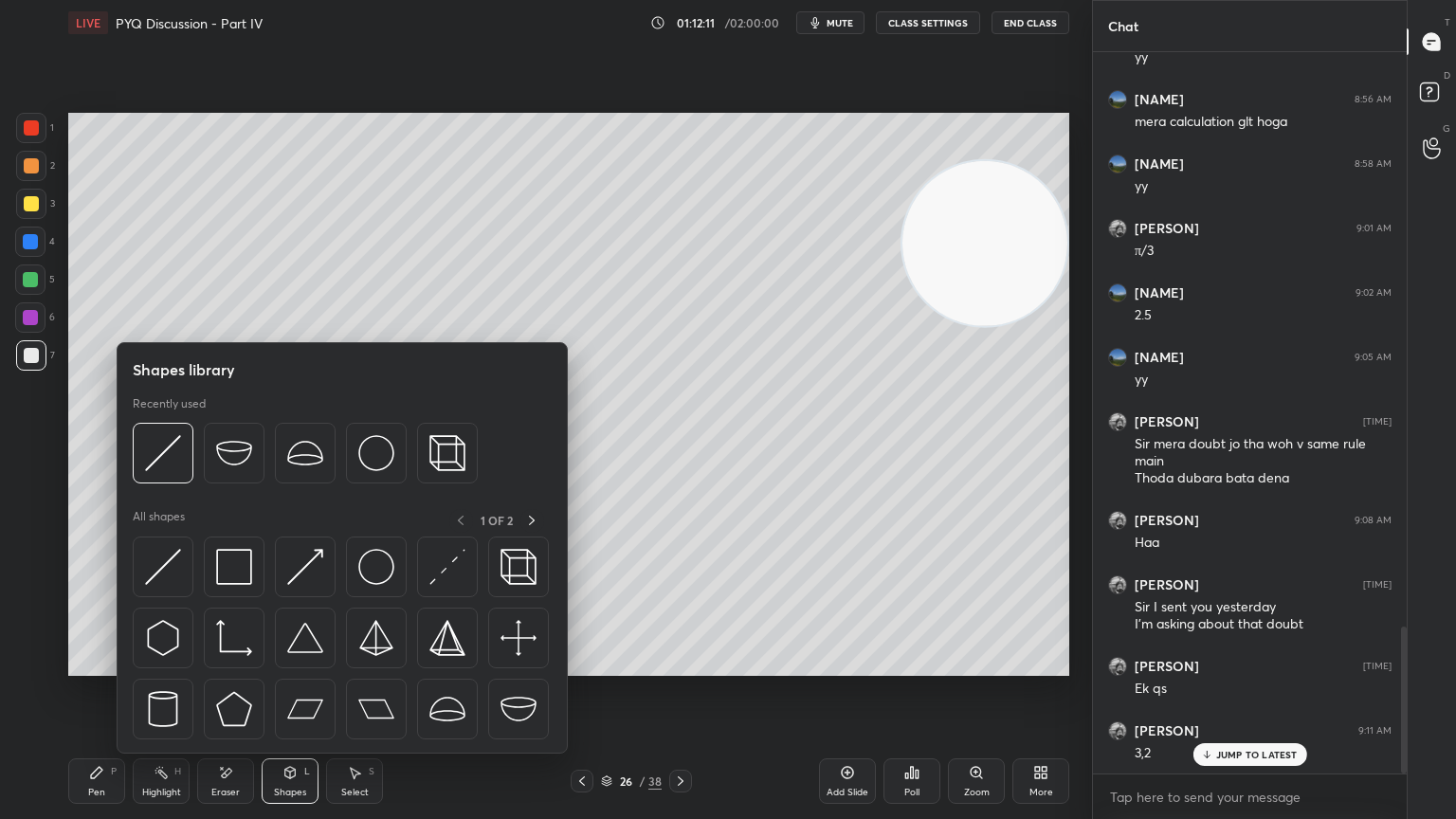 click on "Eraser" at bounding box center (226, 792) 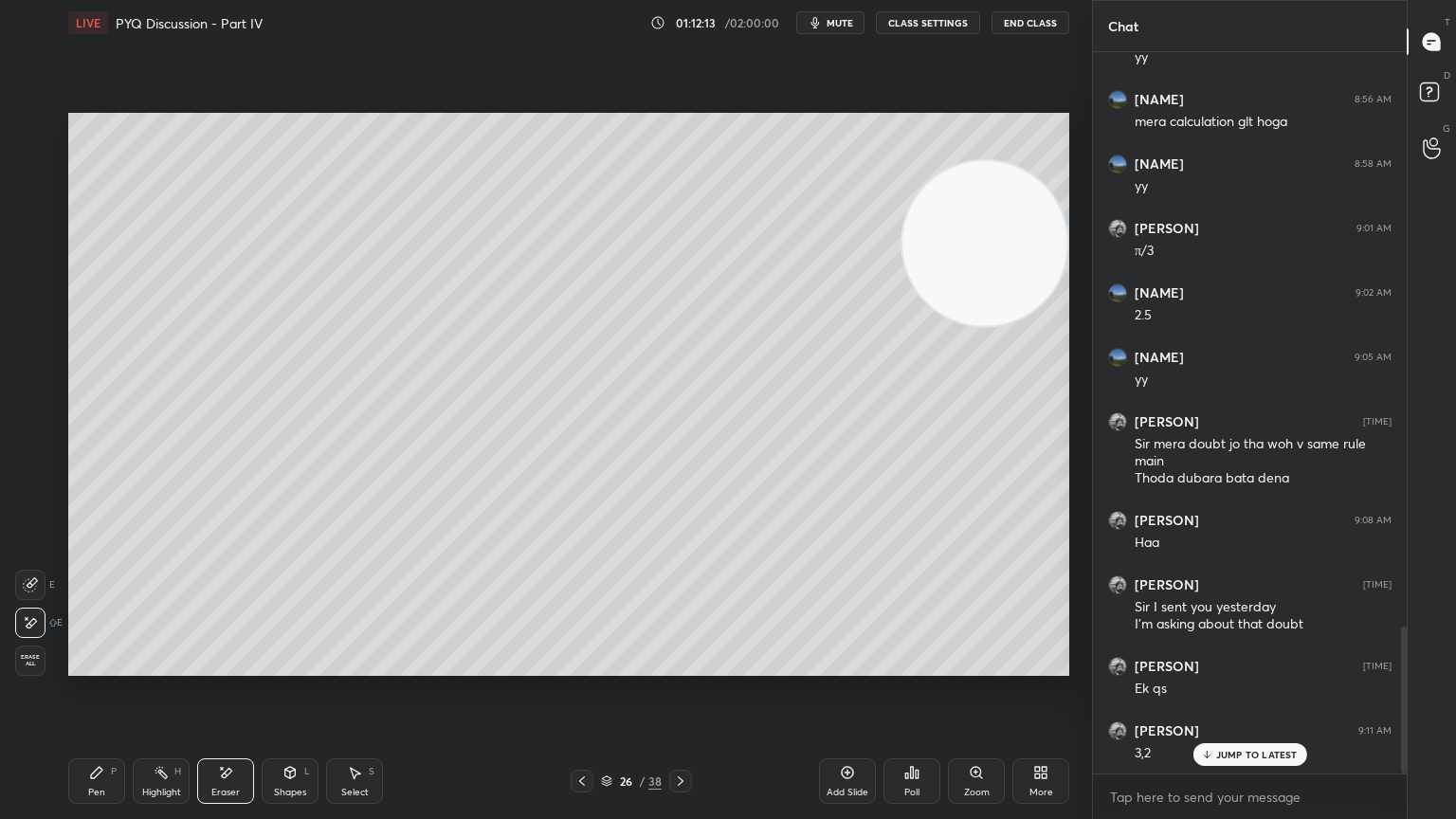 click on "Pen" at bounding box center [97, 792] 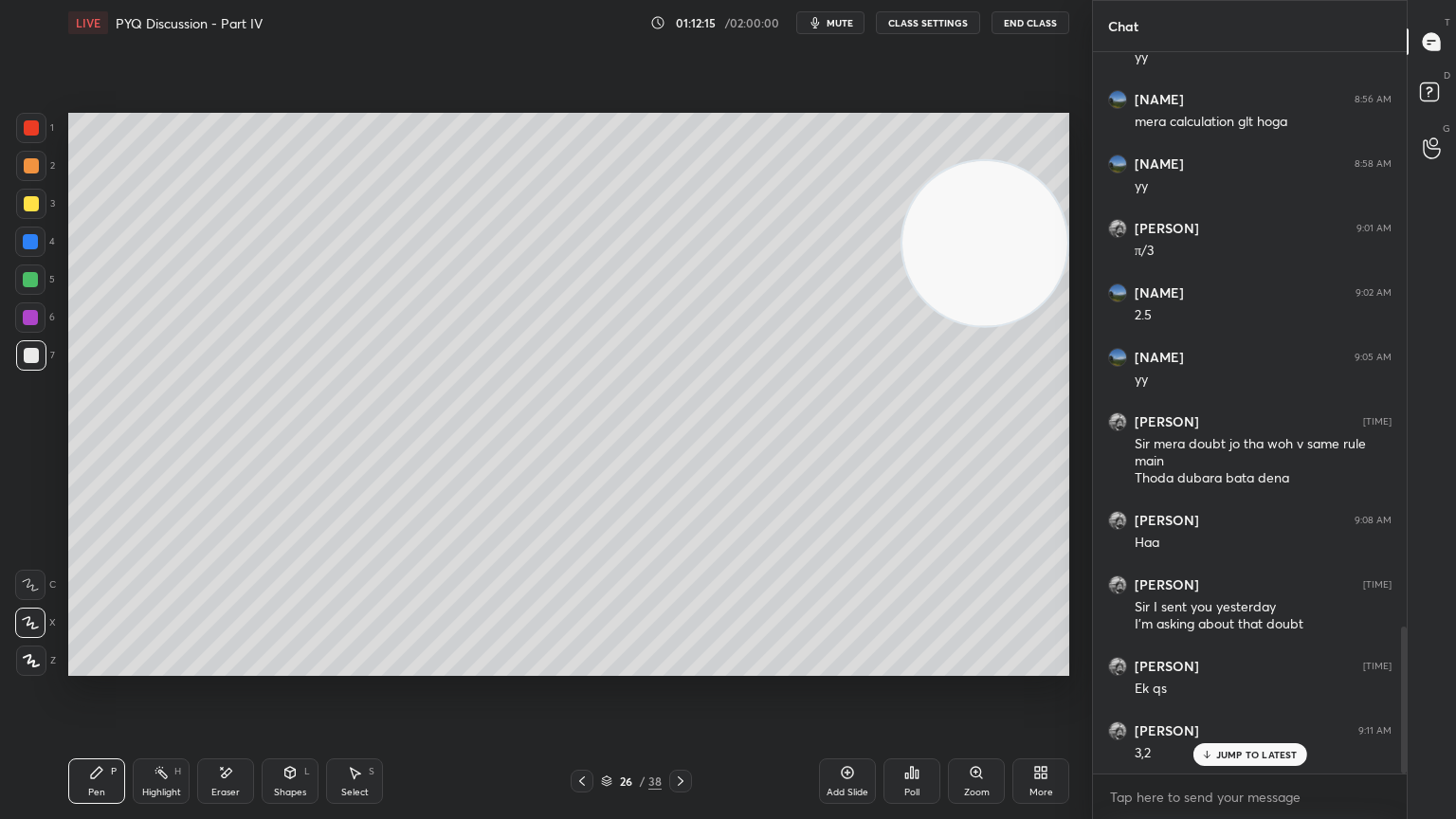 click on "Select S" at bounding box center [355, 781] 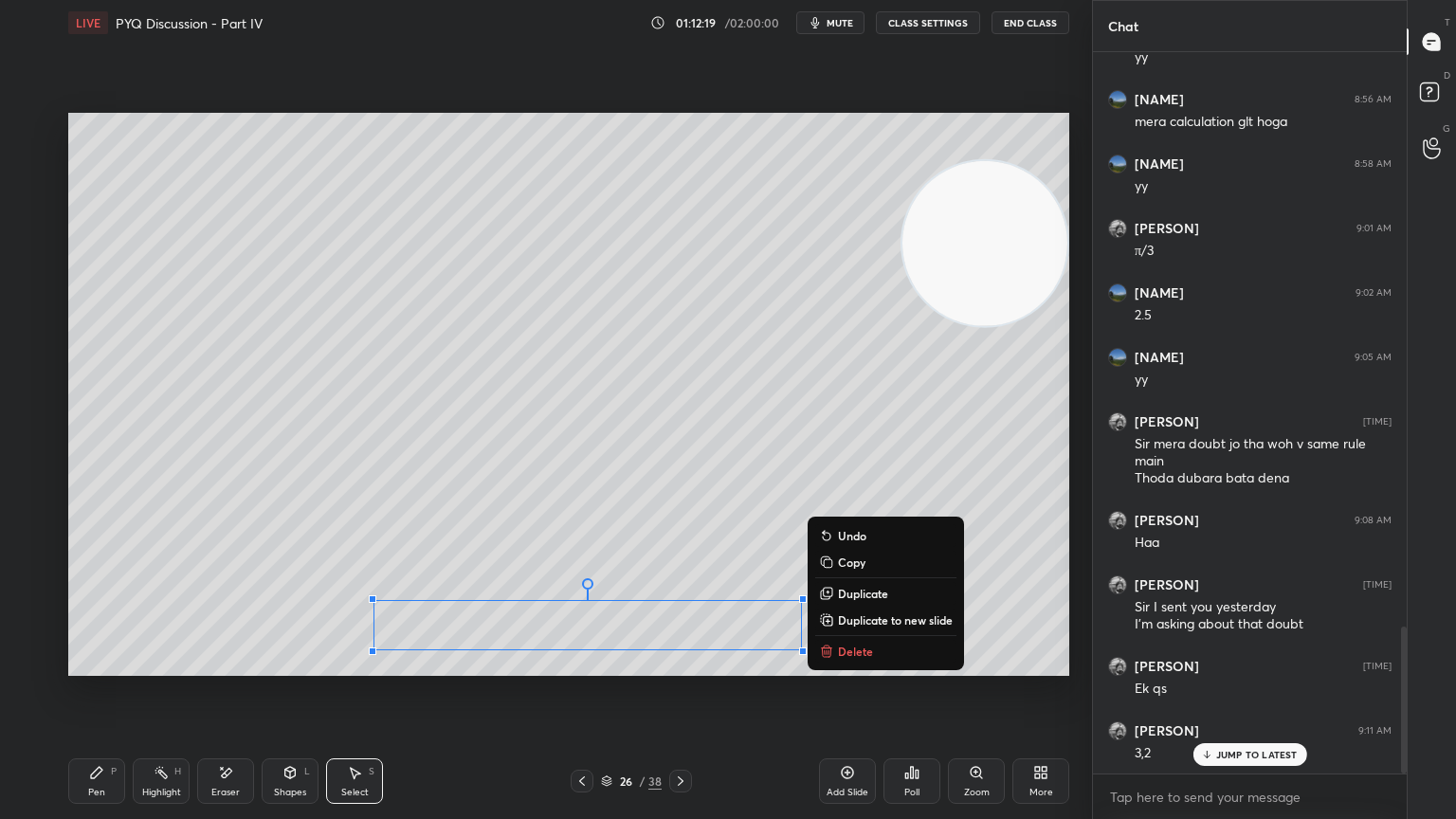 click on "0 ° Undo Copy Duplicate Duplicate to new slide Delete Setting up your live class Poll for   secs No correct answer Start poll" at bounding box center [569, 394] 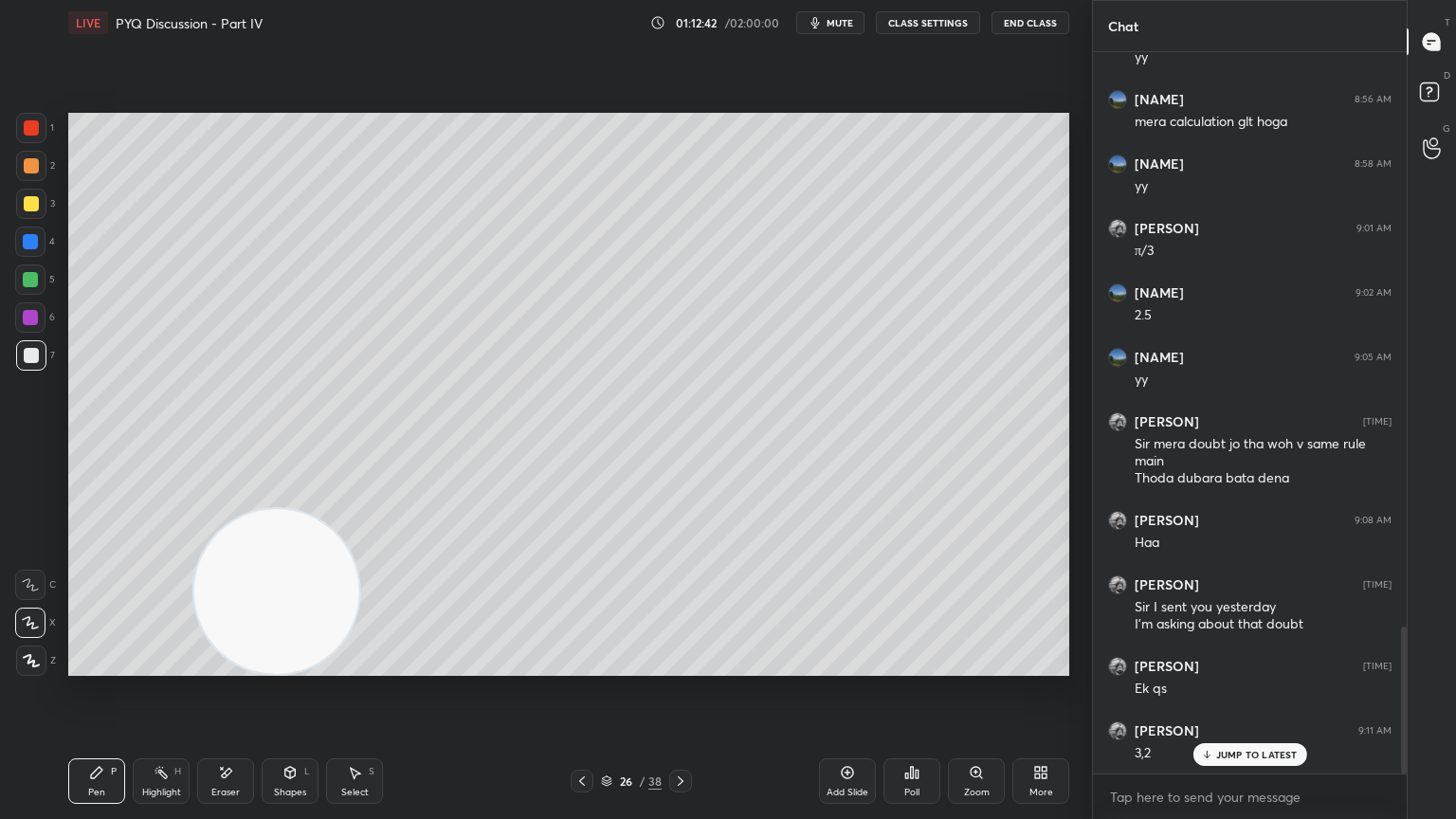 click 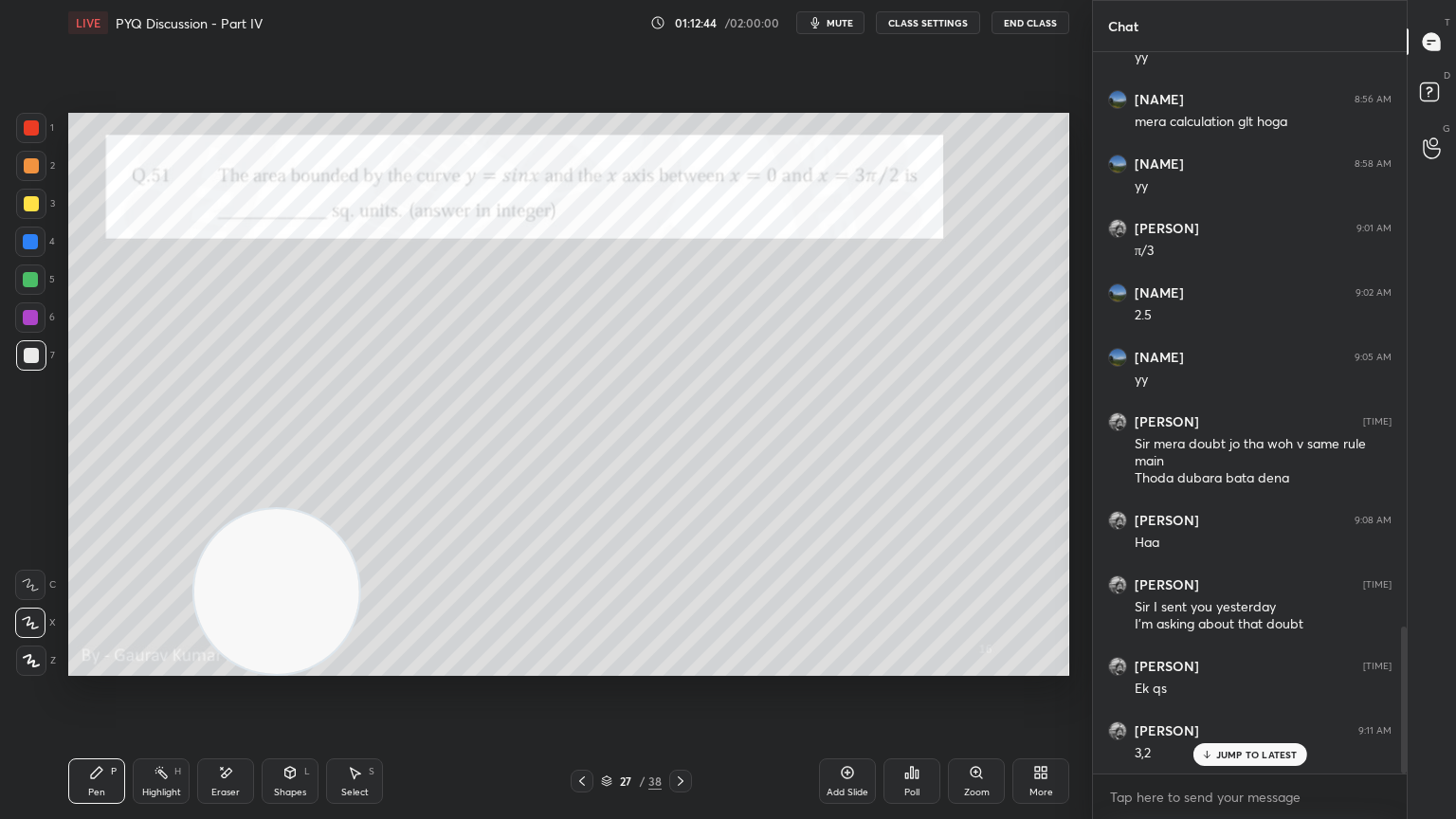 click 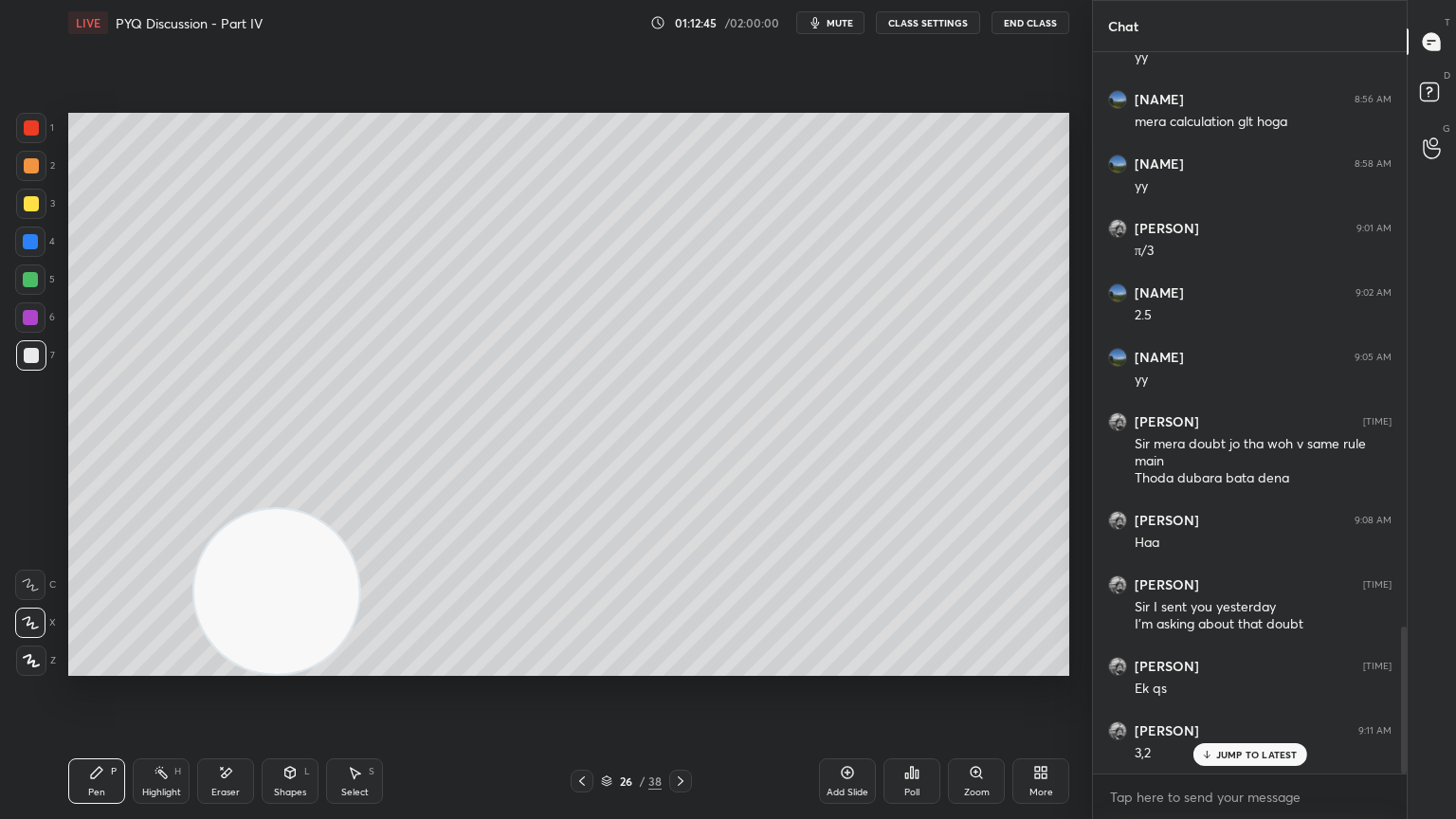 click on "Select S" at bounding box center (355, 781) 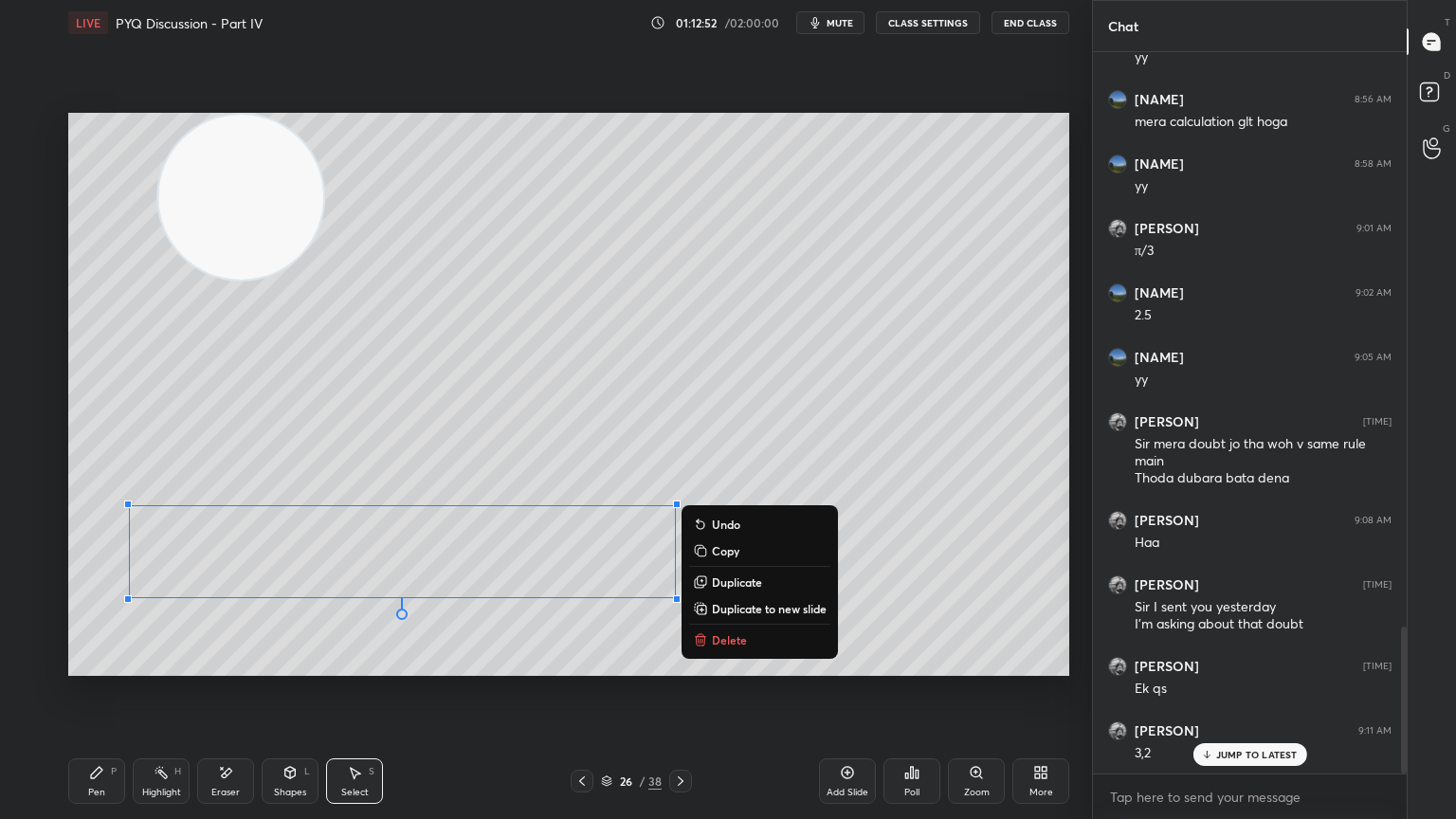 click on "Pen P" at bounding box center (97, 781) 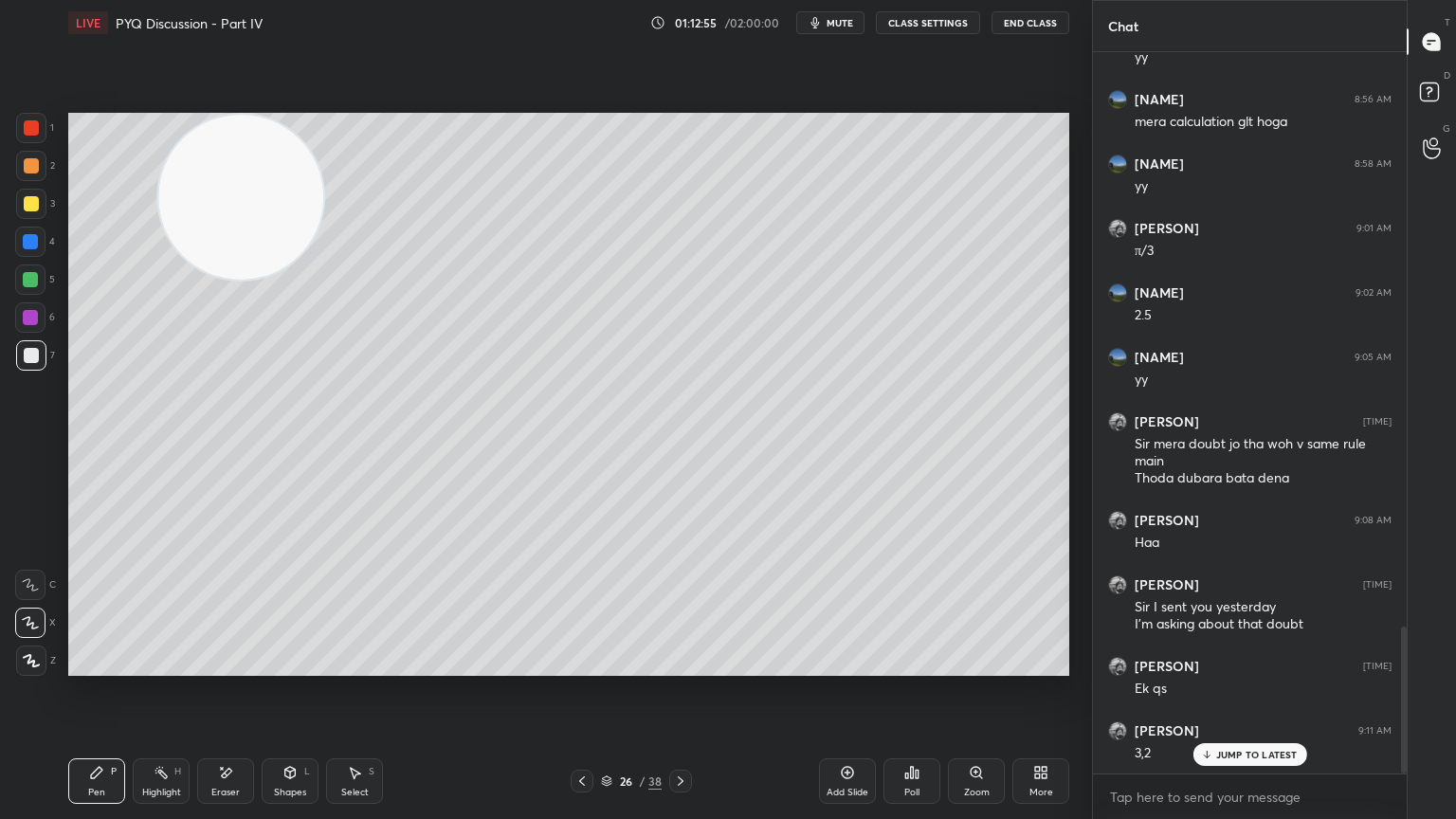 click at bounding box center (30, 318) 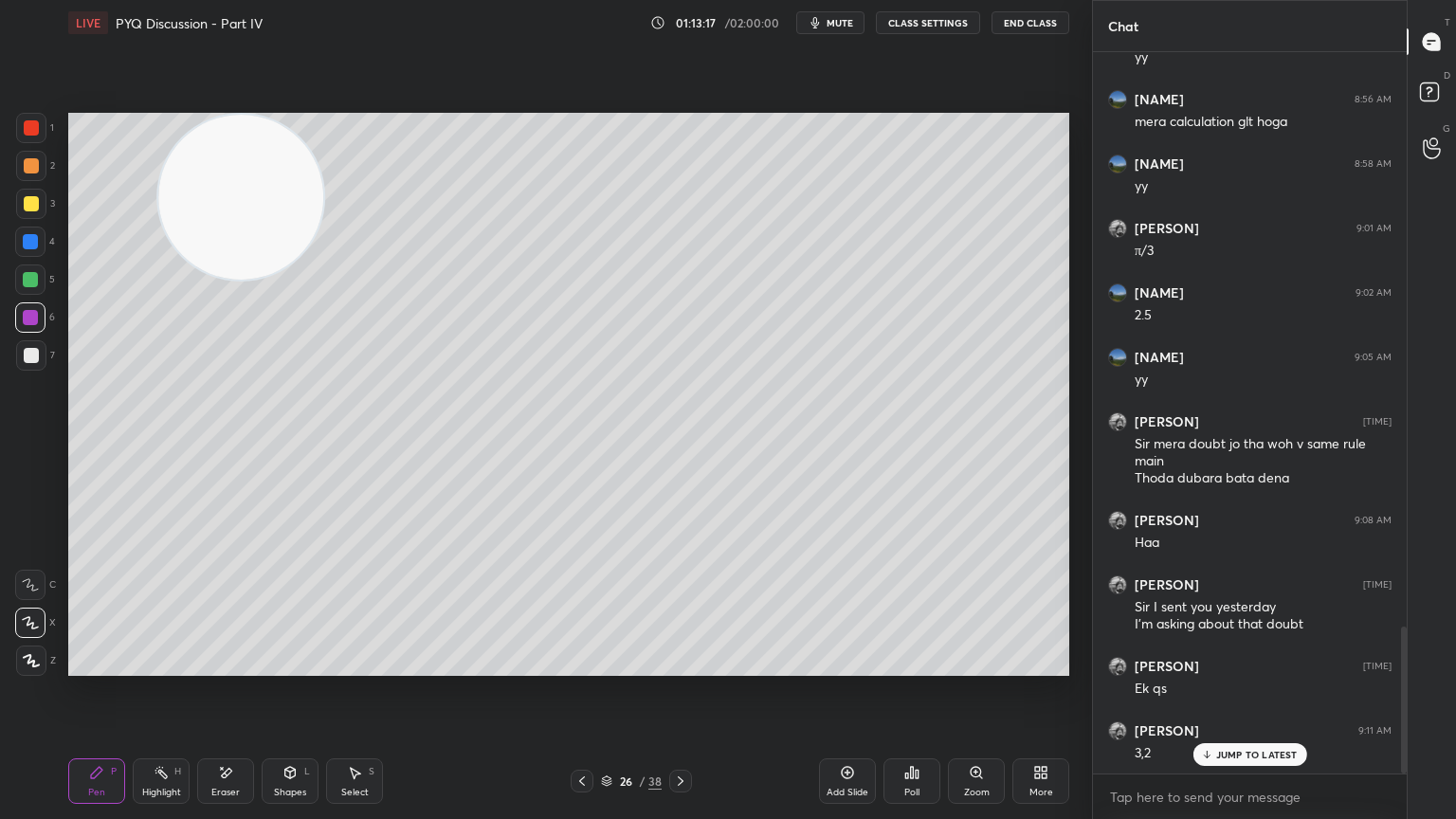 click 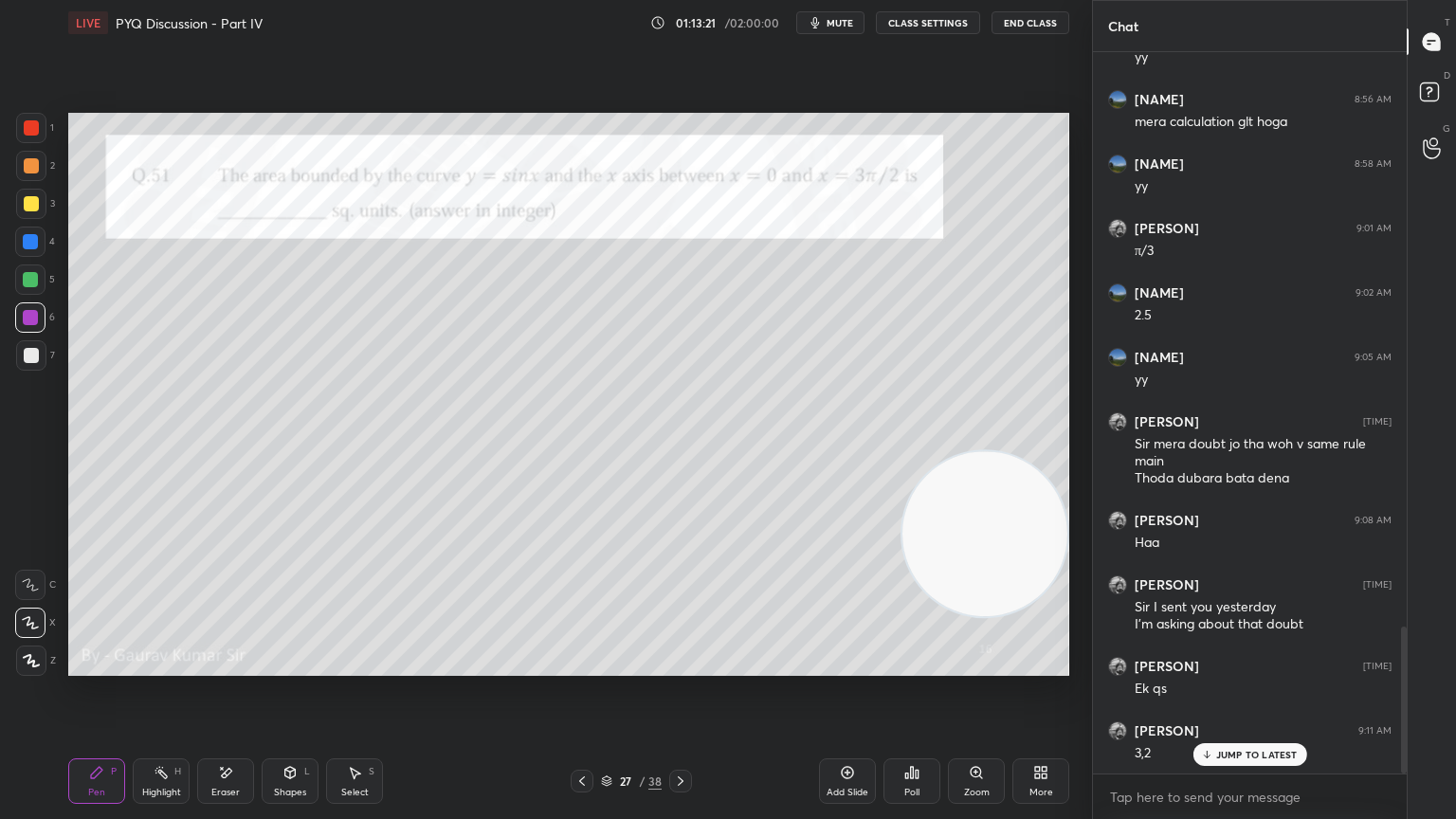 click 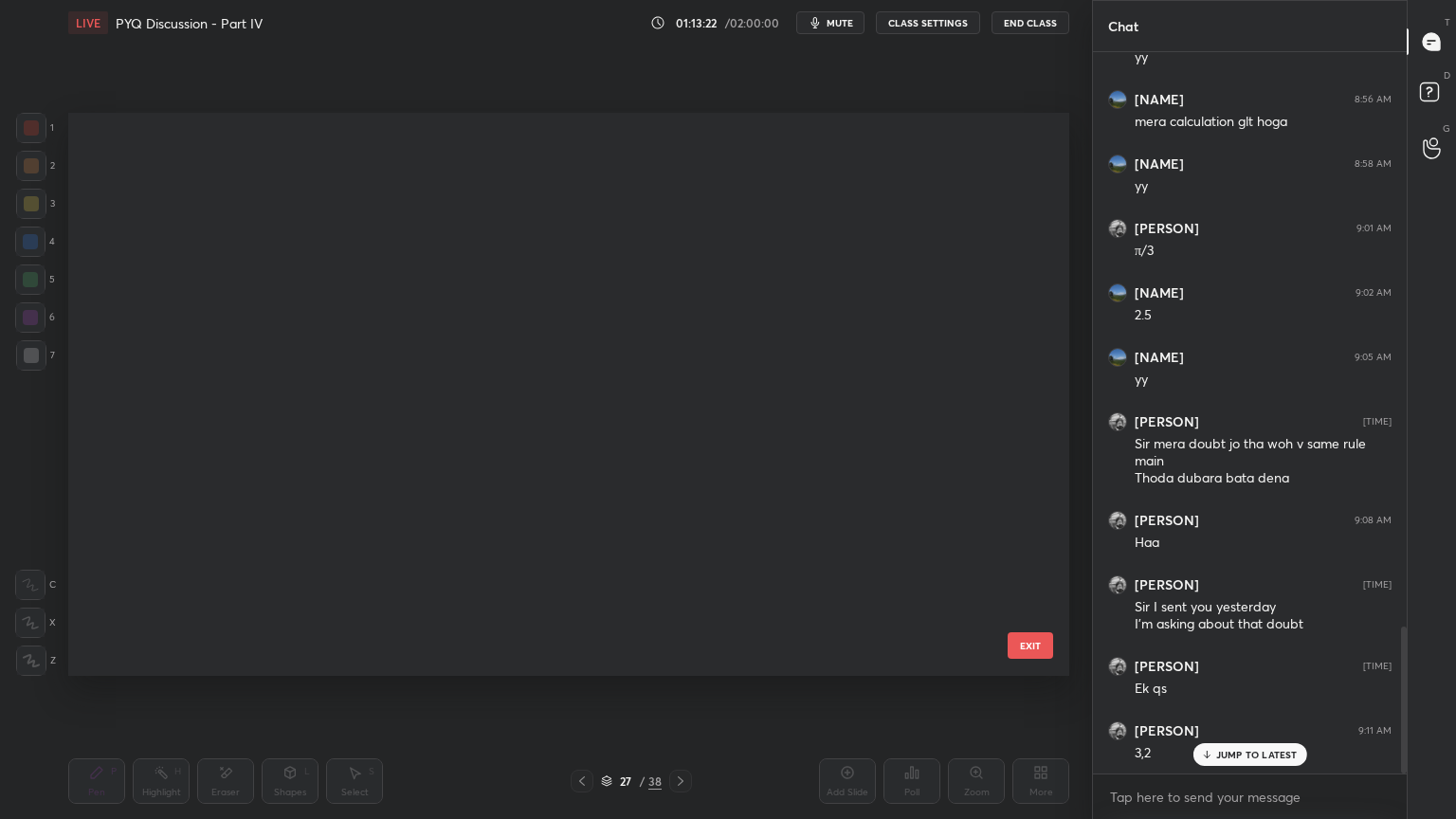scroll, scrollTop: 997, scrollLeft: 0, axis: vertical 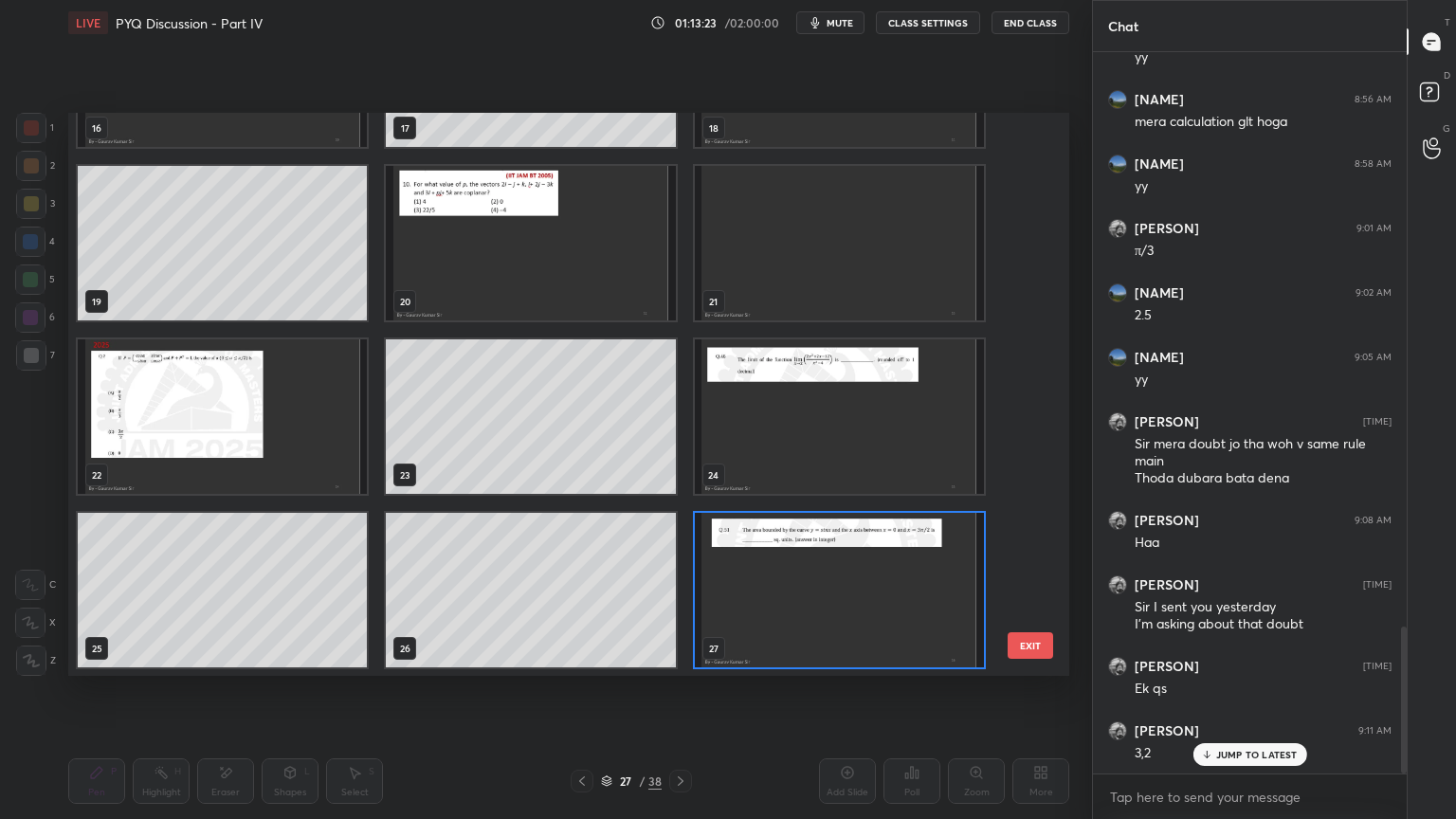 click on "EXIT" at bounding box center (1030, 646) 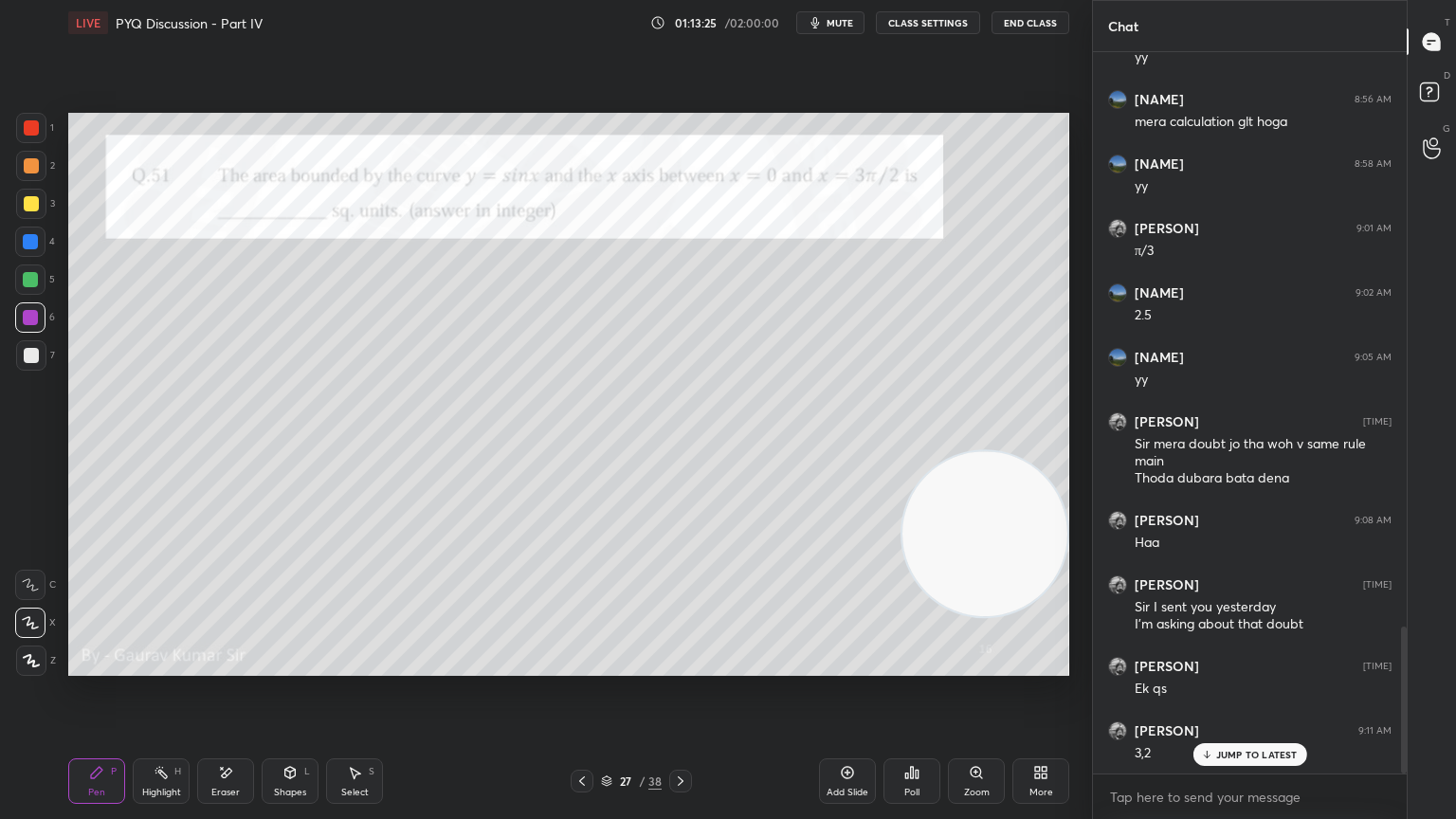 click 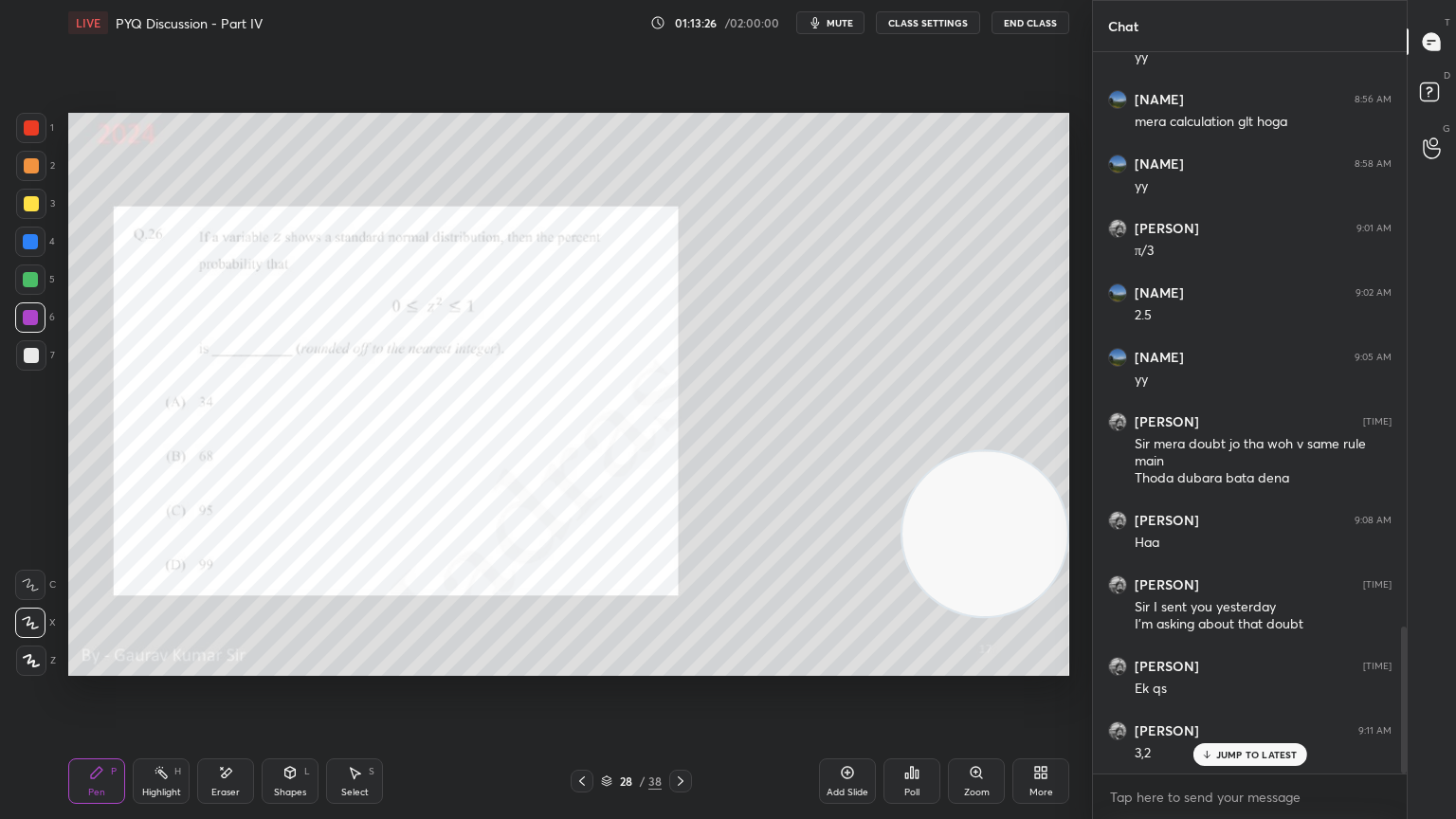 click 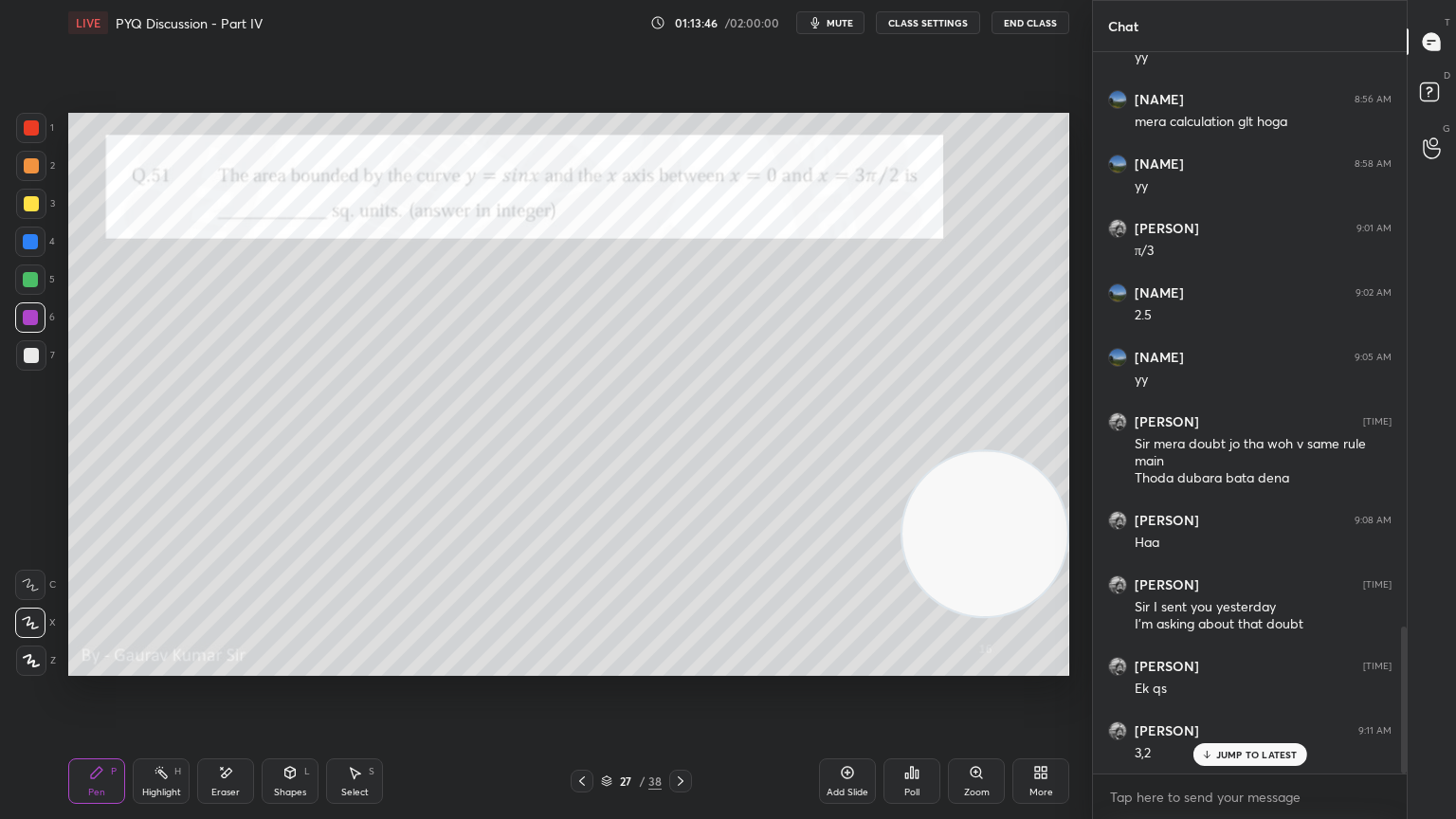 click at bounding box center (30, 280) 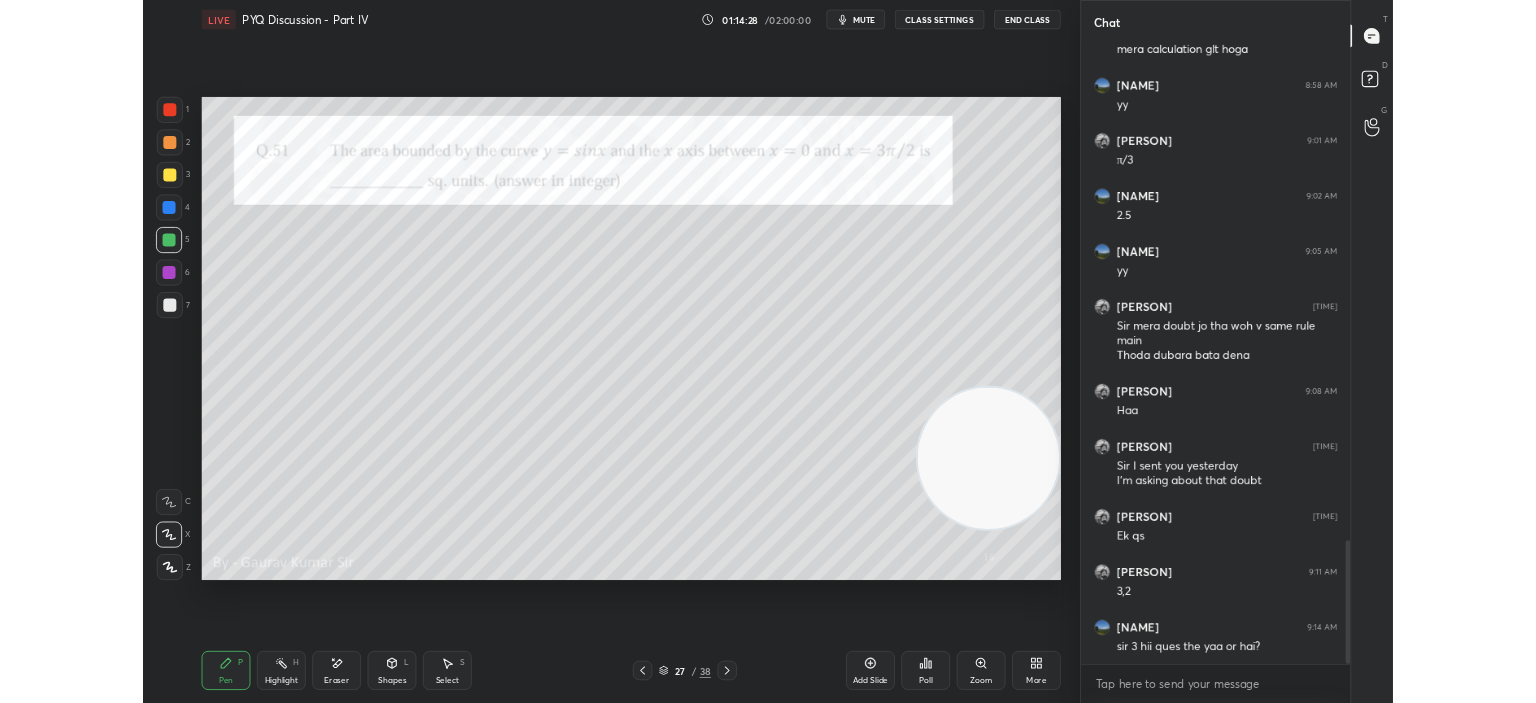 scroll, scrollTop: 3045, scrollLeft: 0, axis: vertical 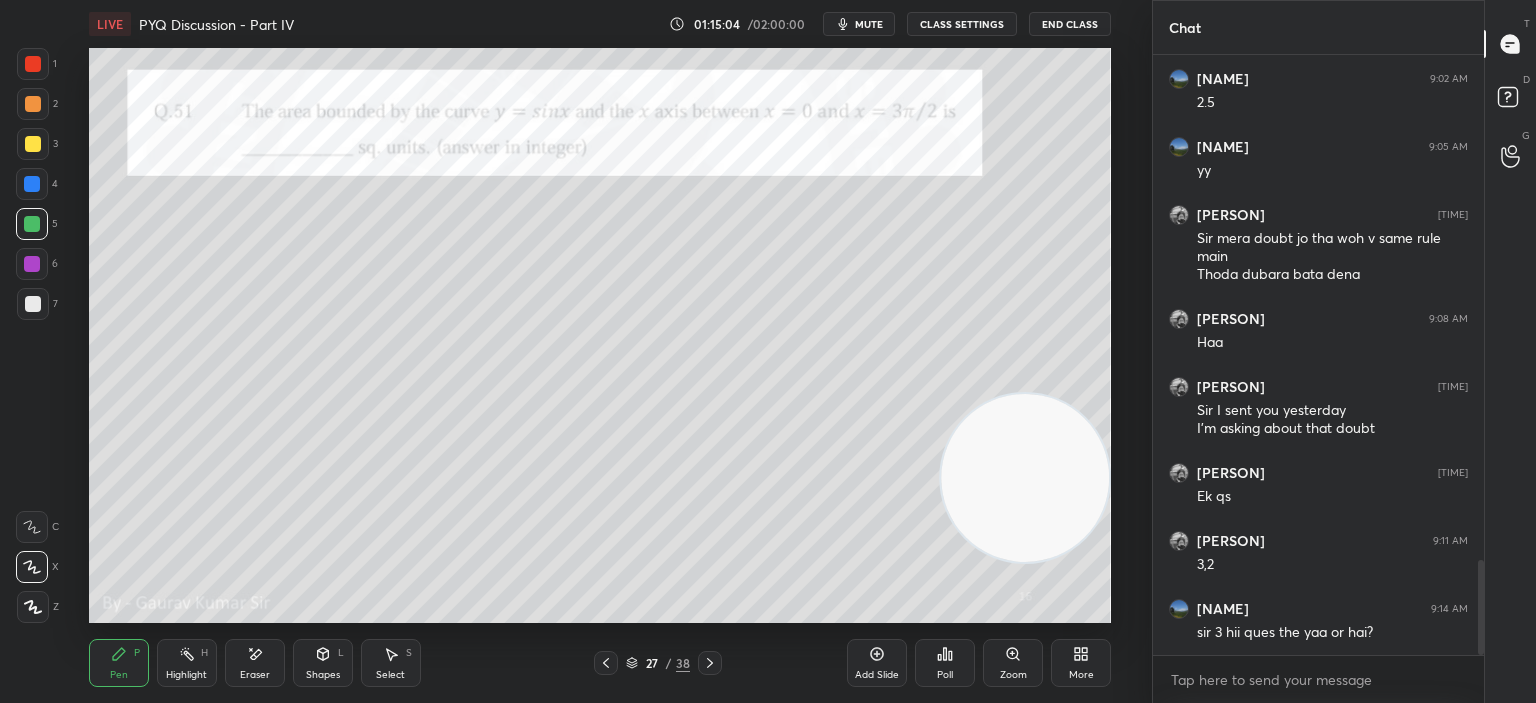 click 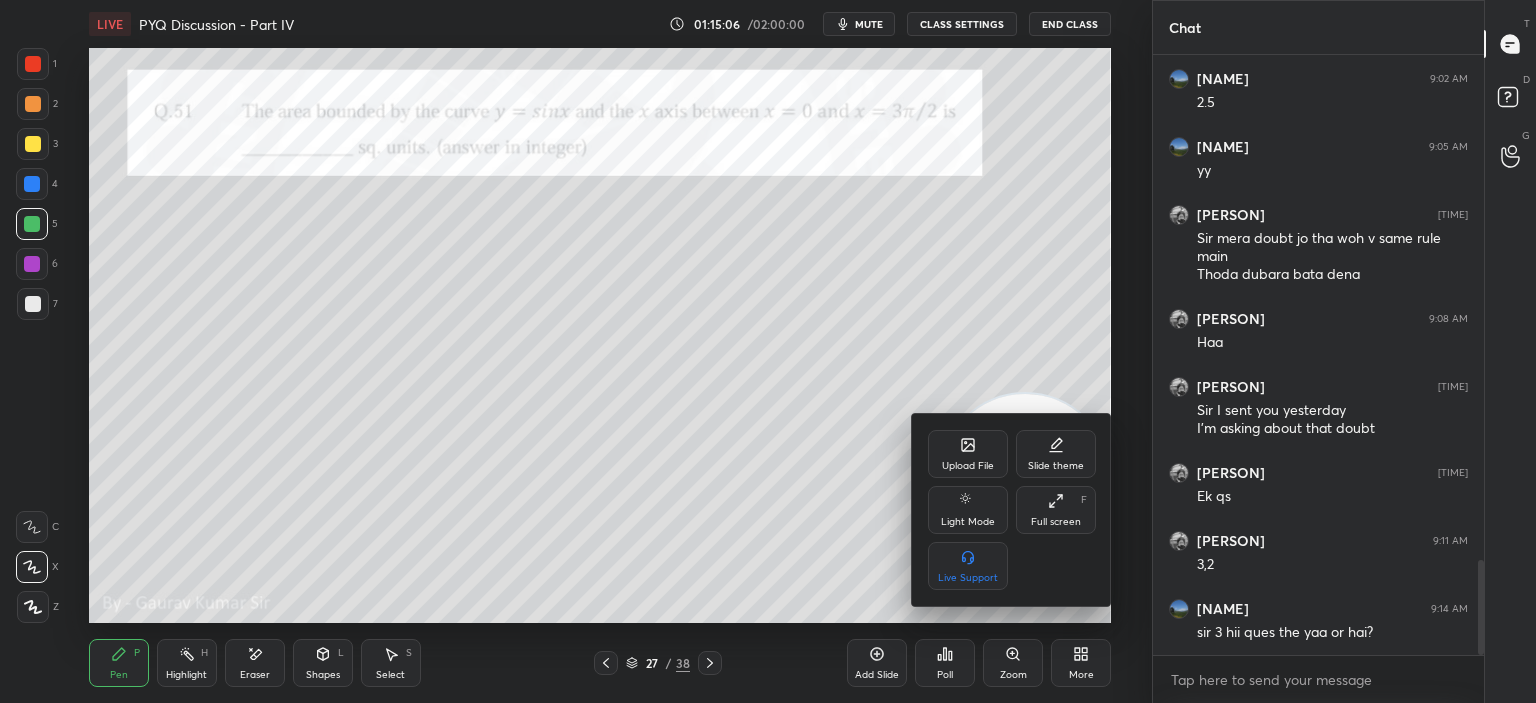 click on "Full screen F" at bounding box center [1056, 510] 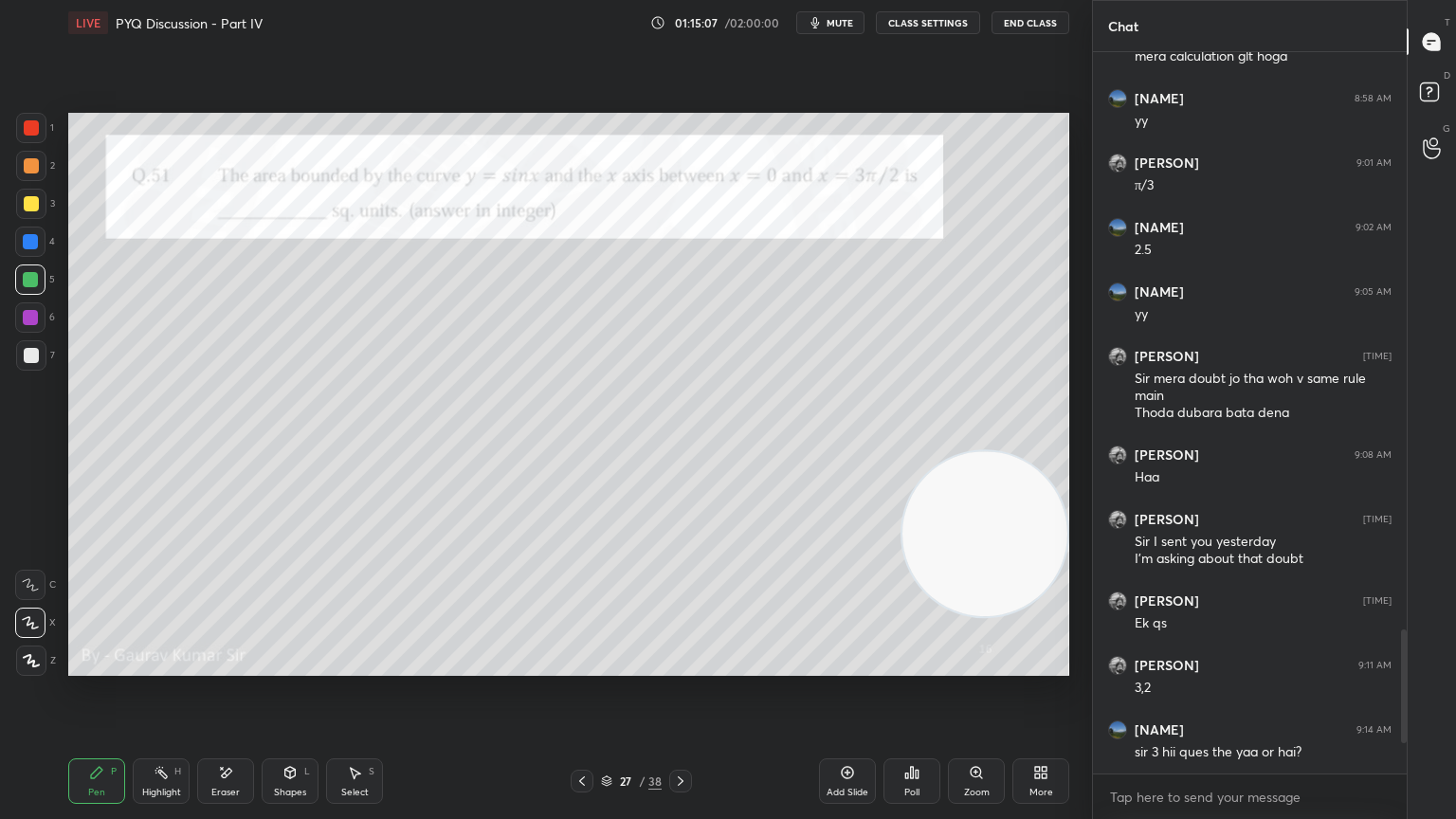 scroll, scrollTop: 94094, scrollLeft: 93776, axis: both 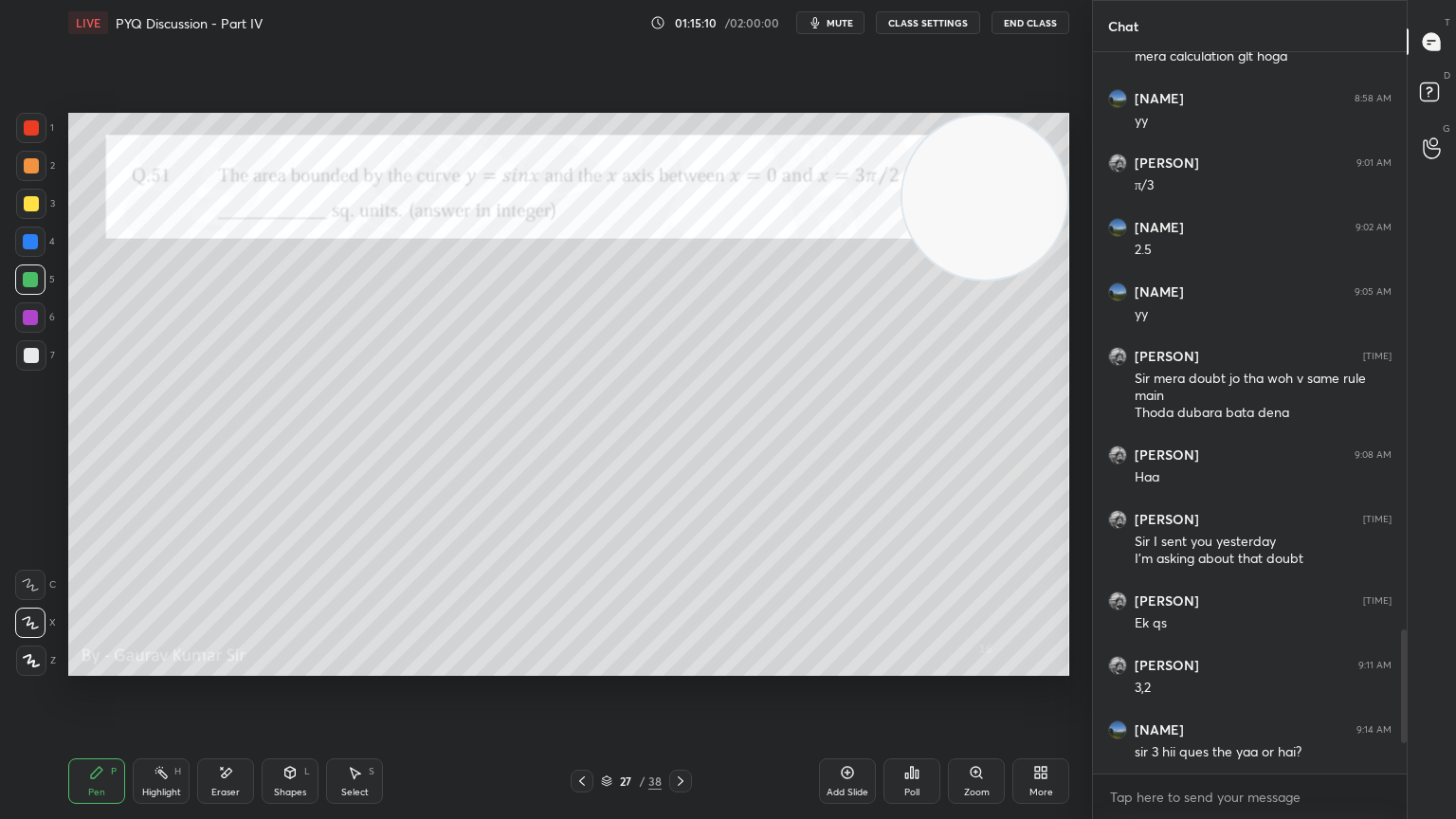 drag, startPoint x: 974, startPoint y: 537, endPoint x: 976, endPoint y: 100, distance: 437.00458 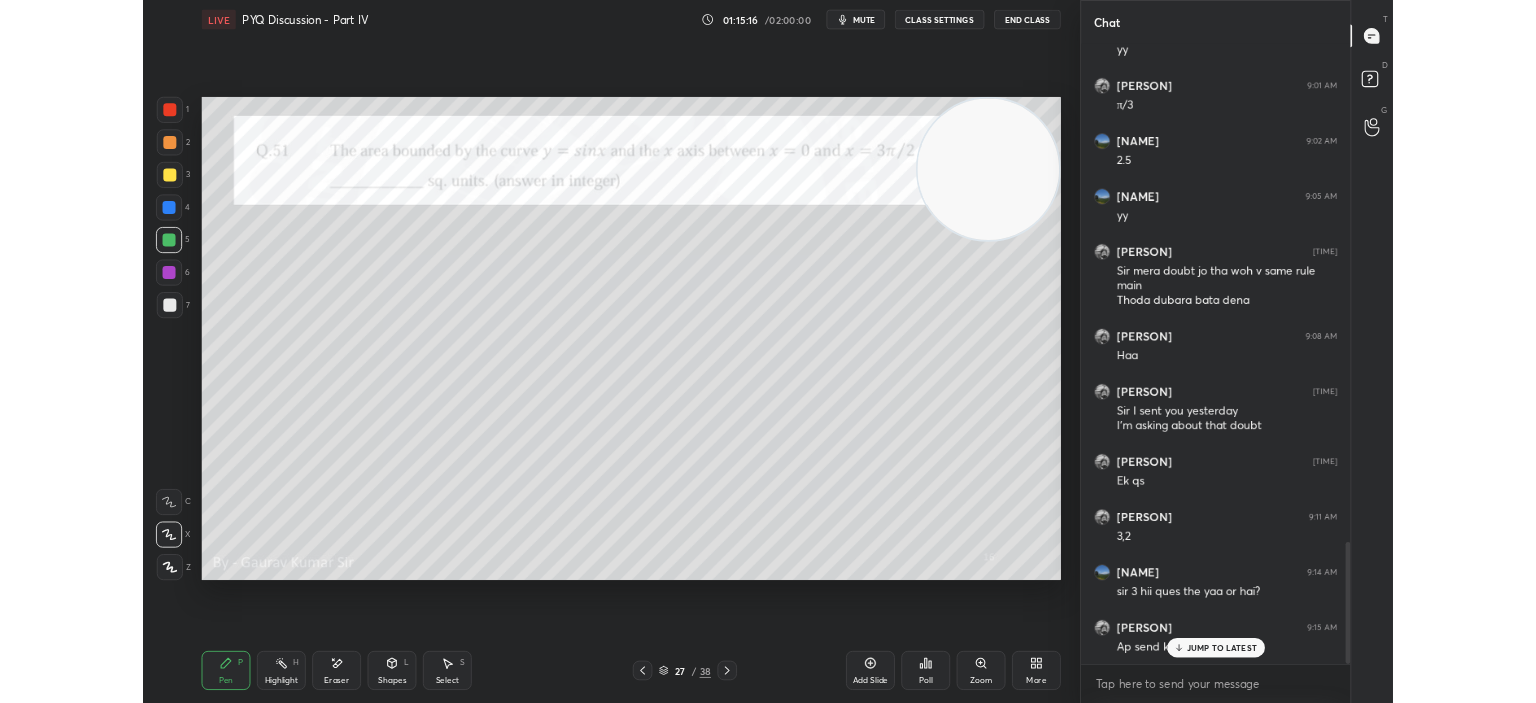 scroll, scrollTop: 3113, scrollLeft: 0, axis: vertical 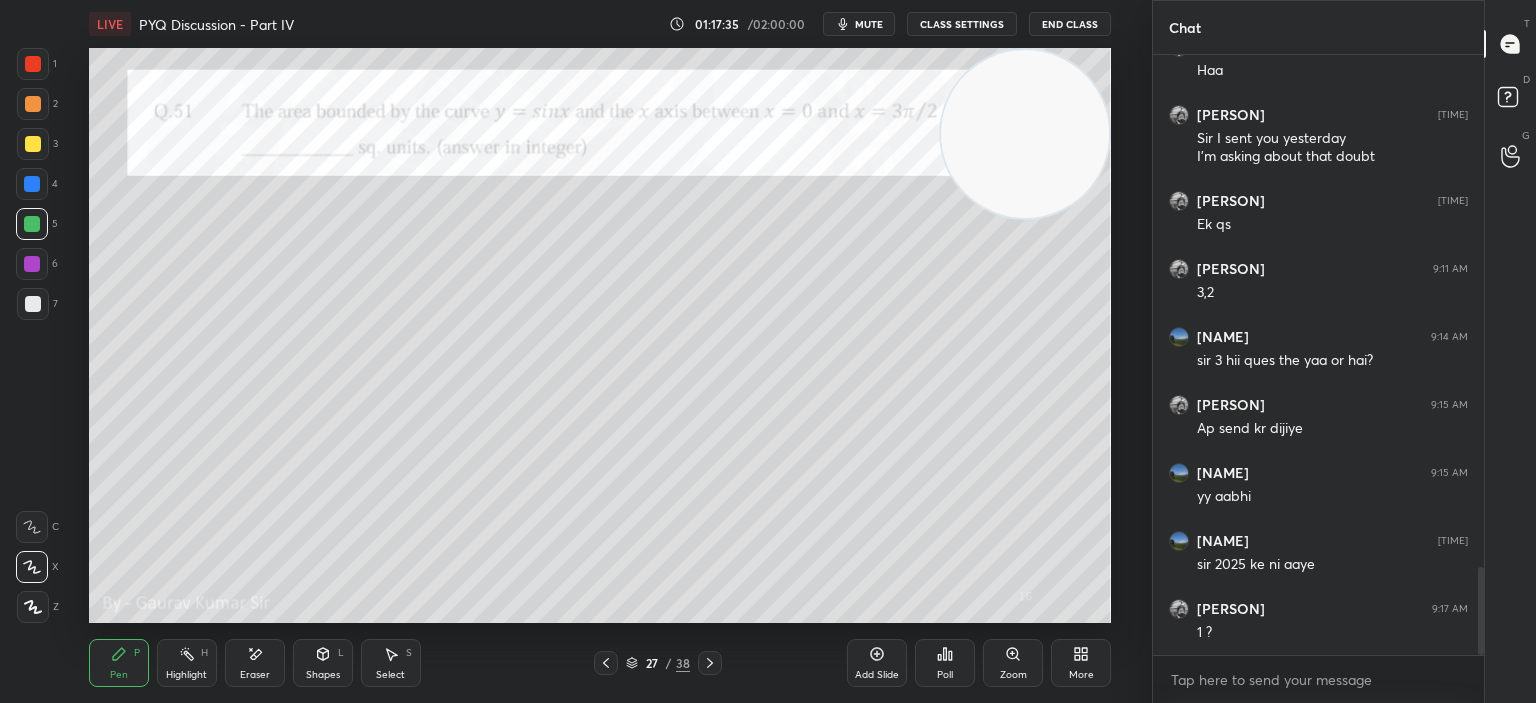 click on "More" at bounding box center [1081, 663] 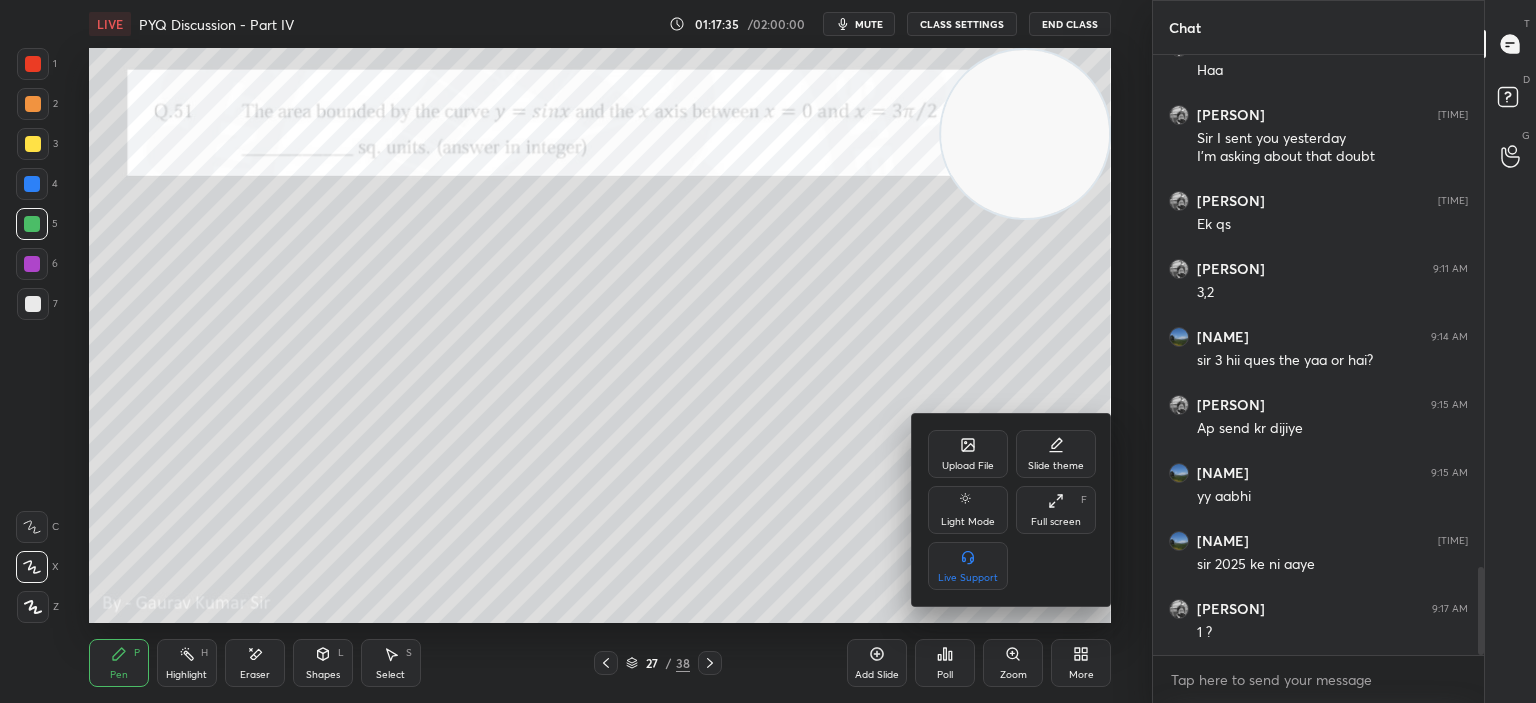 click on "Full screen" at bounding box center (1056, 522) 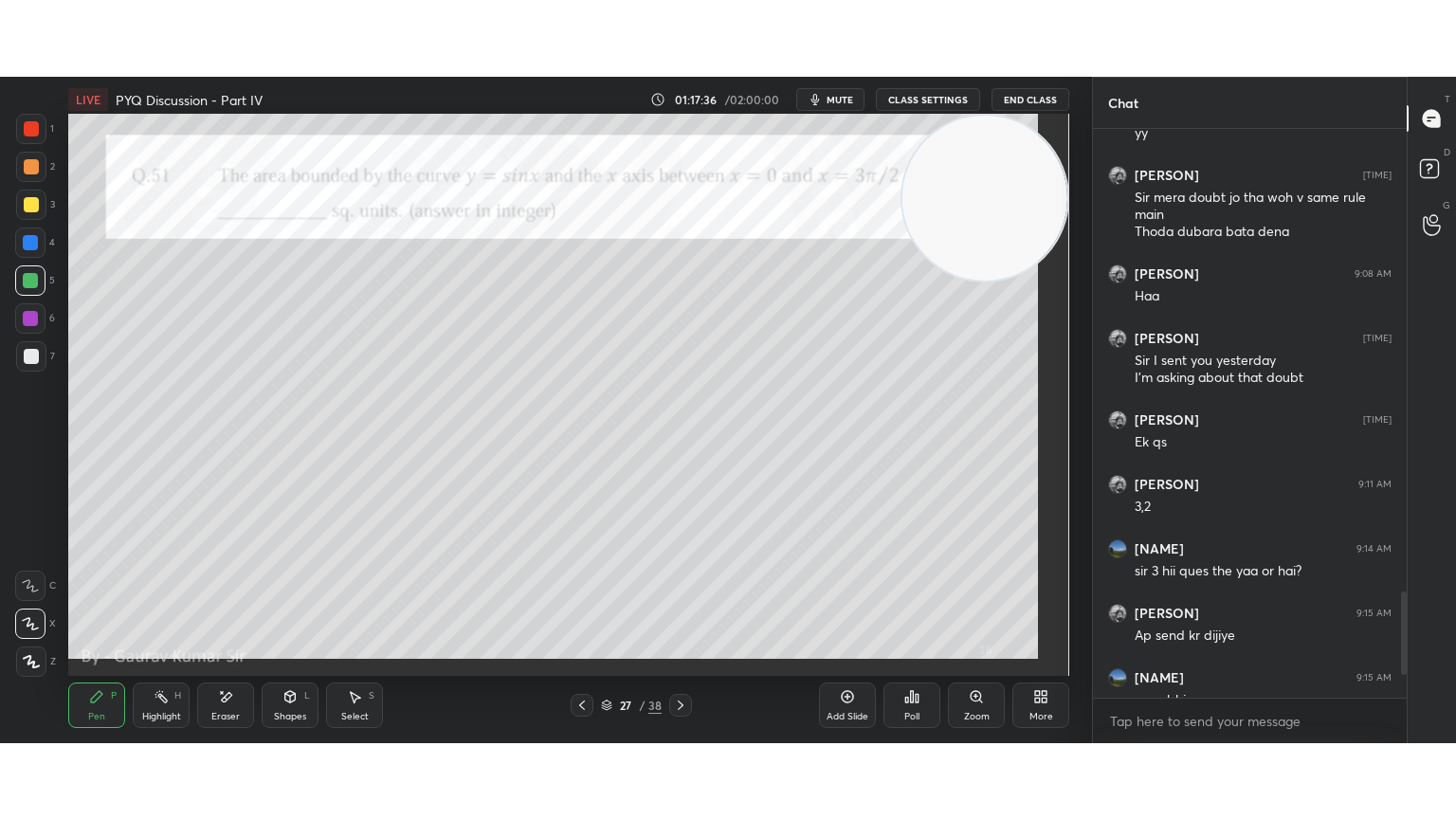 scroll, scrollTop: 94094, scrollLeft: 93776, axis: both 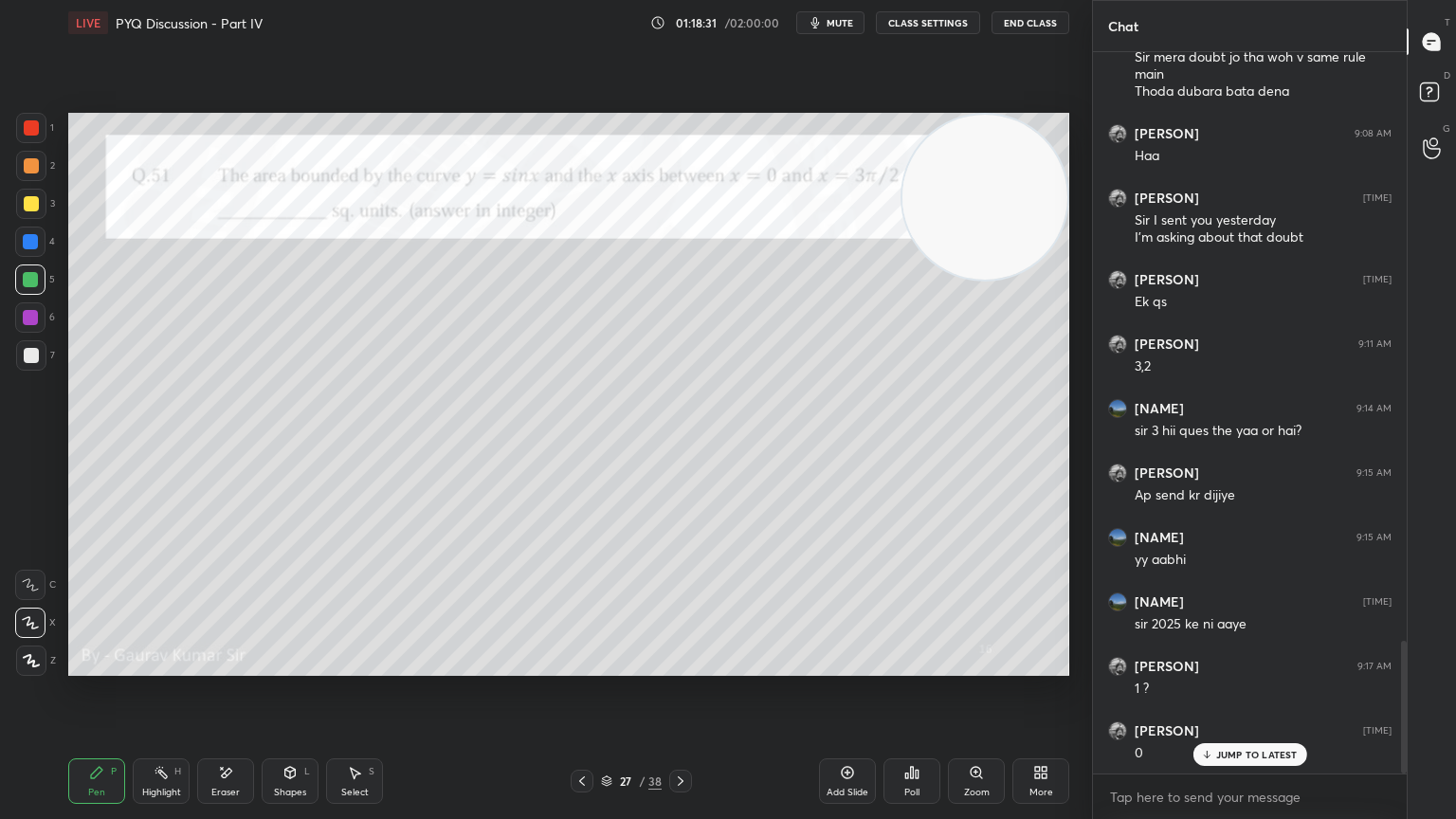click 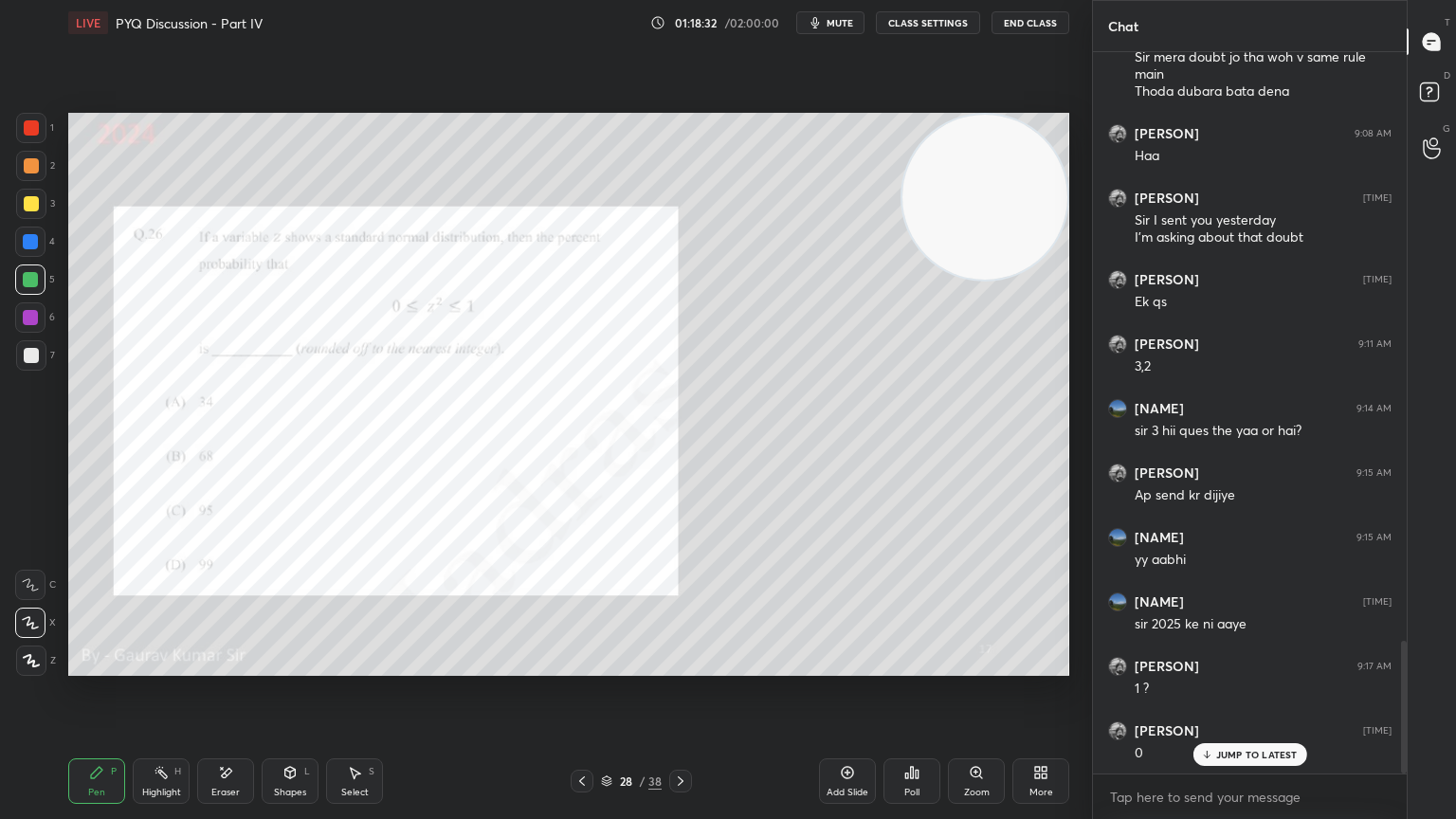 click 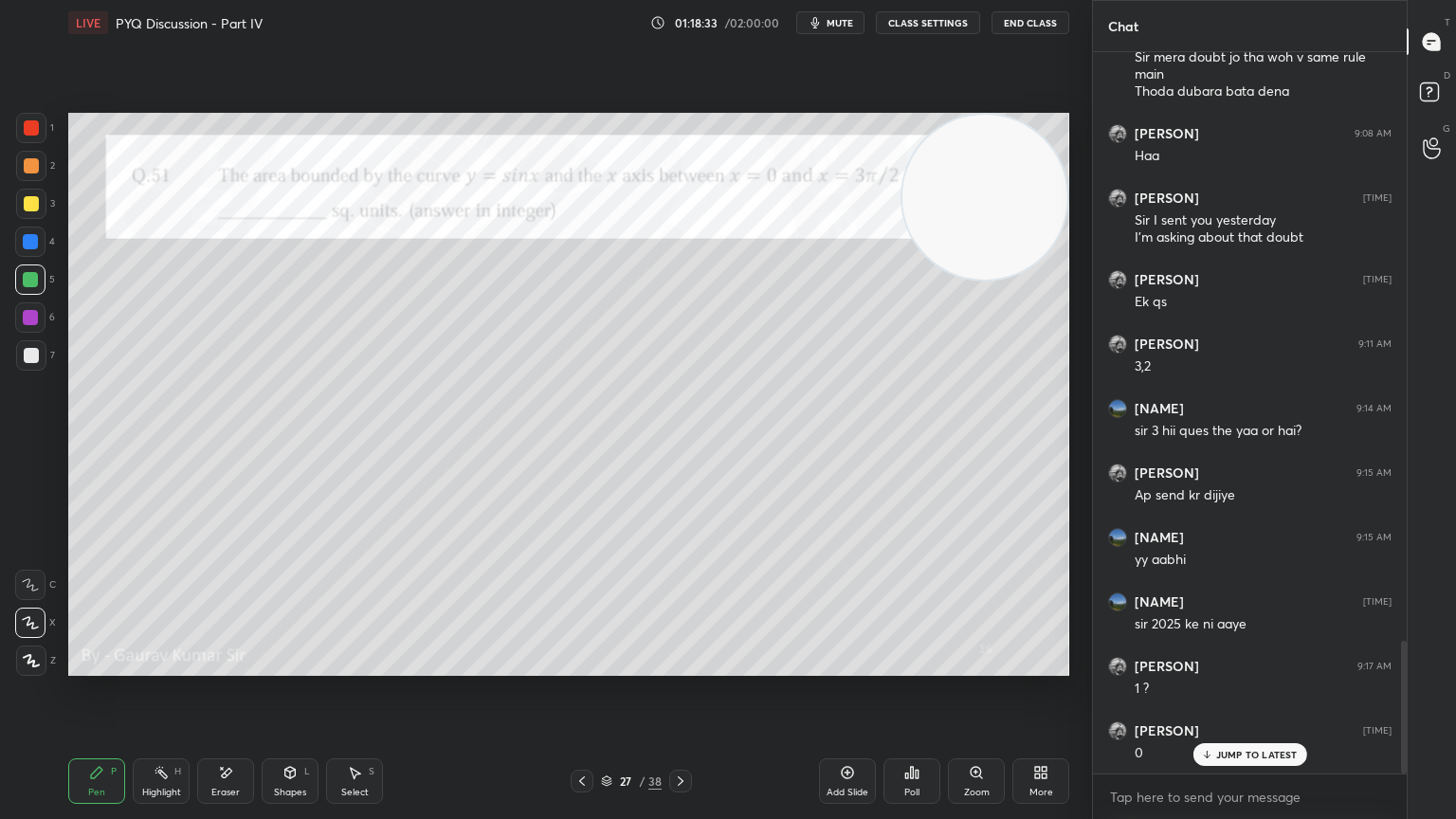 click 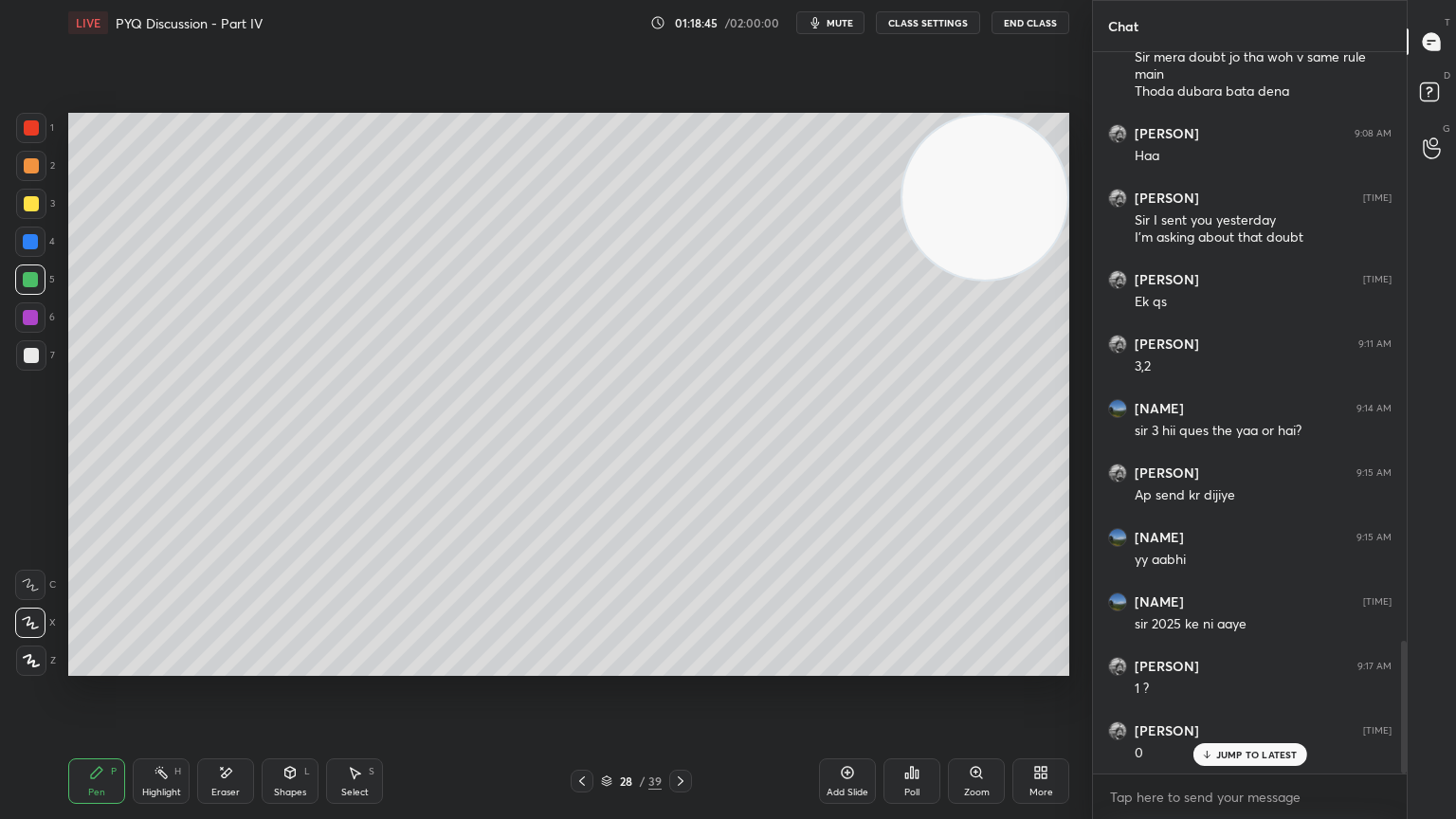 click at bounding box center [31, 128] 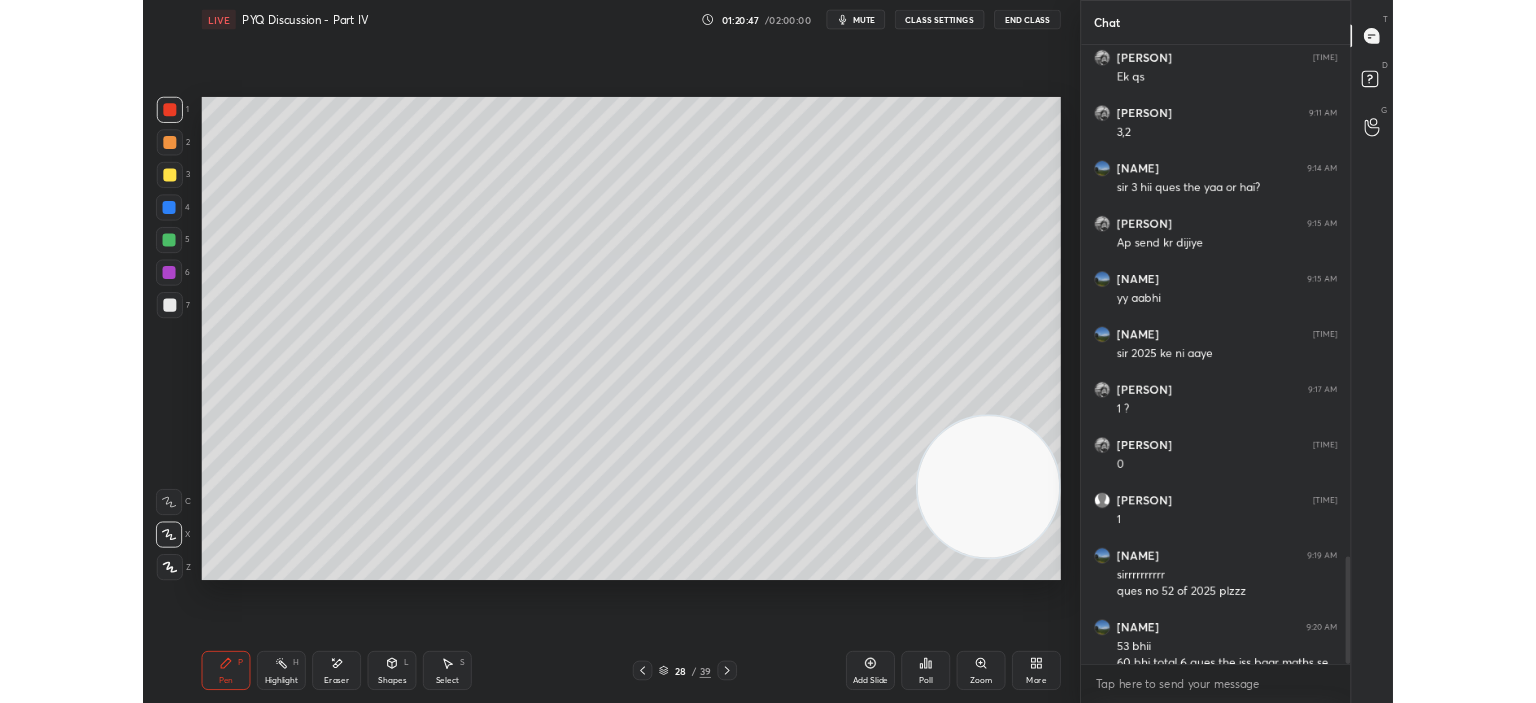 scroll, scrollTop: 3628, scrollLeft: 0, axis: vertical 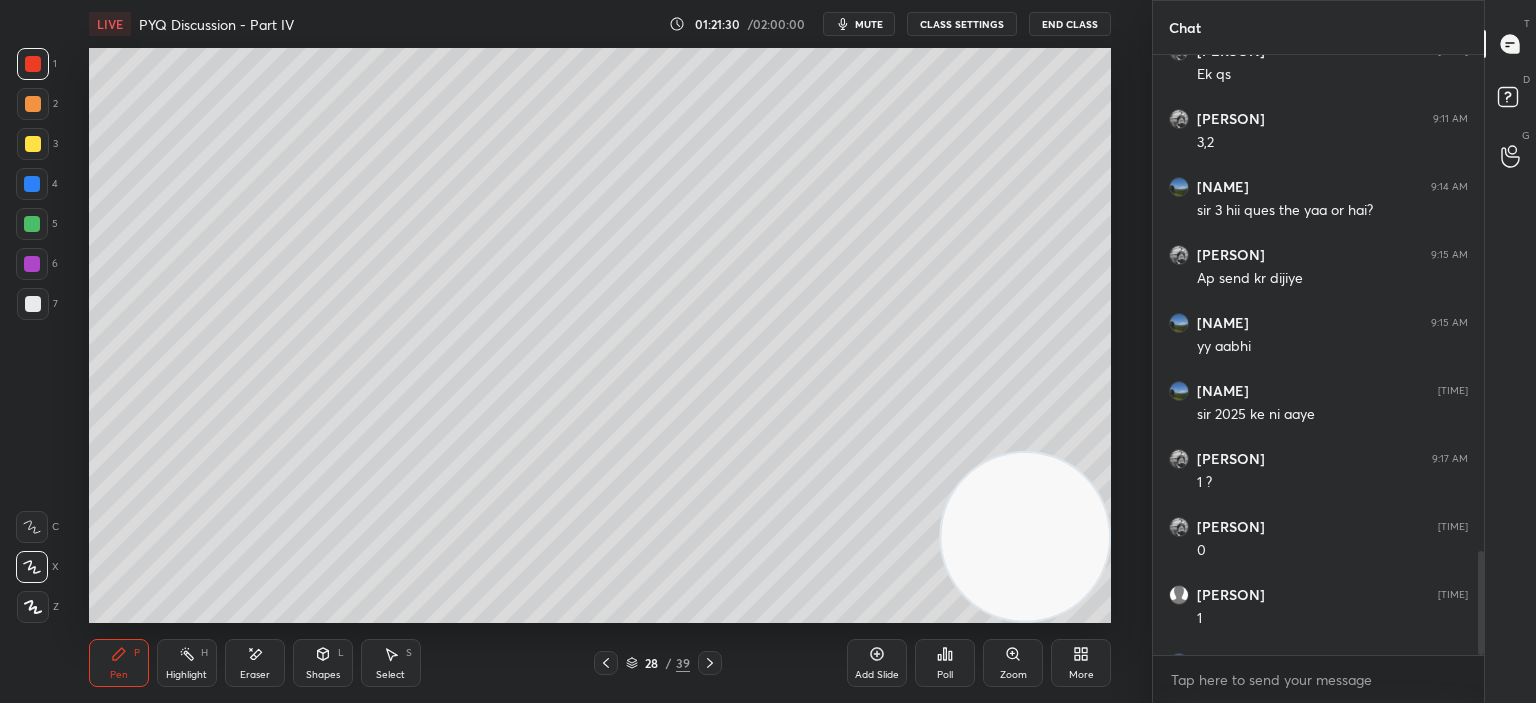 click on "More" at bounding box center [1081, 663] 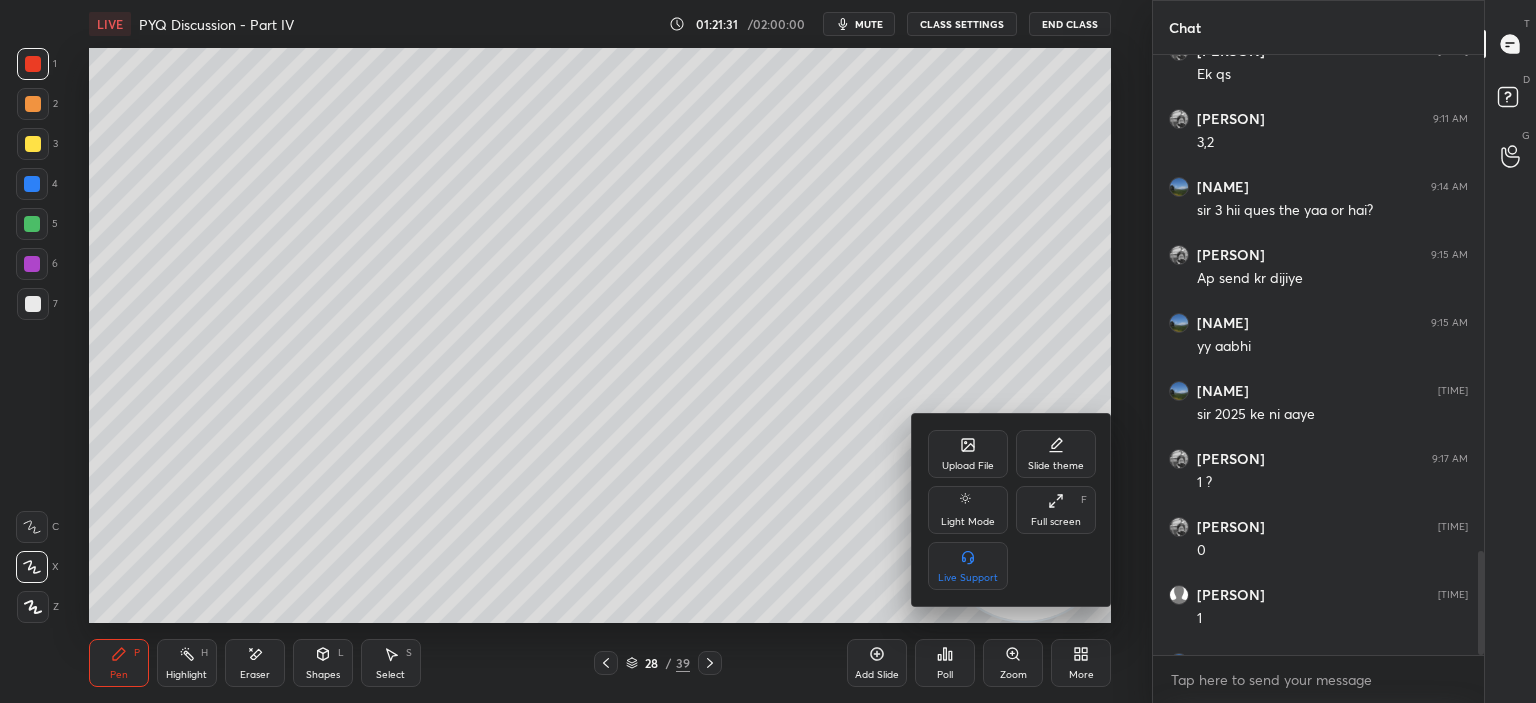 click on "Full screen" at bounding box center [1056, 522] 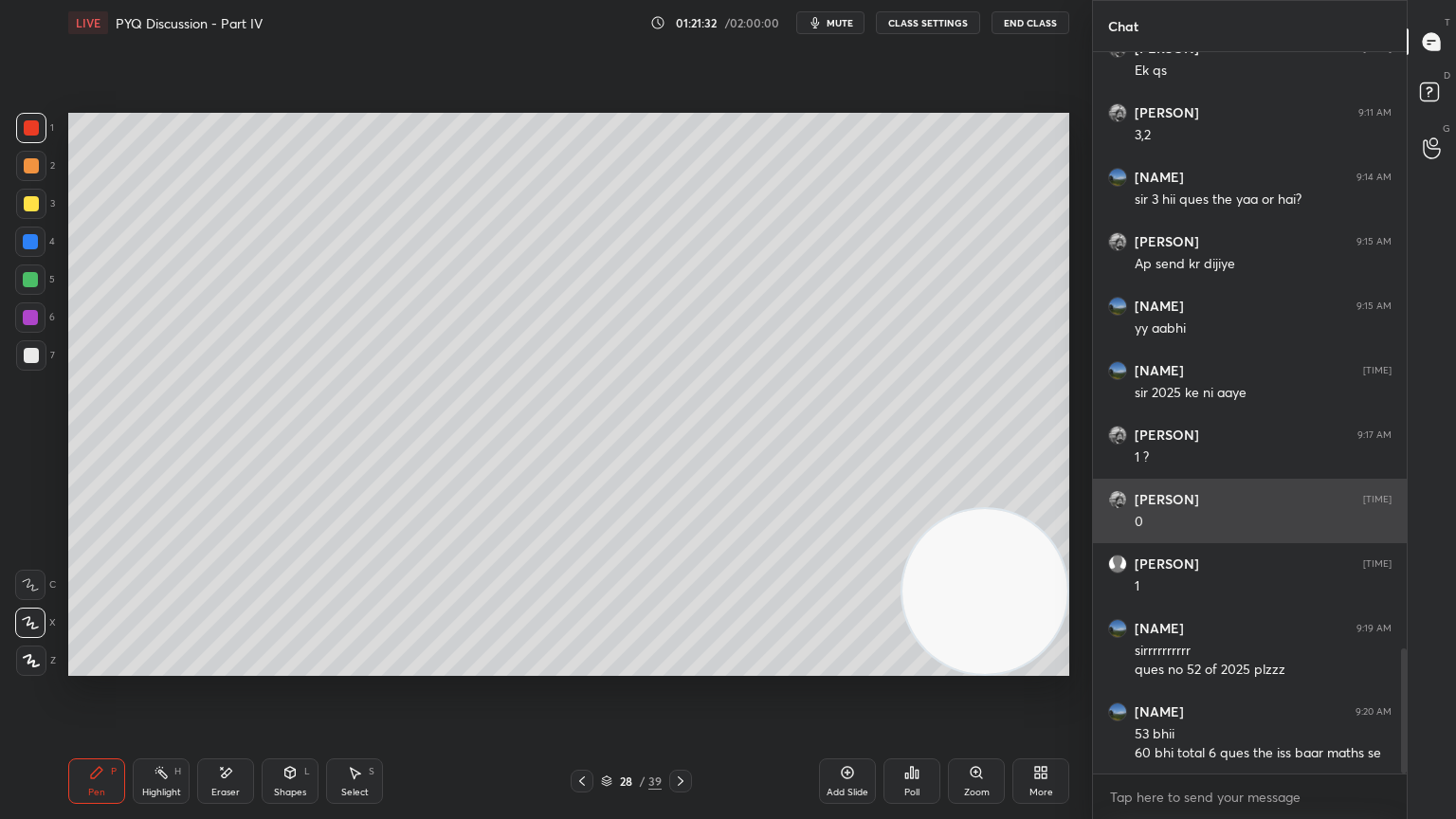 scroll, scrollTop: 94094, scrollLeft: 93776, axis: both 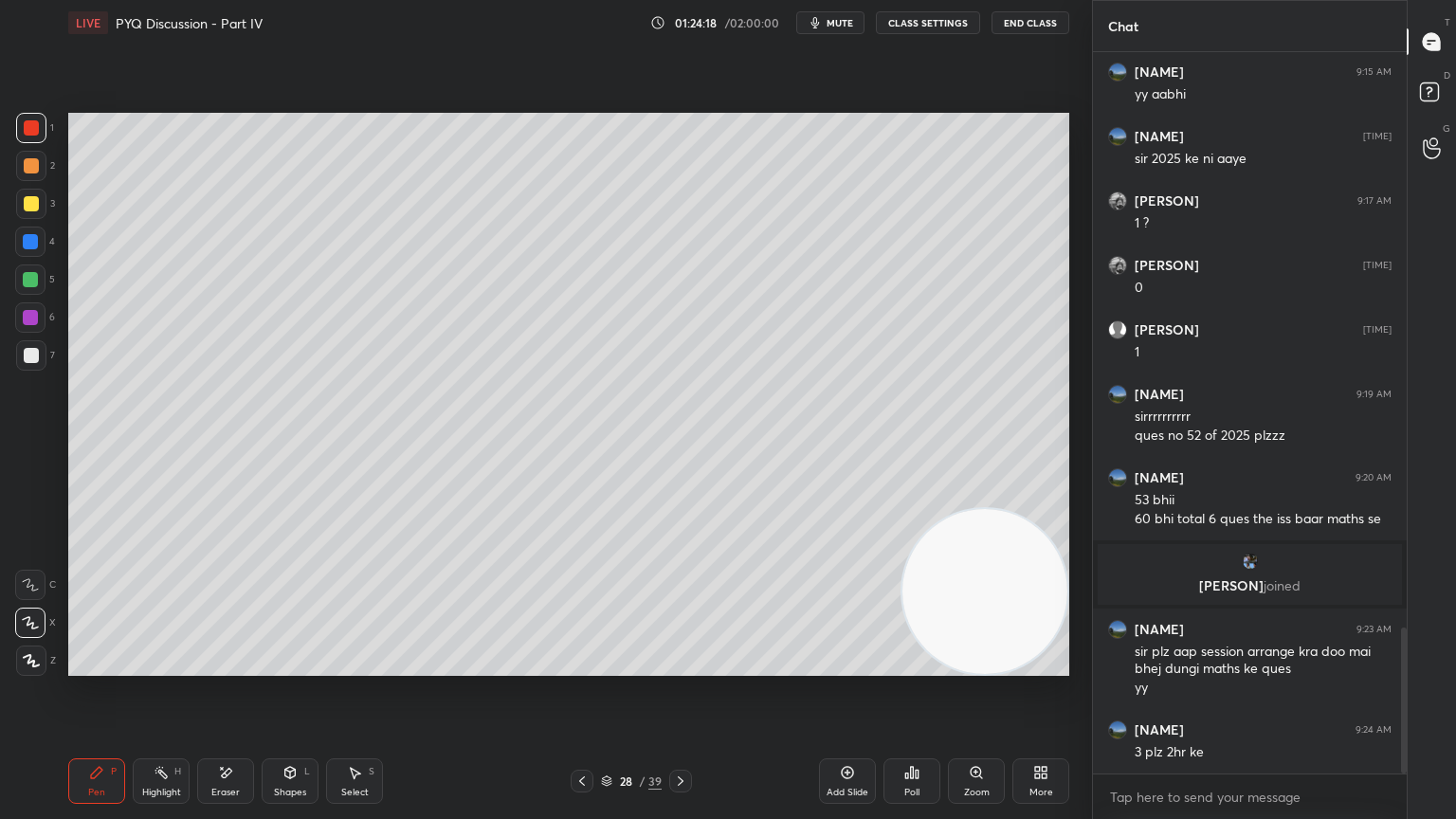 click 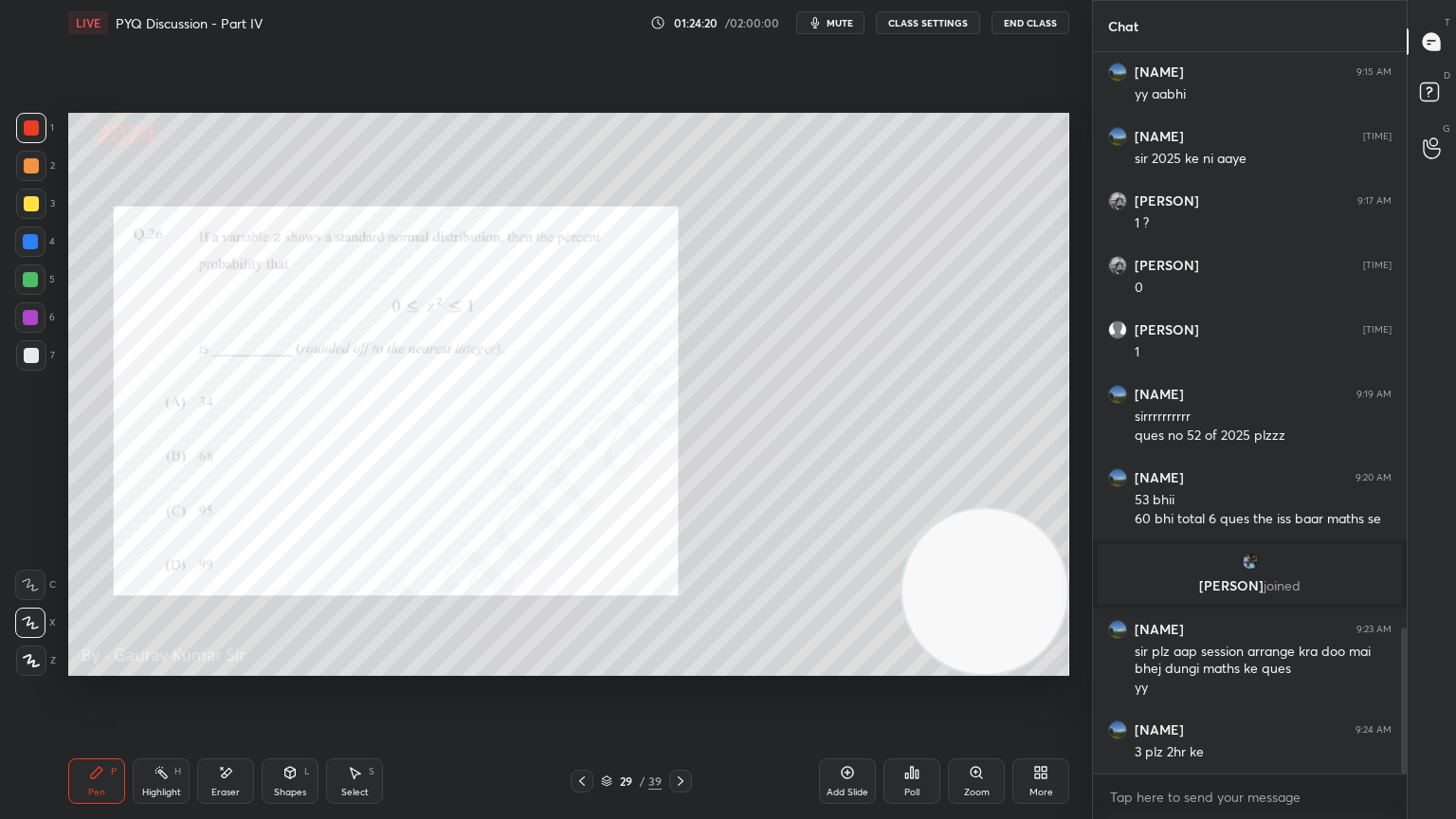 click 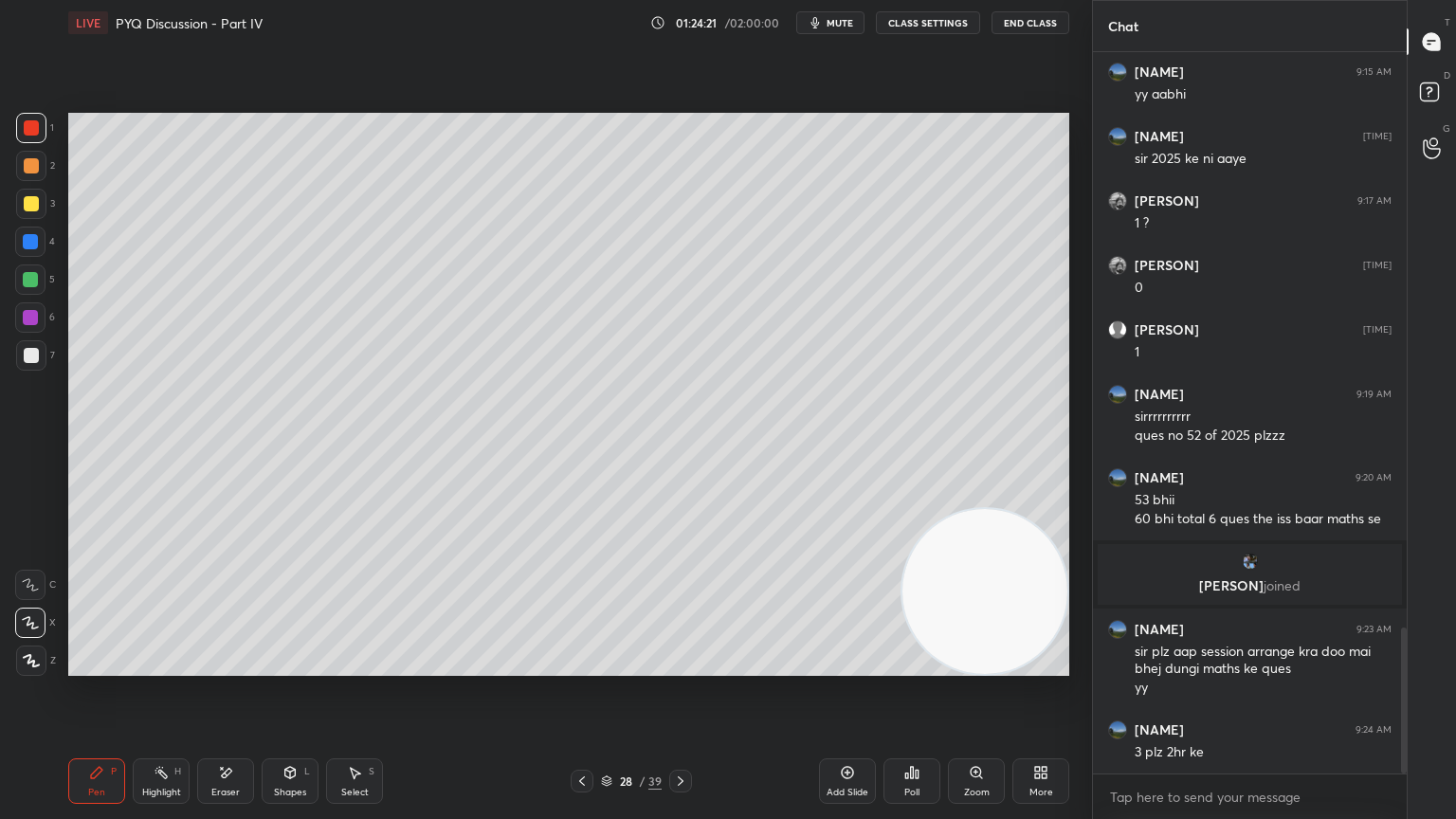 click on "Add Slide" at bounding box center (847, 781) 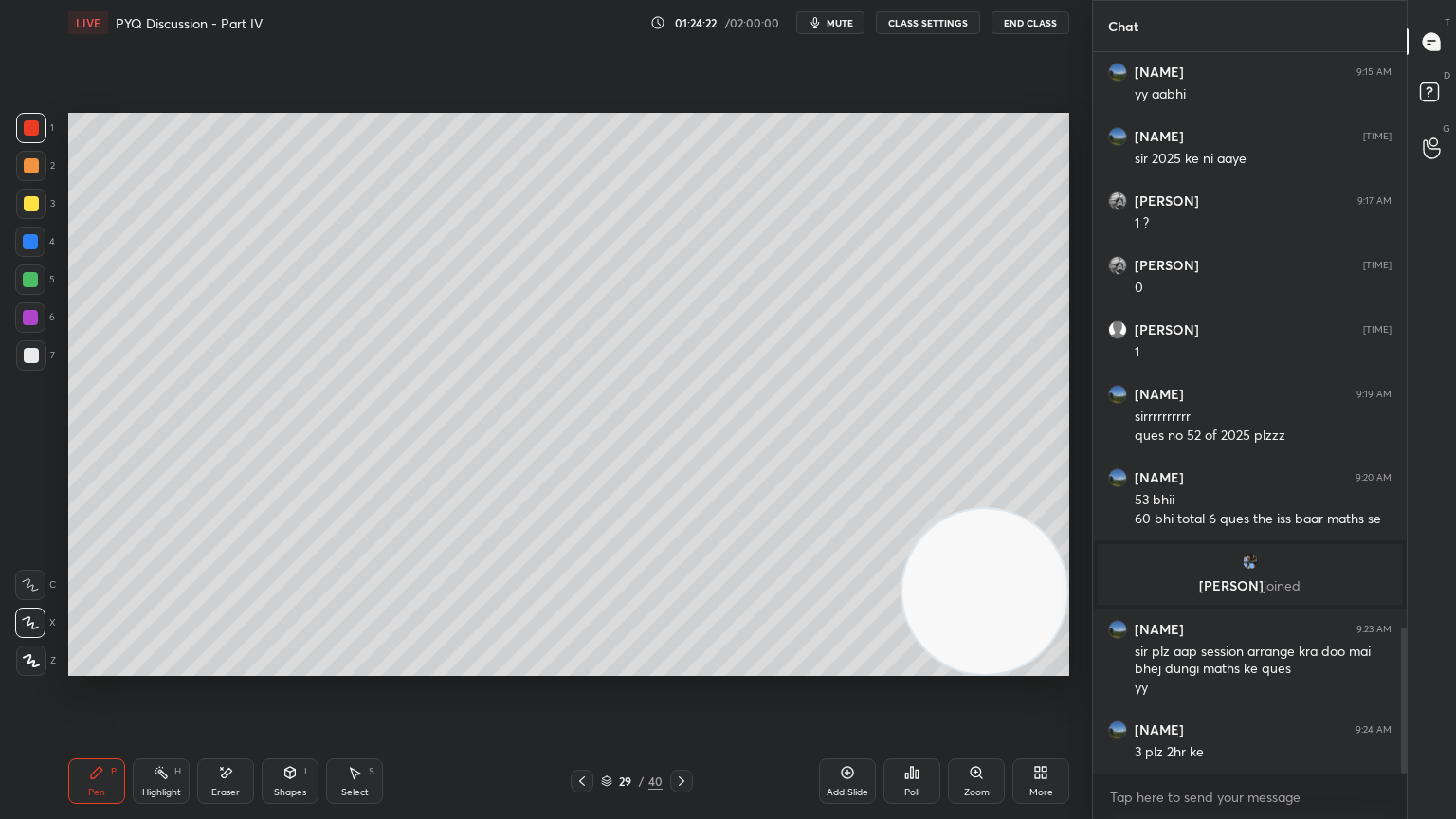click at bounding box center (31, 204) 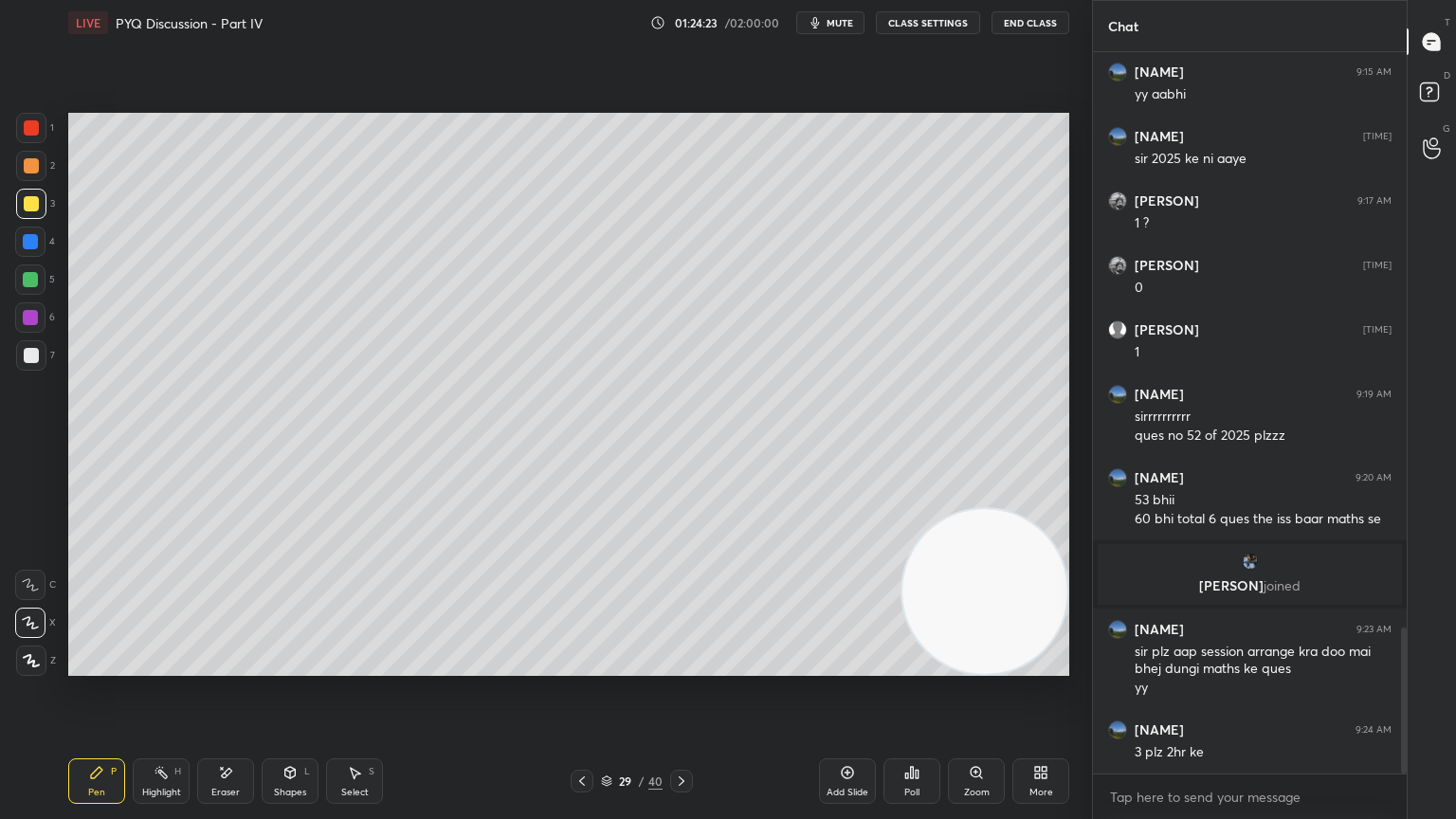 click 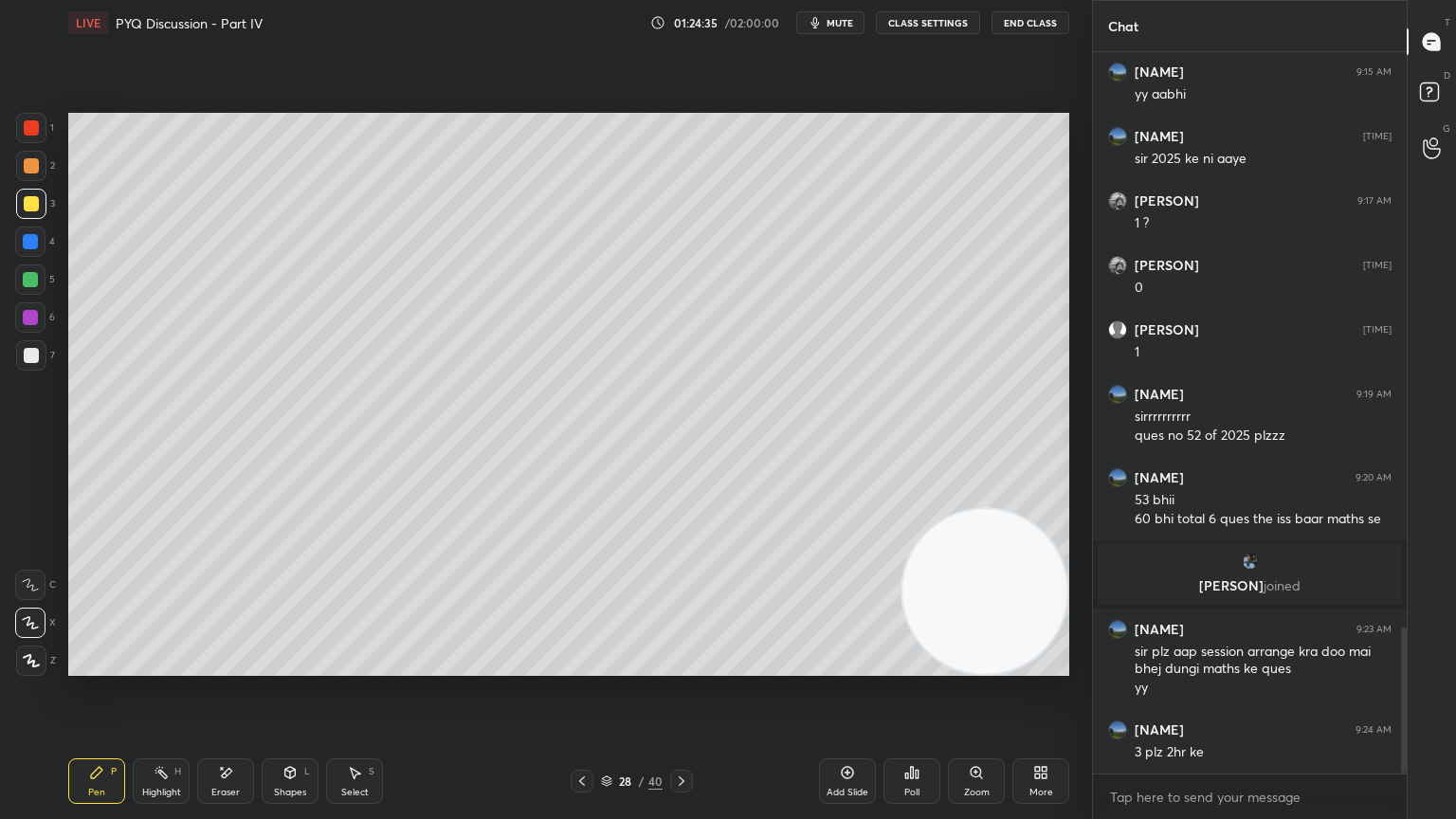 click 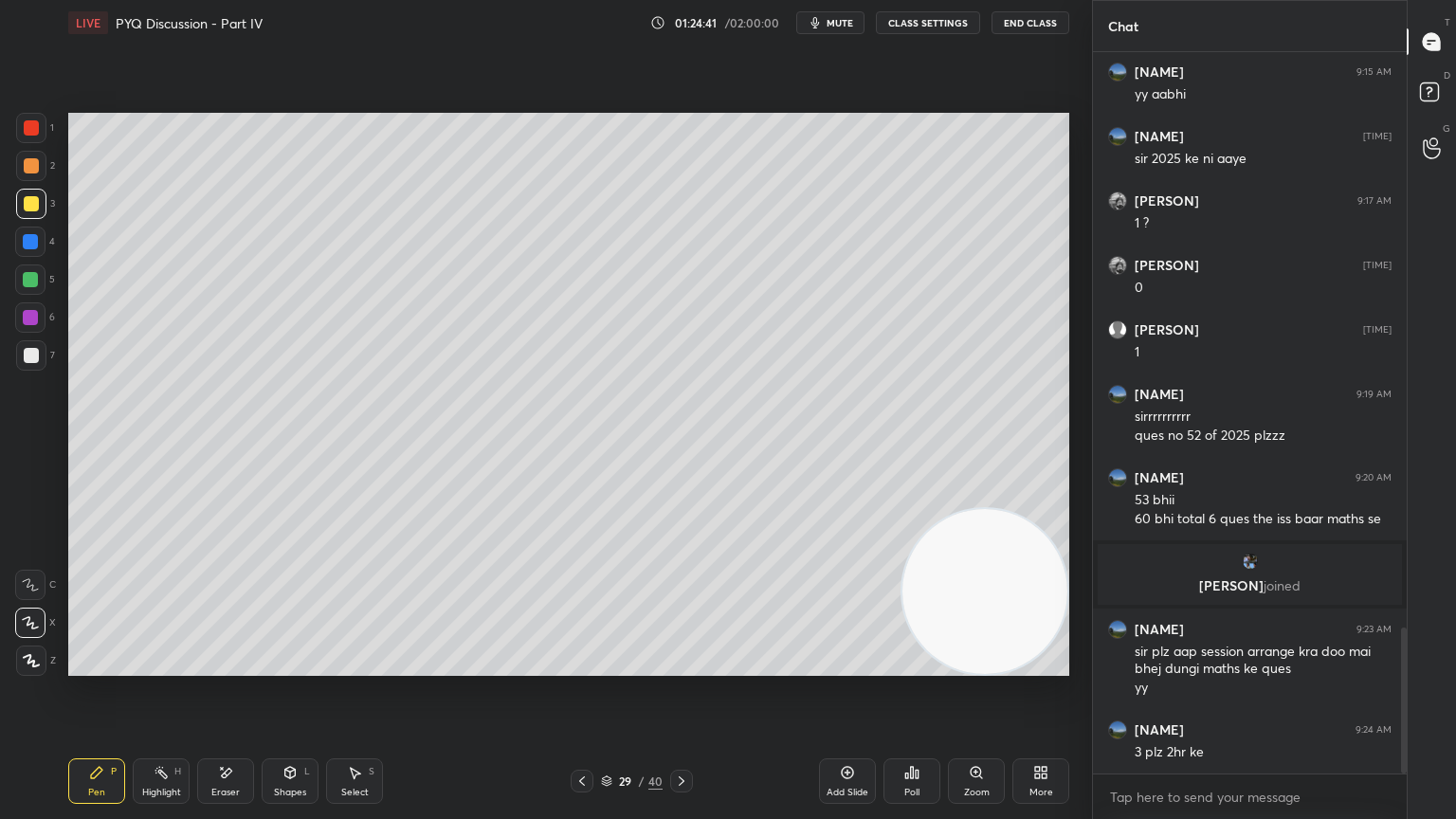 click 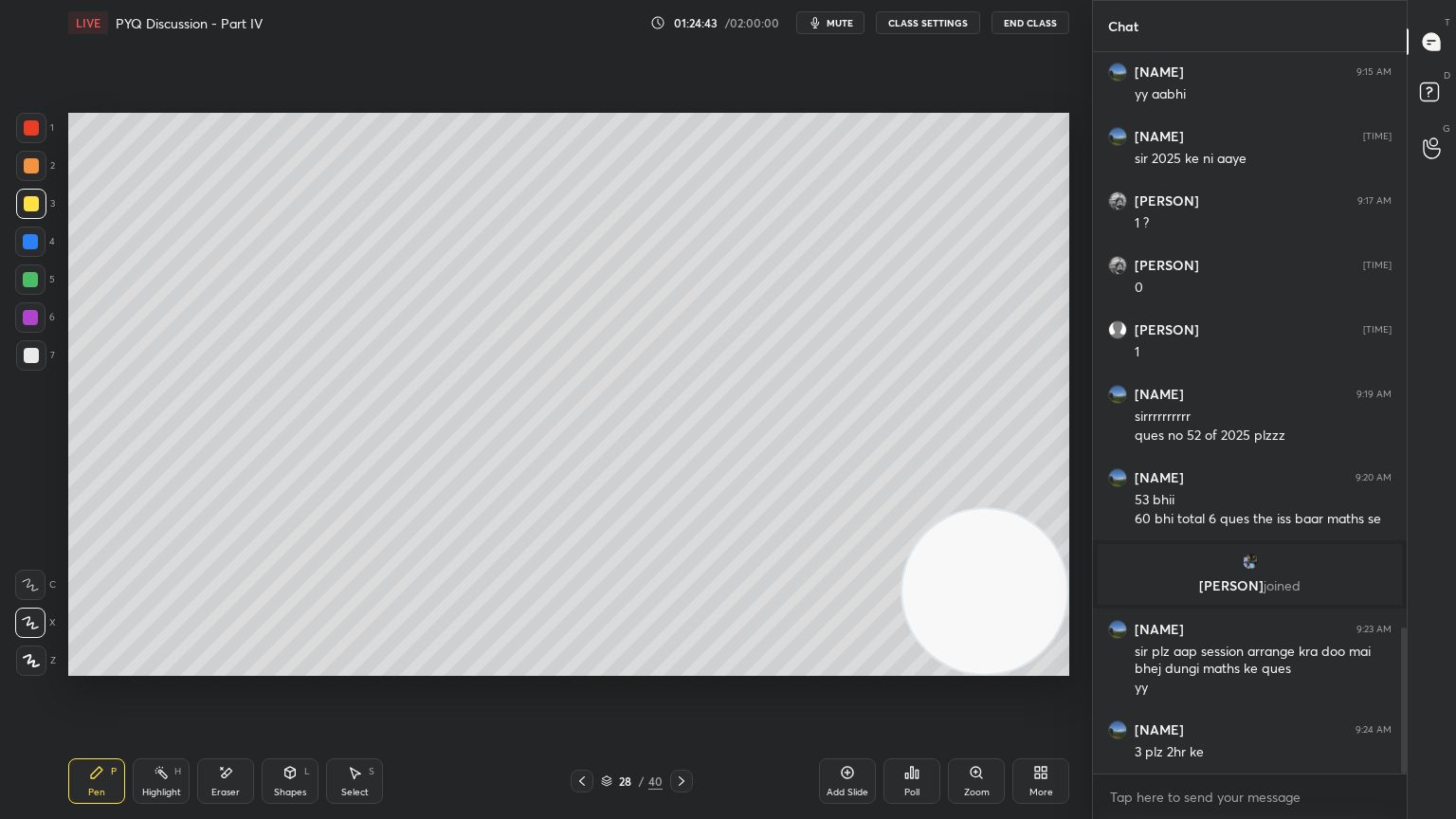 click 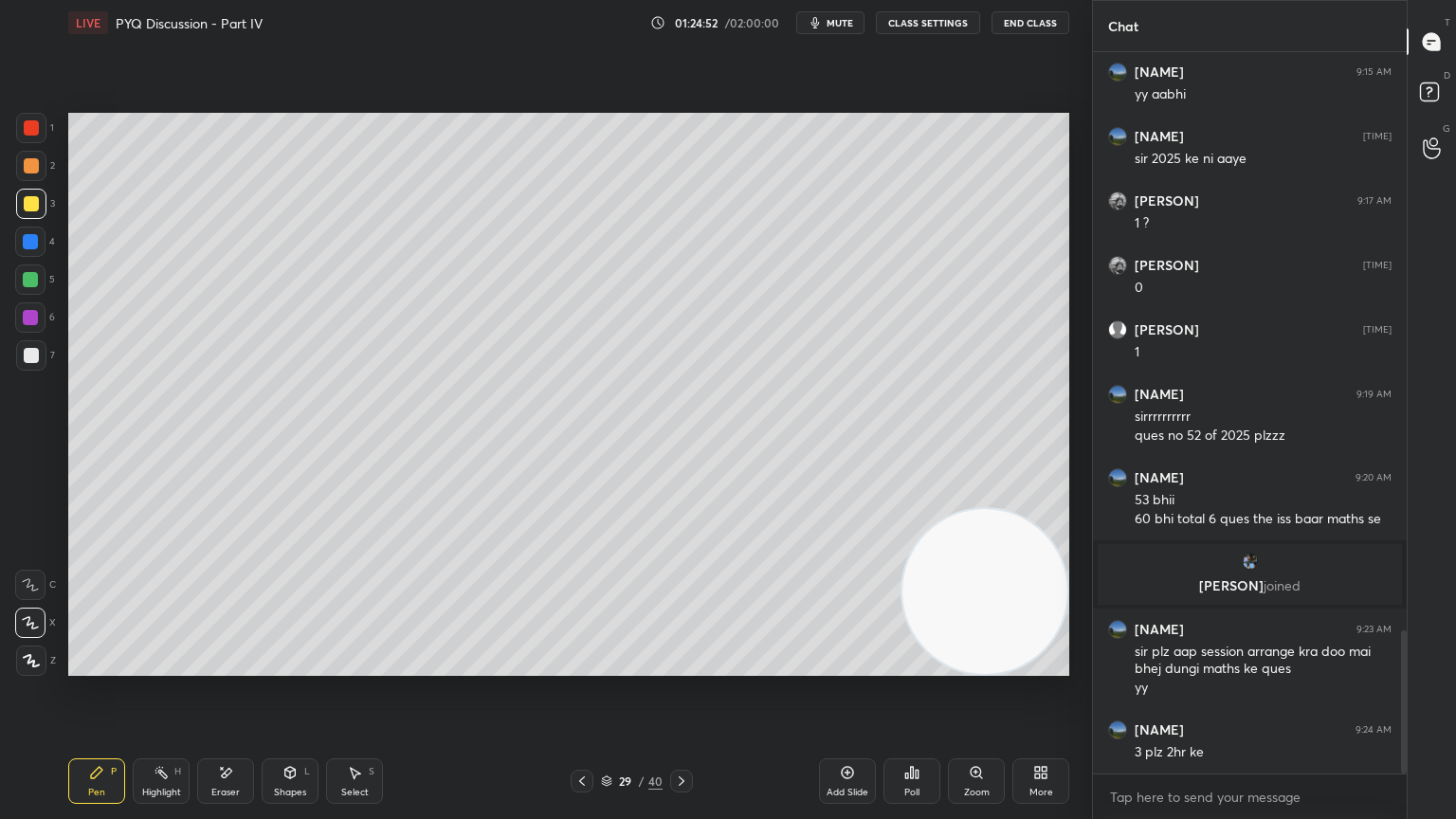 scroll, scrollTop: 2915, scrollLeft: 0, axis: vertical 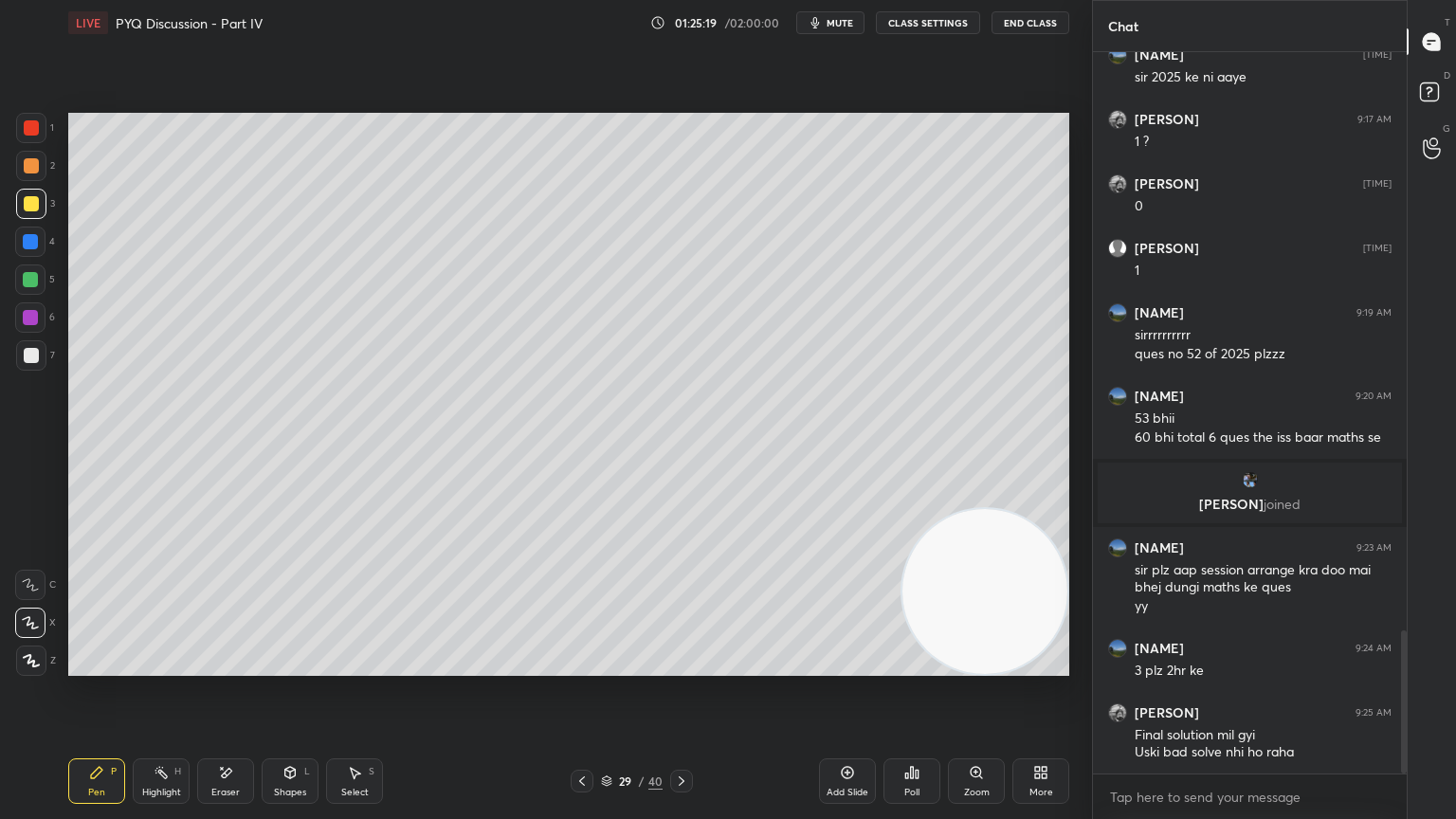 click at bounding box center (31, 355) 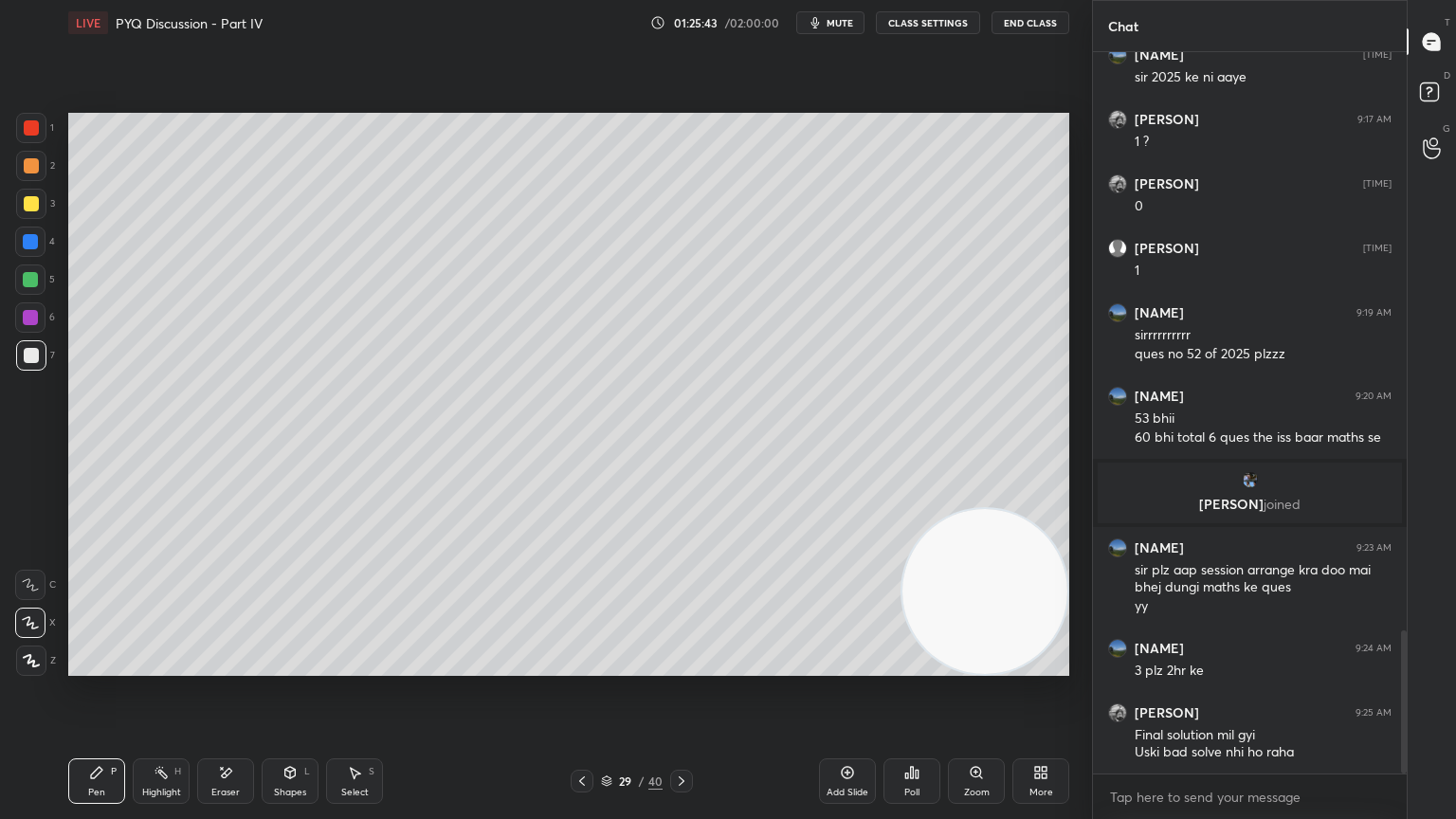 scroll, scrollTop: 2934, scrollLeft: 0, axis: vertical 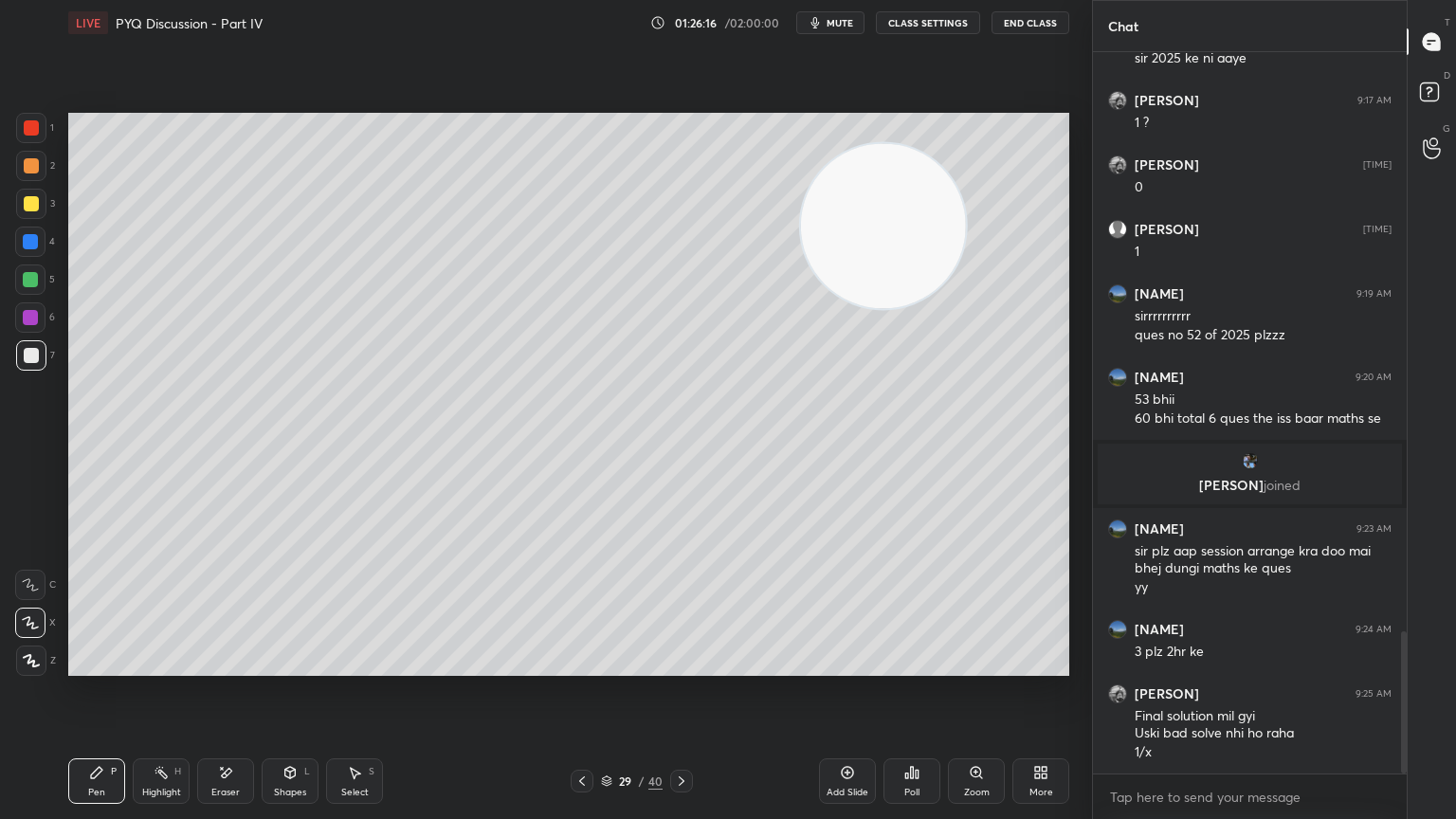 click at bounding box center [30, 318] 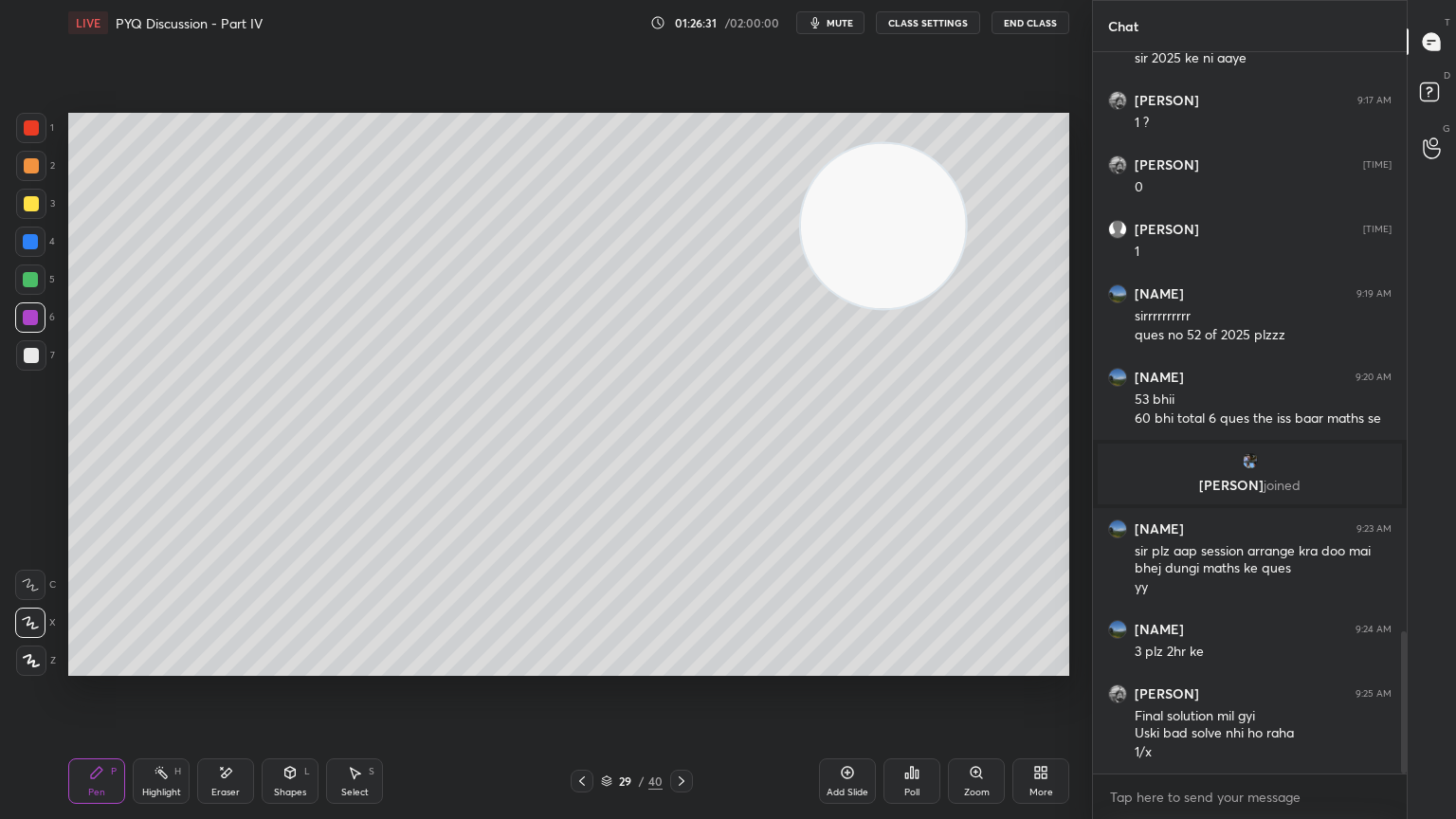 click on "Eraser" at bounding box center (226, 781) 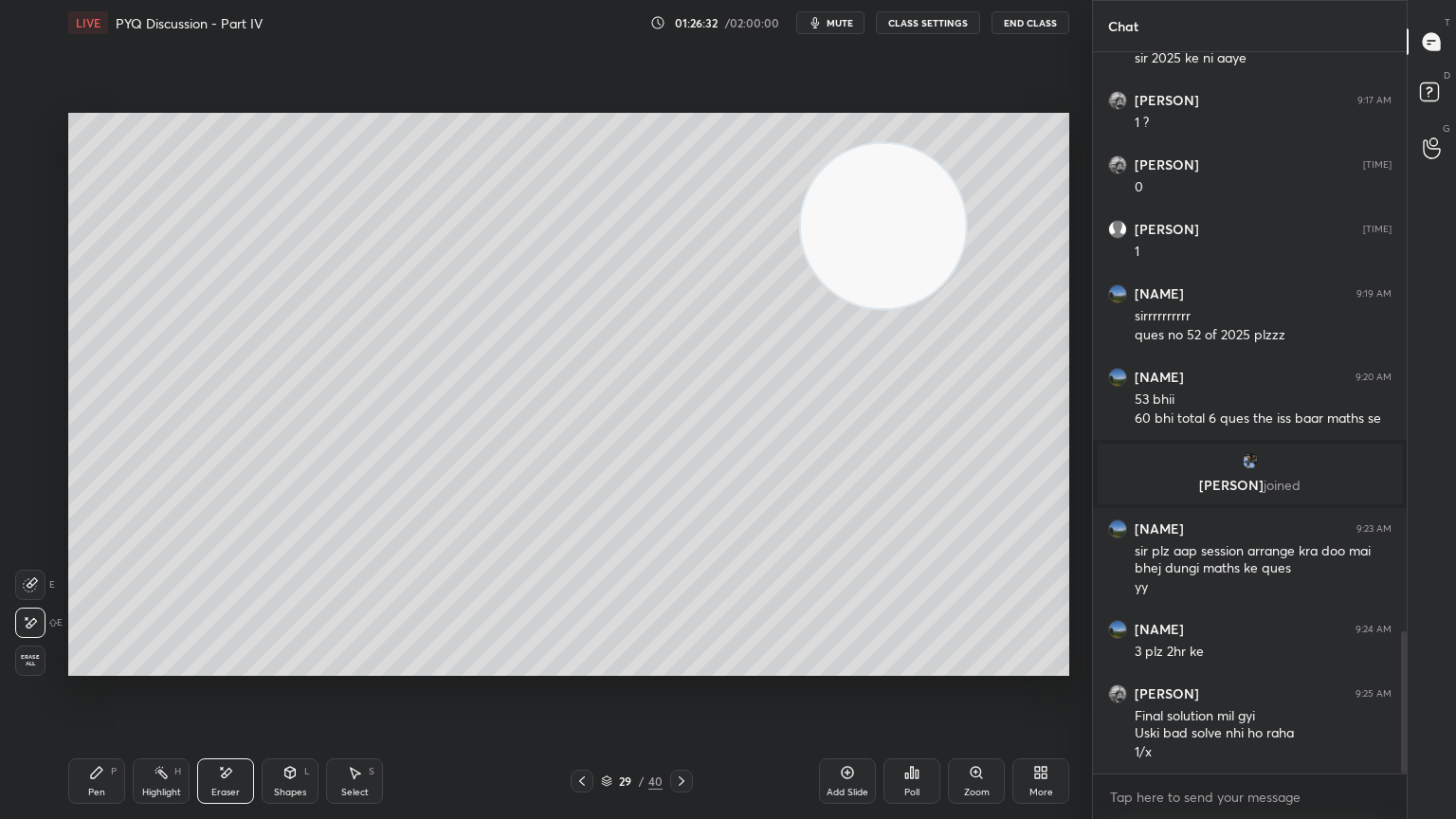 click on "Pen P" at bounding box center [97, 781] 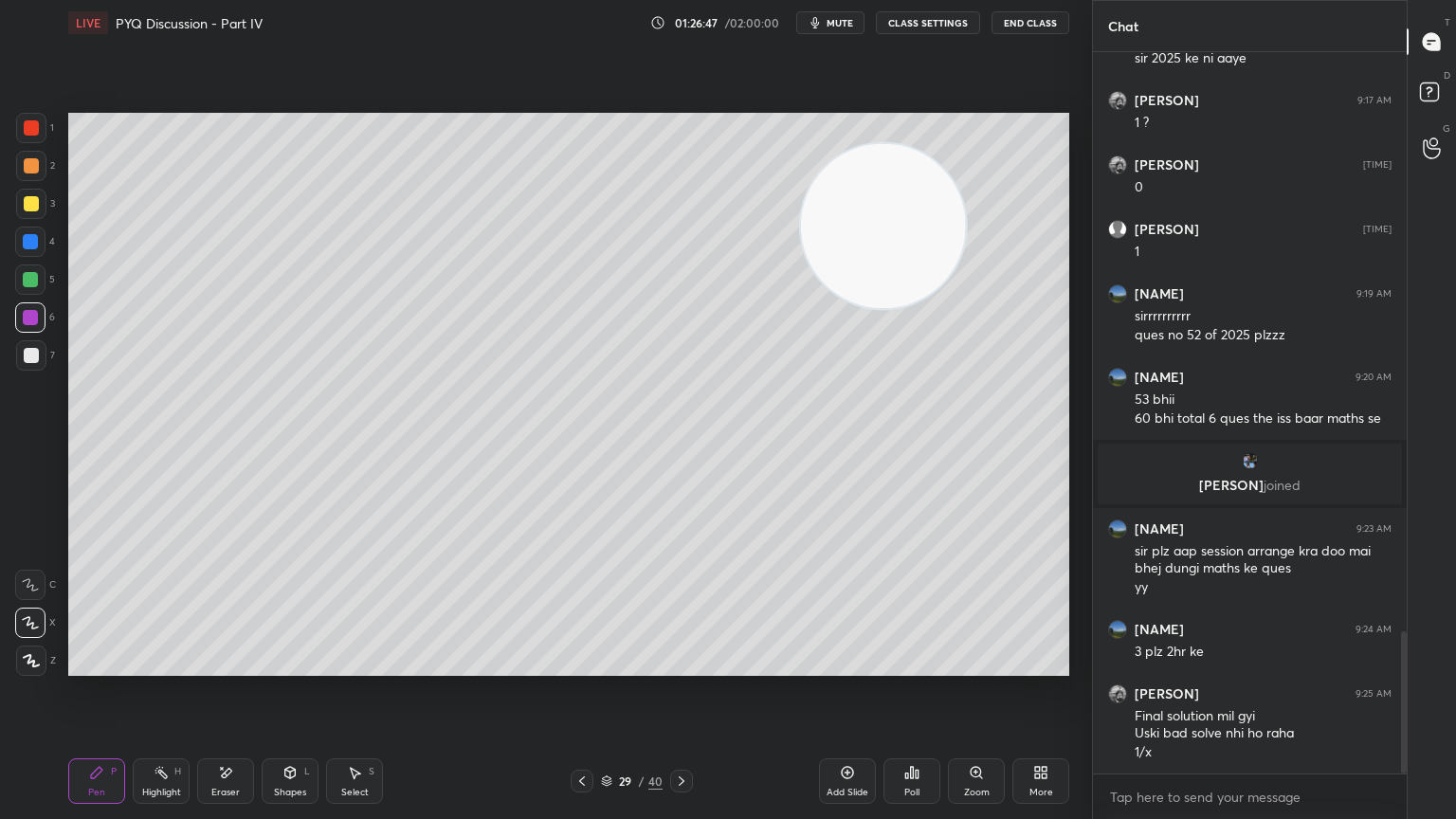 click 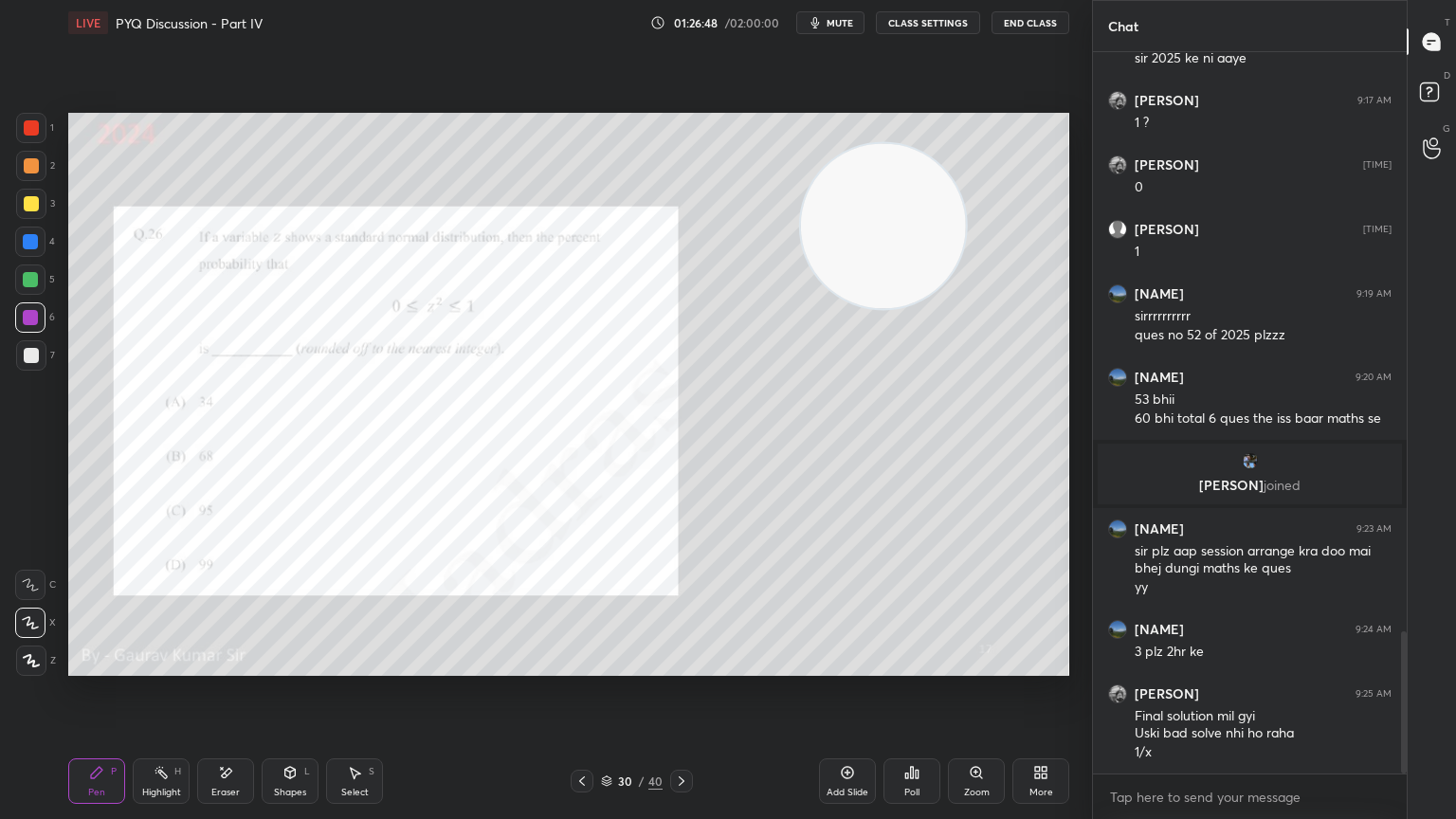 click 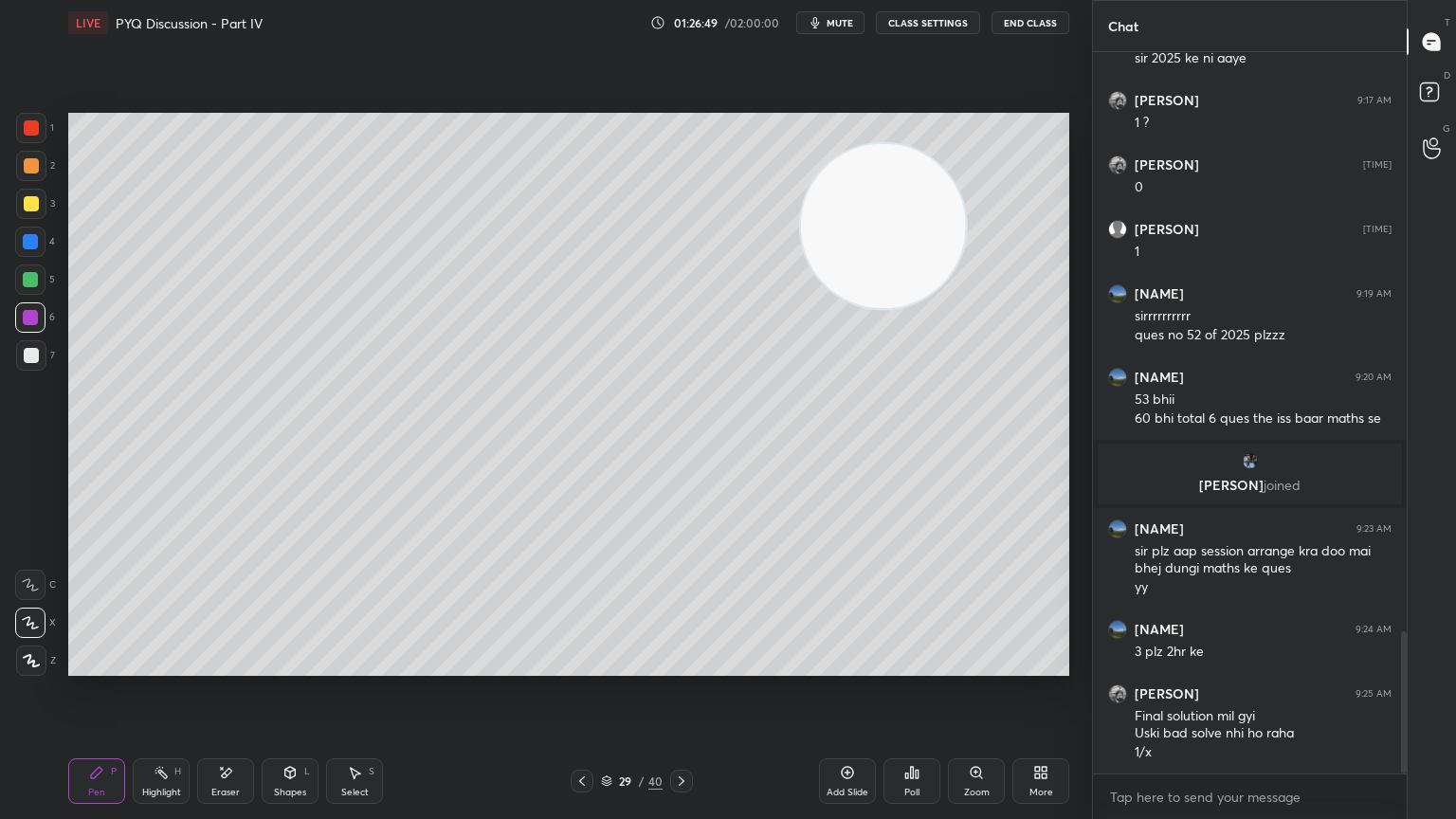click on "Add Slide" at bounding box center [847, 781] 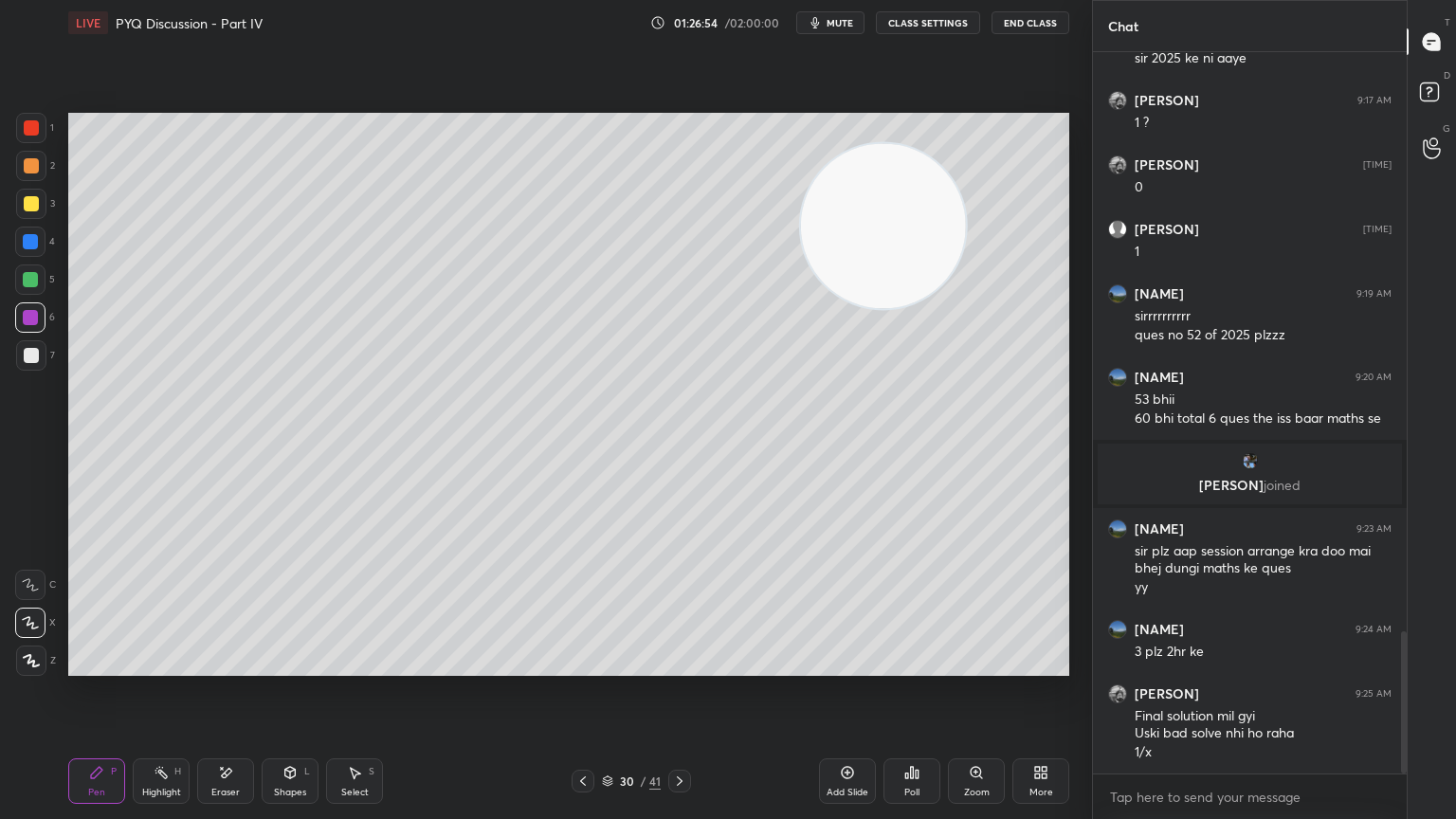 click 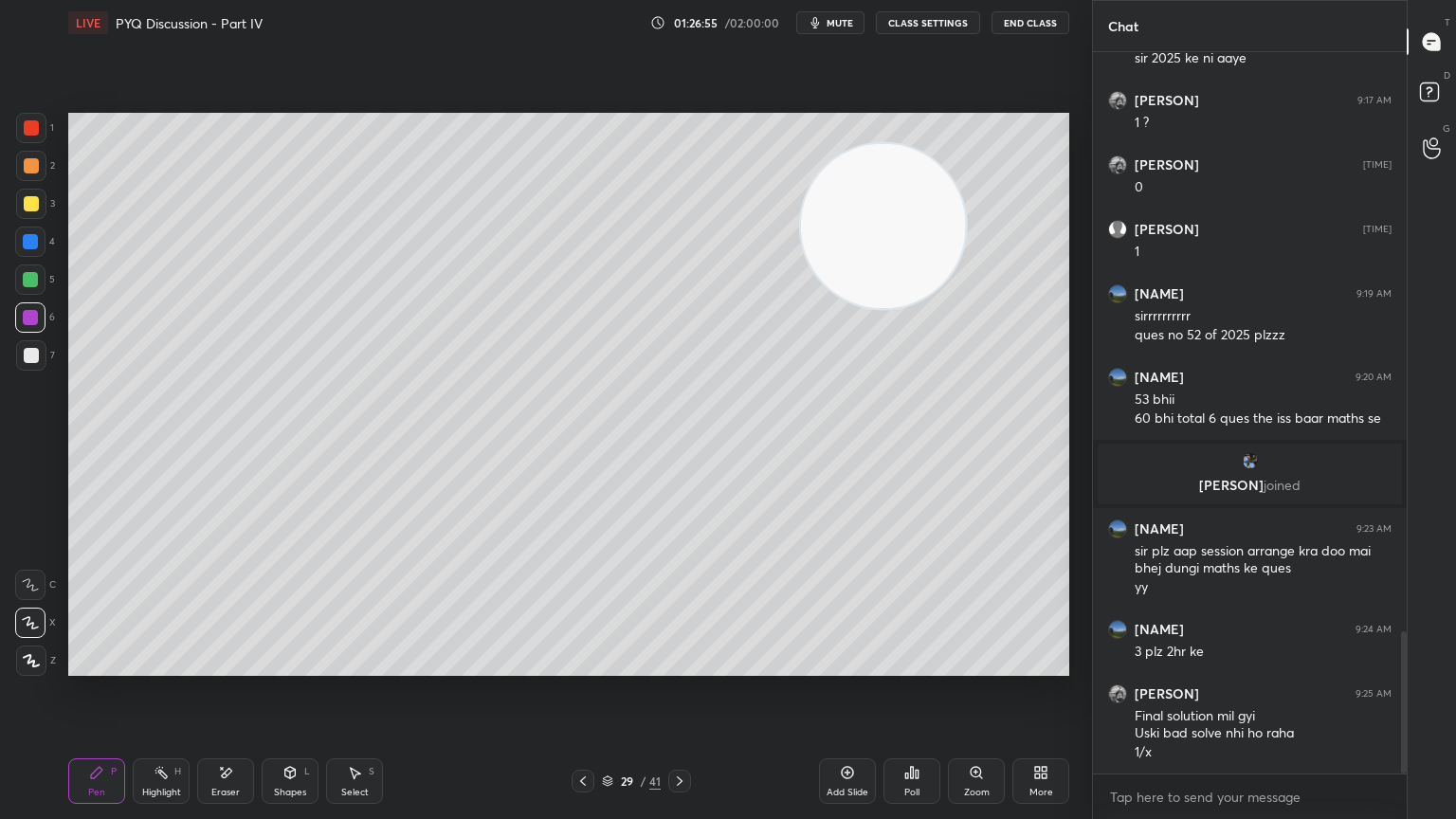 scroll, scrollTop: 2998, scrollLeft: 0, axis: vertical 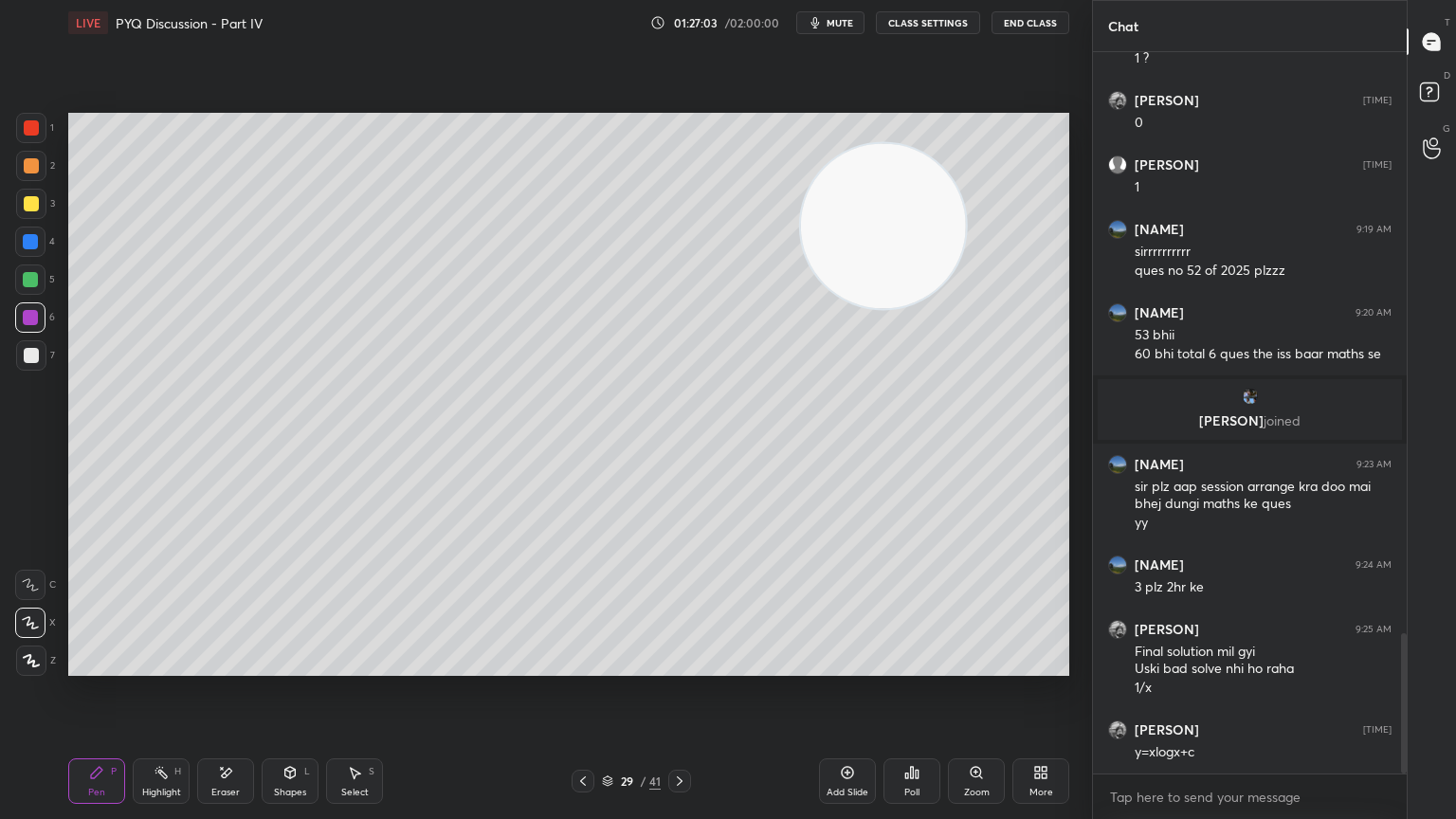 click 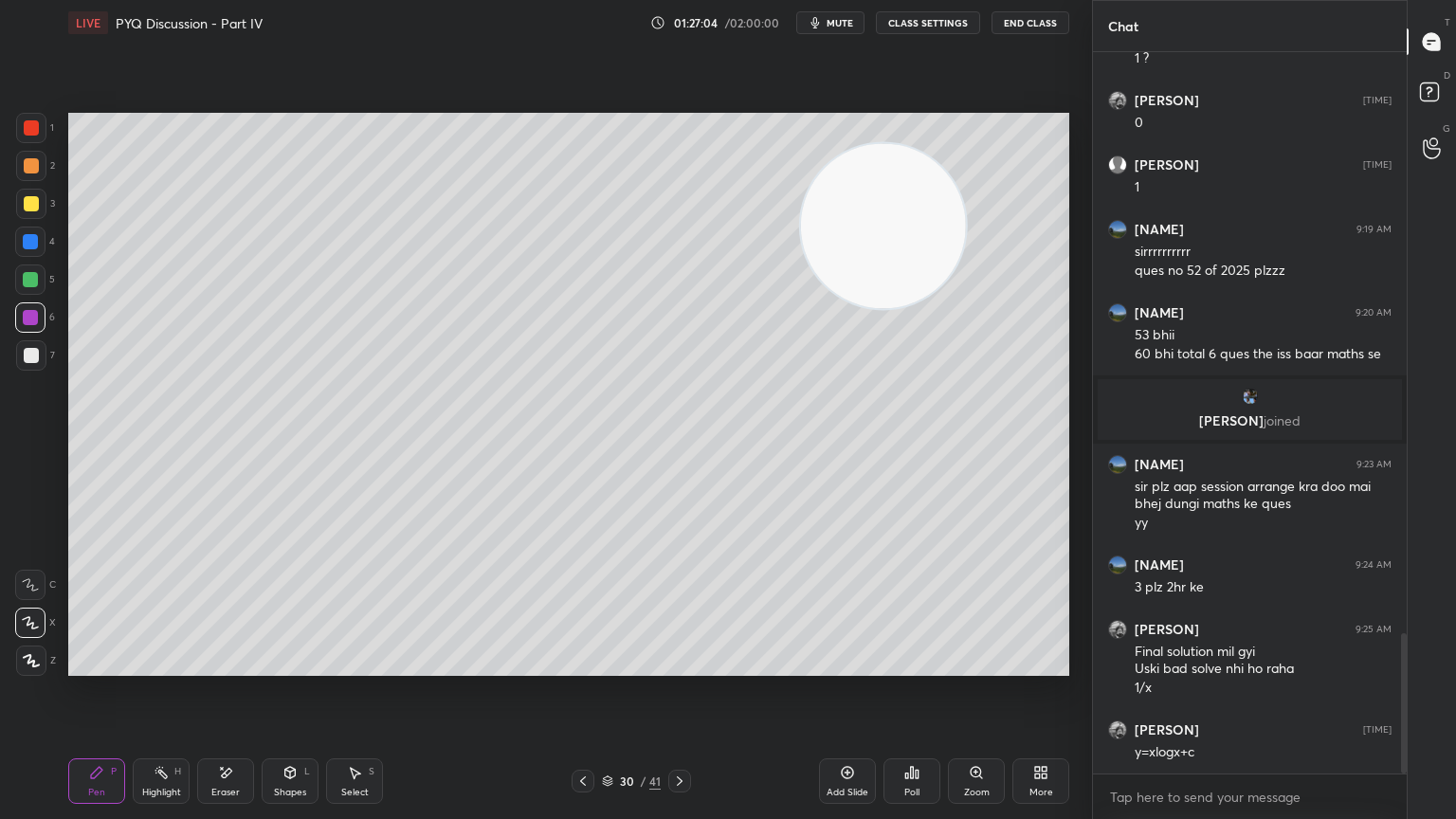 click 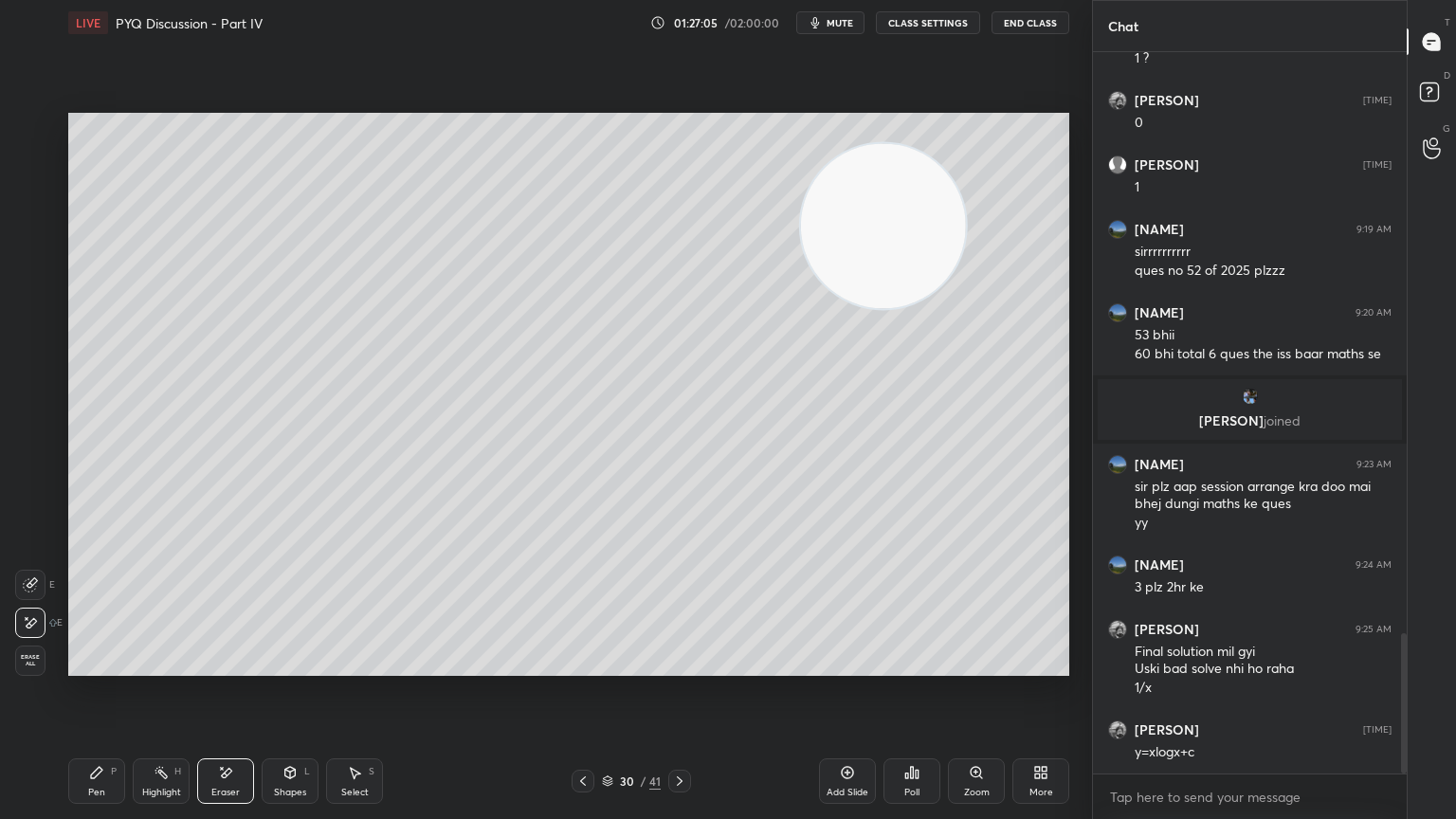 click on "Pen" at bounding box center (97, 792) 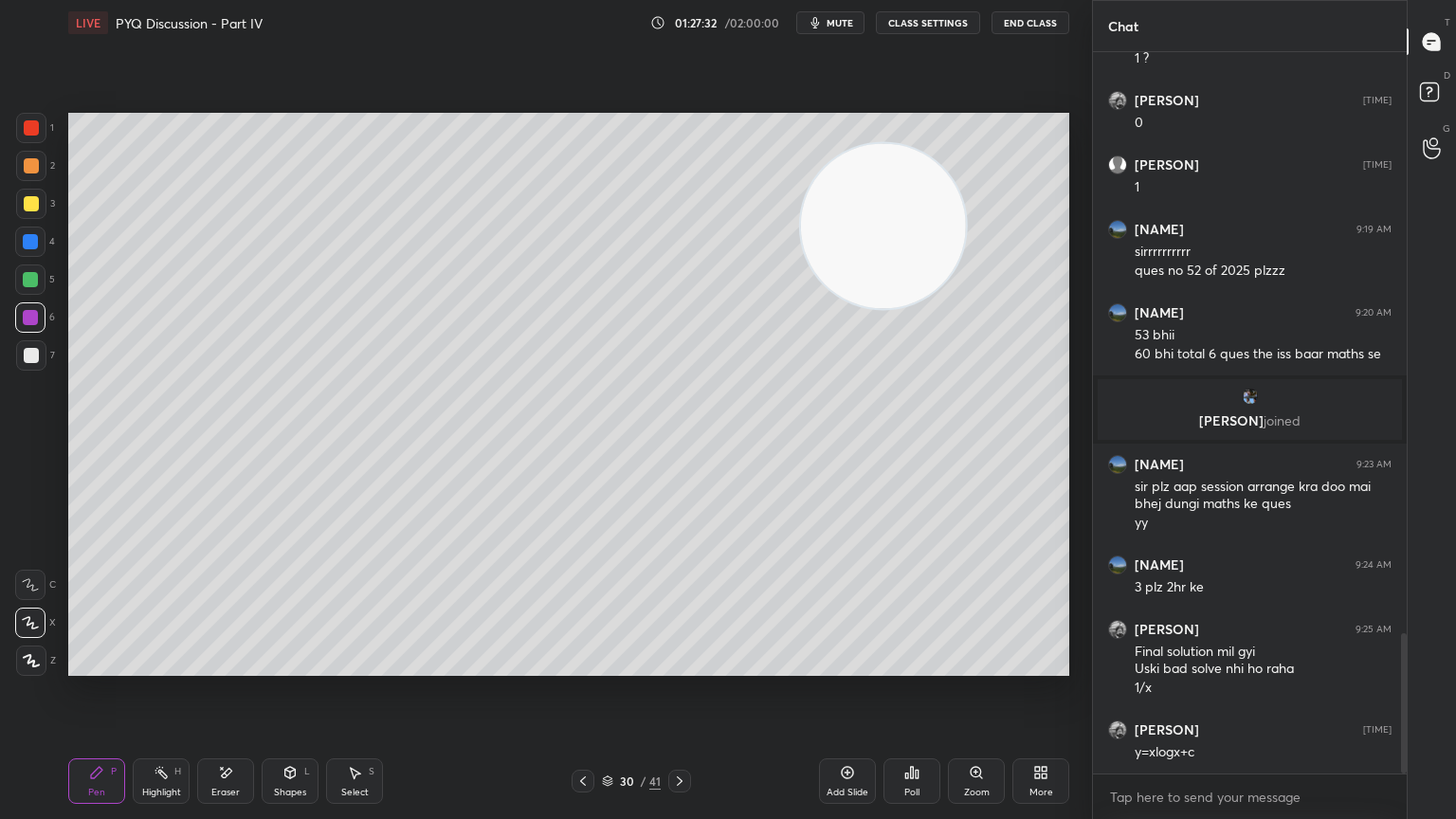 click at bounding box center (31, 355) 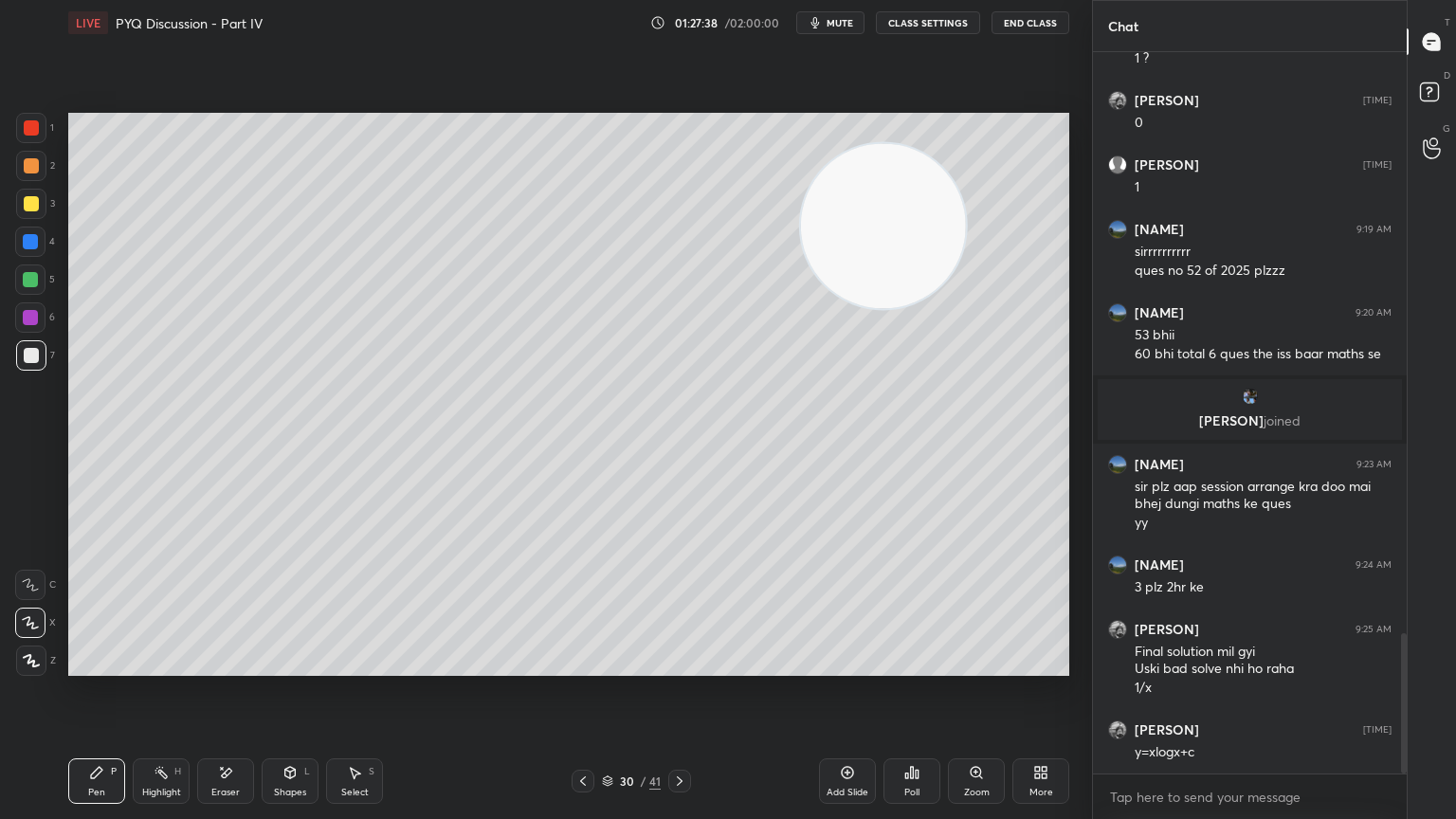 click 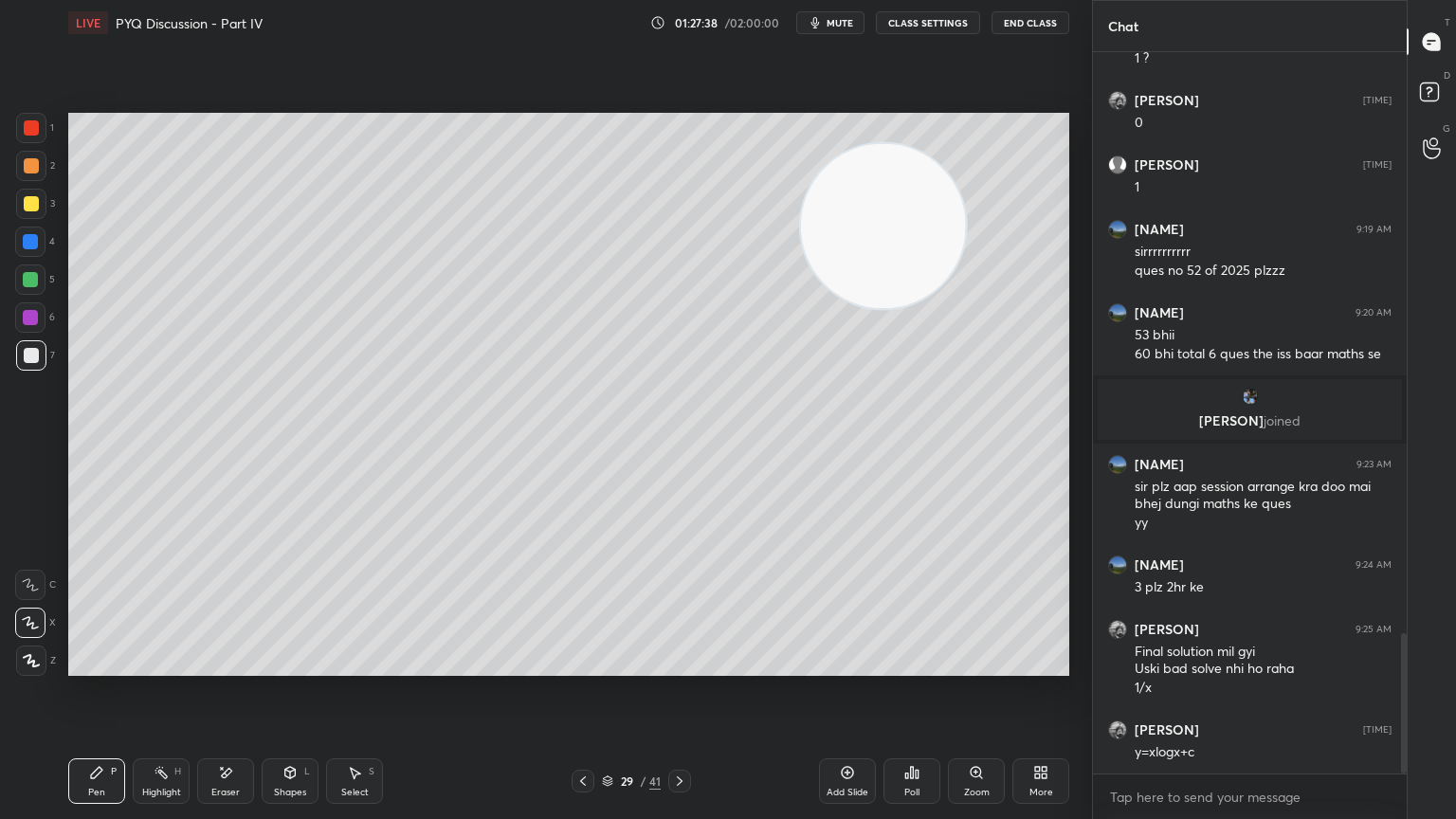 click 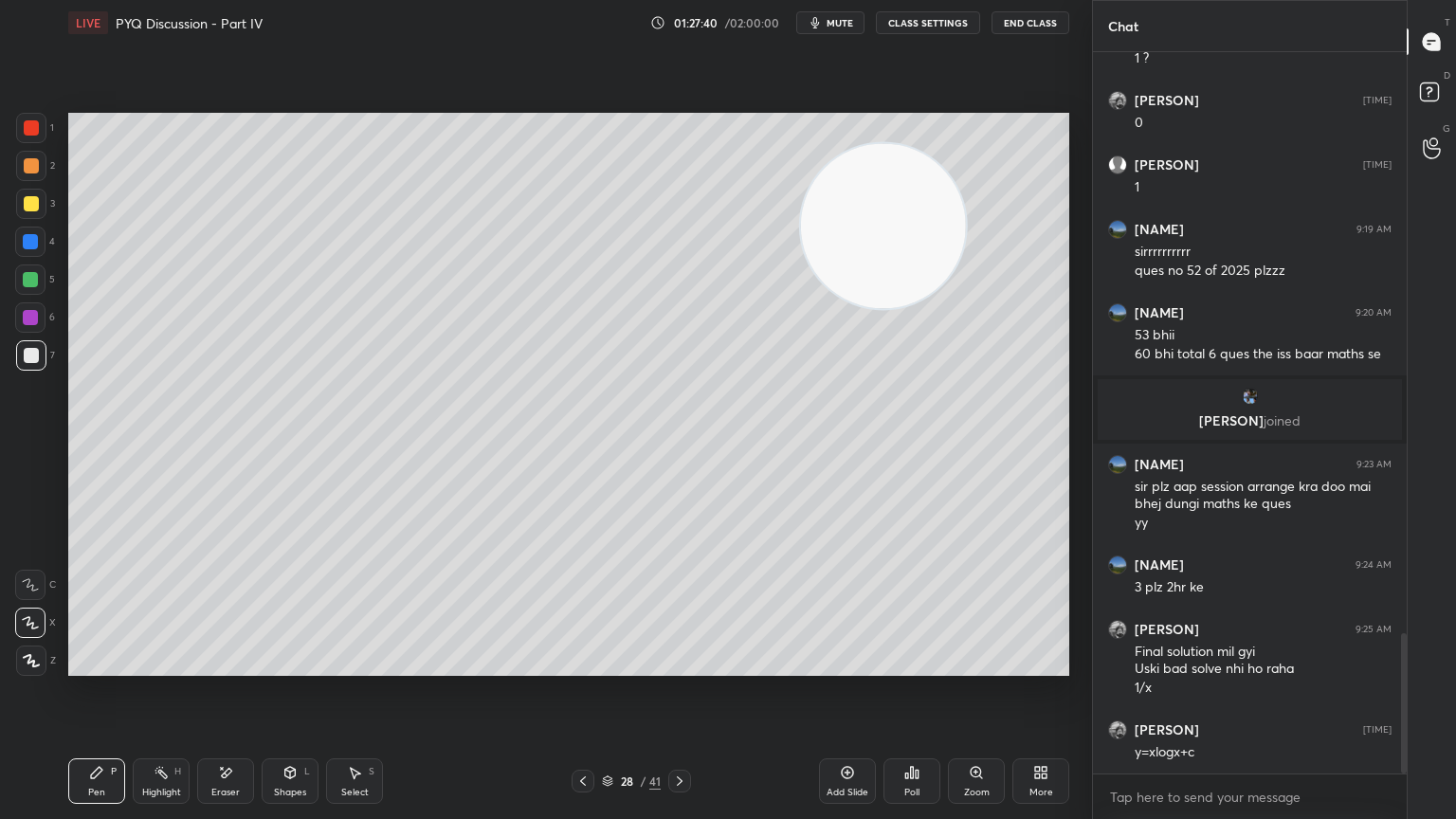 click 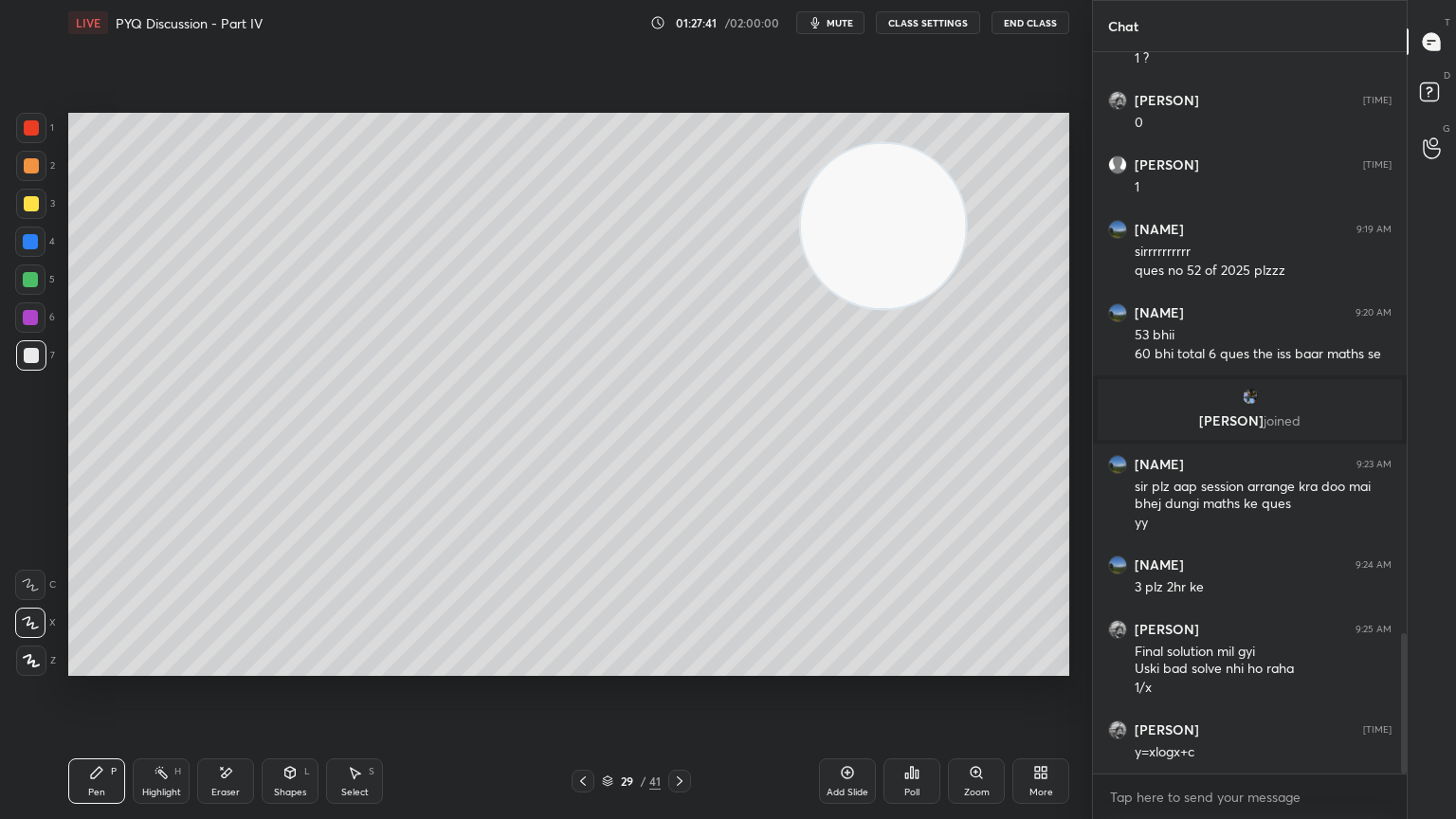 click 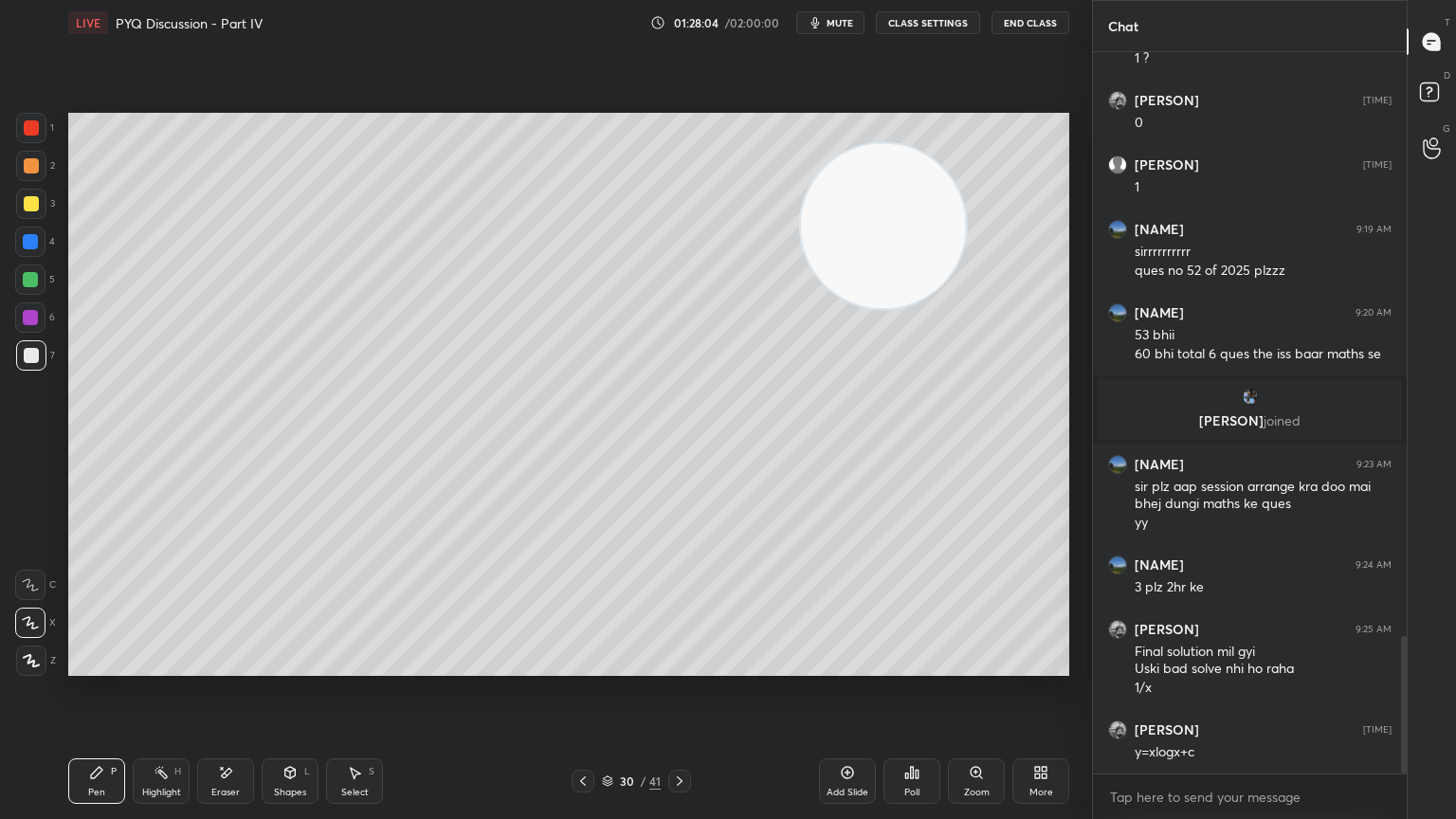 scroll, scrollTop: 3063, scrollLeft: 0, axis: vertical 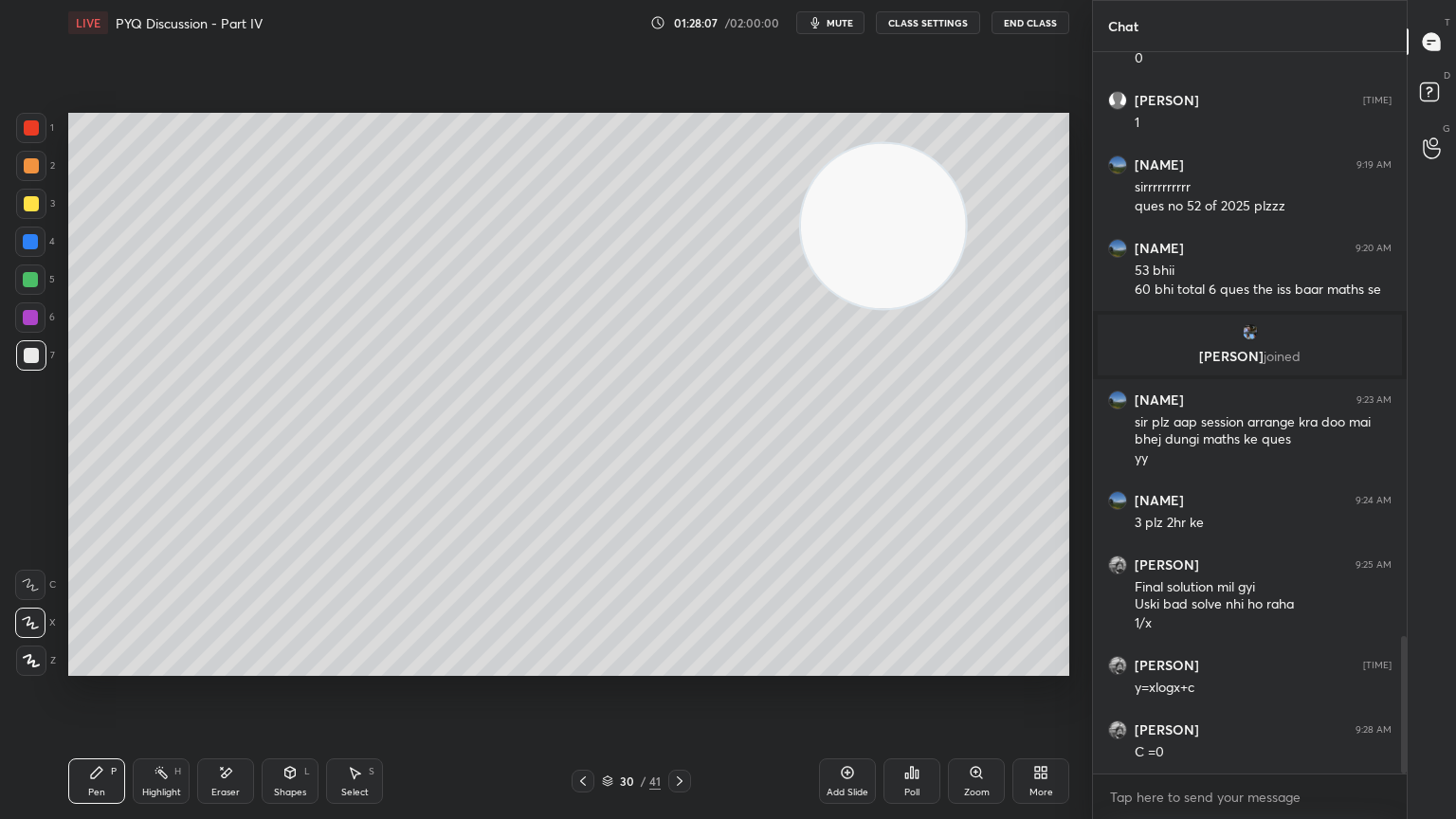 click on "Add Slide" at bounding box center (847, 781) 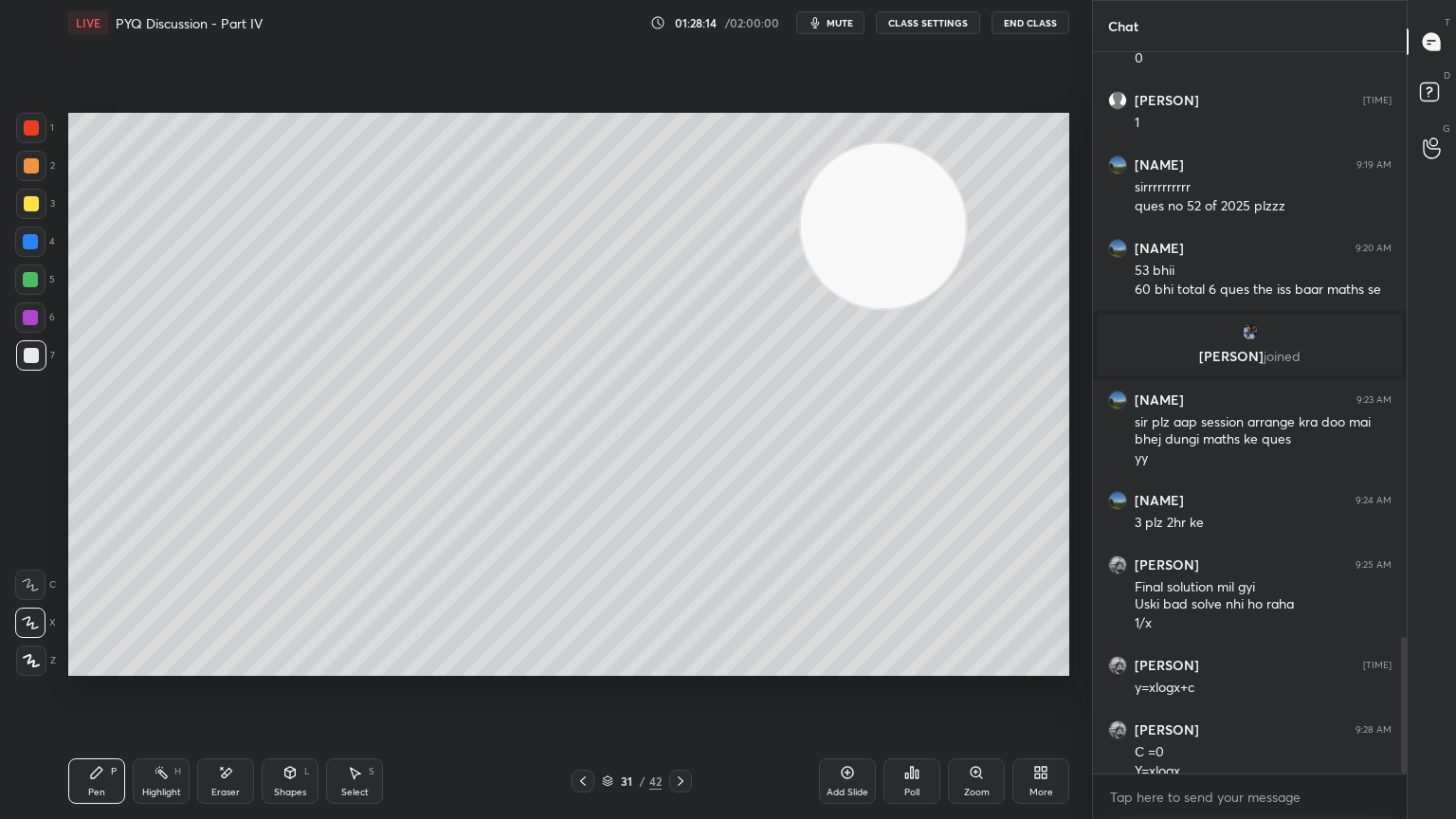 scroll, scrollTop: 3082, scrollLeft: 0, axis: vertical 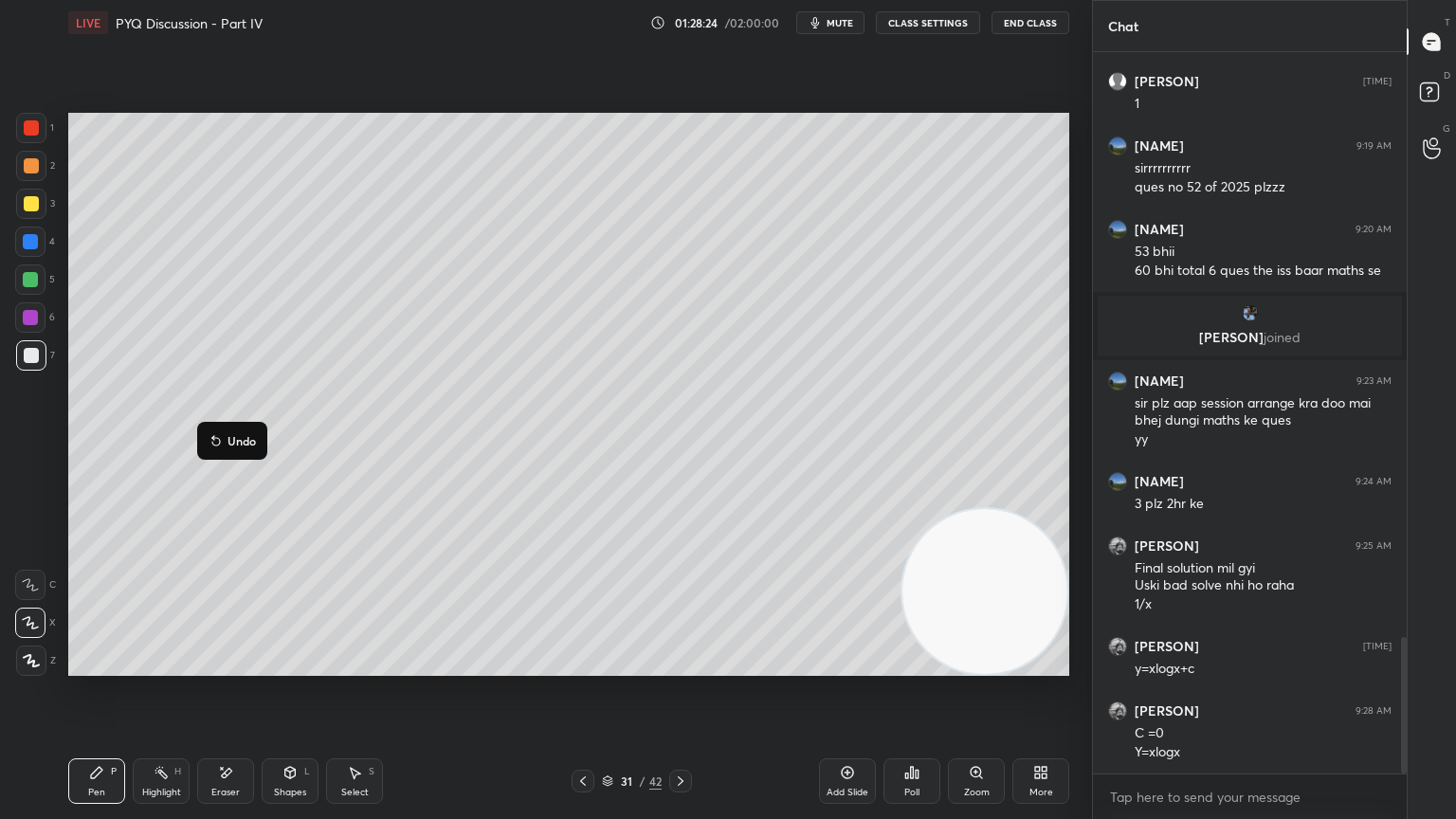 click at bounding box center (30, 280) 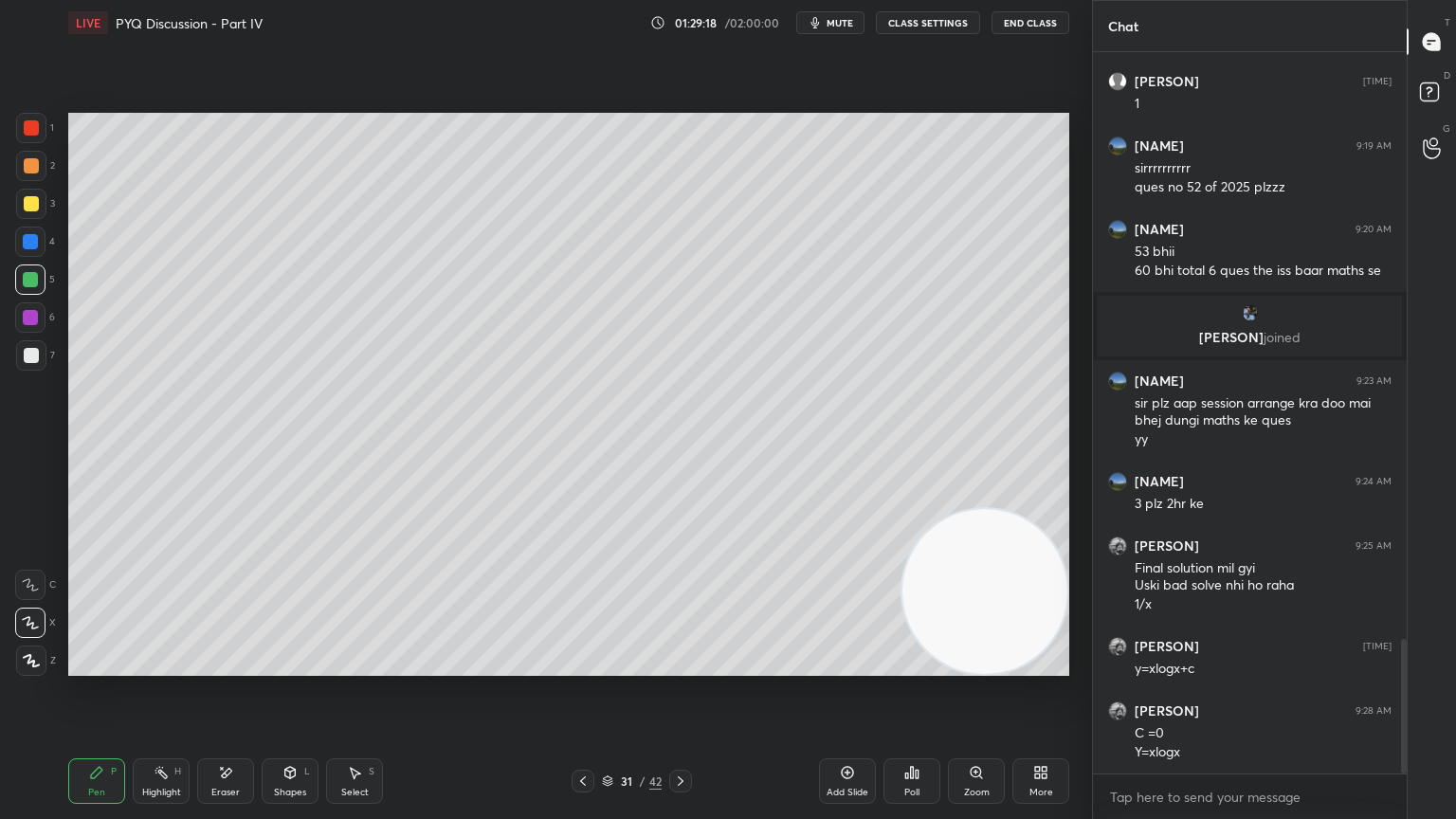 scroll, scrollTop: 3146, scrollLeft: 0, axis: vertical 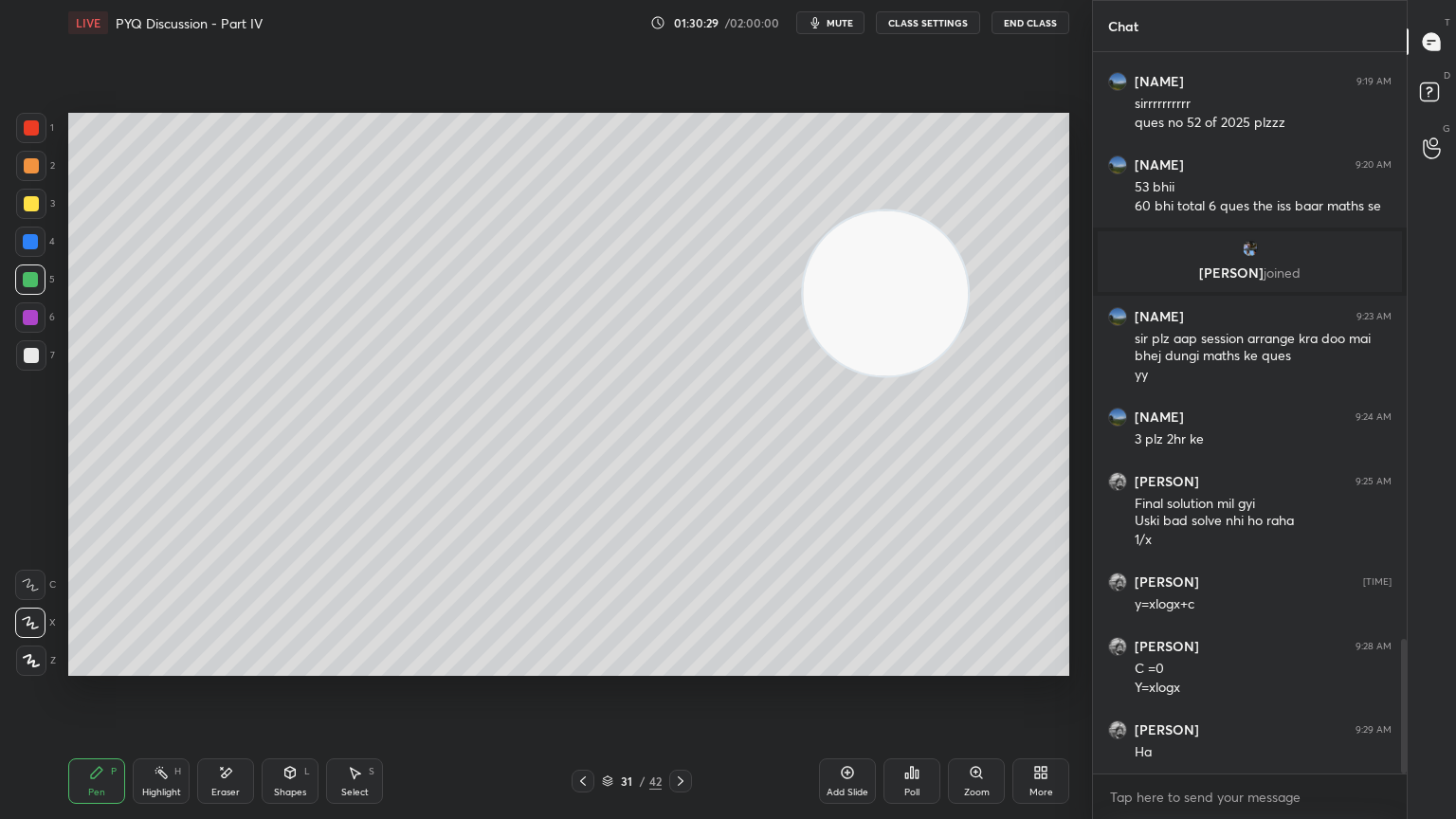 click 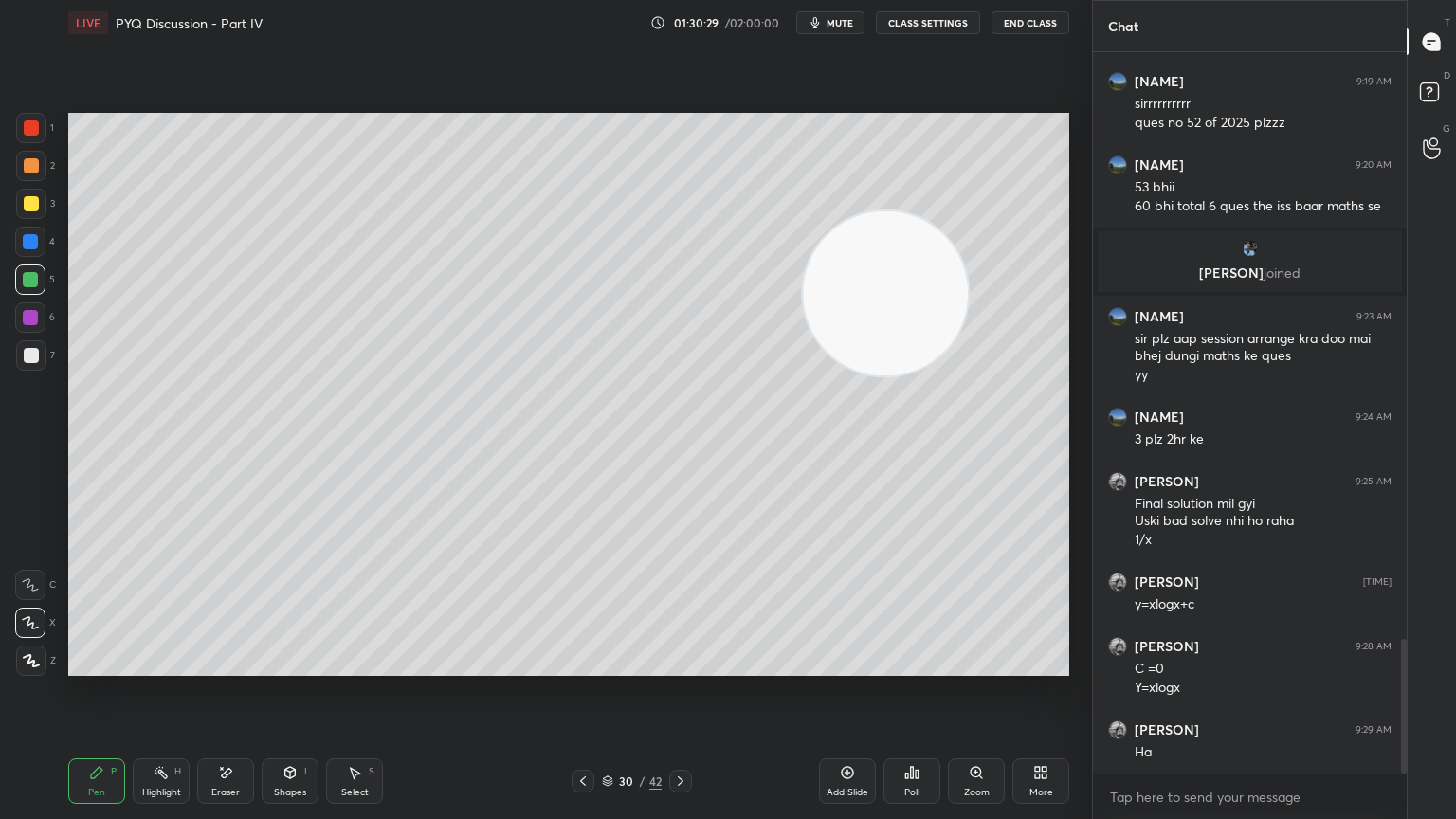 click 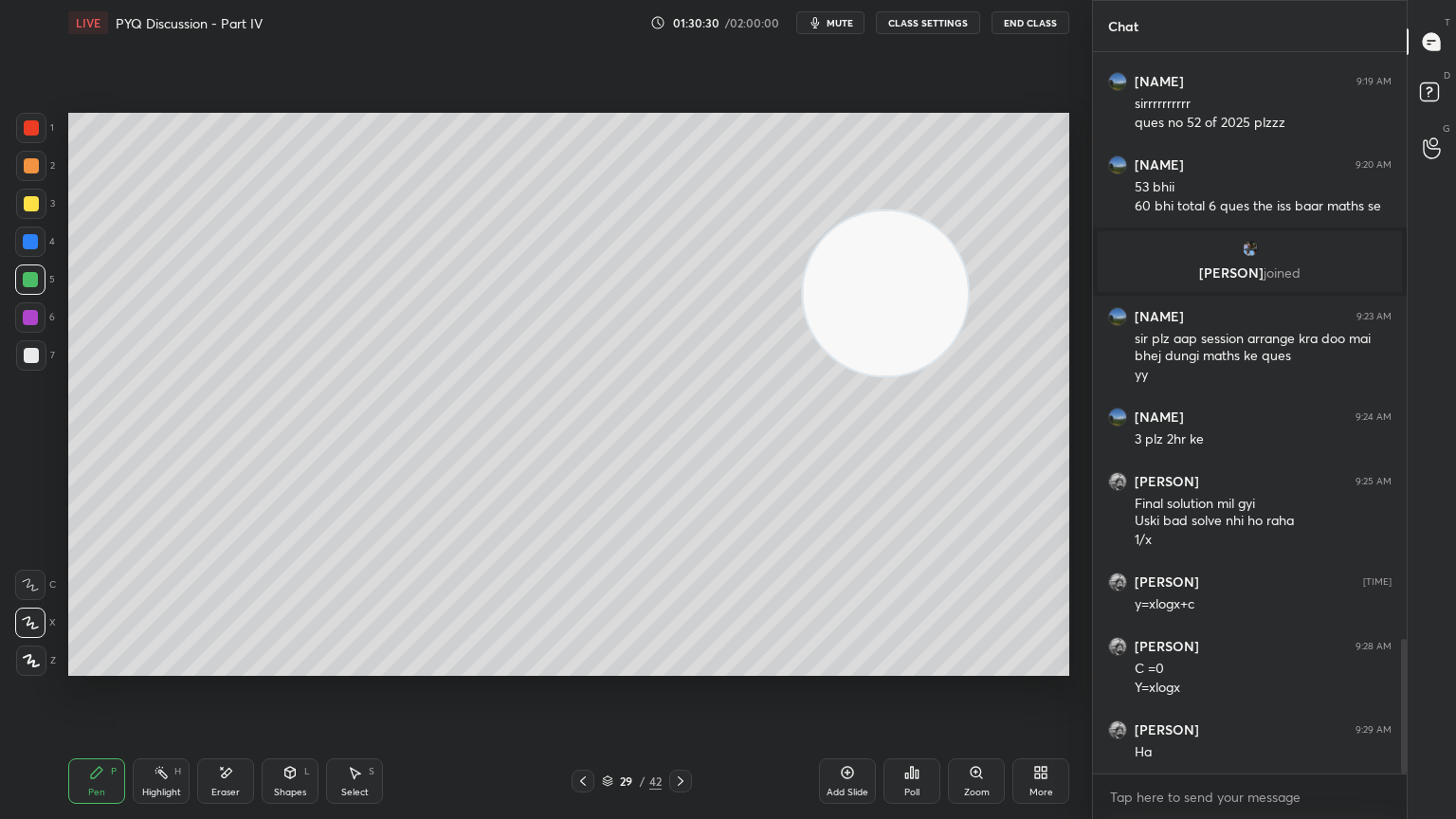 click 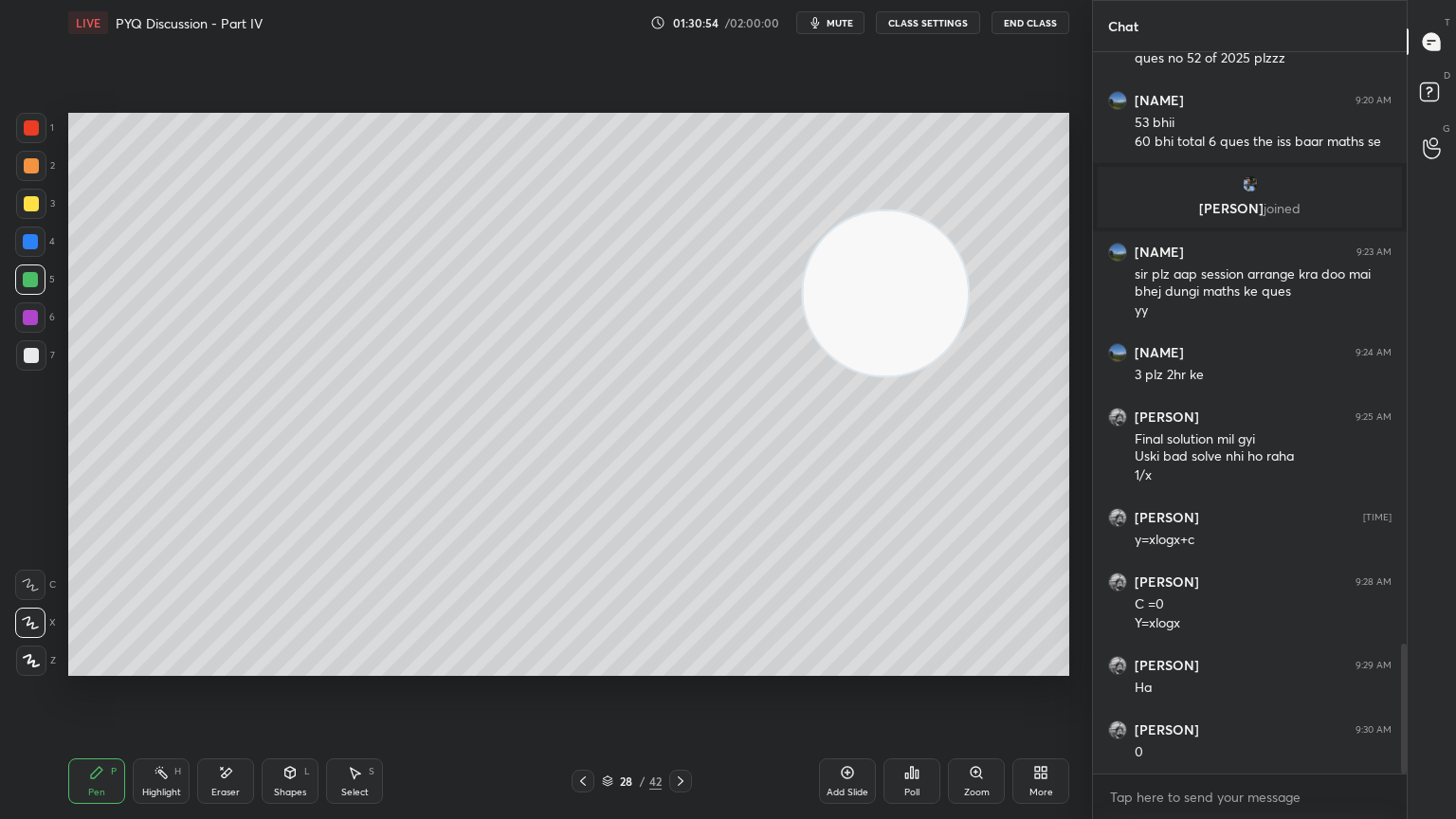 scroll, scrollTop: 3275, scrollLeft: 0, axis: vertical 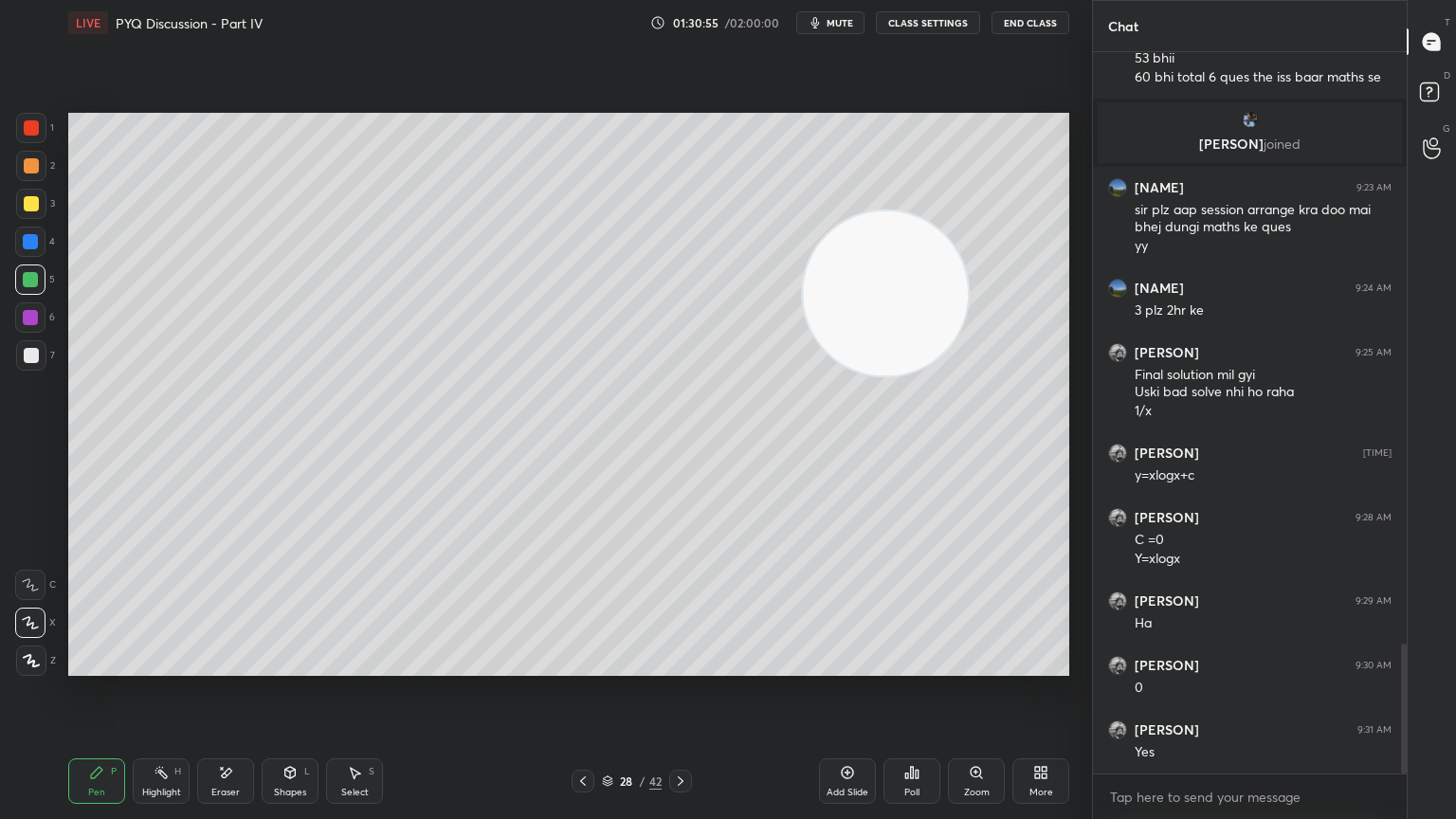 click 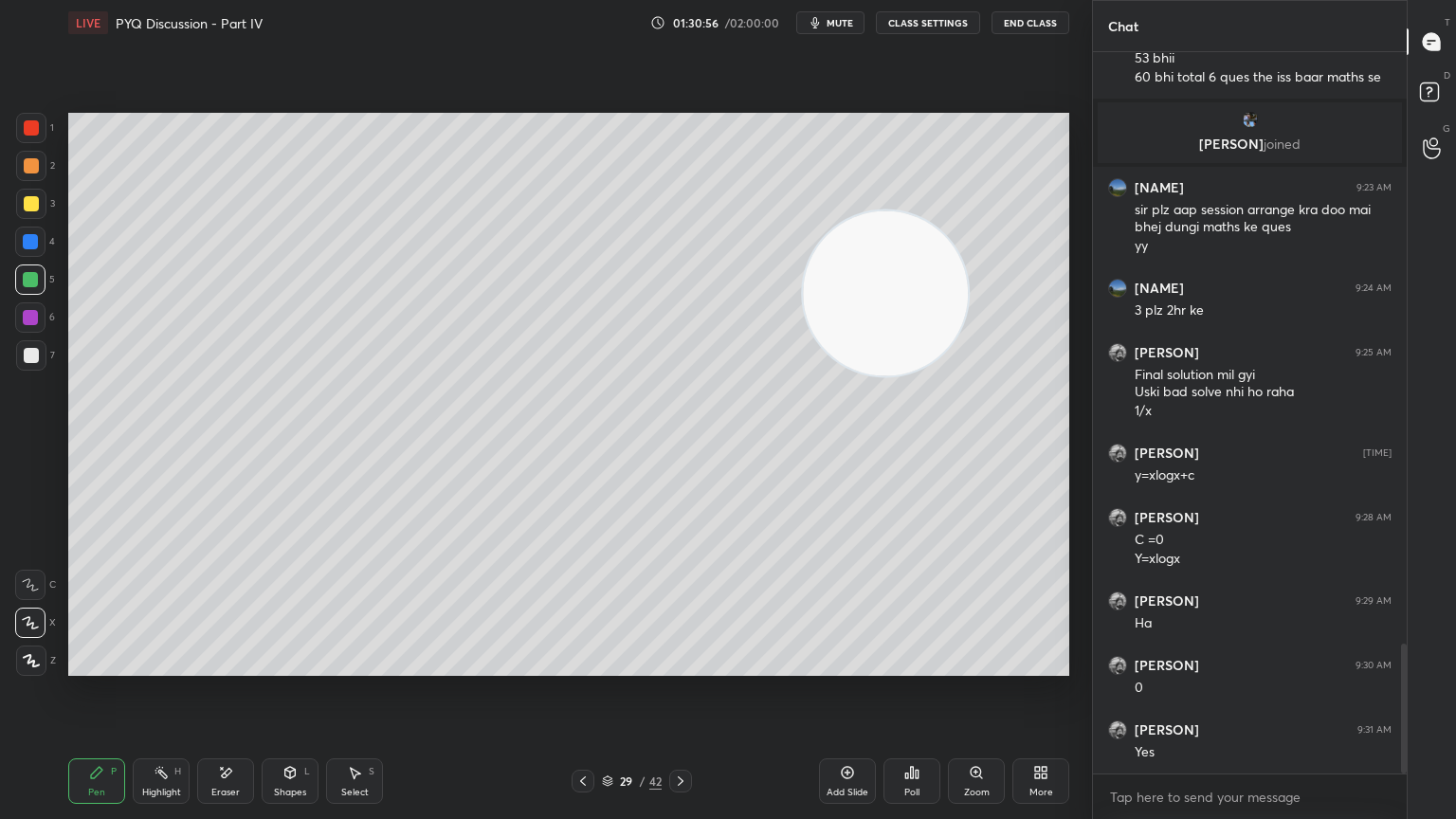 click 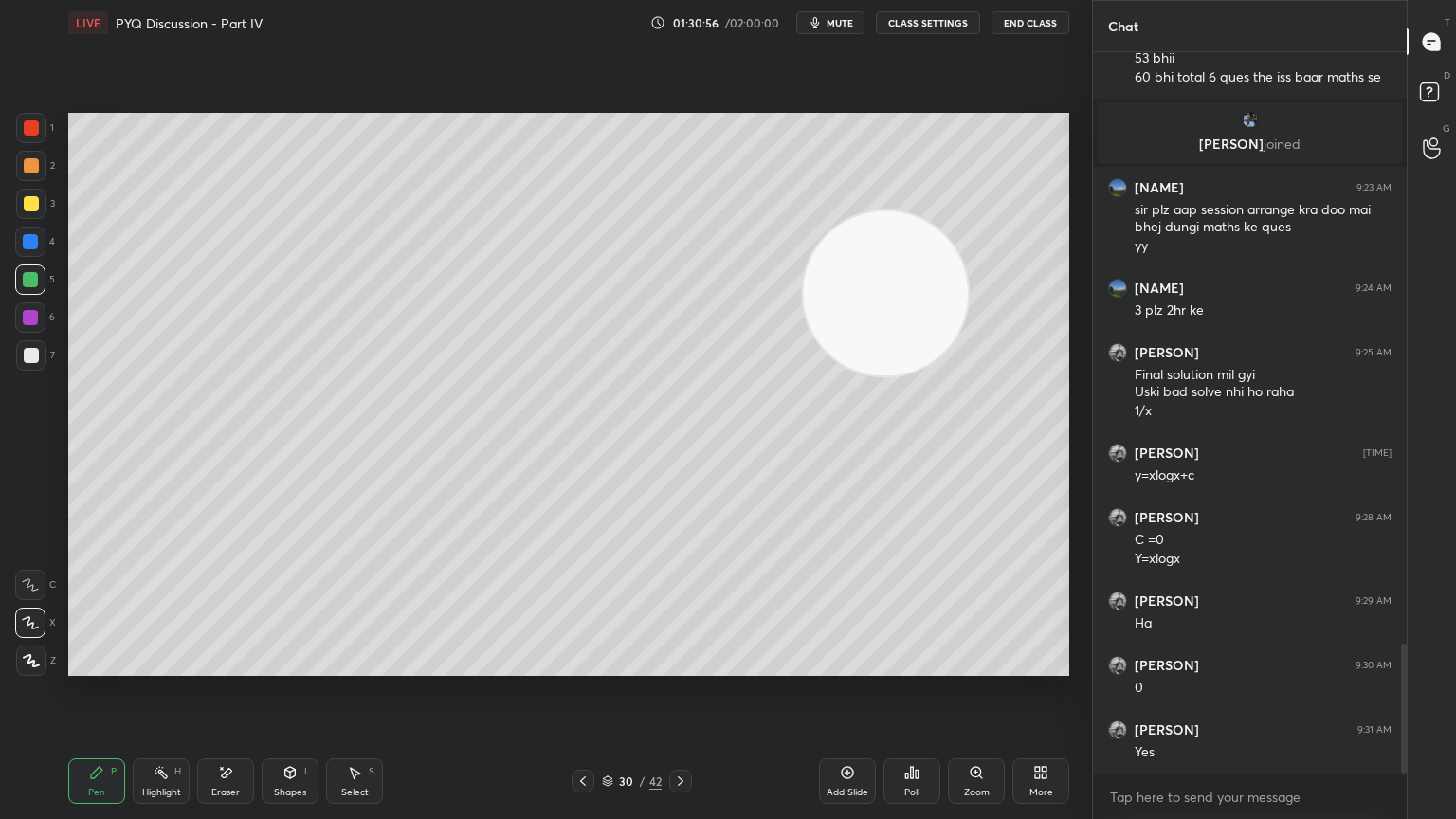 click 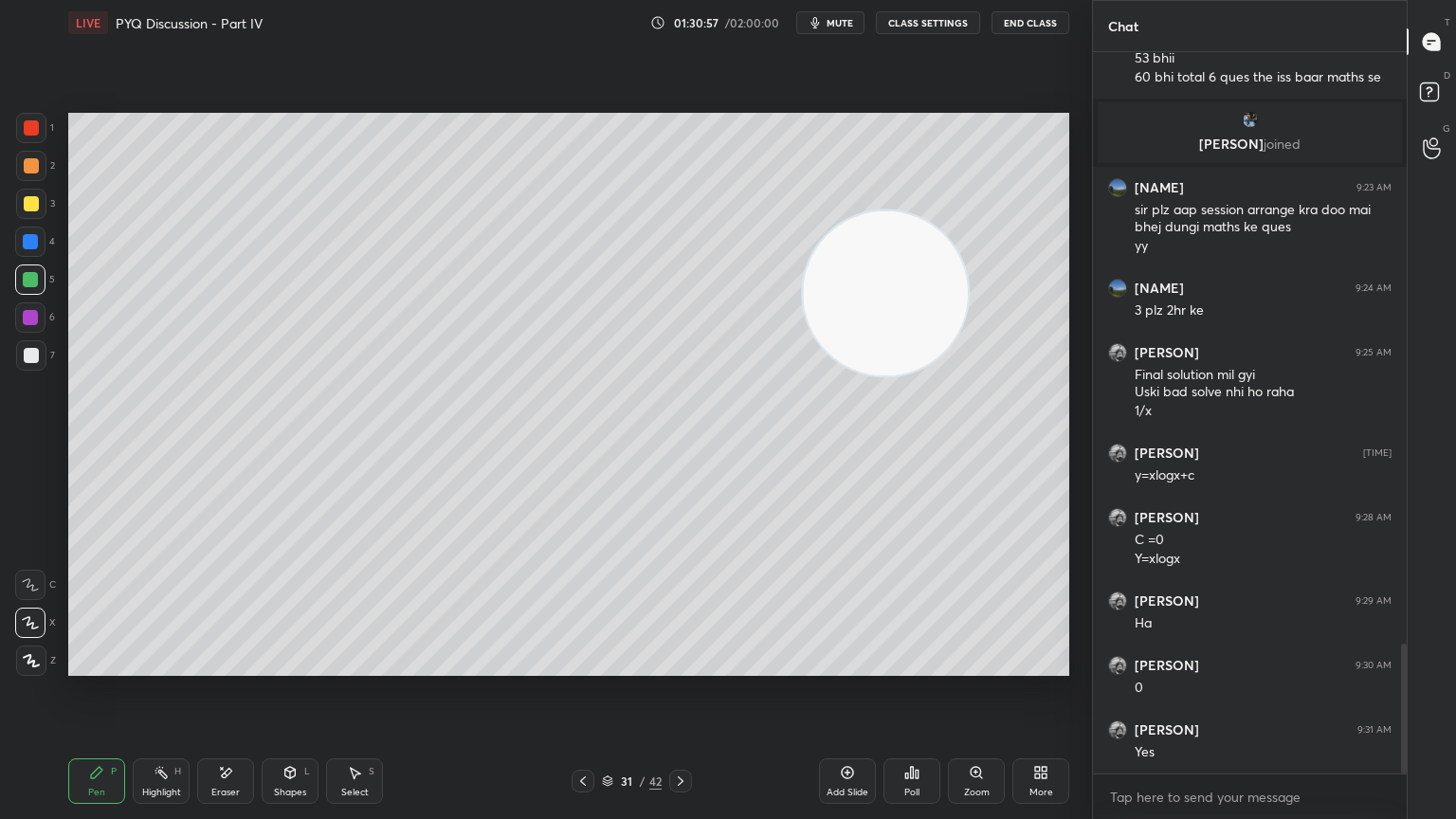 click 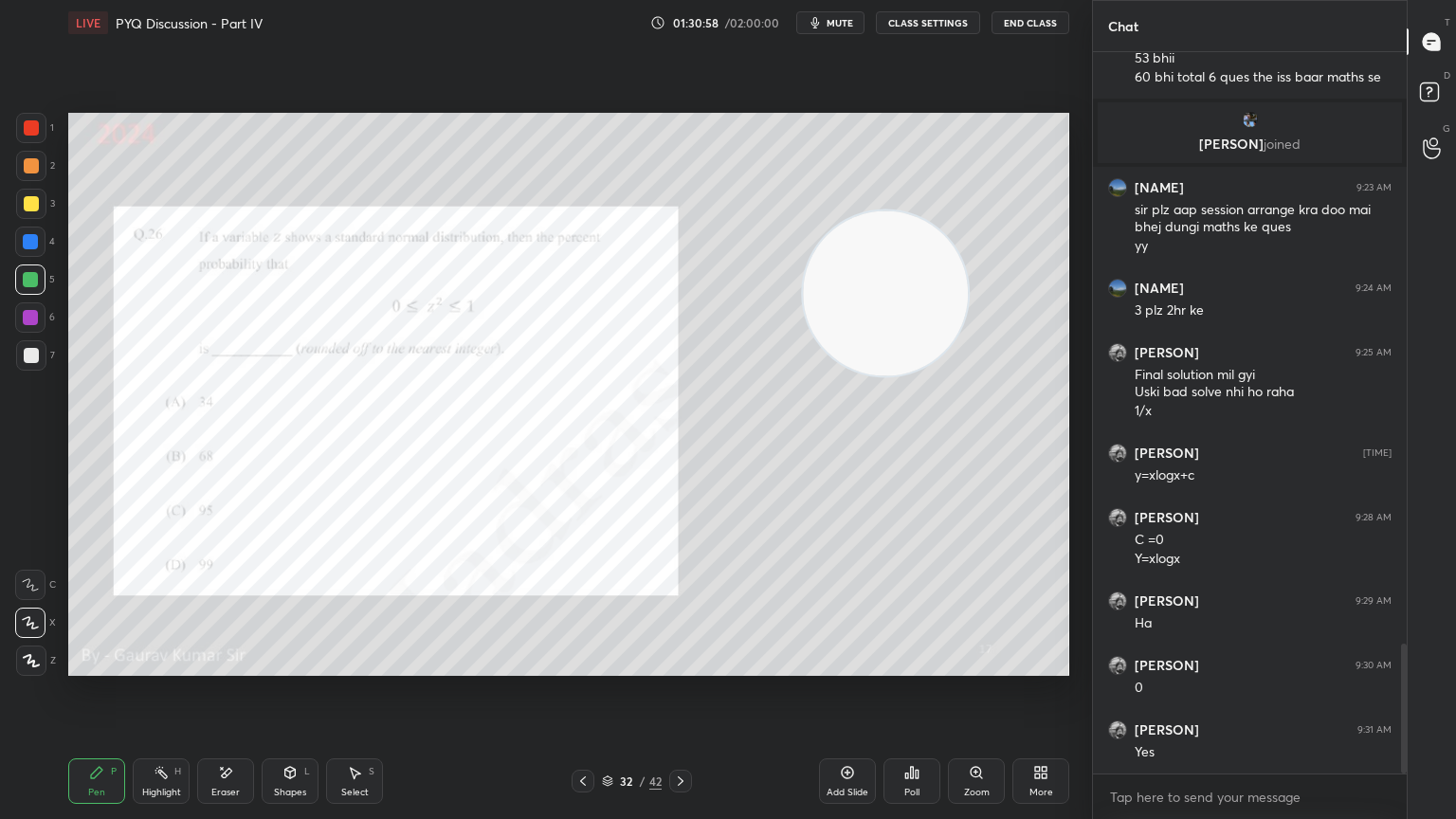 click 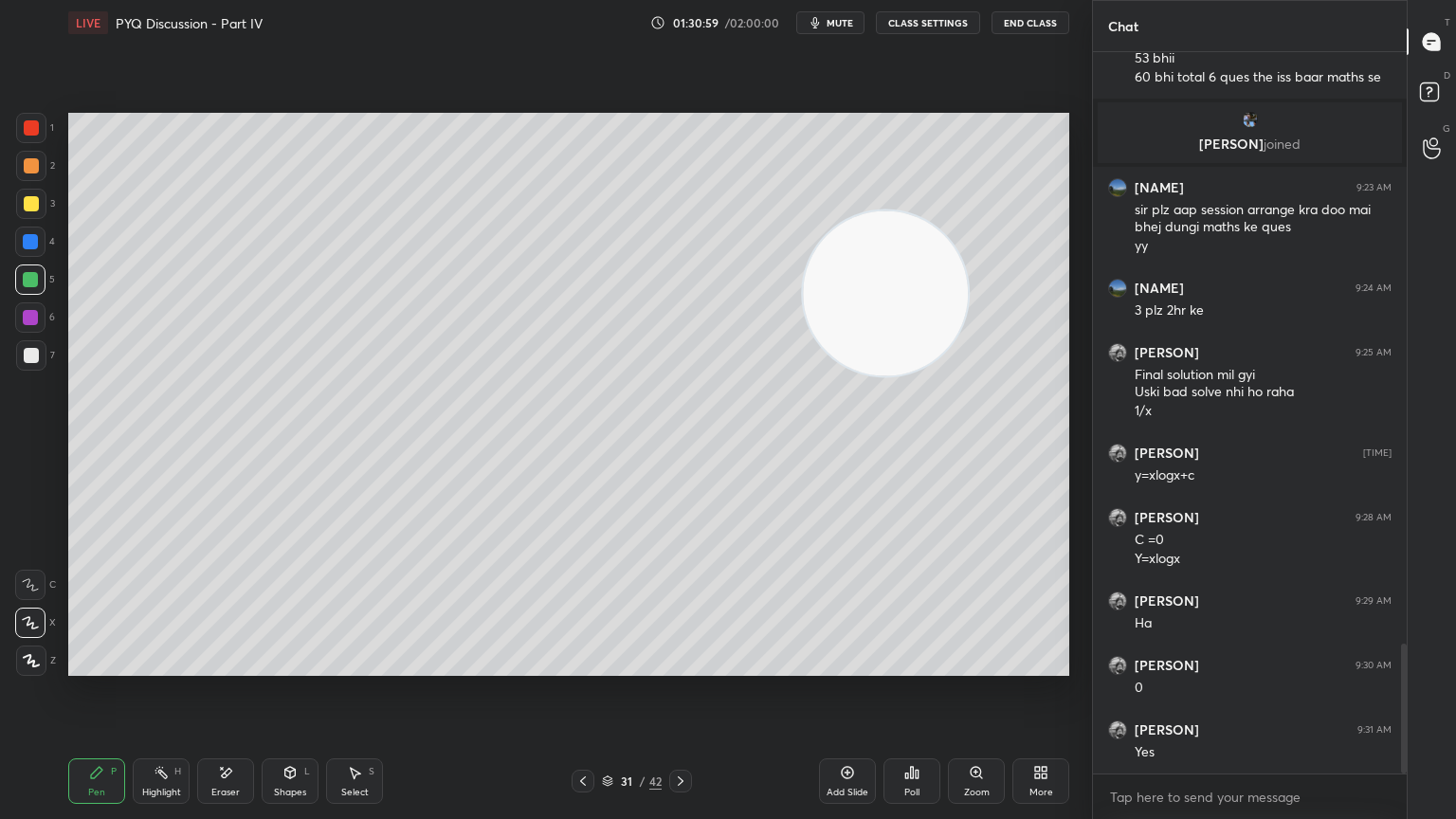 click on "Add Slide" at bounding box center [847, 781] 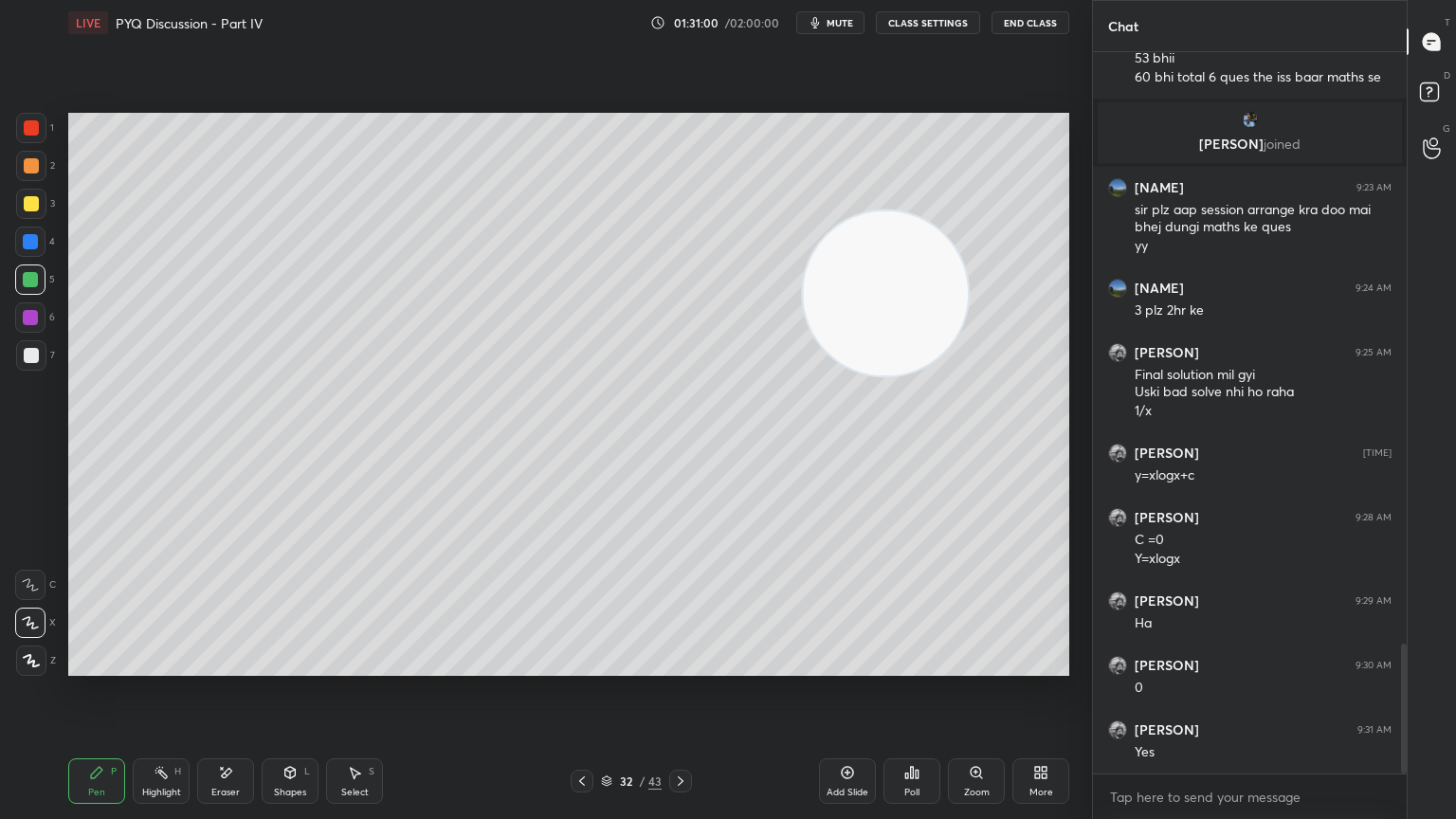click at bounding box center [31, 128] 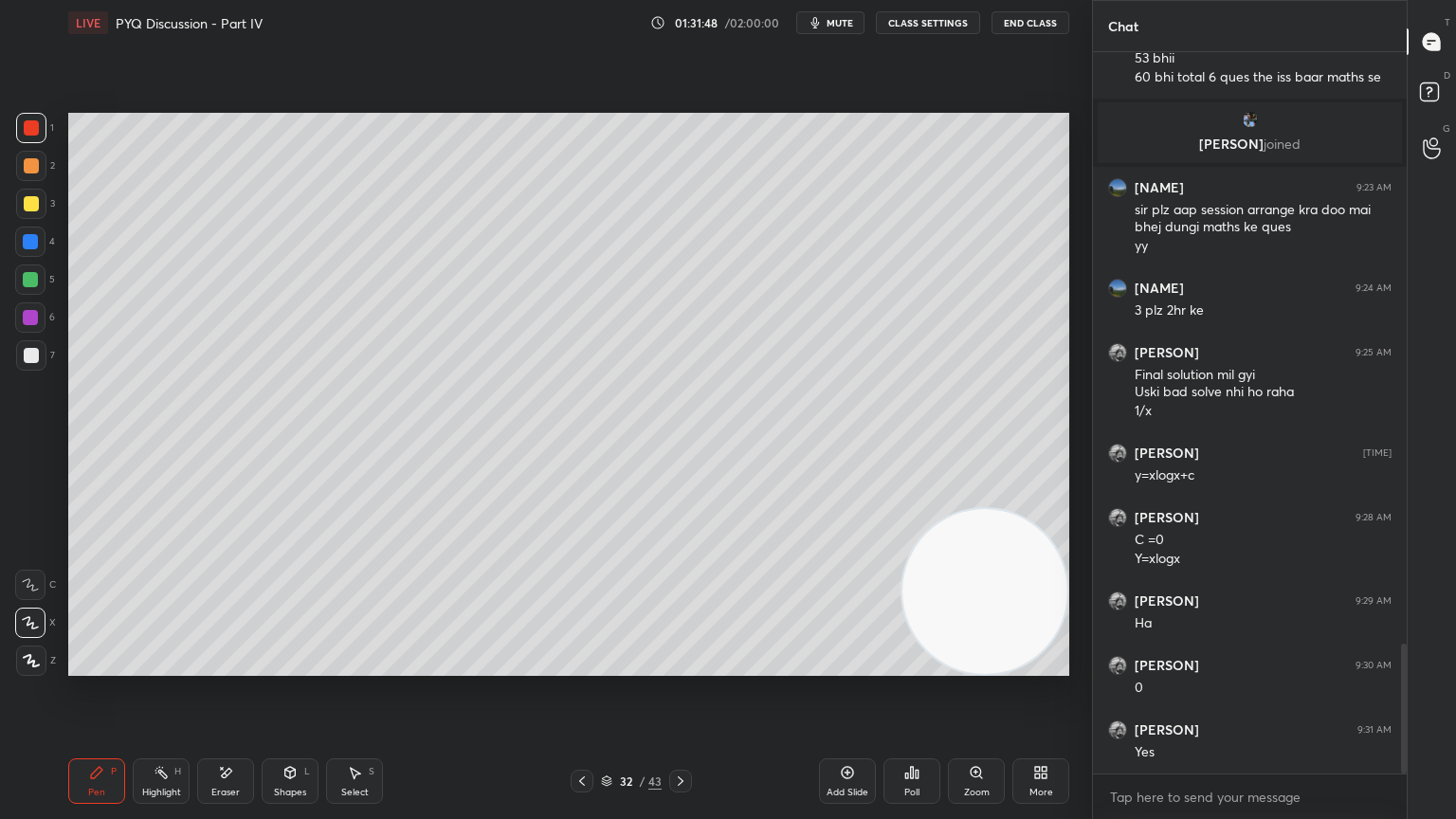 click 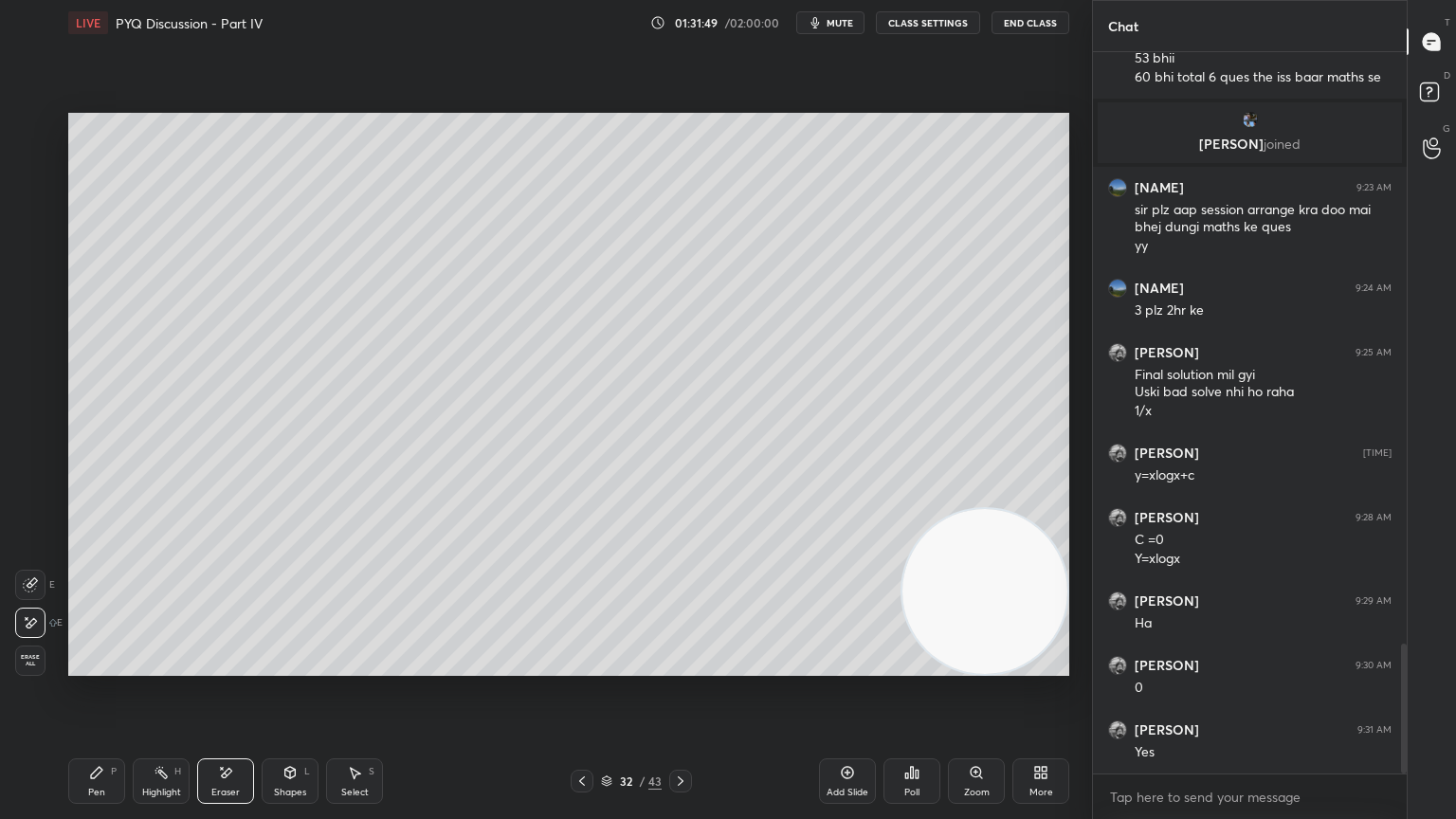 click on "Pen P" at bounding box center [97, 781] 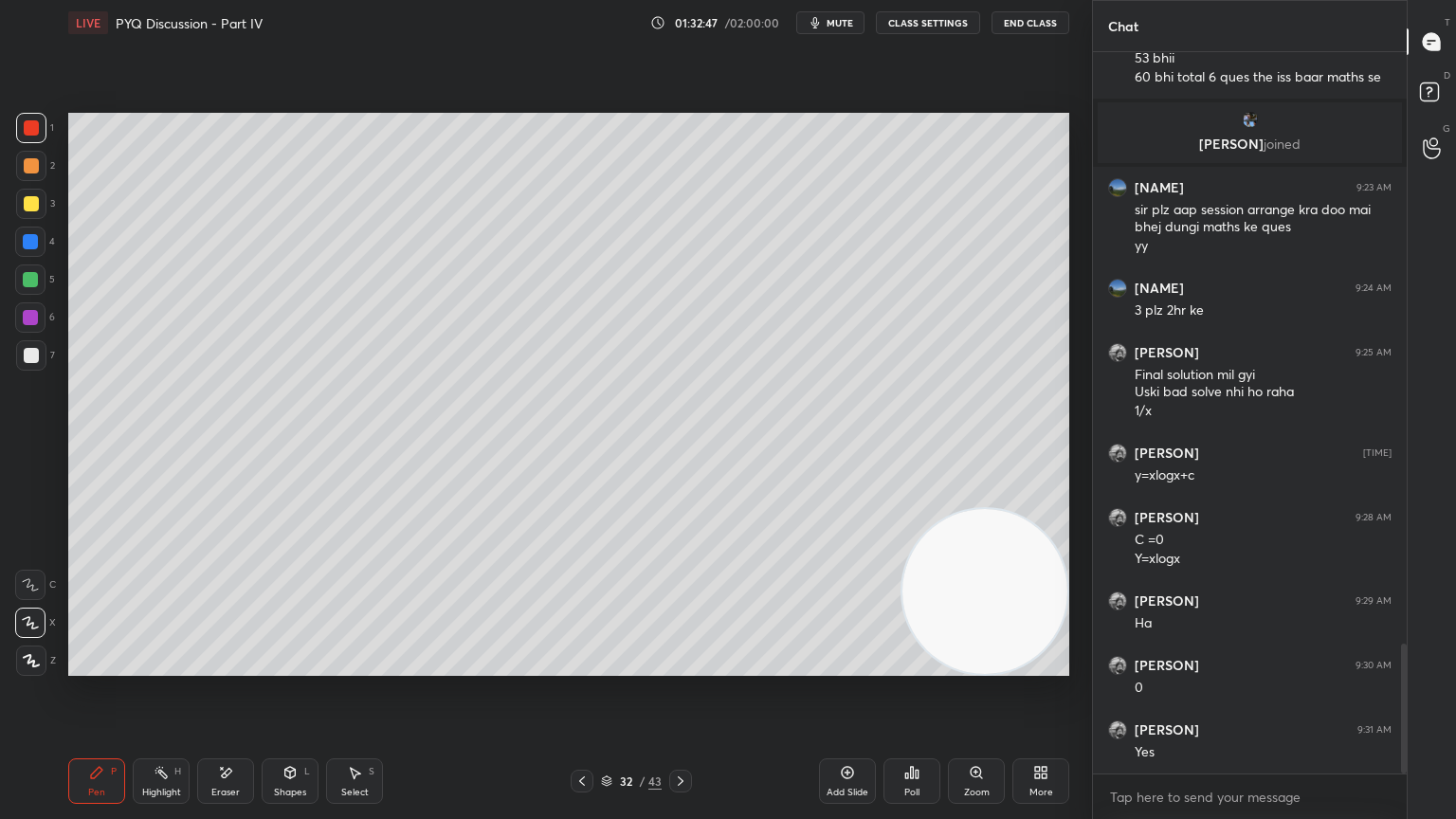click on "Eraser" at bounding box center [226, 781] 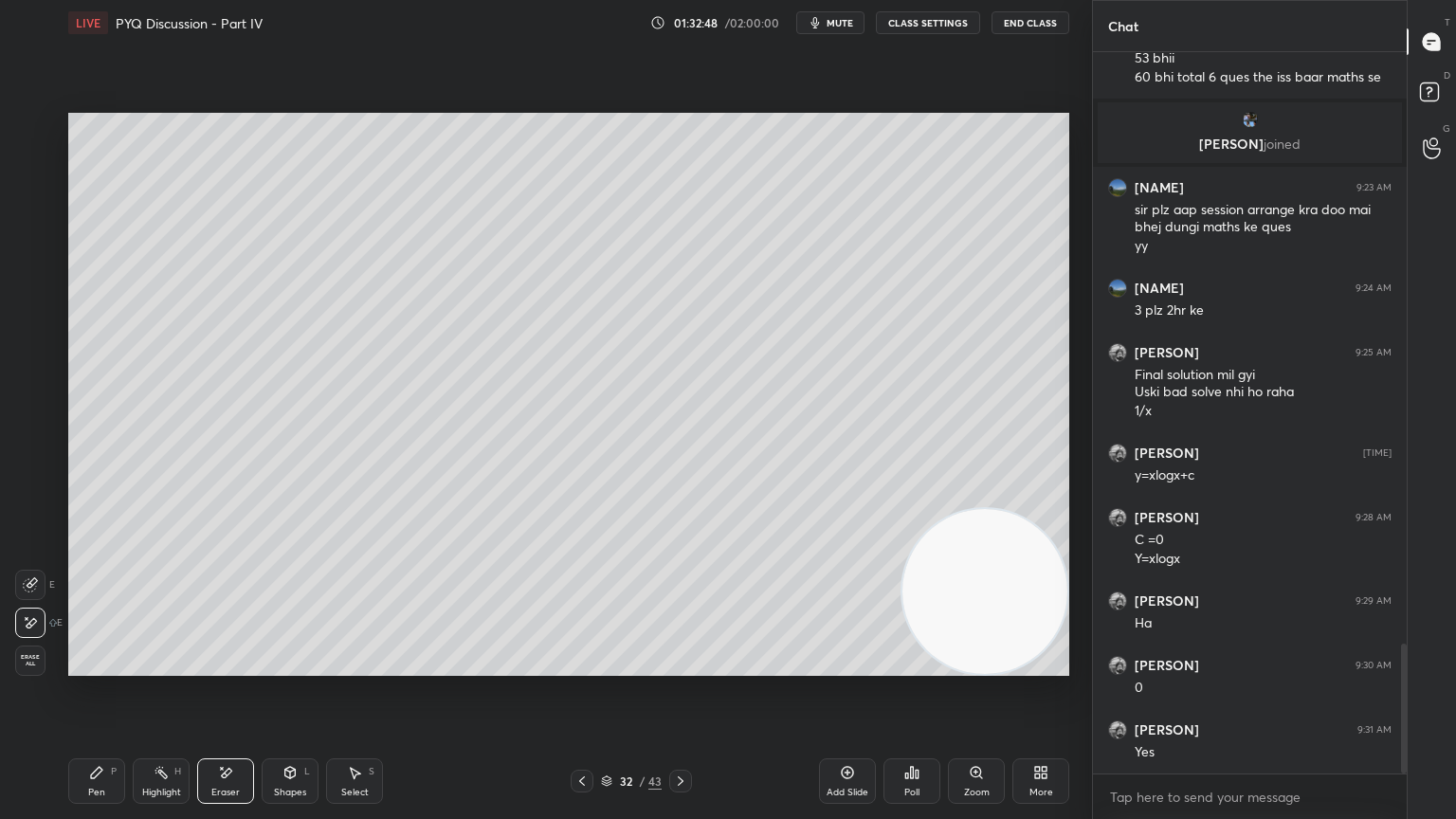 click on "Pen" at bounding box center [97, 792] 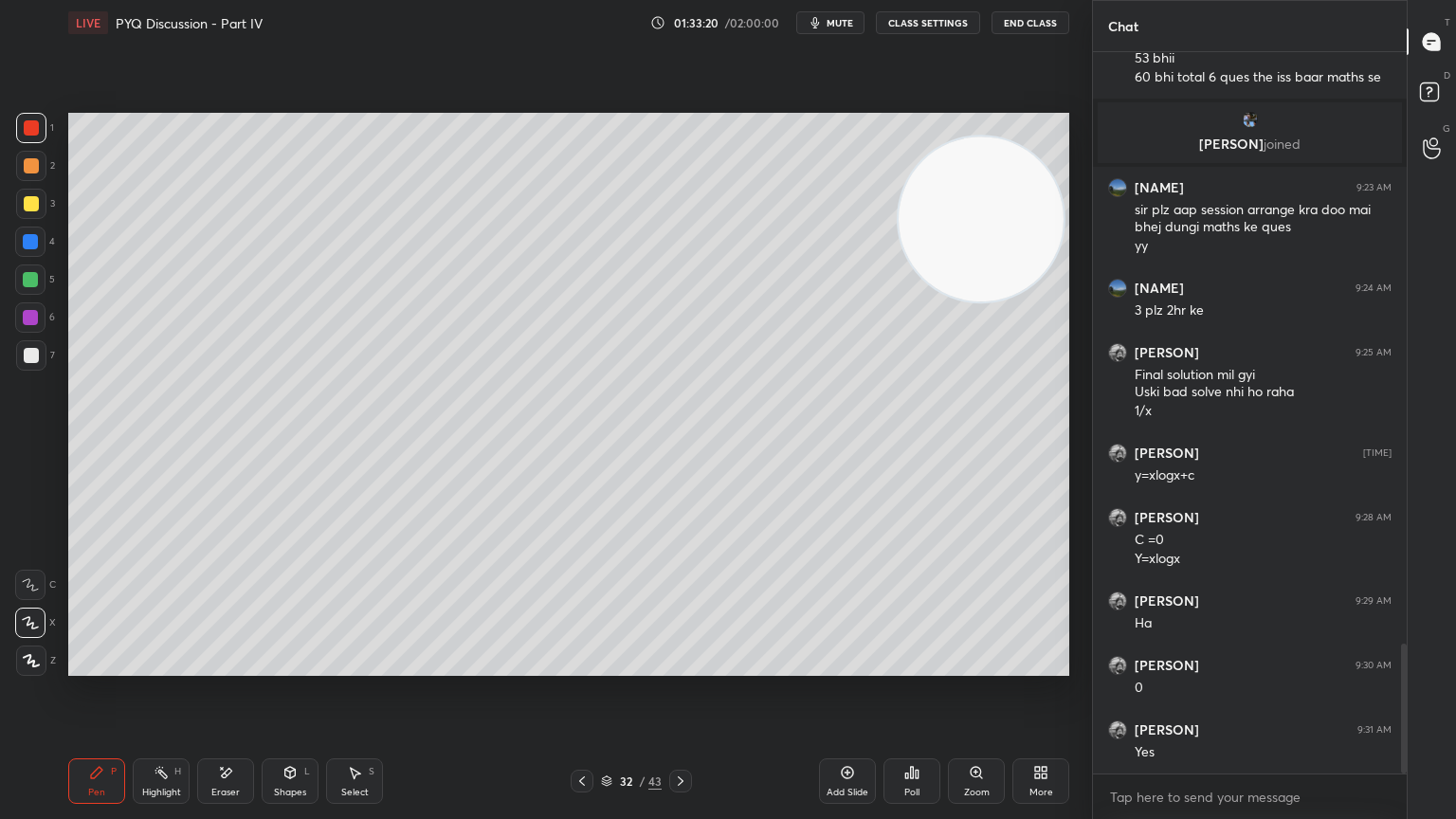 click on "Poll" at bounding box center (912, 781) 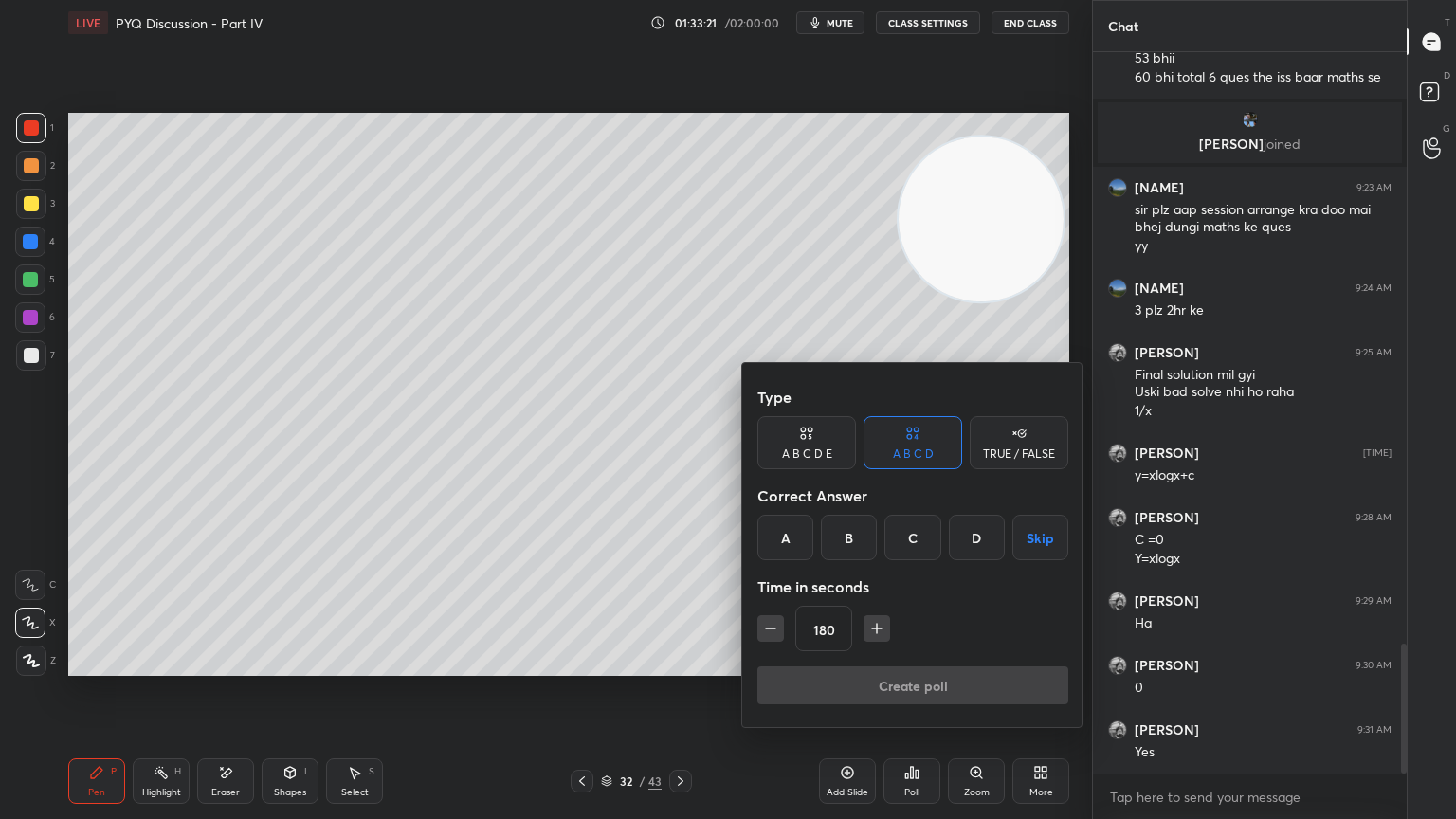 click on "B" at bounding box center [848, 537] 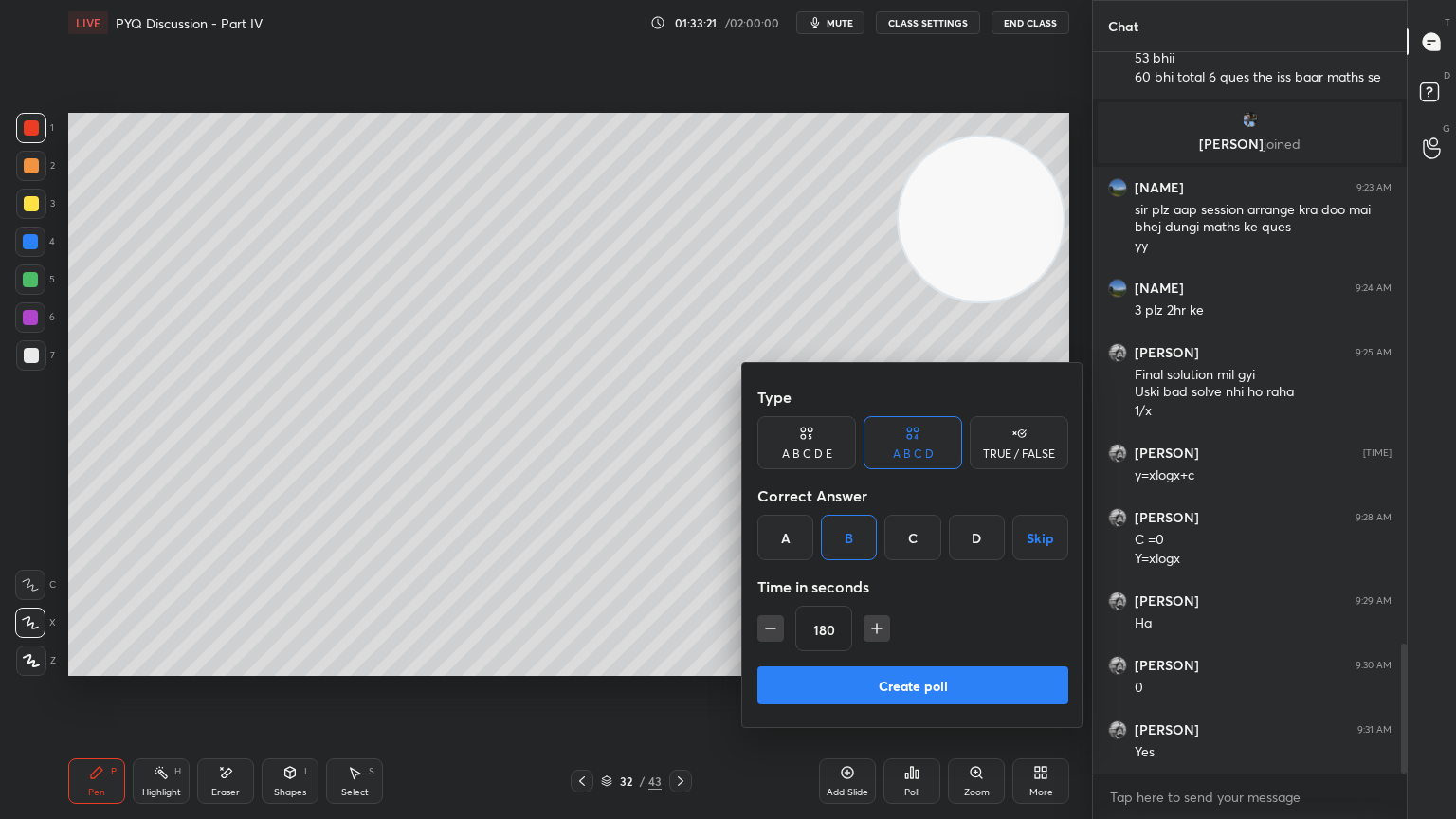 click on "B" at bounding box center (848, 537) 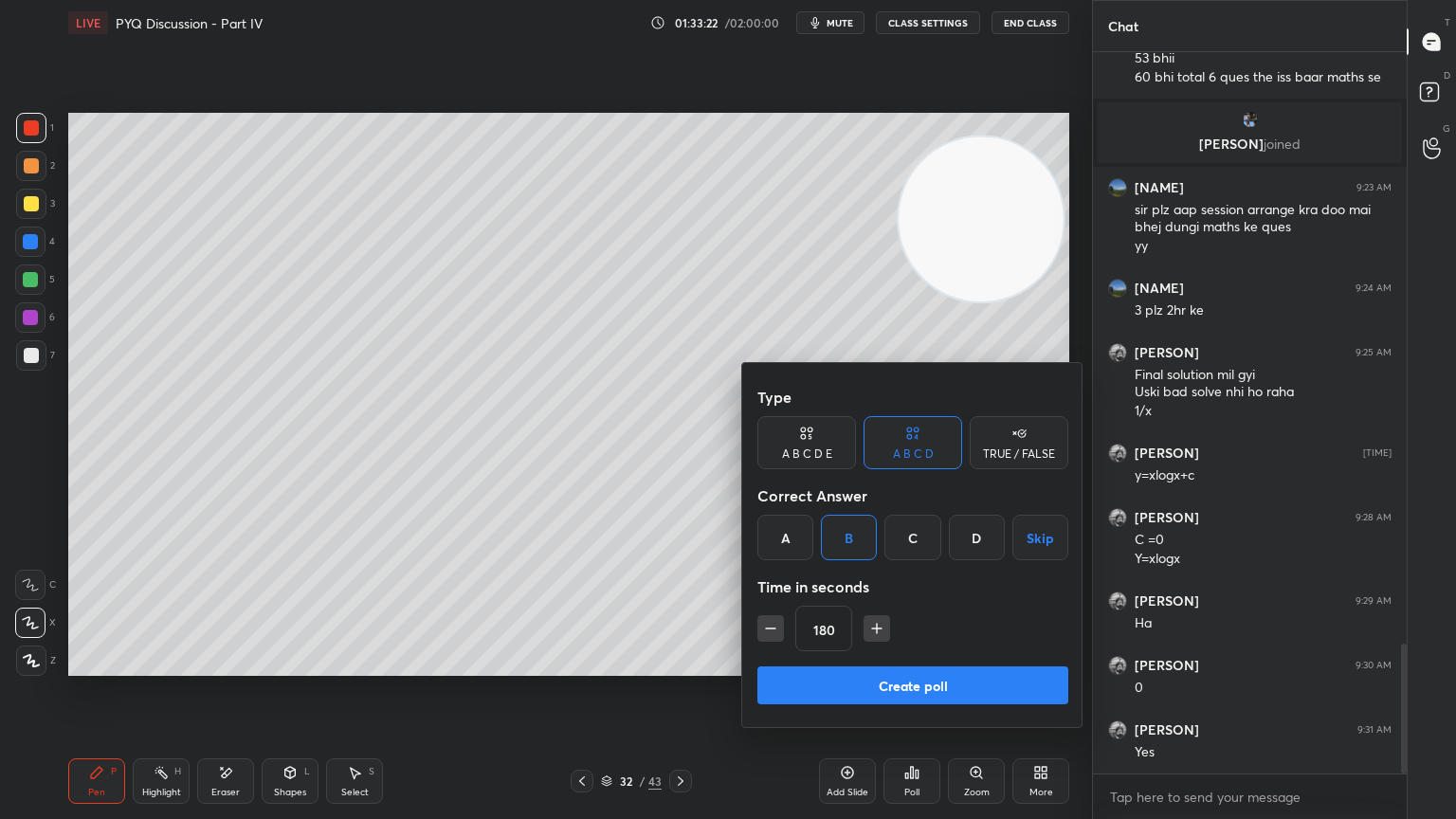 click at bounding box center (728, 410) 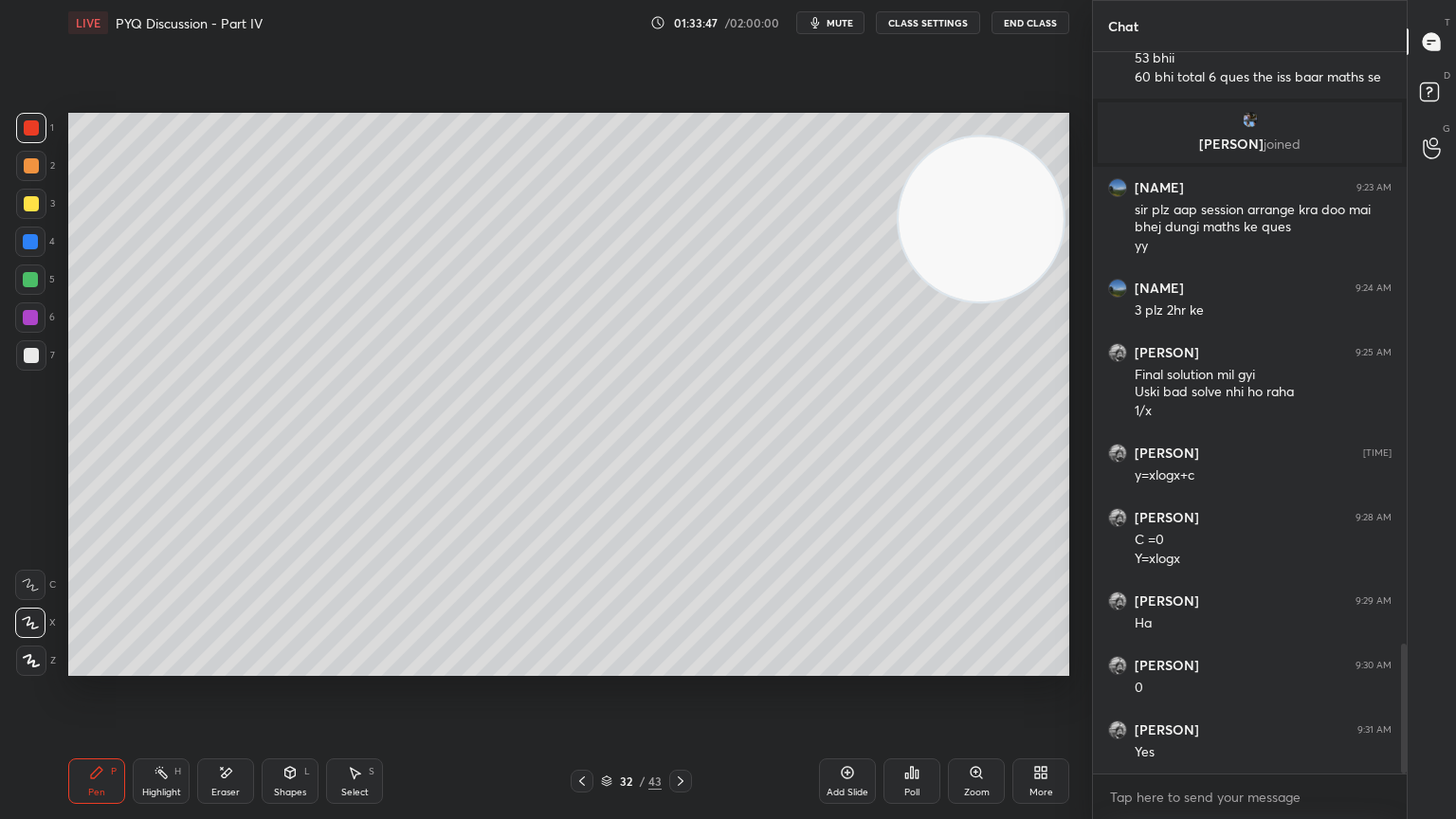 click 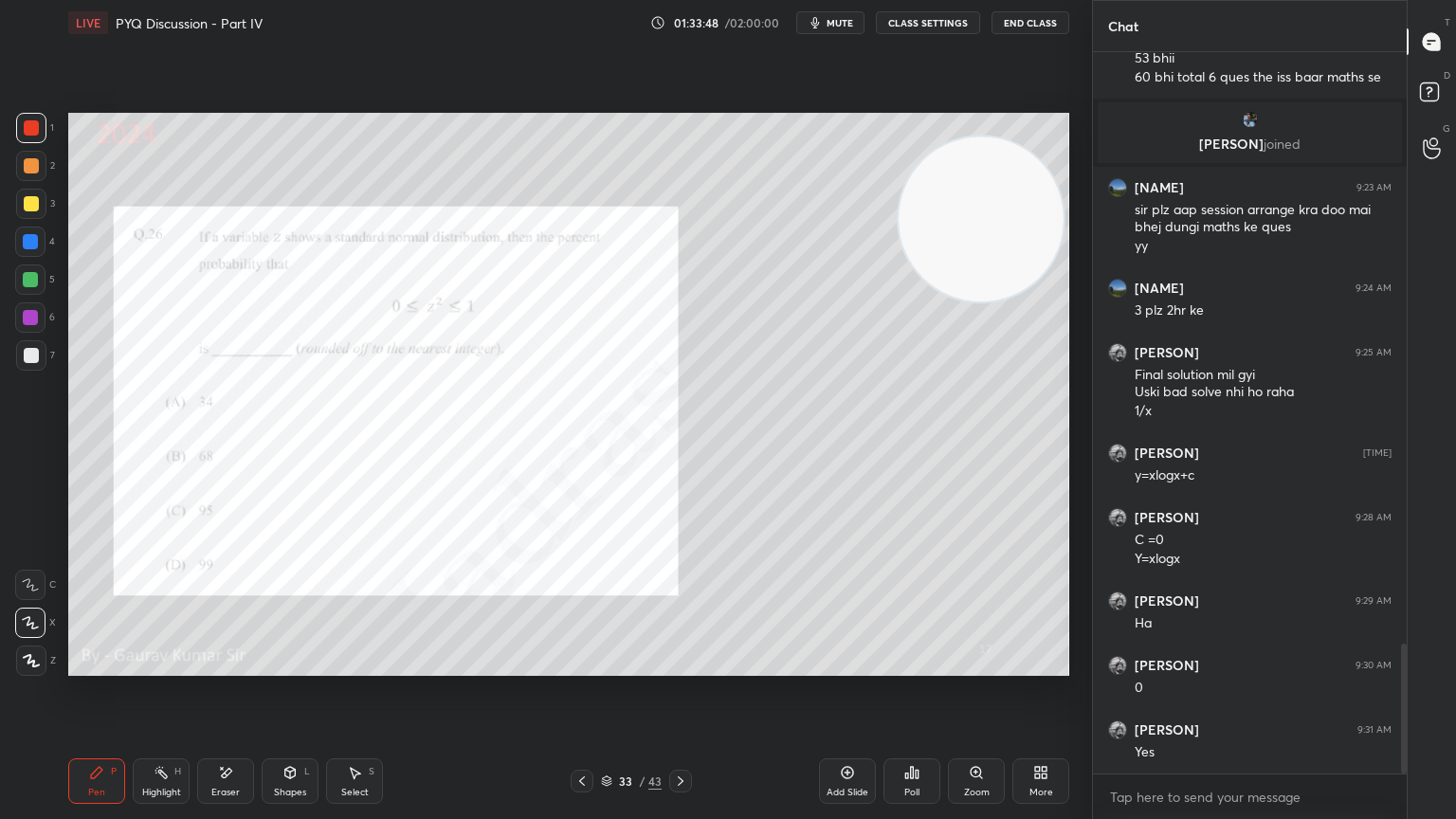 click 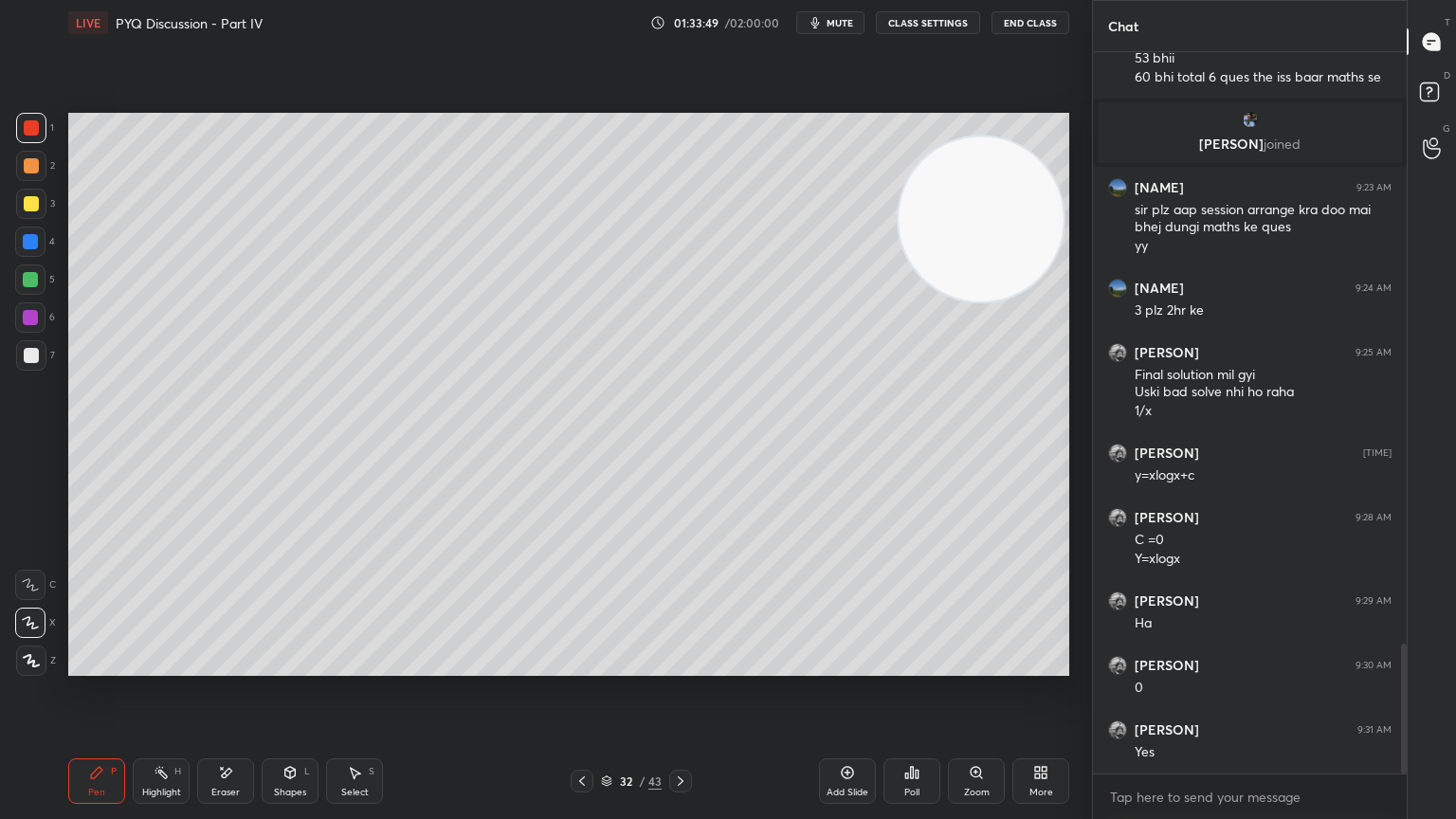 click on "Add Slide" at bounding box center [847, 781] 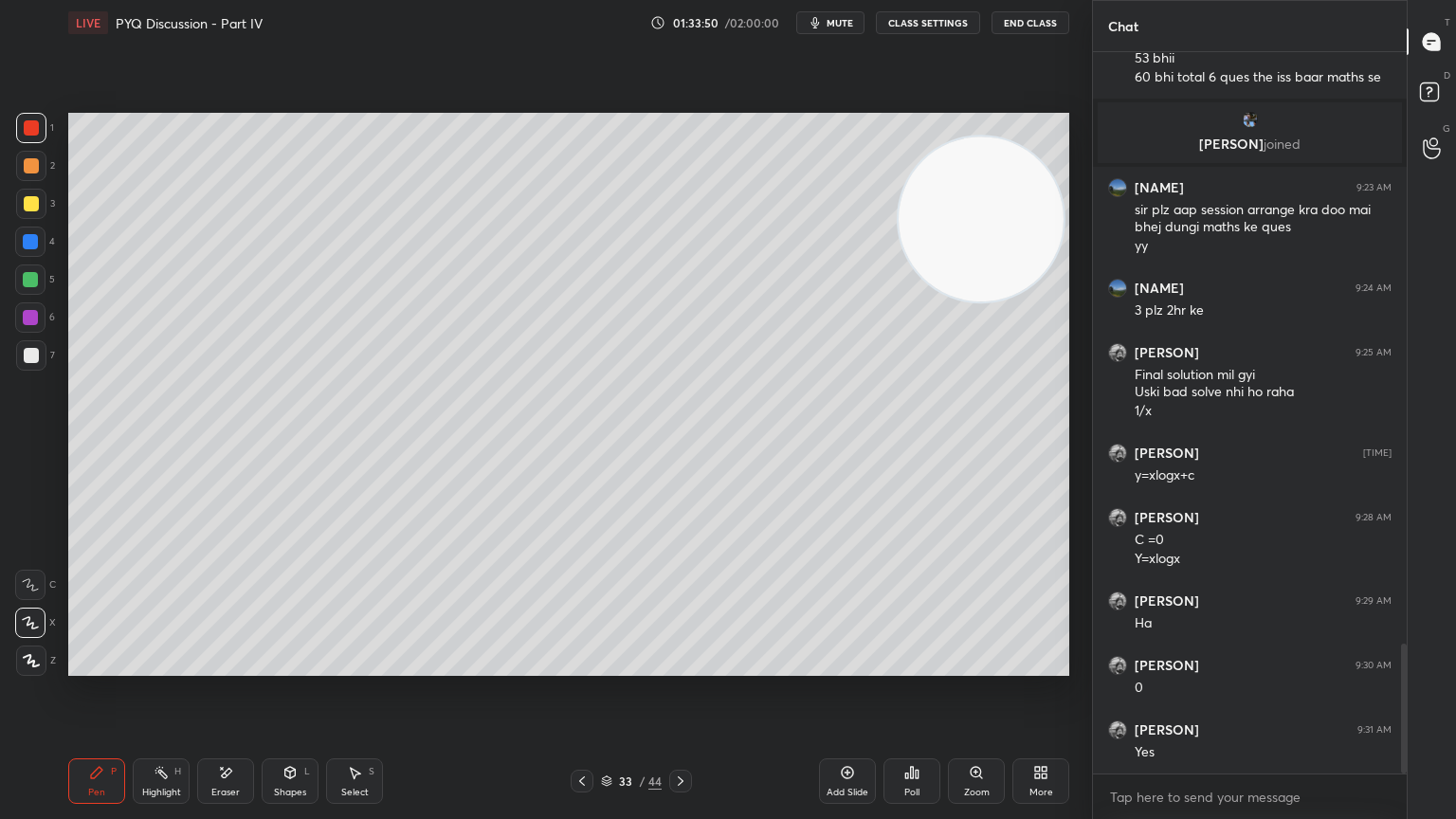 click at bounding box center [31, 166] 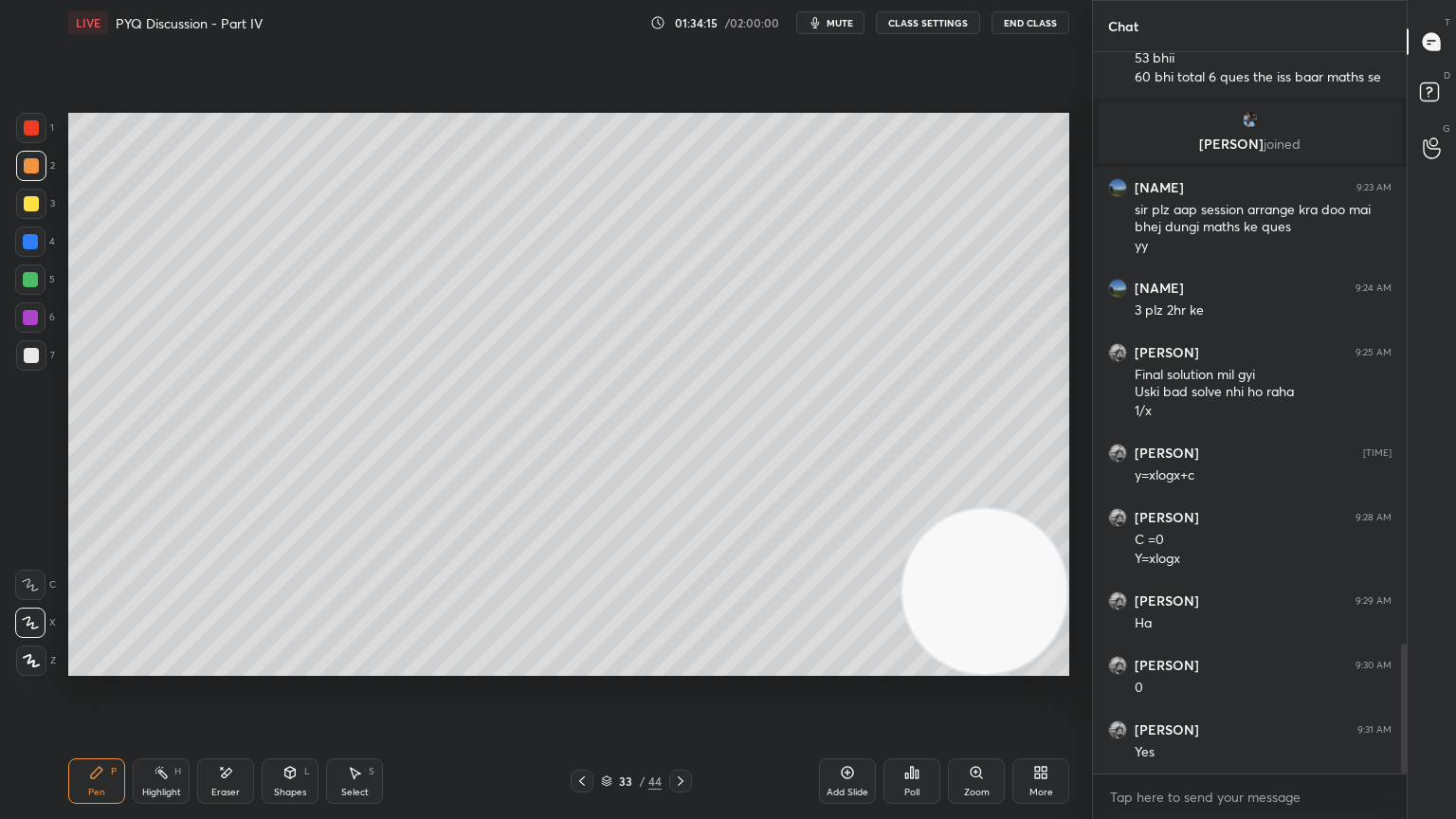 click at bounding box center (30, 280) 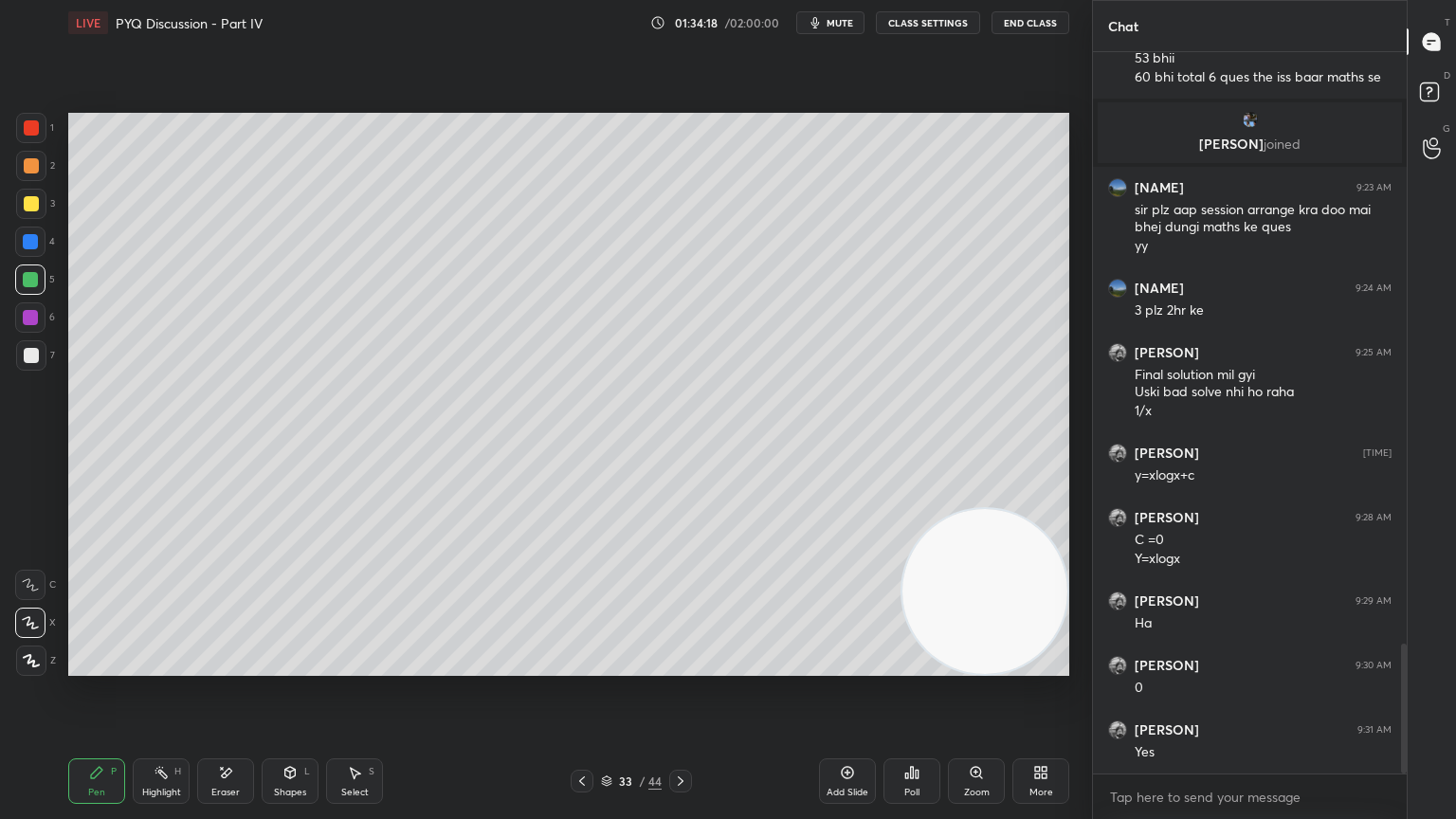 click 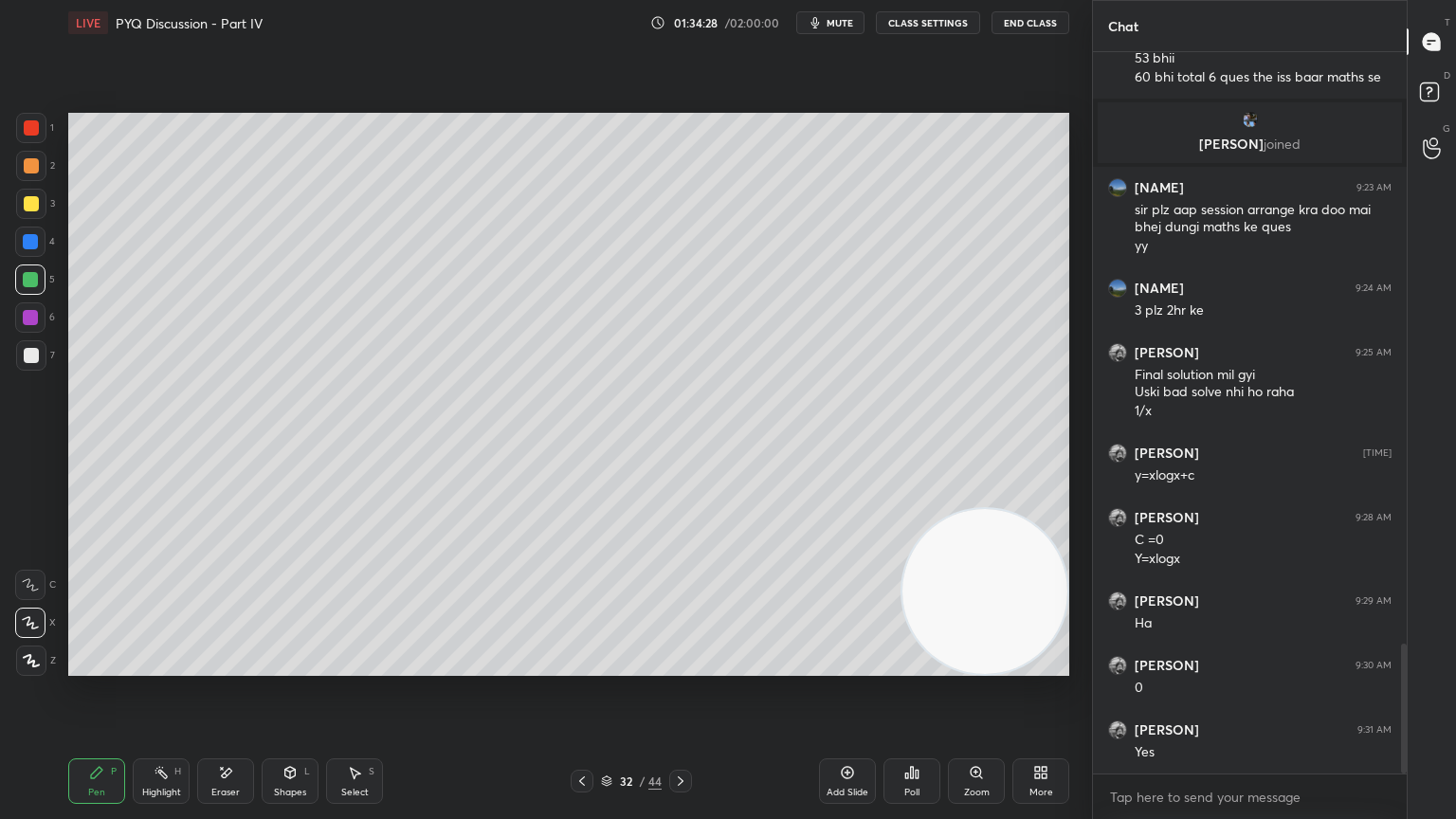 click 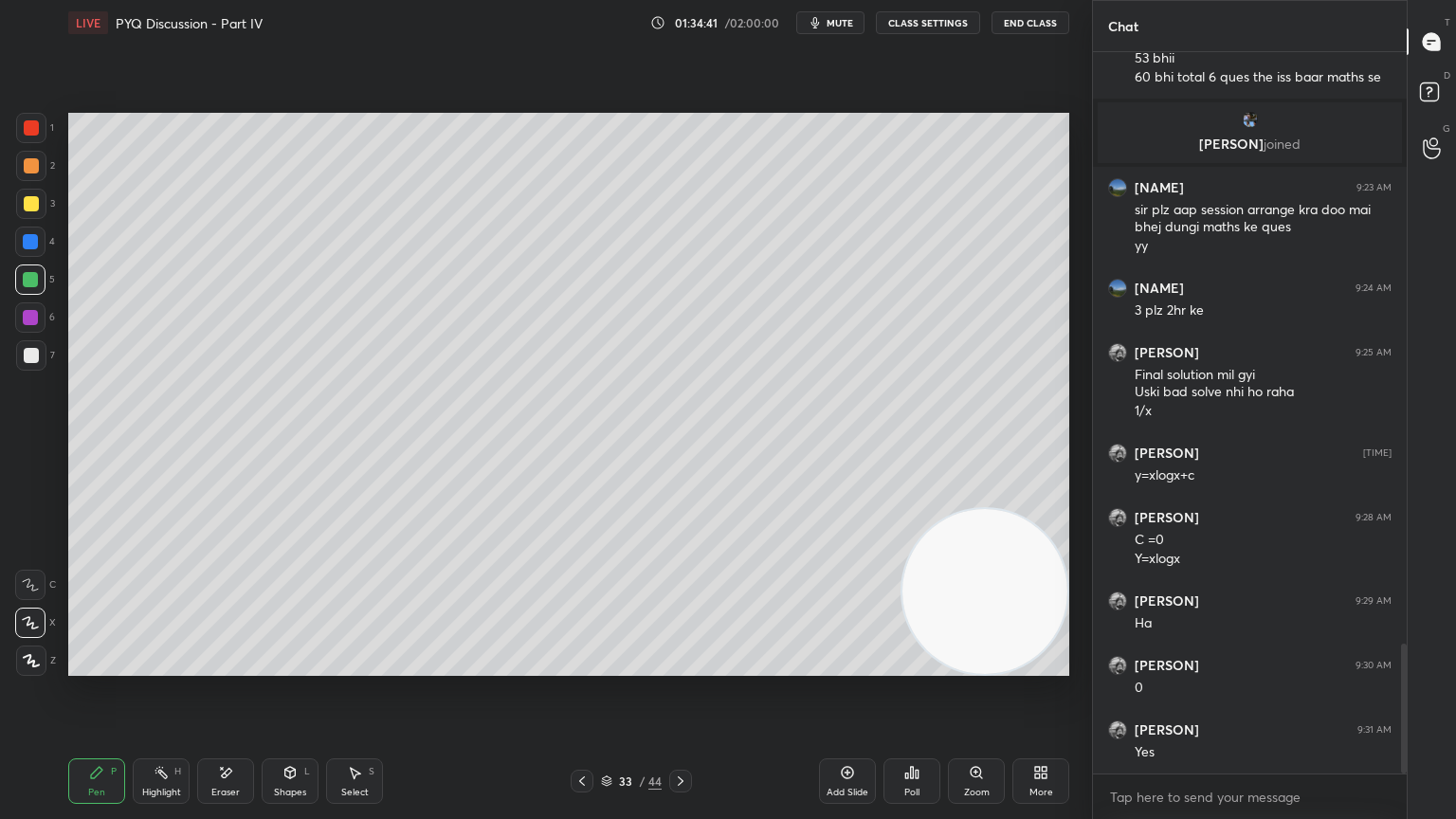 click 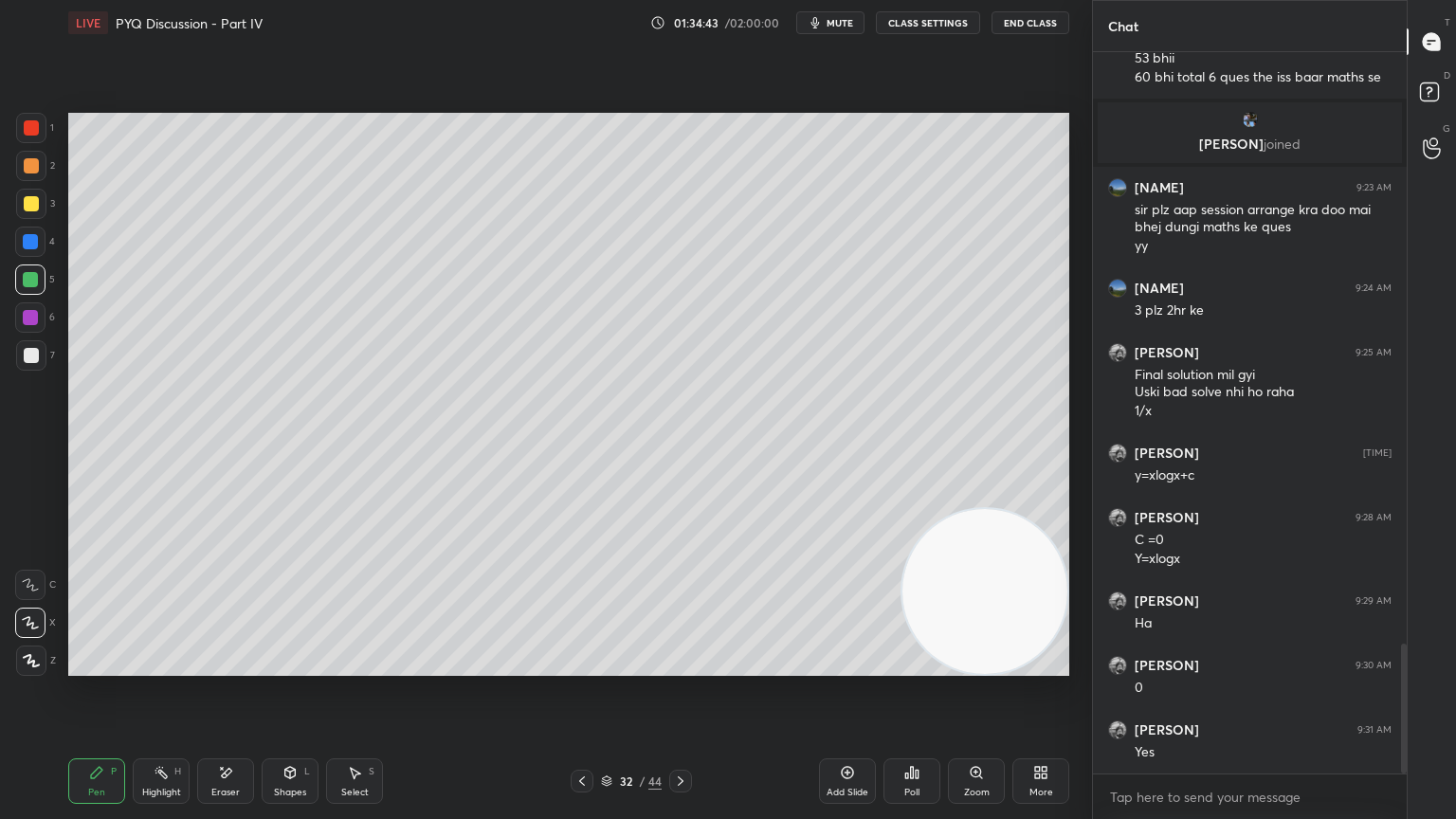 click 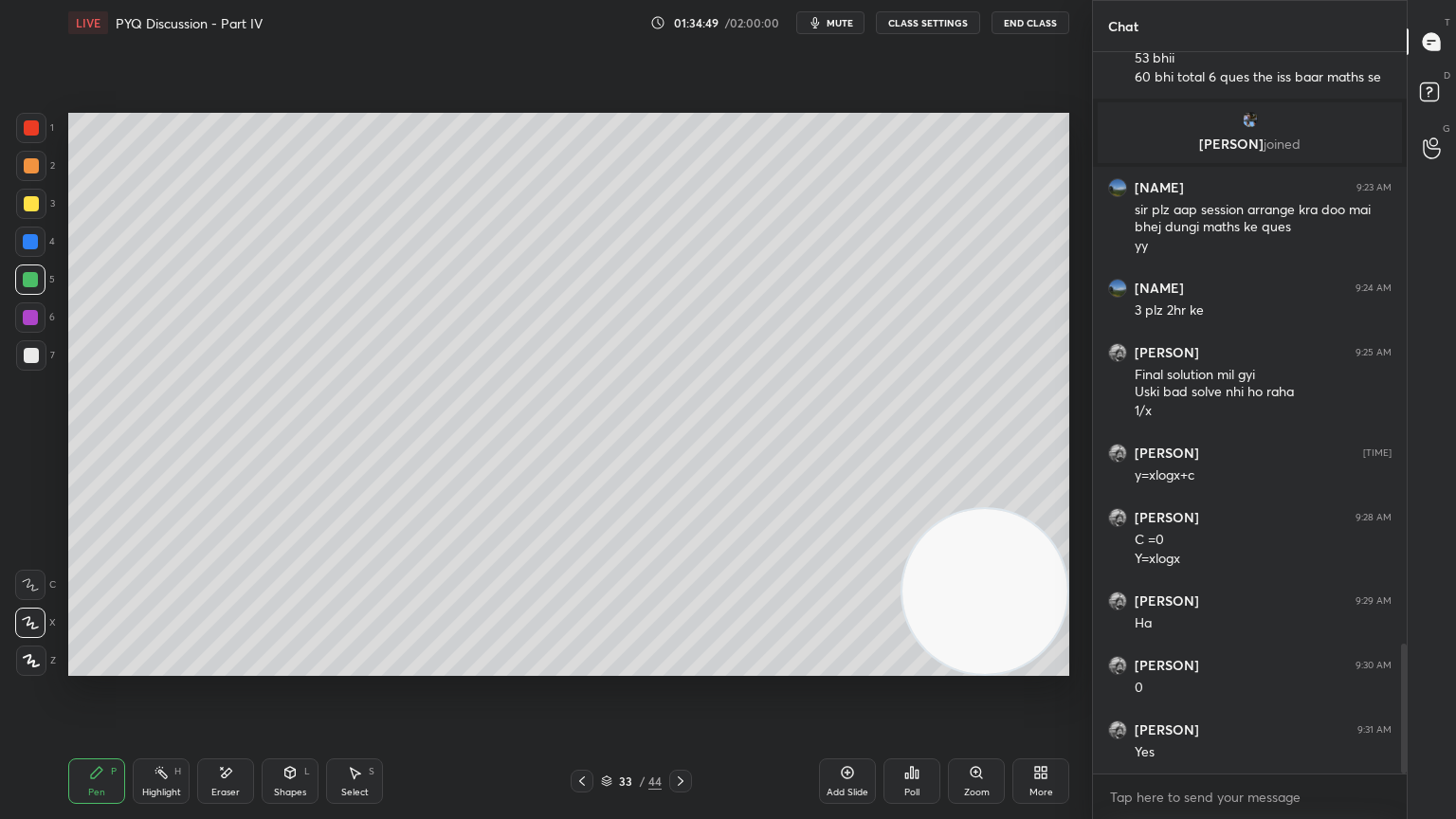 click 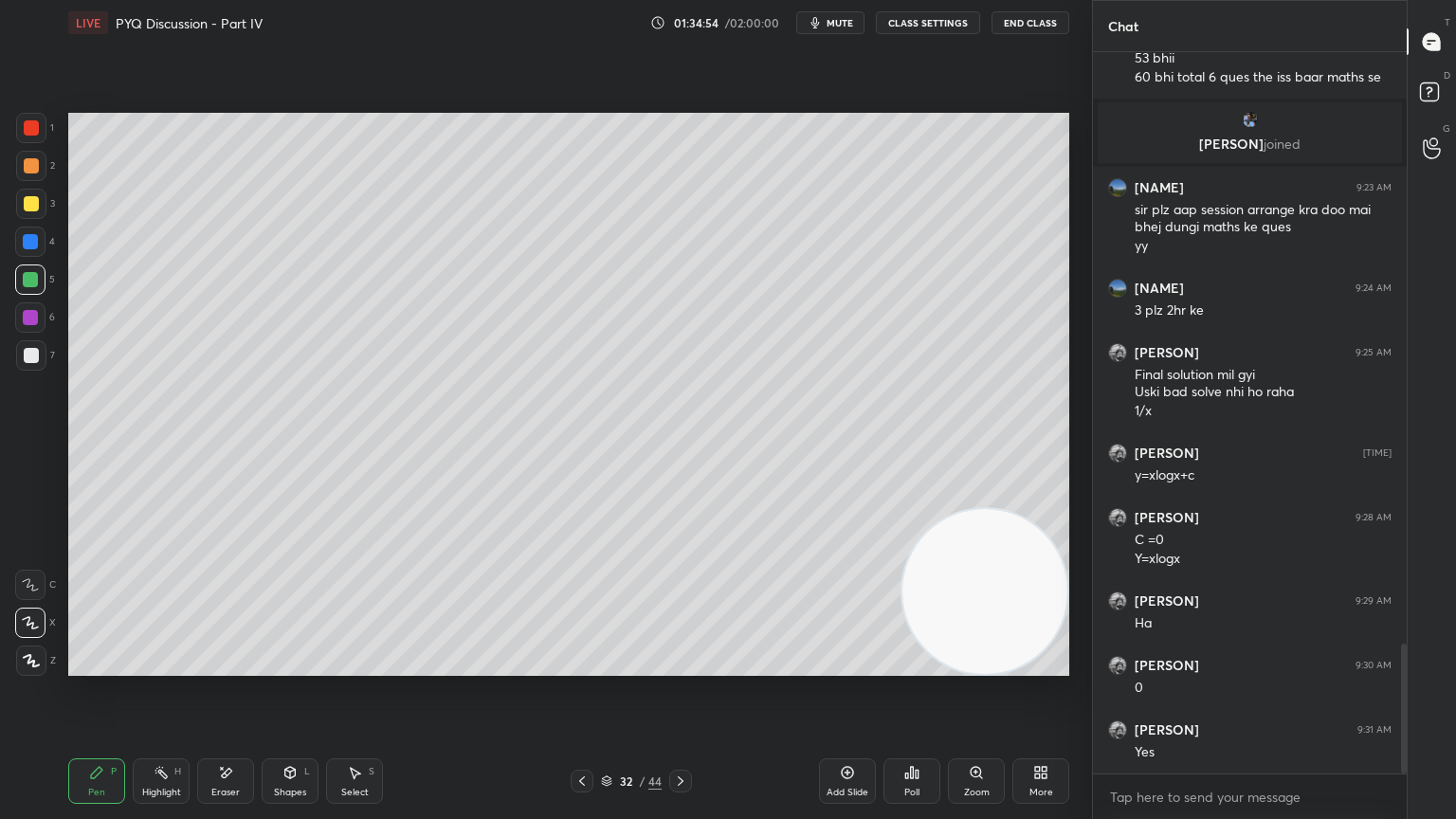 click 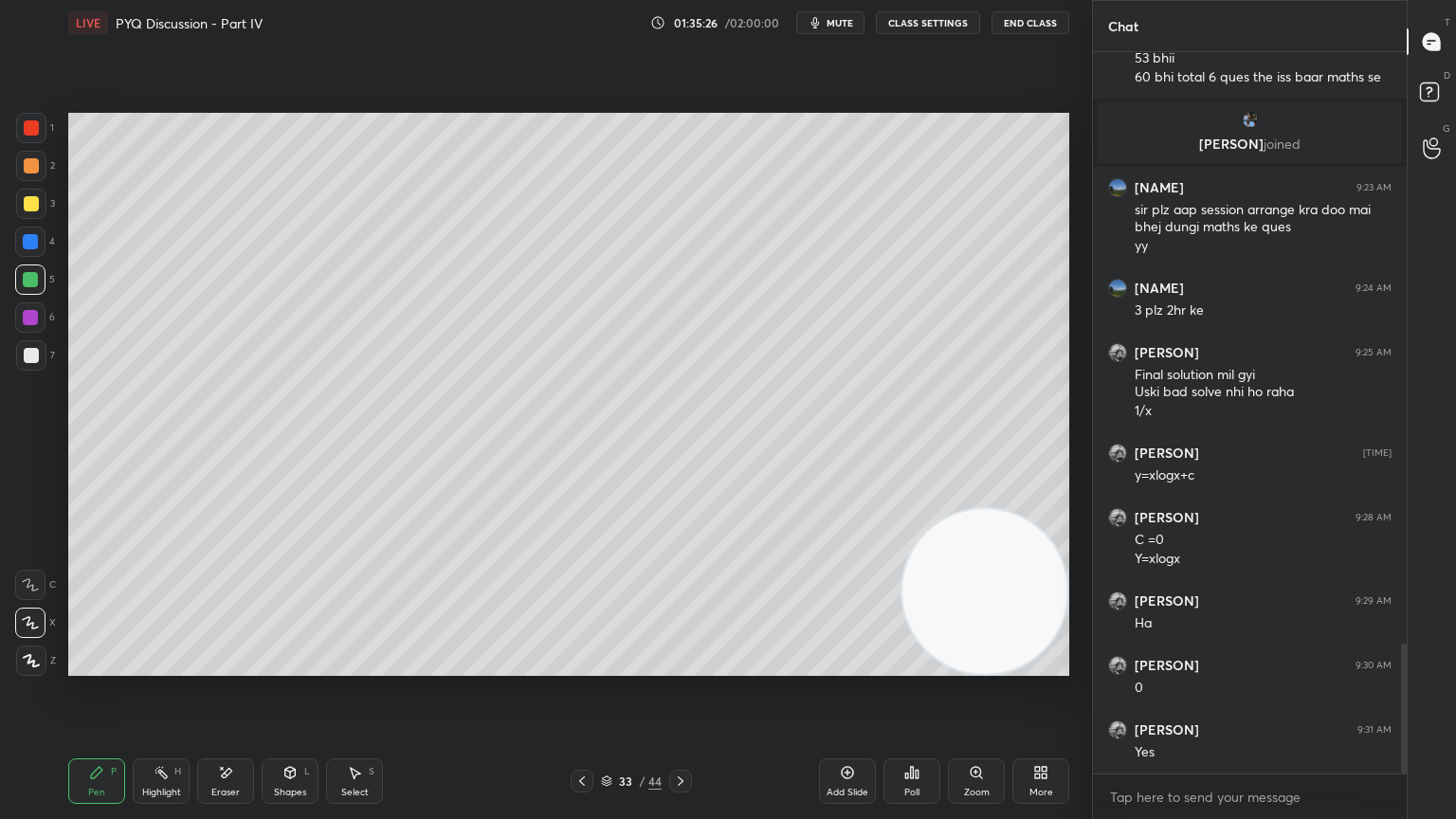 click at bounding box center (30, 318) 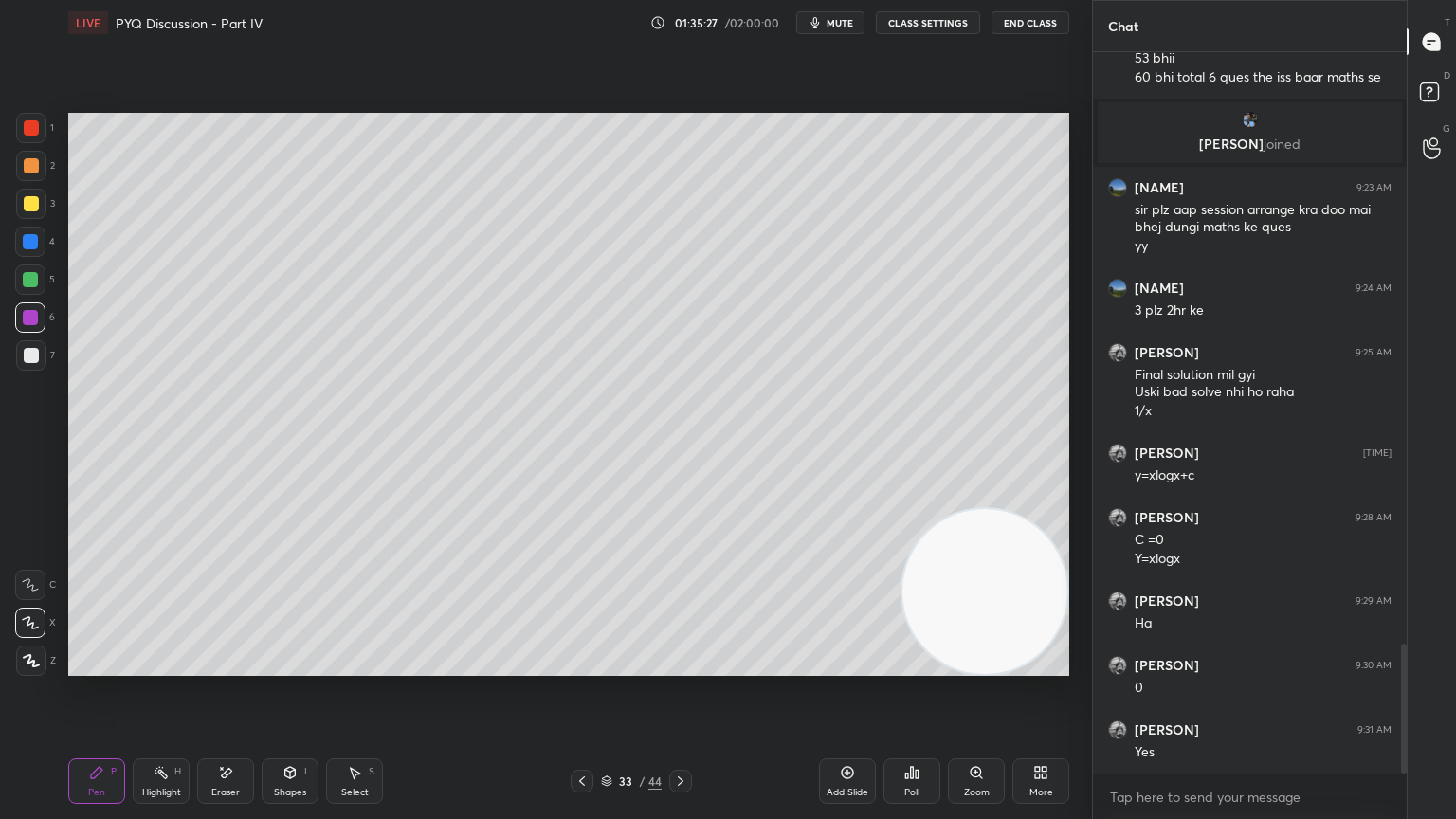 click 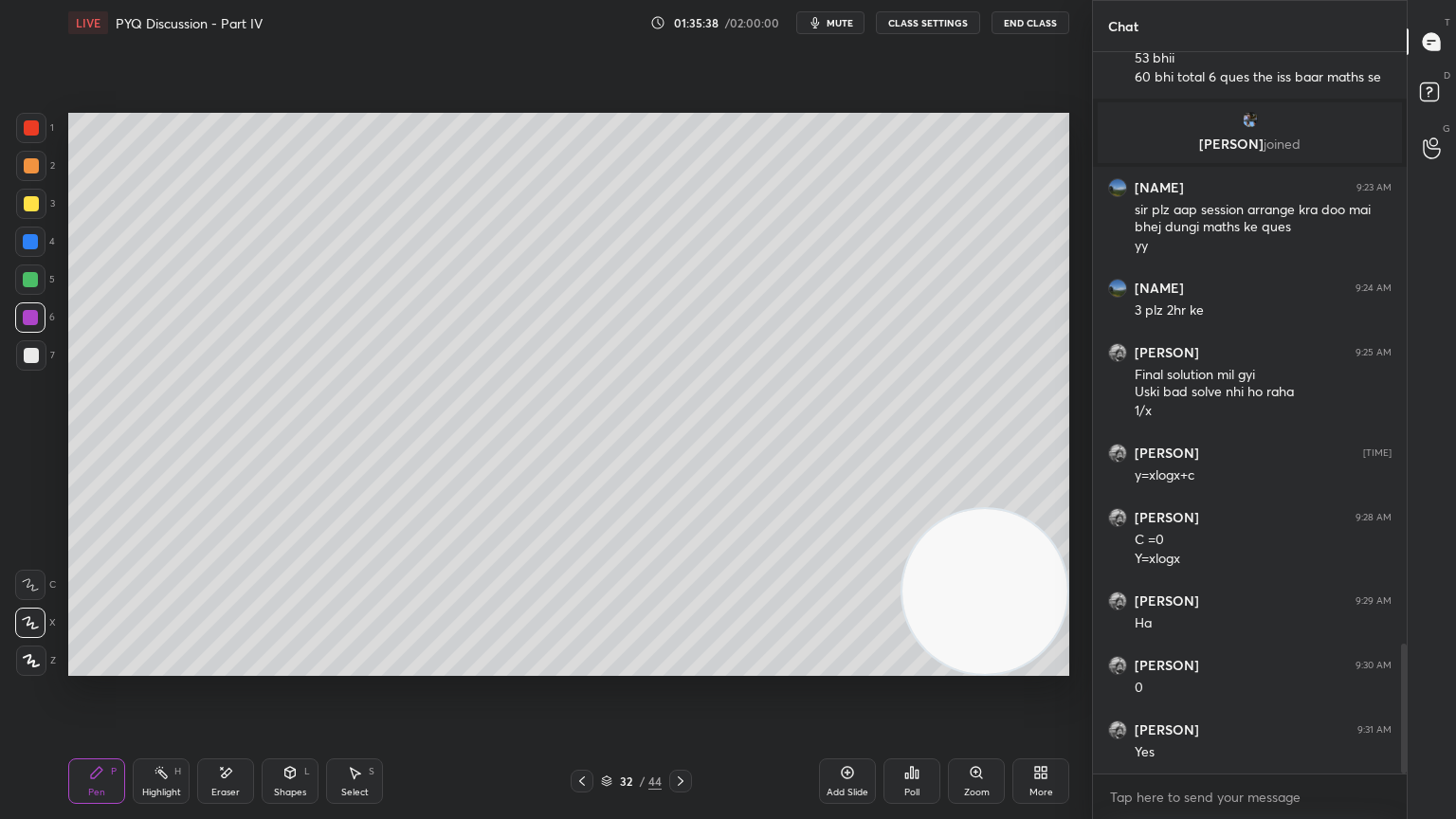 click 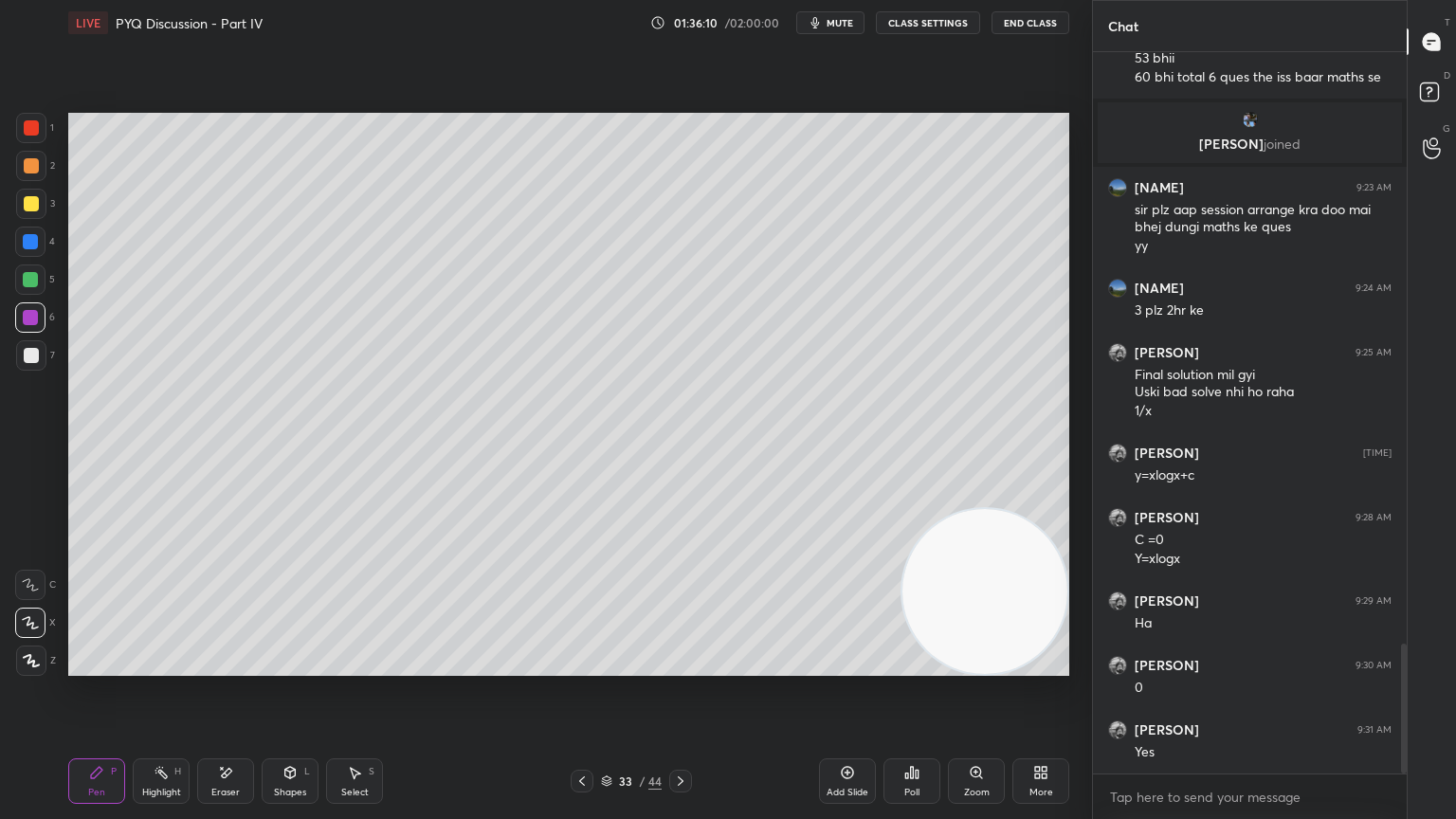 click on "Eraser" at bounding box center (226, 781) 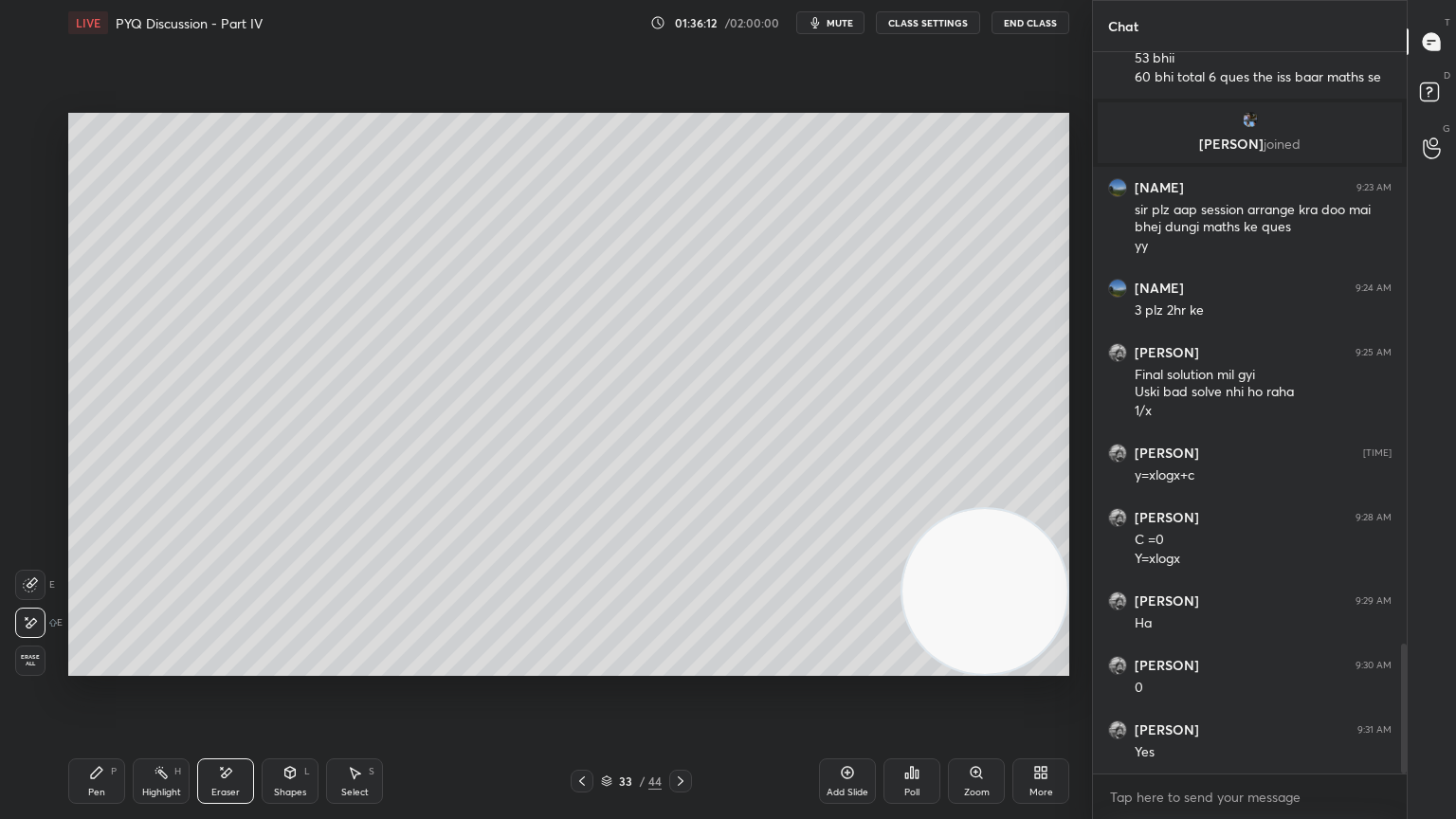 click on "P" at bounding box center [114, 772] 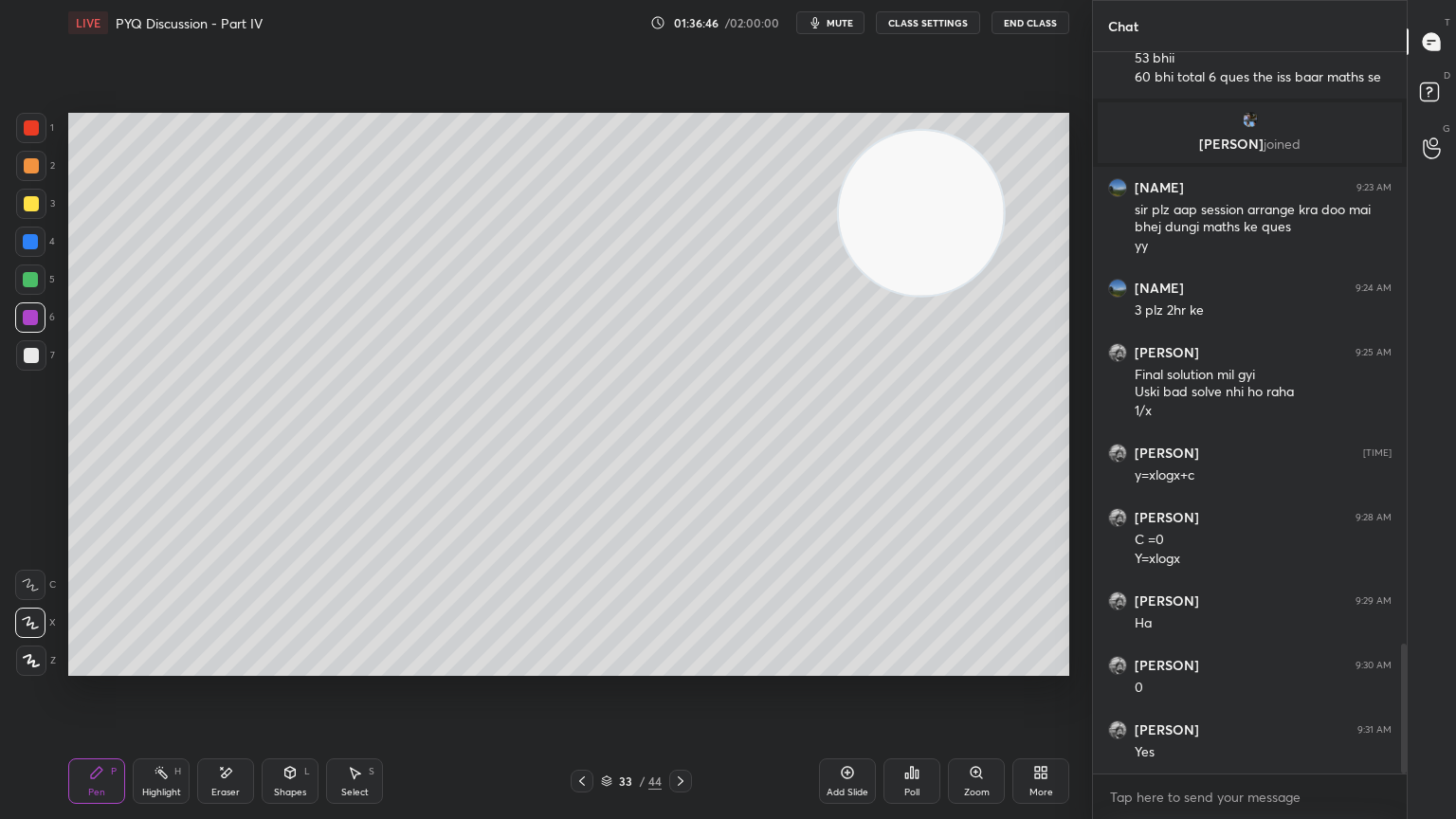 click 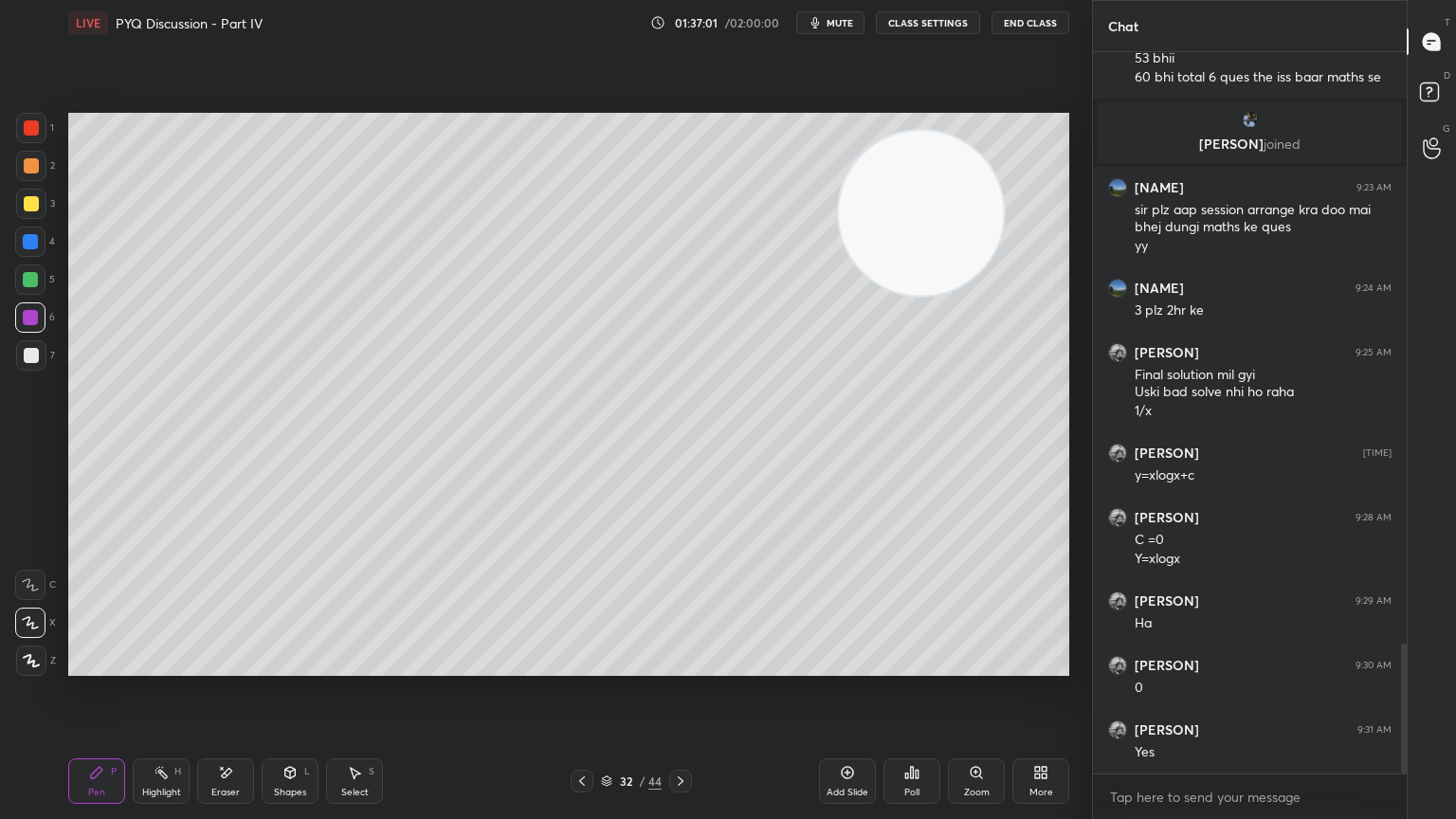click 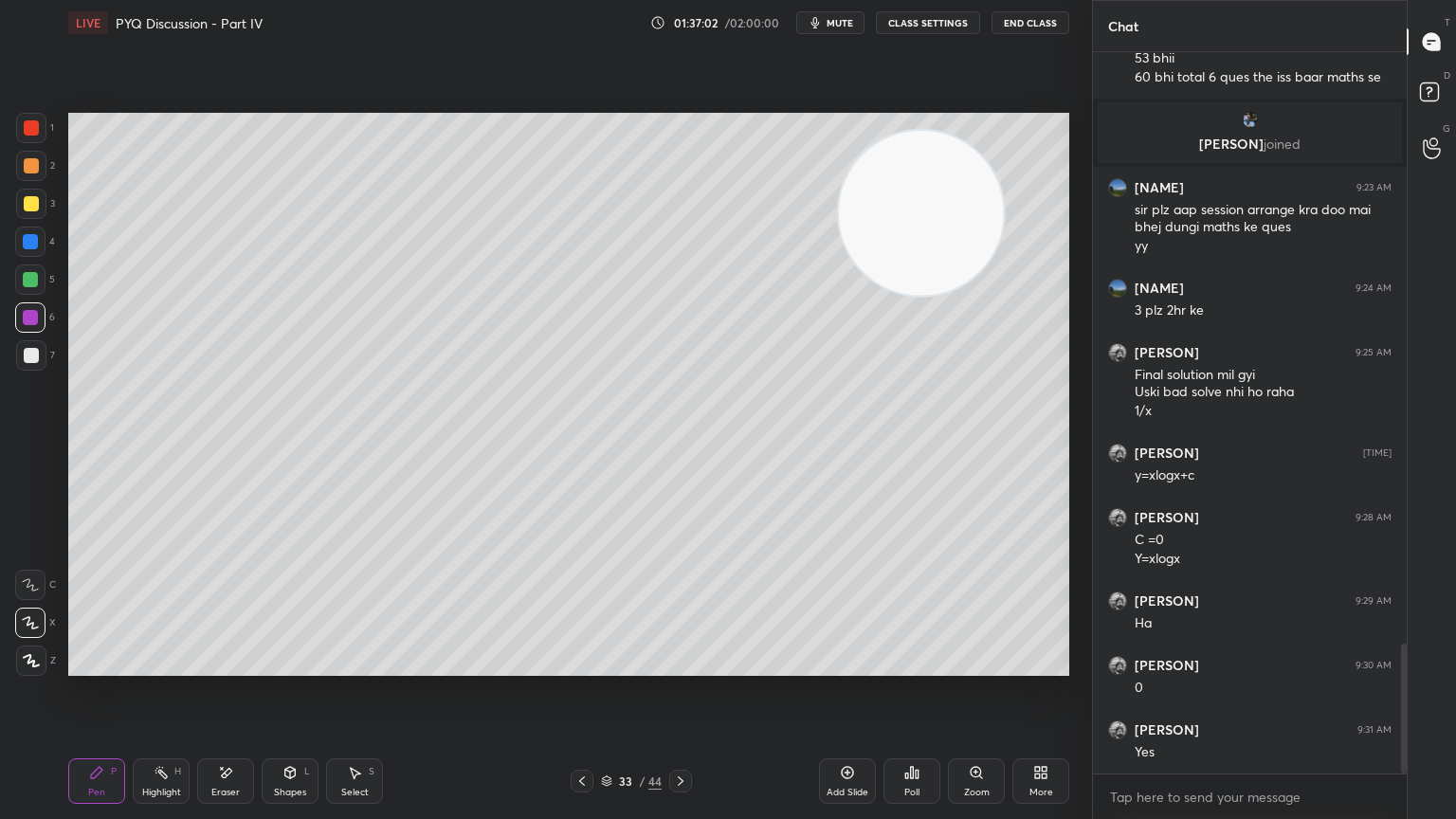 click 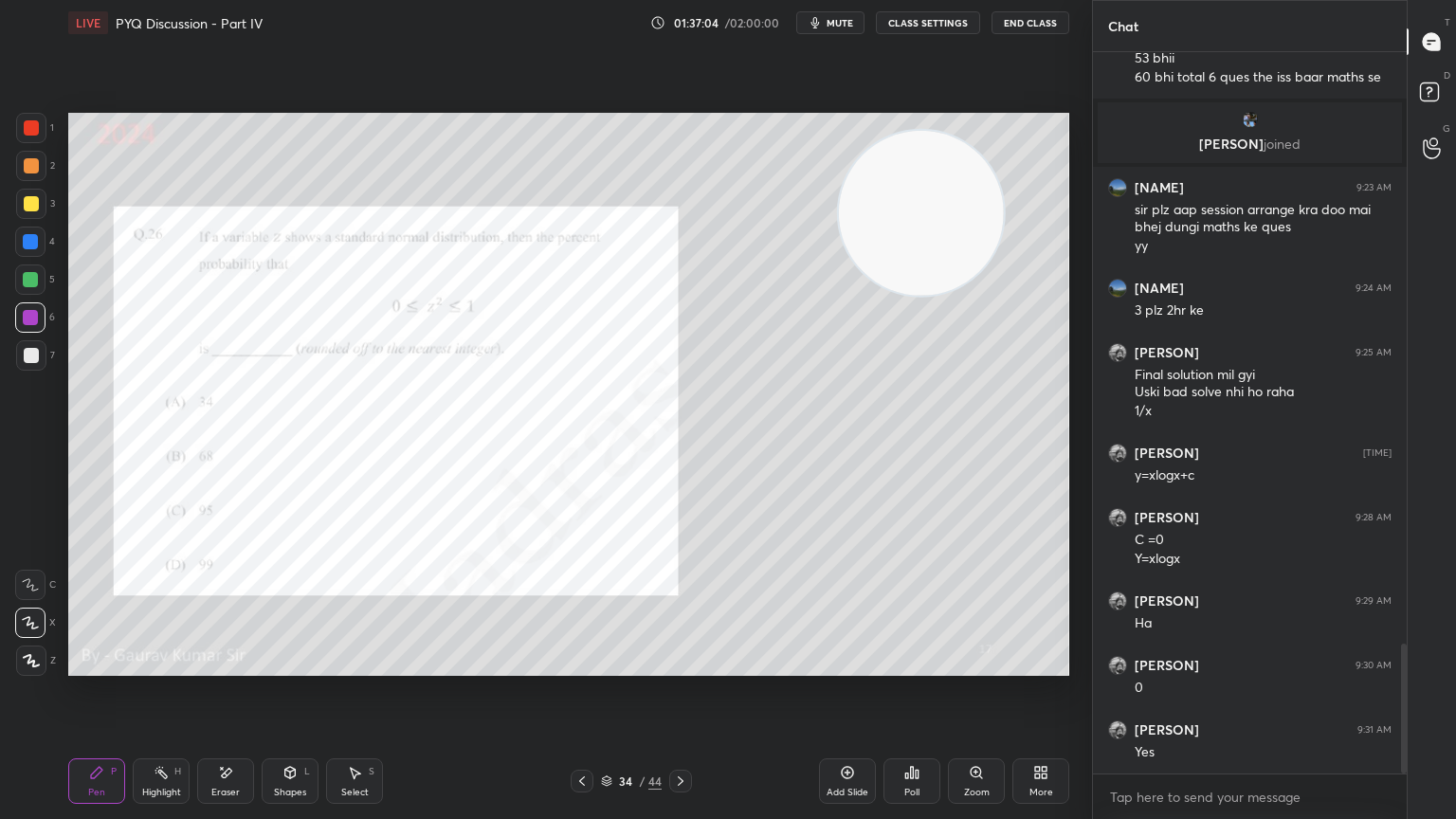 click 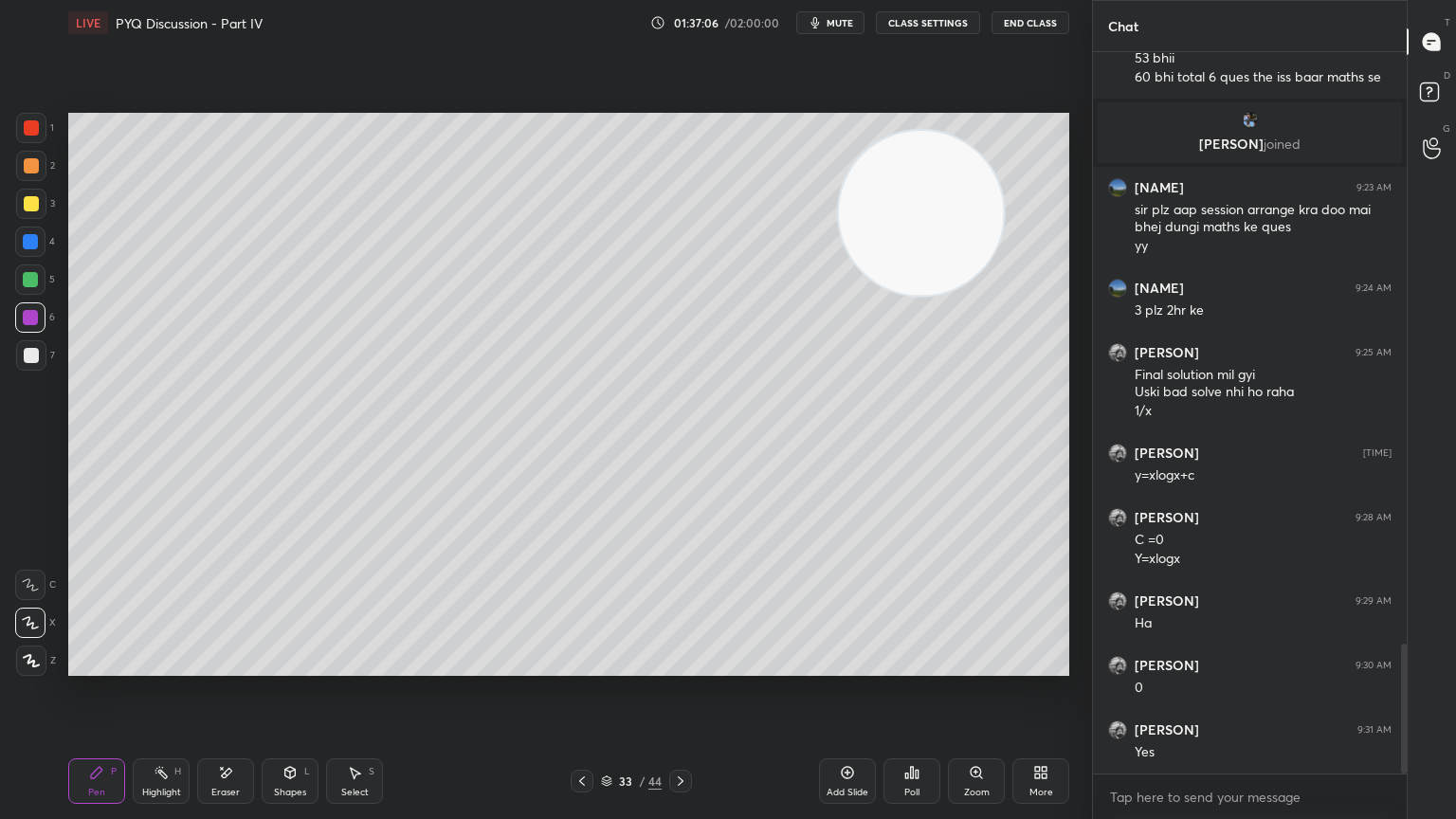click on "Add Slide" at bounding box center [847, 792] 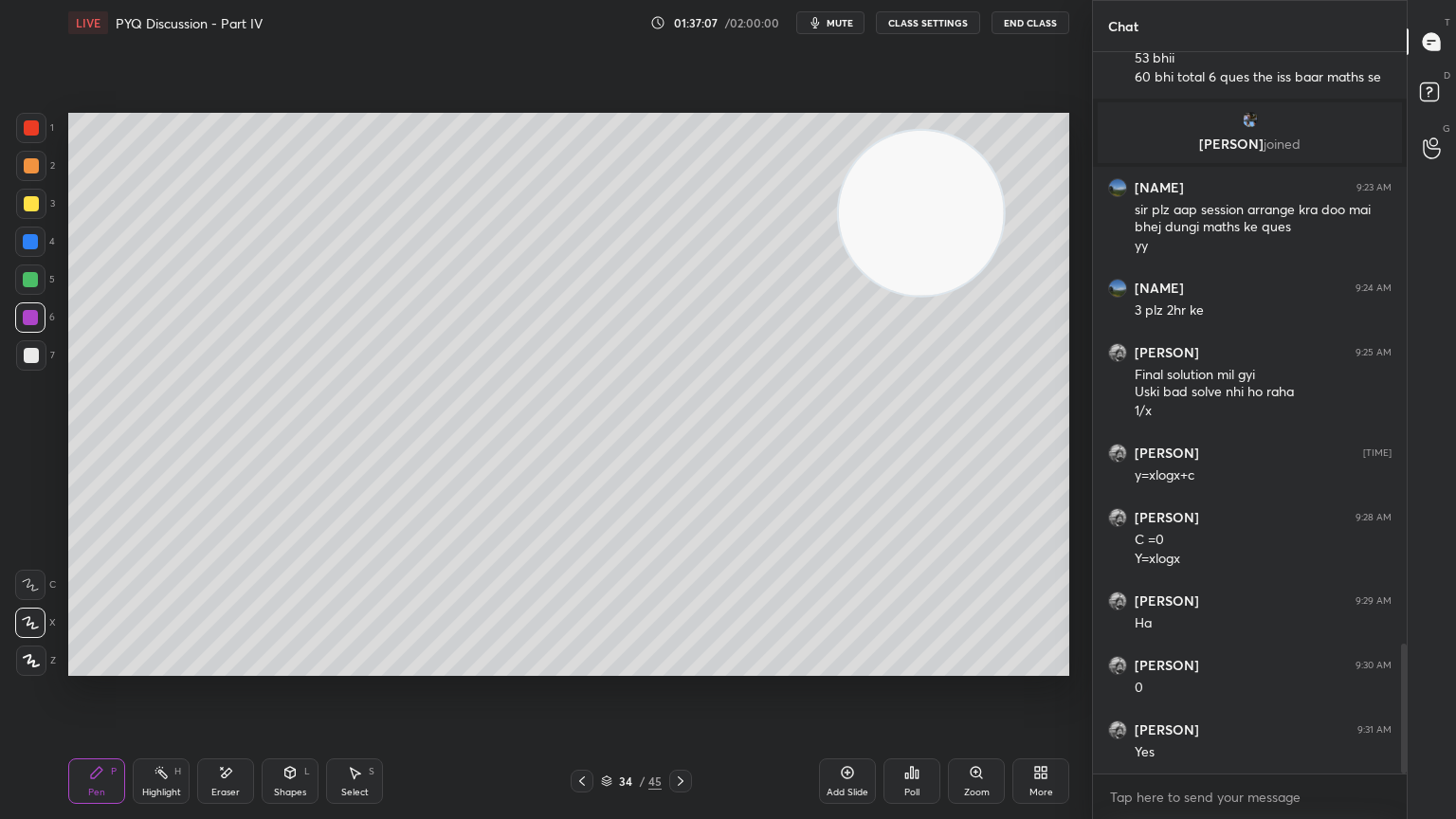 click at bounding box center (31, 166) 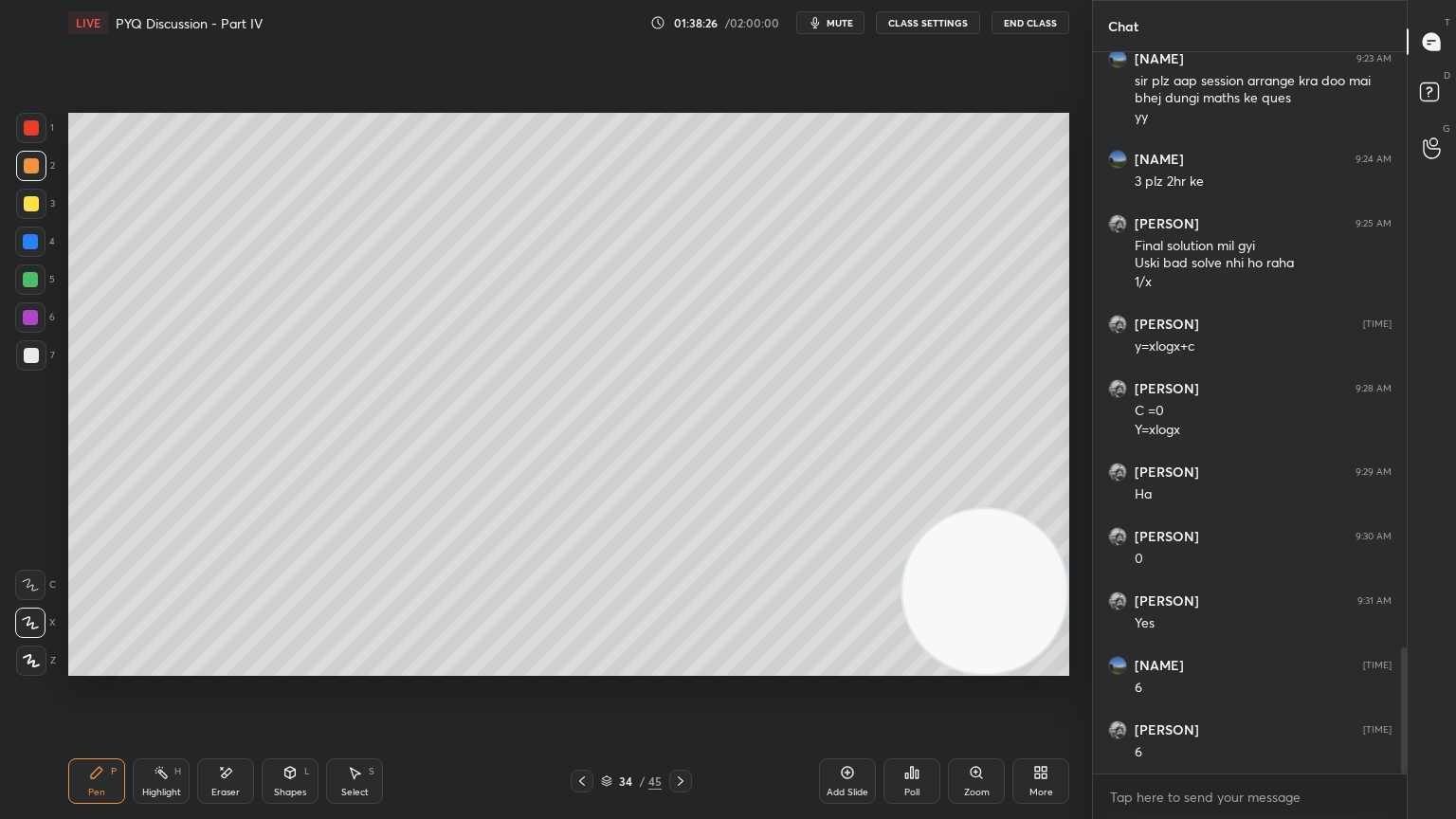 scroll, scrollTop: 3468, scrollLeft: 0, axis: vertical 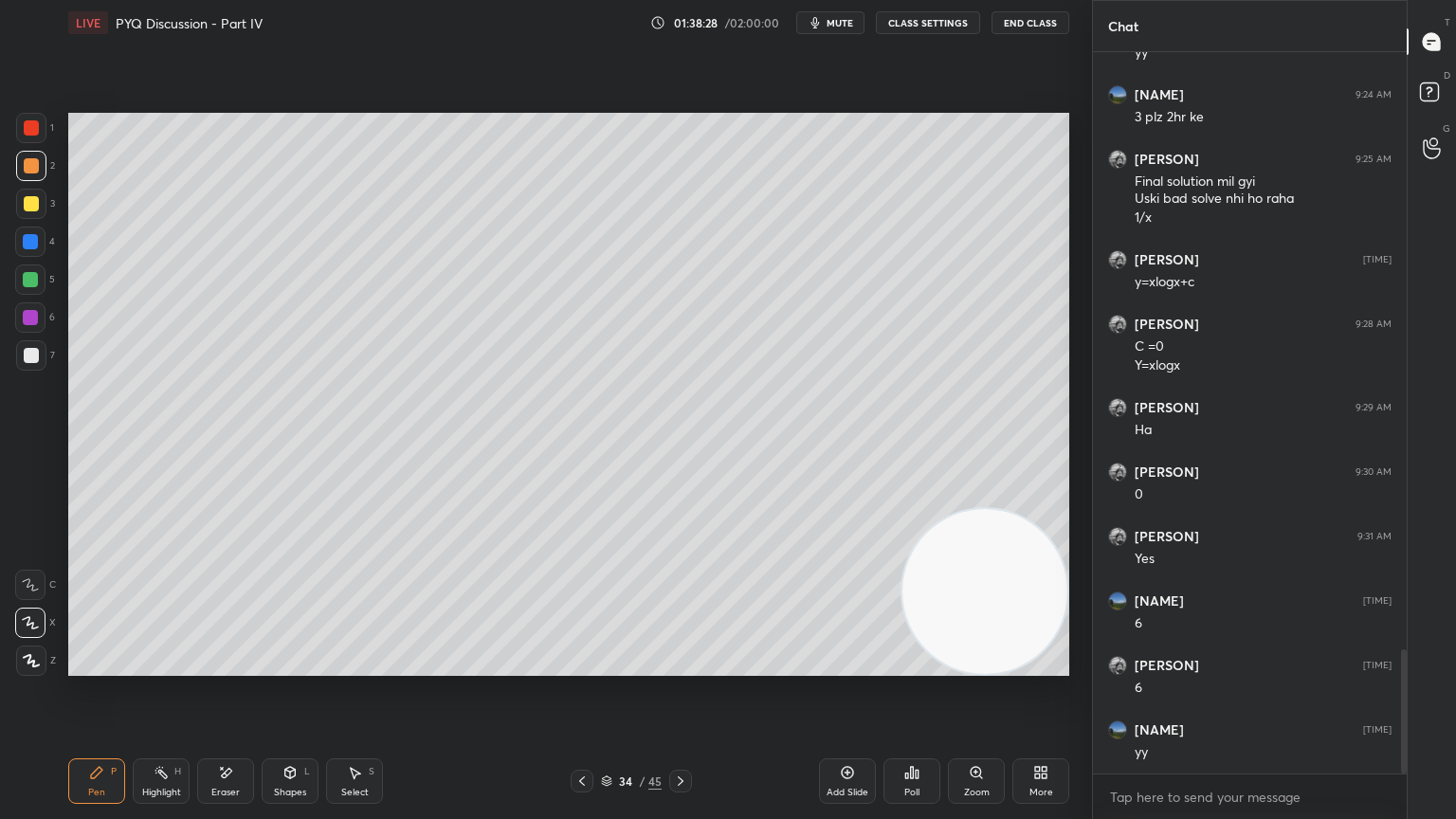 click on "Eraser" at bounding box center [226, 792] 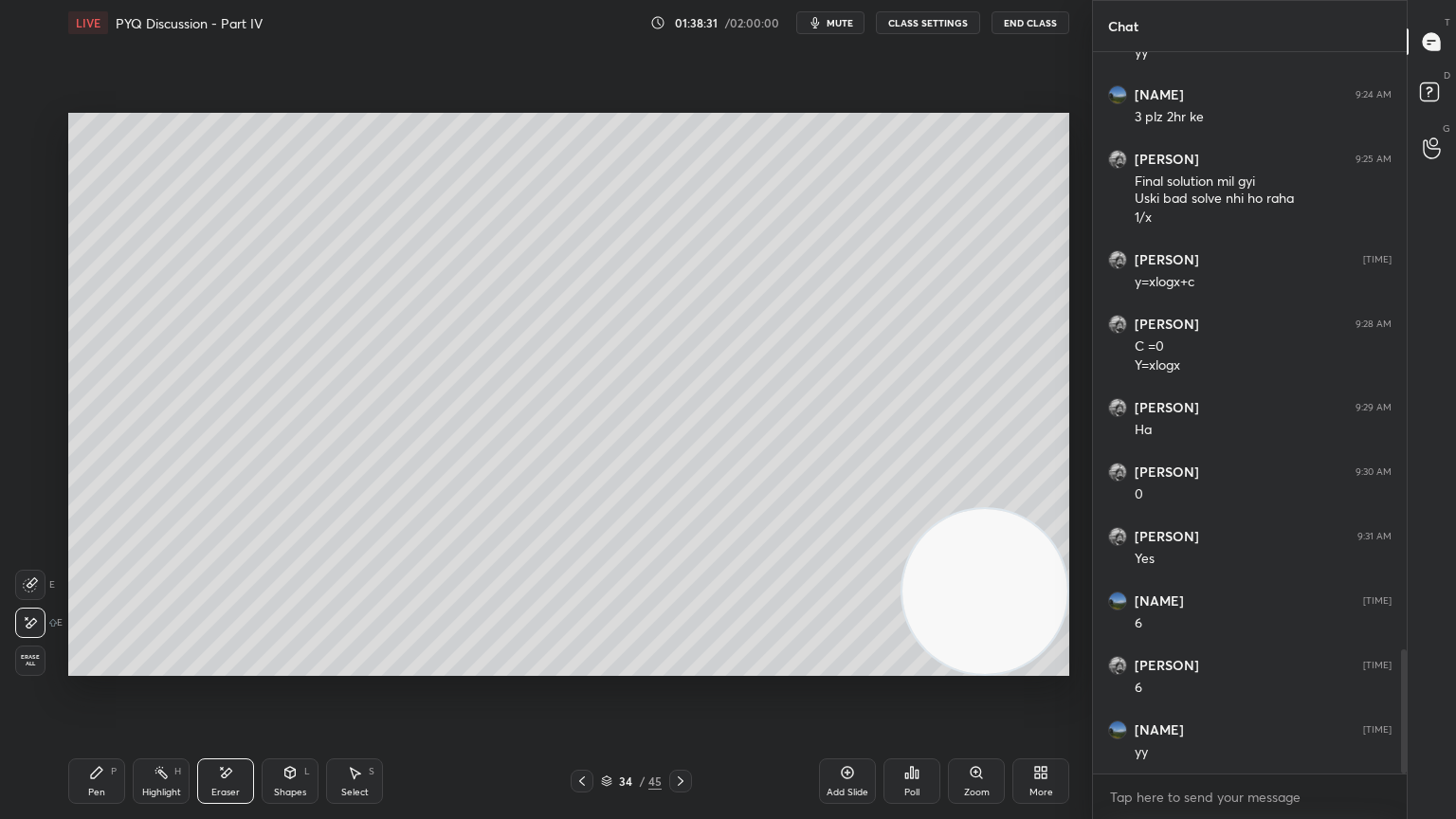 click on "Pen P" at bounding box center (97, 781) 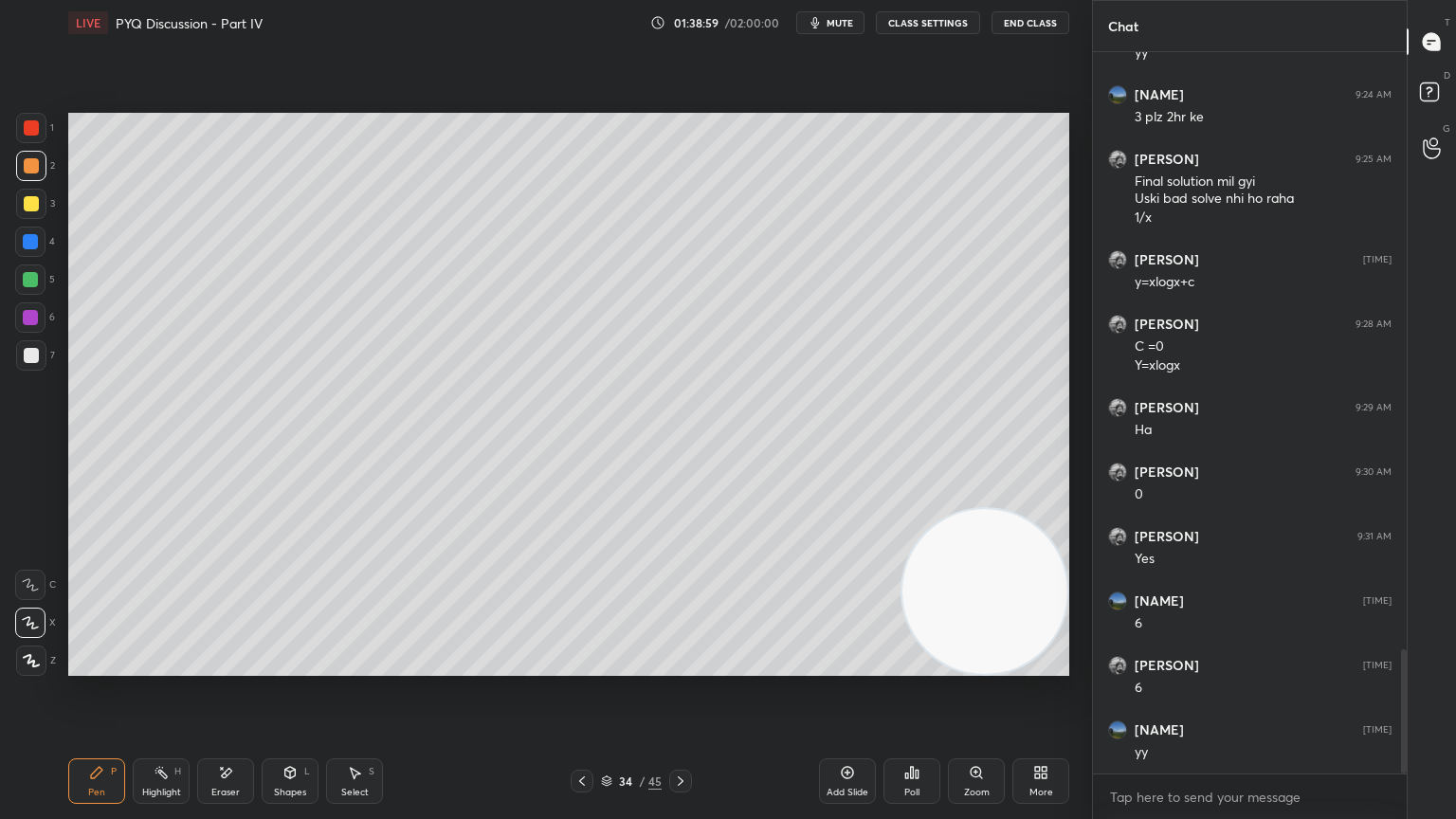 click on "Eraser" at bounding box center (226, 781) 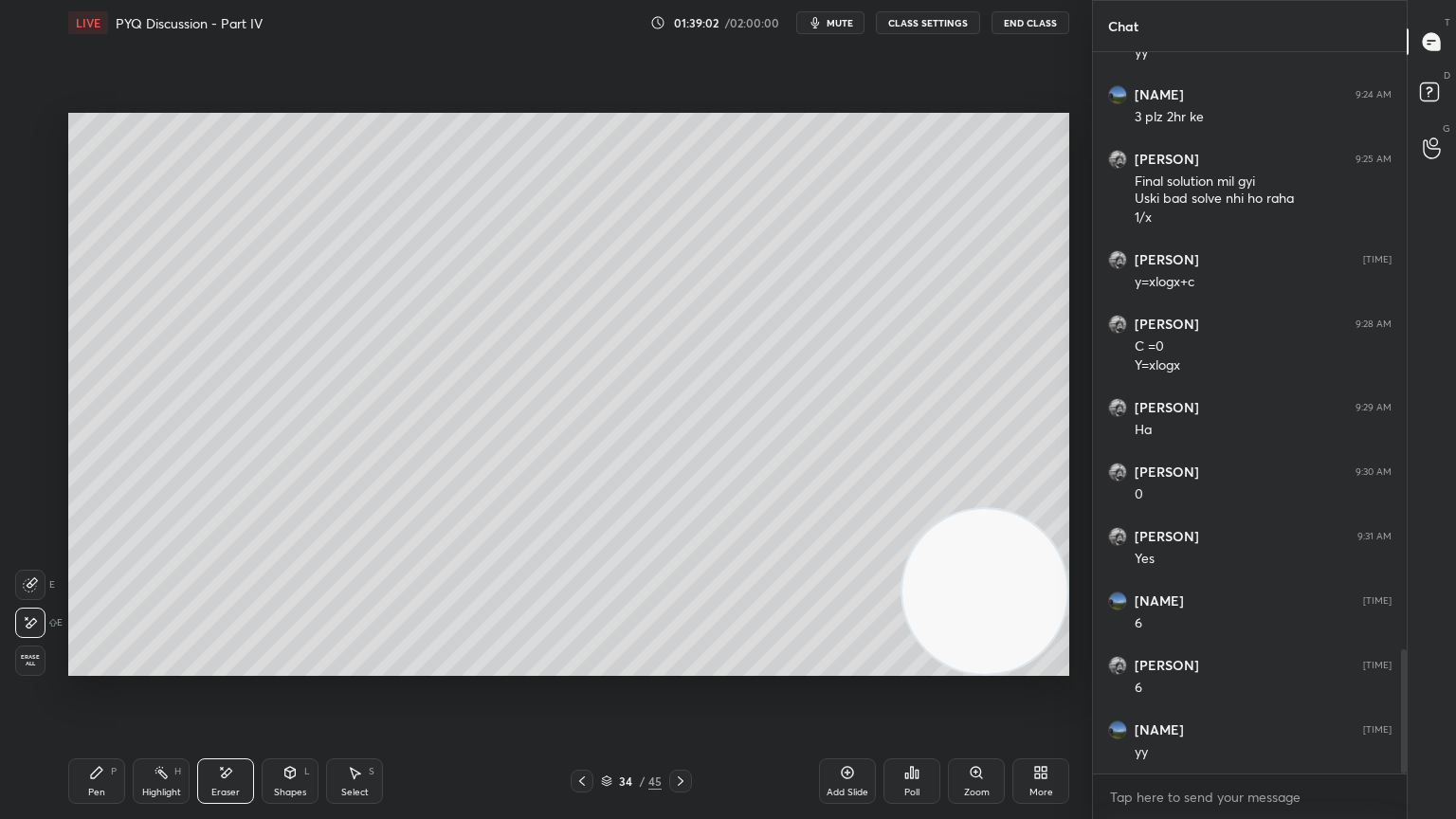 click on "Pen P" at bounding box center (97, 781) 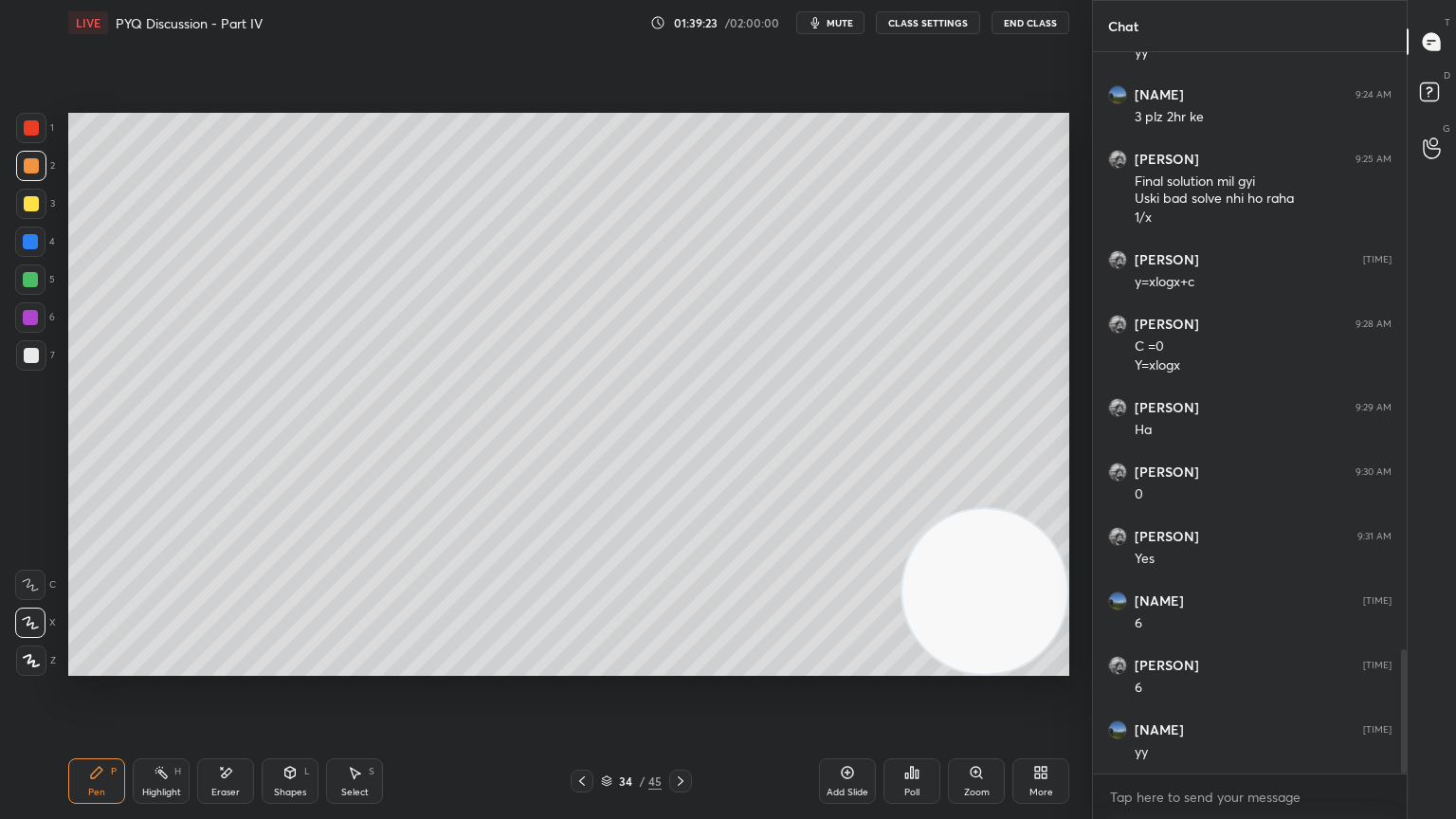click 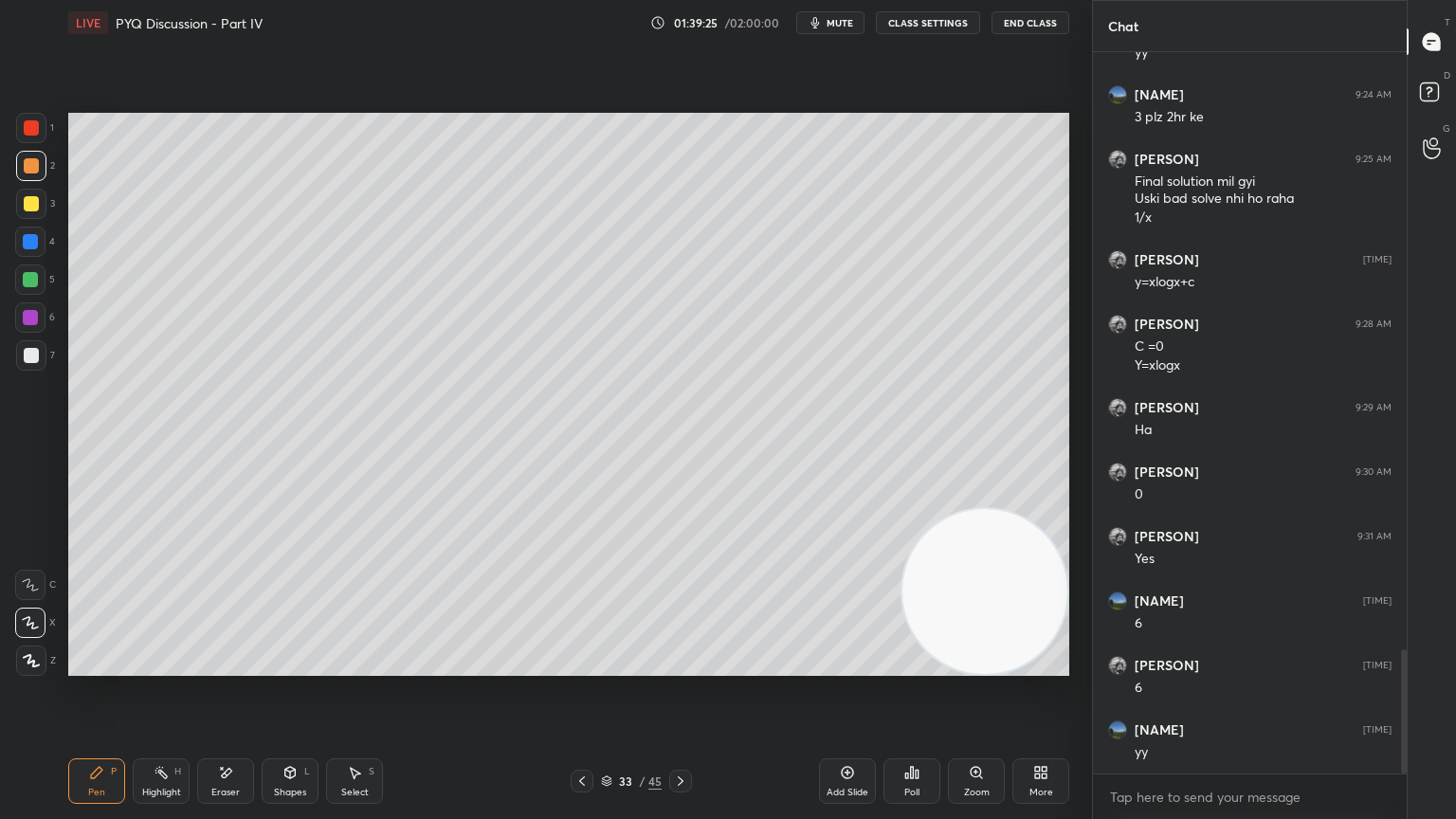 click 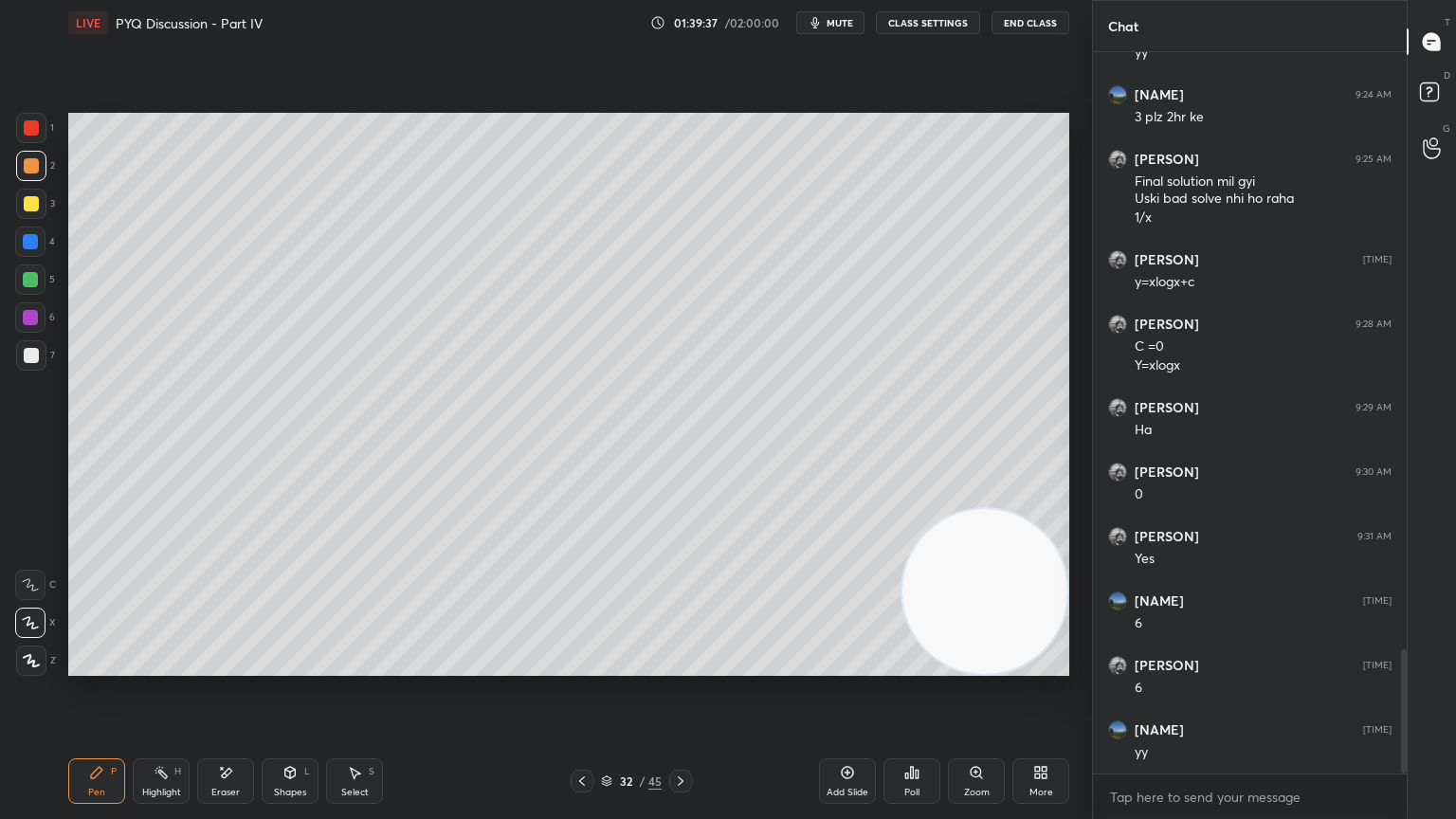 click 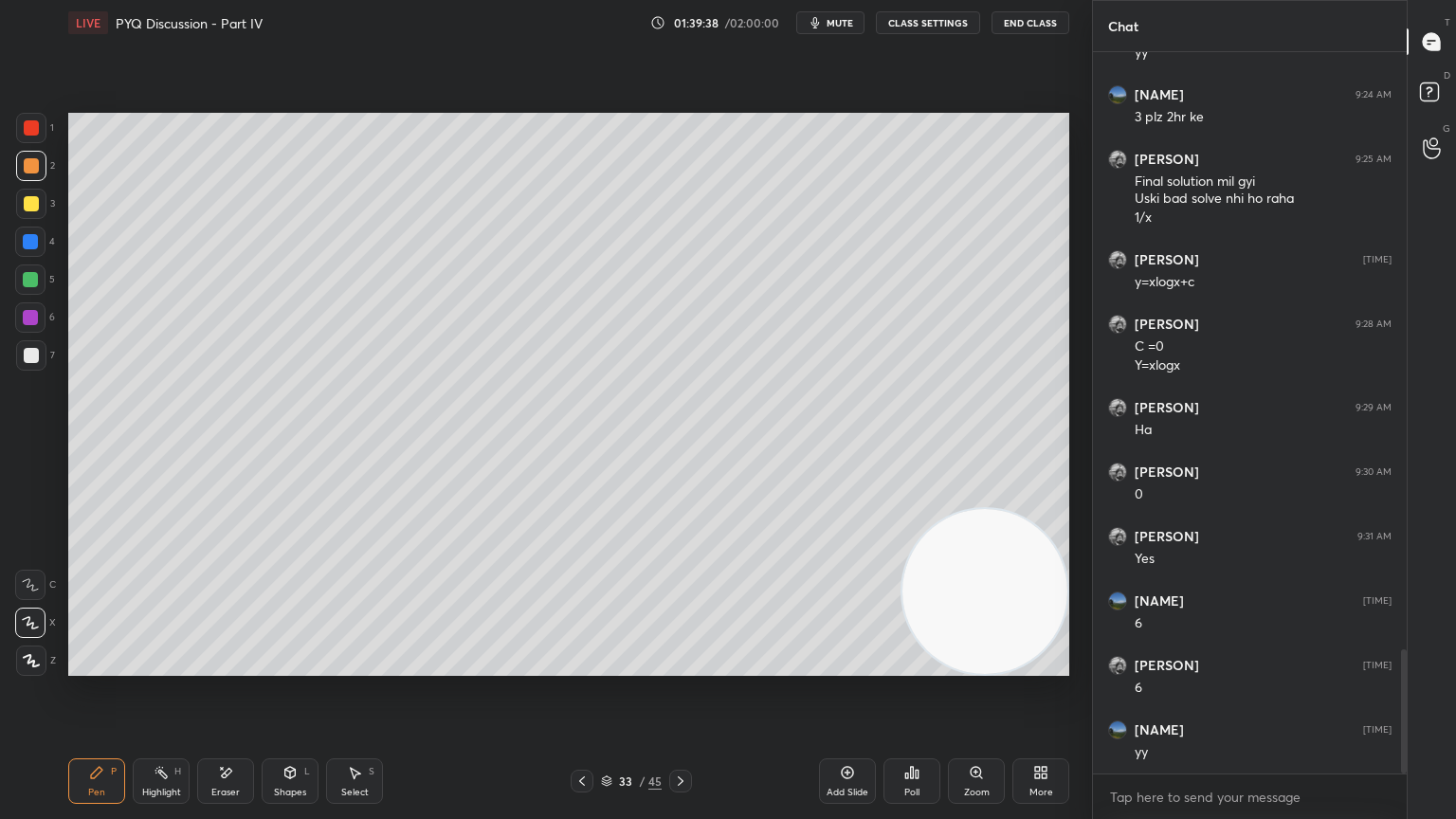 click 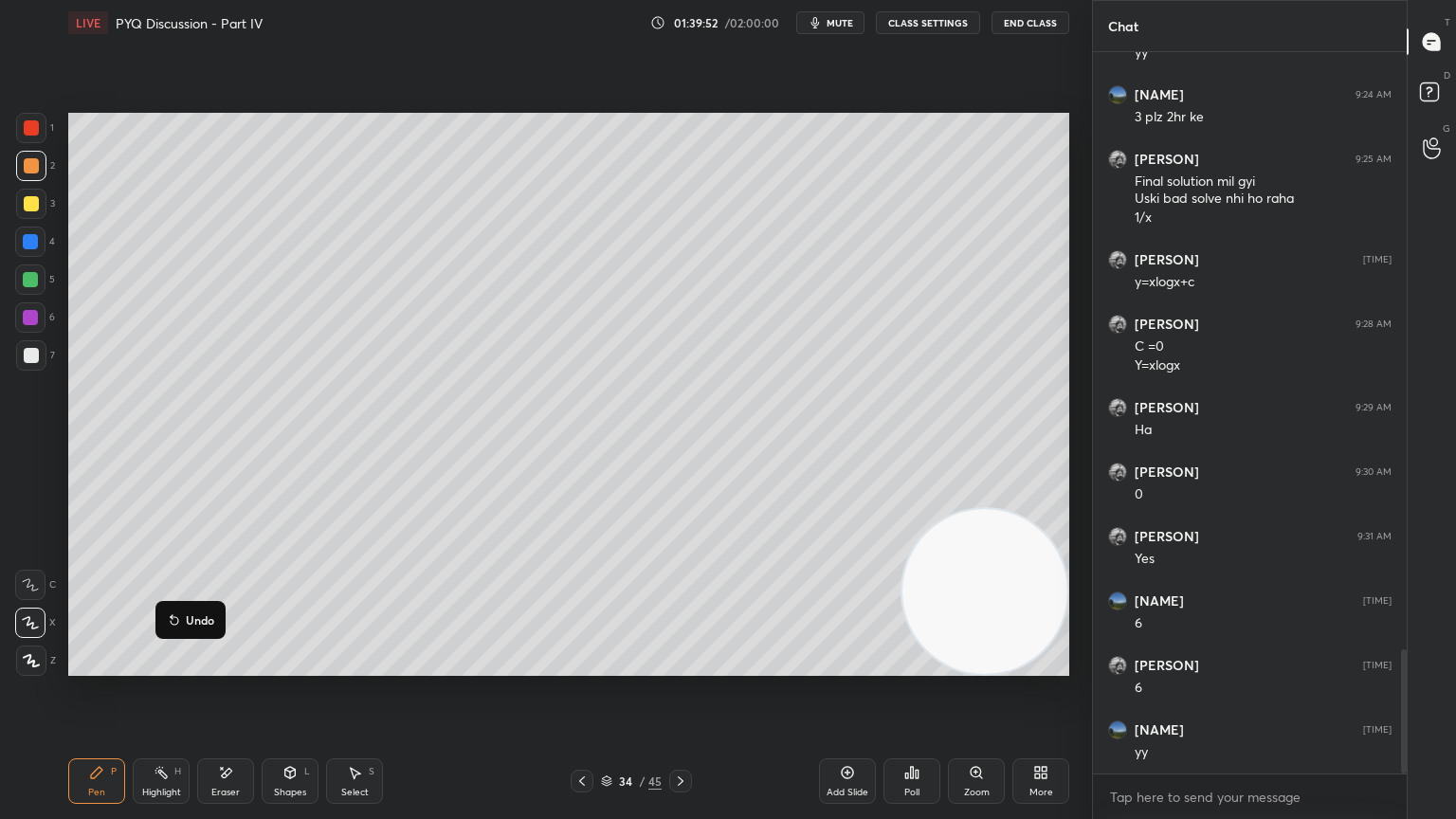 click at bounding box center (31, 355) 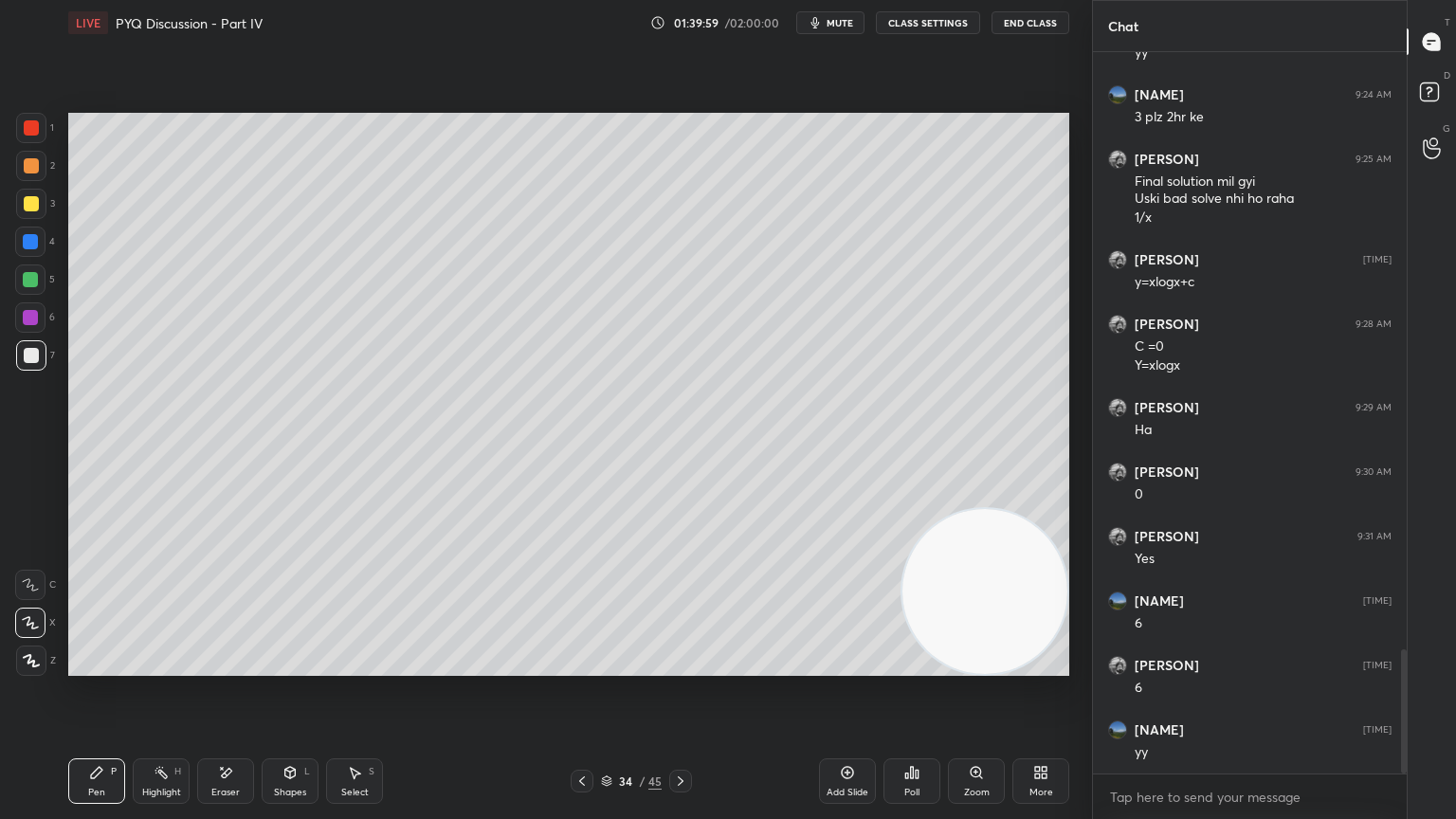 click on "Eraser" at bounding box center [226, 781] 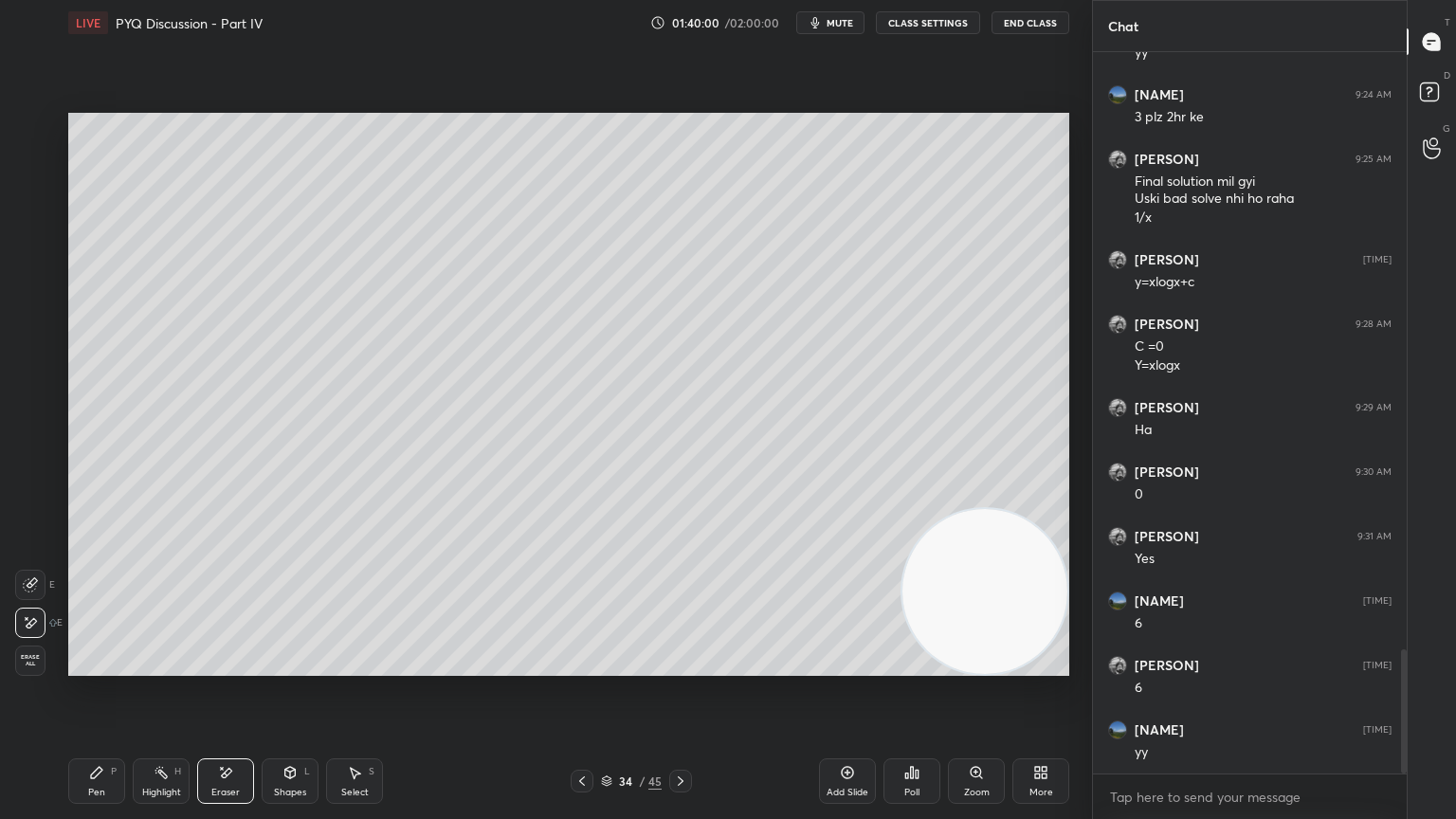 click on "Pen P" at bounding box center [97, 781] 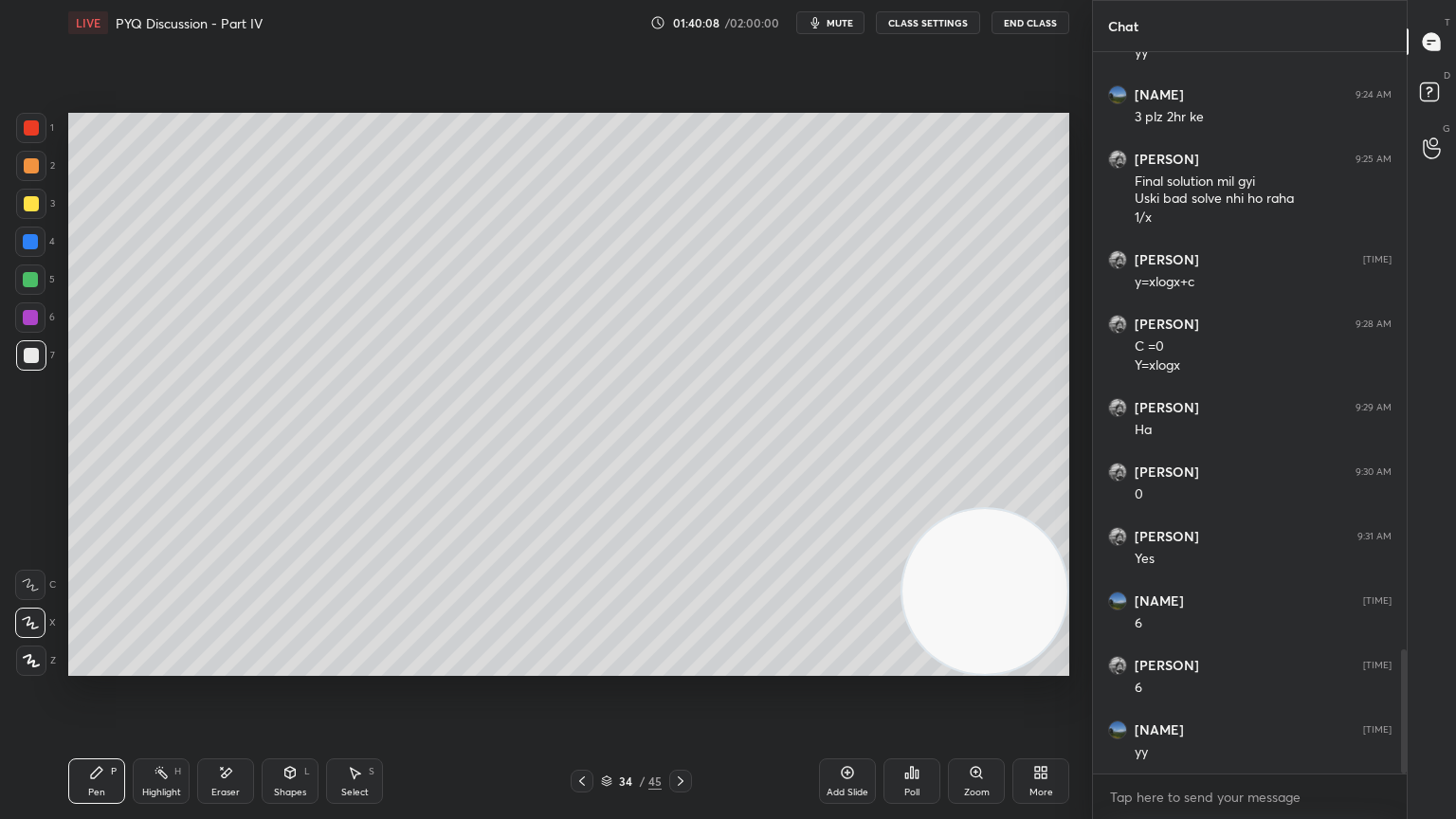 click on "Eraser" at bounding box center [226, 781] 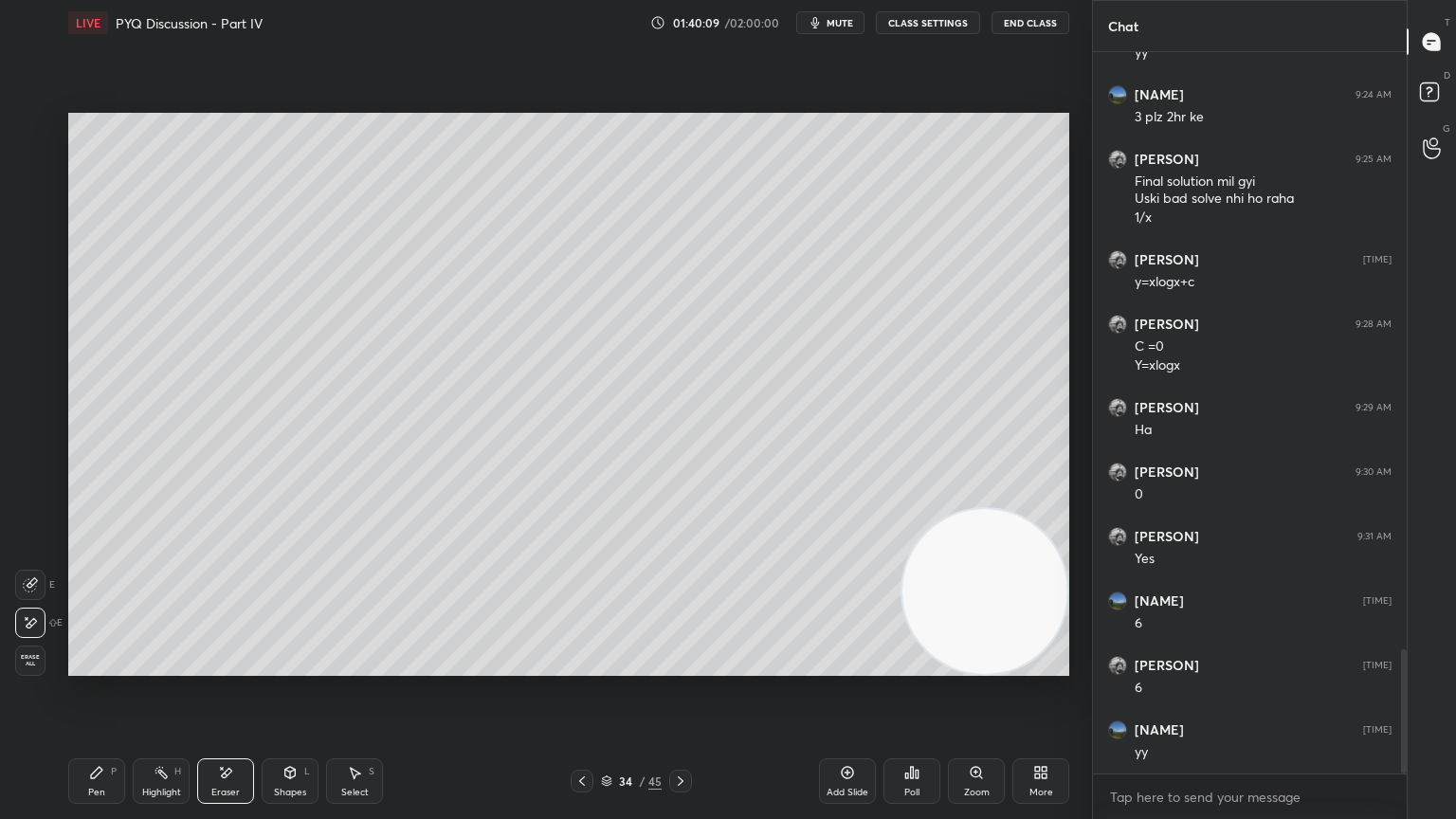 click on "Pen P" at bounding box center [97, 781] 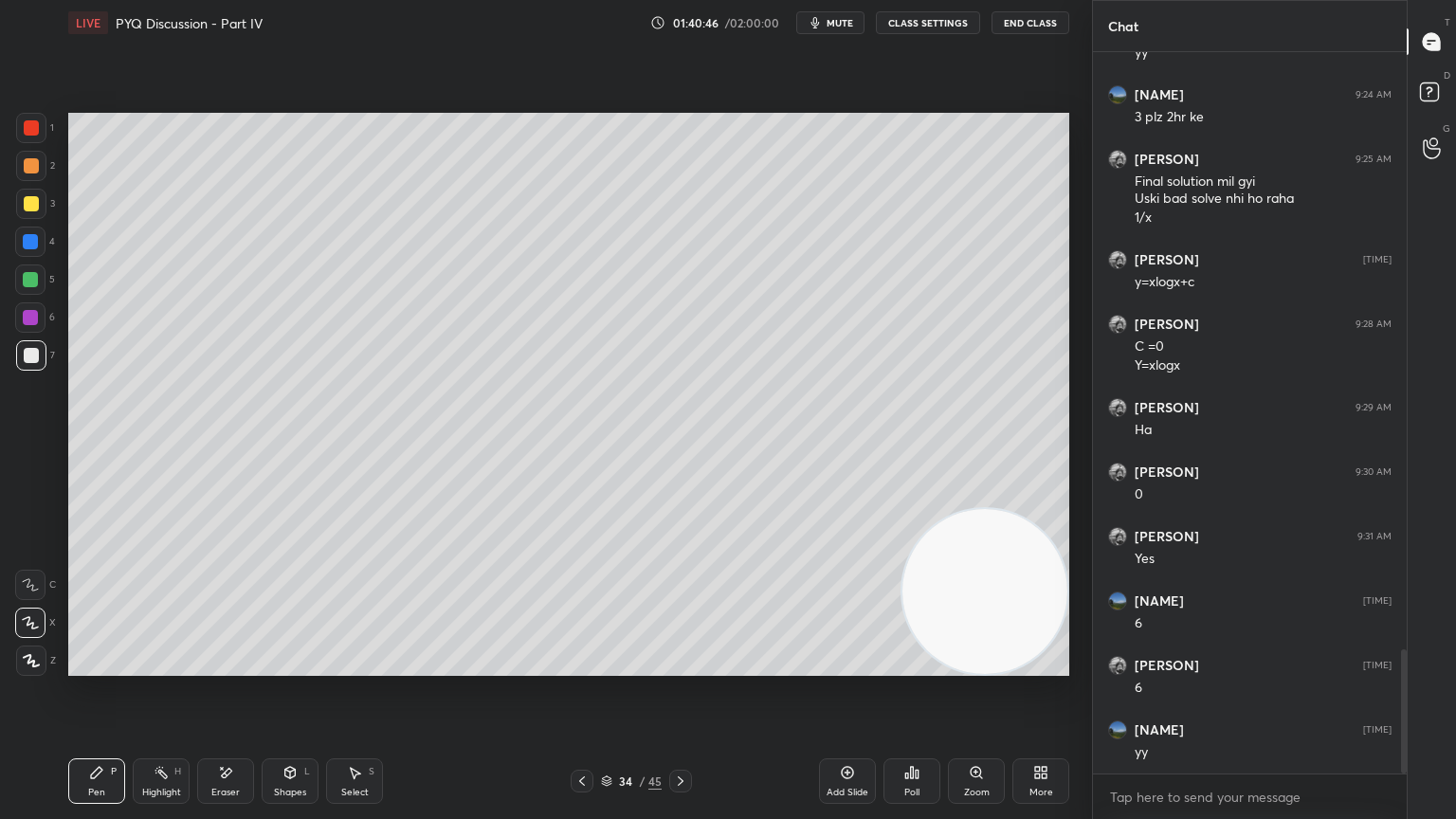 click 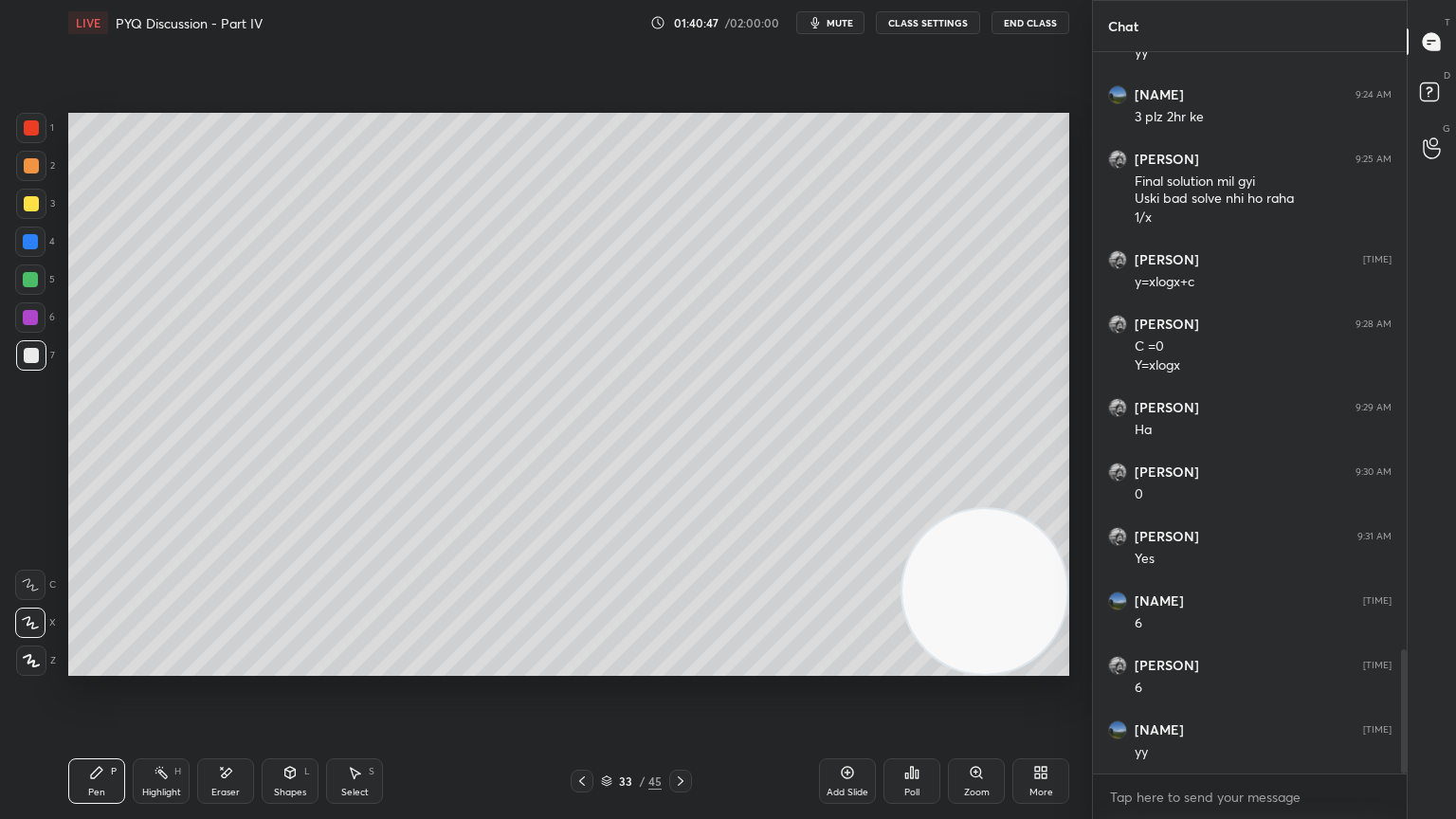 click 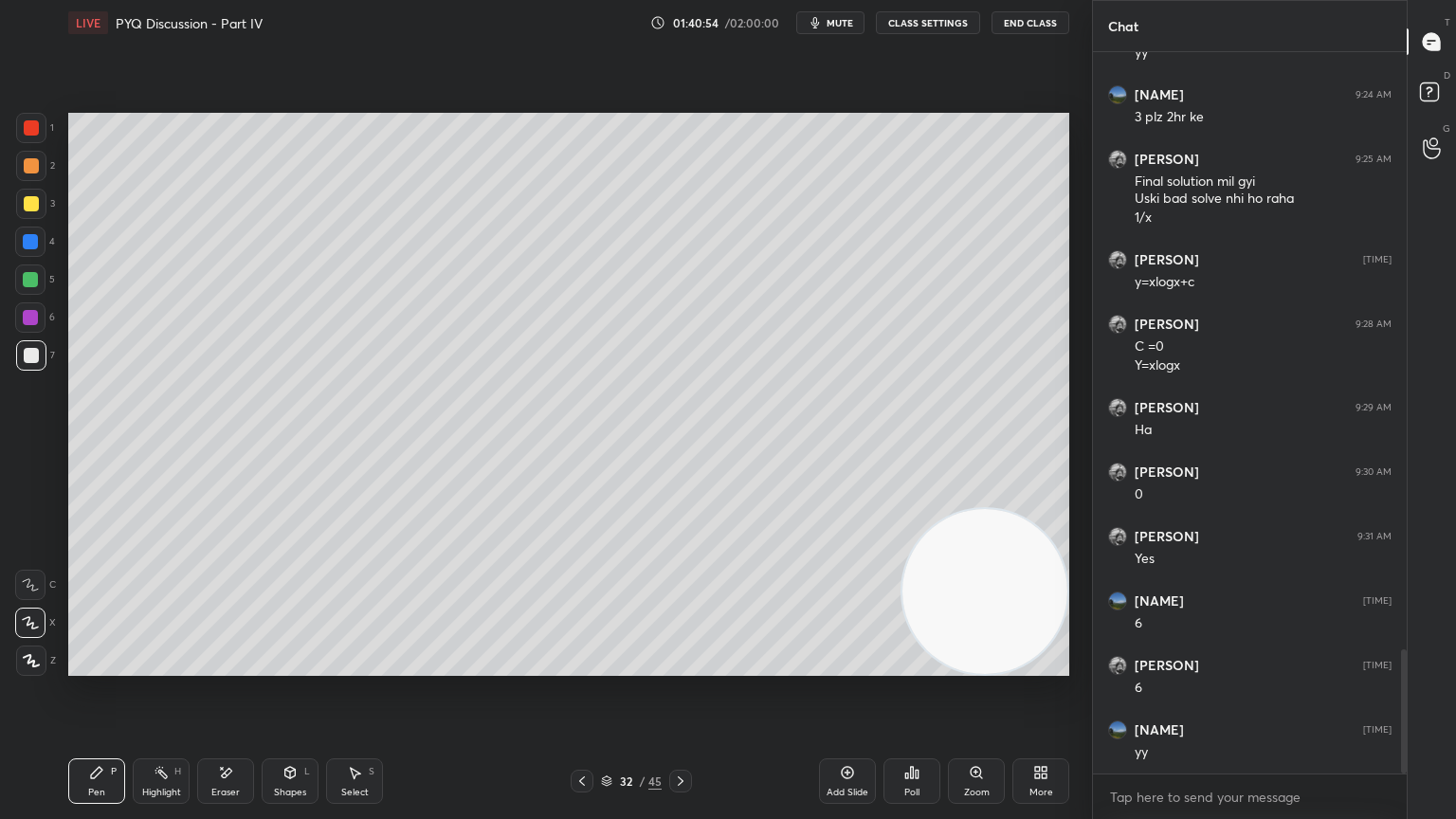 click 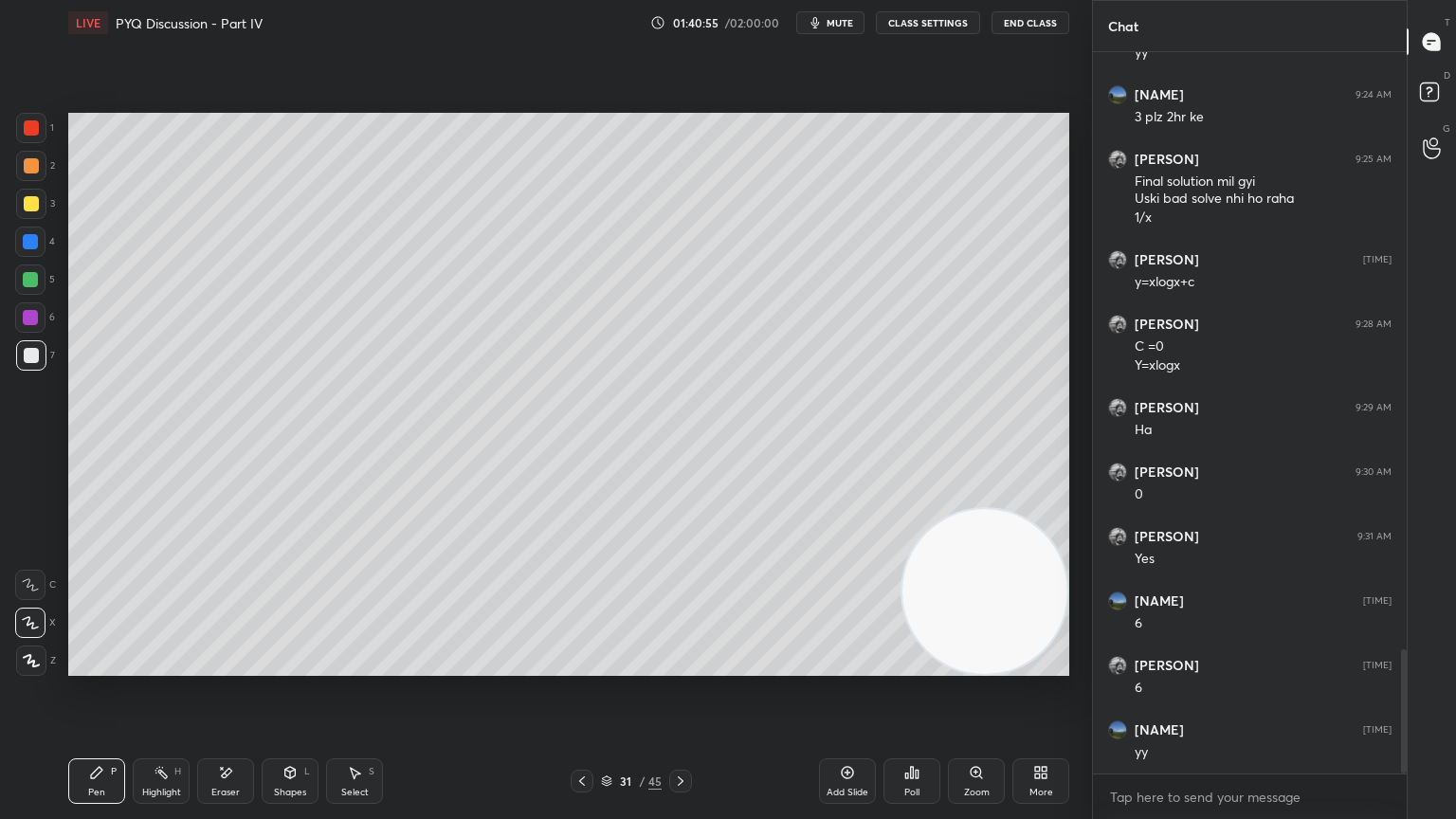 click 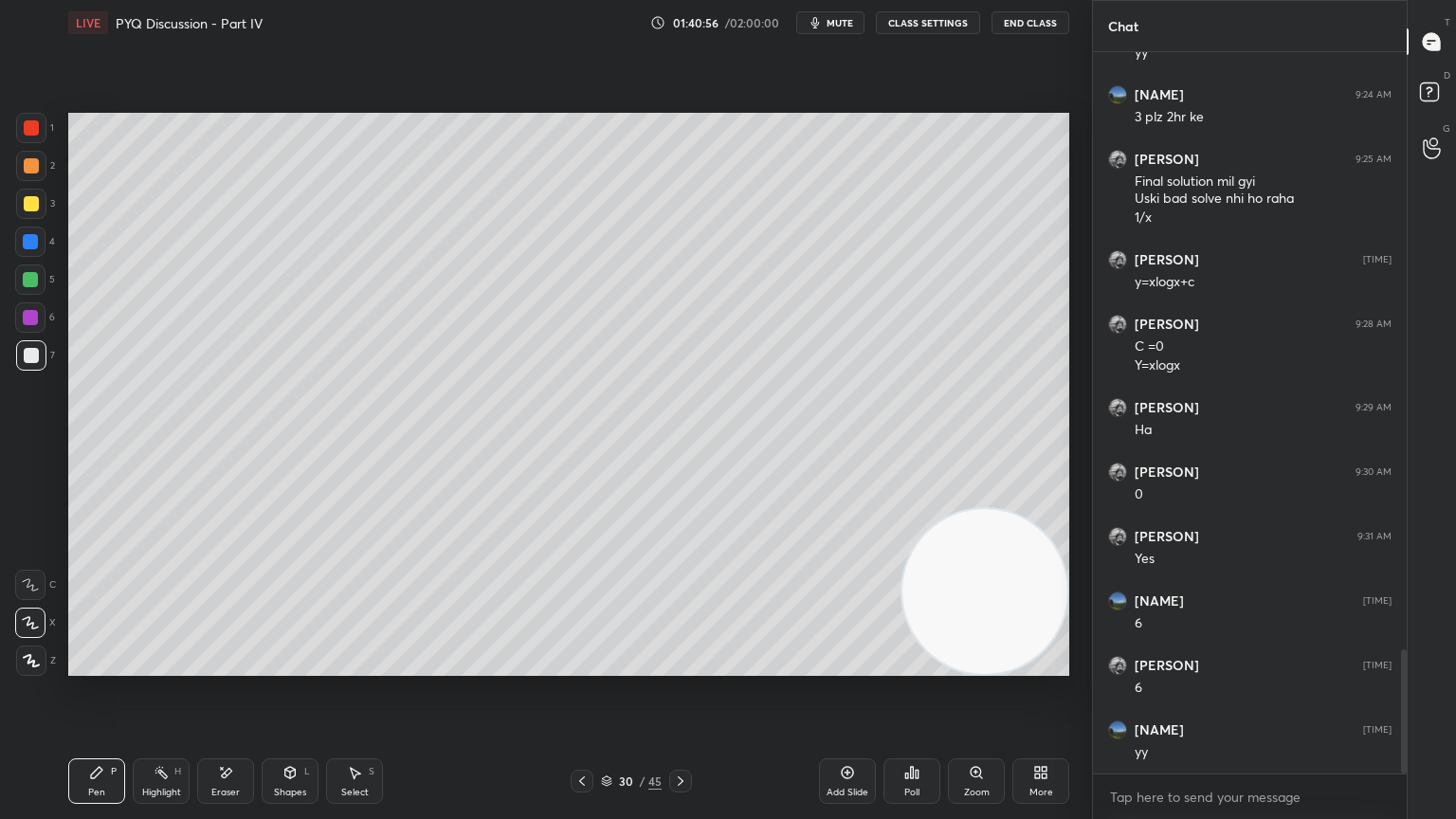 click 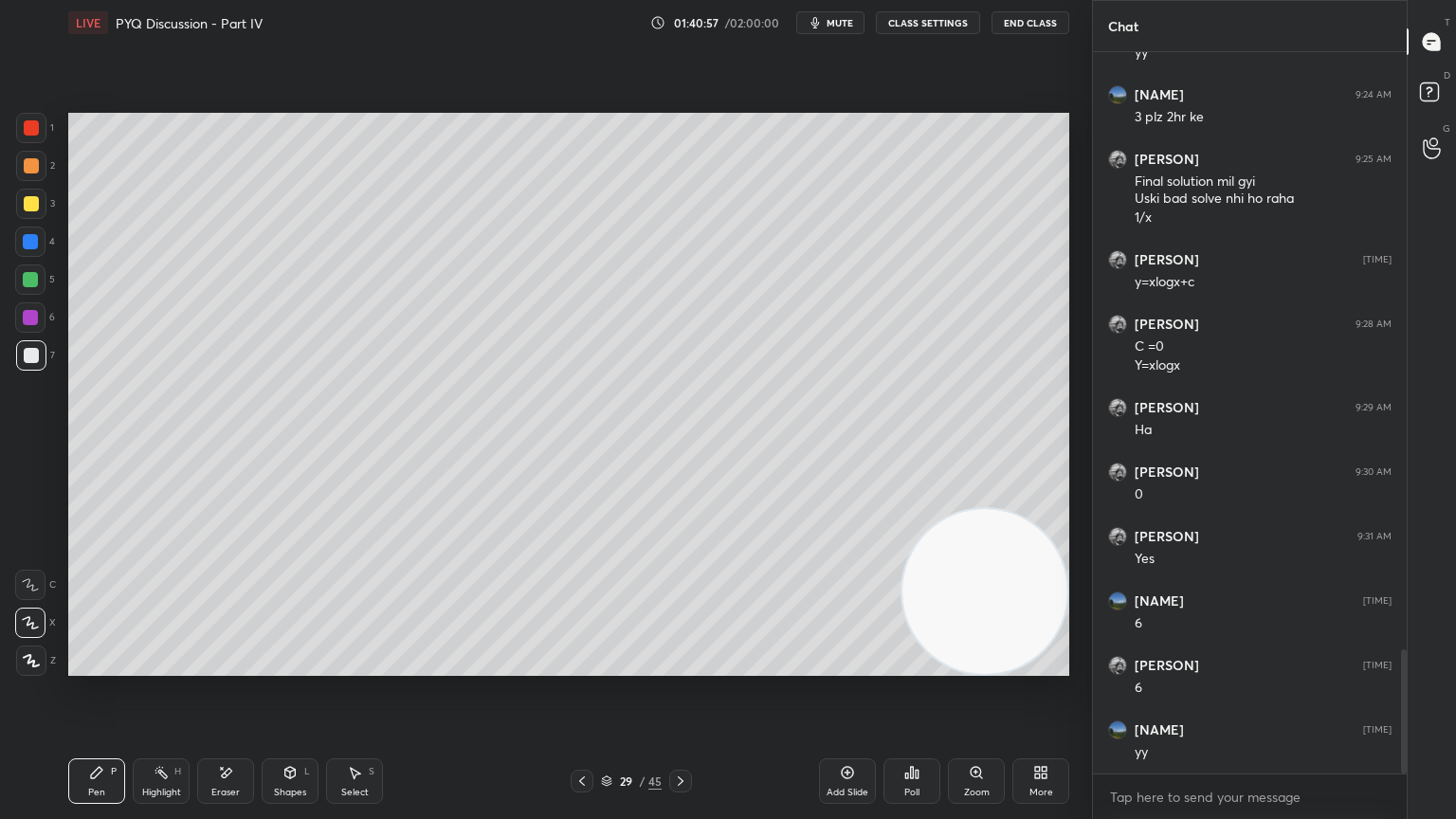 click 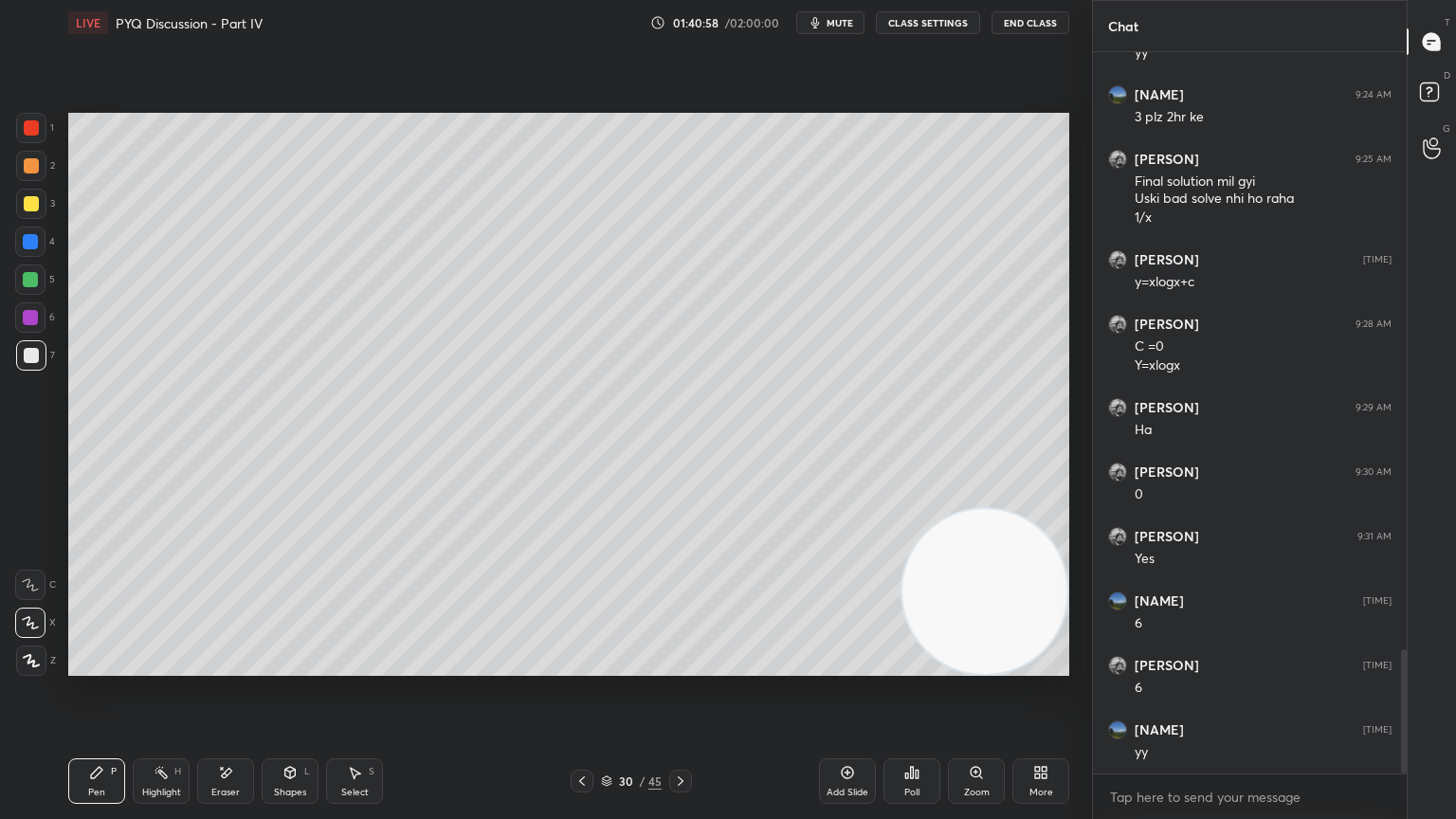 click 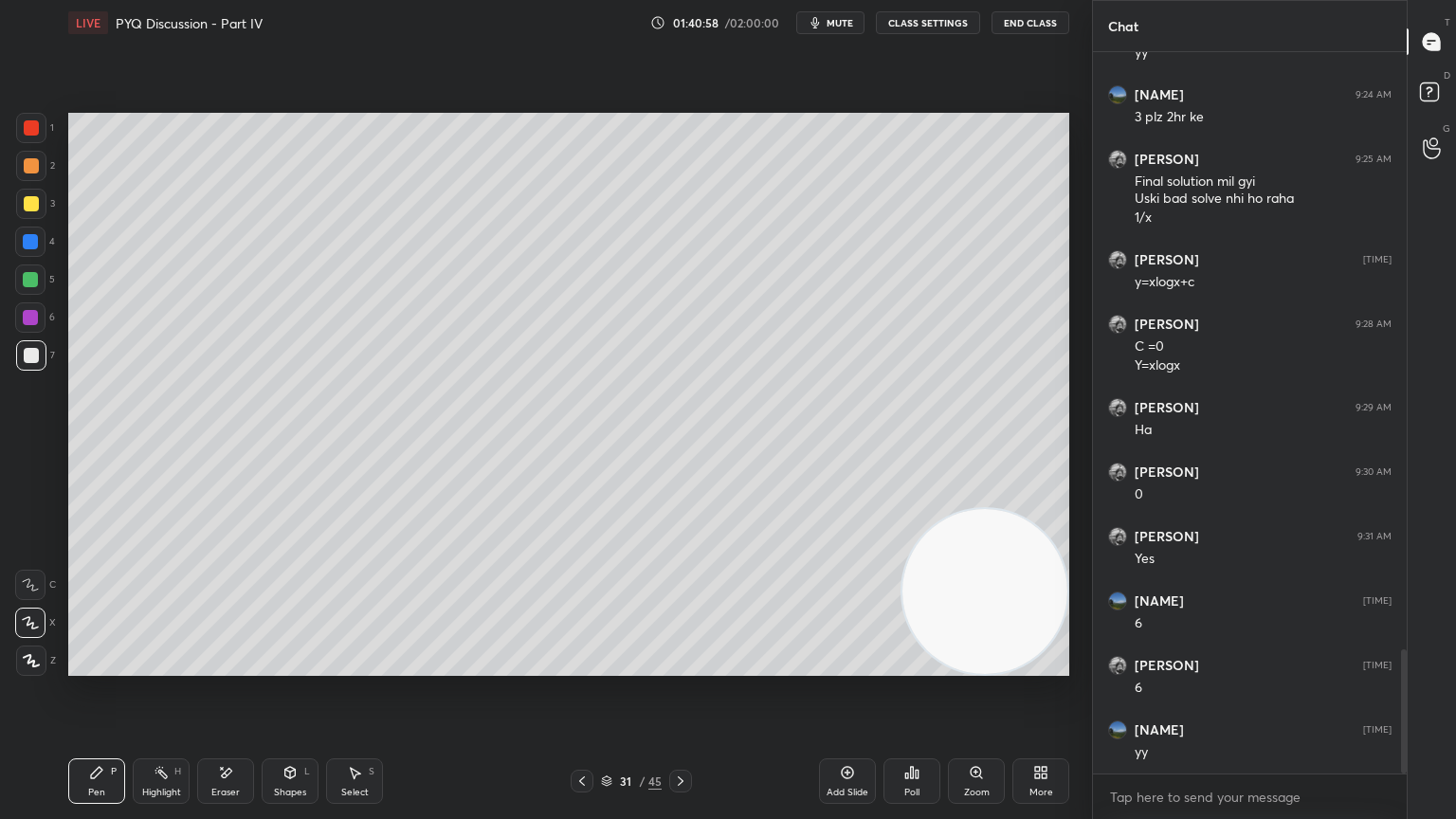 click 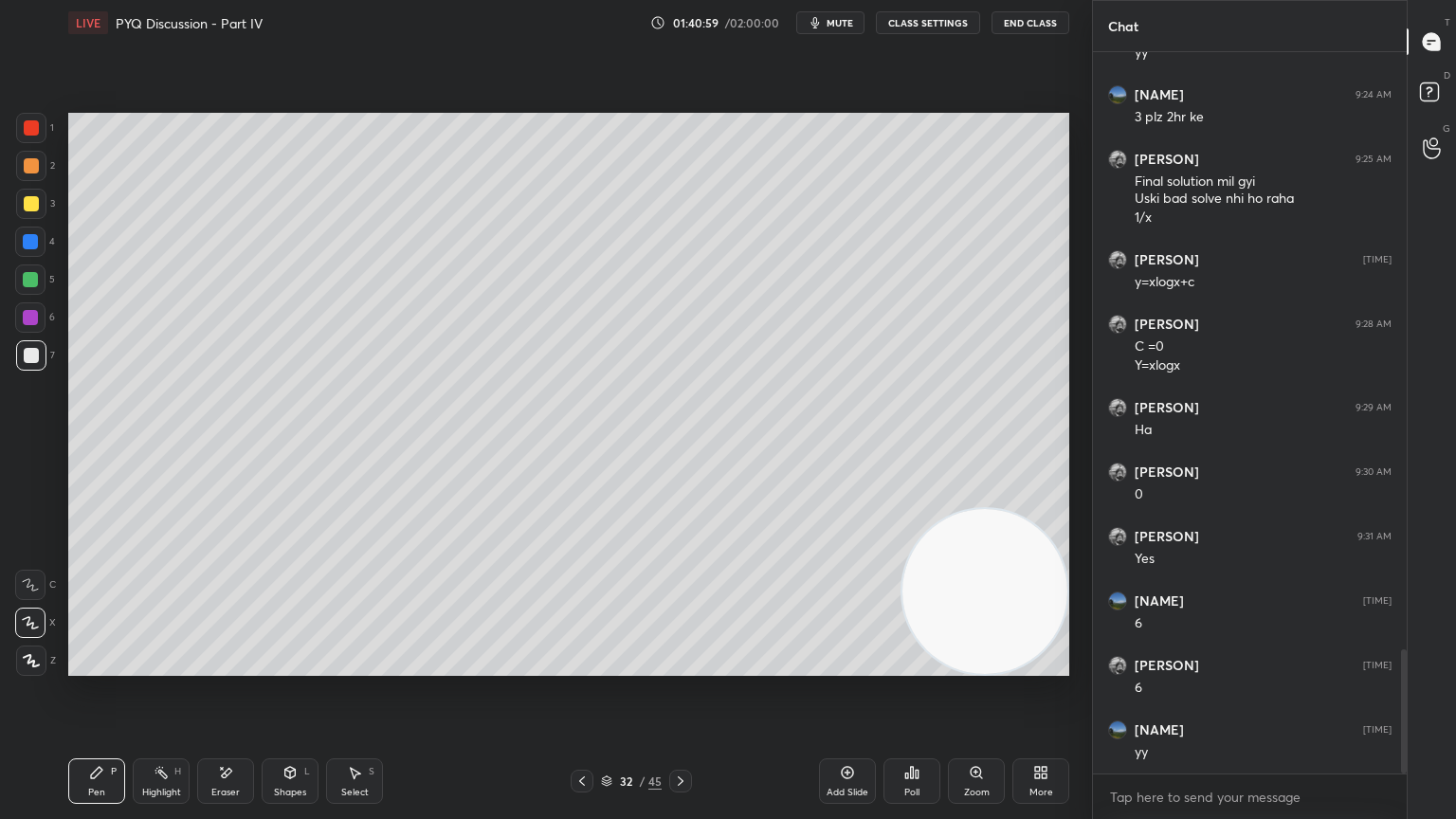 click 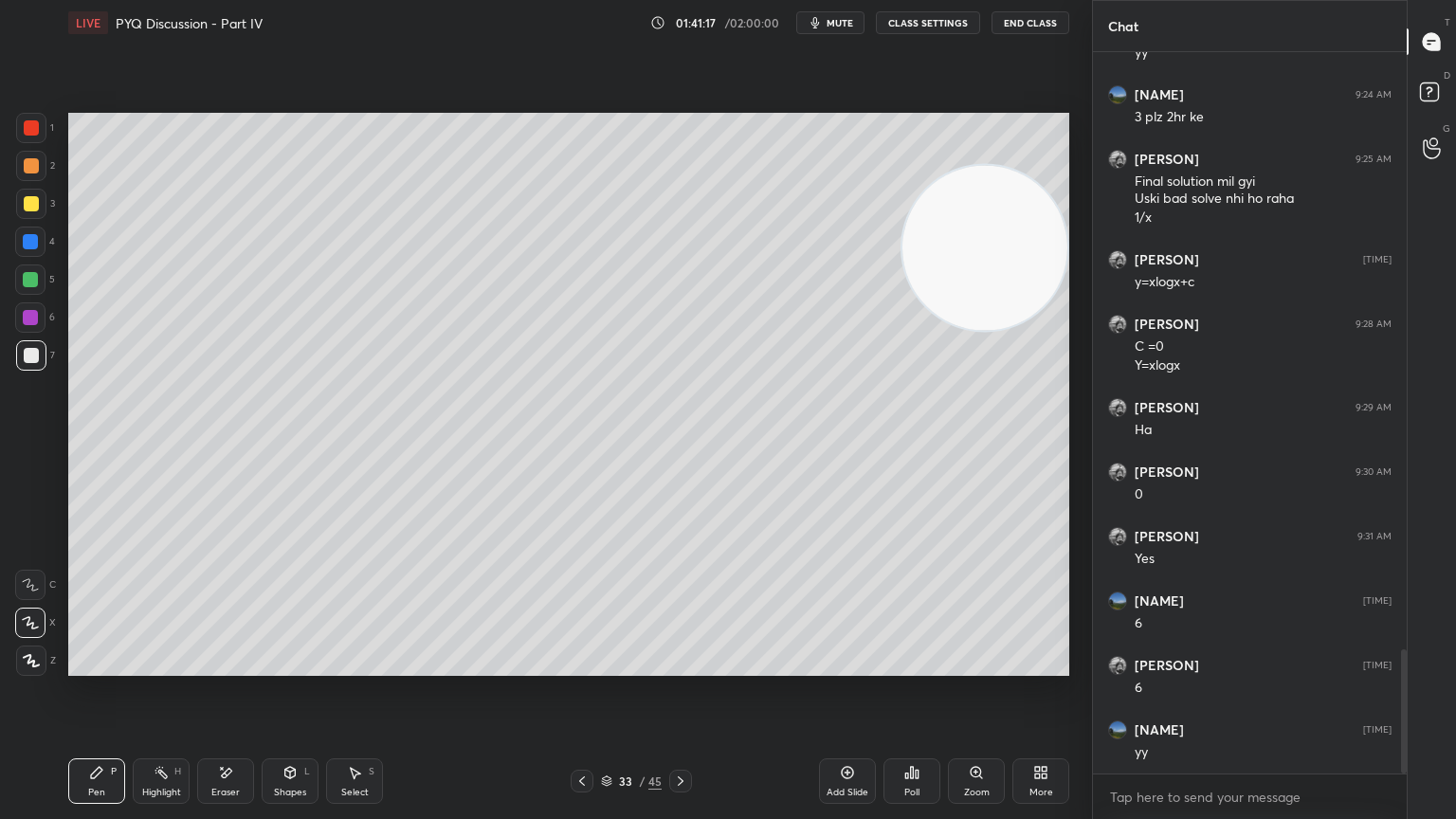 click at bounding box center [30, 280] 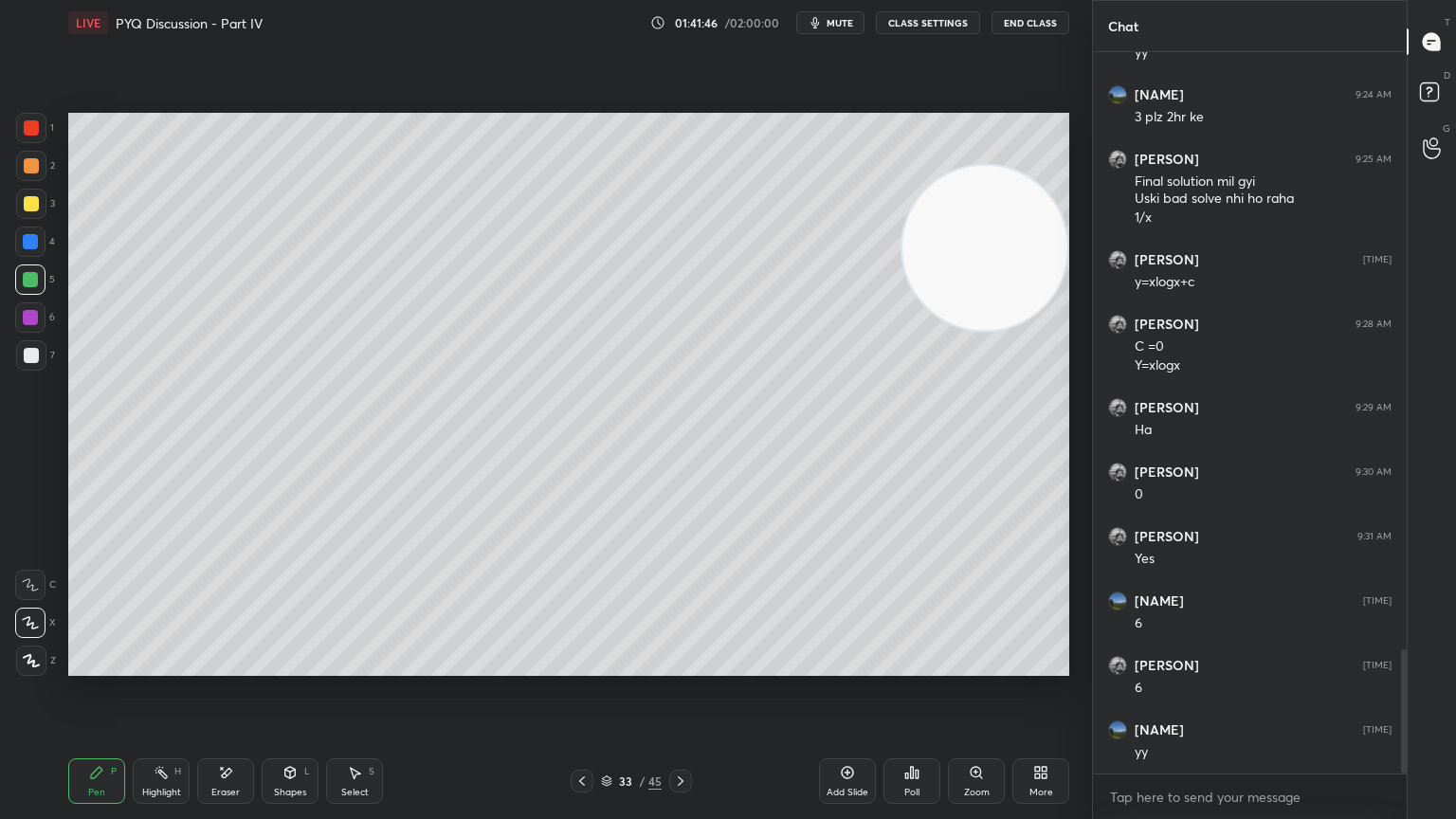 click 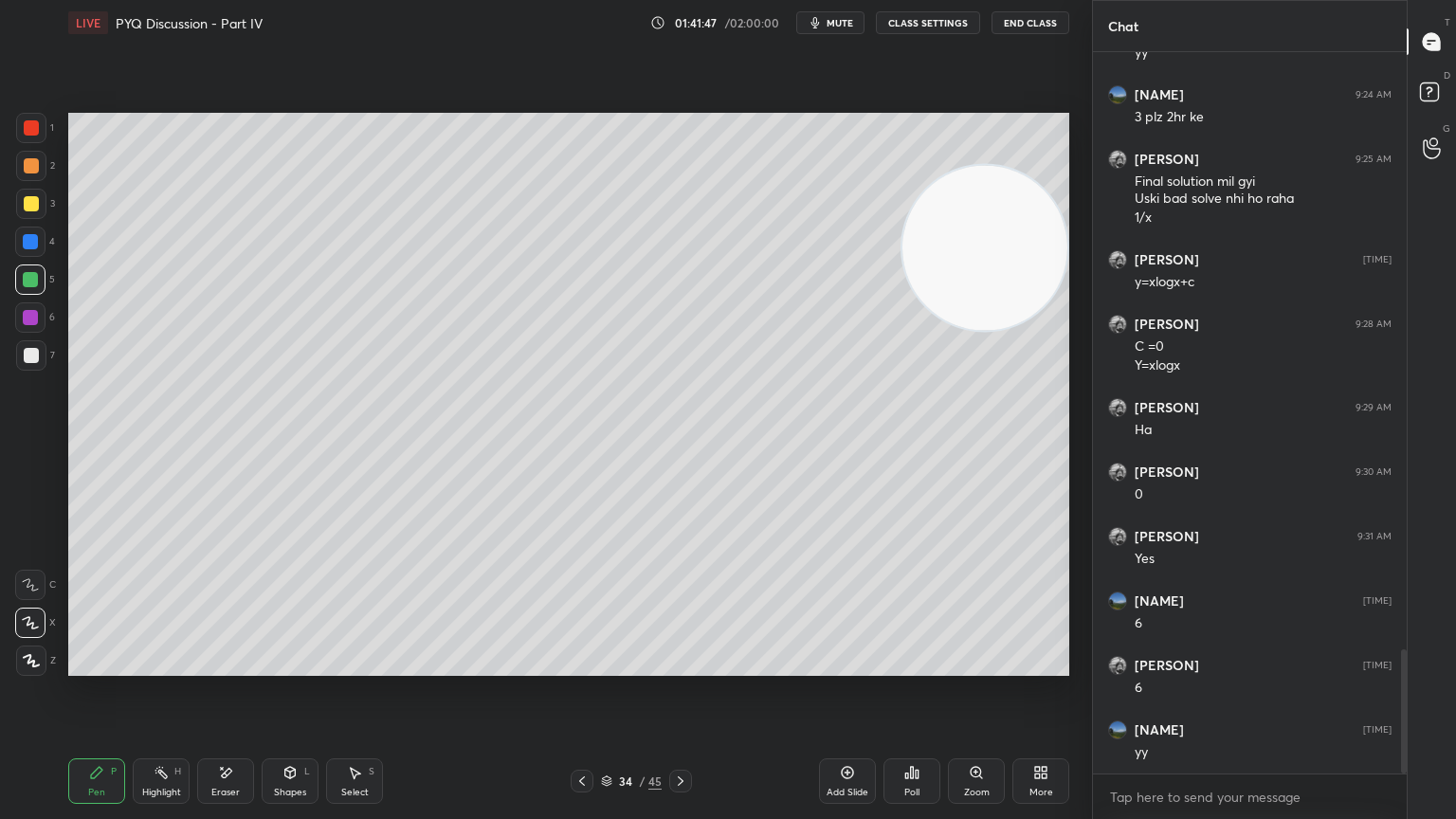 click 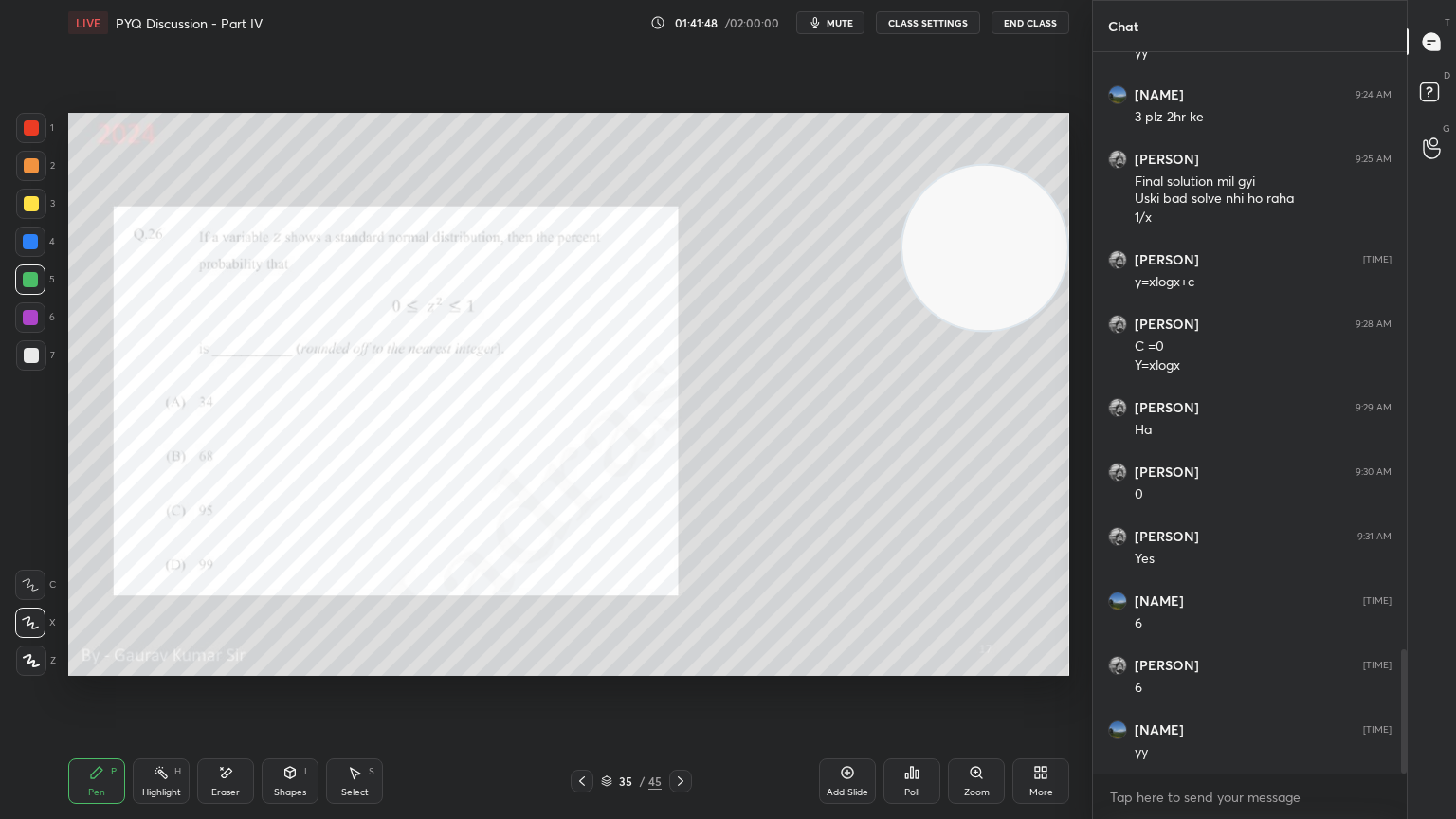 click 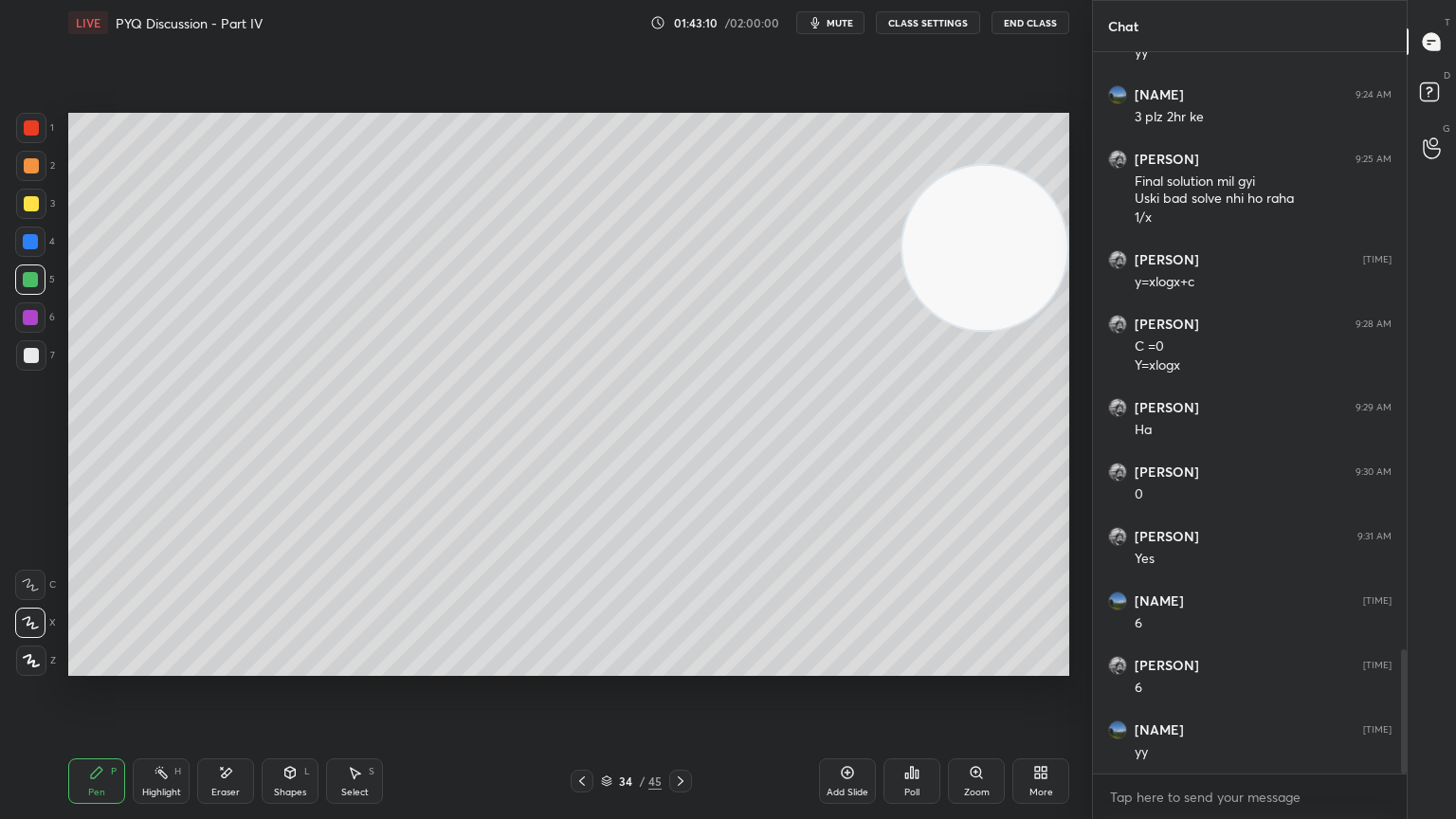 click 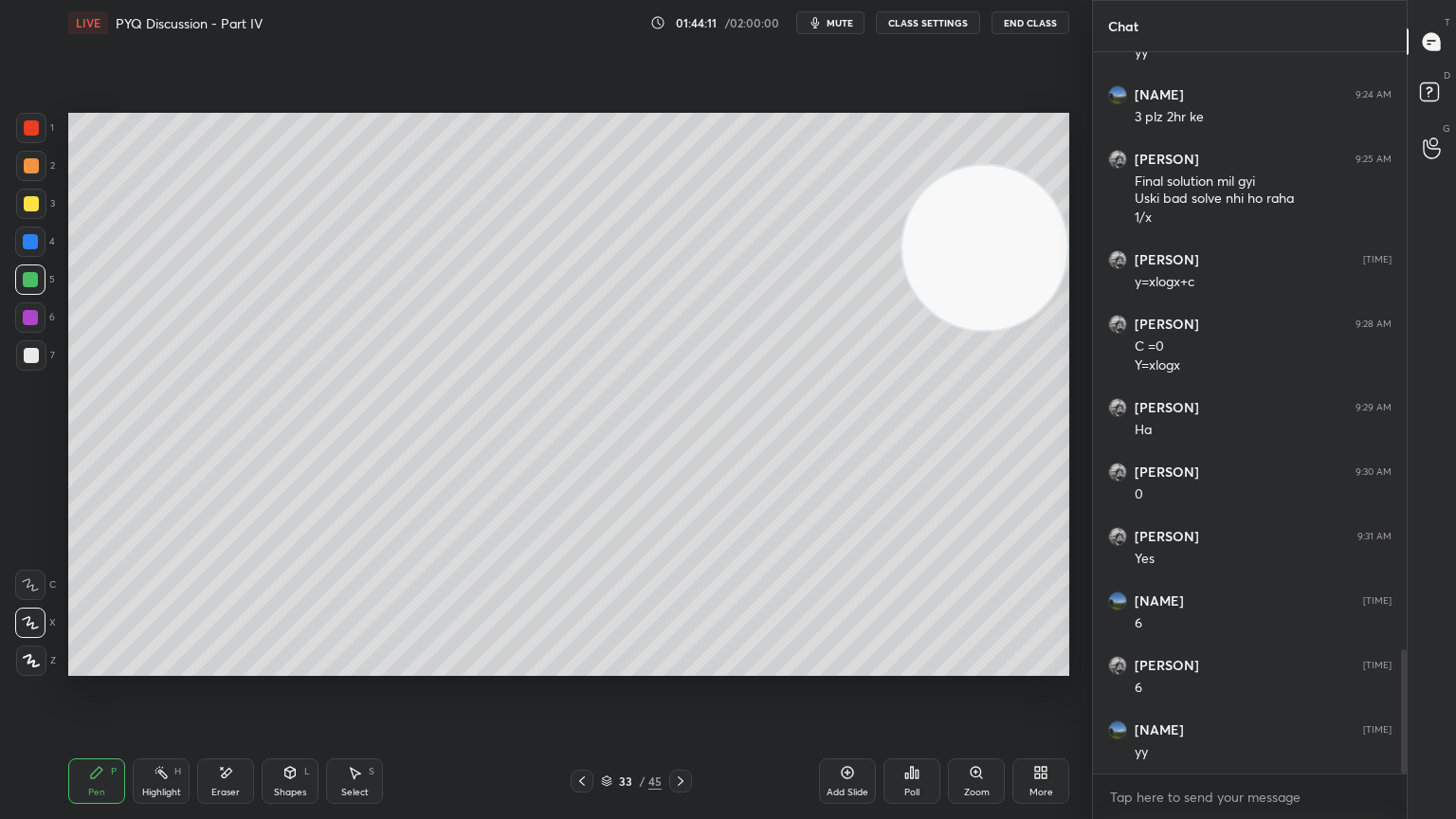 click 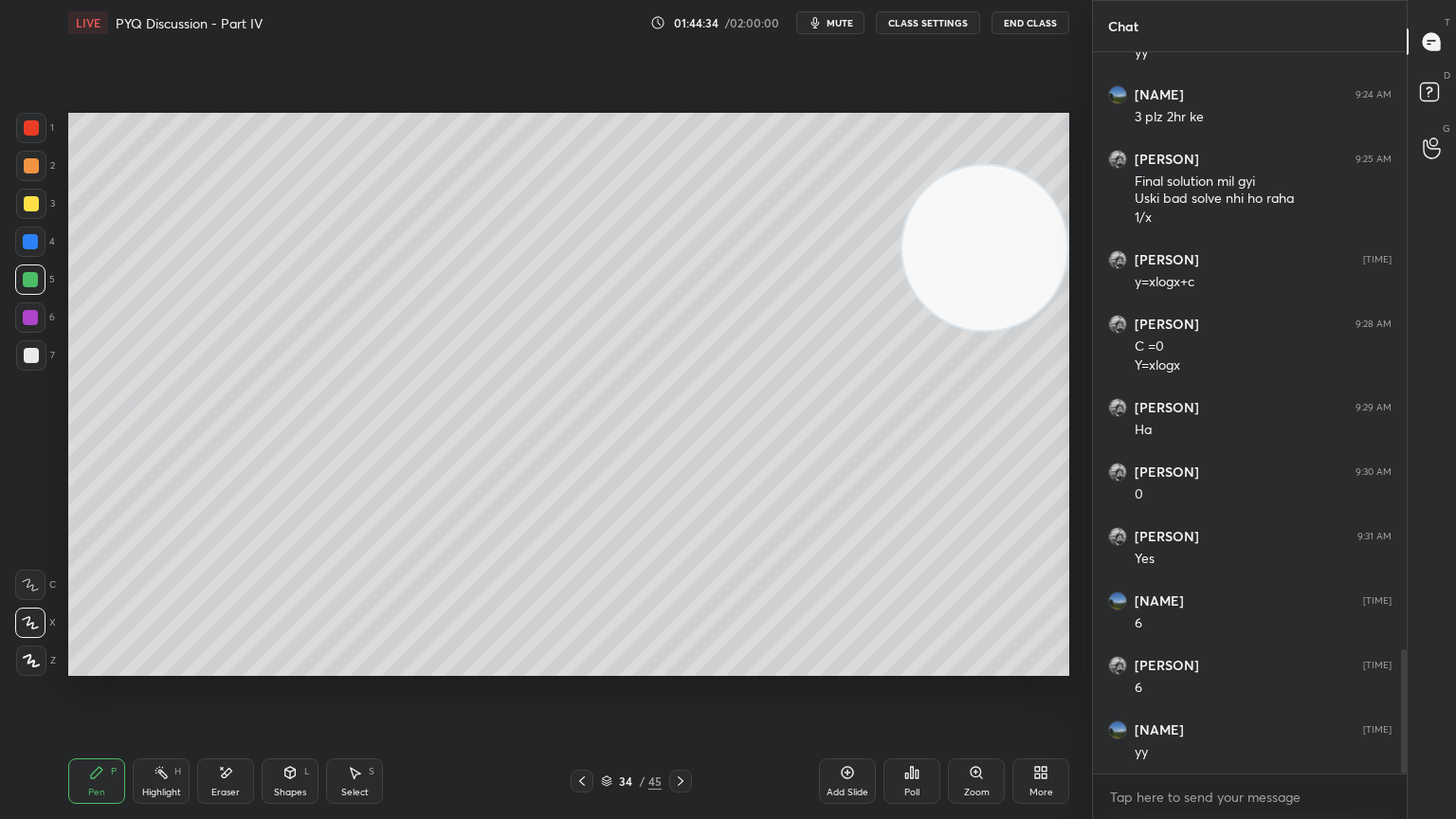 click on "Eraser" at bounding box center [226, 781] 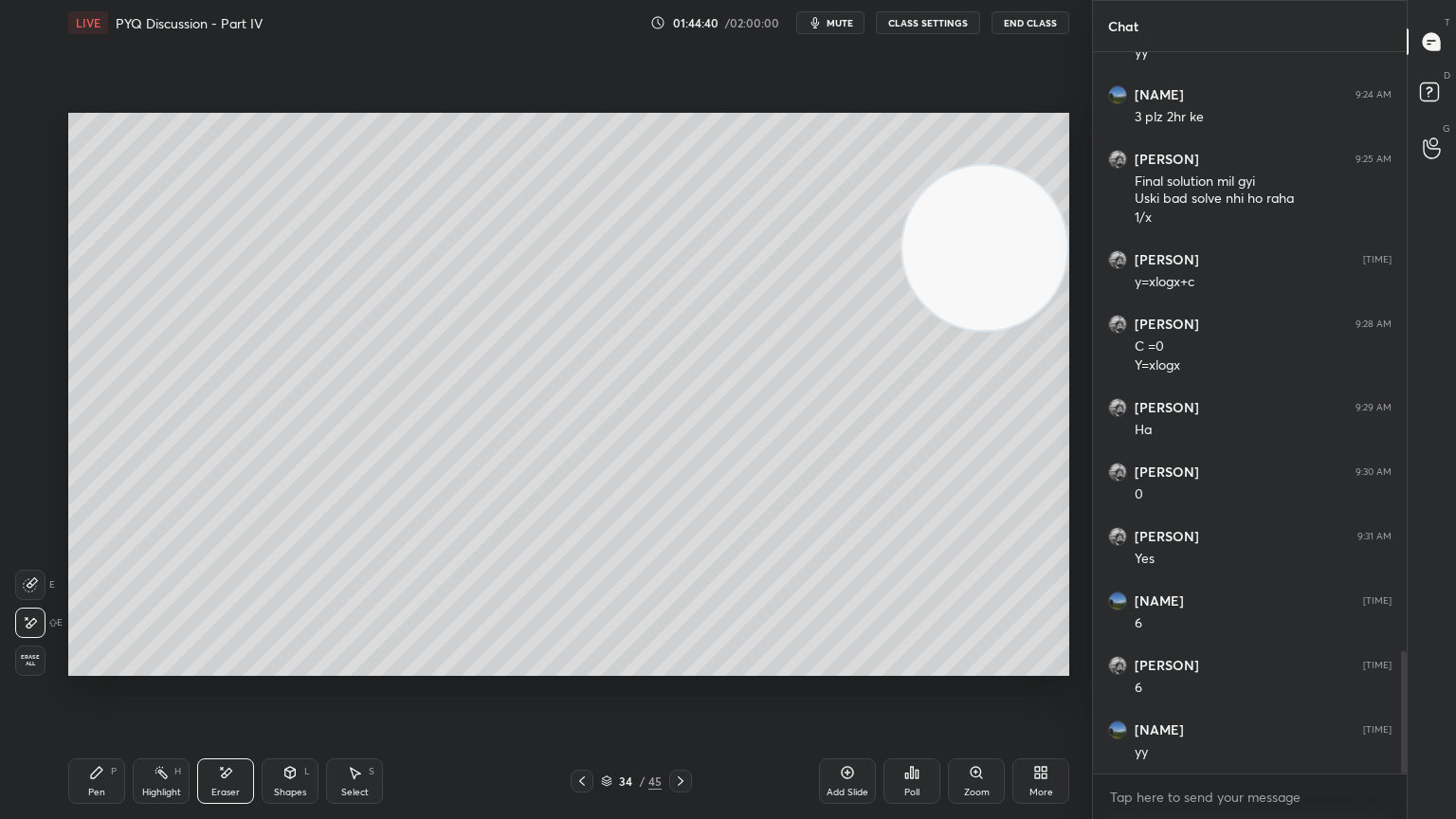 scroll, scrollTop: 3533, scrollLeft: 0, axis: vertical 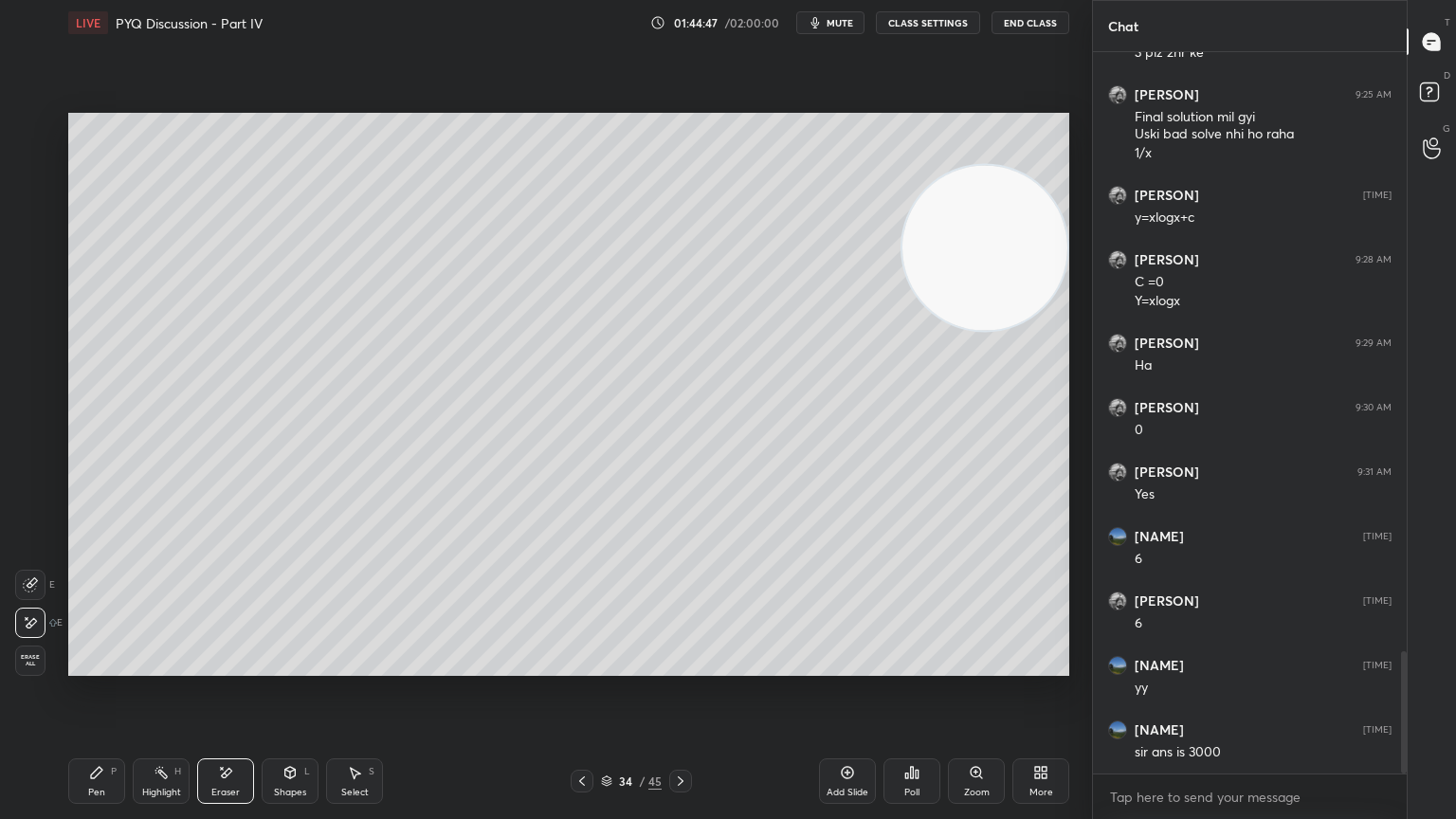 click on "Pen P" at bounding box center (97, 781) 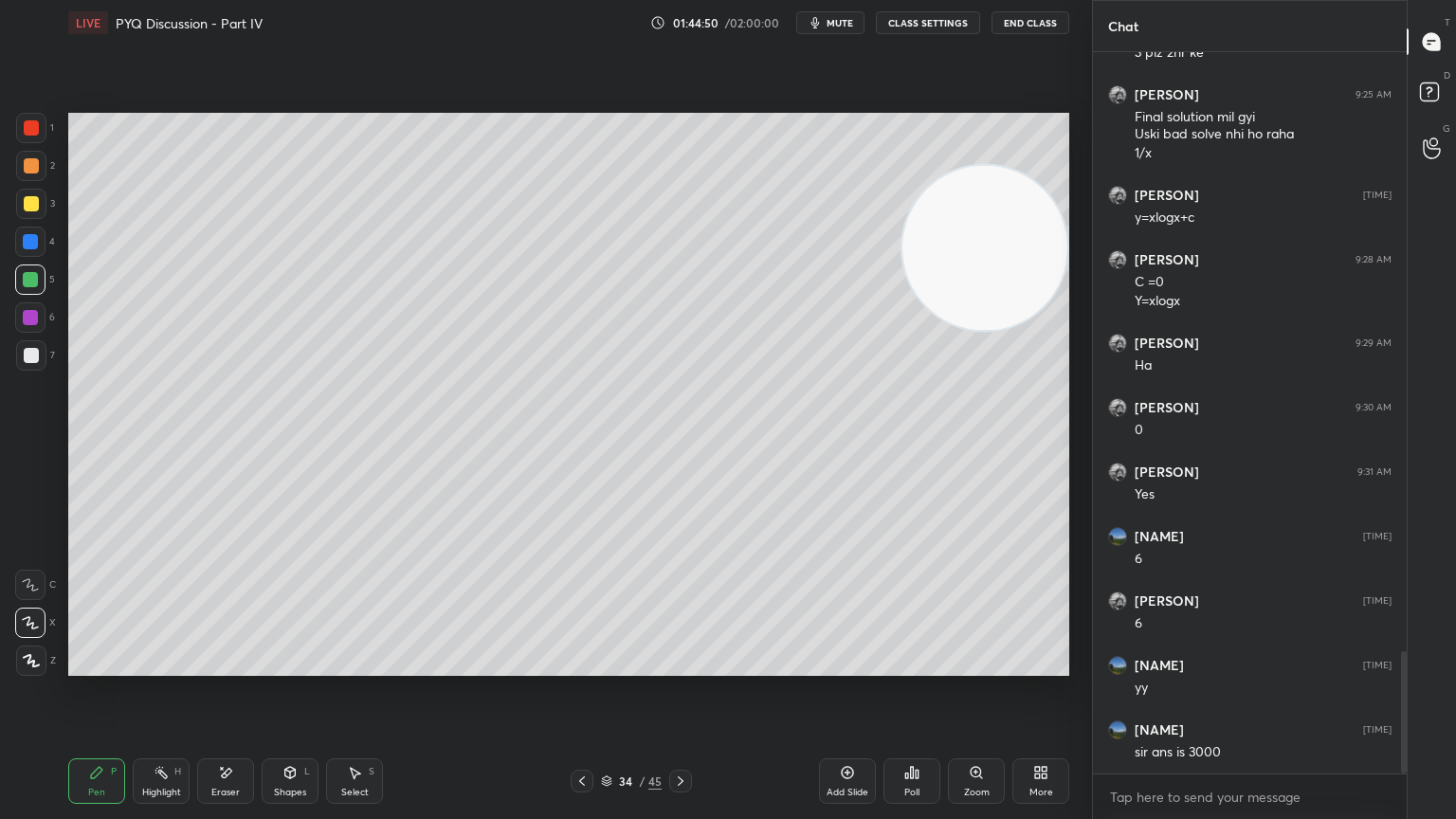 click at bounding box center (31, 355) 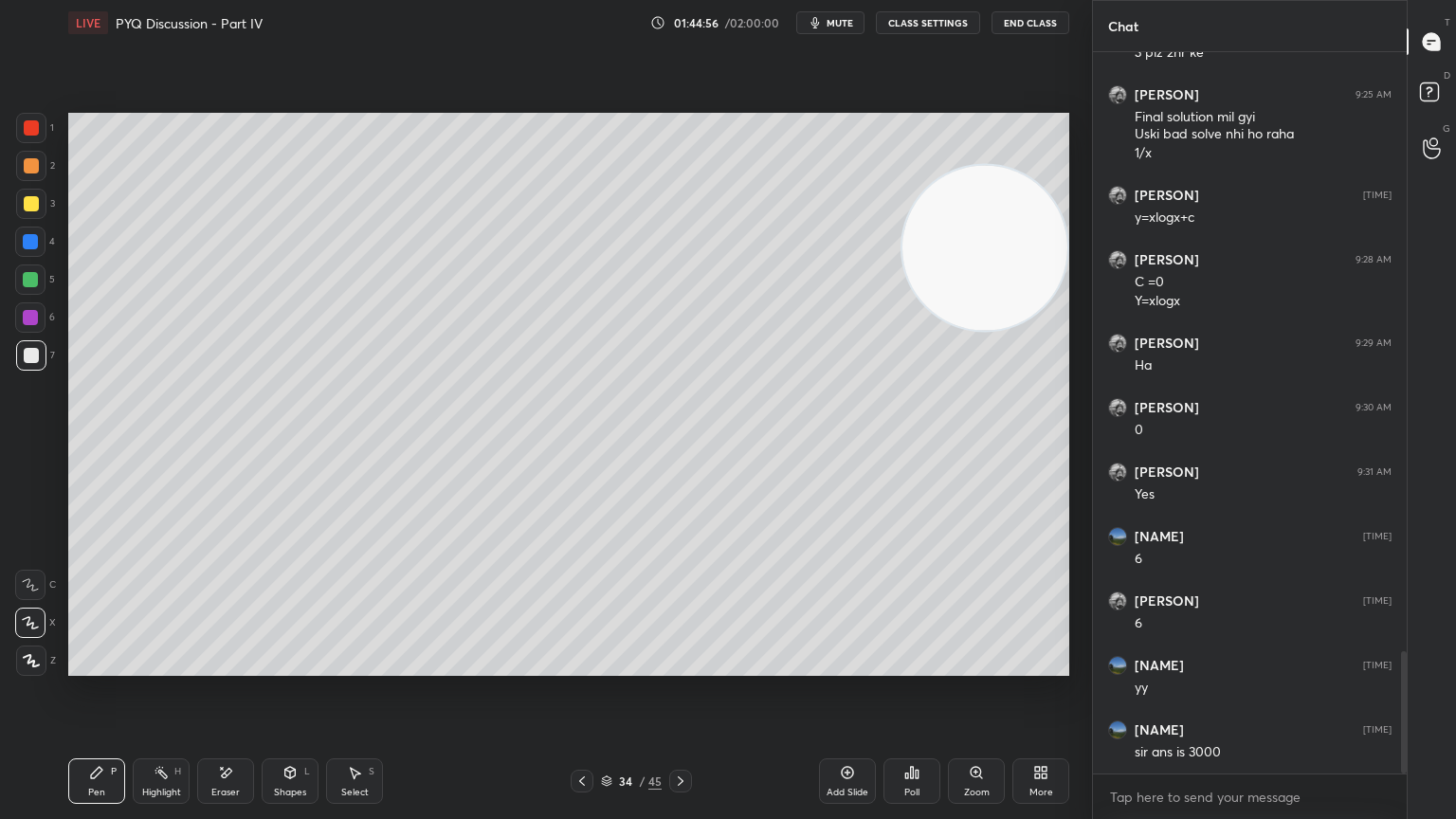 click 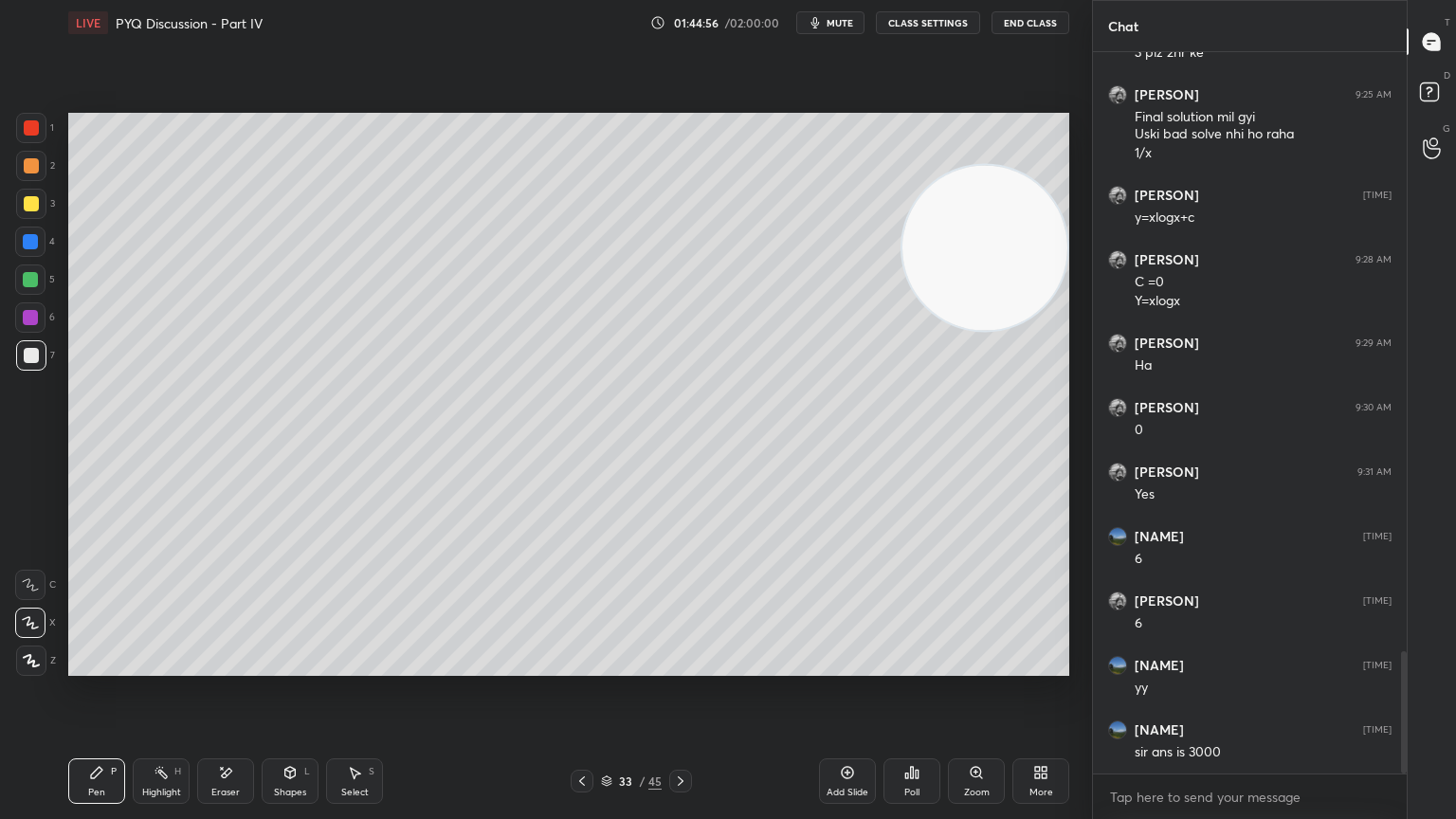 click 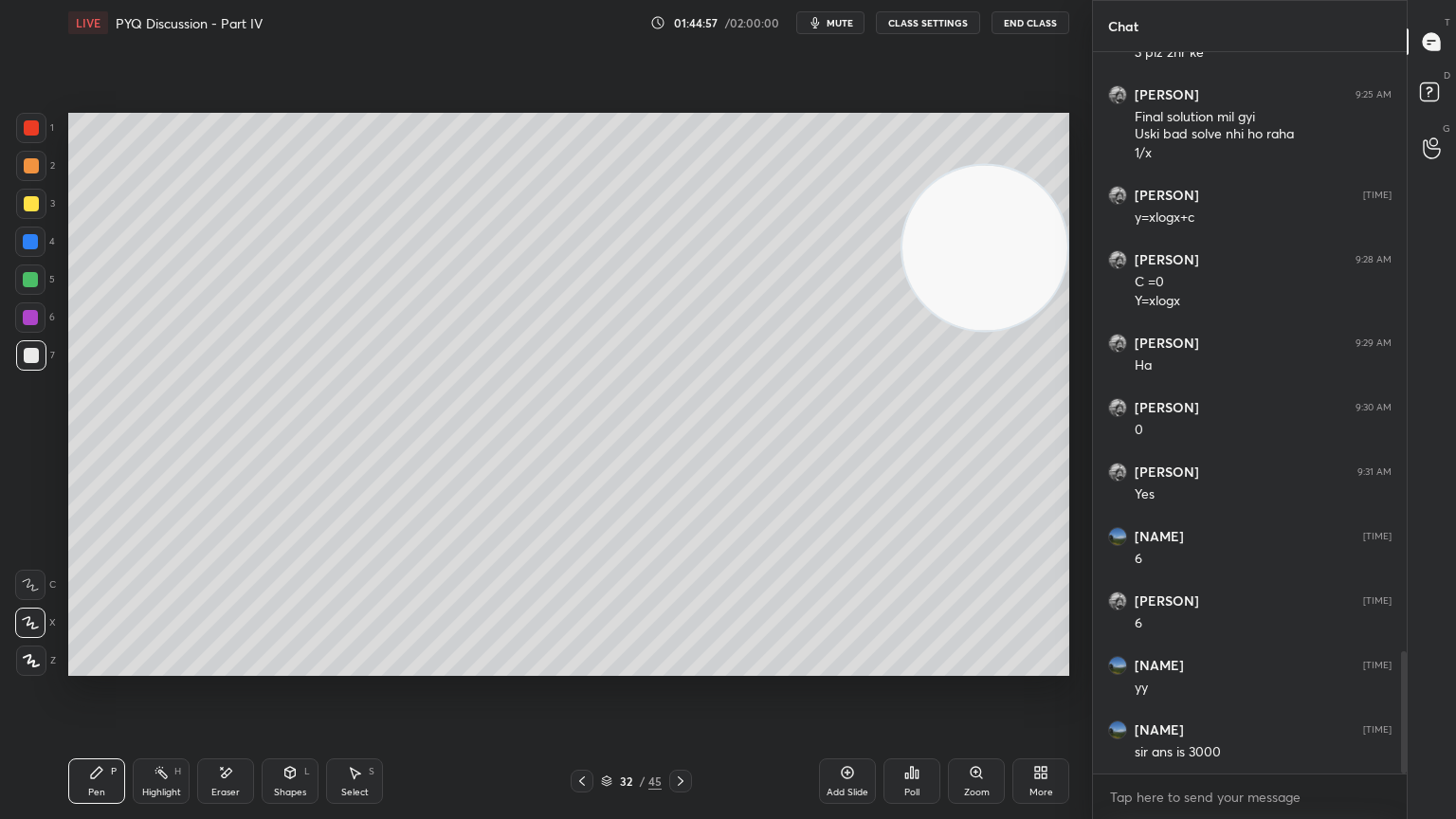 click 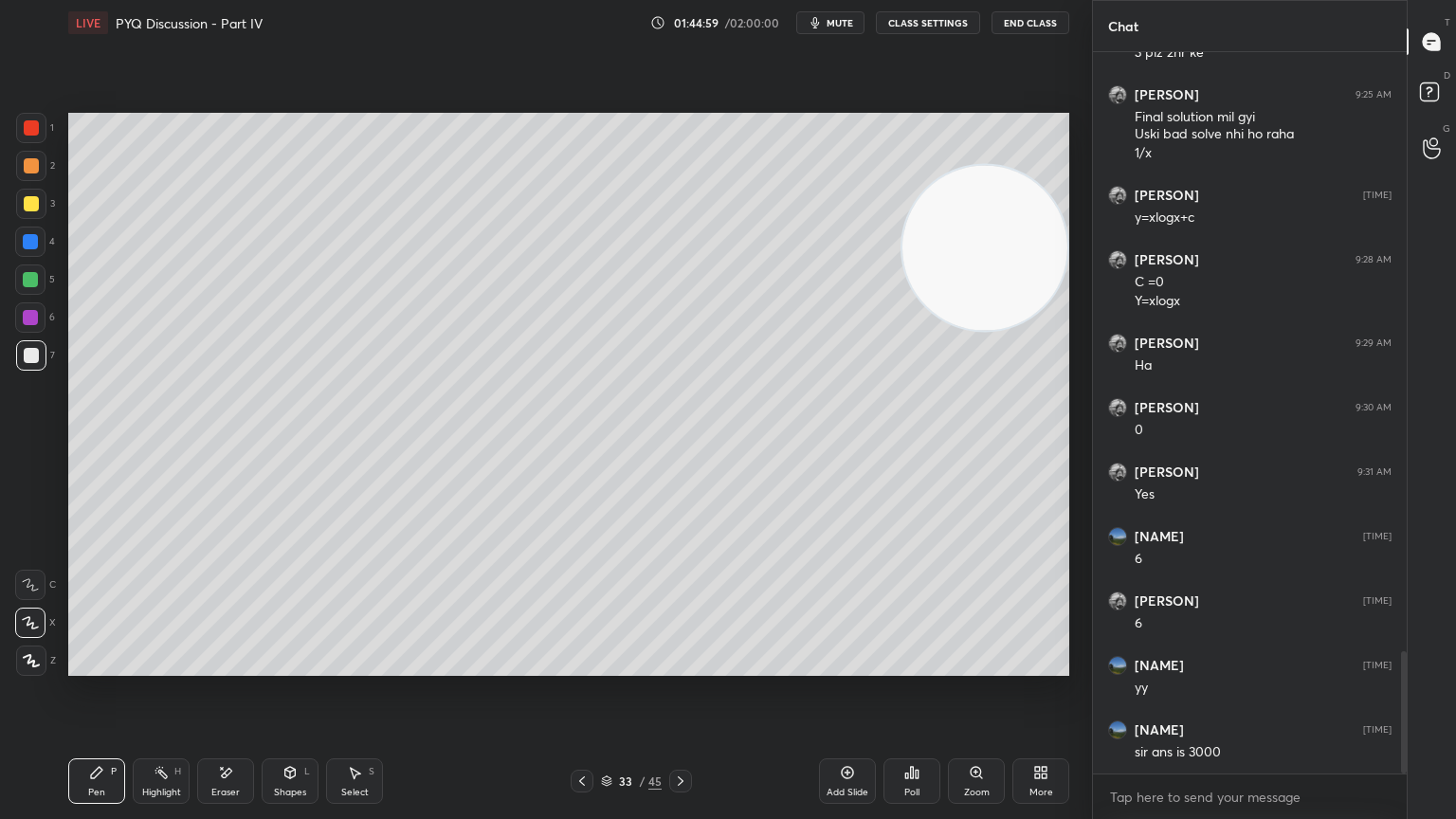 click 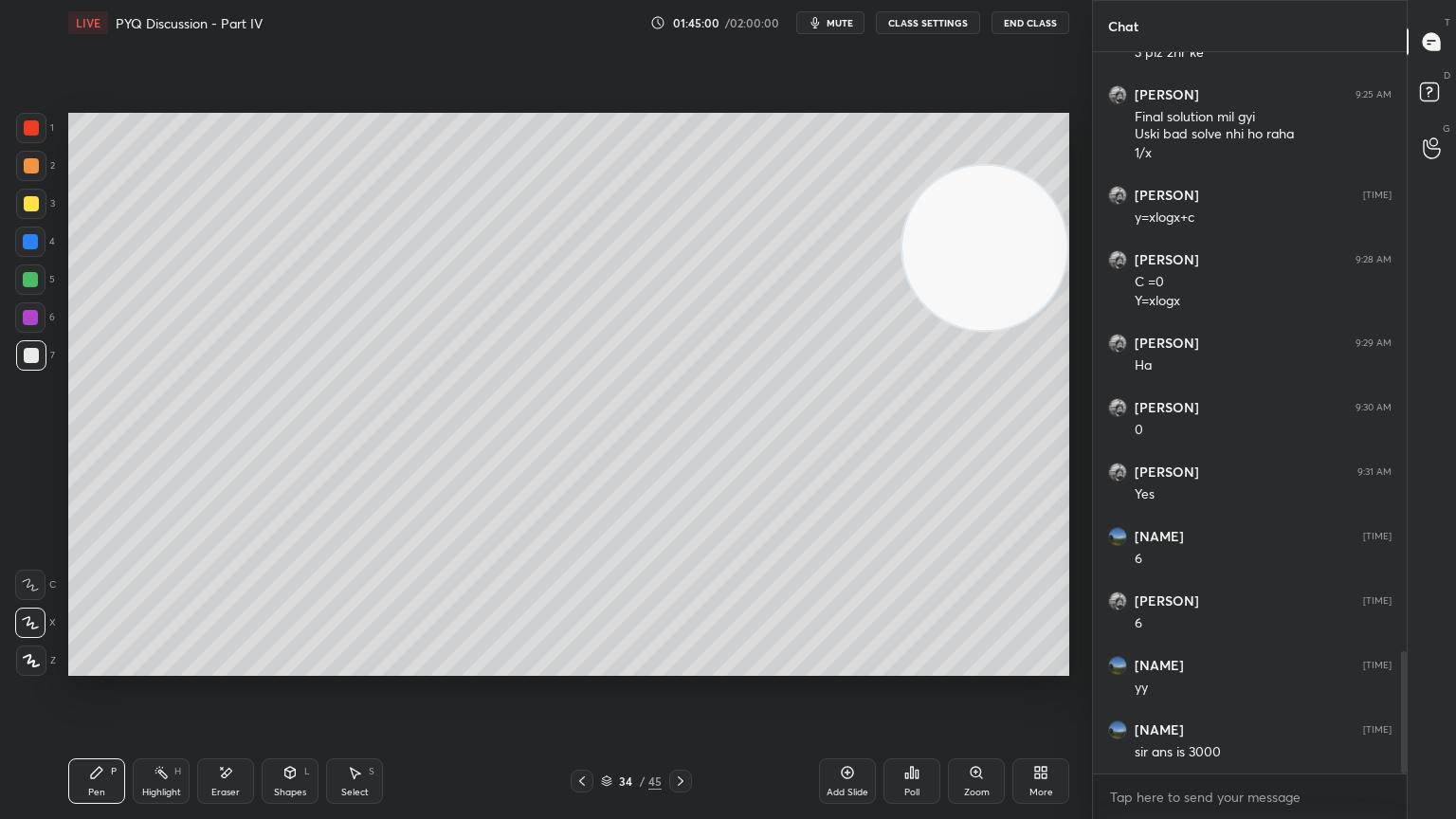 click 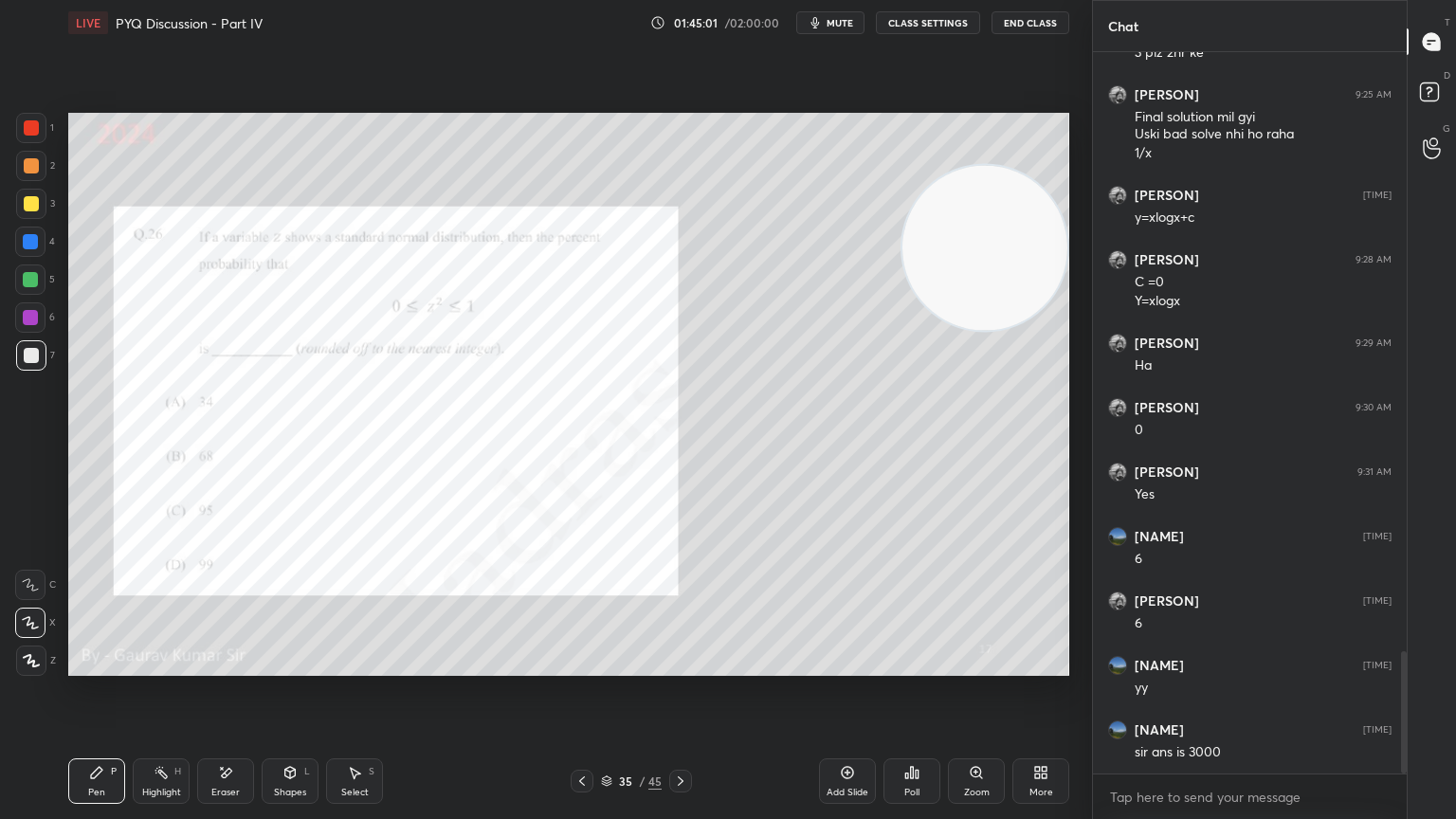 click 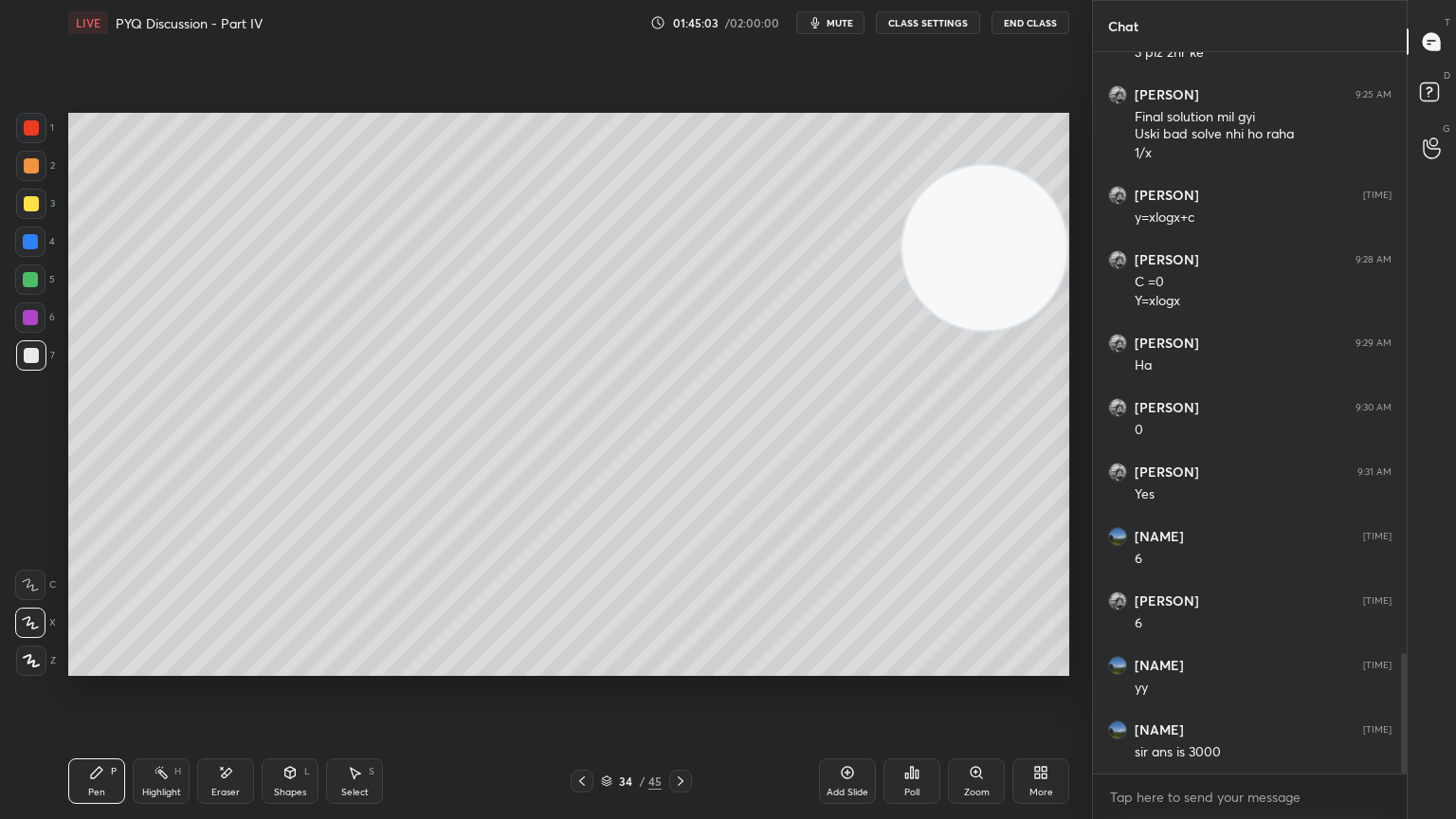 scroll, scrollTop: 3597, scrollLeft: 0, axis: vertical 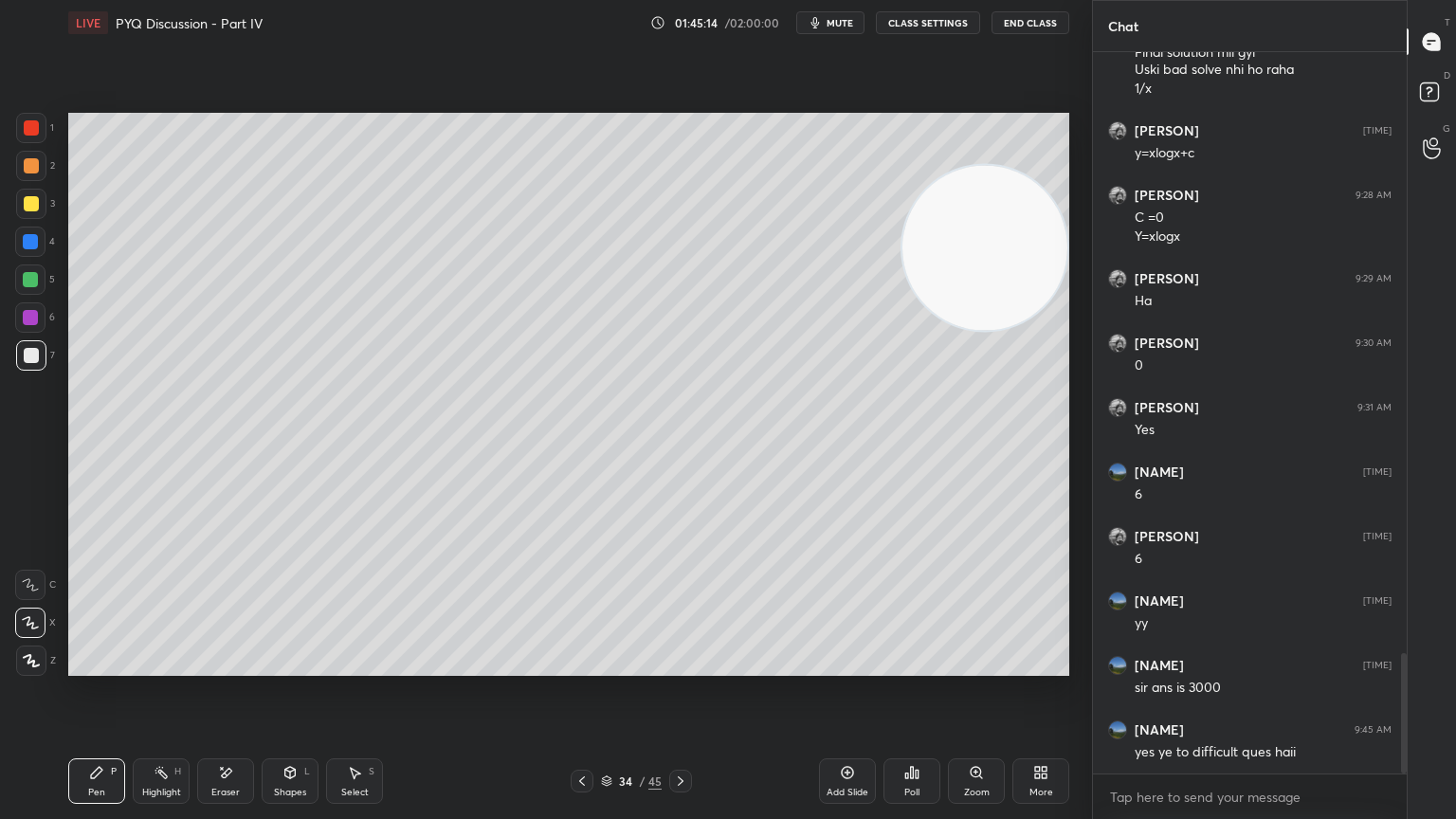 click 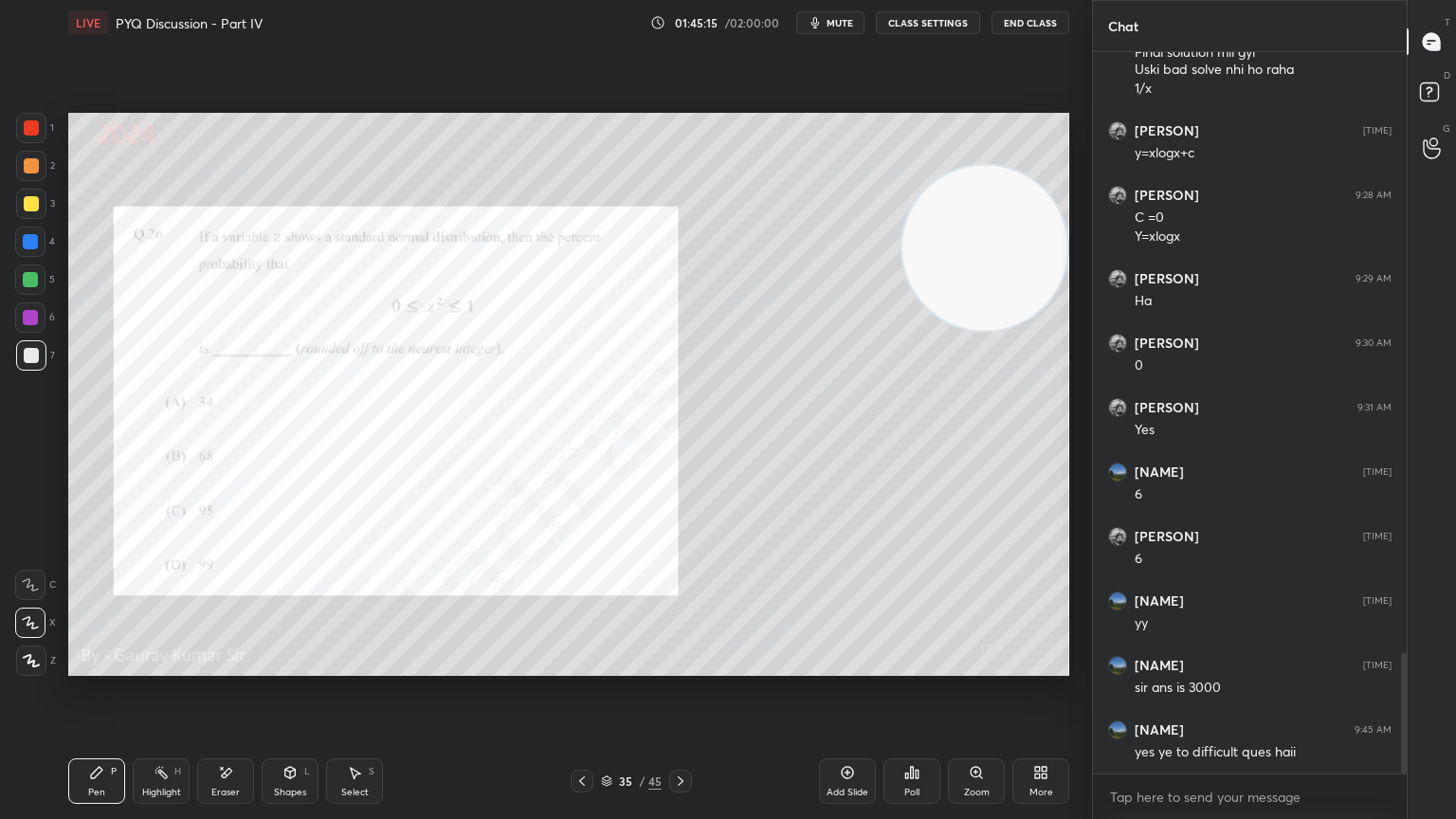 click 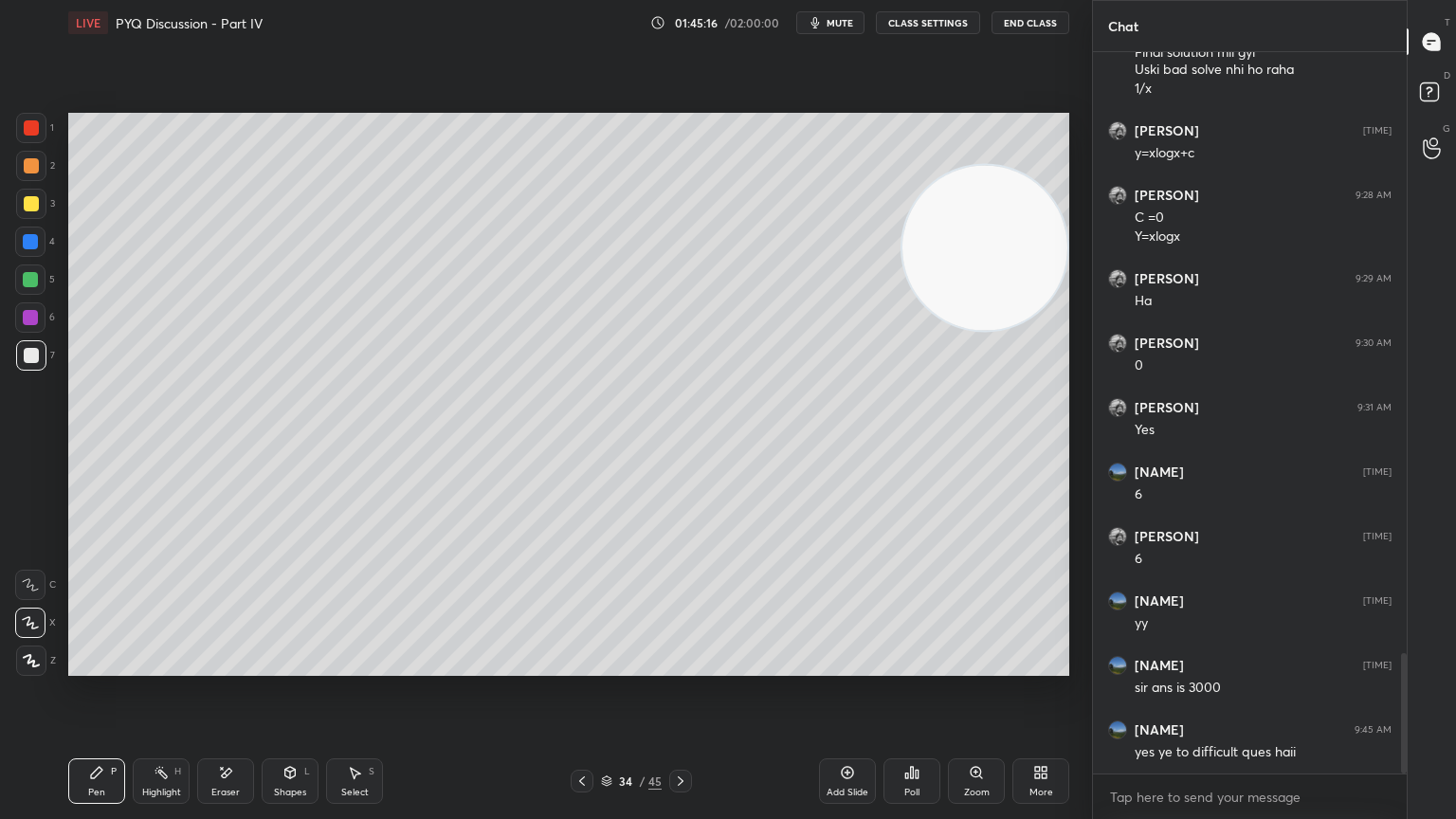 click 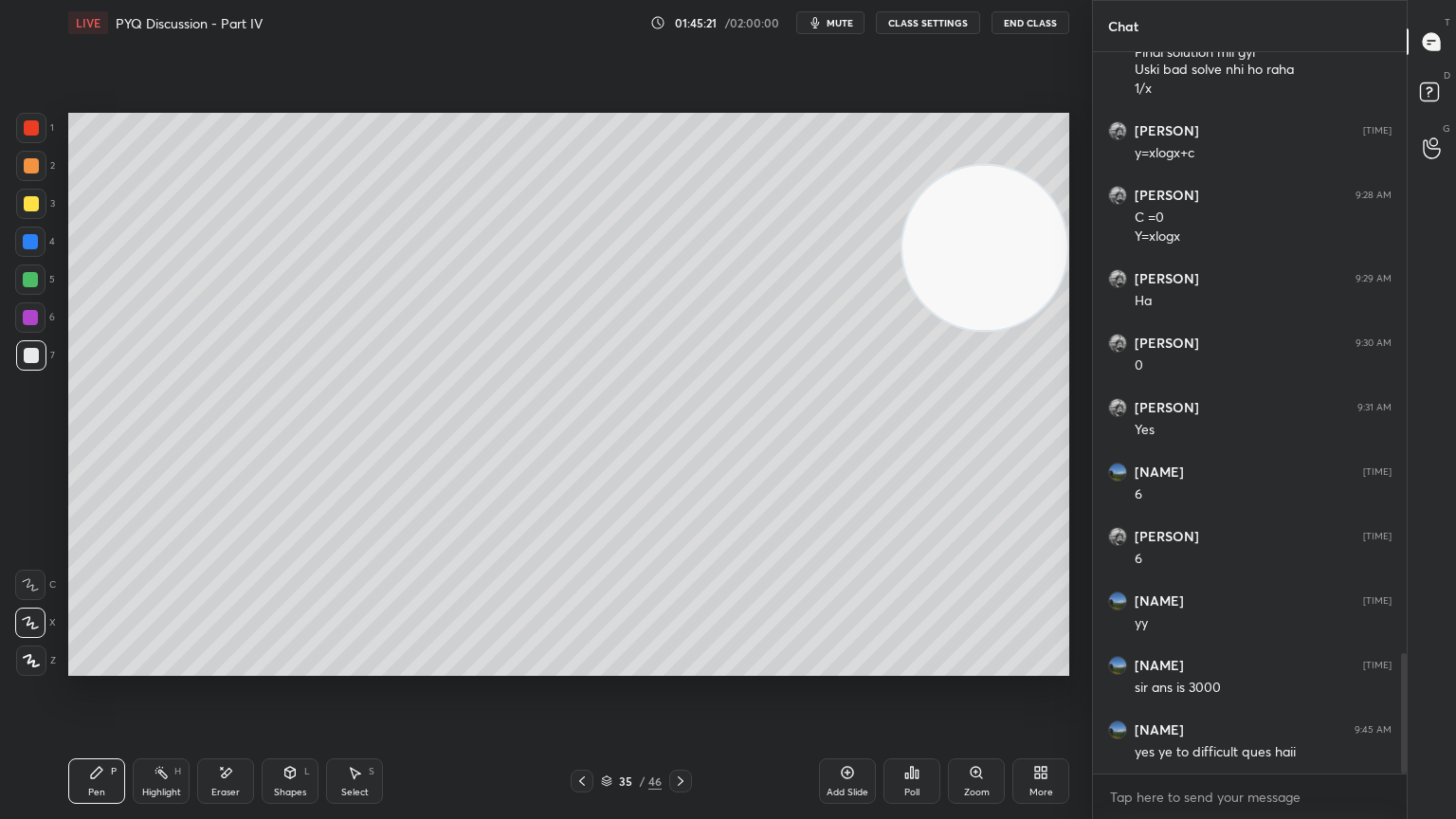 click 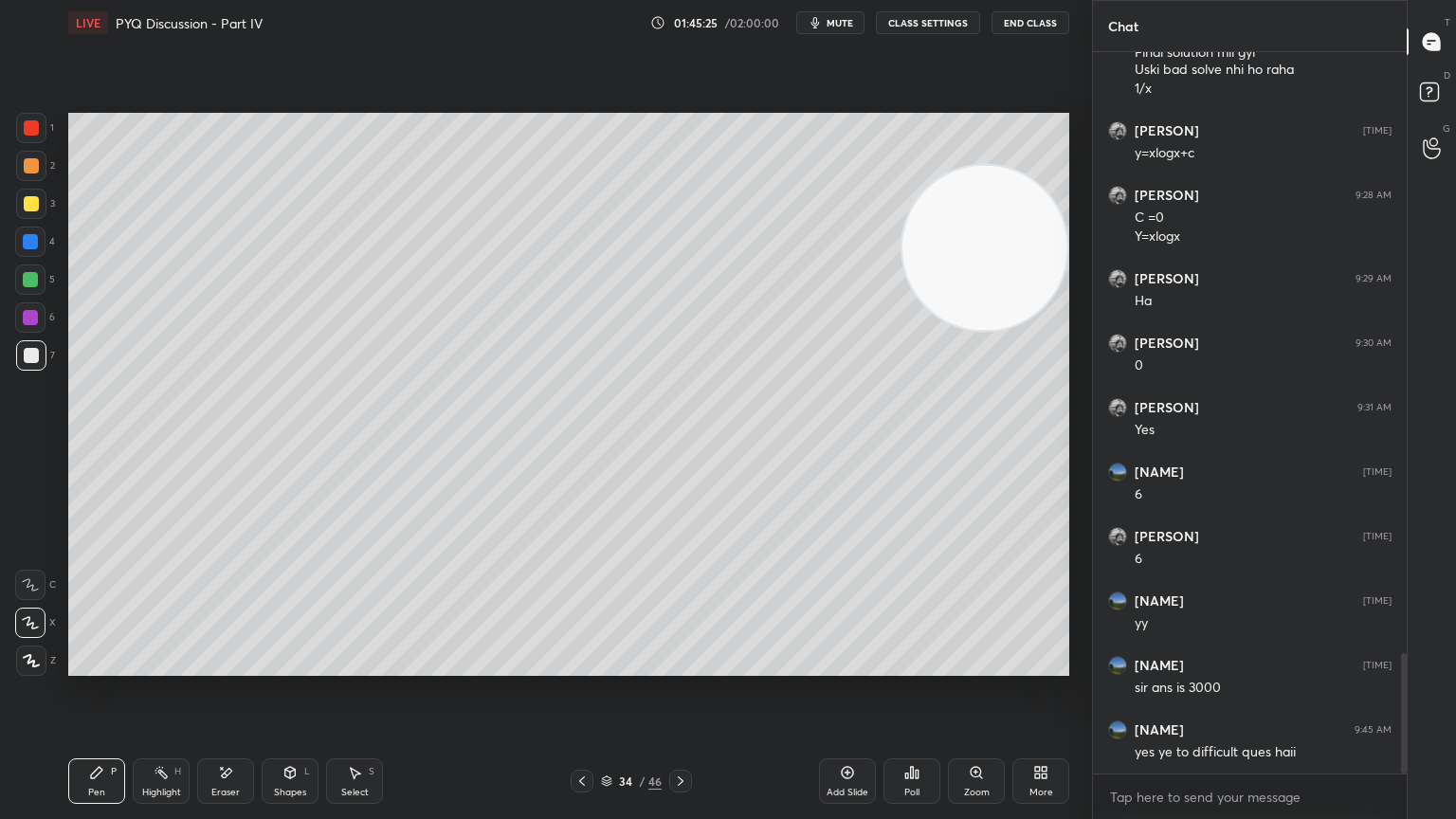 click 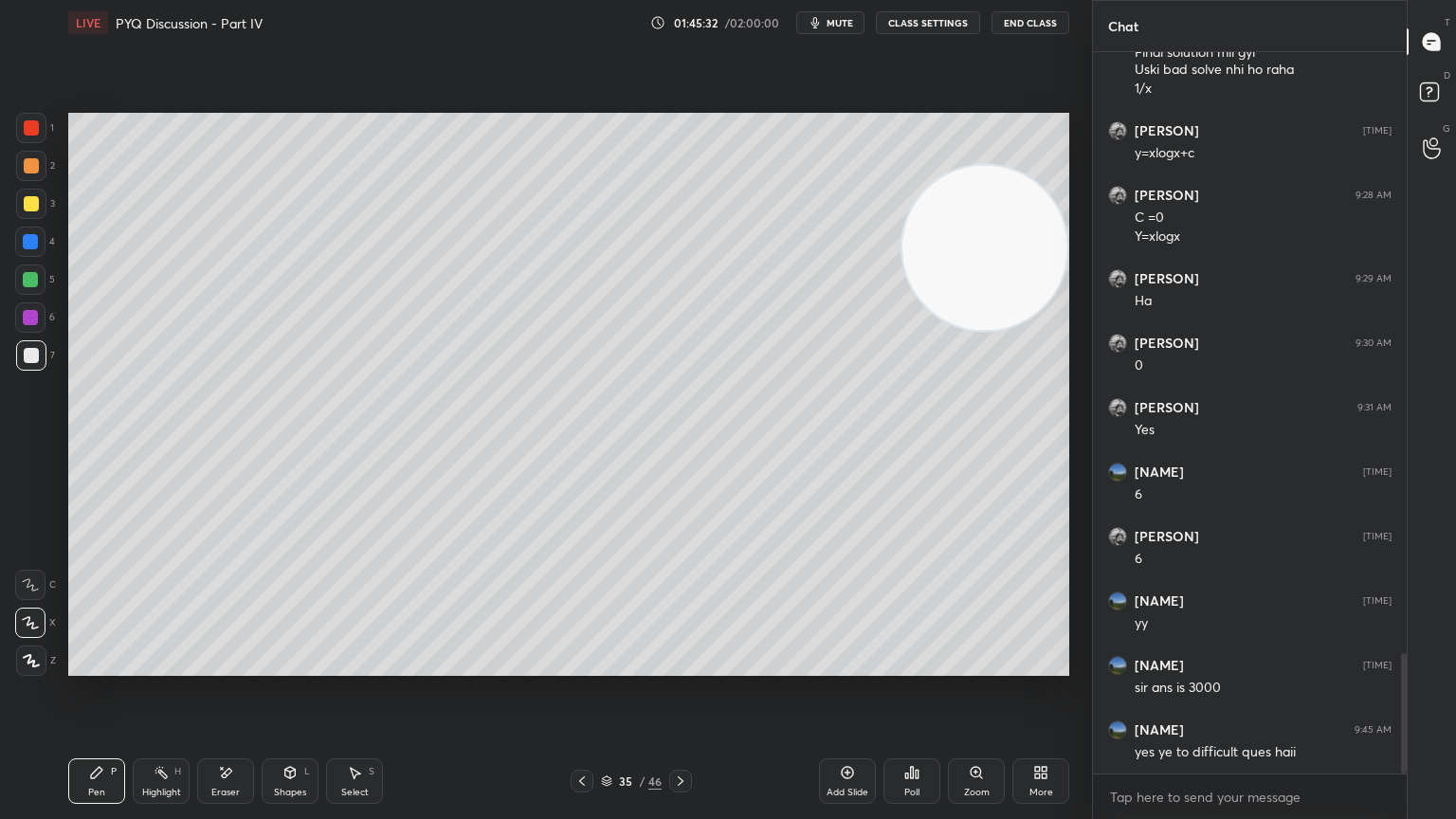 click 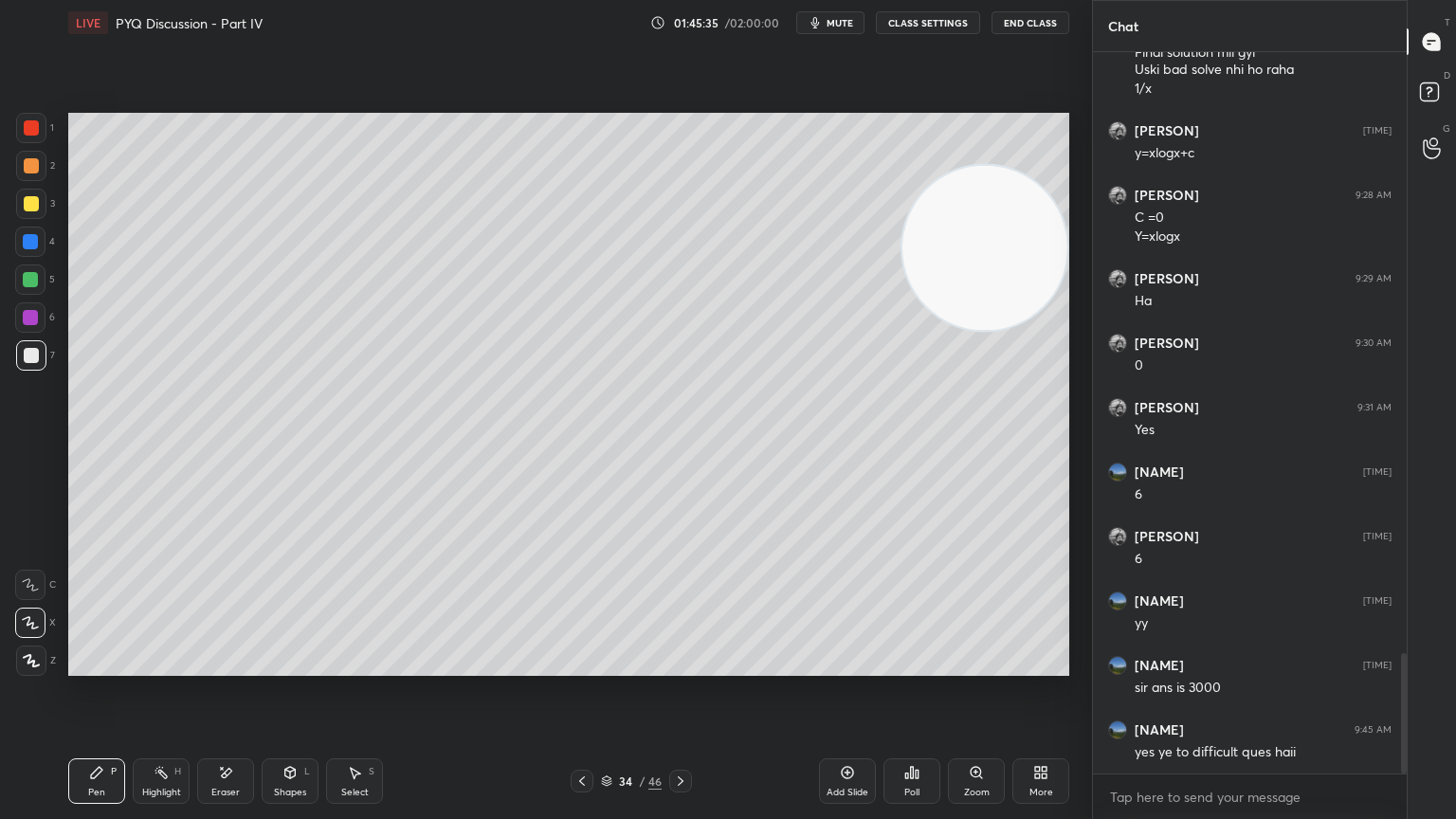 click 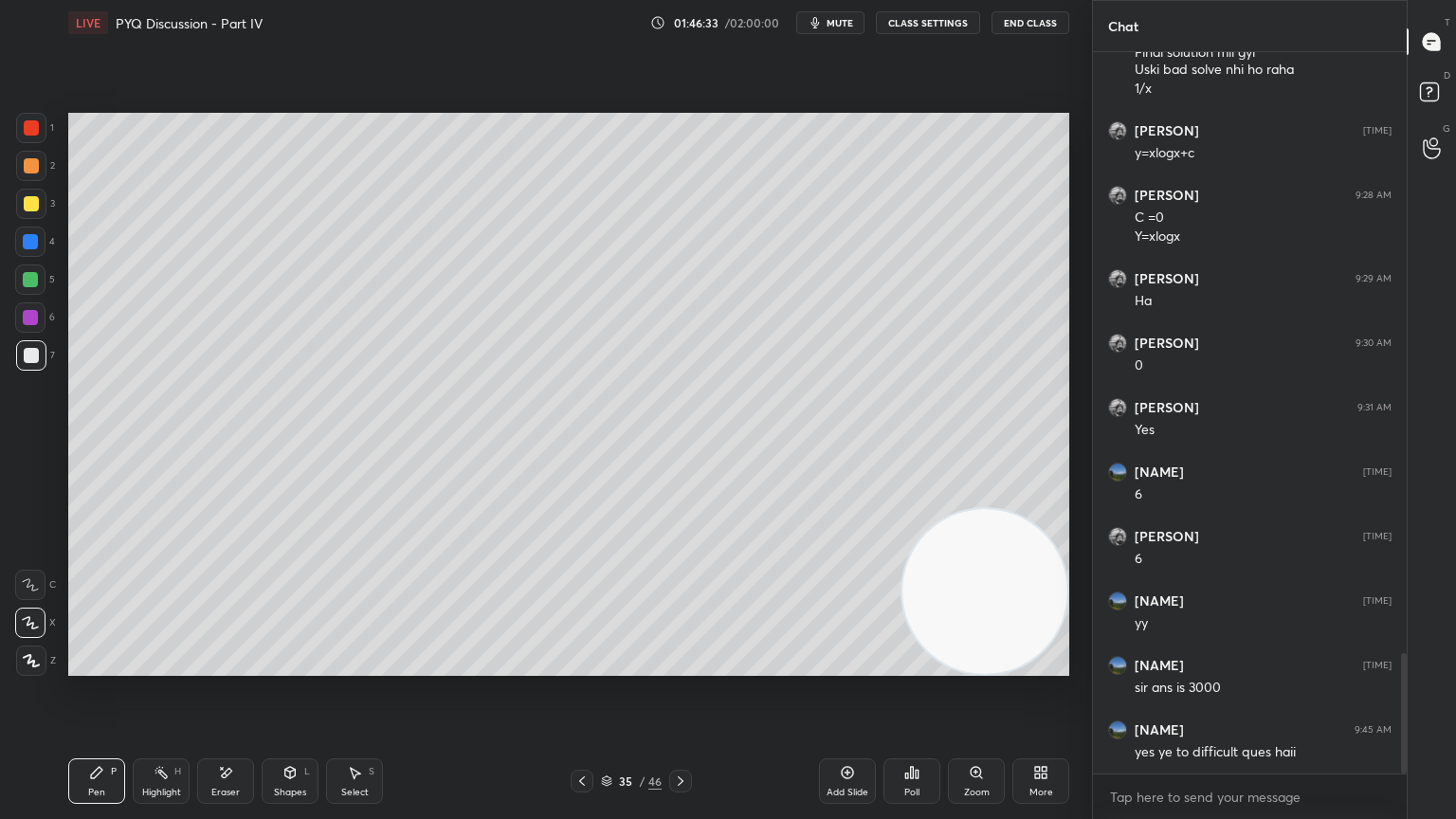 click at bounding box center [30, 318] 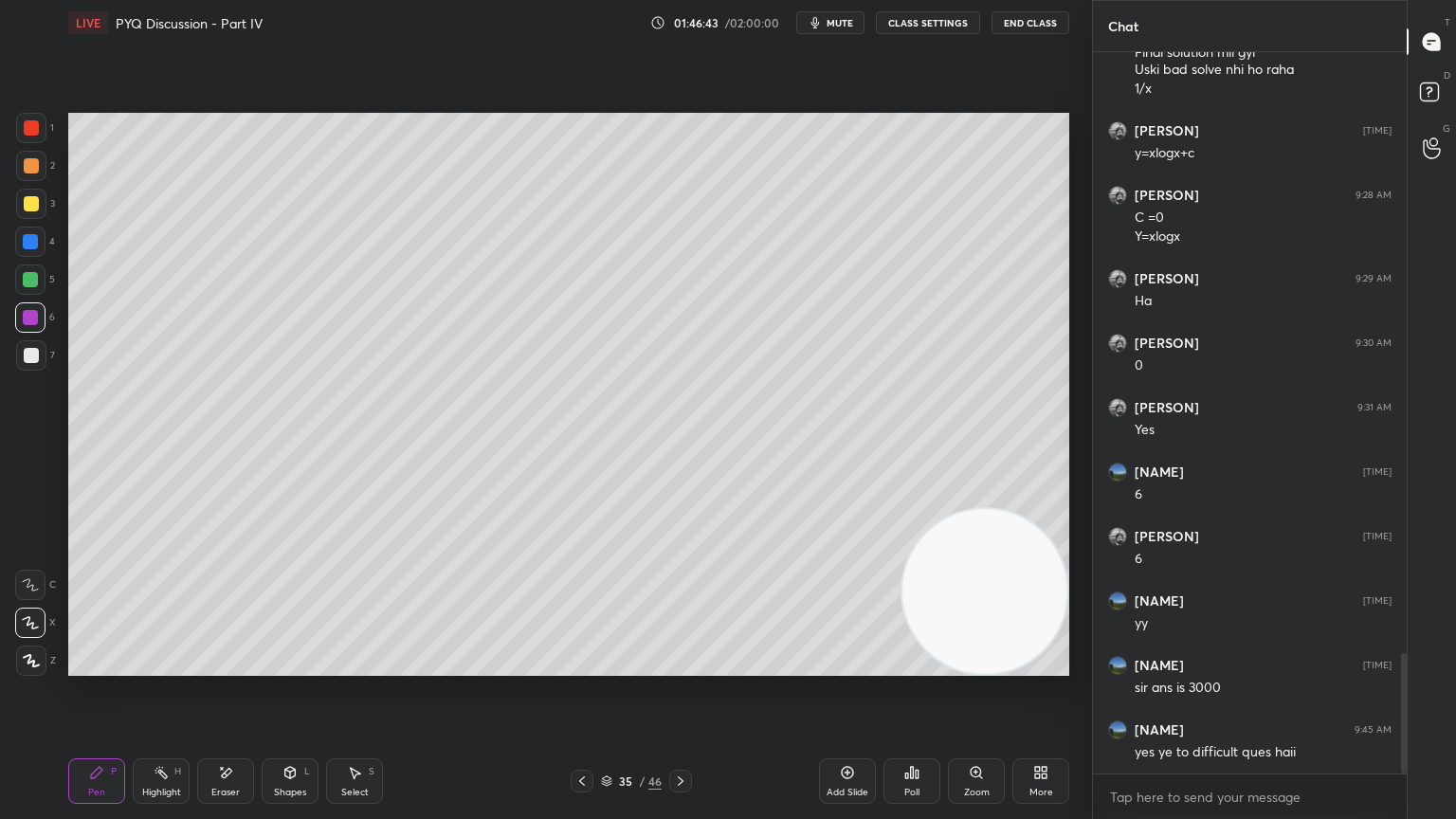 click 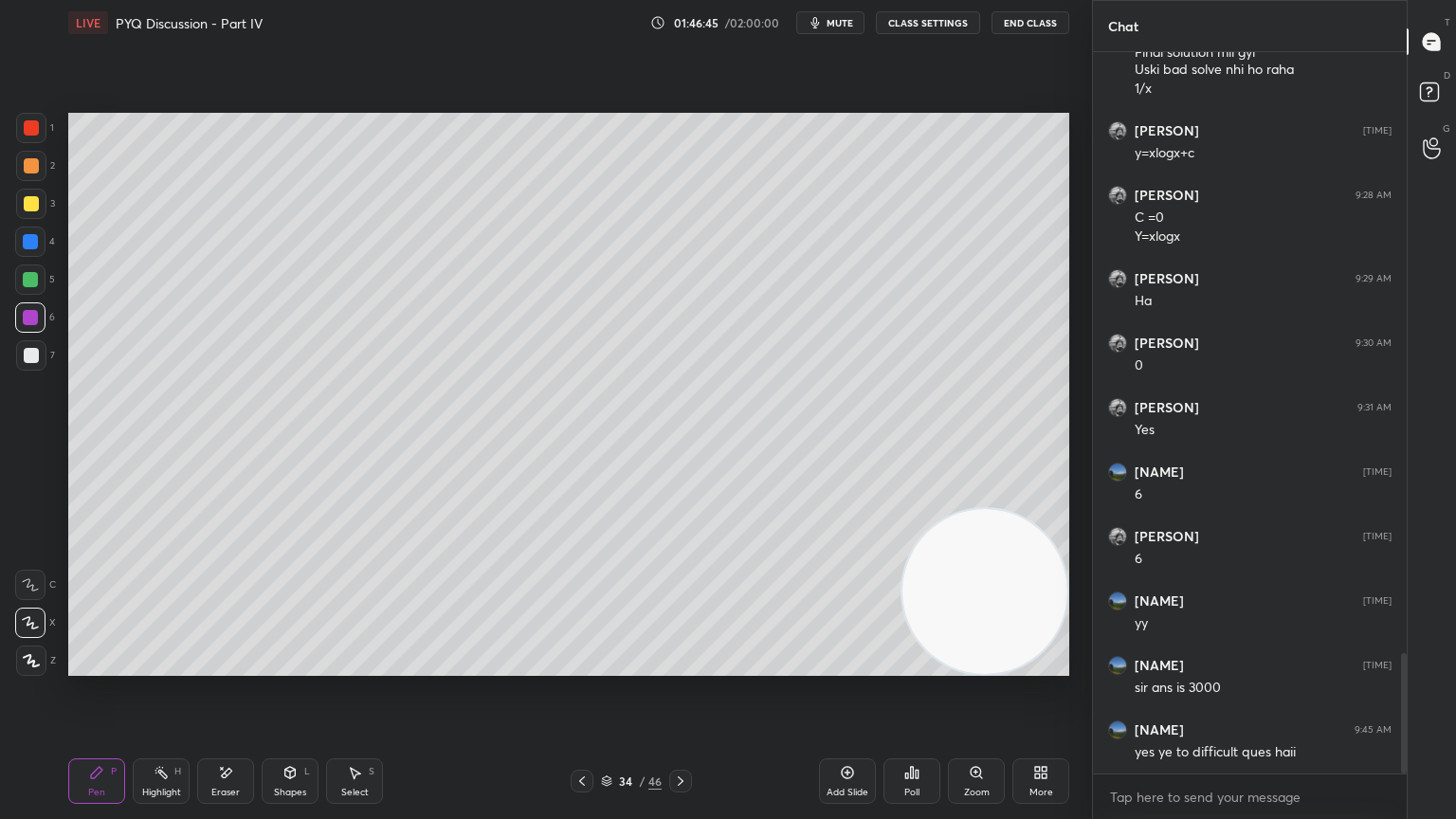 click 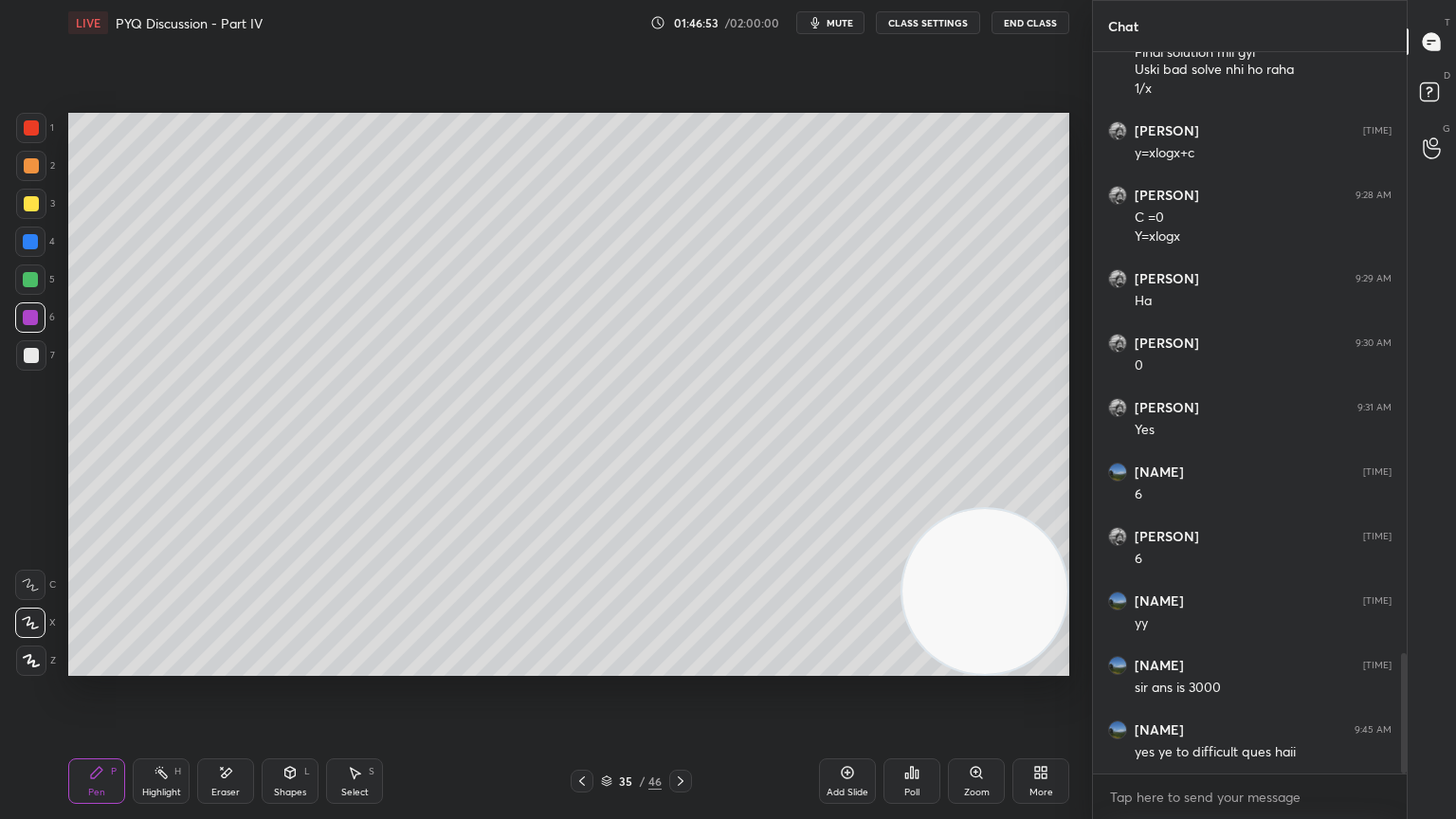 click on "Shapes L" at bounding box center (290, 781) 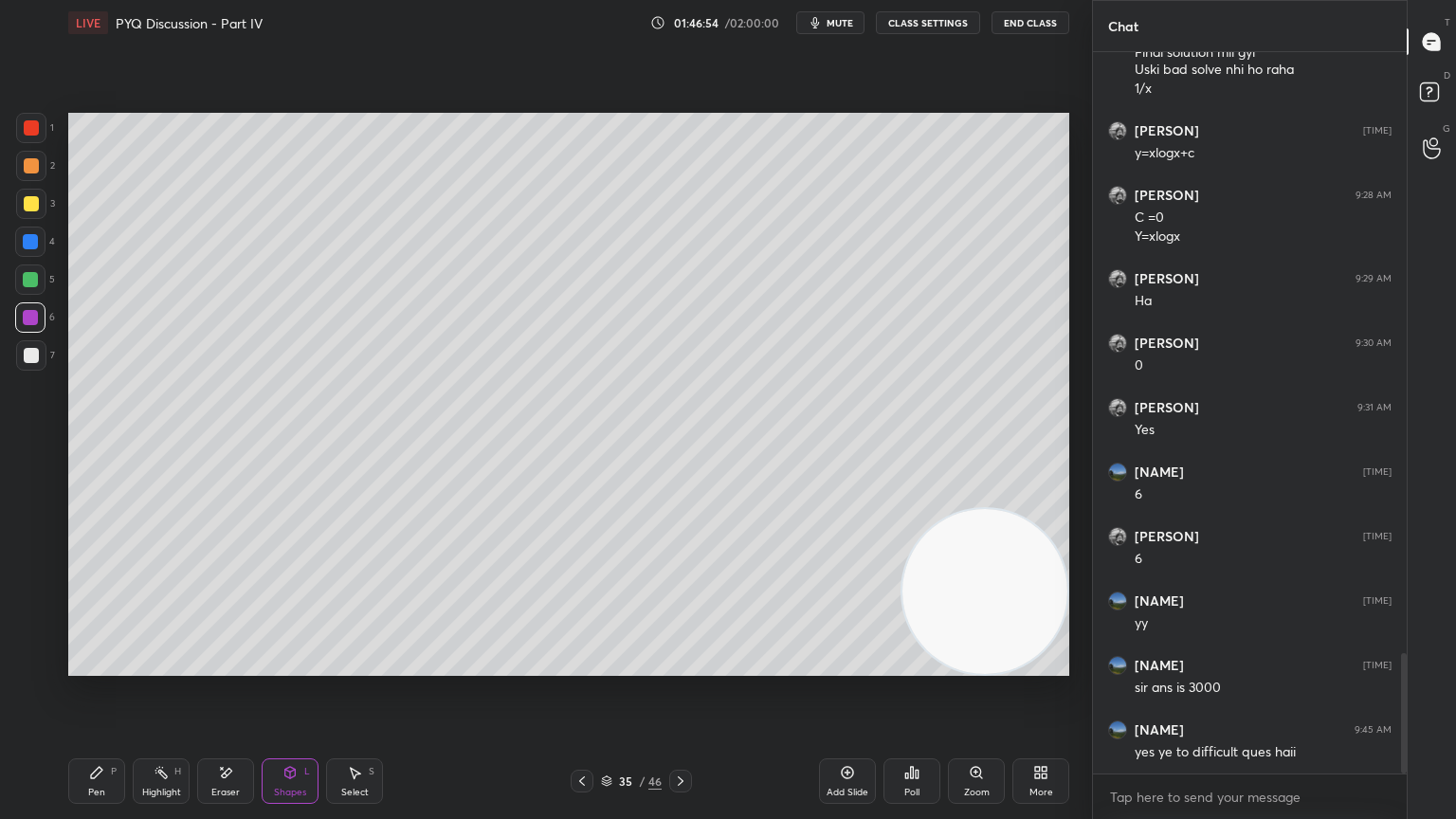 click on "Eraser" at bounding box center [226, 781] 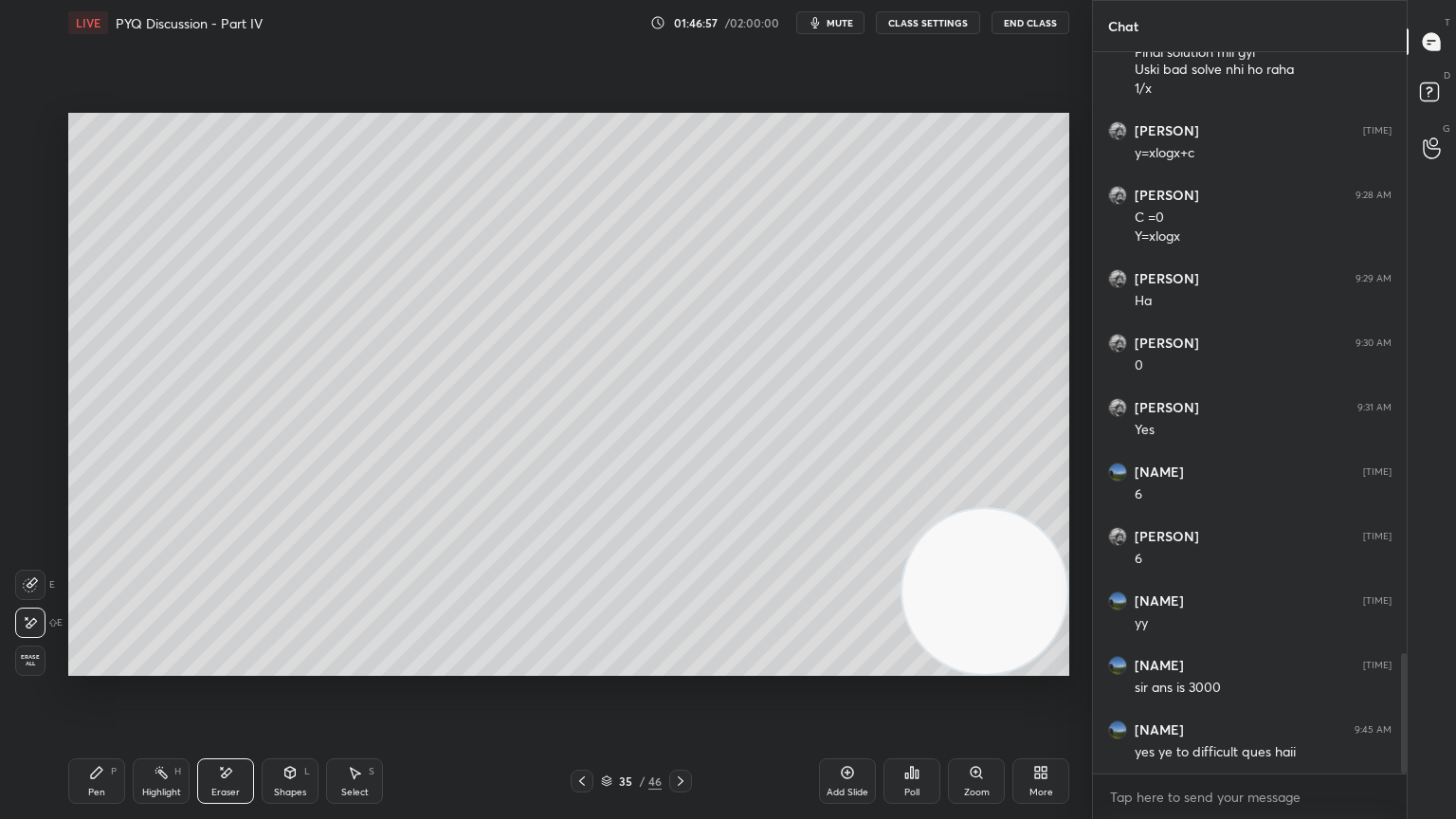 click on "P" at bounding box center (114, 772) 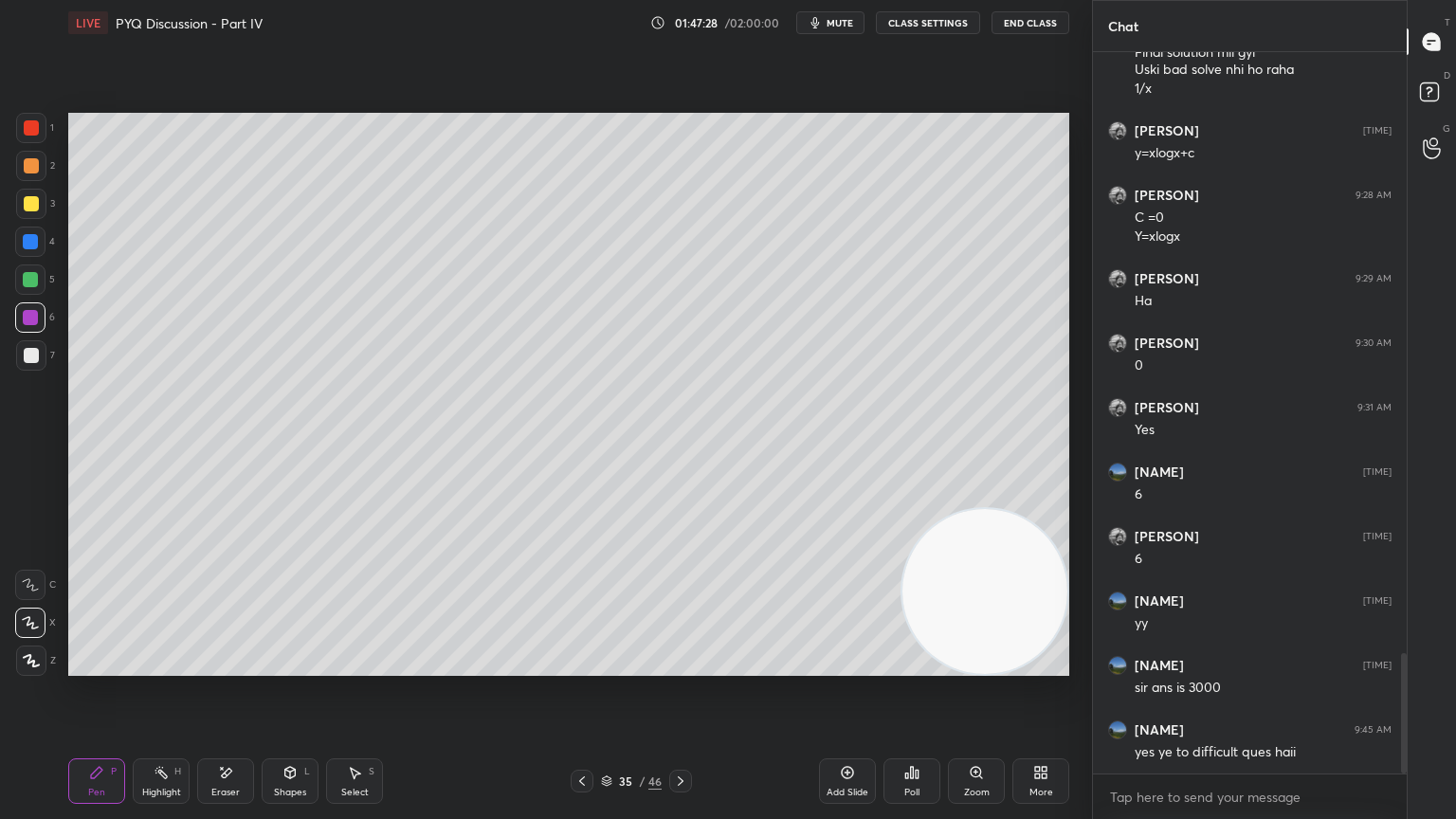 click 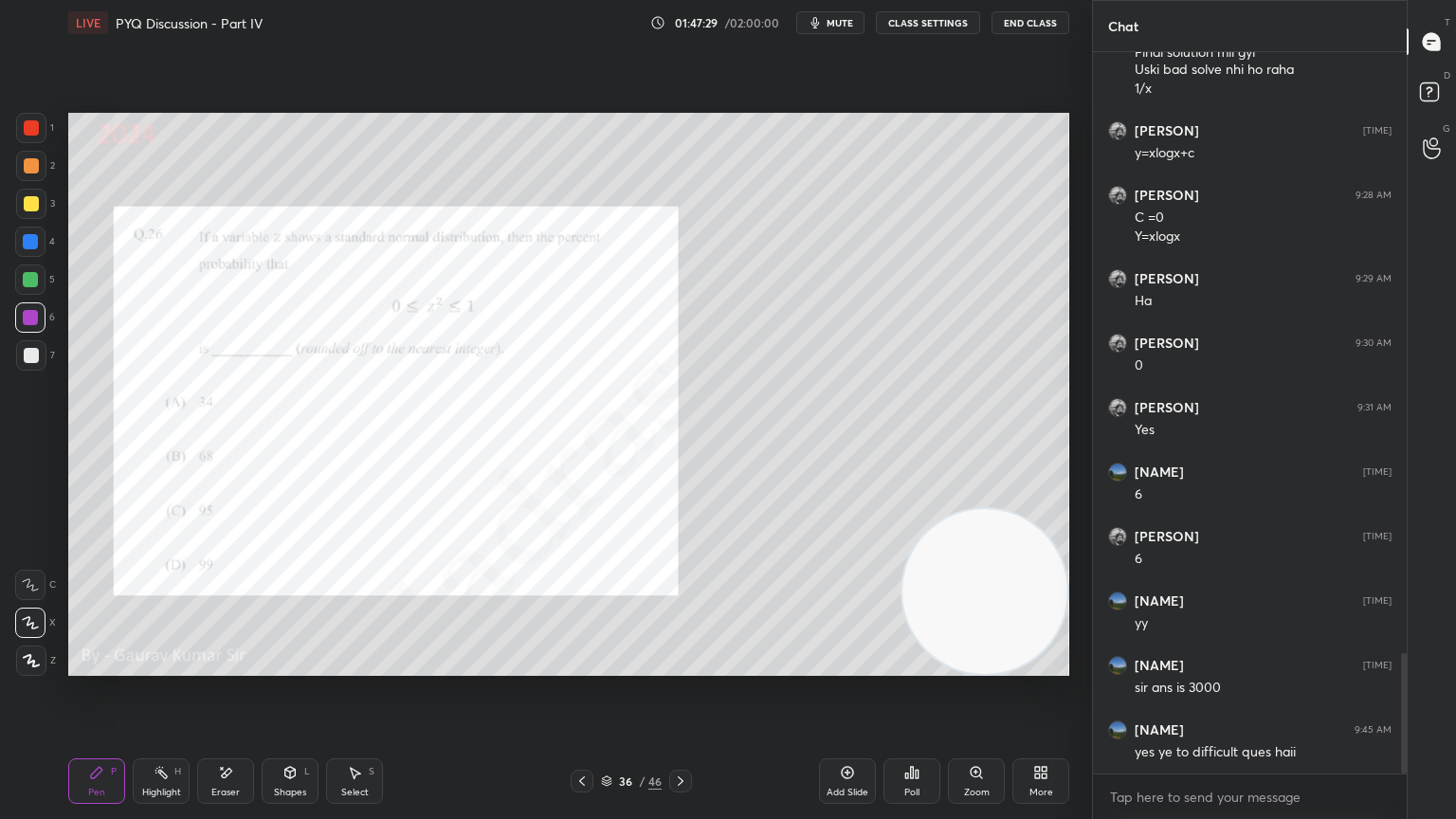 click 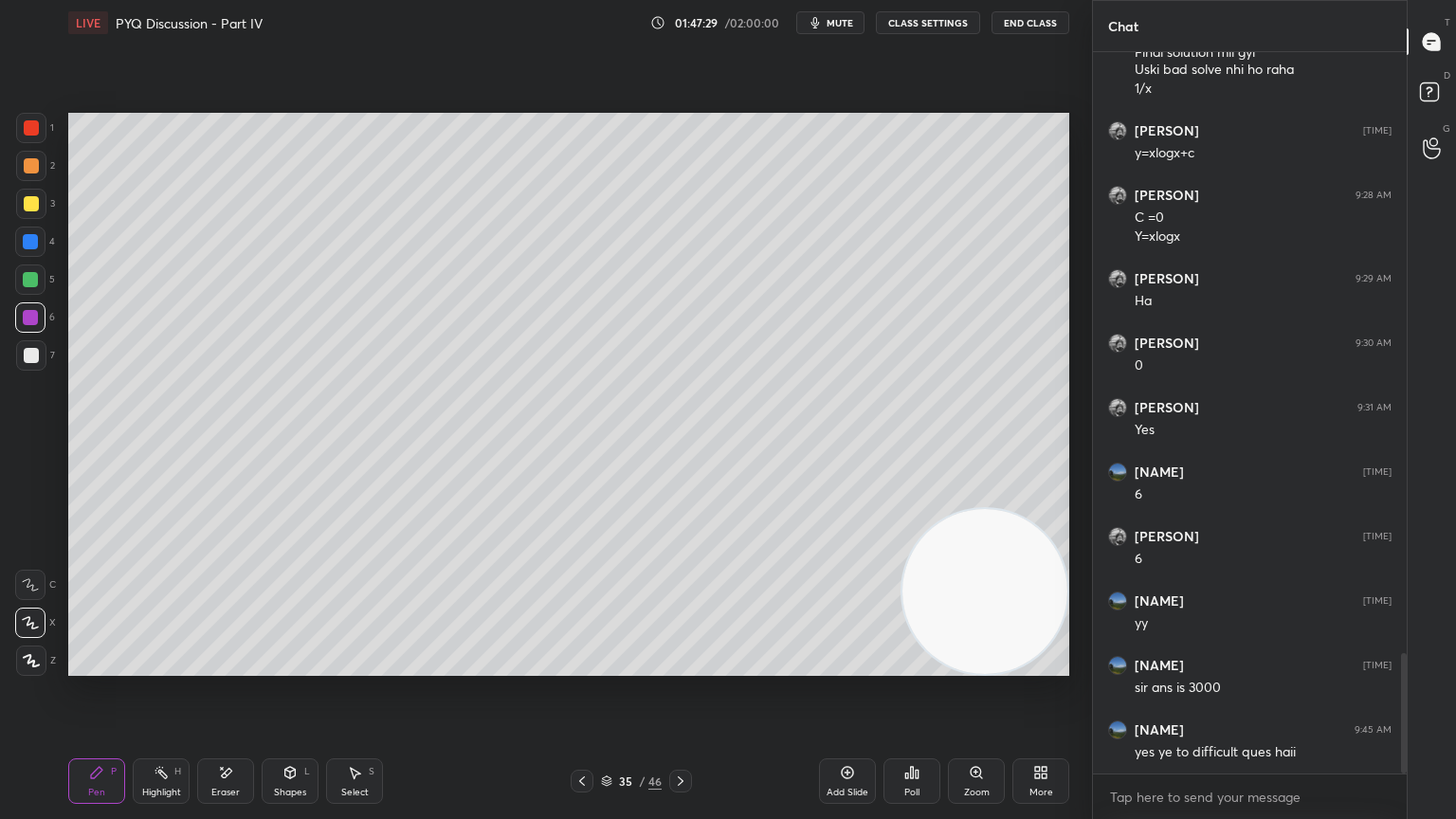 click on "Add Slide" at bounding box center [847, 792] 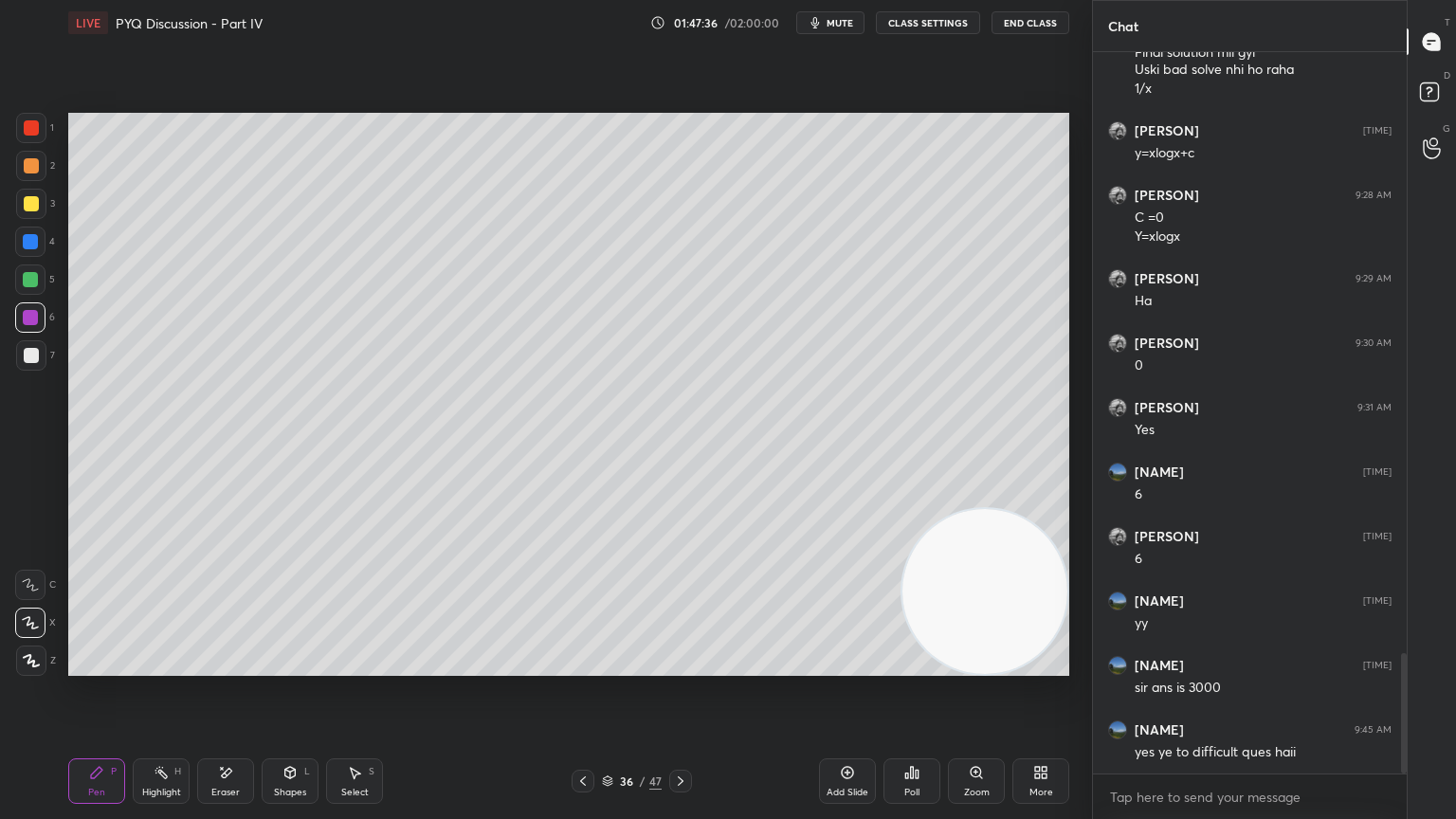 click 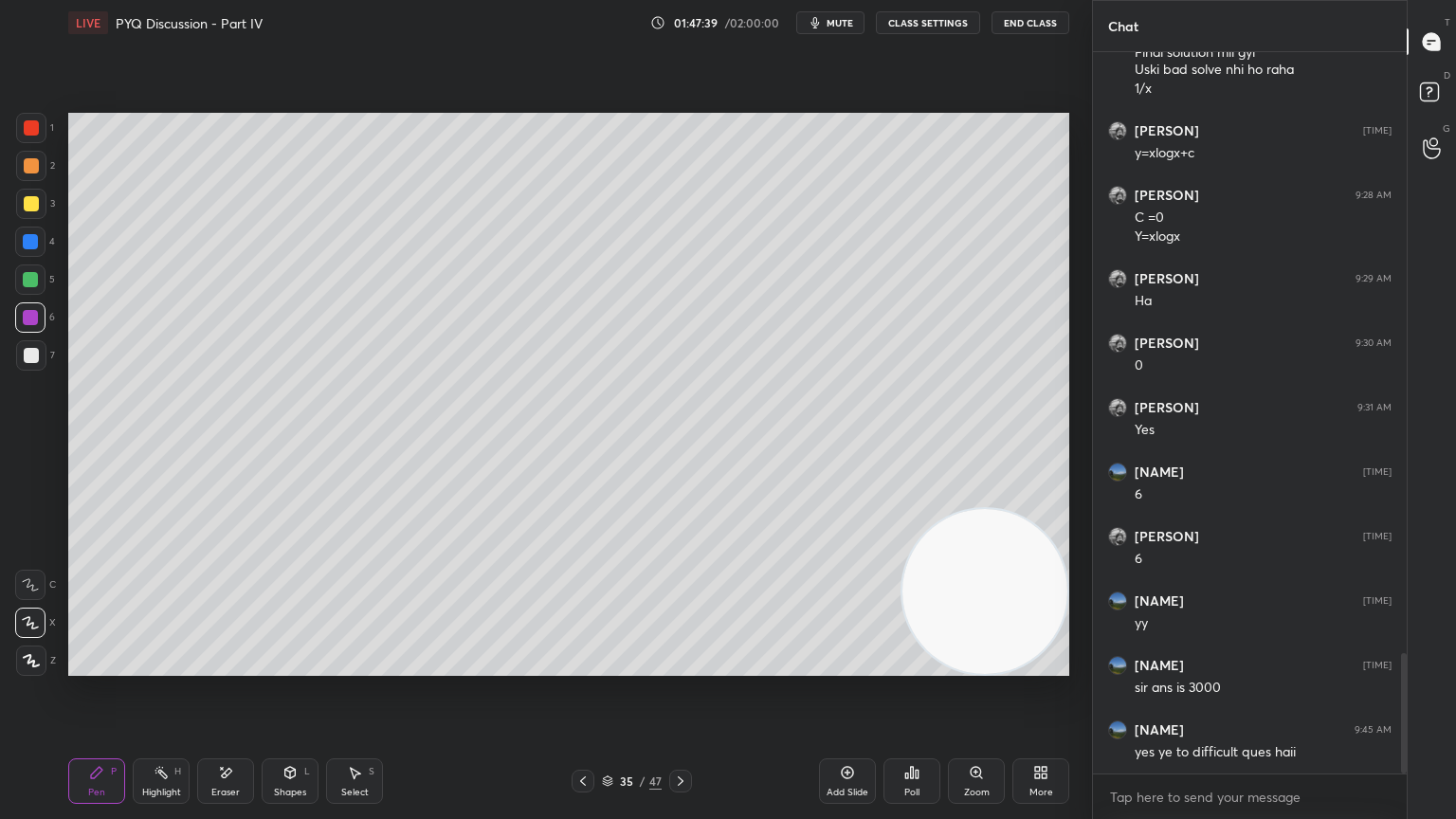 click 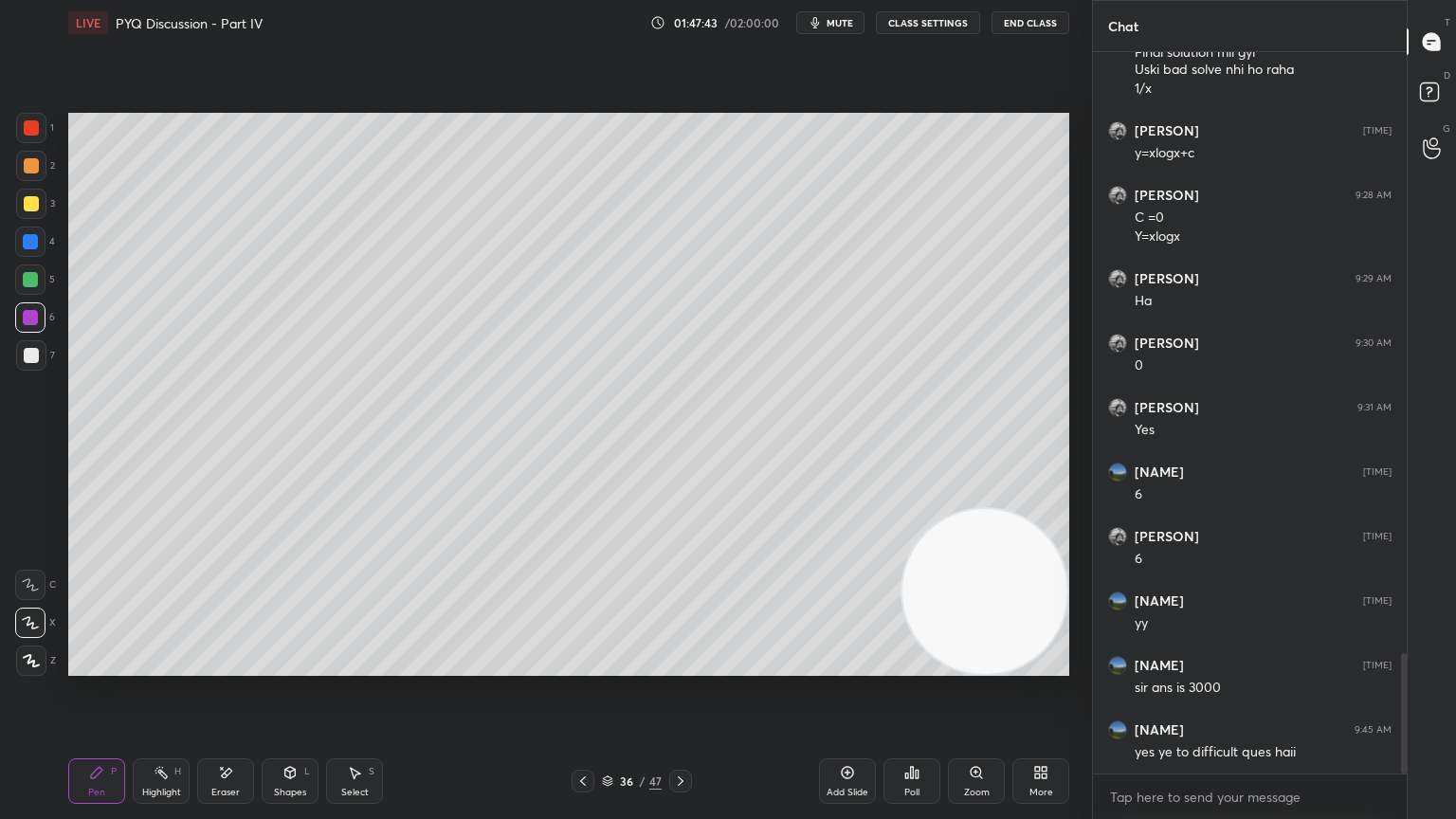 click at bounding box center (583, 781) 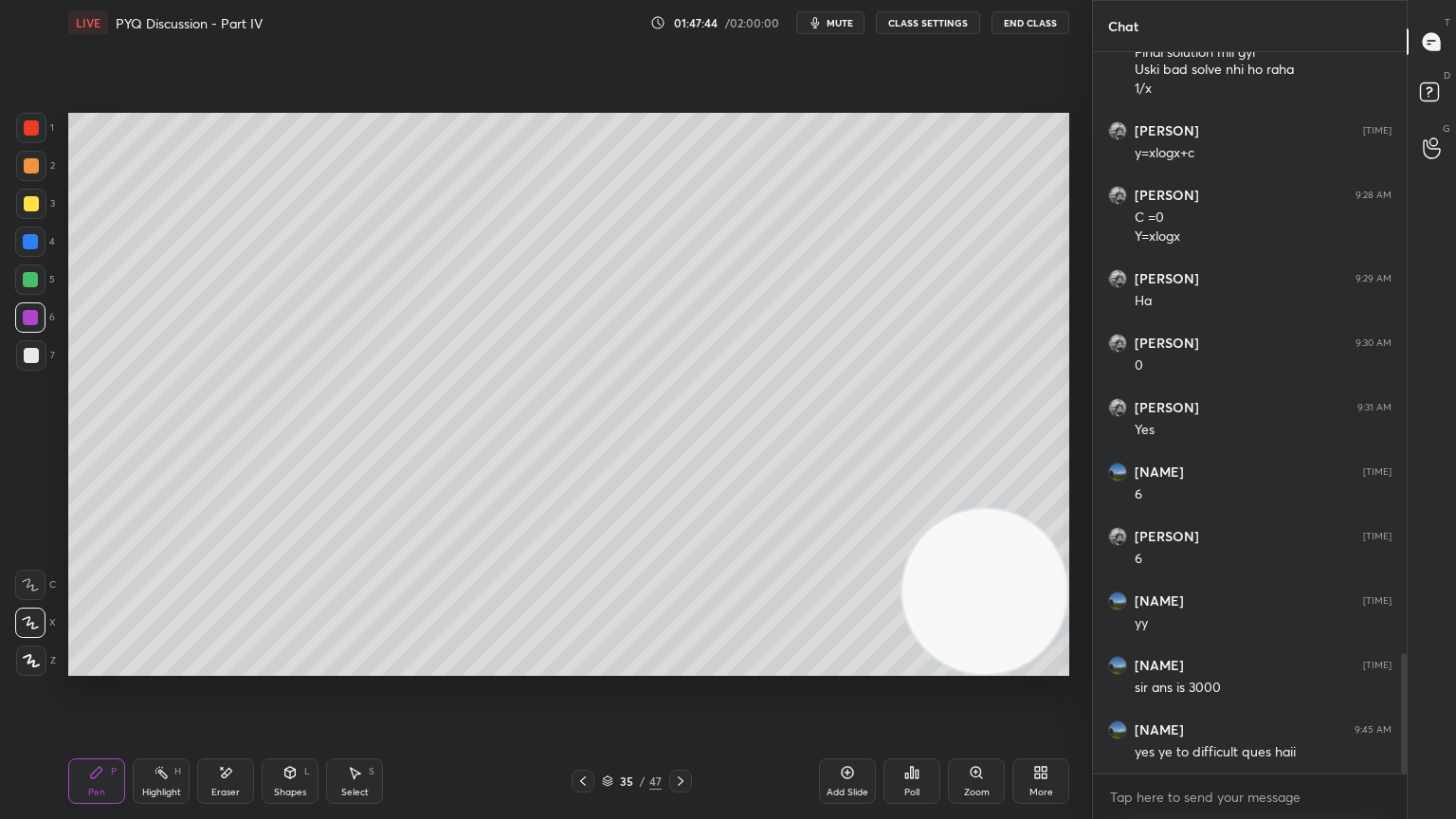 click 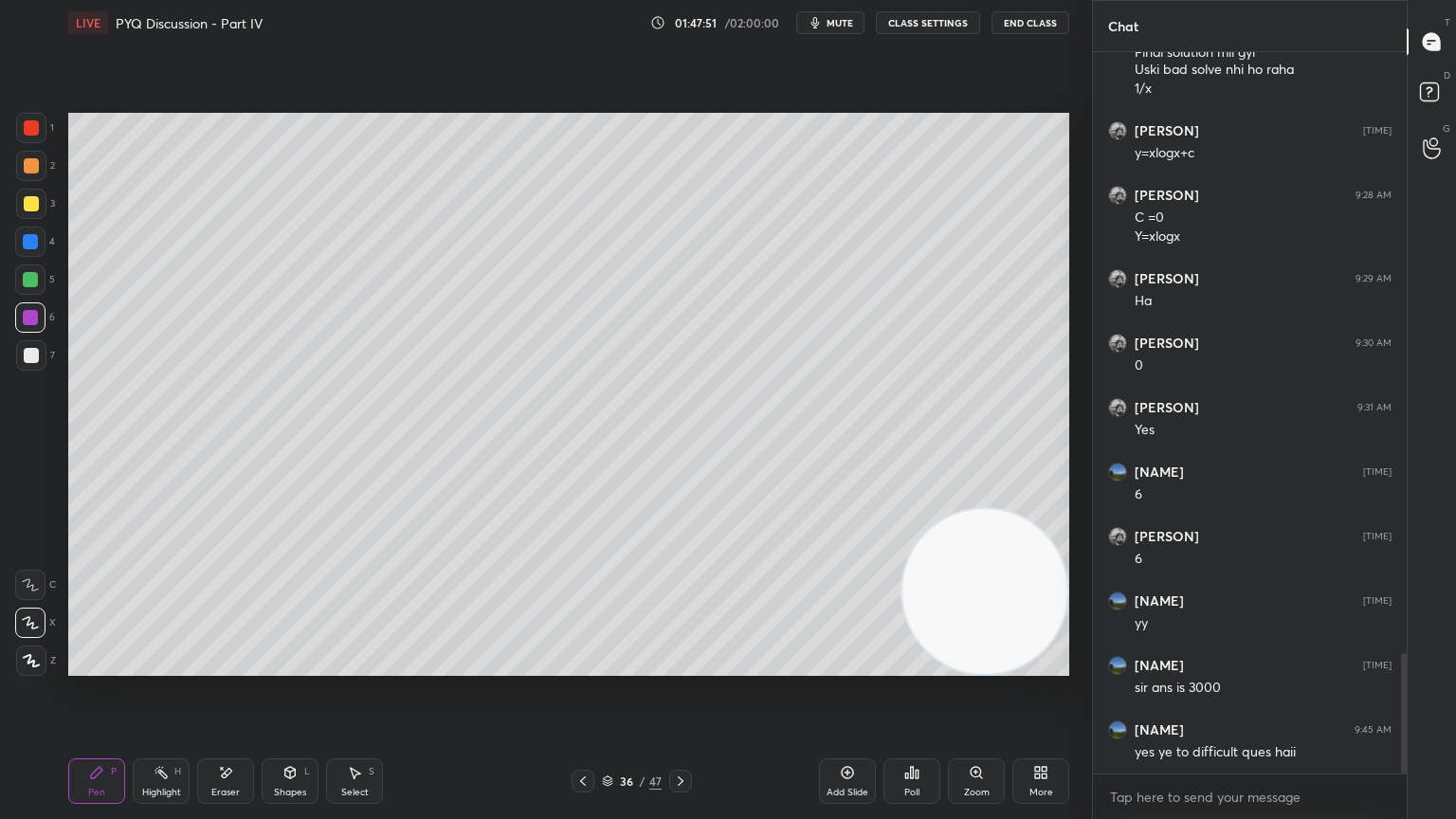 click 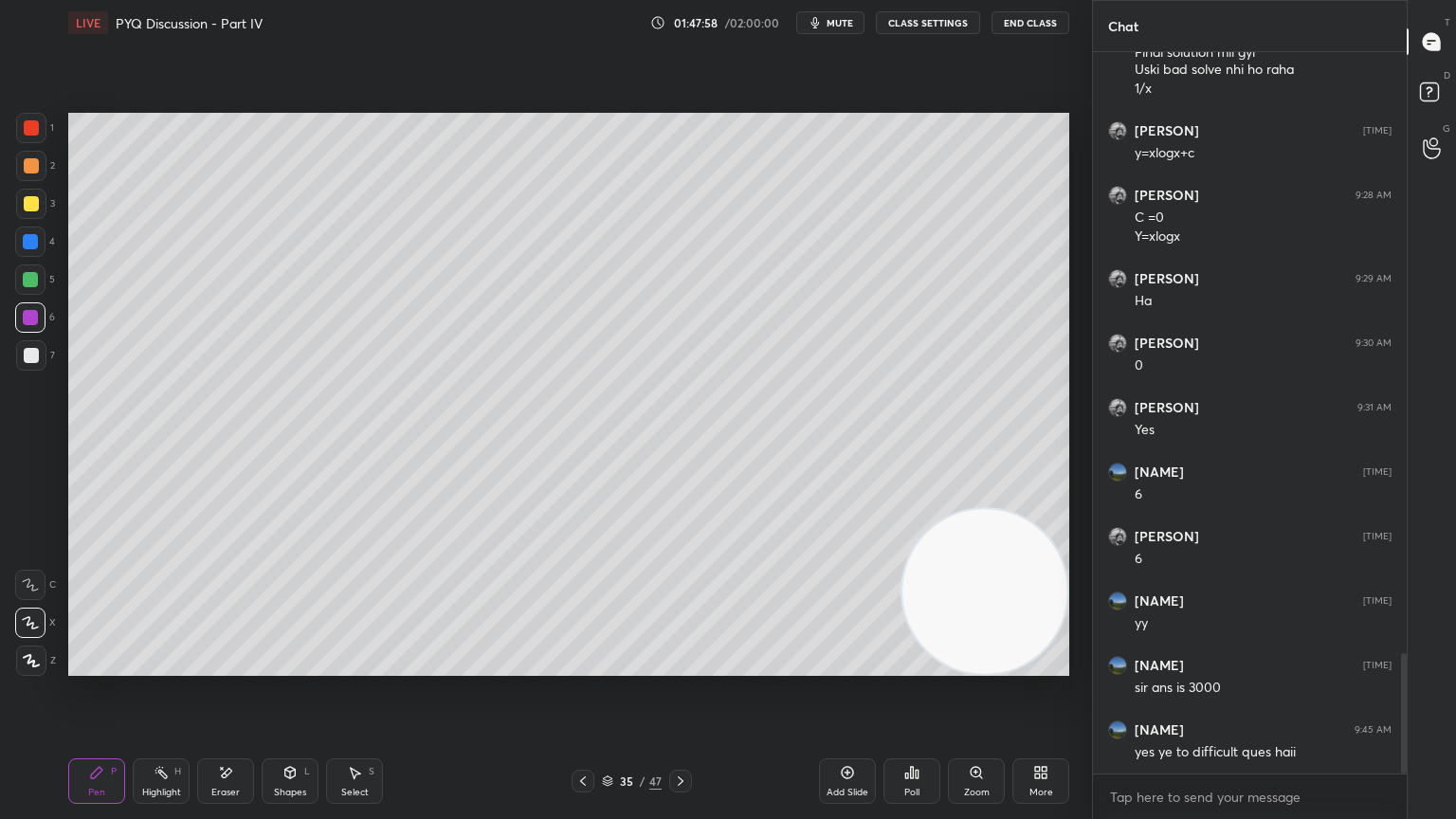 click 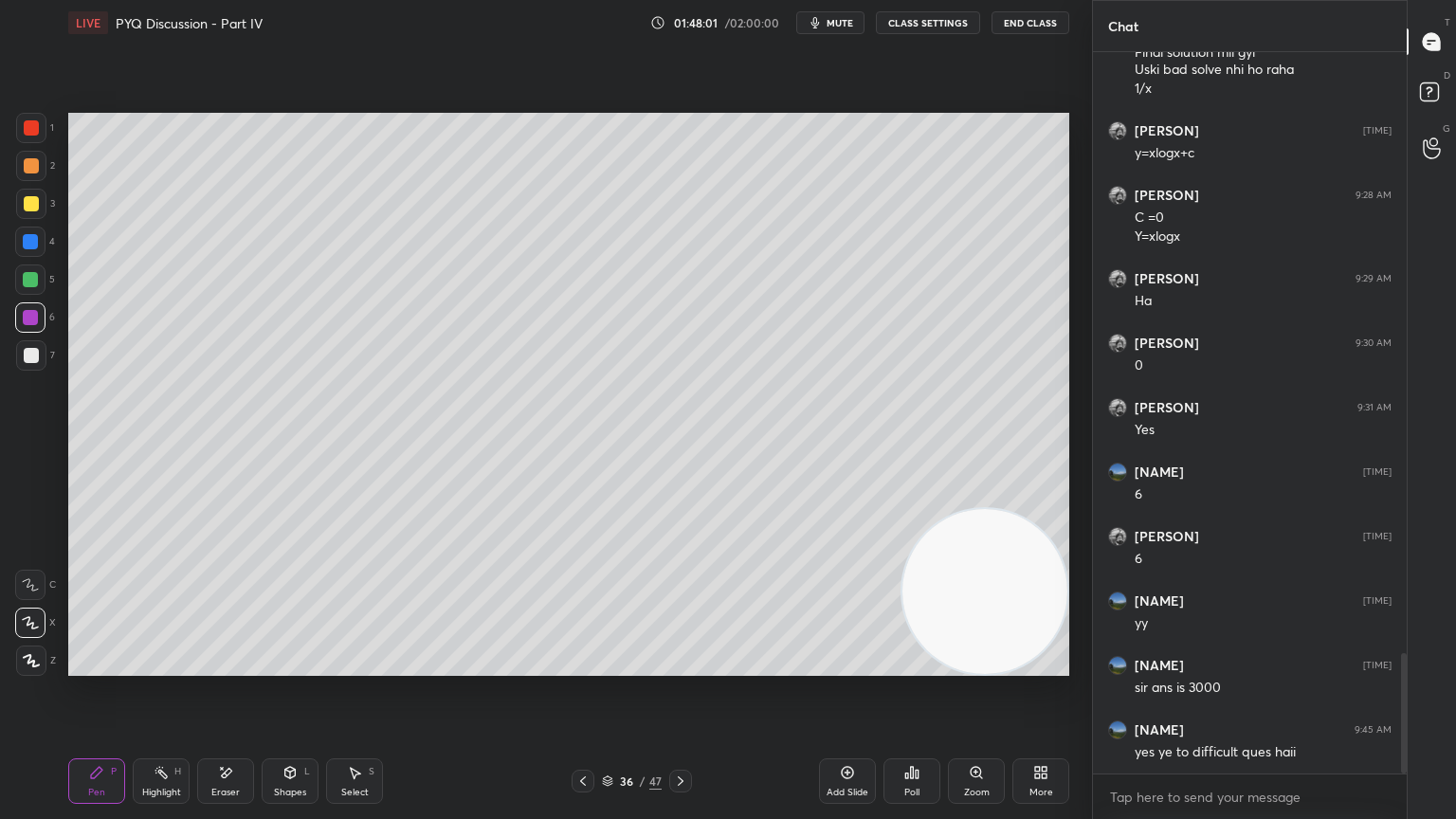 click 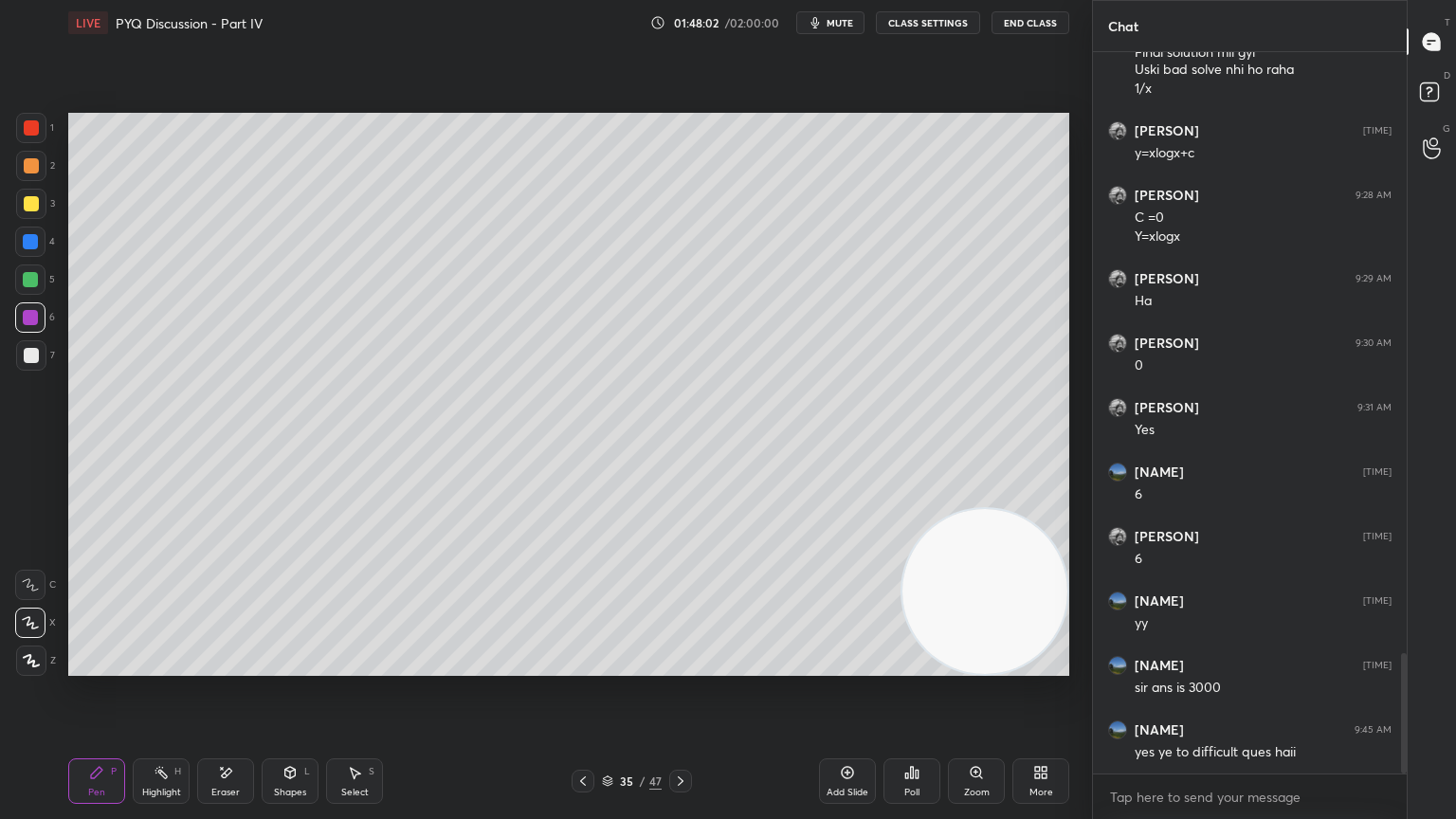 click 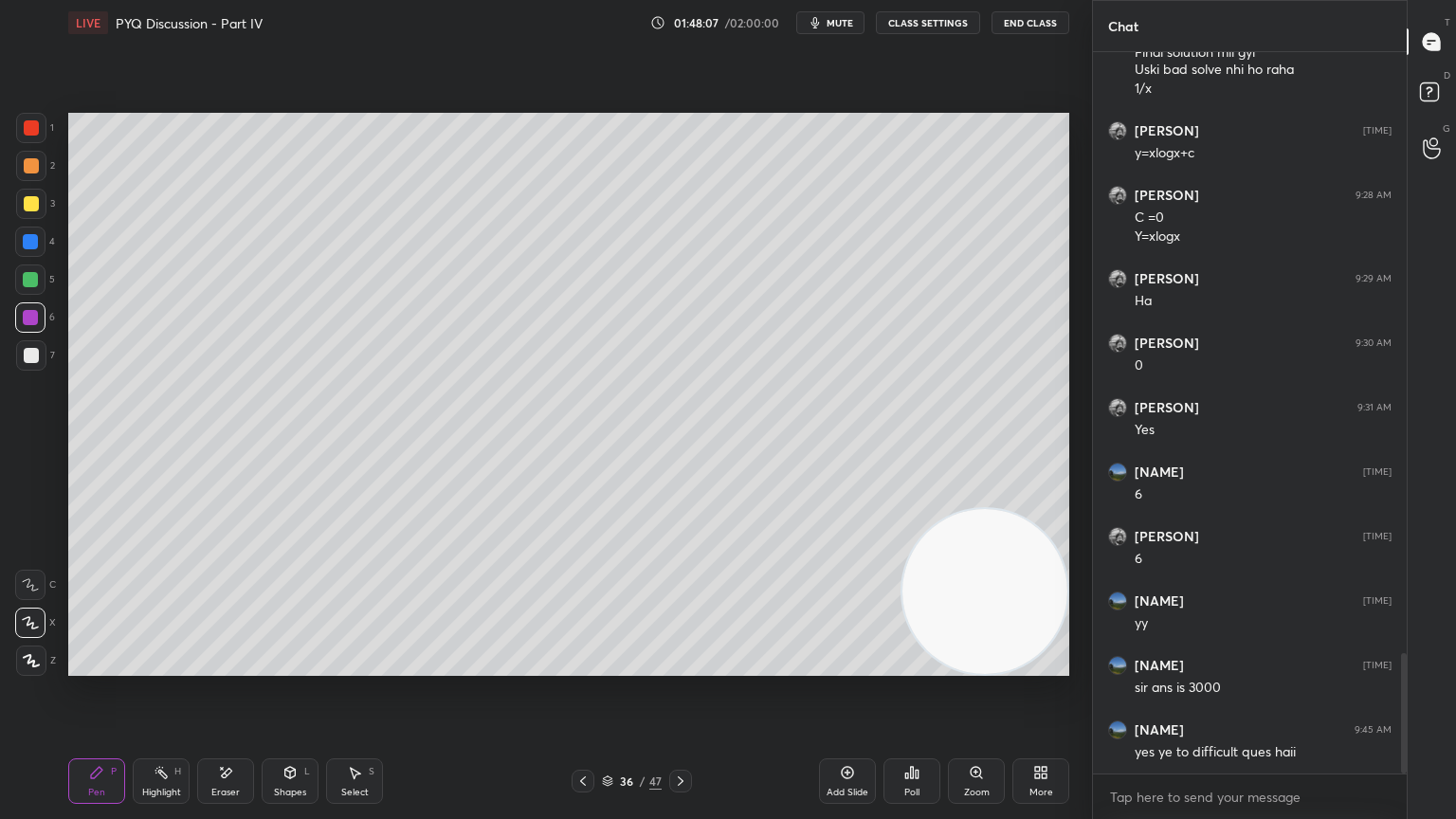 click 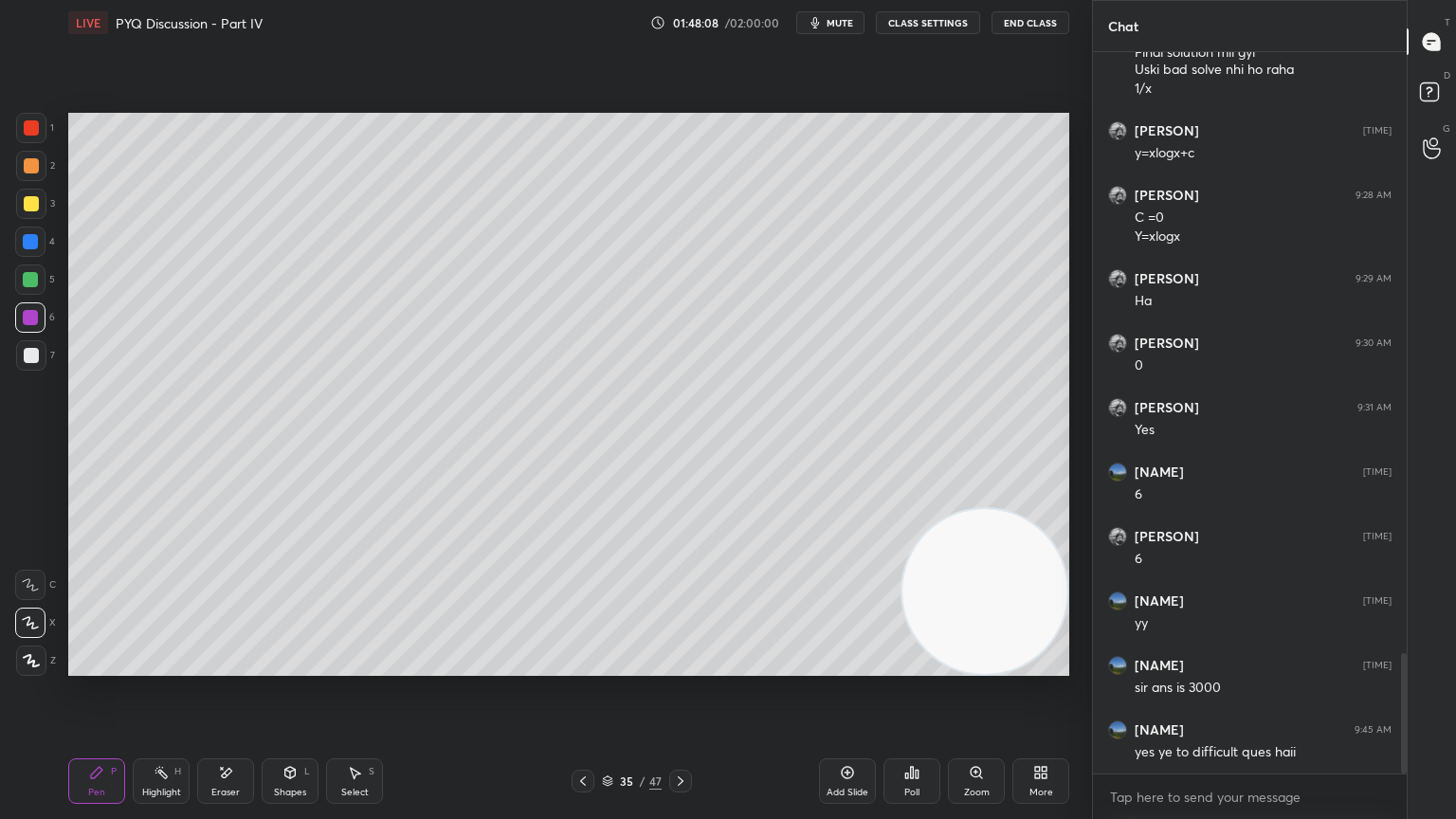 click 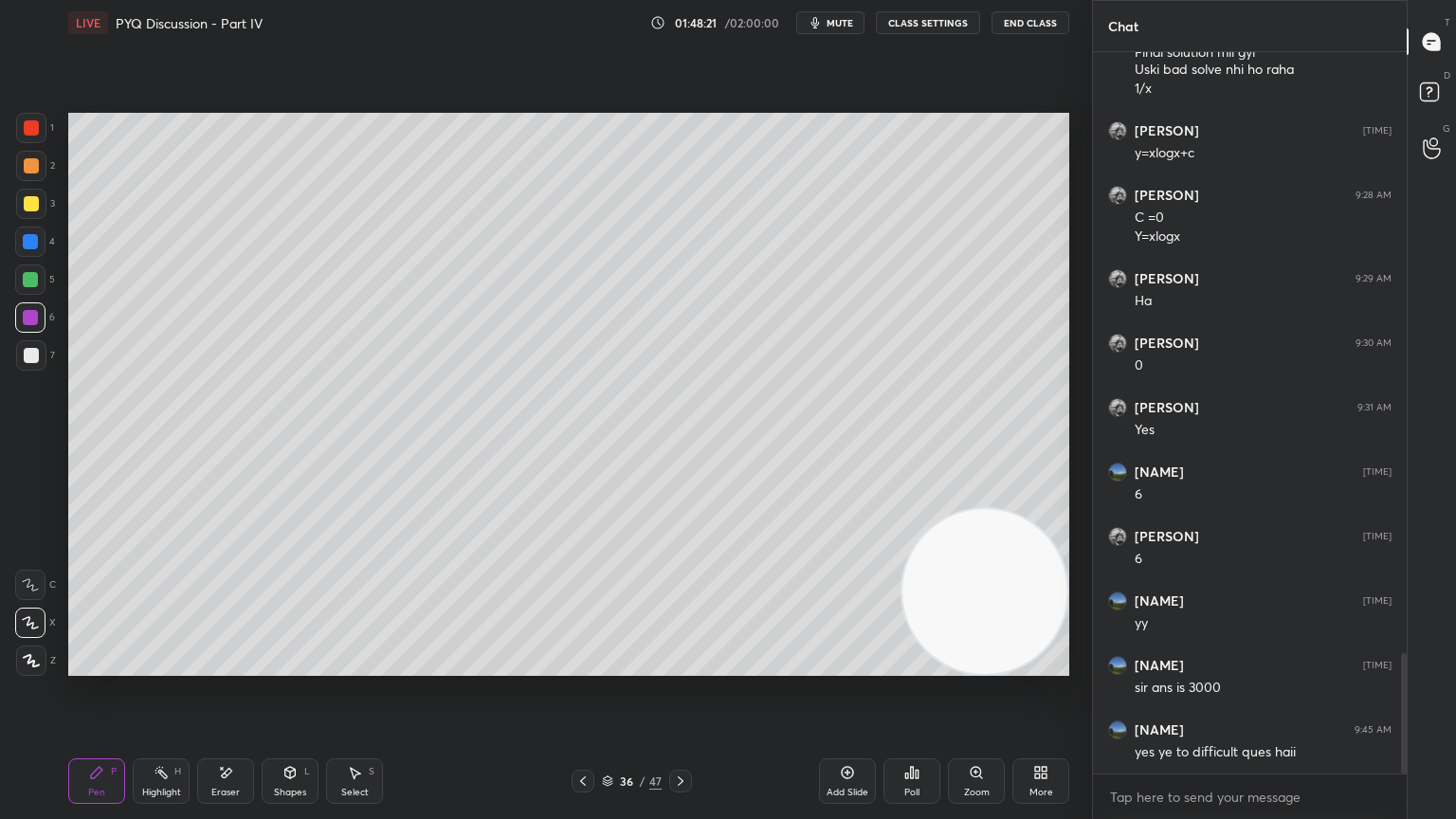 click 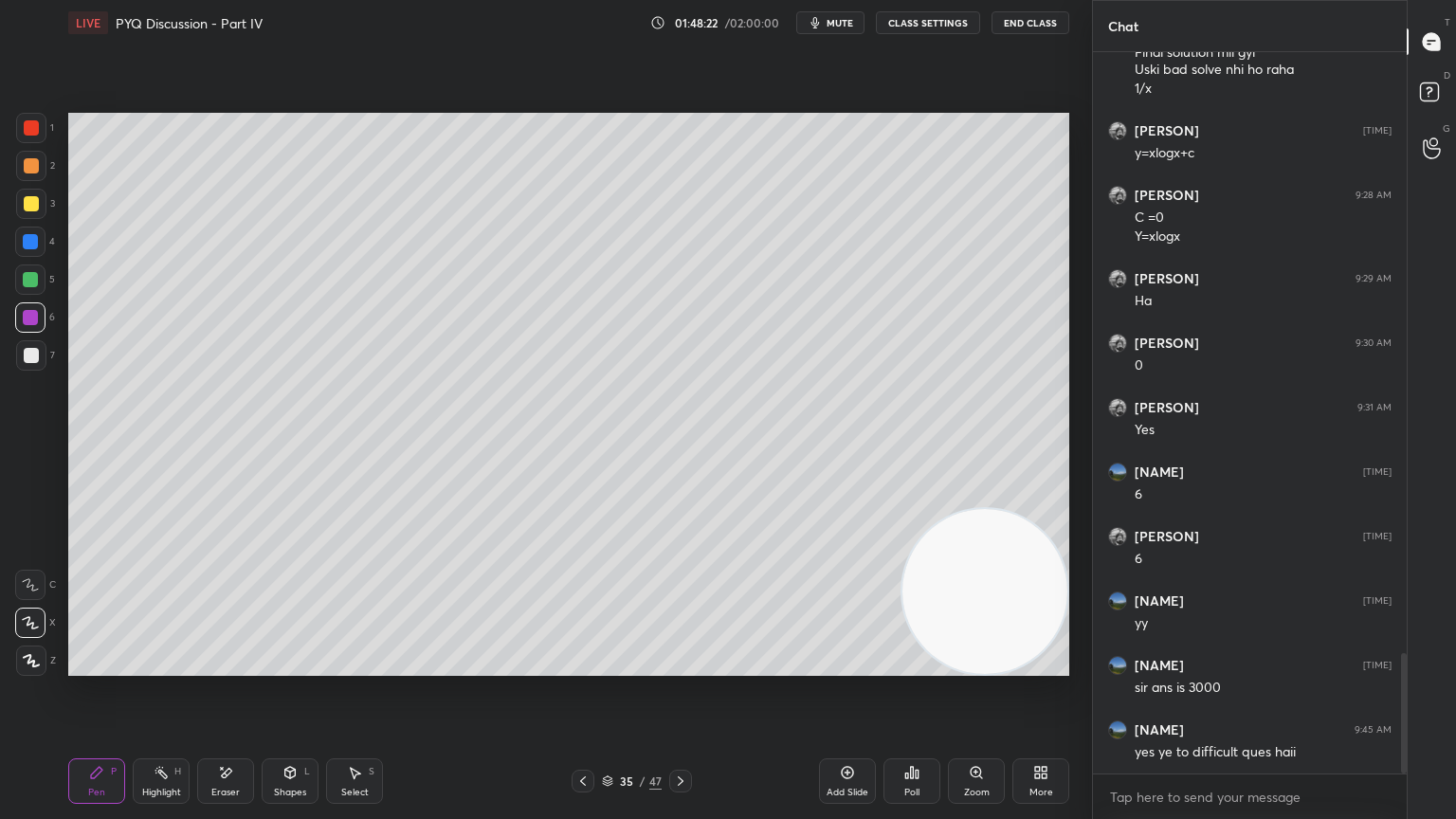 click 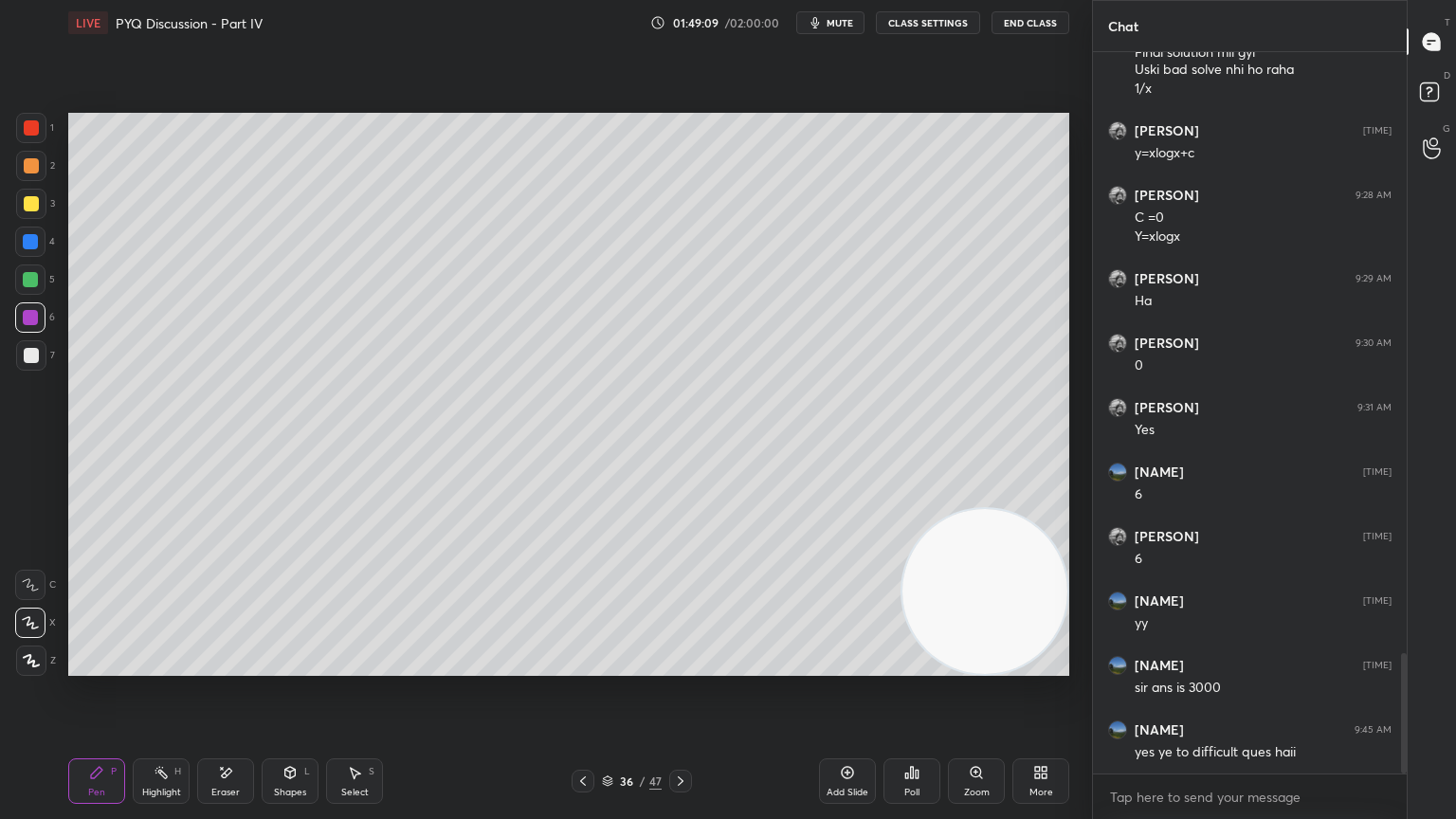 click 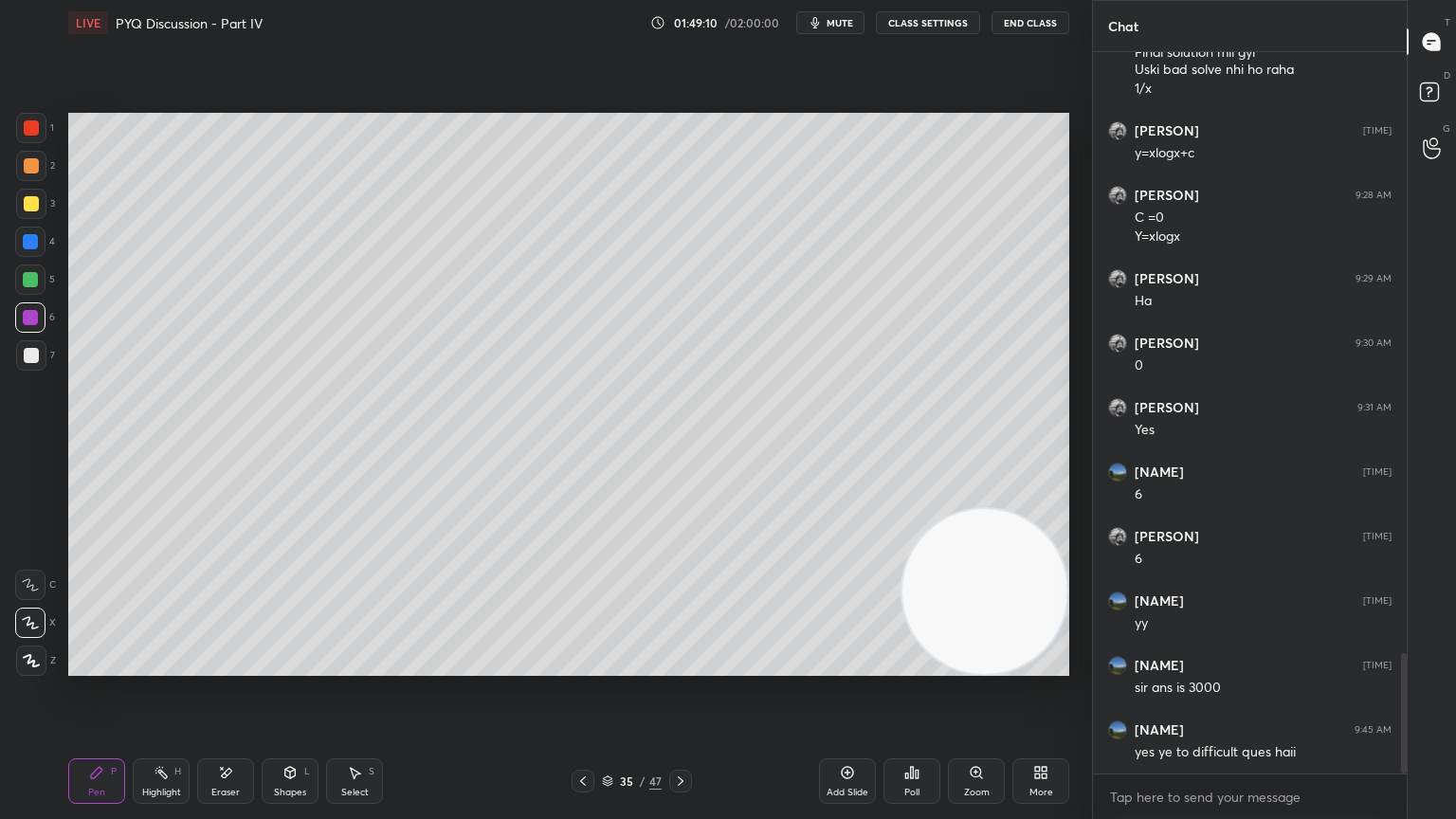 click 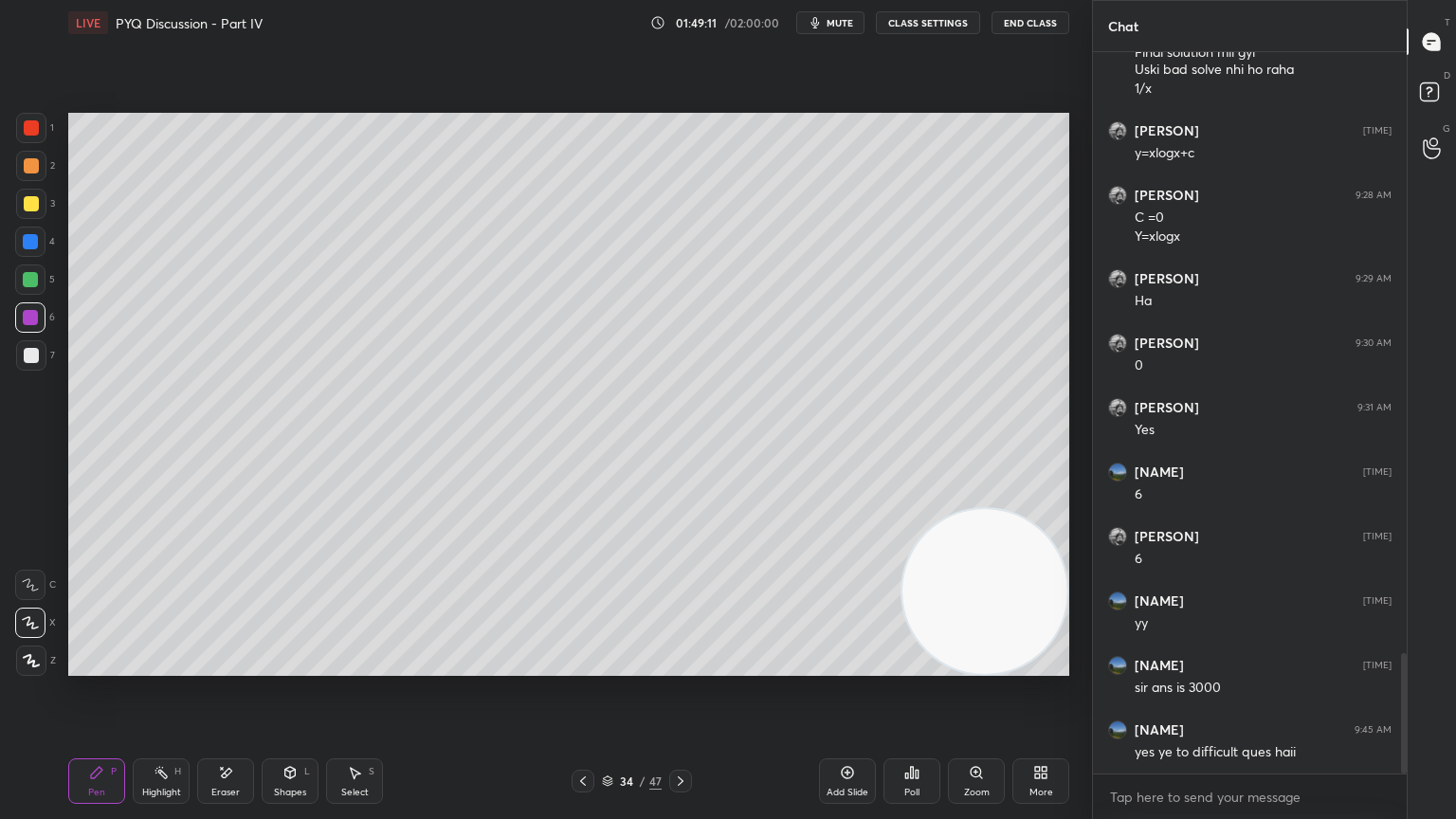 click 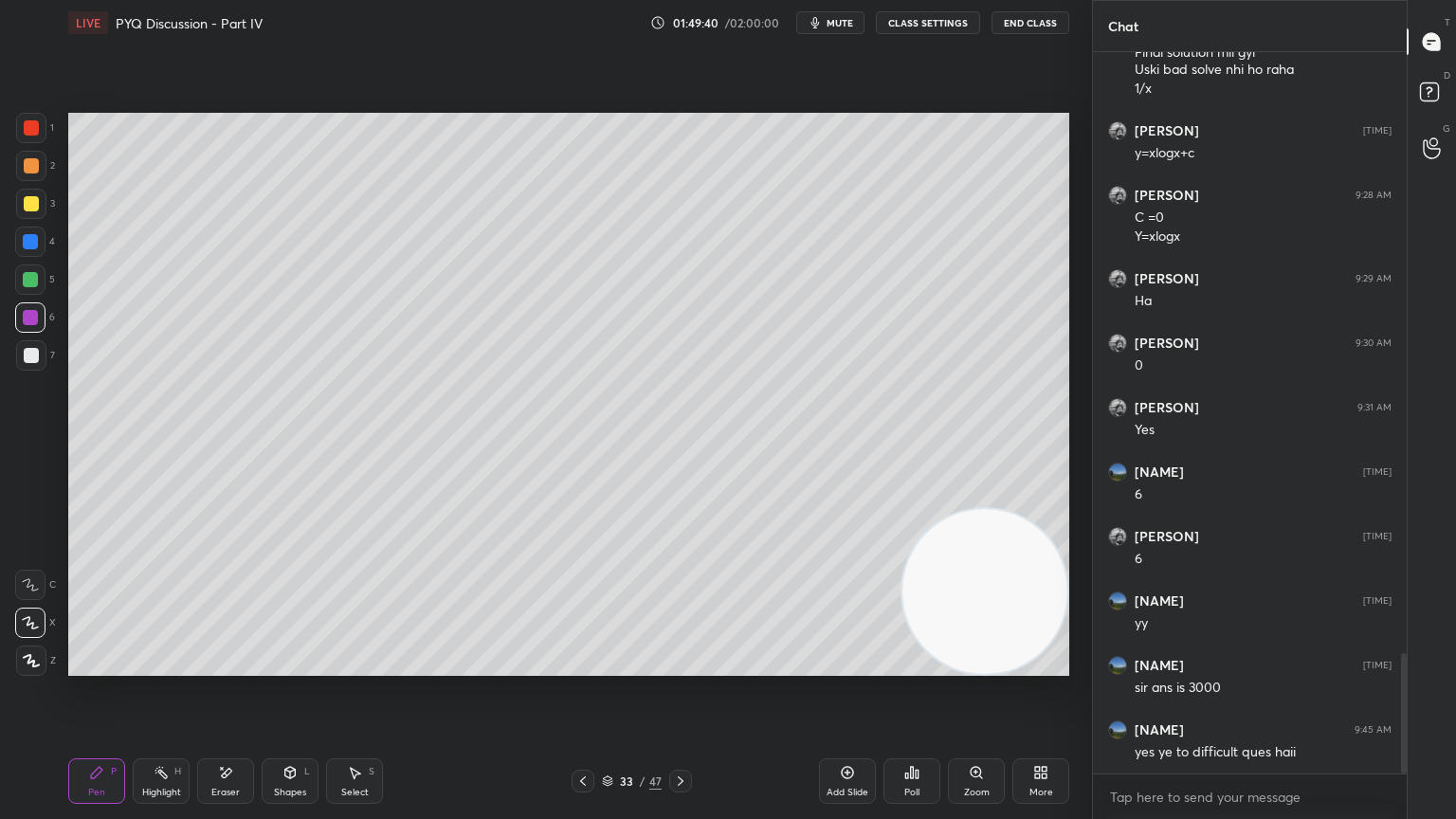 click 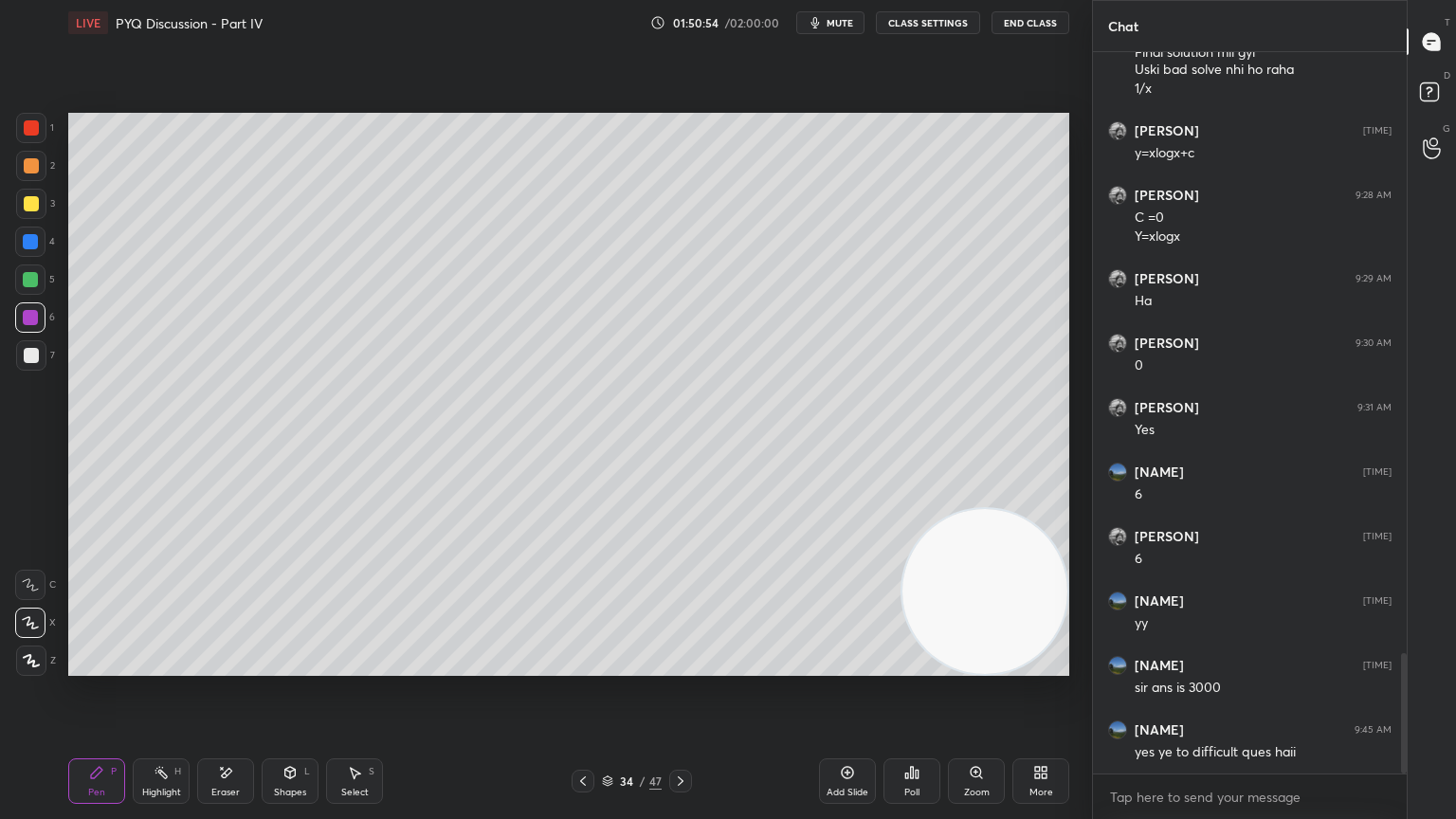 click 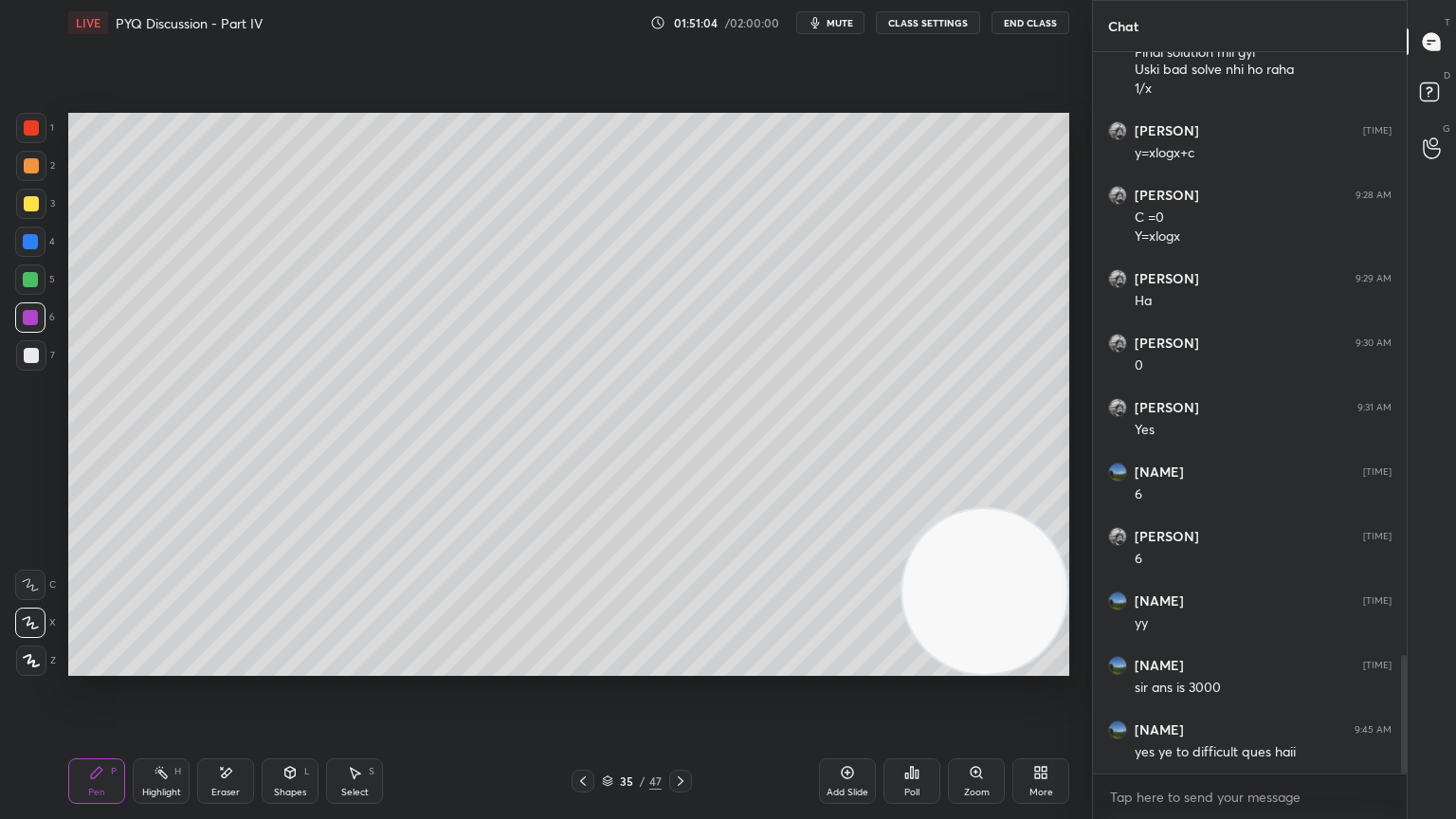 scroll, scrollTop: 3662, scrollLeft: 0, axis: vertical 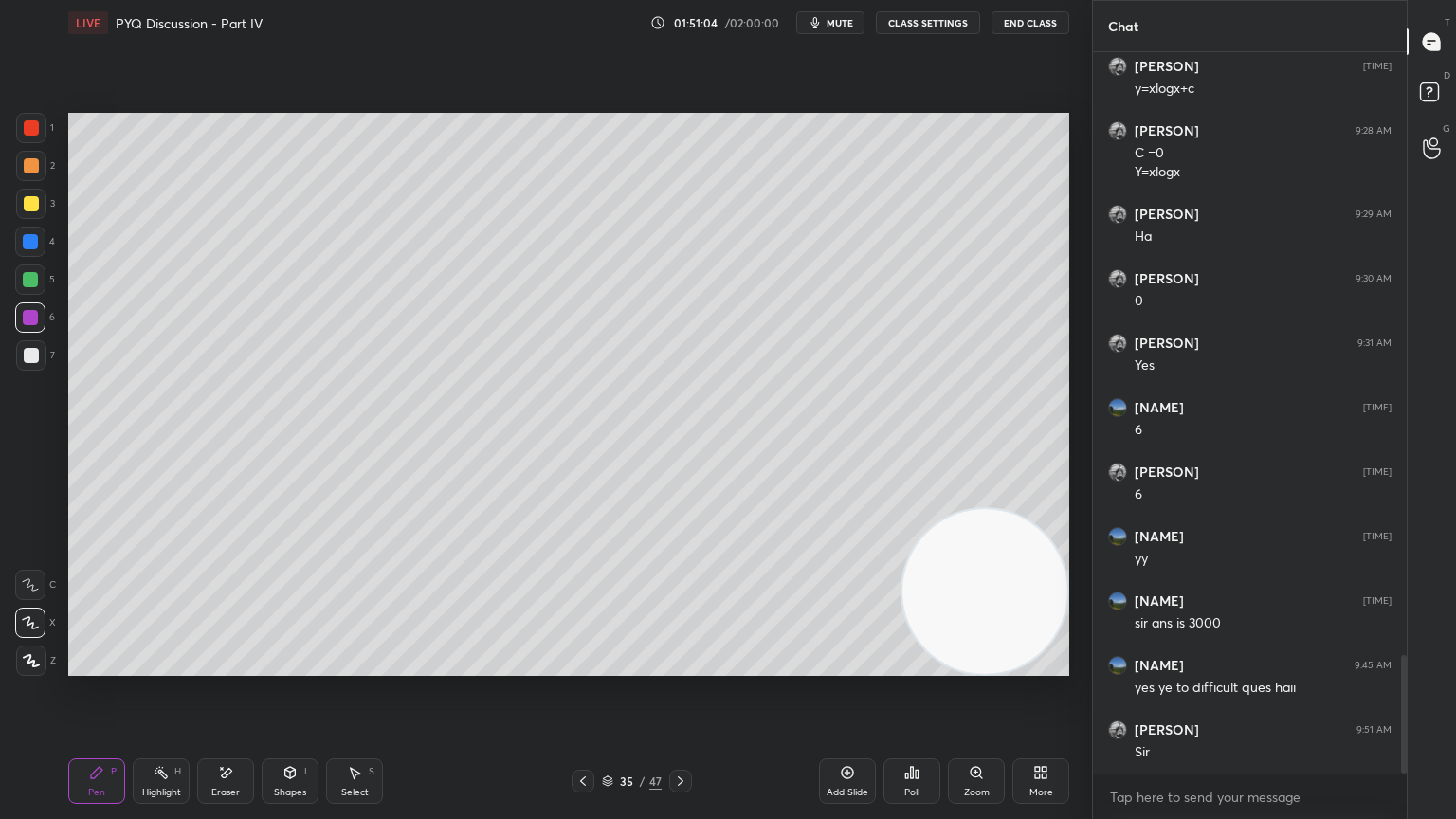 click 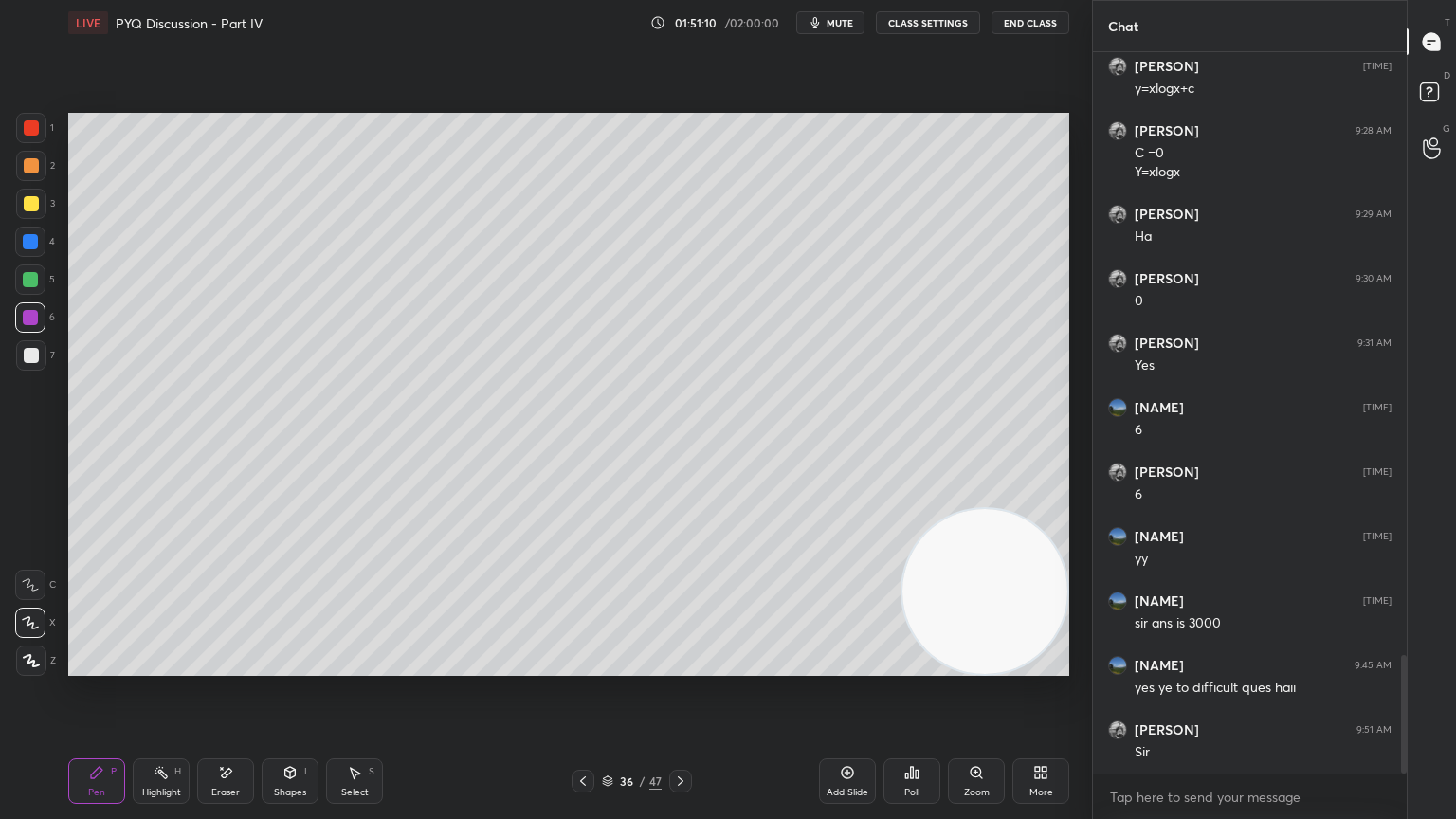 click on "Eraser" at bounding box center [226, 781] 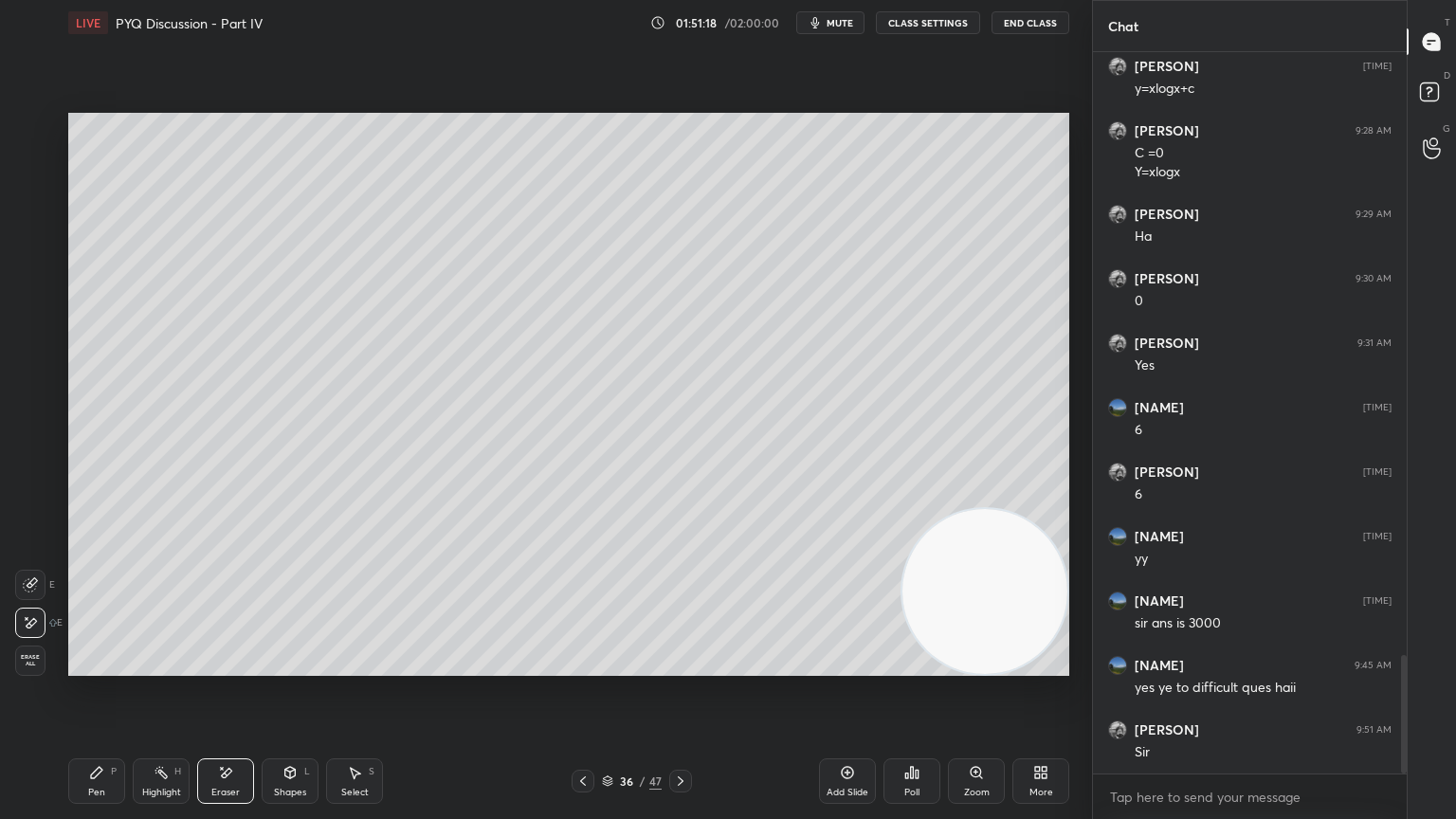 click 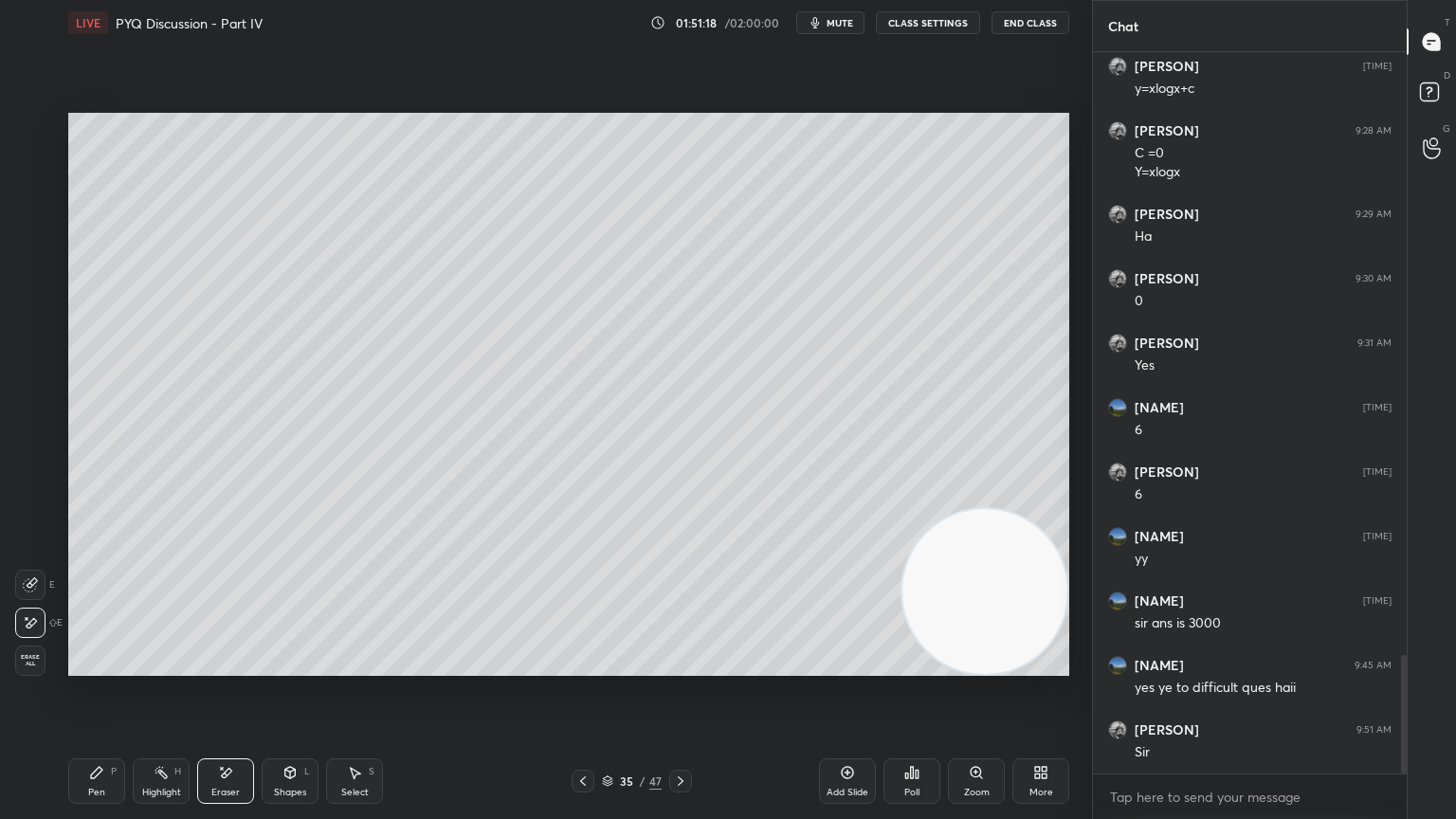 click 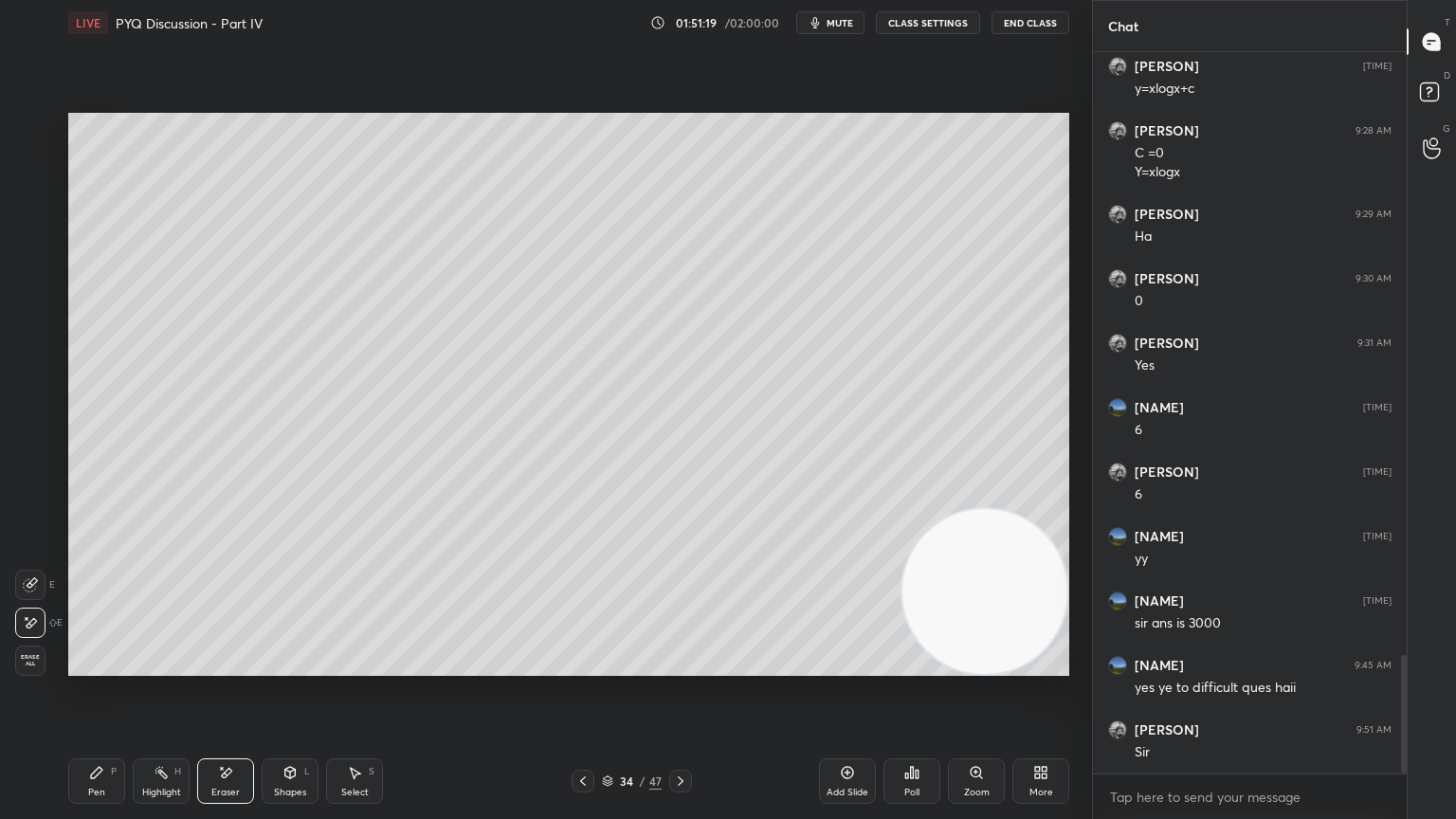 click 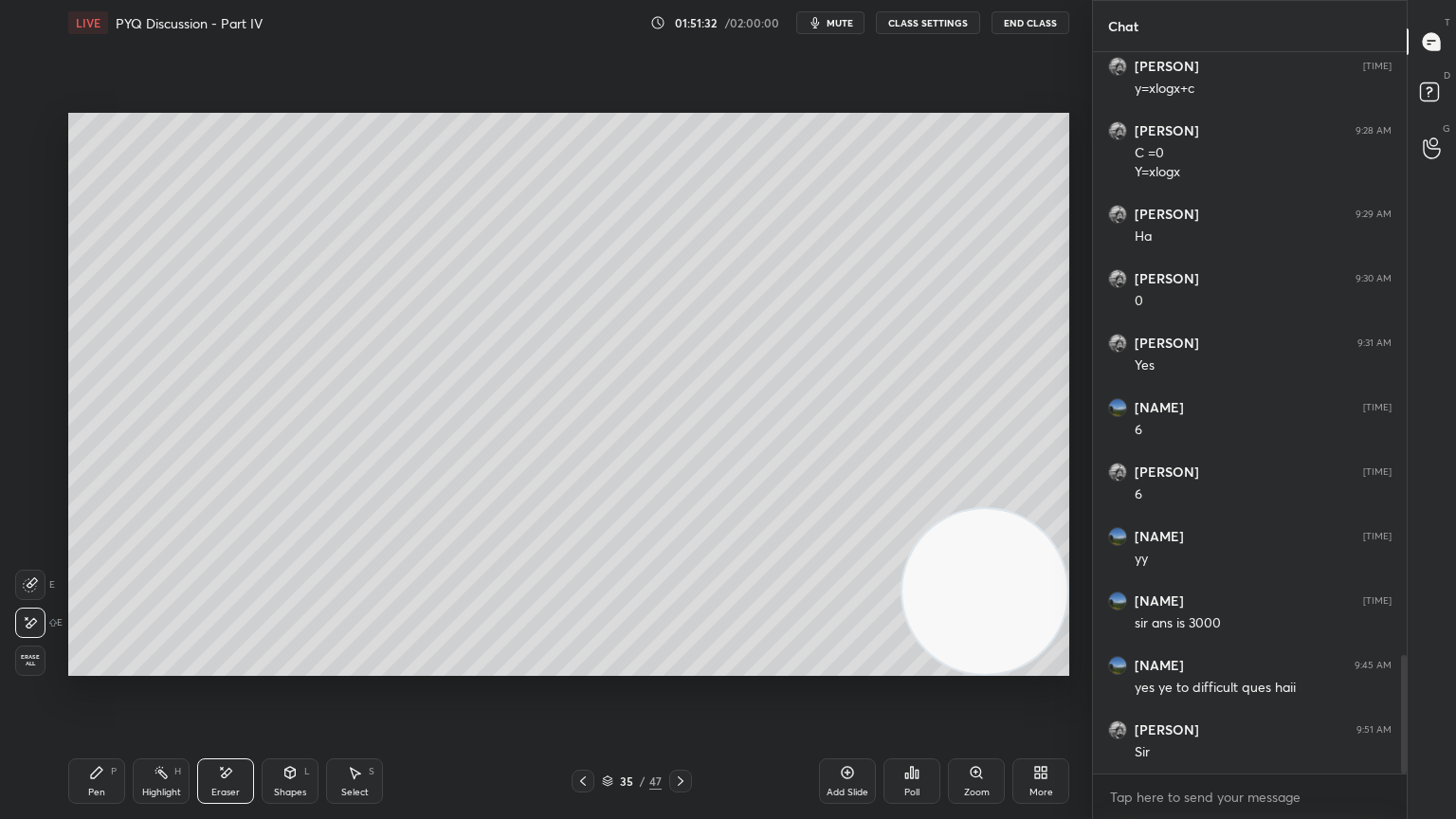 click 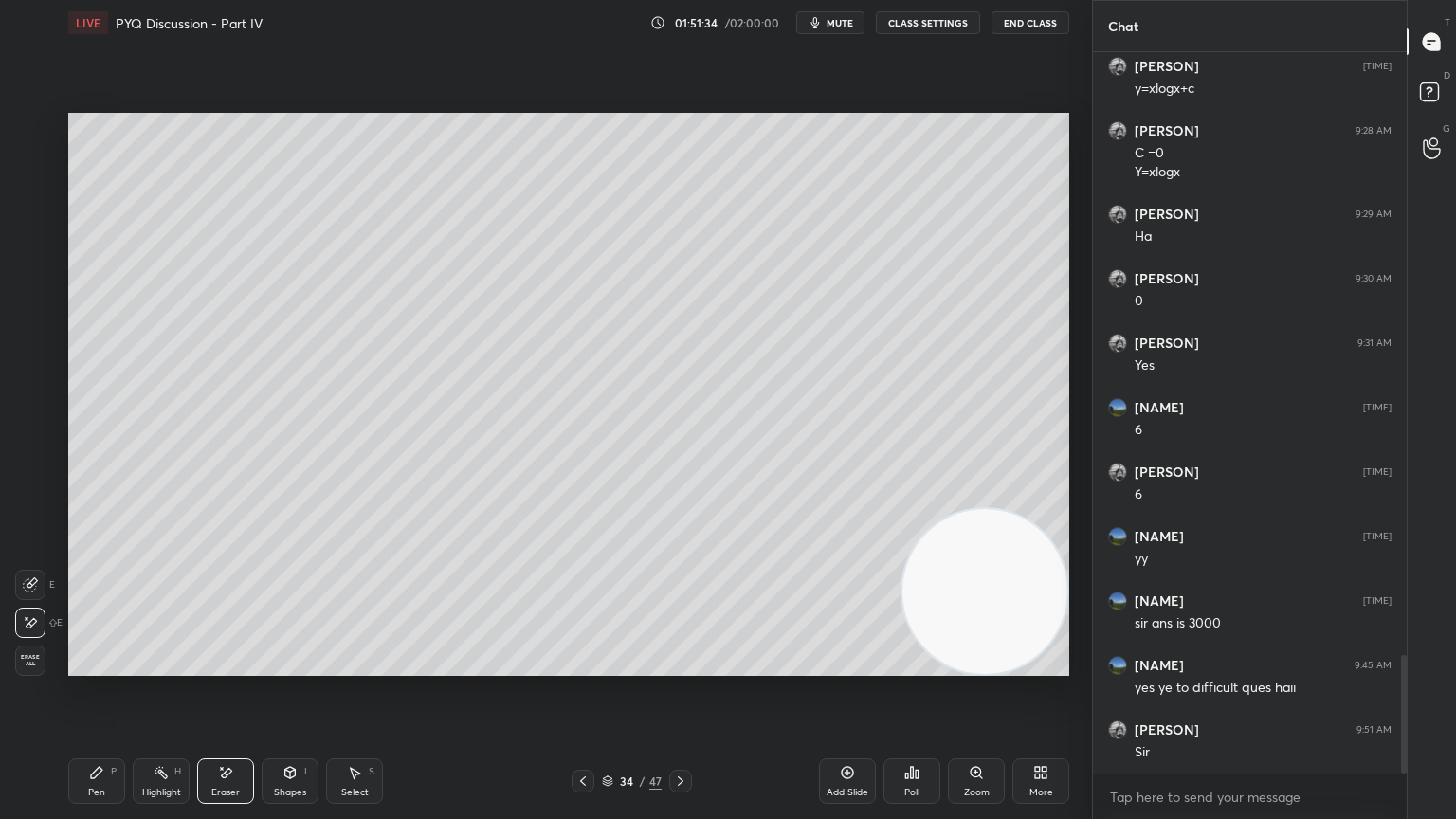 click 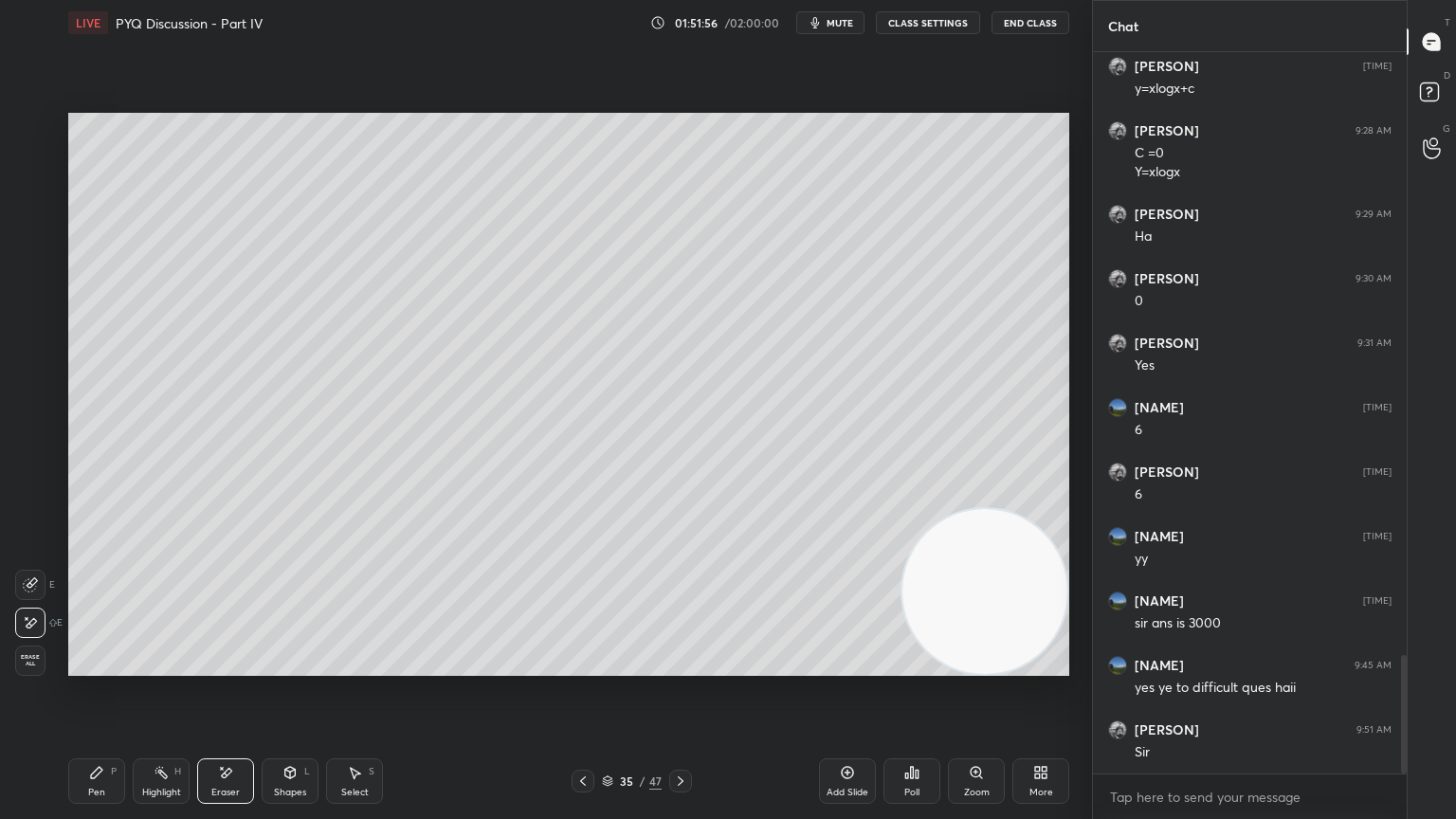 click 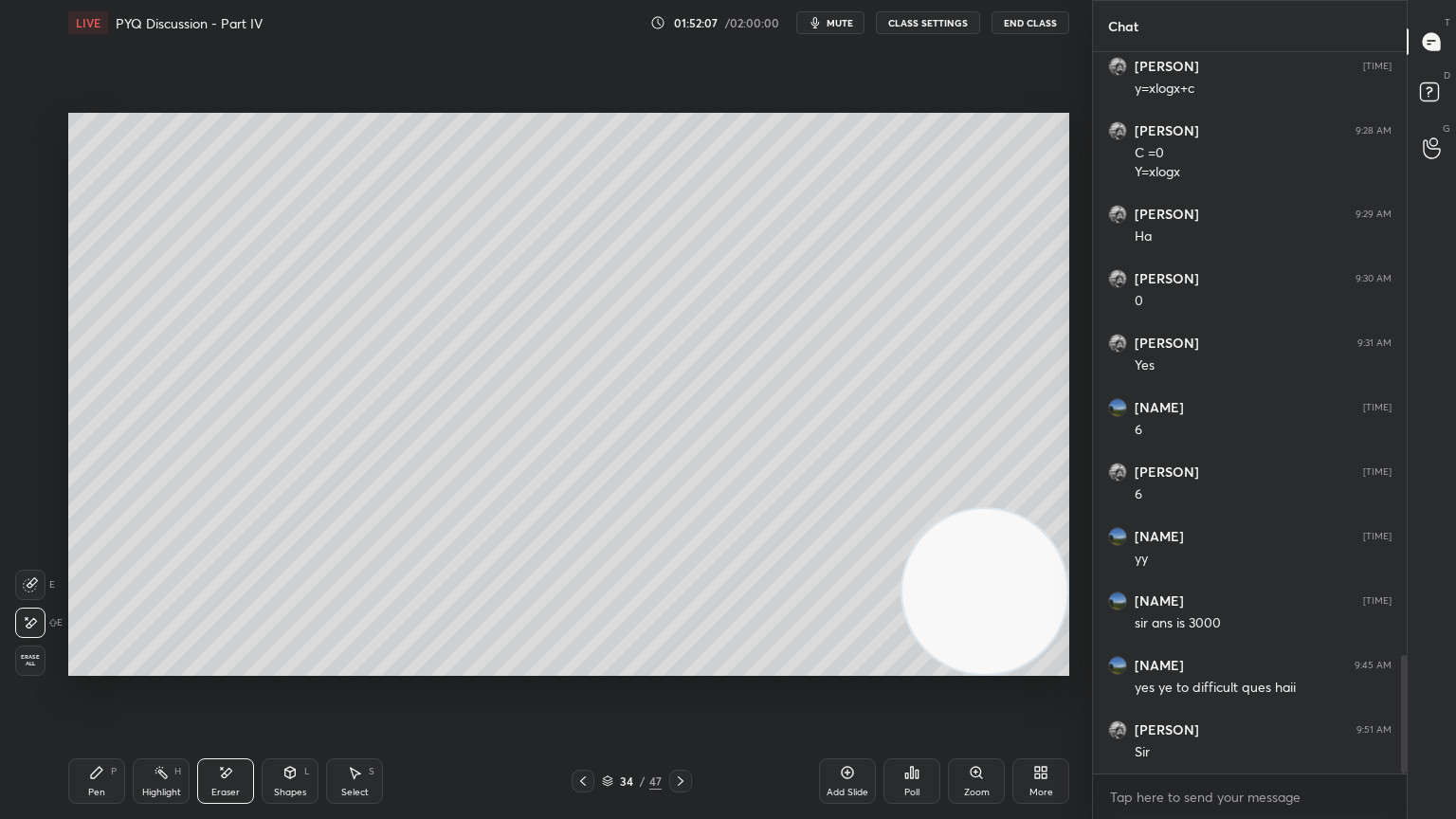 click 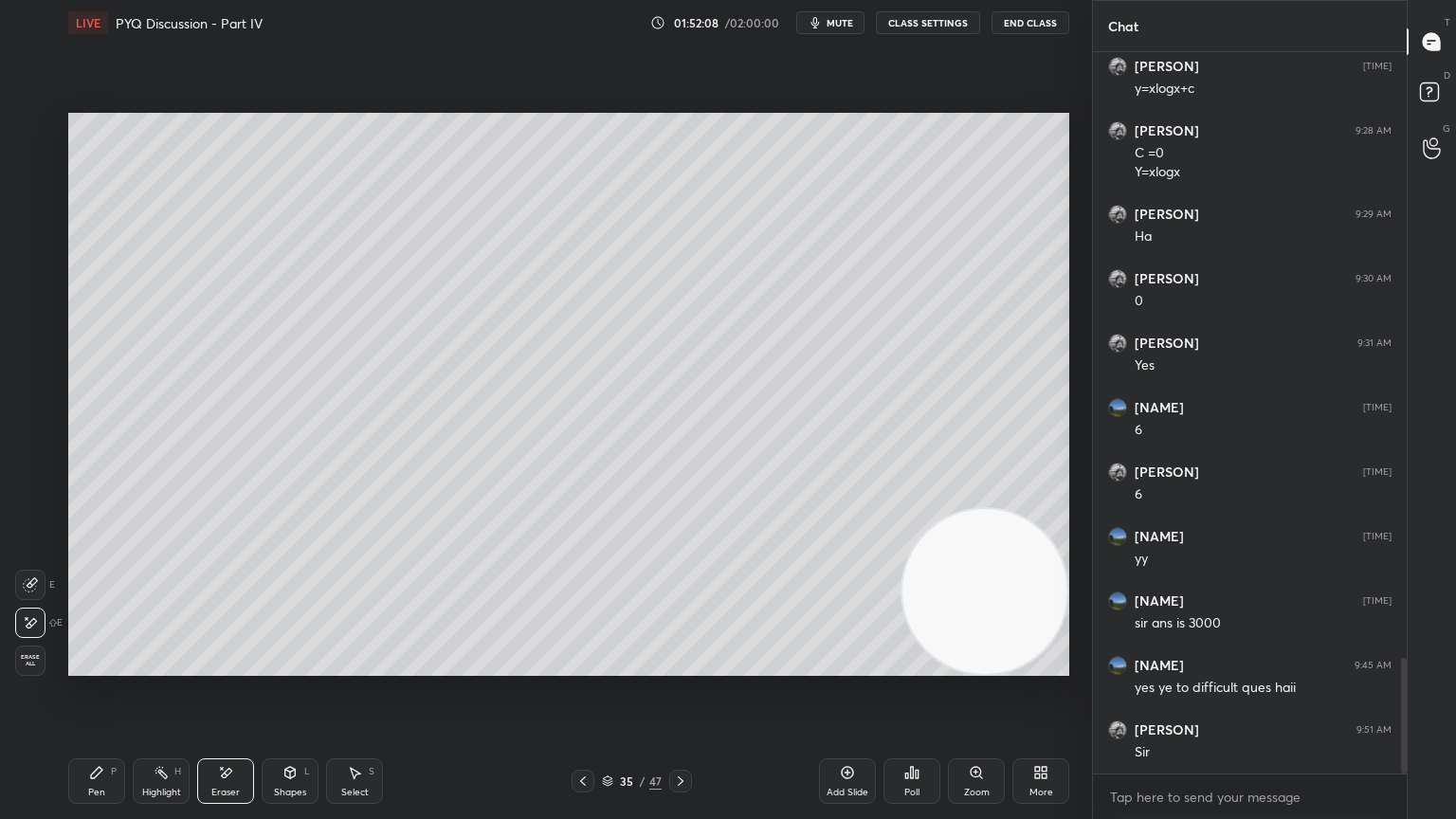 scroll, scrollTop: 3760, scrollLeft: 0, axis: vertical 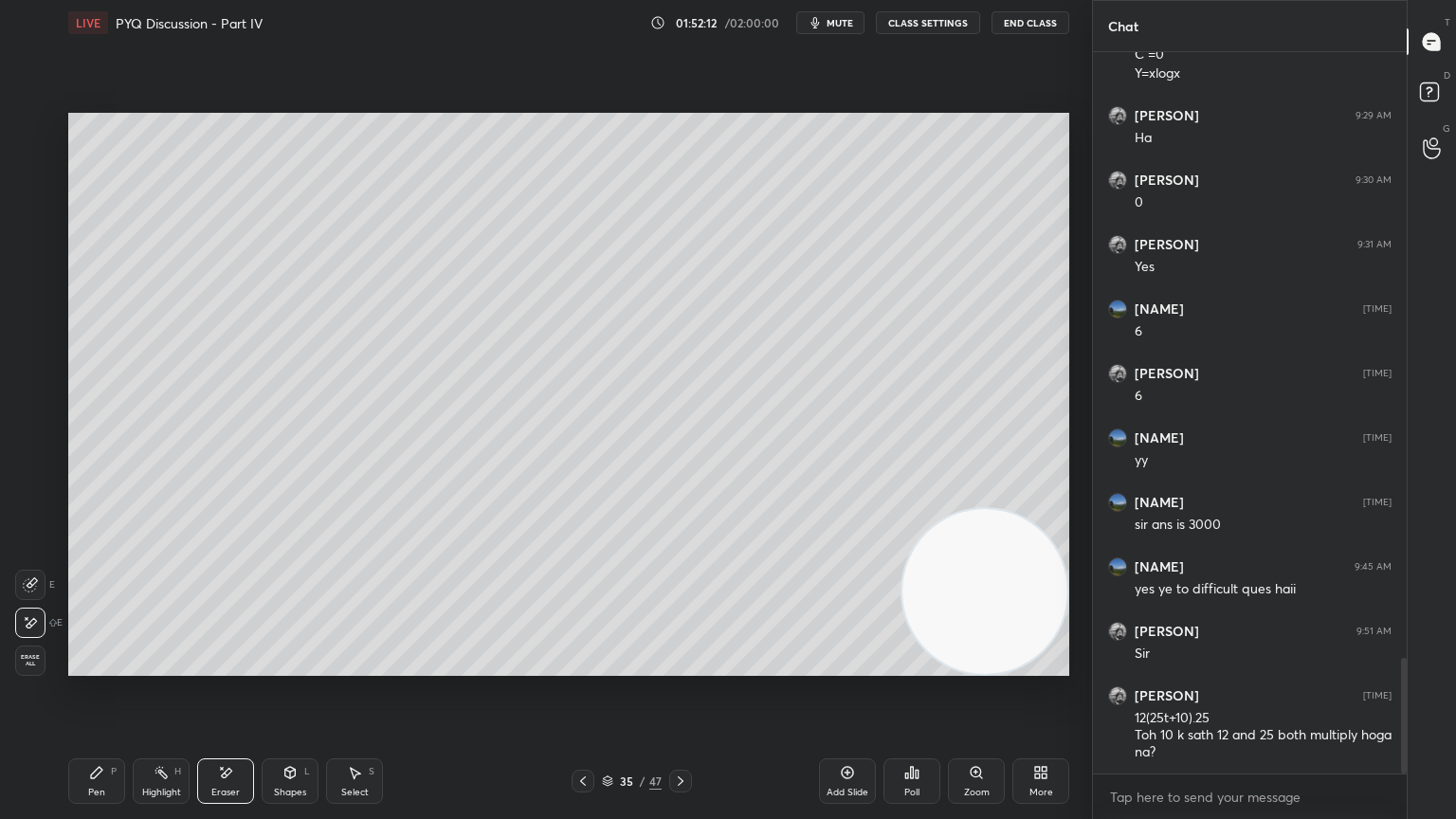click on "Pen" at bounding box center (97, 792) 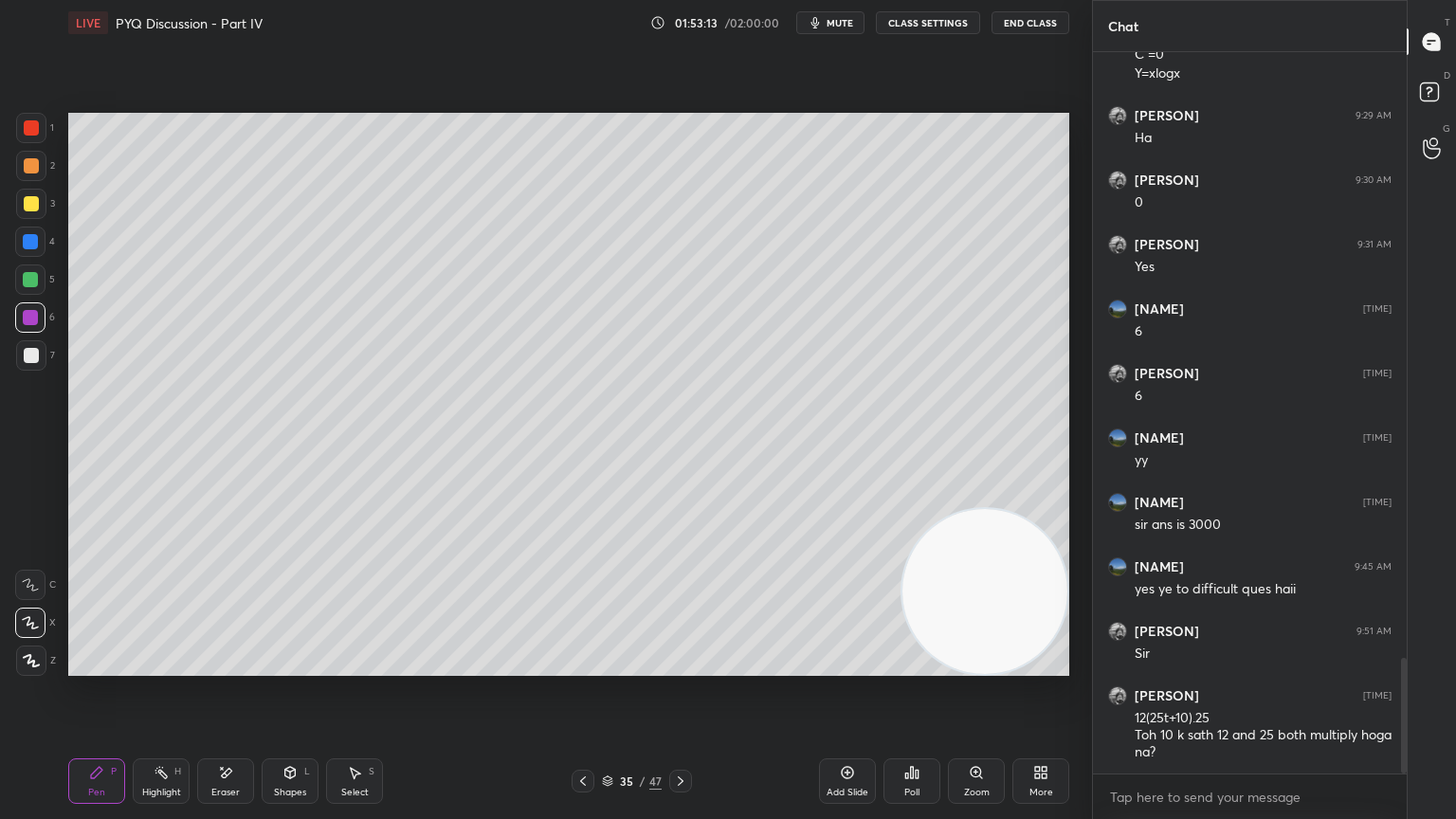 scroll, scrollTop: 3825, scrollLeft: 0, axis: vertical 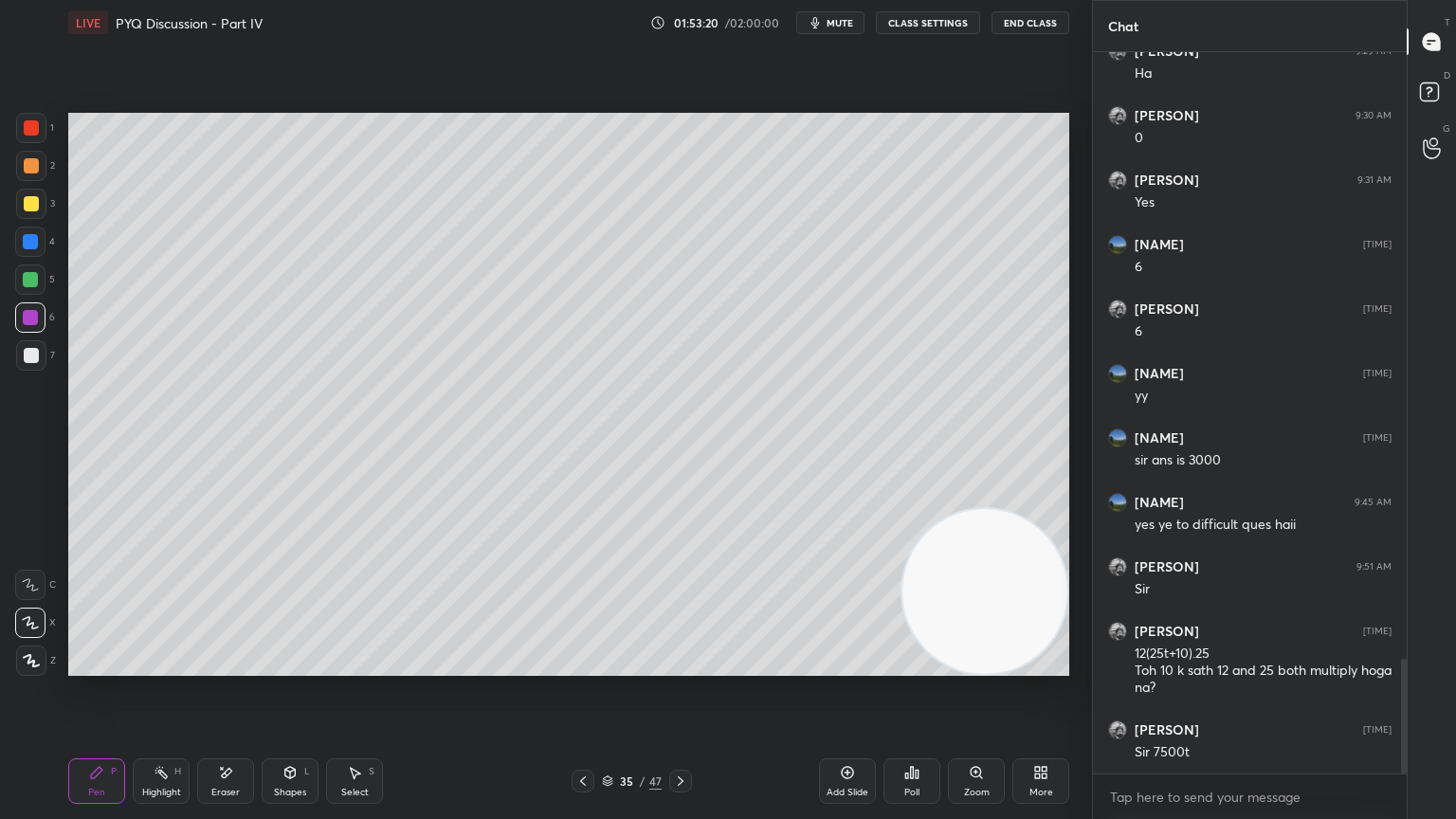 click 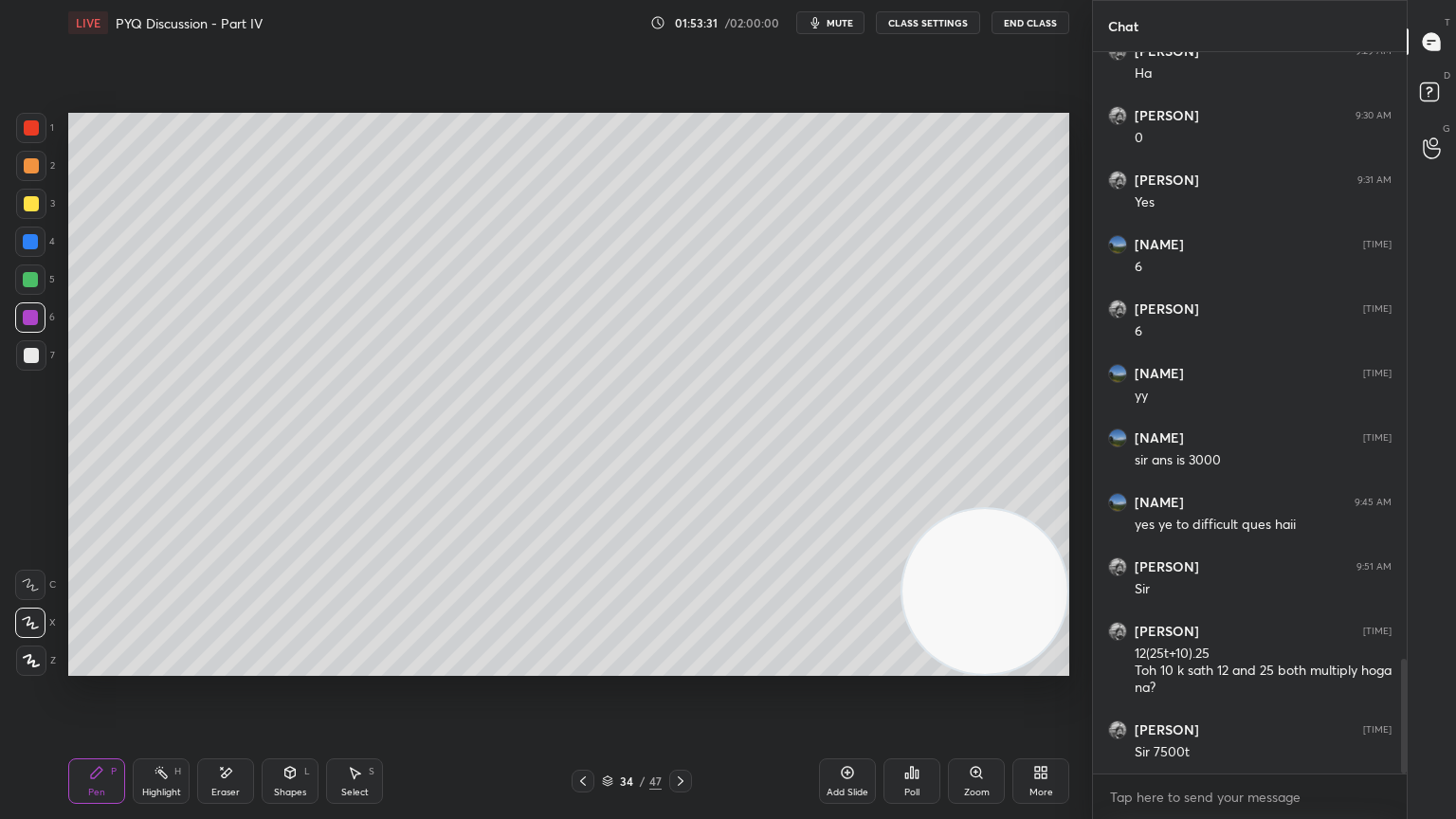 click 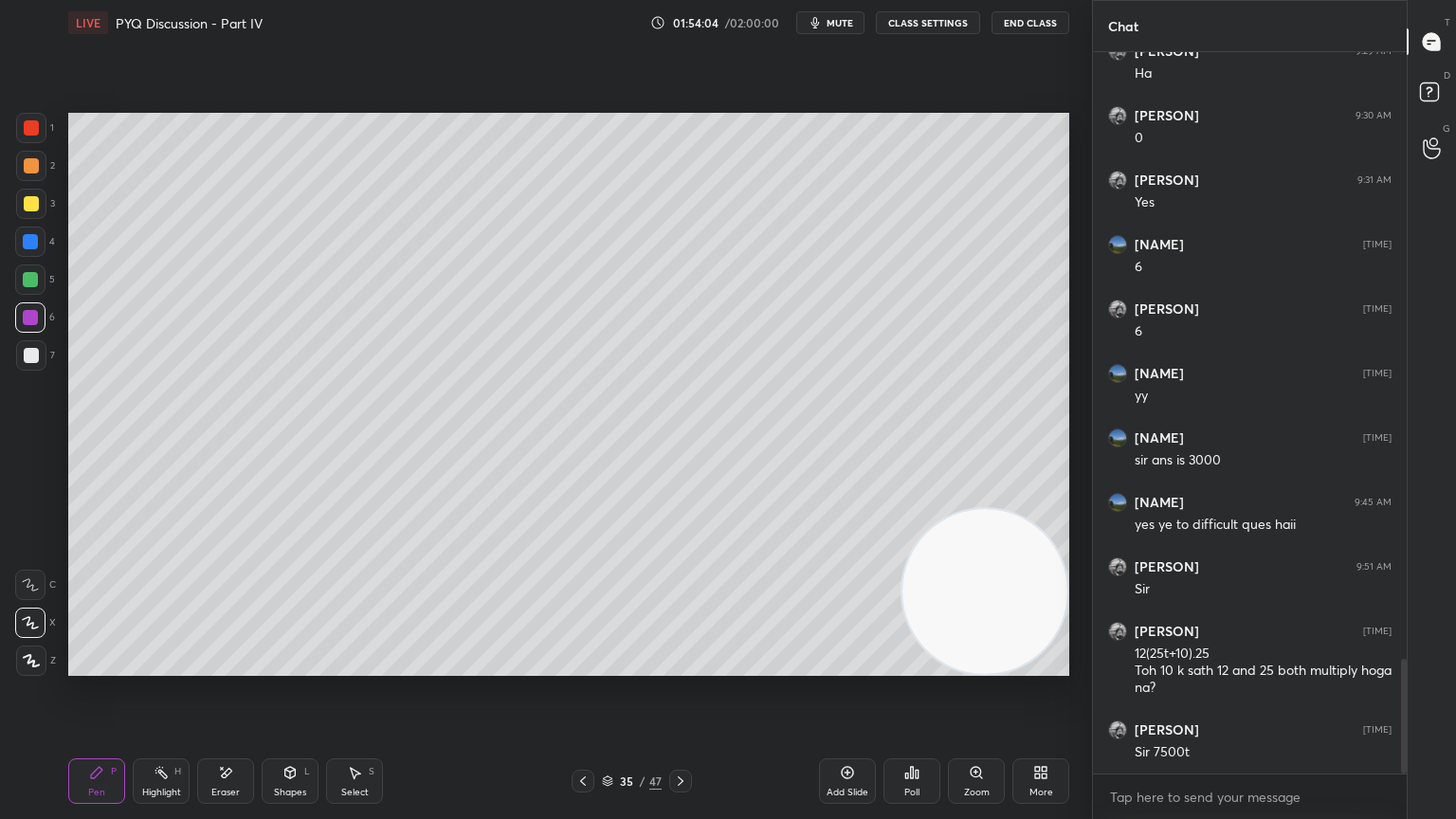 click on "Eraser" at bounding box center [226, 781] 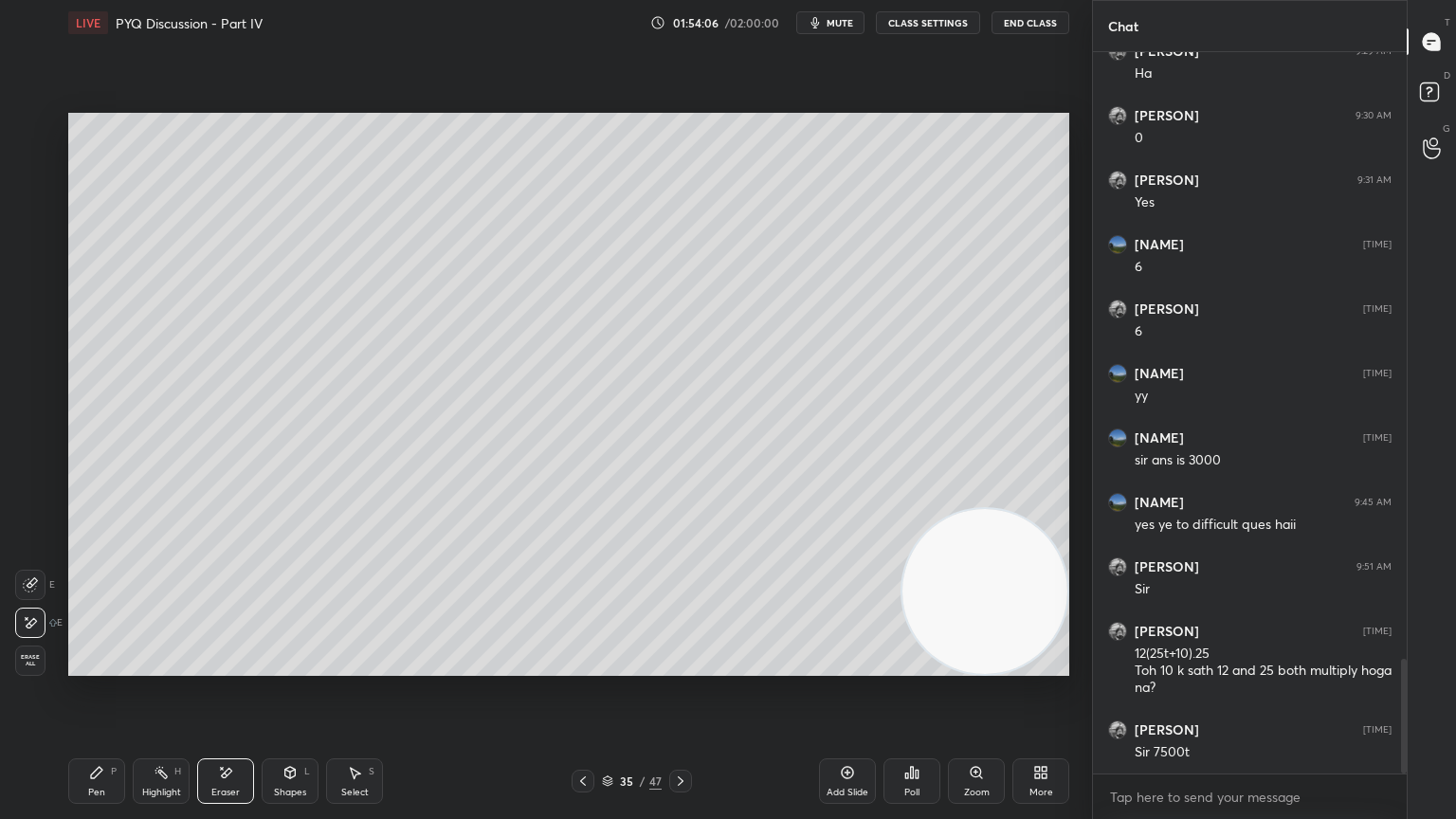 click on "Pen P" at bounding box center [97, 781] 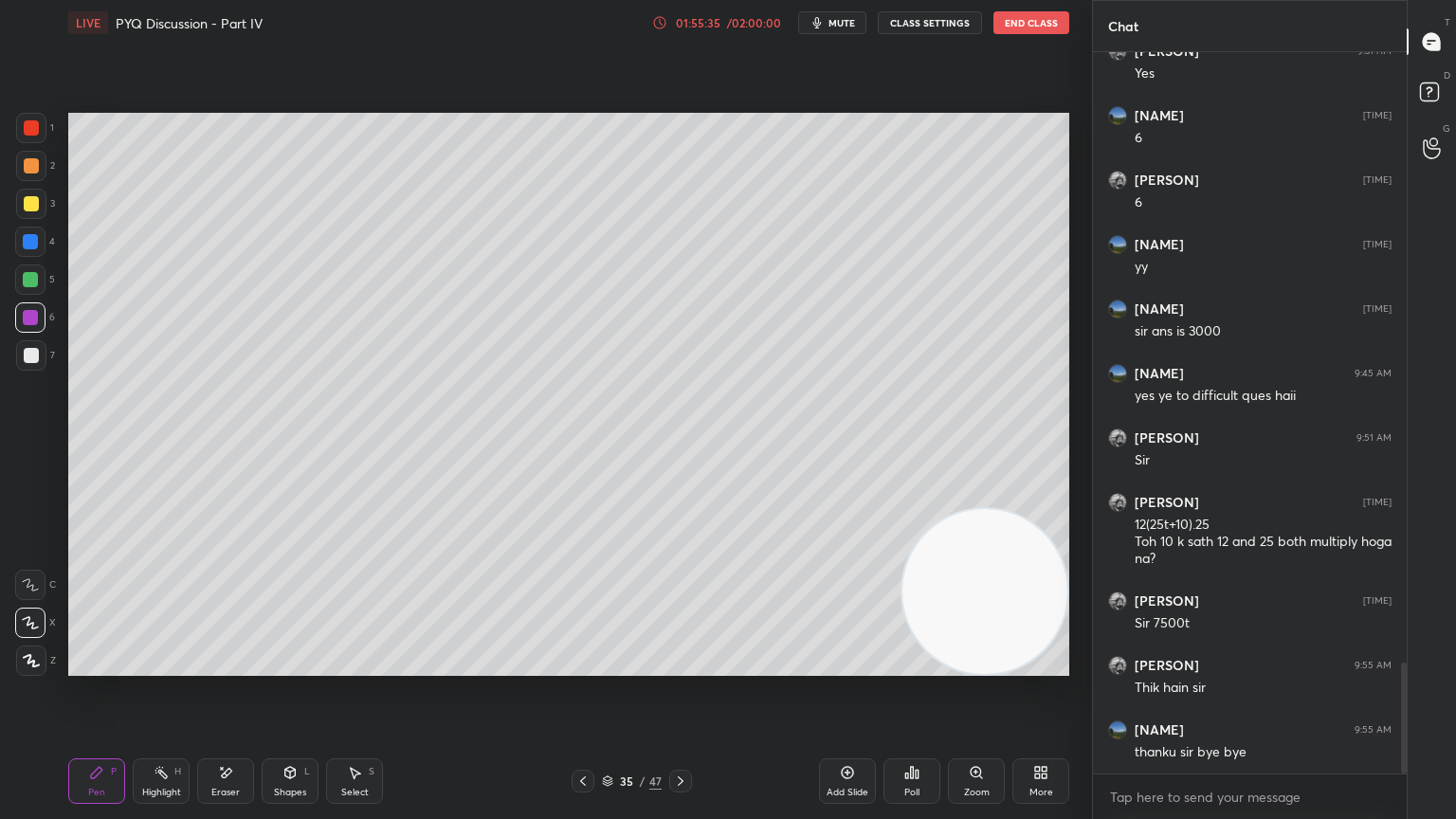scroll, scrollTop: 4018, scrollLeft: 0, axis: vertical 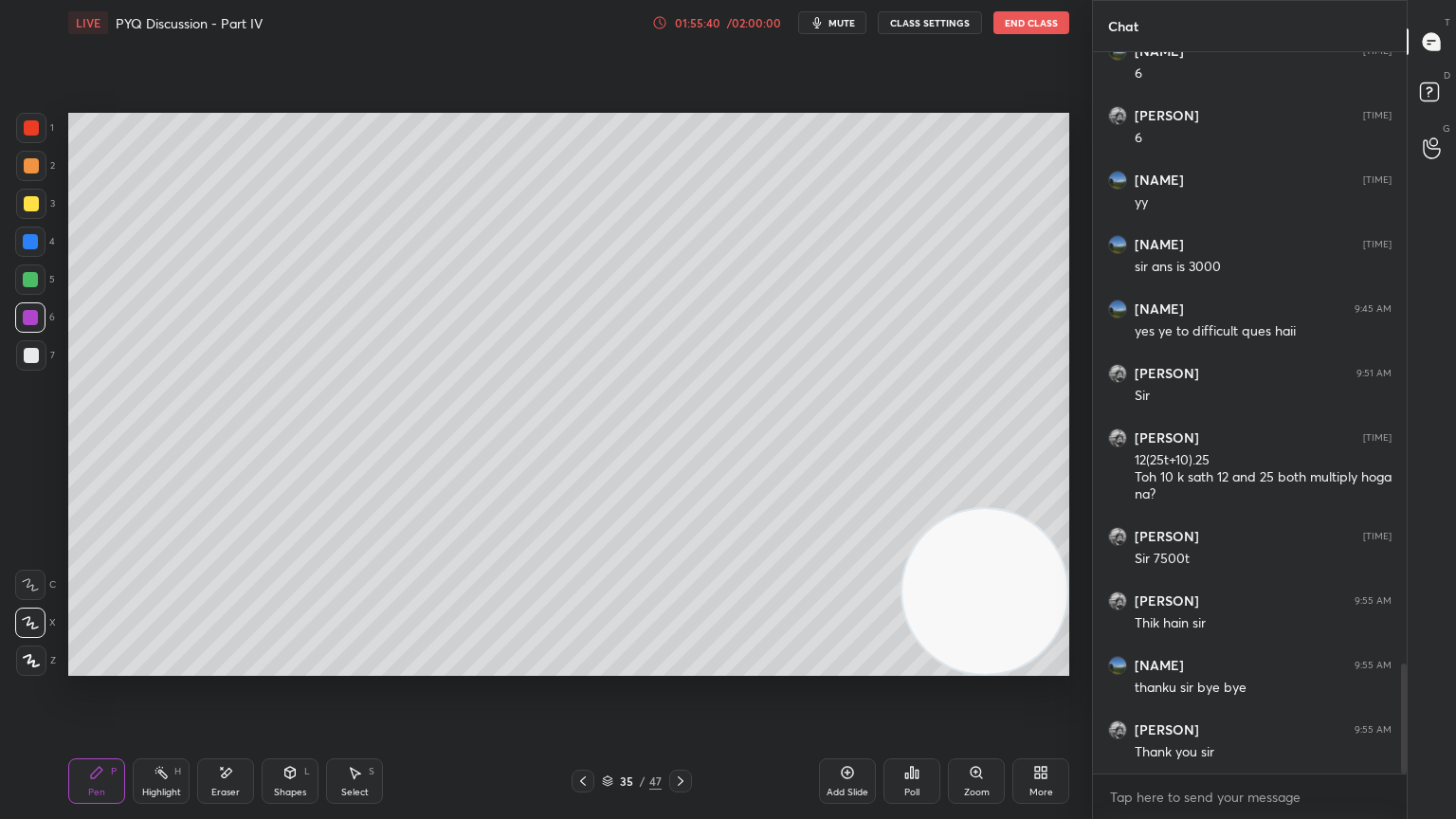 click on "End Class" at bounding box center [1031, 23] 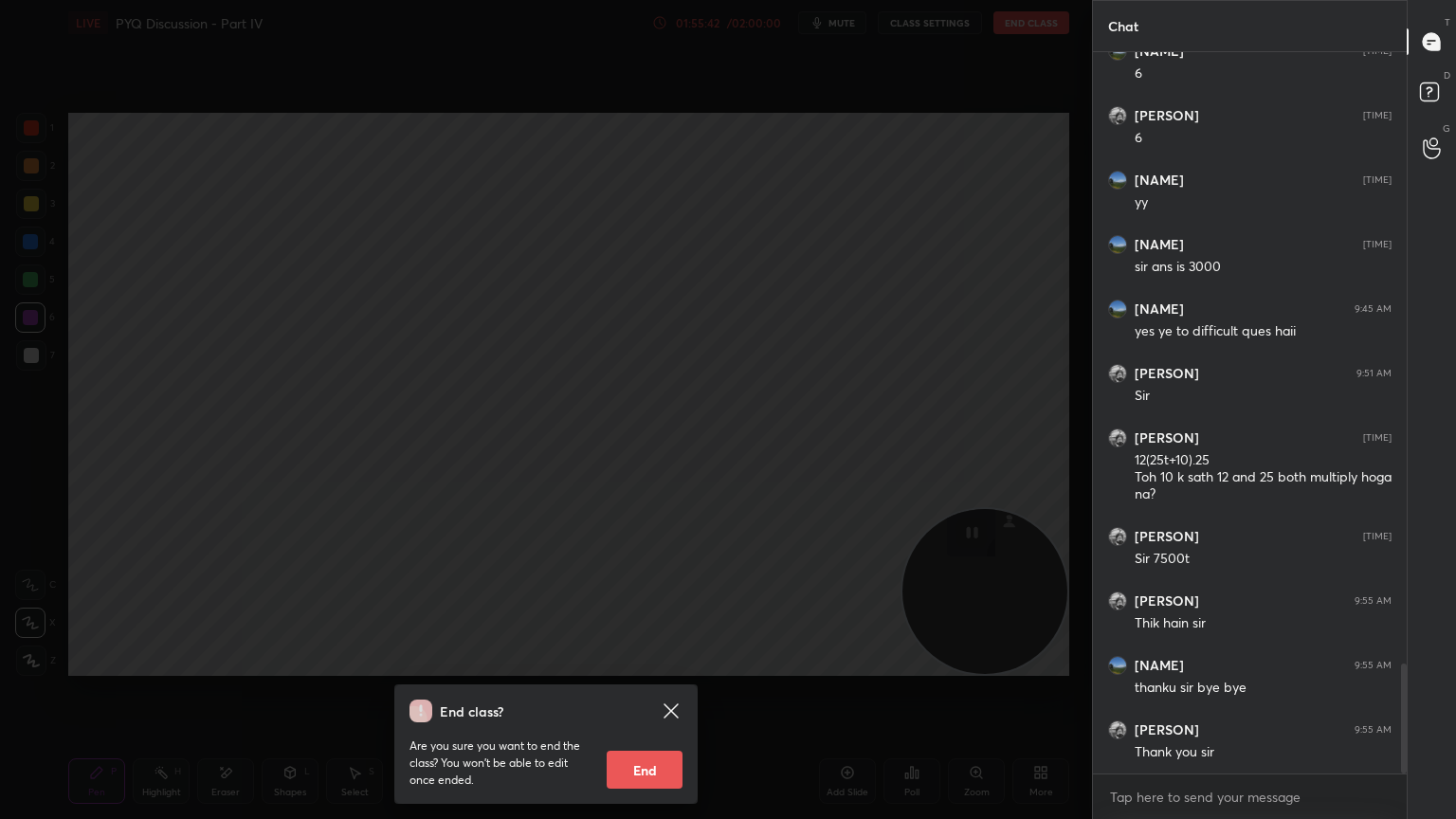 click on "End" at bounding box center (645, 770) 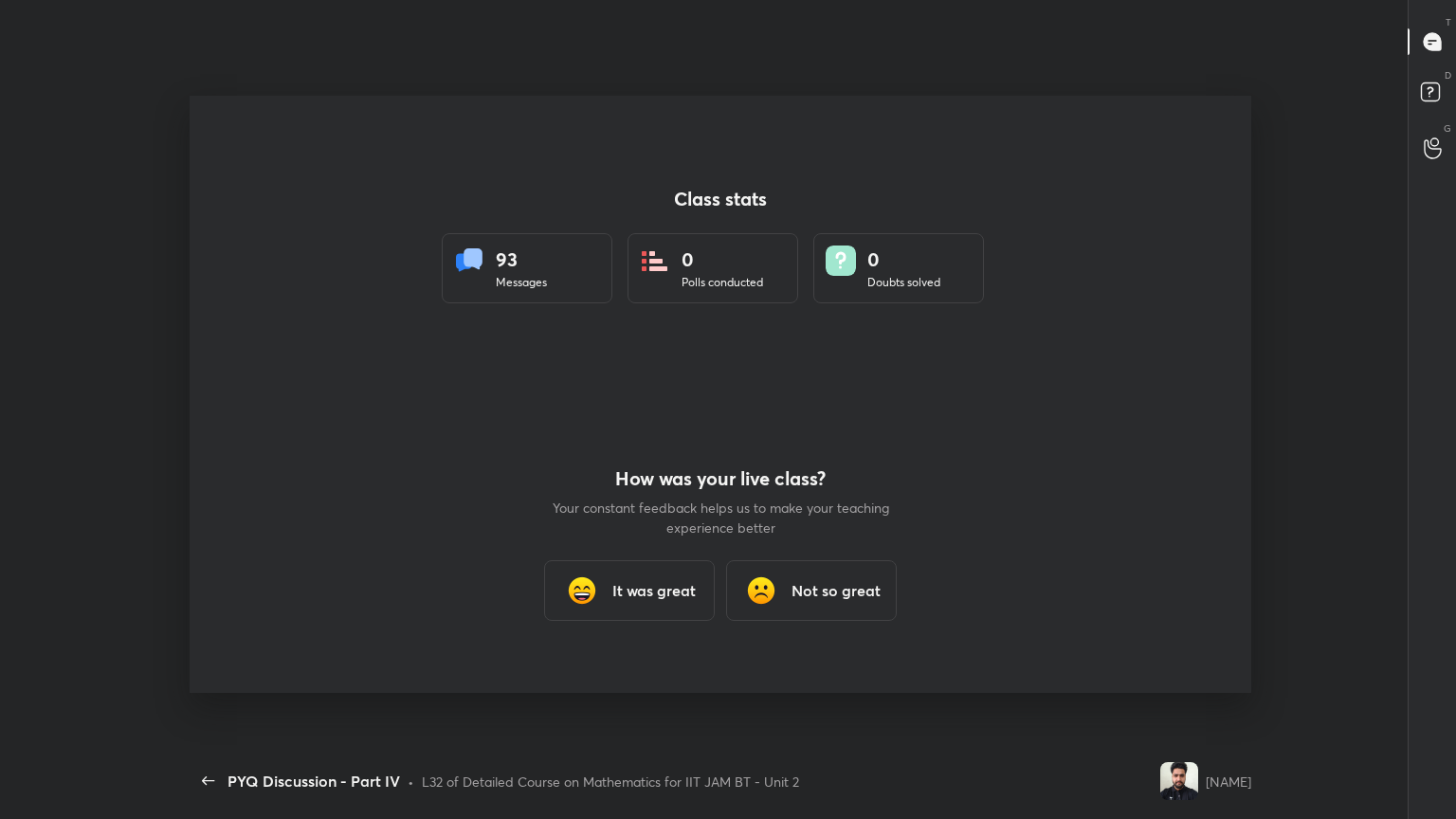 scroll, scrollTop: 94094, scrollLeft: 93707, axis: both 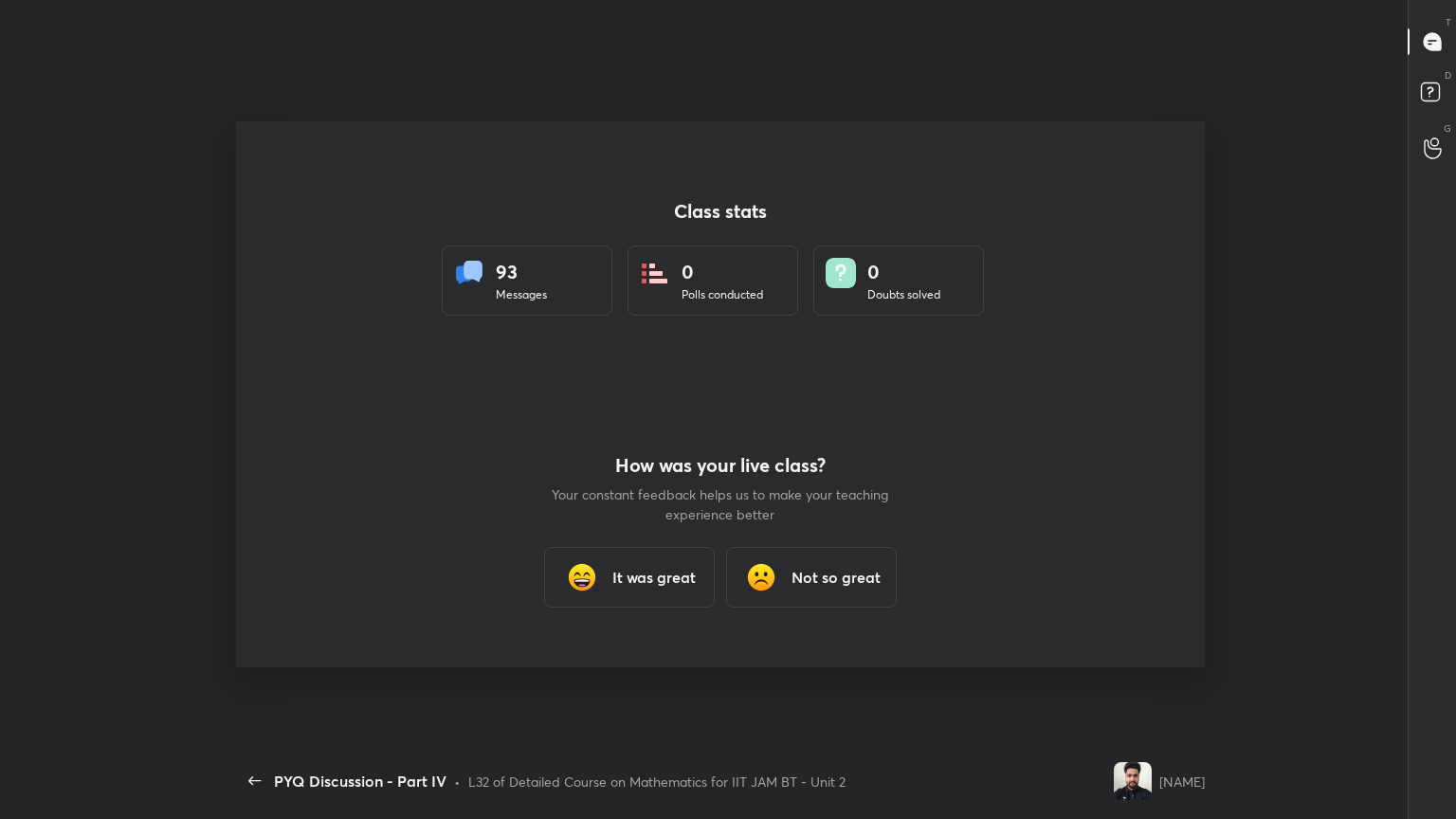type on "x" 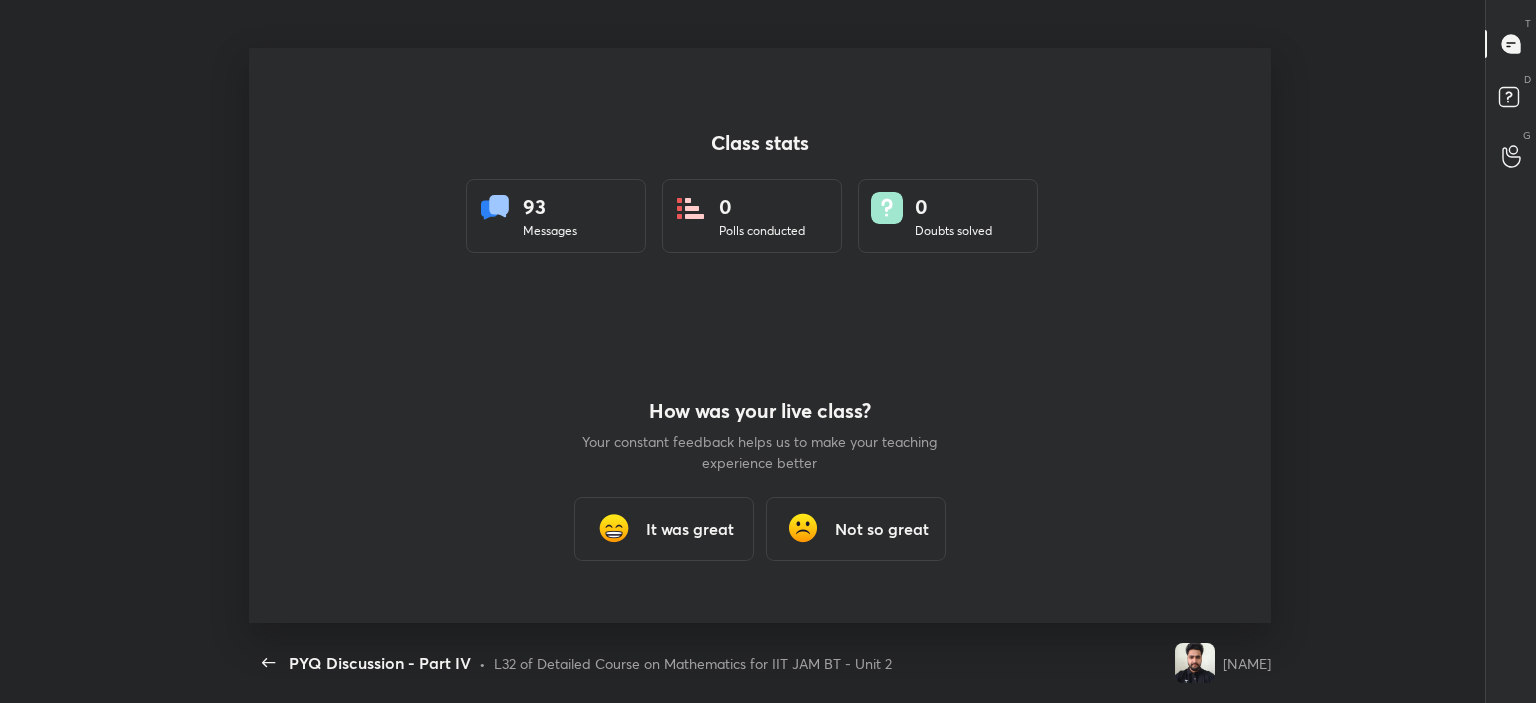 scroll, scrollTop: 575, scrollLeft: 1520, axis: both 